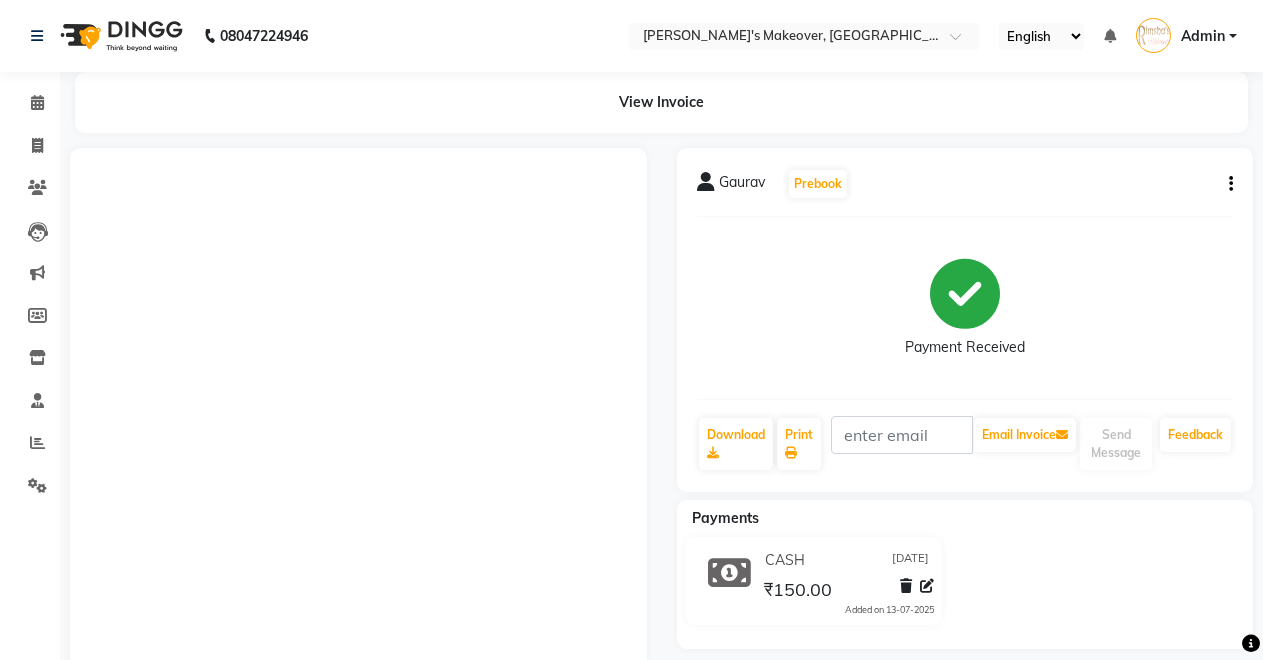 scroll, scrollTop: 0, scrollLeft: 0, axis: both 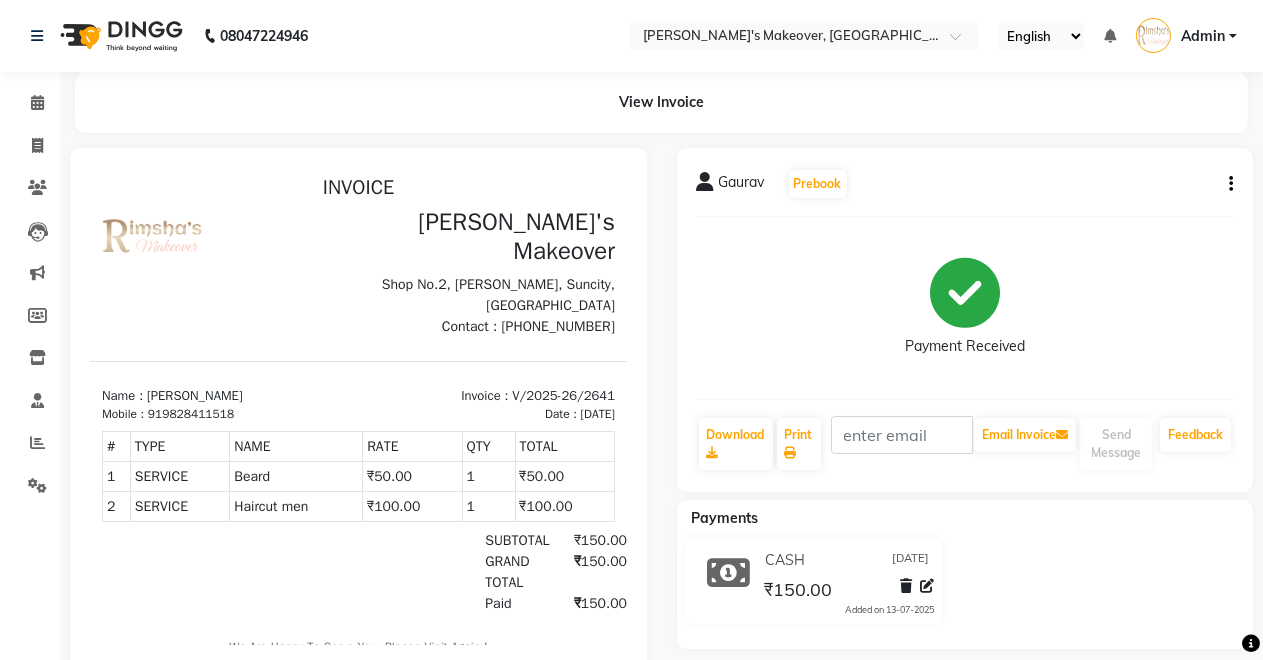 click on "Payment Received" 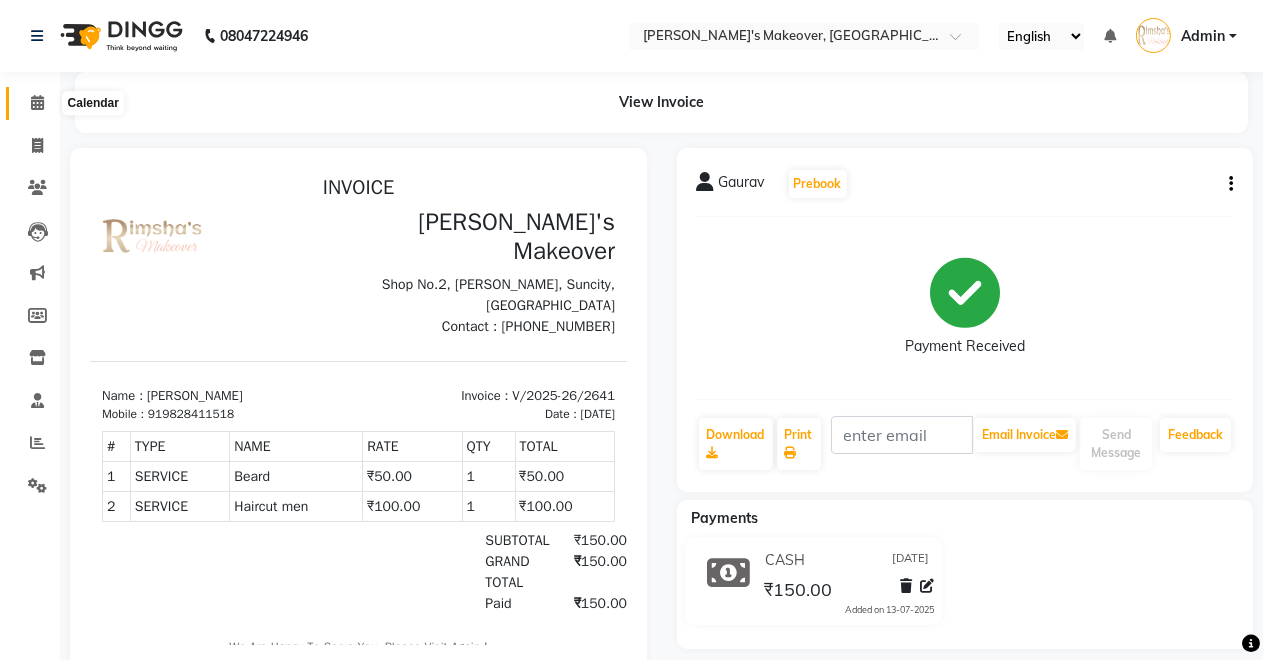 click 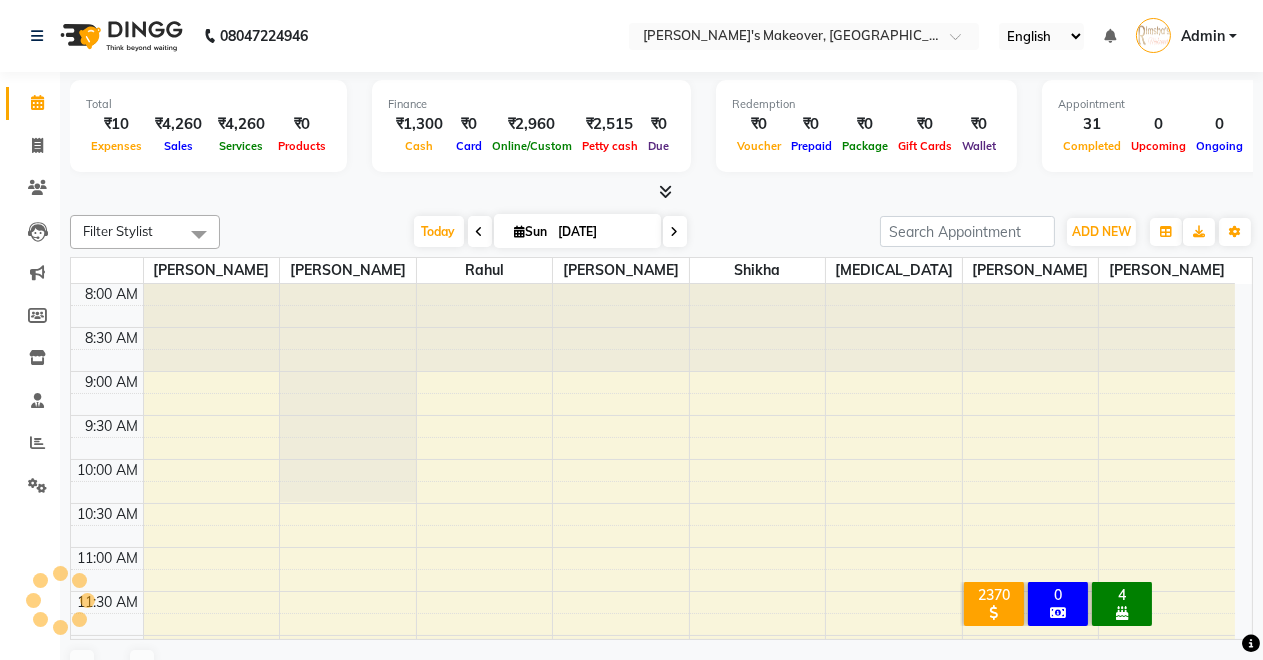scroll, scrollTop: 0, scrollLeft: 0, axis: both 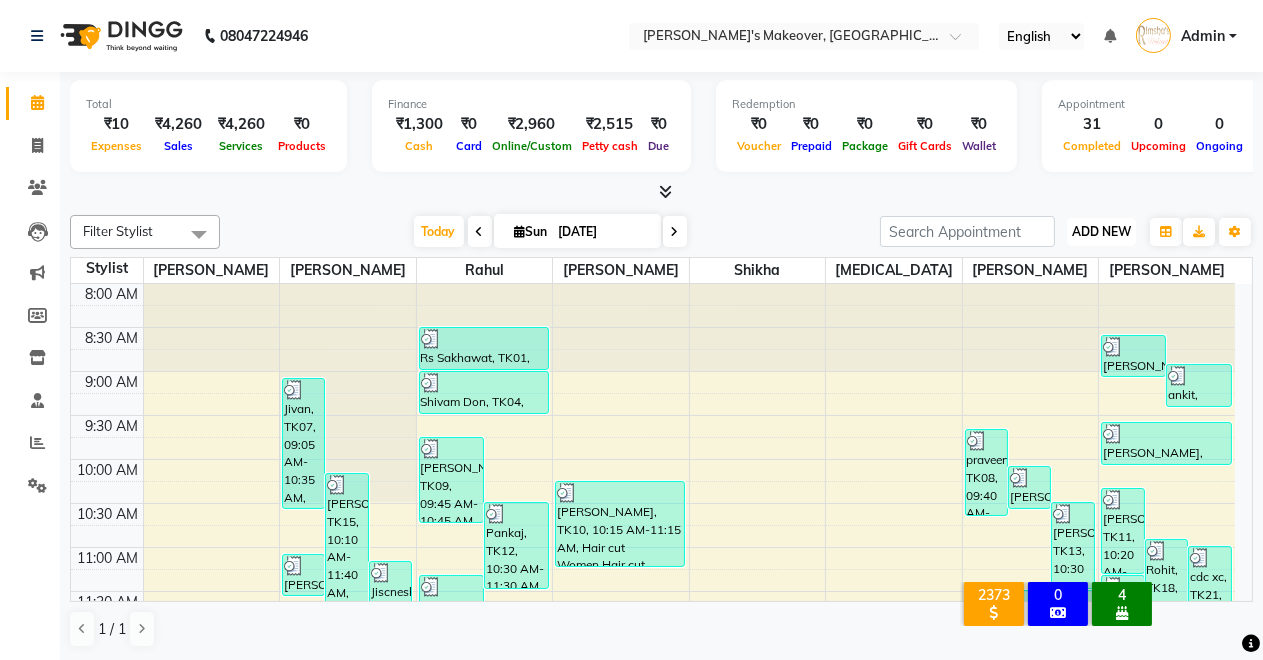 click on "ADD NEW Toggle Dropdown" at bounding box center [1101, 232] 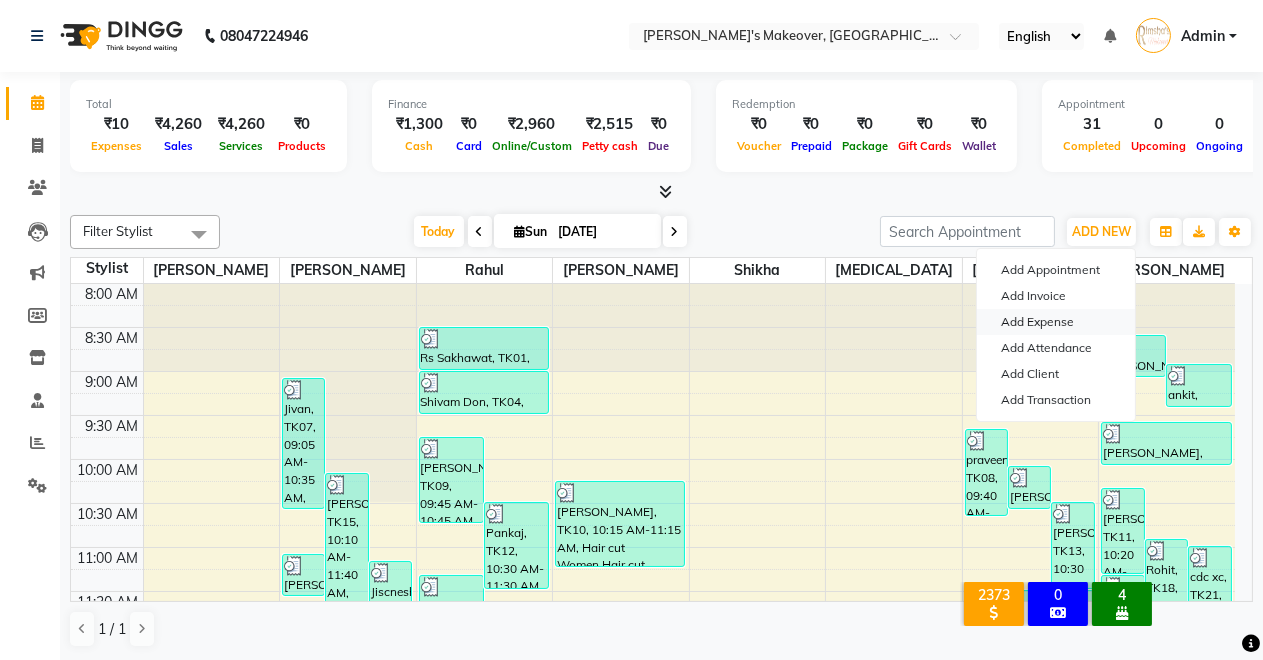 click on "Add Expense" at bounding box center (1056, 322) 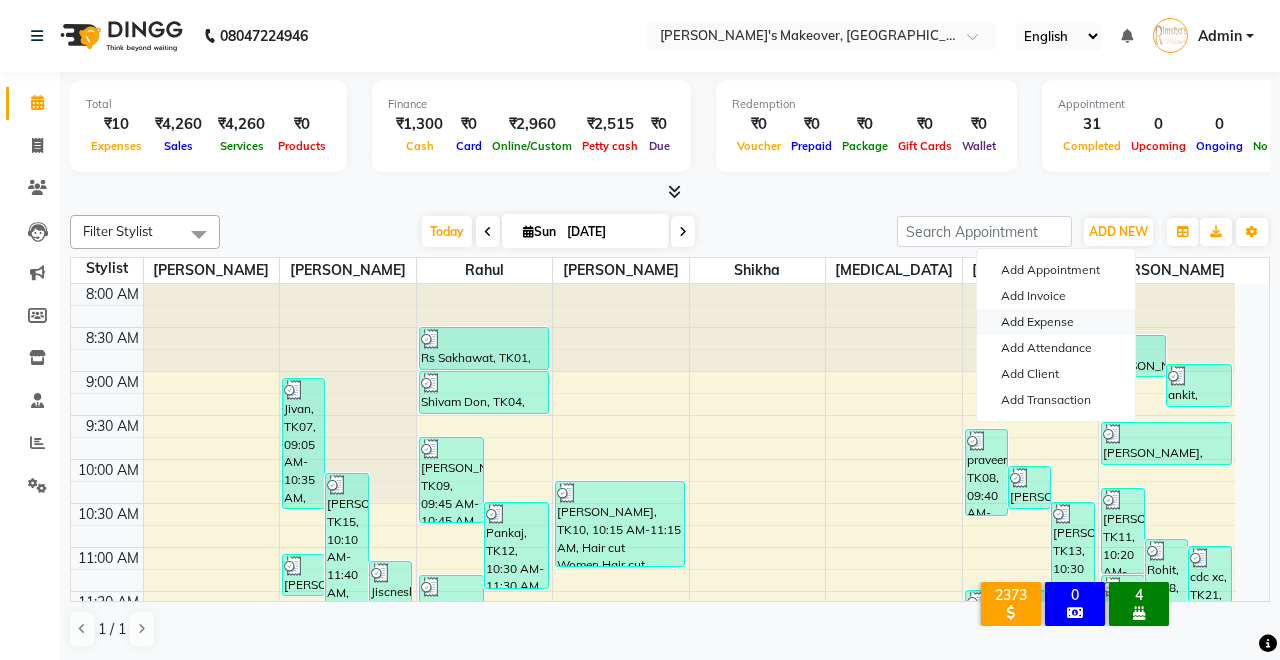 select on "1" 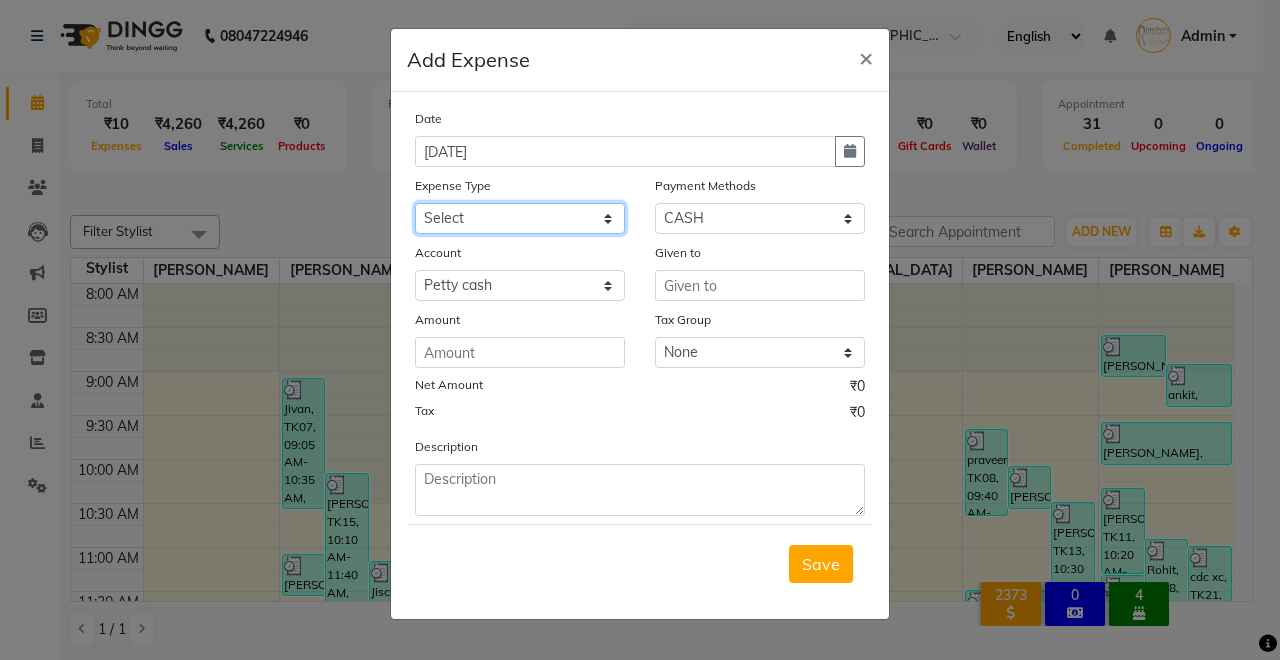 drag, startPoint x: 464, startPoint y: 207, endPoint x: 460, endPoint y: 232, distance: 25.317978 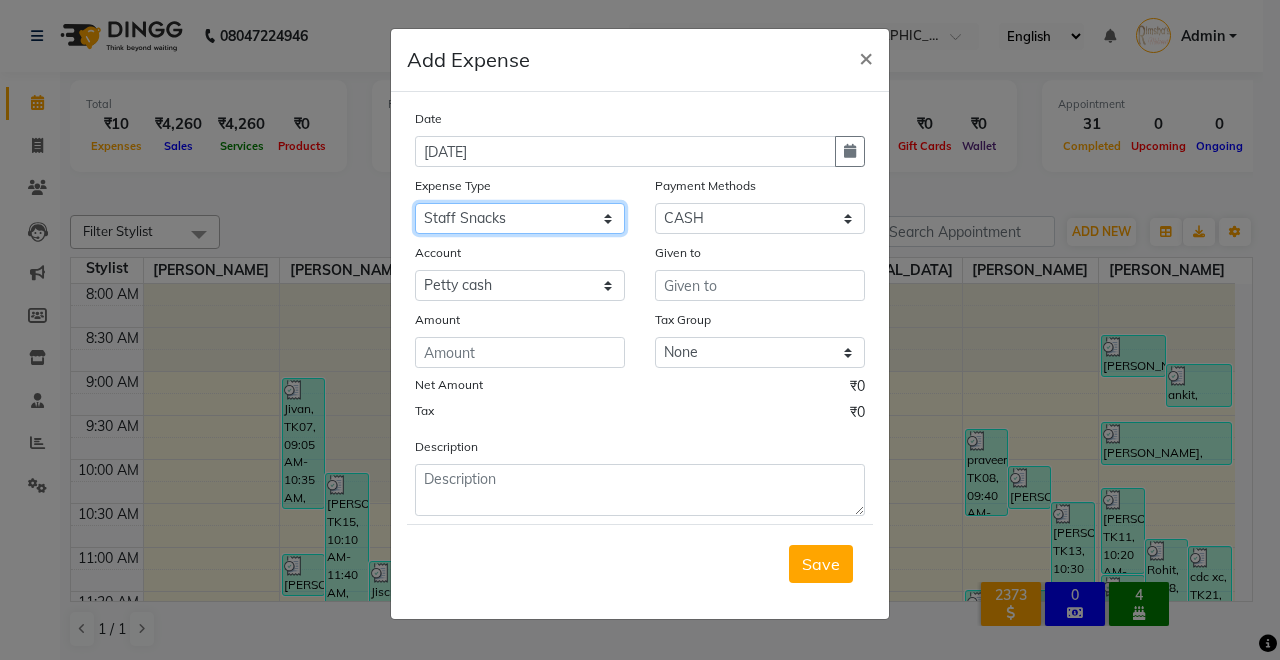 click on "Select Advance Salary CLEANING Clinical charges DM SIR DUSTBIN electricity bill Other PAMPHLETS Pandit G Priyanka mam Product Rent Salary SOFA Staff Snacks Tax Tea & Refreshment T SHIRT PRINT Utilities Water Bottle" 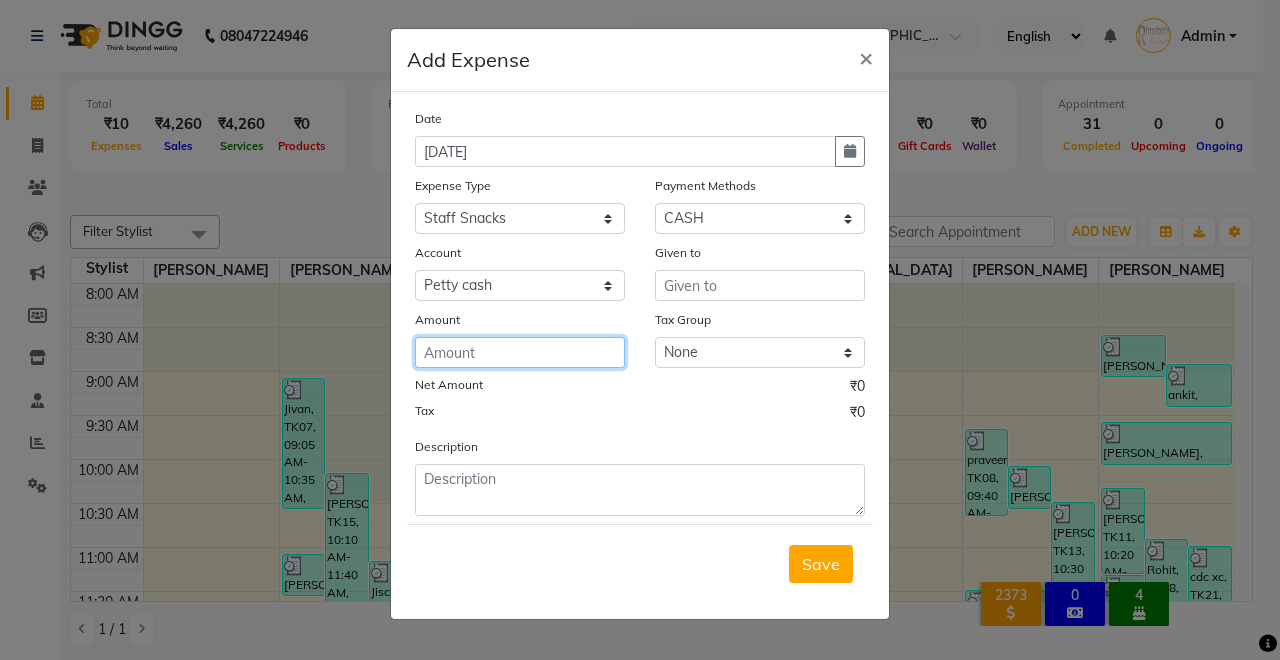 click 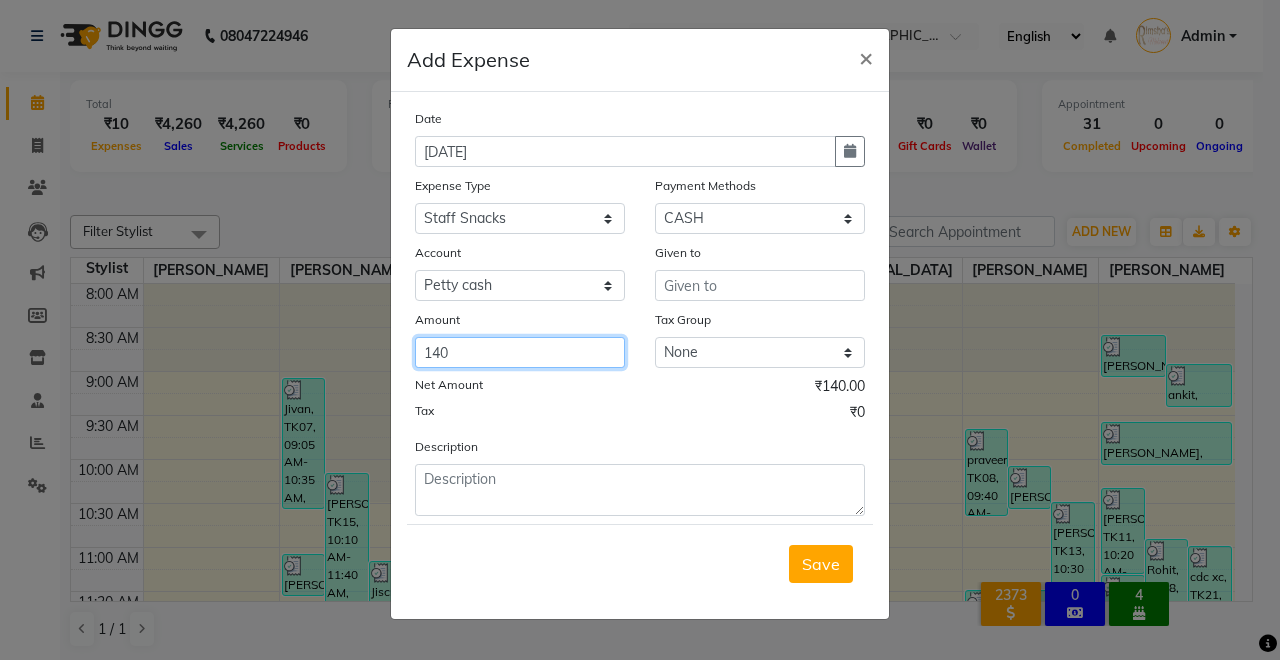 type on "140" 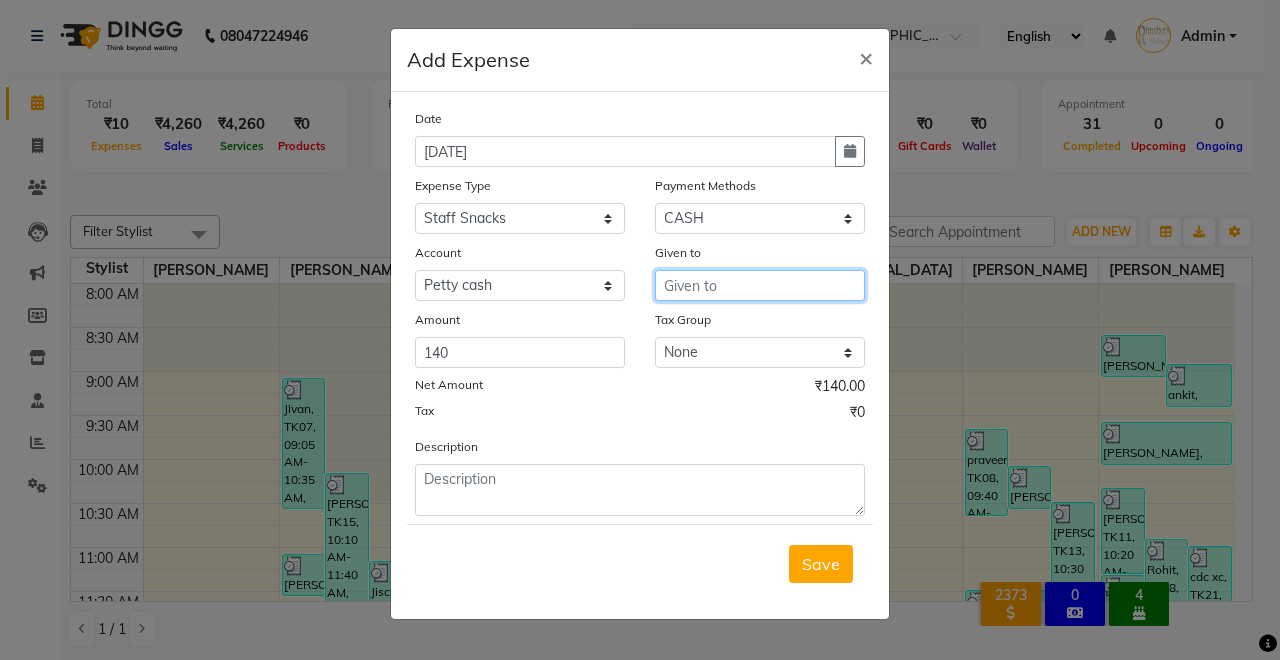 click at bounding box center (760, 285) 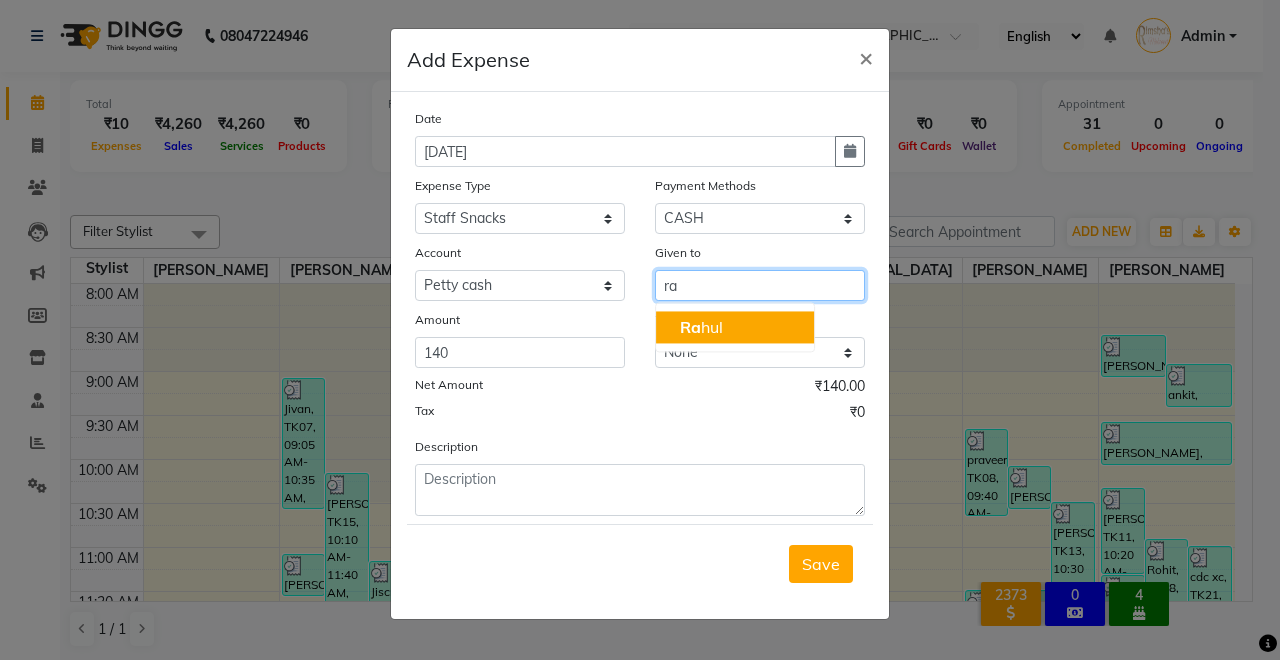 click on "Ra" 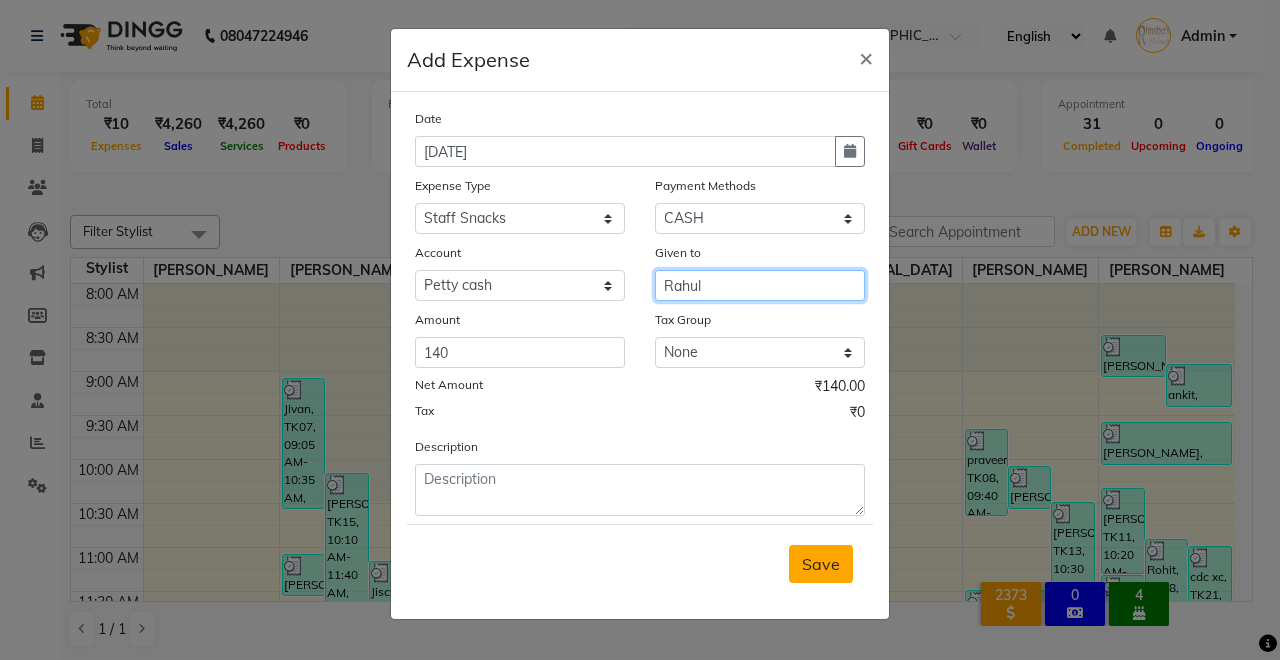 type on "Rahul" 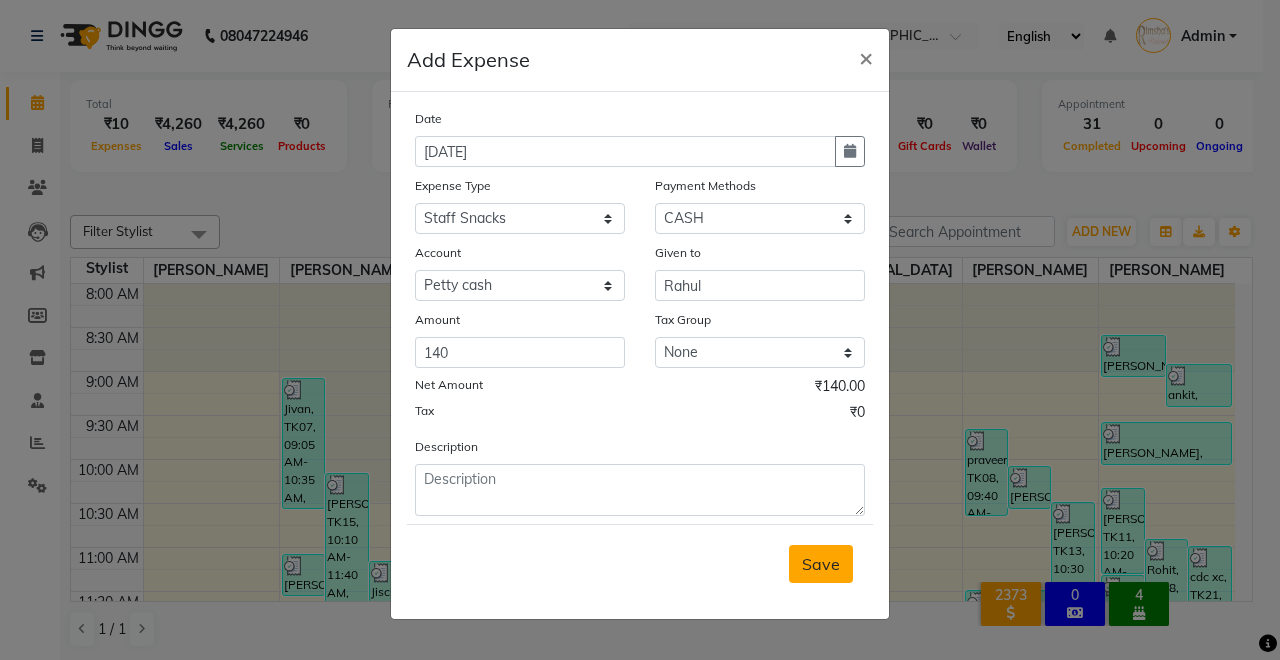 click on "Save" at bounding box center (821, 564) 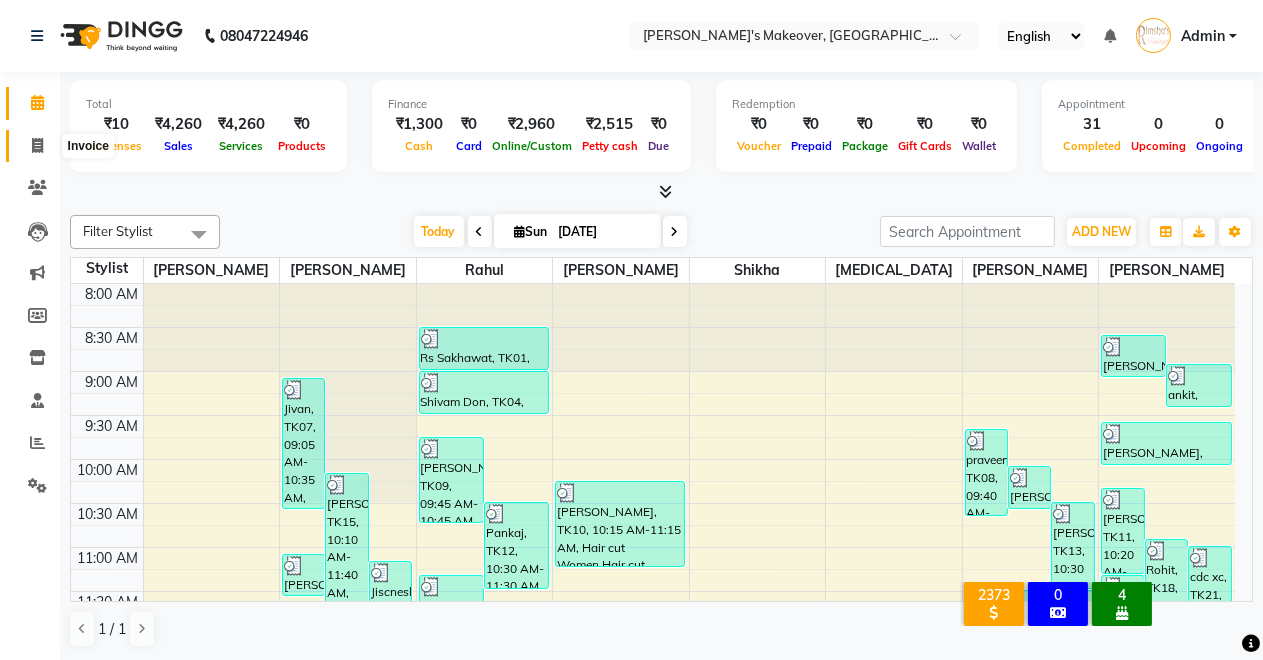 click 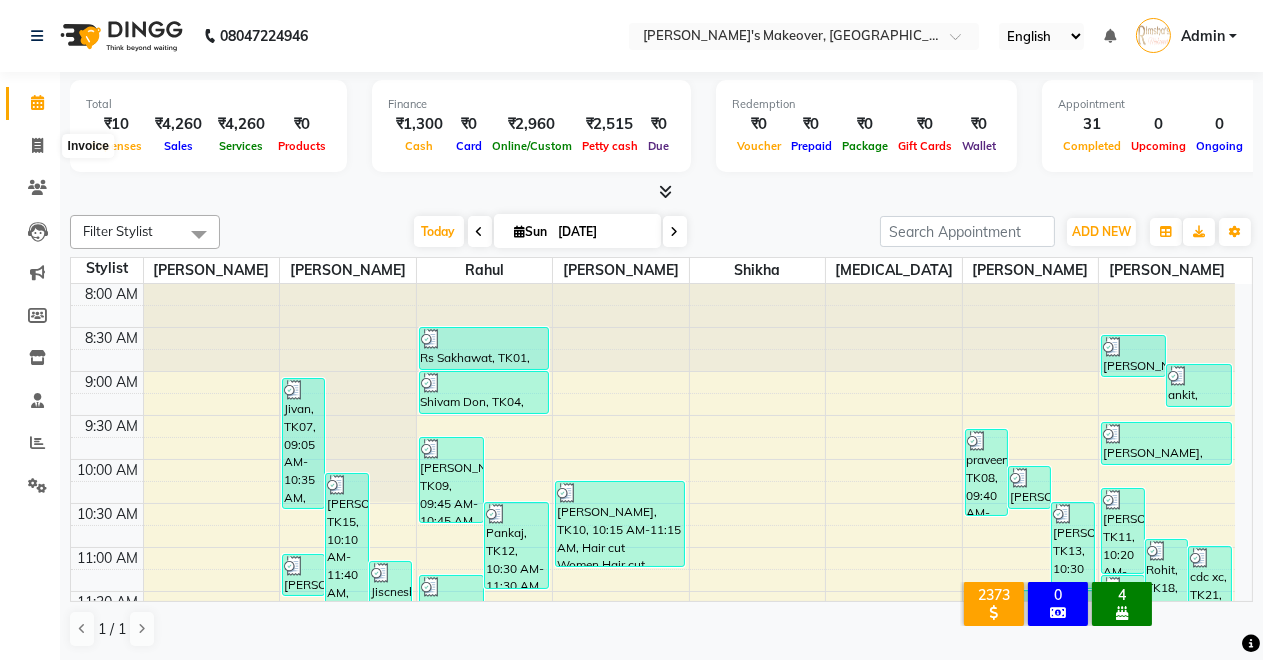 select on "service" 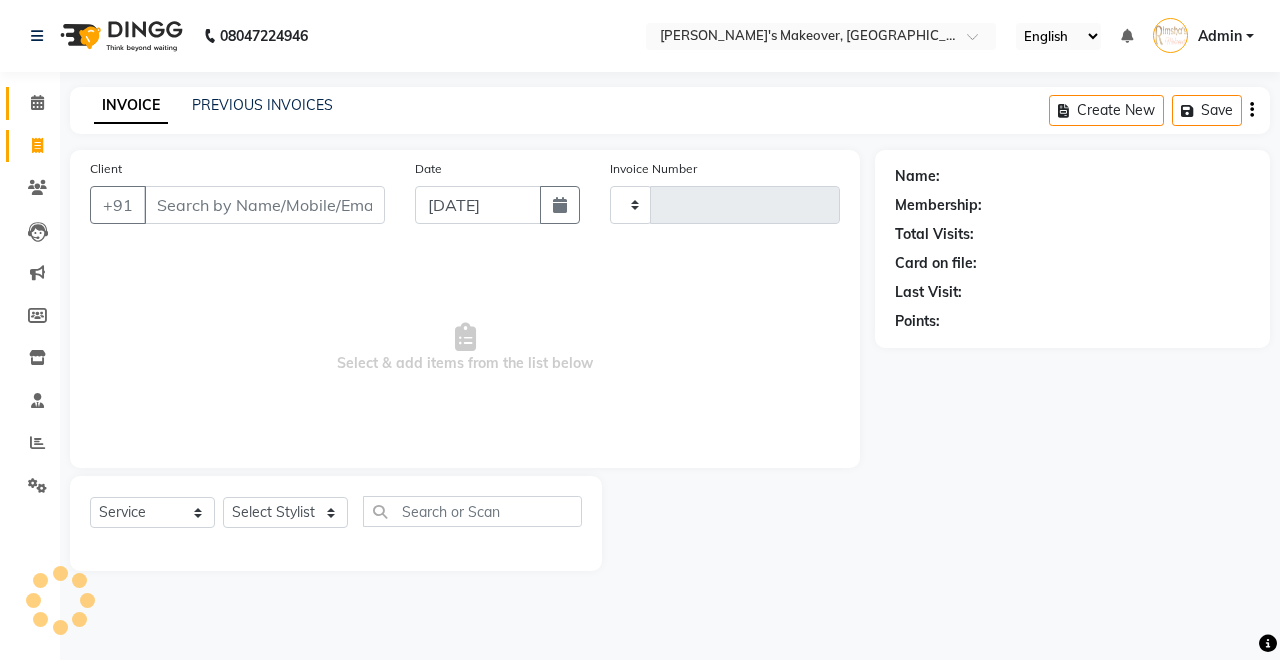 type on "2642" 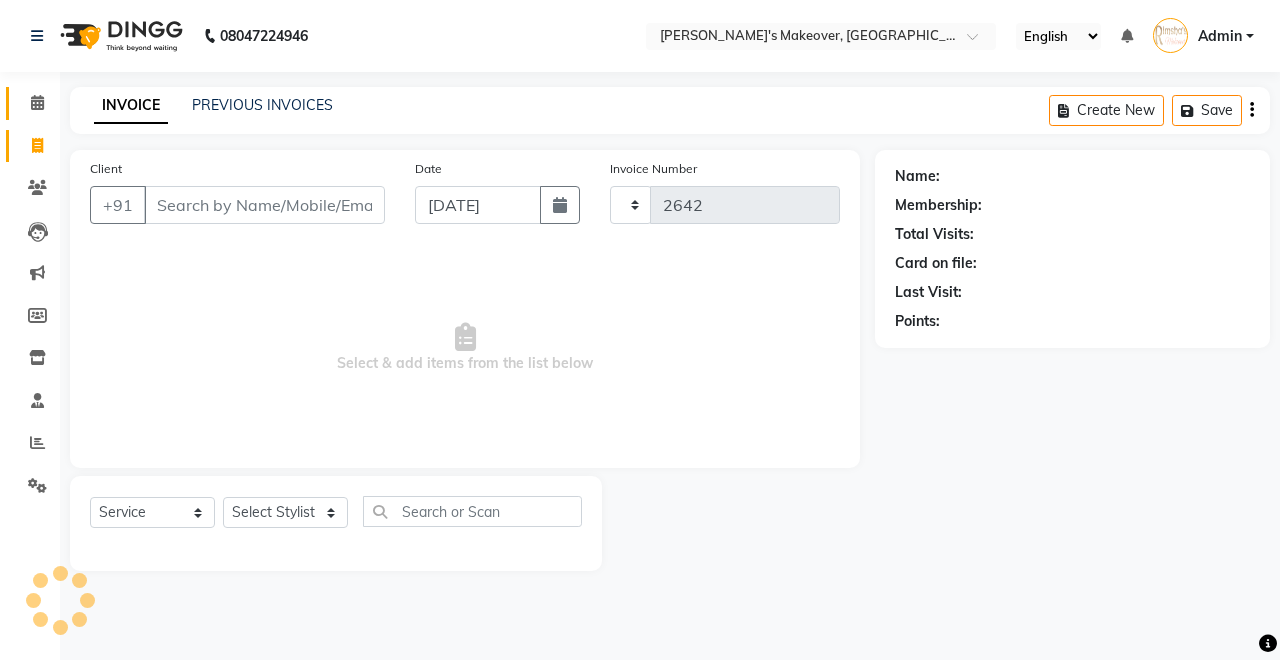 select on "7317" 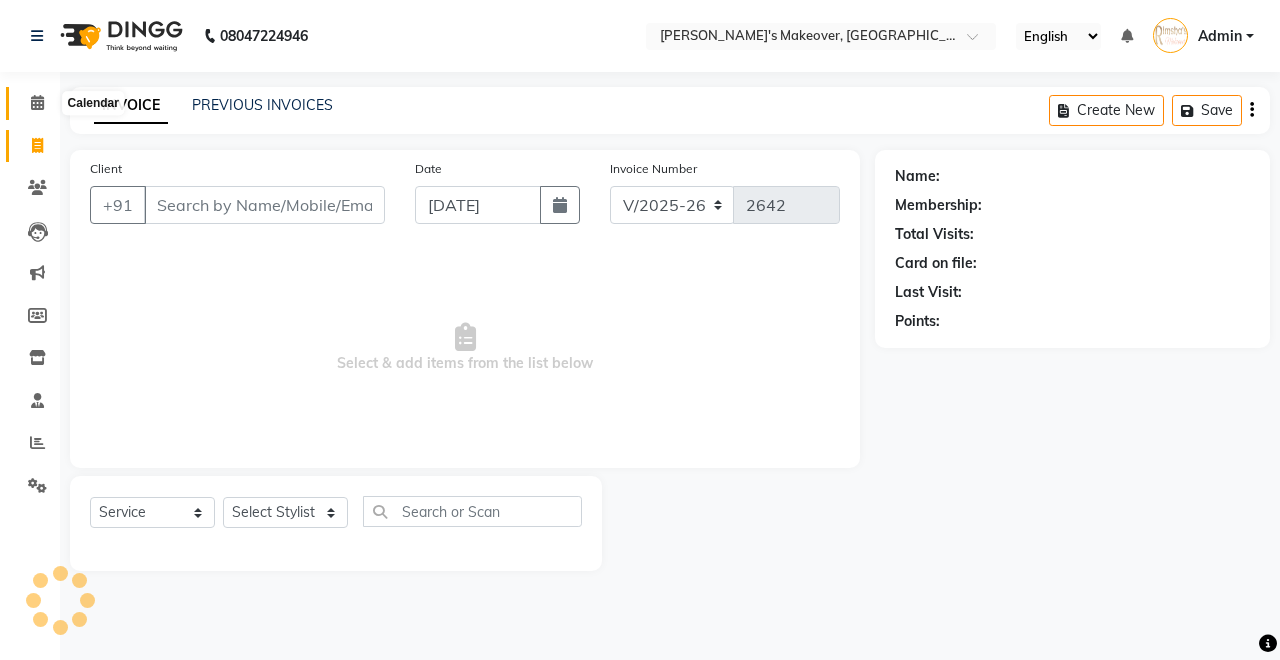 click 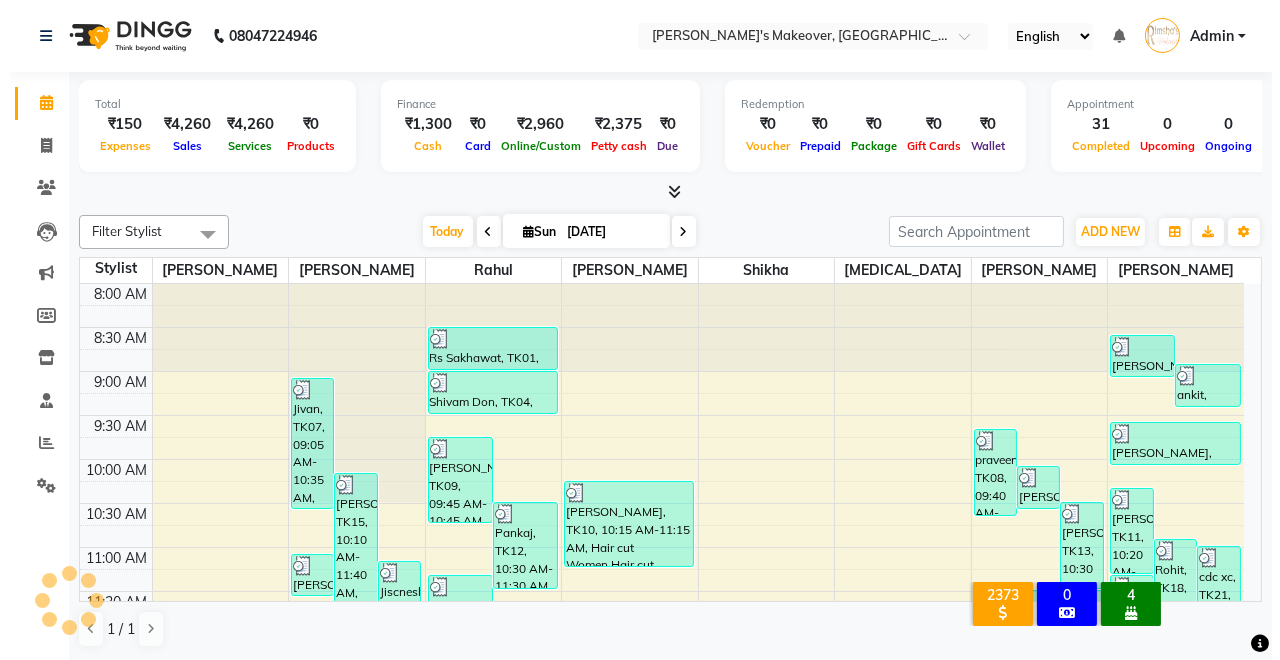 scroll, scrollTop: 0, scrollLeft: 0, axis: both 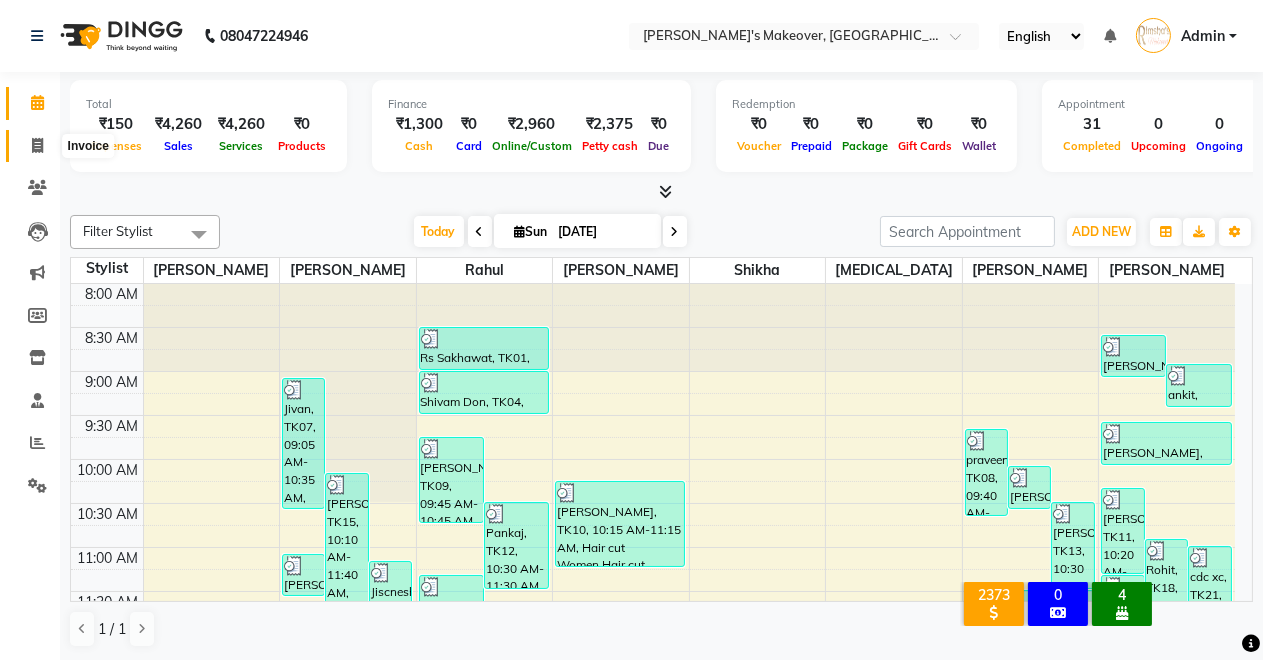 click 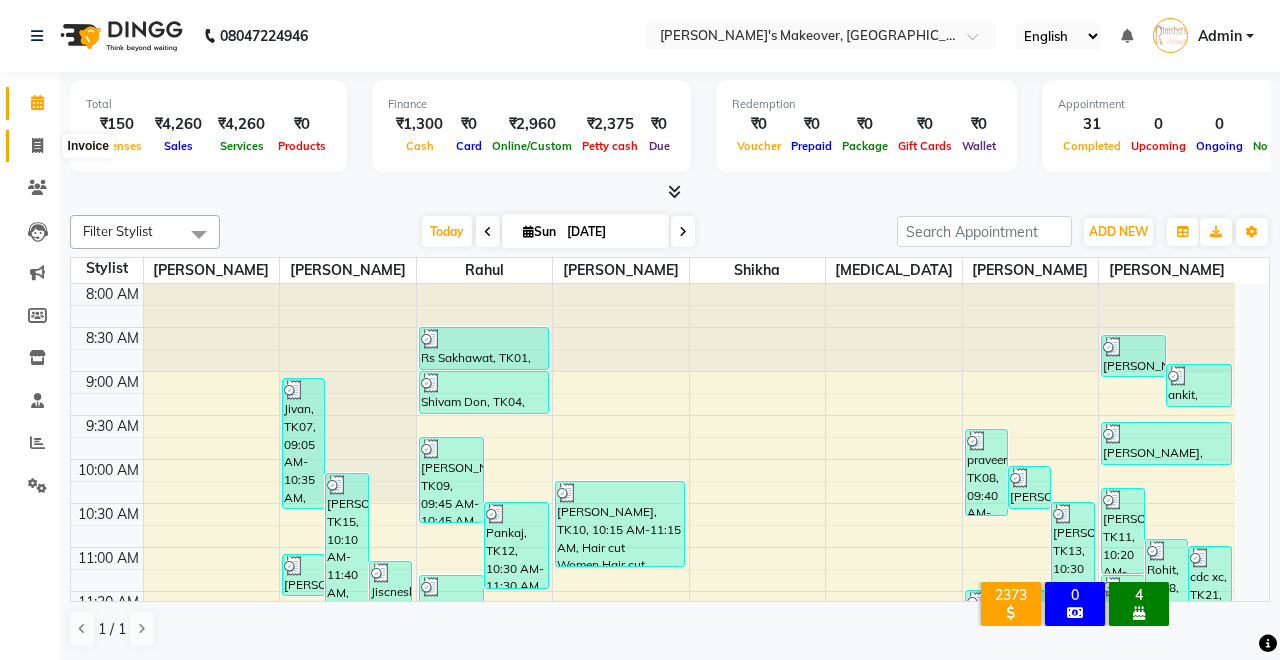 select on "7317" 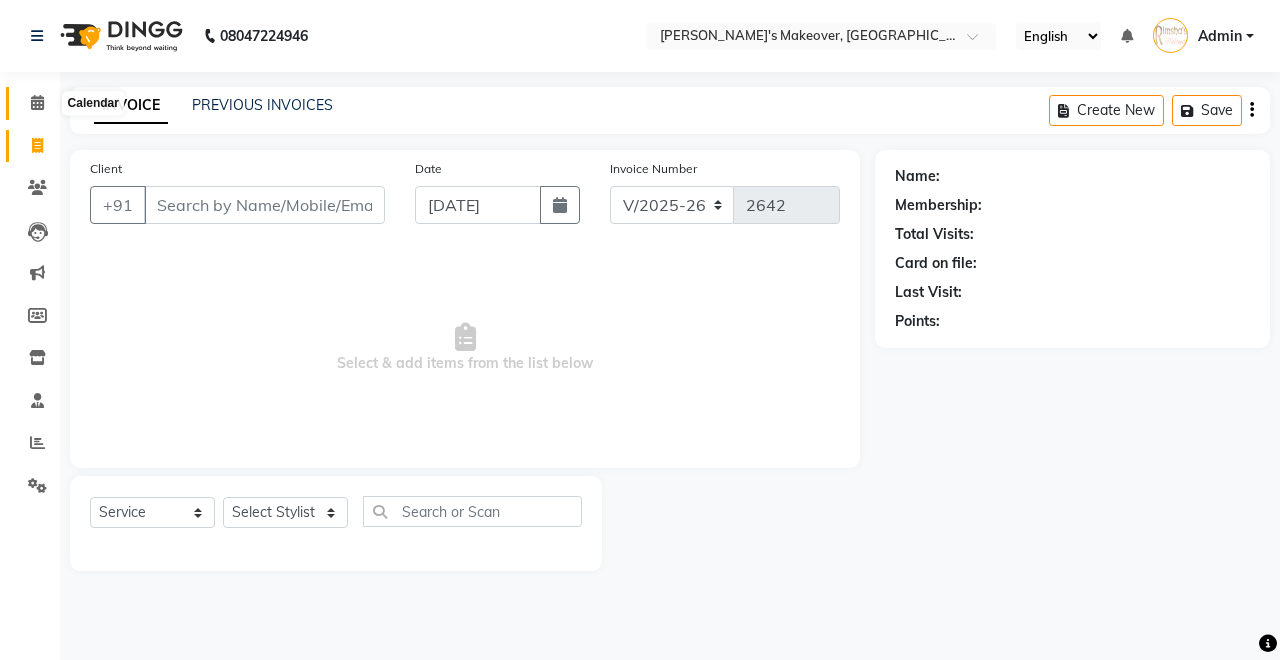 click 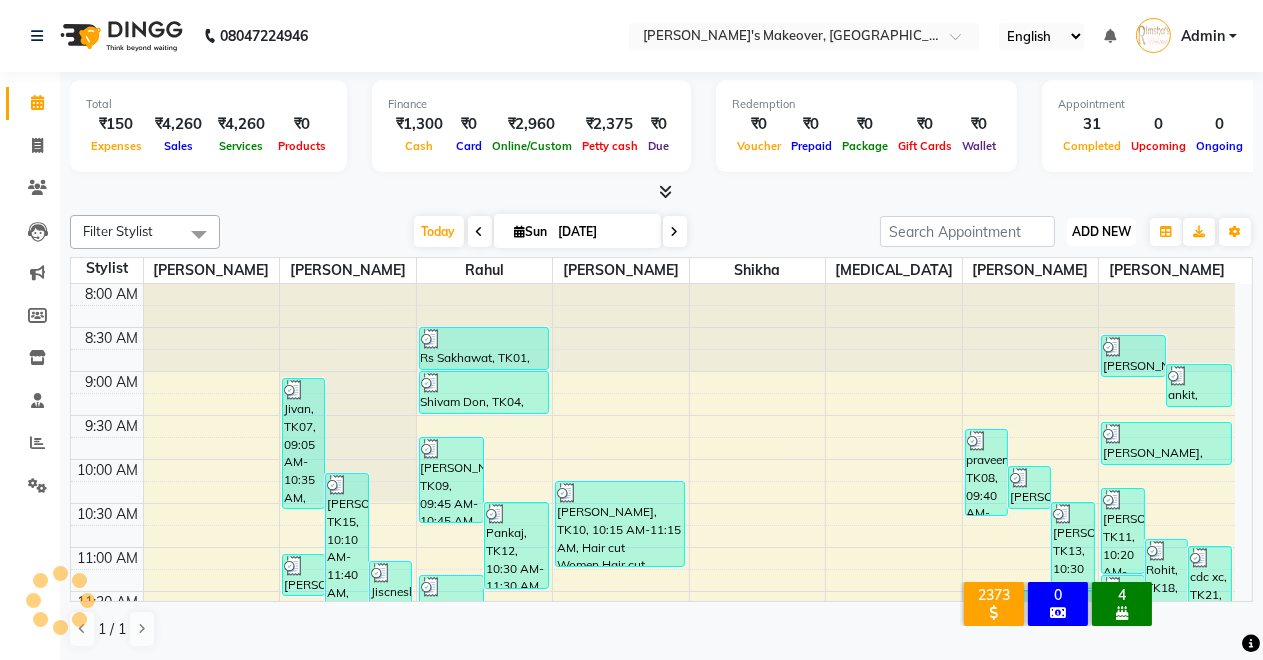 click on "ADD NEW" at bounding box center (1101, 231) 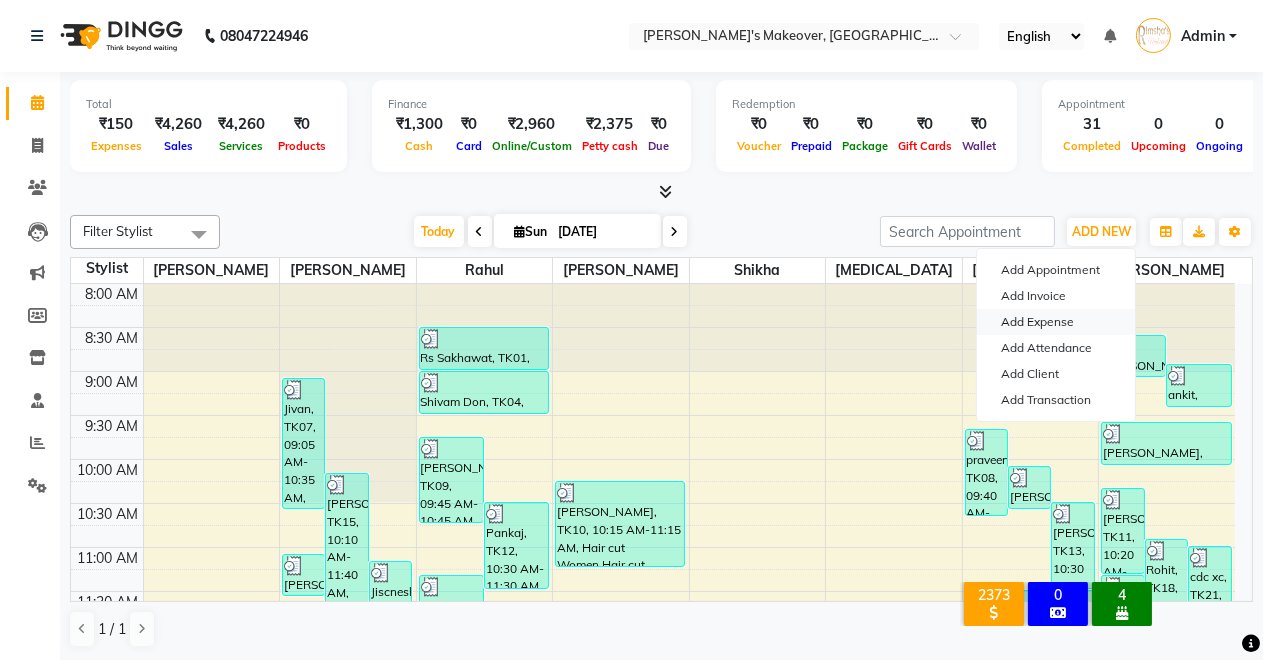 click on "Add Expense" at bounding box center [1056, 322] 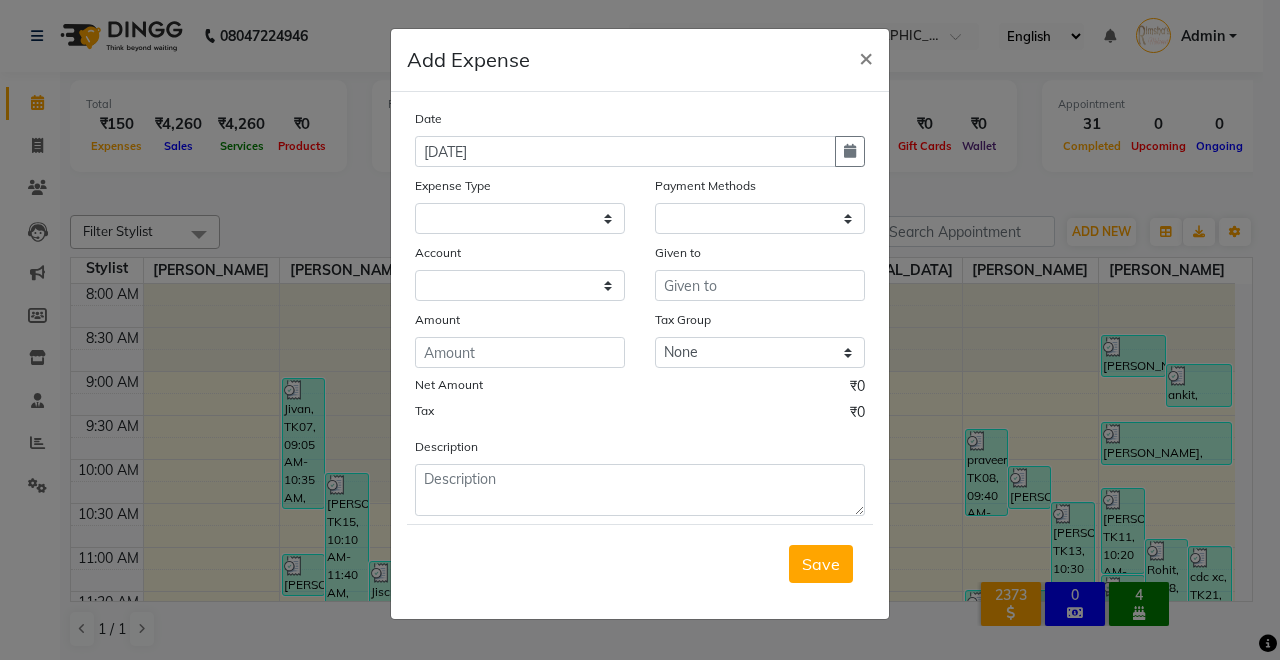 select on "1" 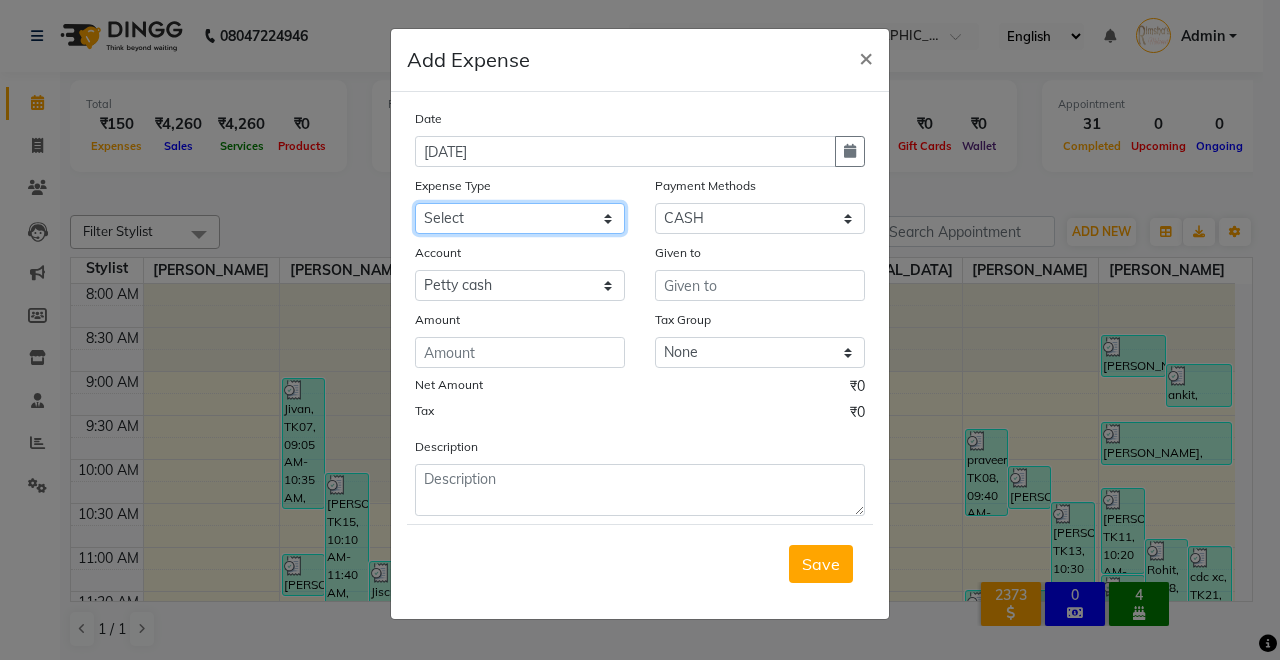 click on "Select Advance Salary CLEANING Clinical charges DM SIR DUSTBIN electricity bill Other PAMPHLETS Pandit G Priyanka mam Product Rent Salary SOFA Staff Snacks Tax Tea & Refreshment T SHIRT PRINT Utilities Water Bottle" 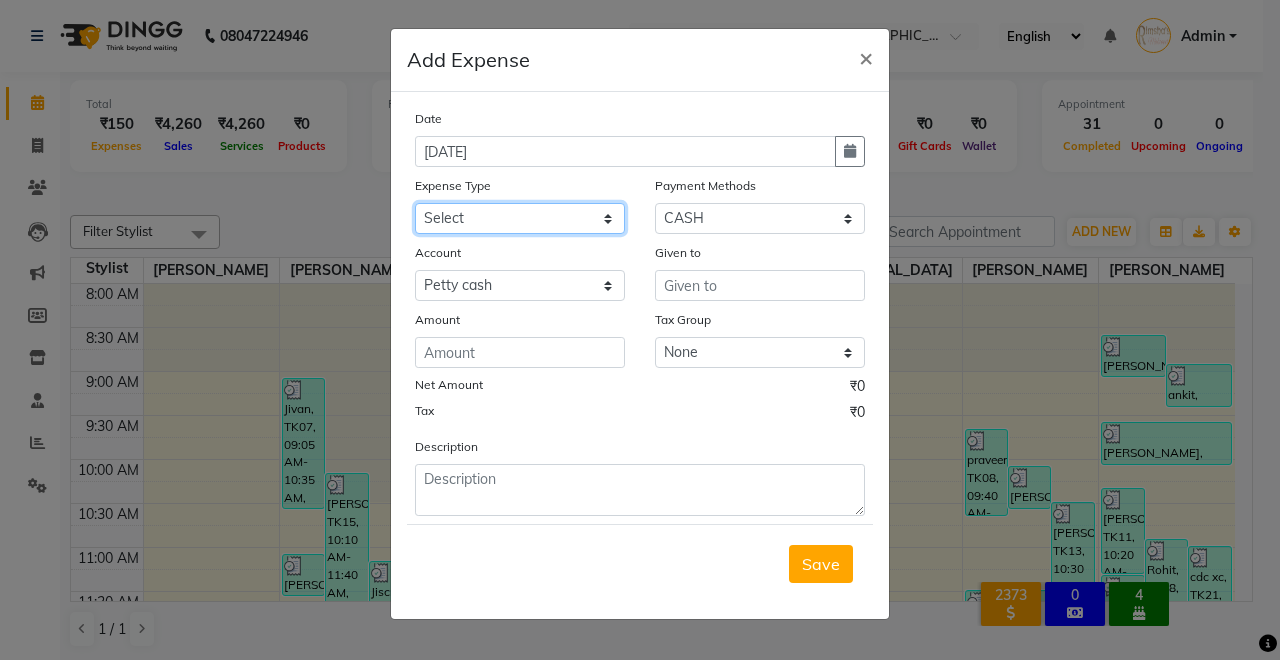 select on "19381" 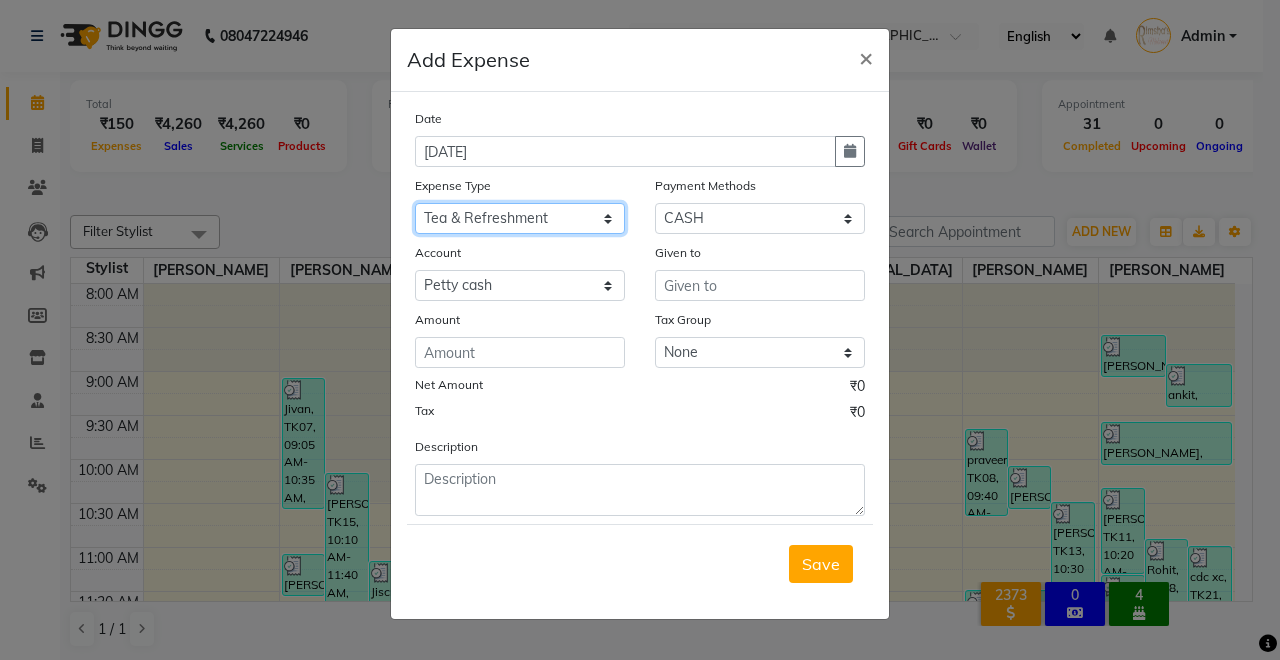 click on "Select Advance Salary CLEANING Clinical charges DM SIR DUSTBIN electricity bill Other PAMPHLETS Pandit G Priyanka mam Product Rent Salary SOFA Staff Snacks Tax Tea & Refreshment T SHIRT PRINT Utilities Water Bottle" 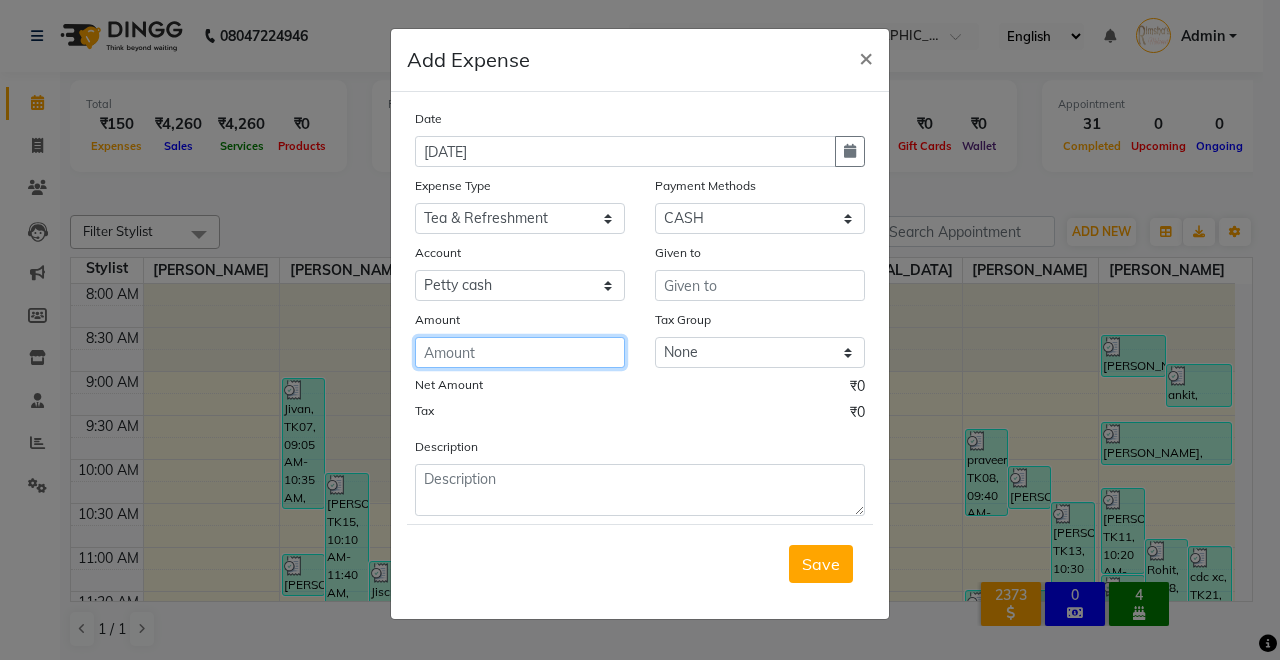 drag, startPoint x: 504, startPoint y: 345, endPoint x: 500, endPoint y: 374, distance: 29.274563 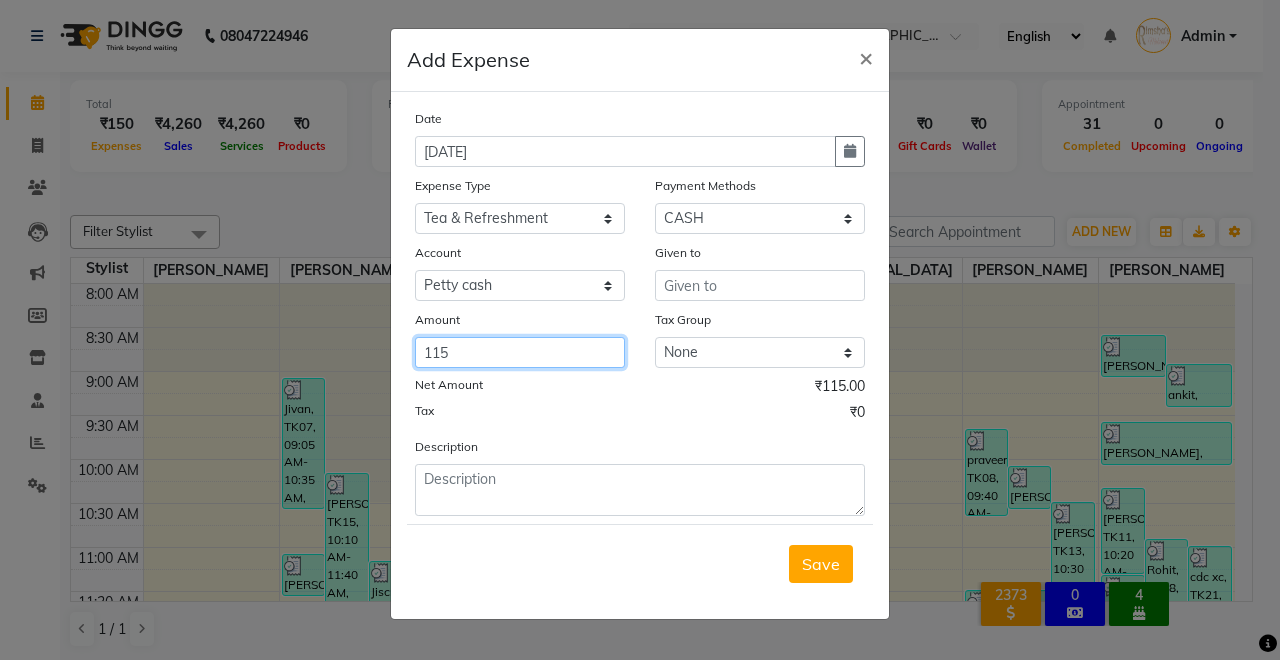 type on "115" 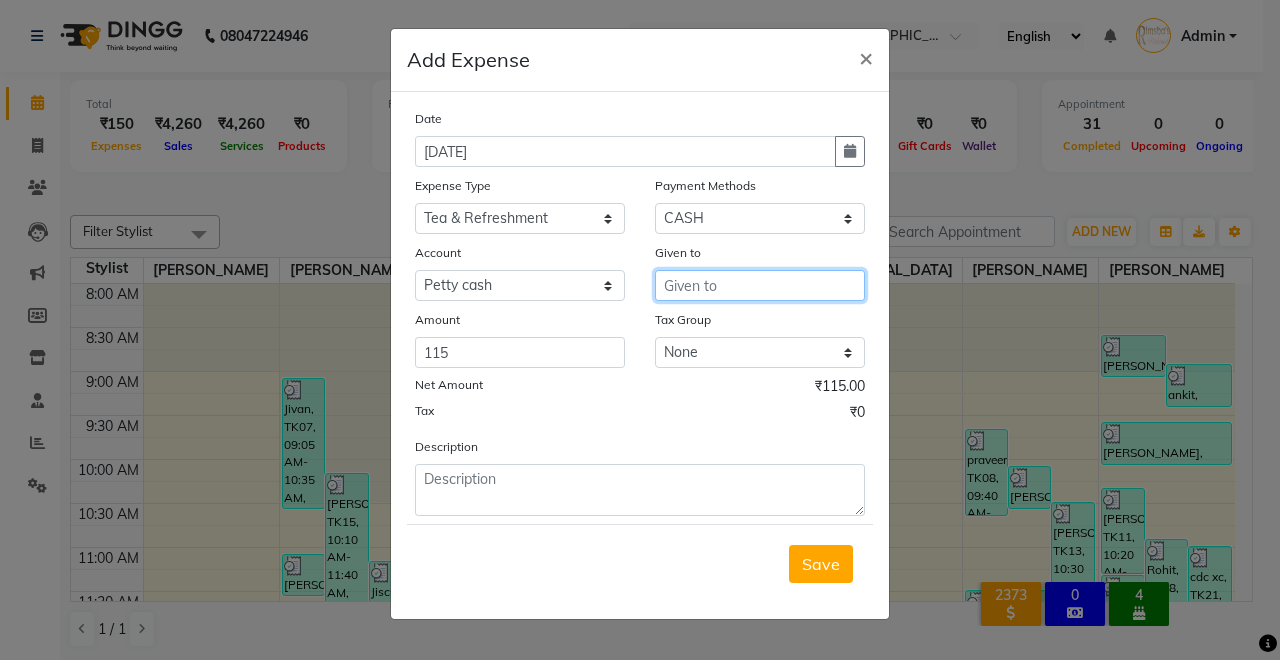 click at bounding box center [760, 285] 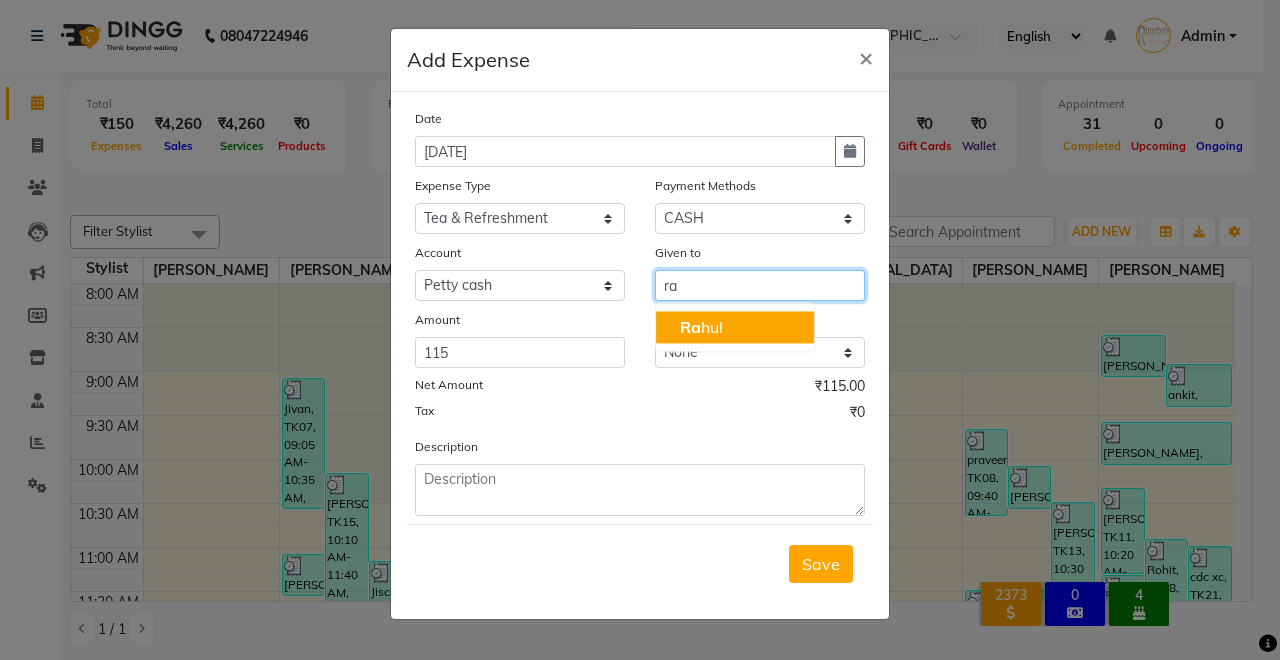 drag, startPoint x: 758, startPoint y: 330, endPoint x: 748, endPoint y: 305, distance: 26.925823 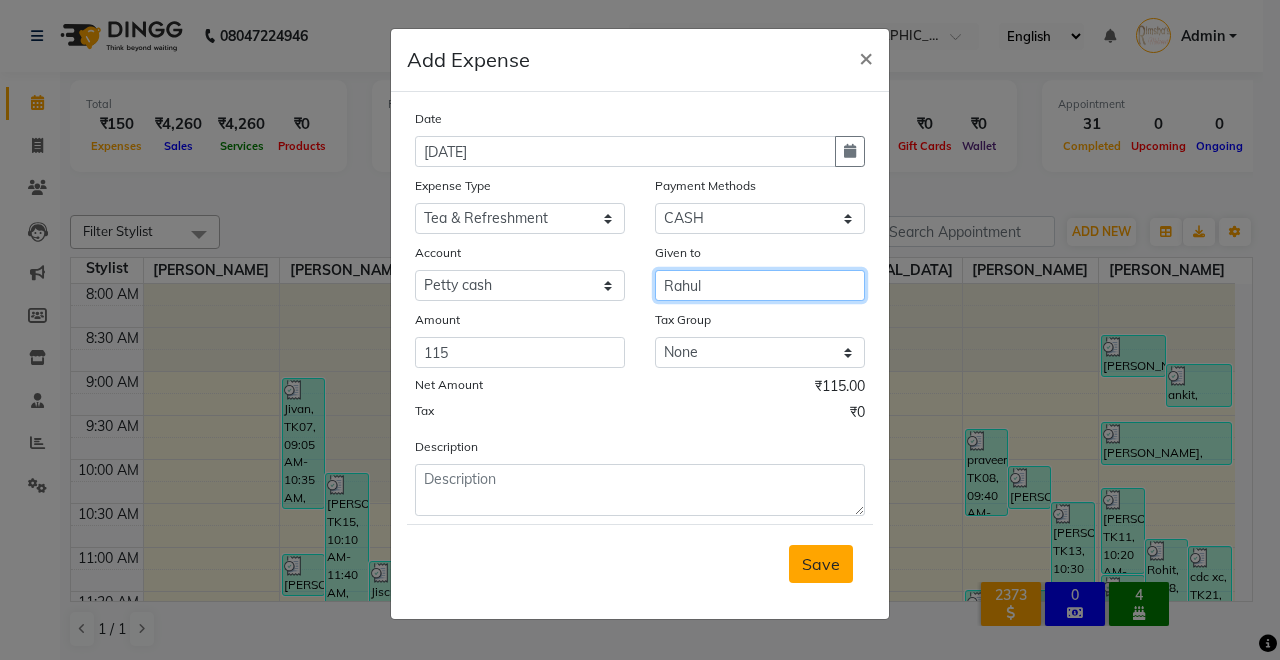 type on "Rahul" 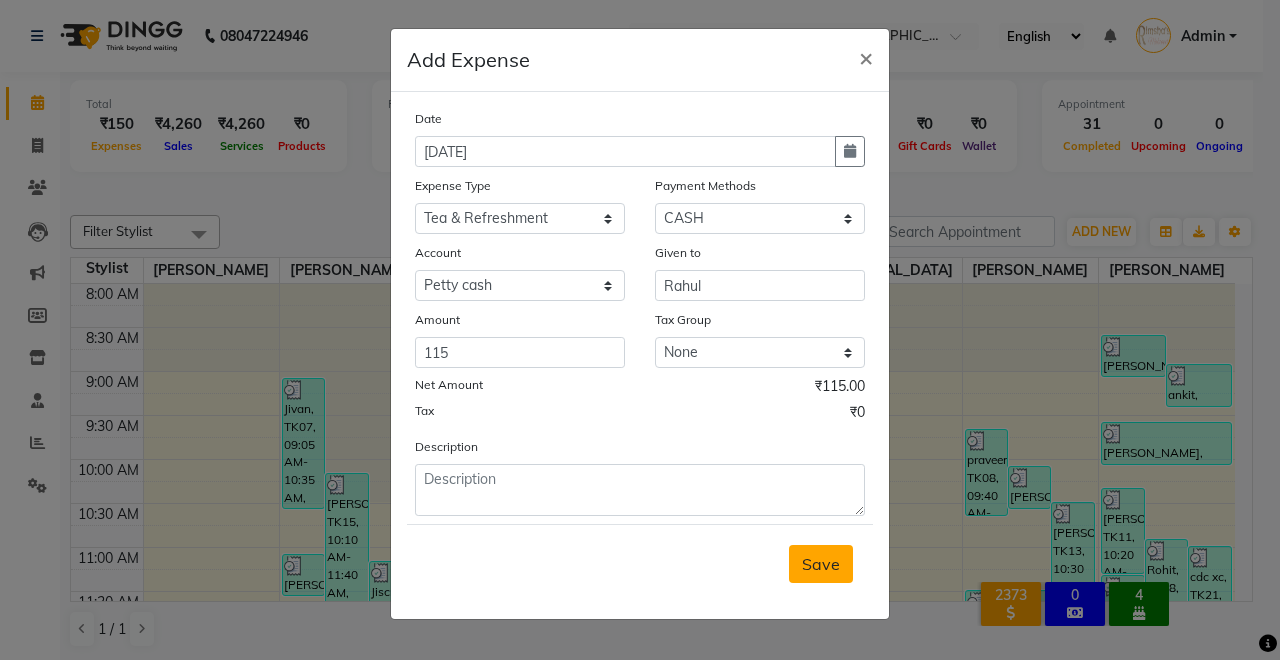 click on "Save" at bounding box center (821, 564) 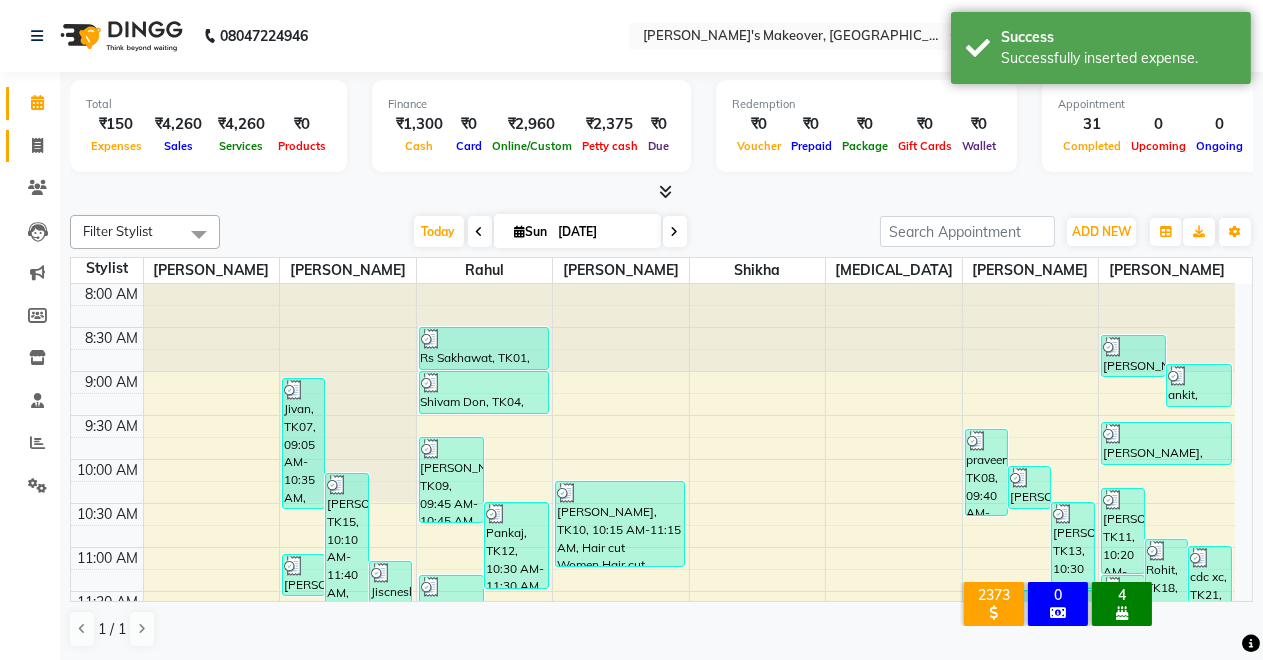 click 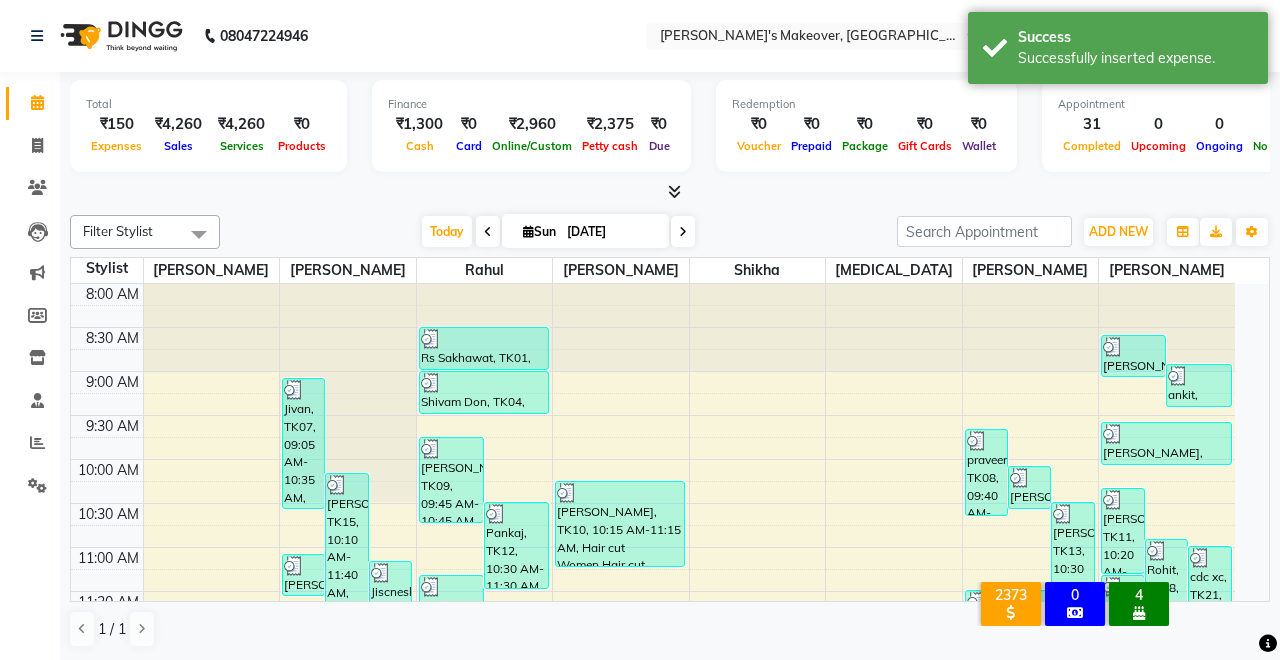 select on "7317" 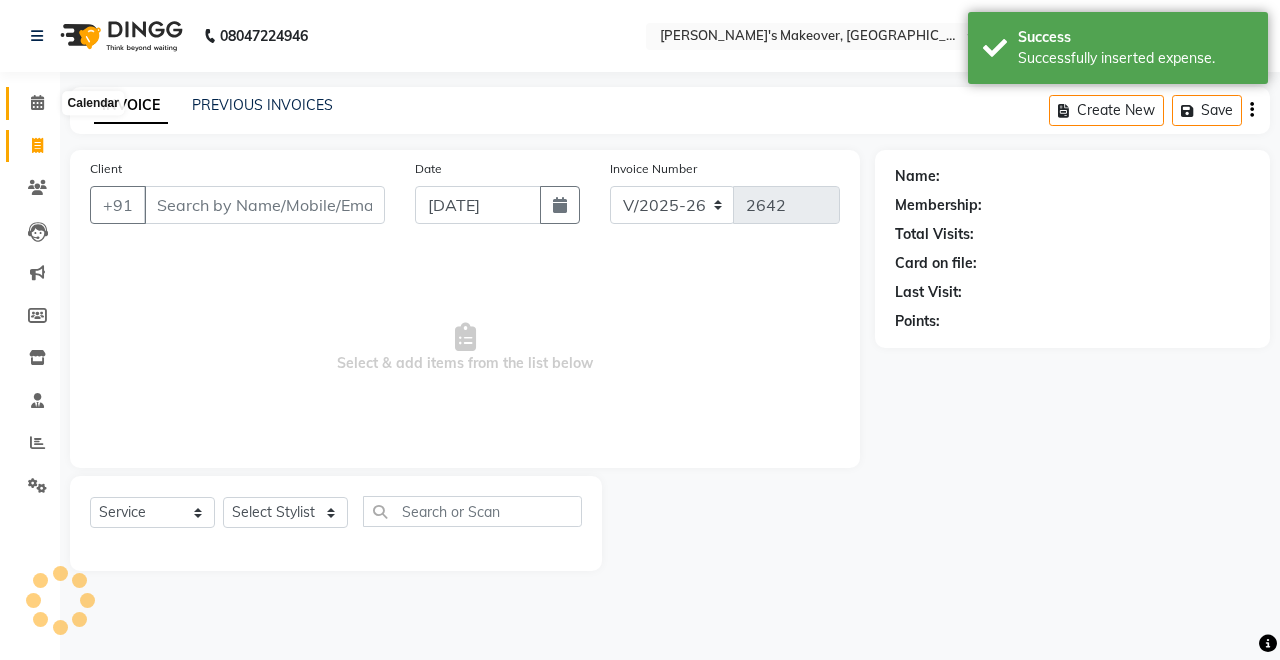 click 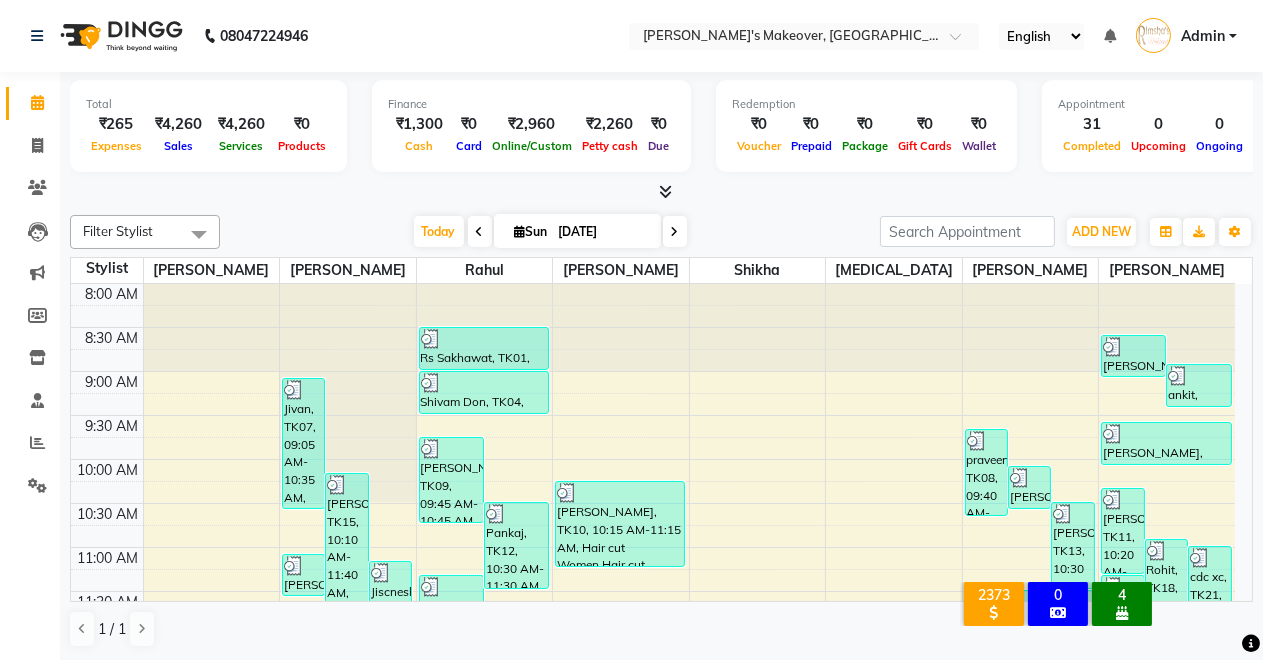 drag, startPoint x: 0, startPoint y: 114, endPoint x: 488, endPoint y: 104, distance: 488.10245 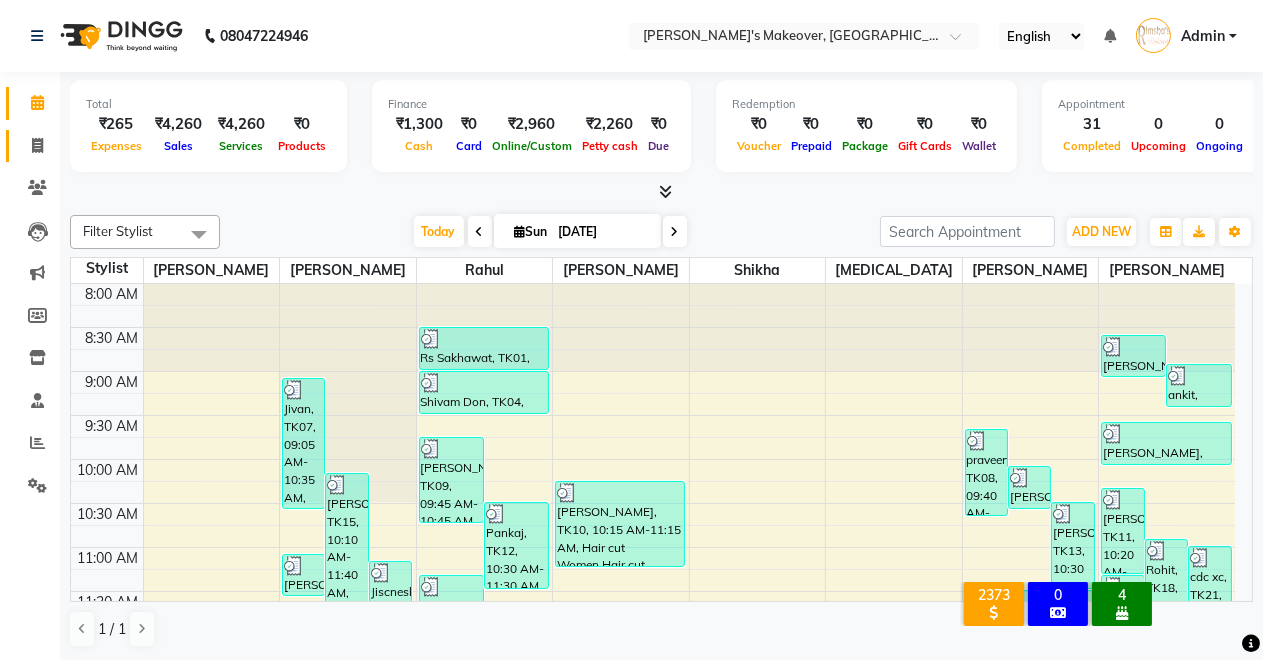 click on "Invoice" 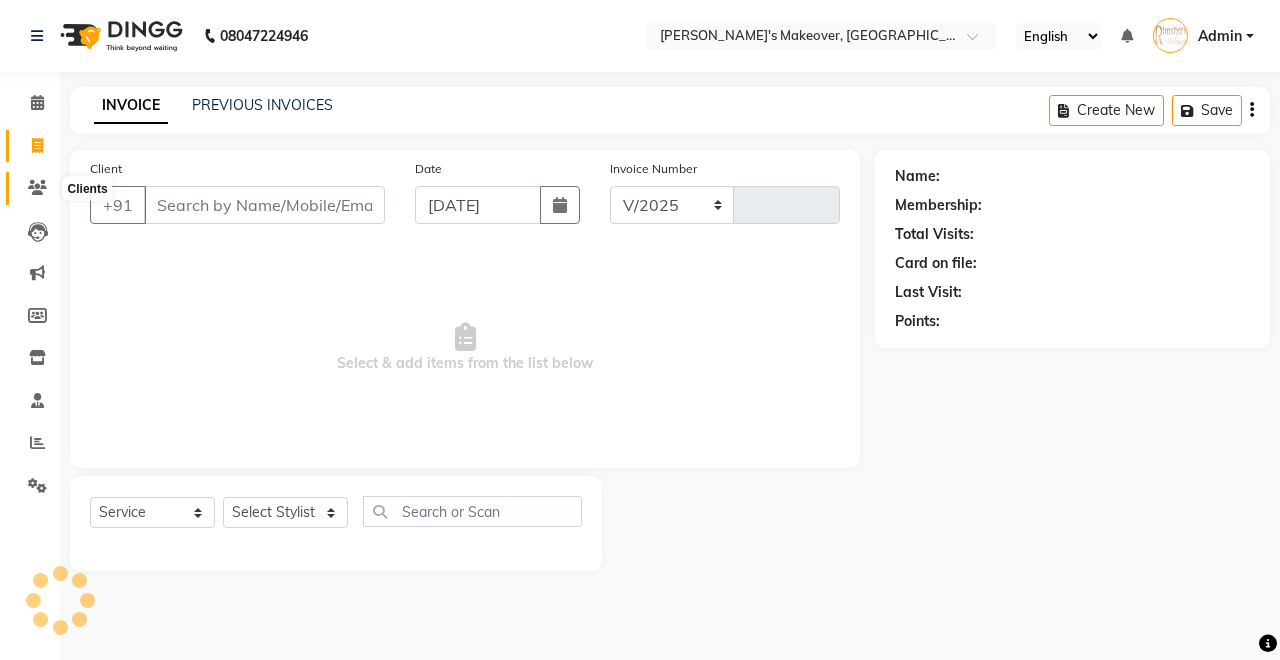 select on "7317" 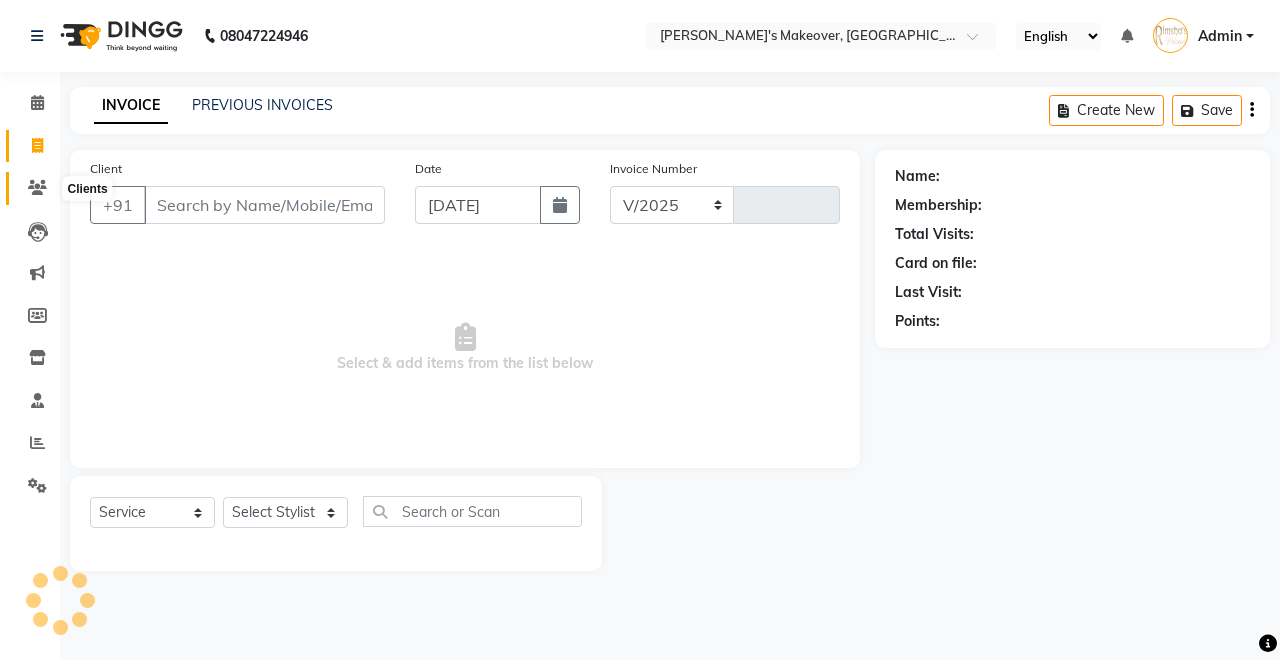 type on "2642" 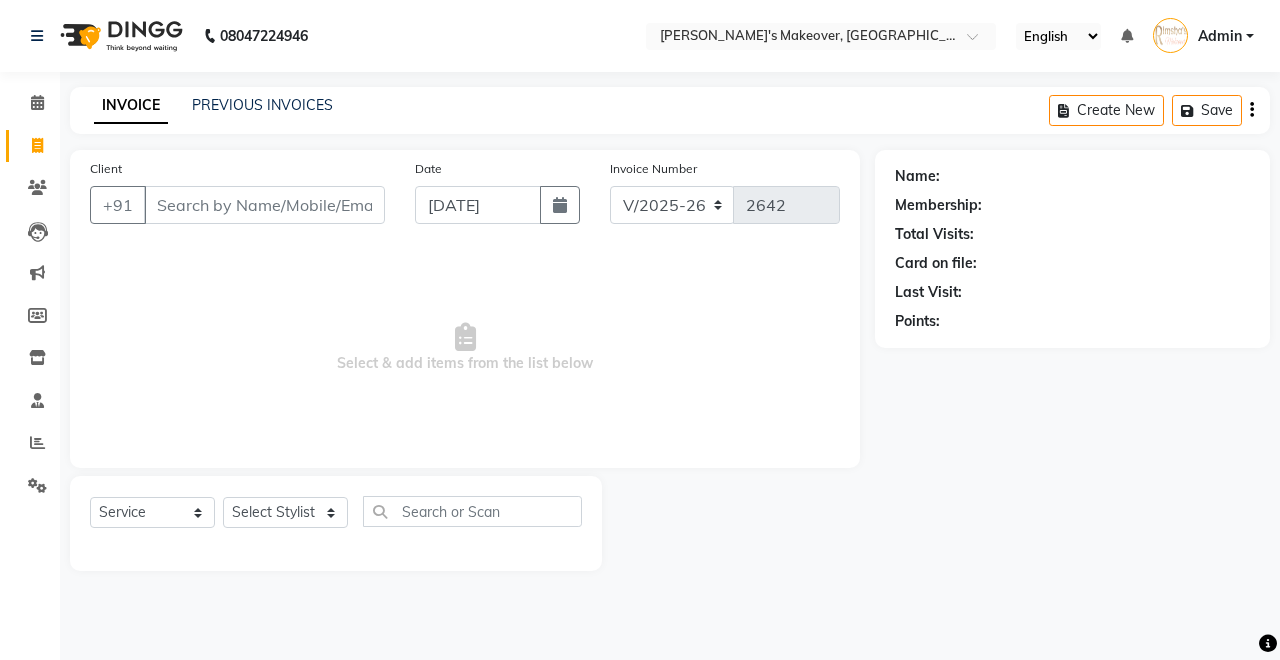 drag, startPoint x: 208, startPoint y: 225, endPoint x: 229, endPoint y: 179, distance: 50.566788 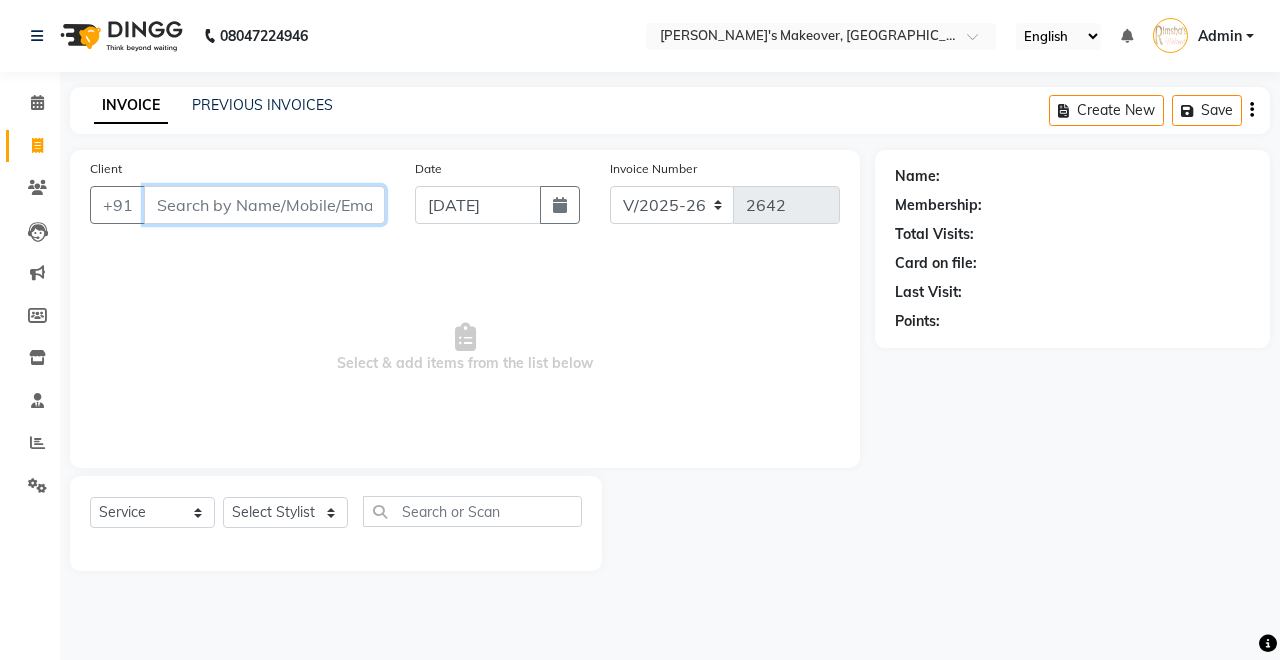 click on "Client" at bounding box center [264, 205] 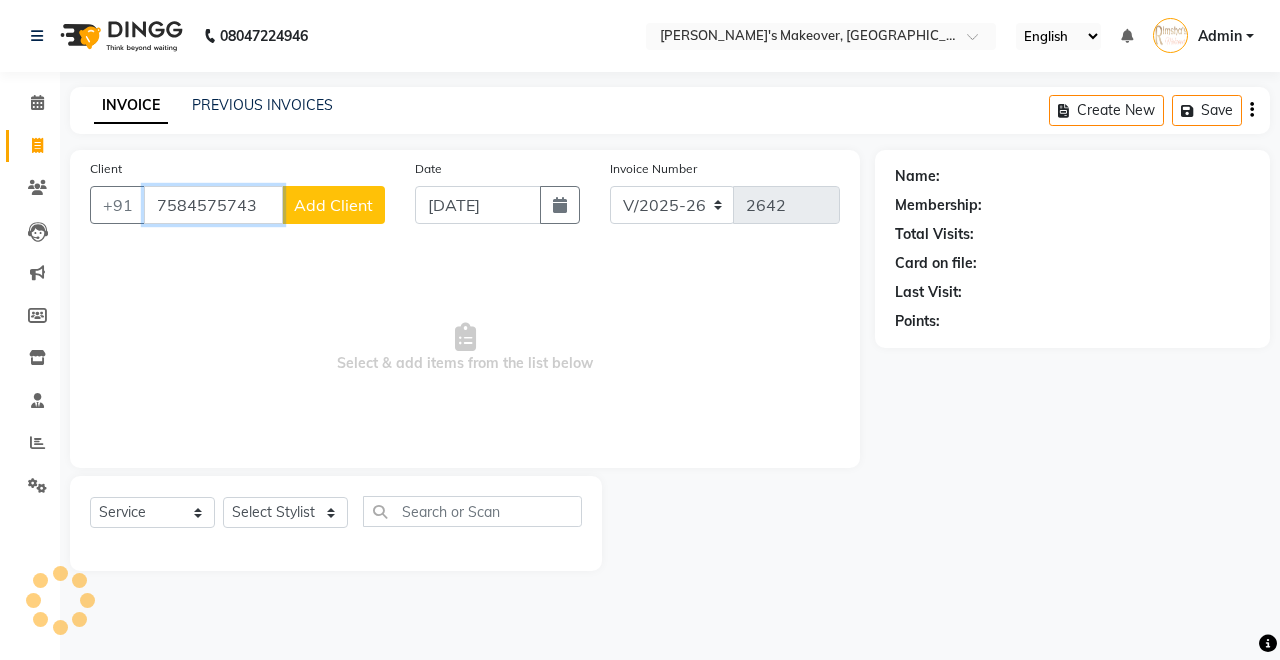 type on "7584575743" 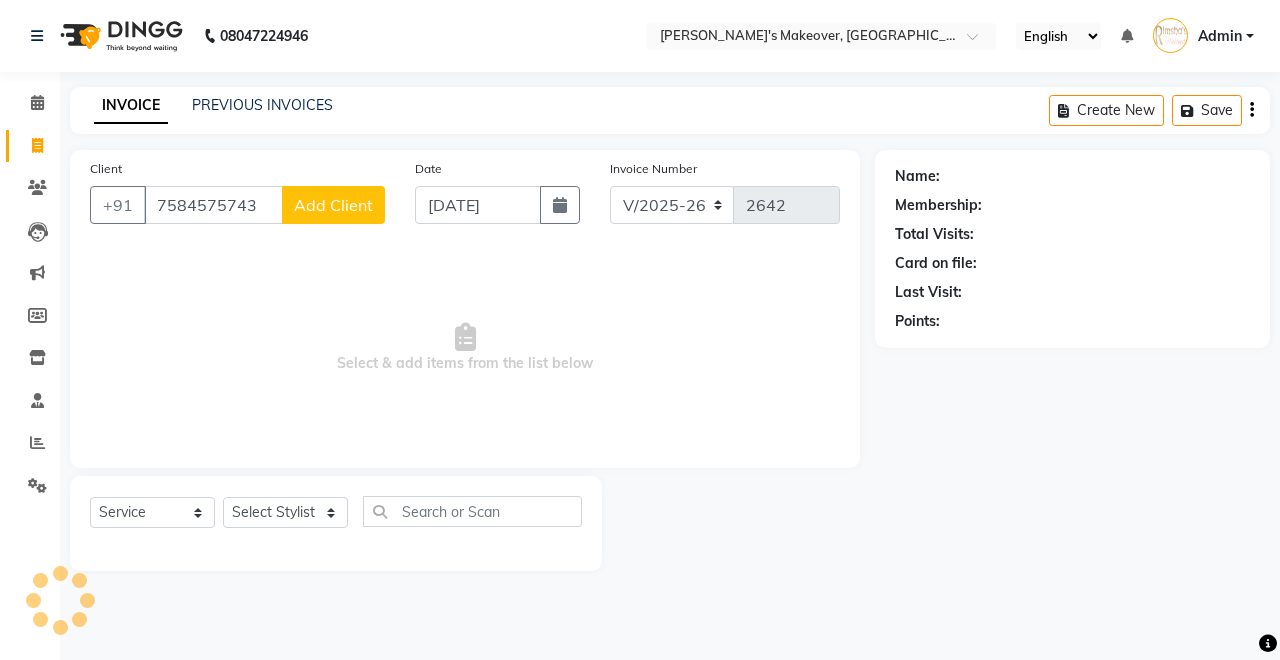 click on "Add Client" 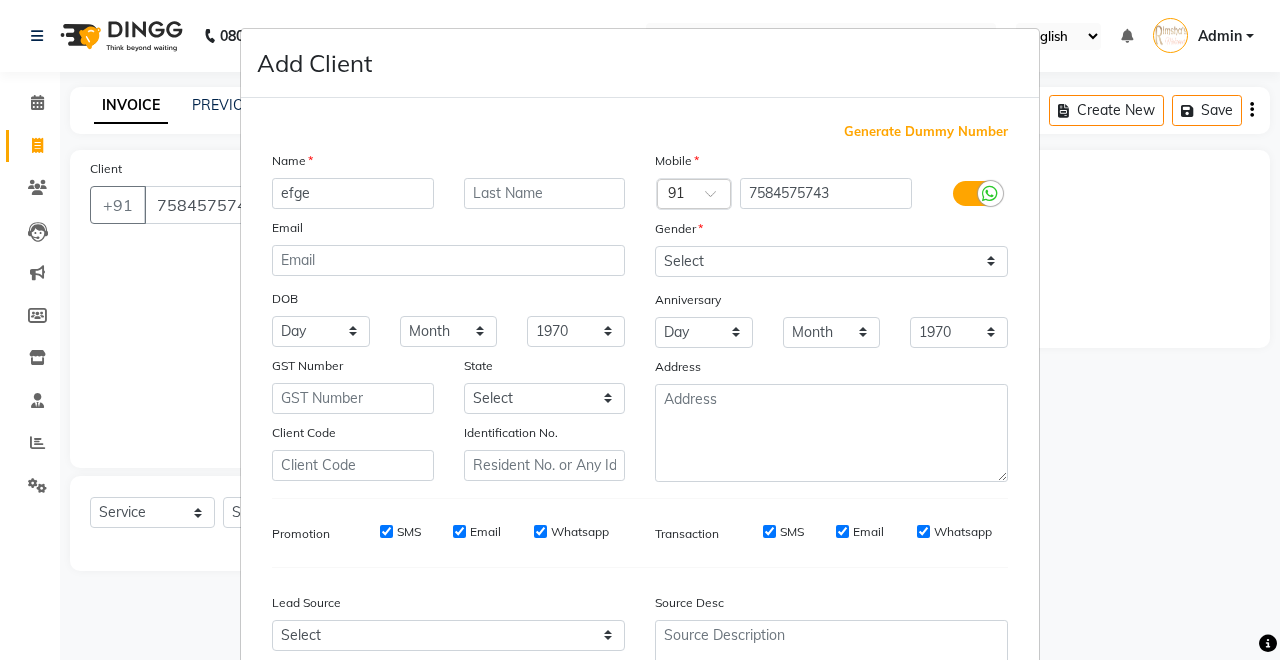 type on "efge" 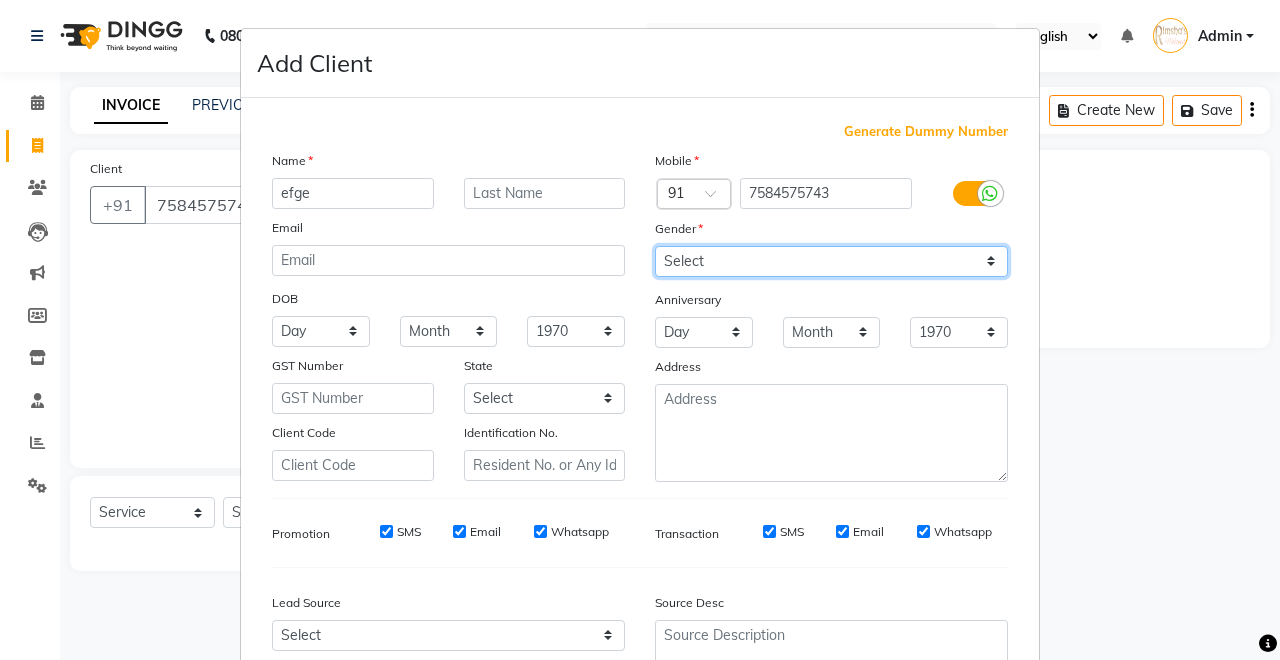 drag, startPoint x: 776, startPoint y: 261, endPoint x: 776, endPoint y: 274, distance: 13 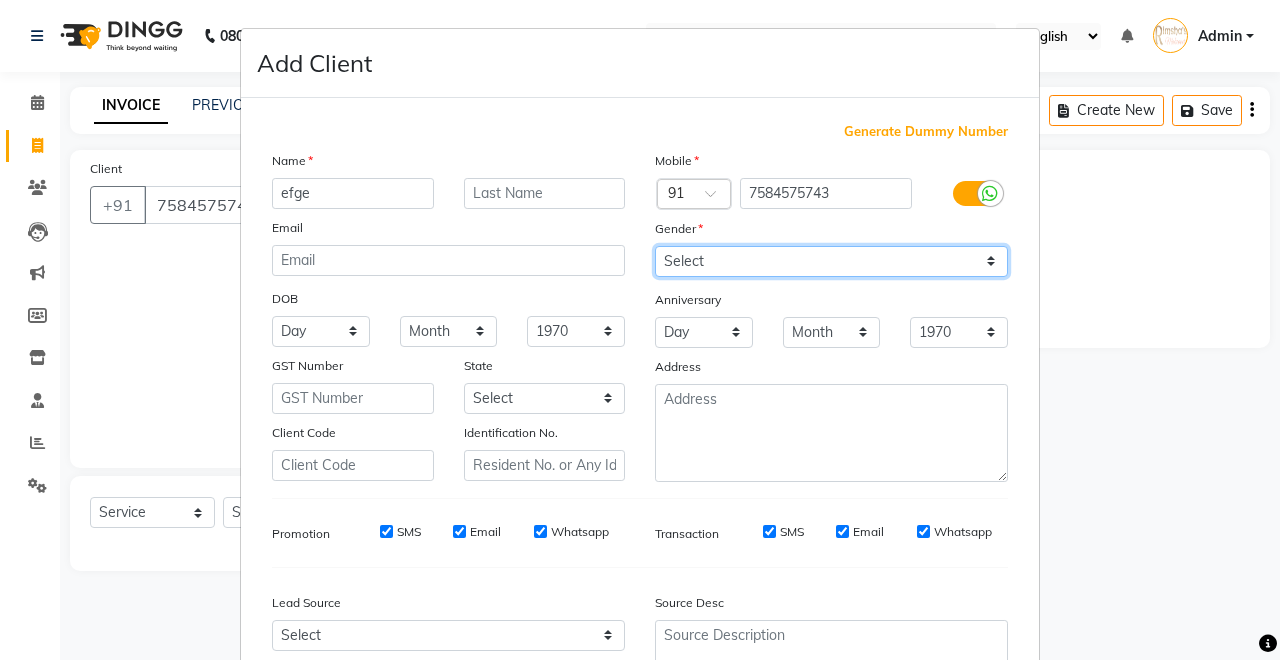 click on "Select [DEMOGRAPHIC_DATA] [DEMOGRAPHIC_DATA] Other Prefer Not To Say" at bounding box center [831, 261] 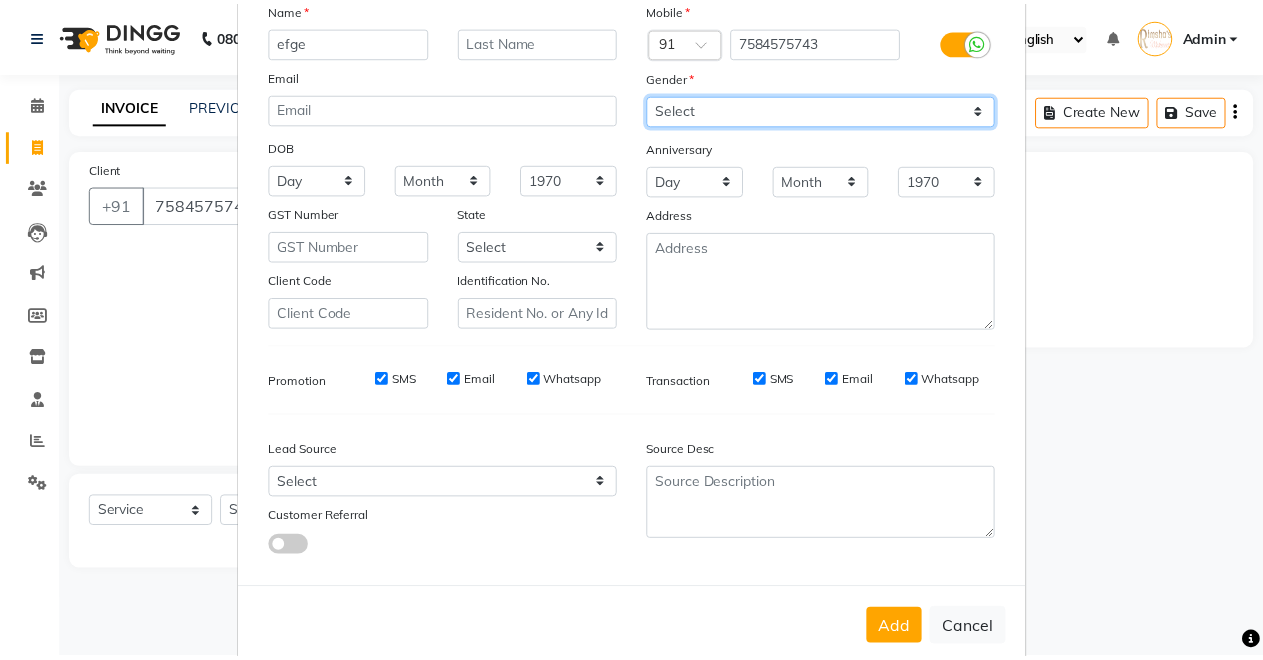 scroll, scrollTop: 185, scrollLeft: 0, axis: vertical 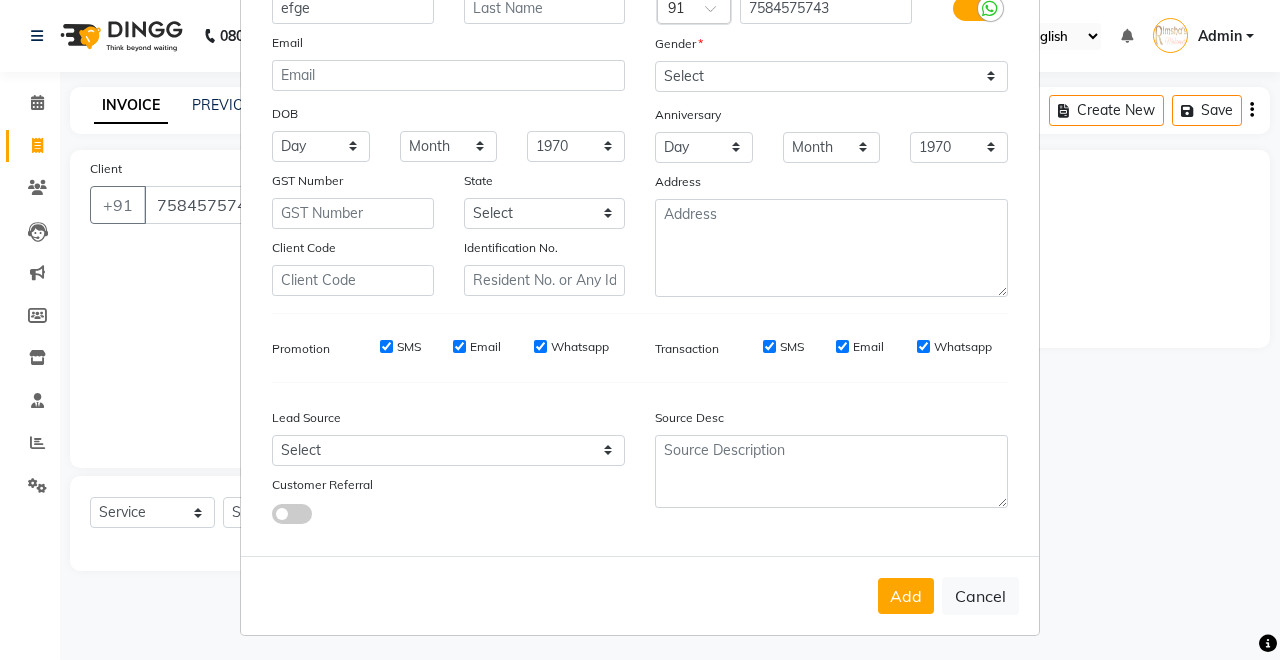 click on "Add   Cancel" at bounding box center [640, 595] 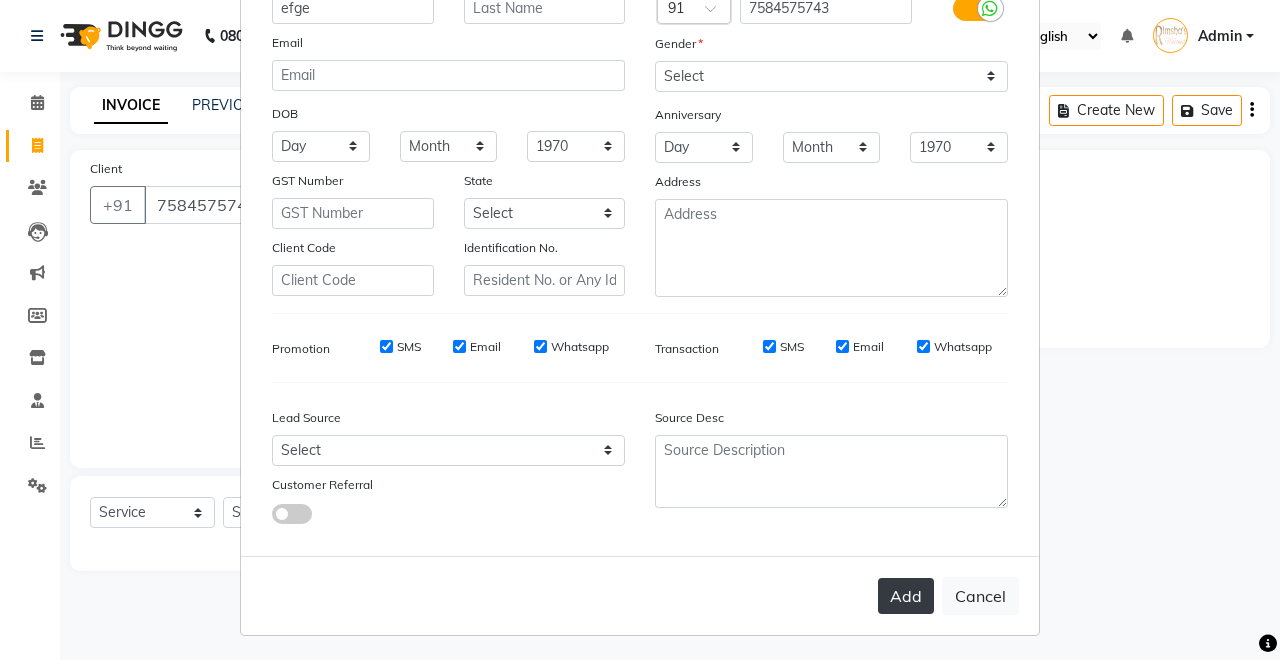 click on "Add" at bounding box center (906, 596) 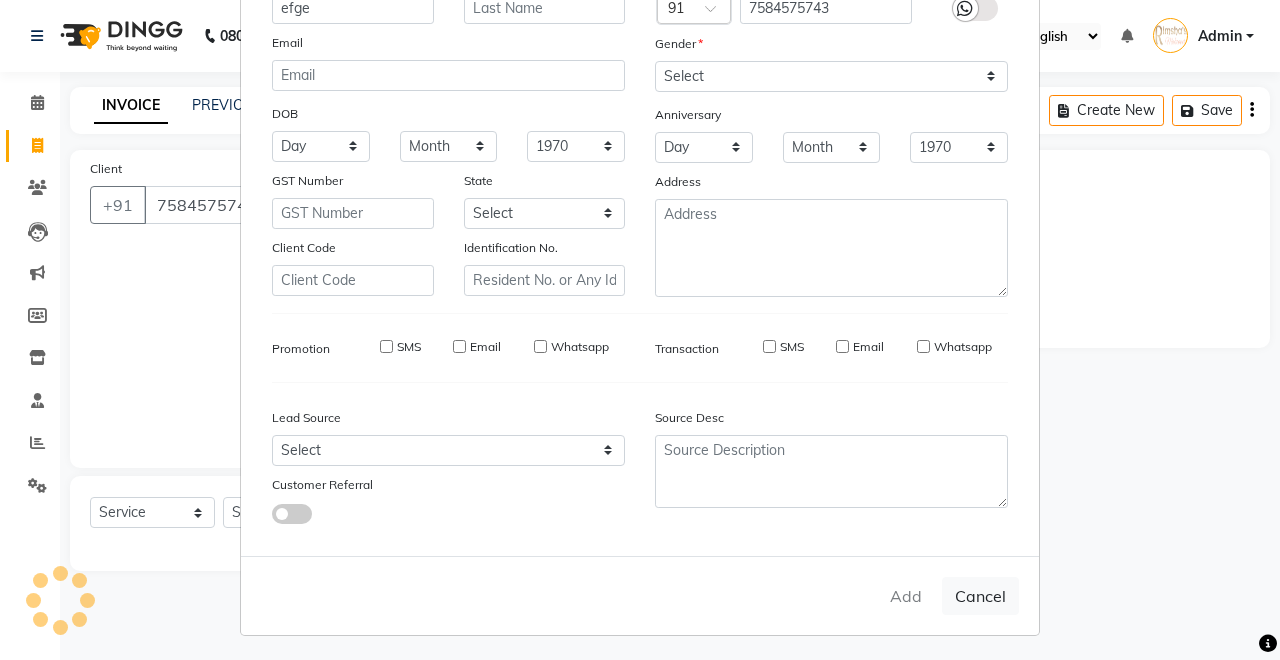 type 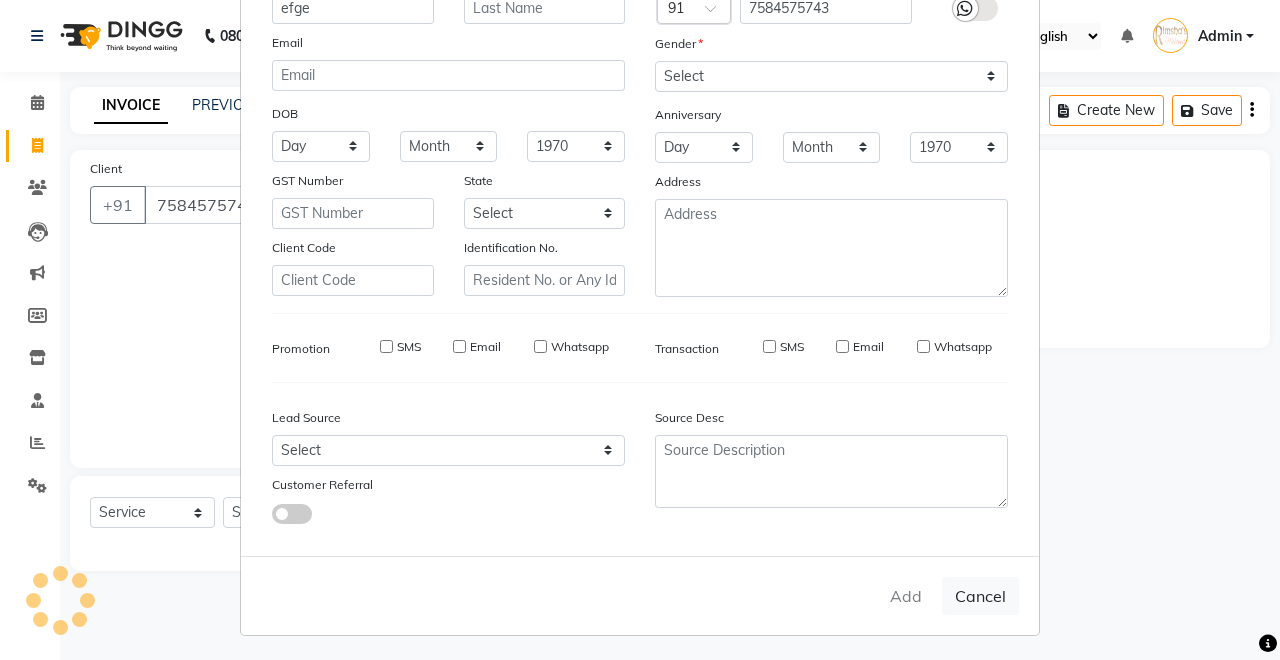 select 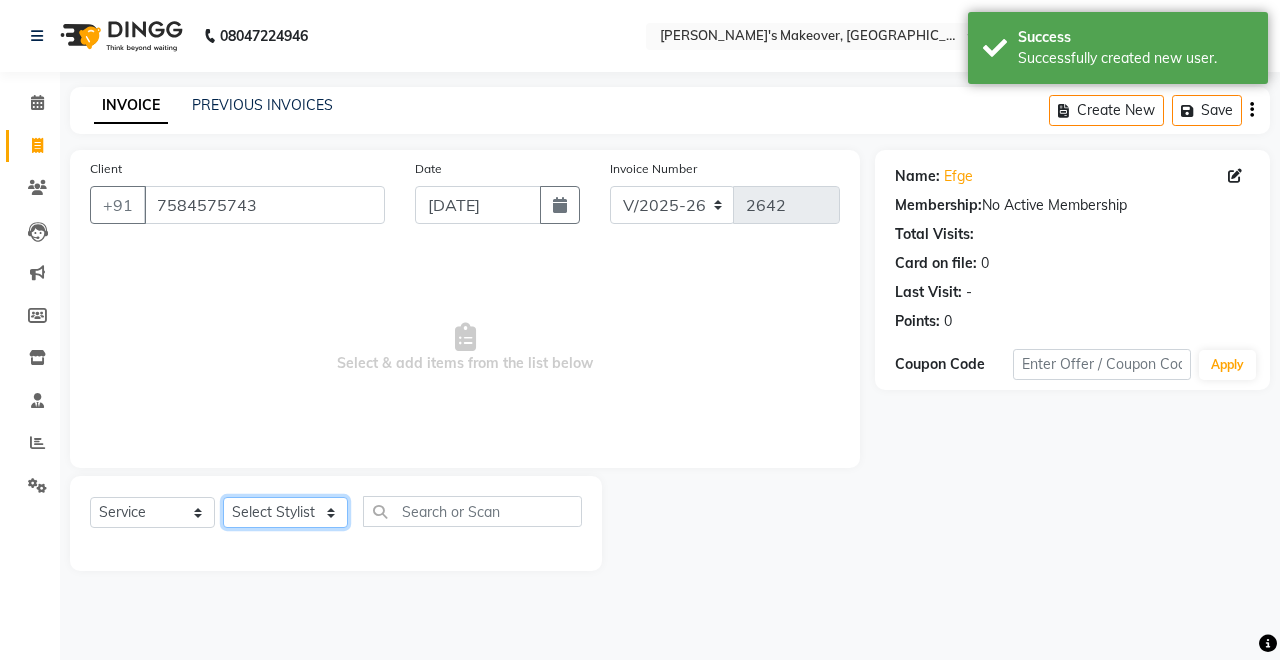 drag, startPoint x: 255, startPoint y: 515, endPoint x: 211, endPoint y: 434, distance: 92.17918 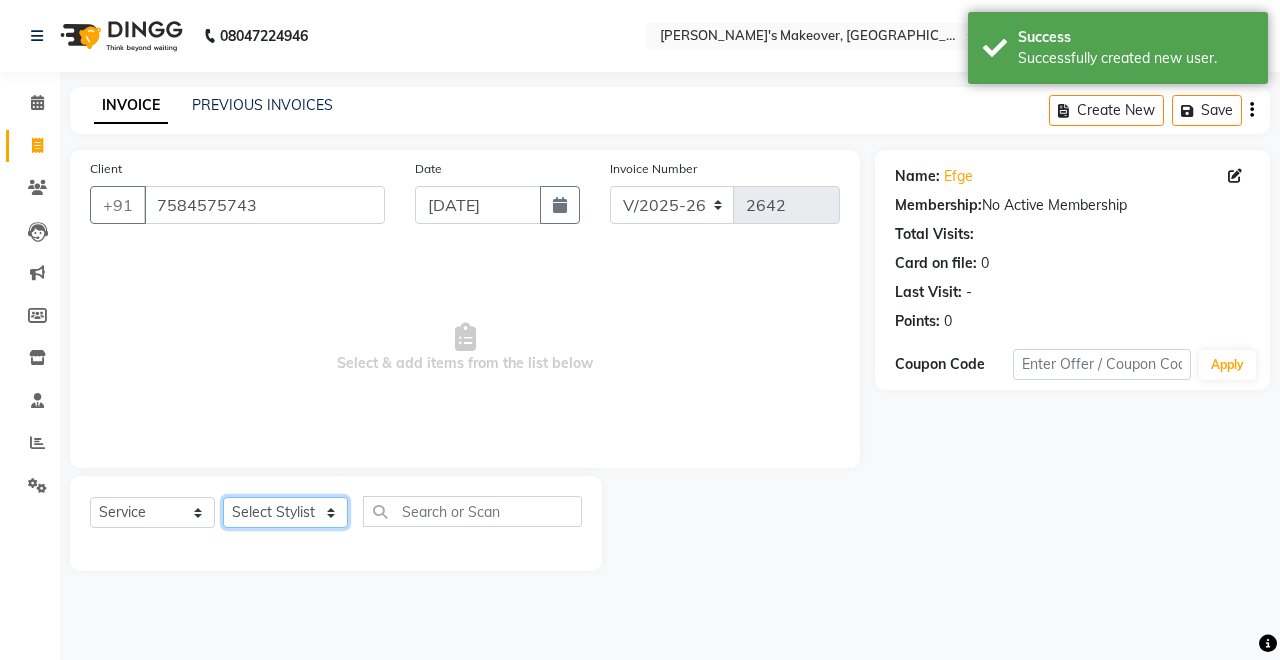 select on "65689" 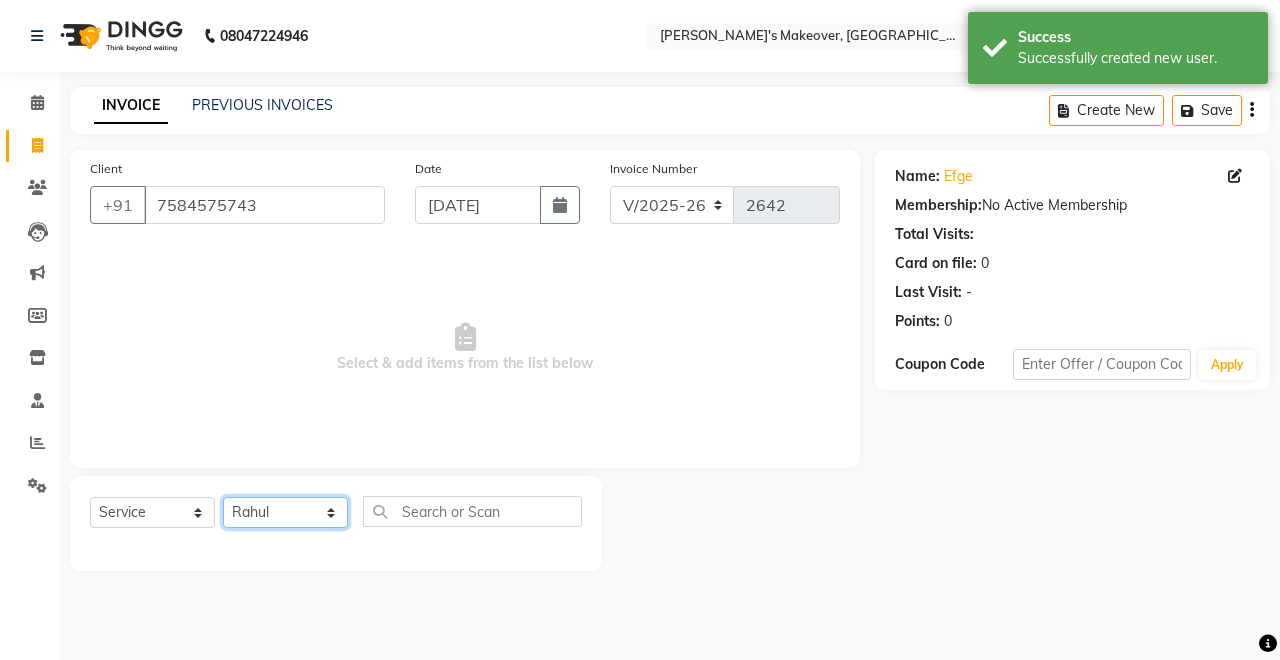 click on "Select Stylist [PERSON_NAME] [PERSON_NAME] [MEDICAL_DATA][PERSON_NAME] [PERSON_NAME] Verma" 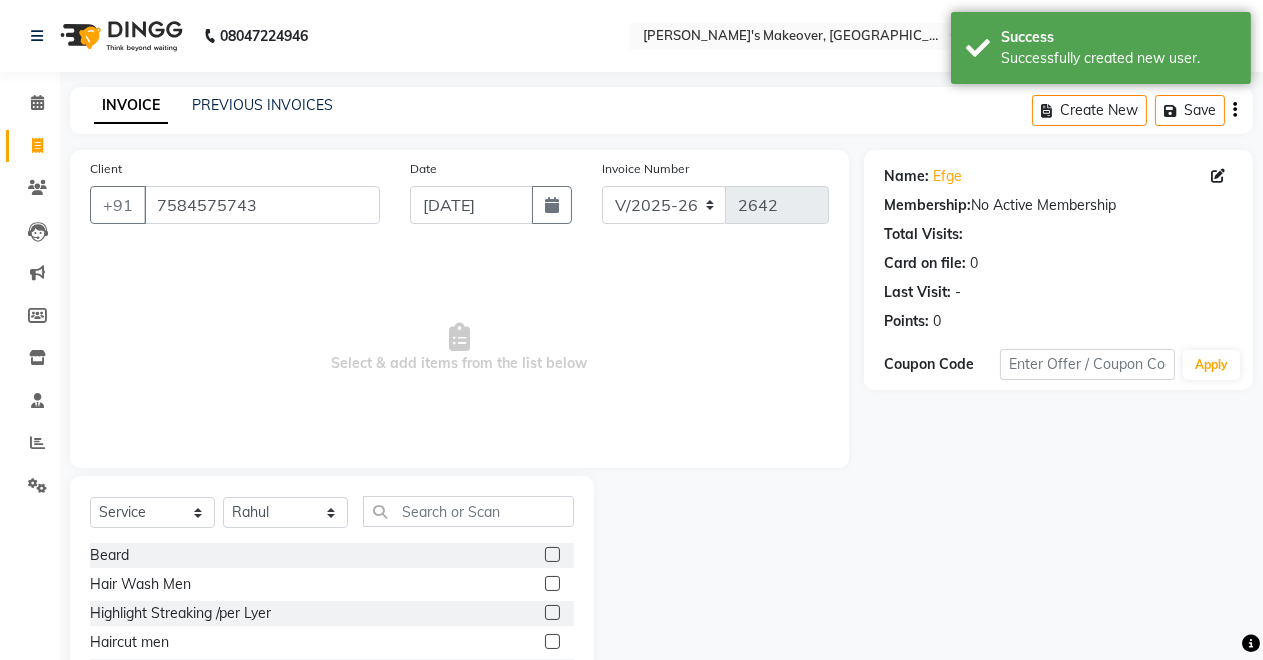 click 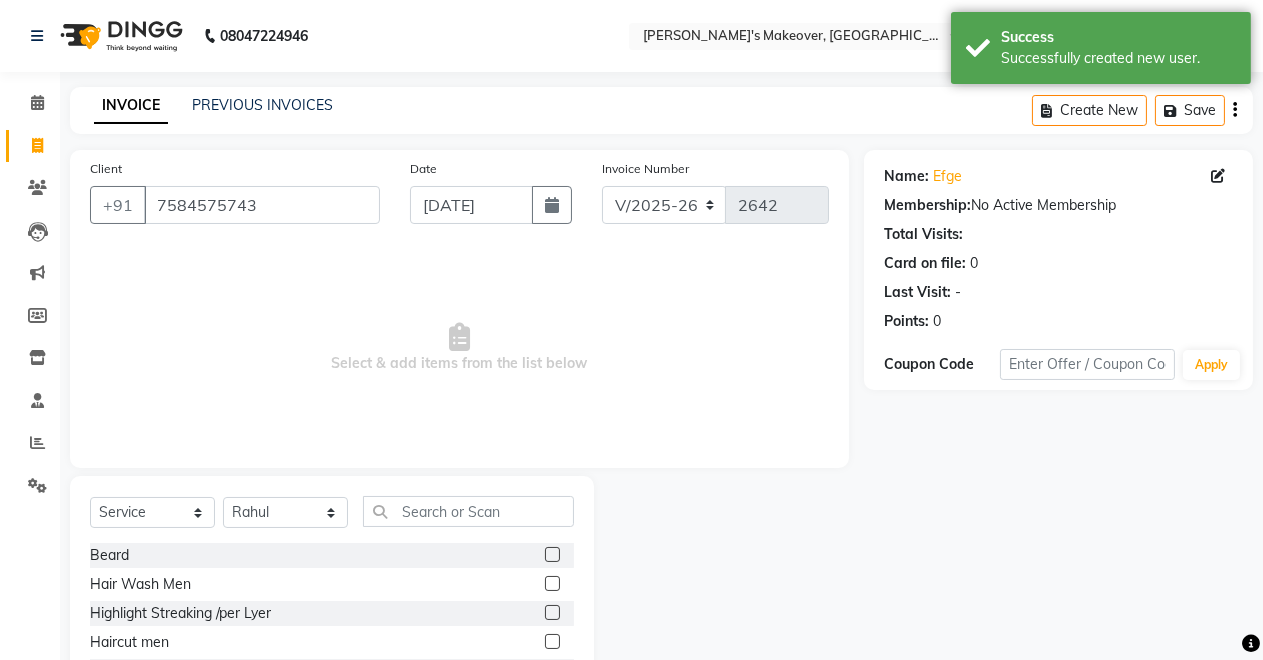 click 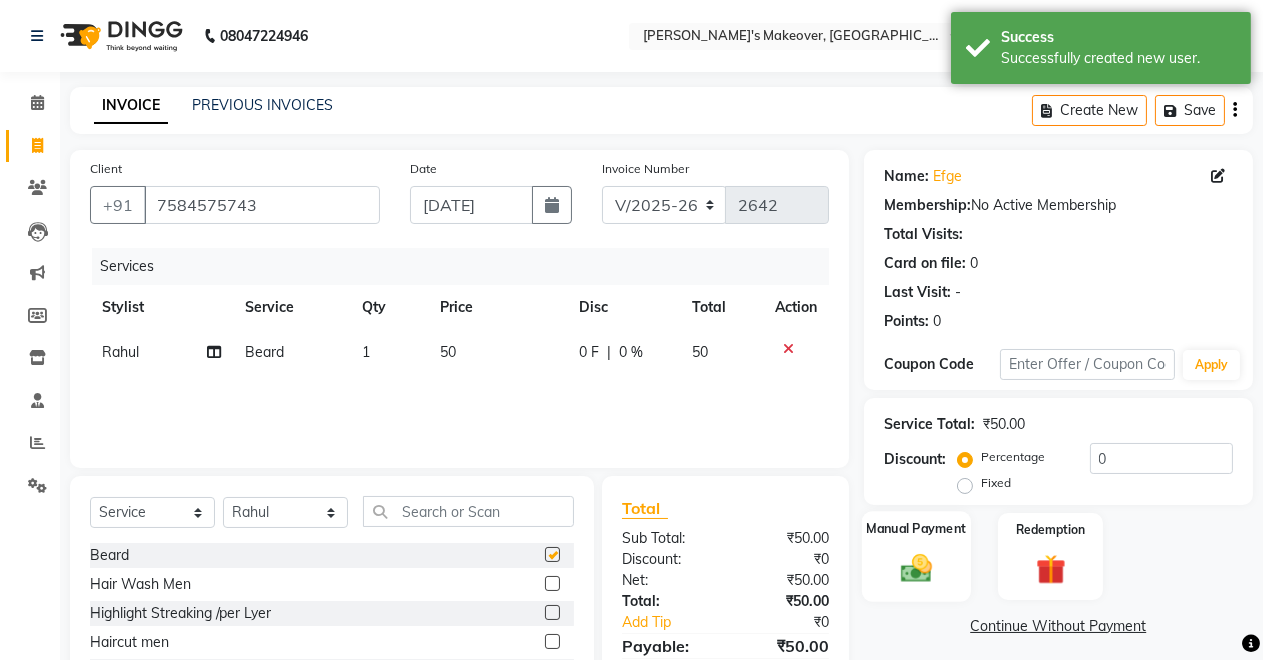 checkbox on "false" 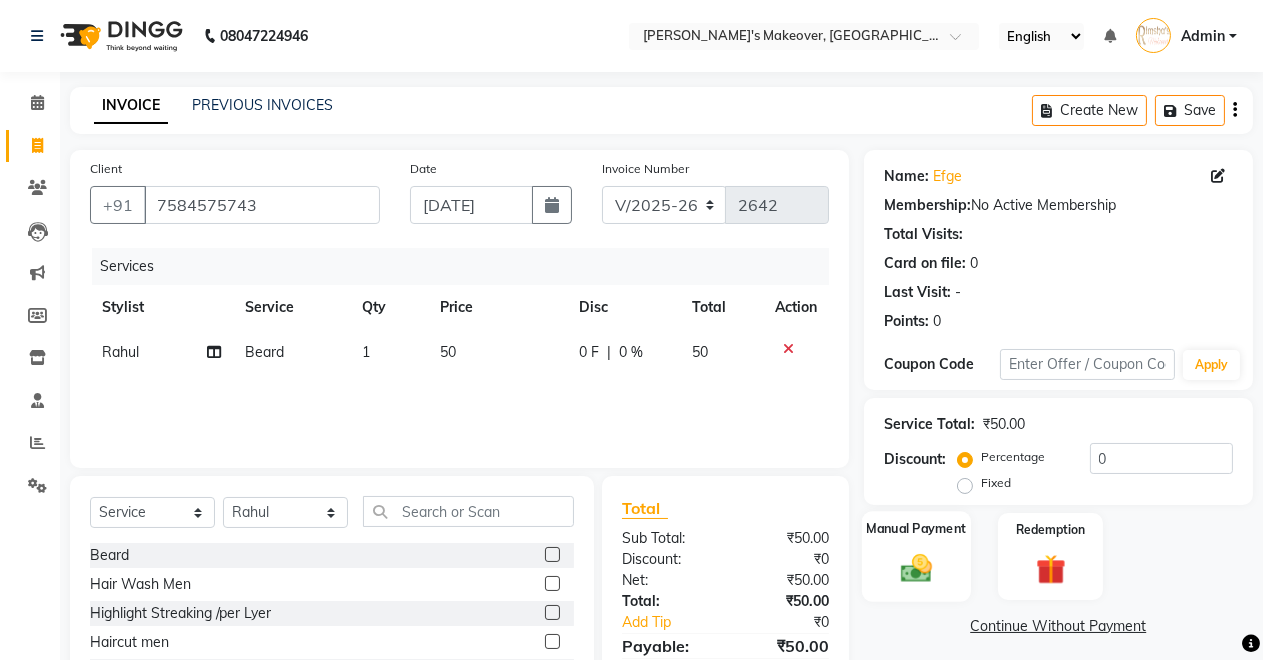 click on "Manual Payment" 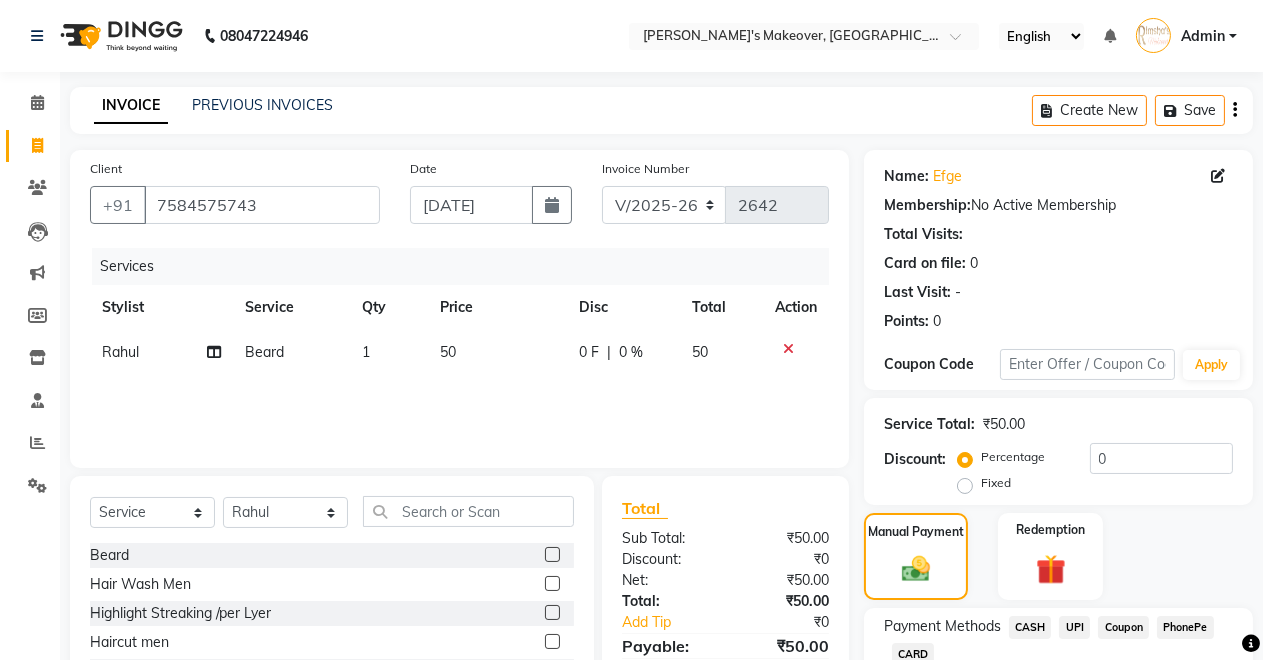 scroll, scrollTop: 141, scrollLeft: 0, axis: vertical 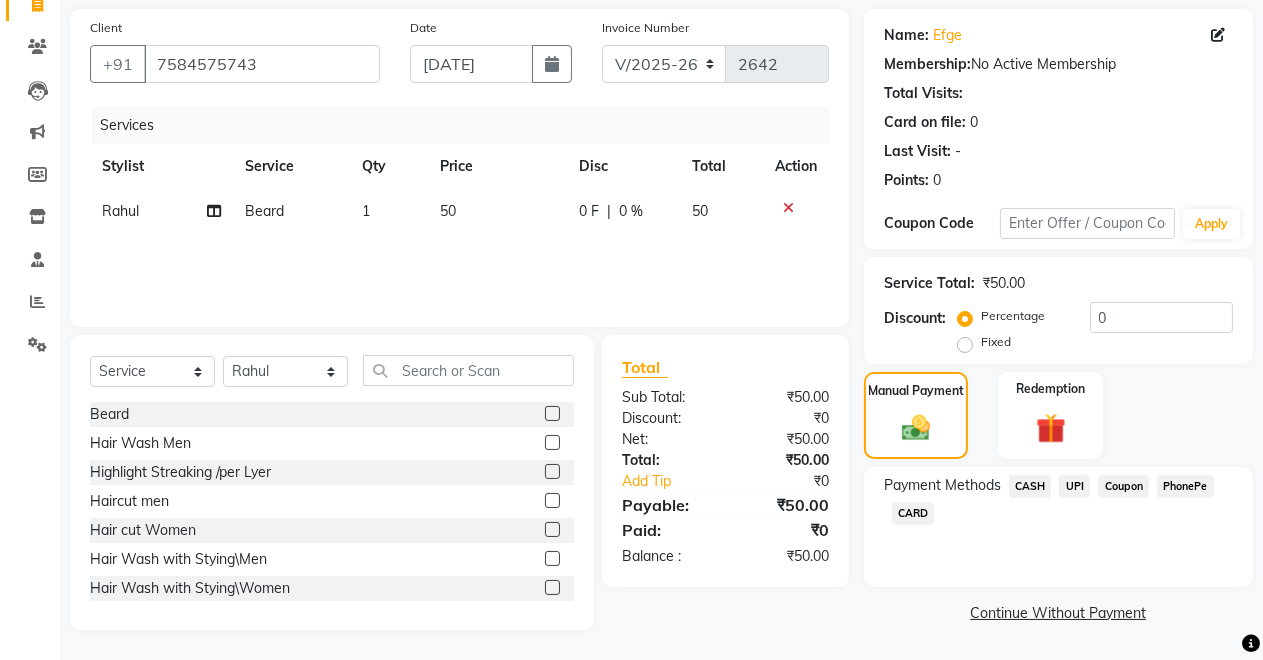 click on "CASH" 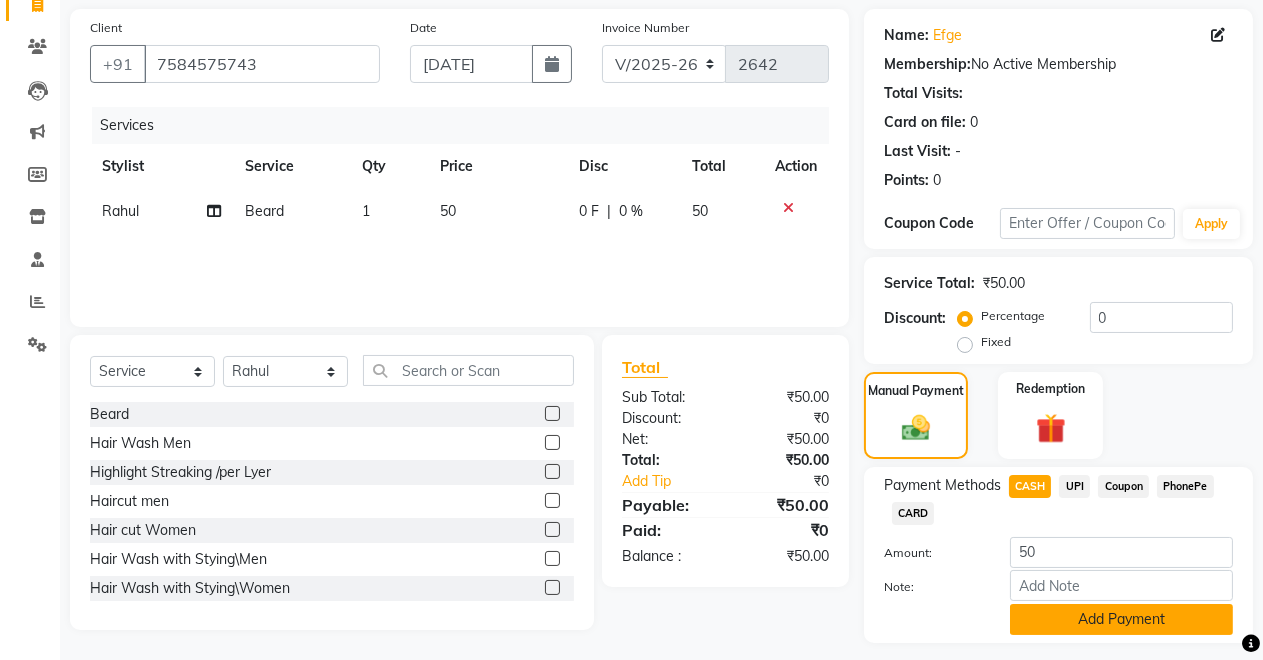 click on "Add Payment" 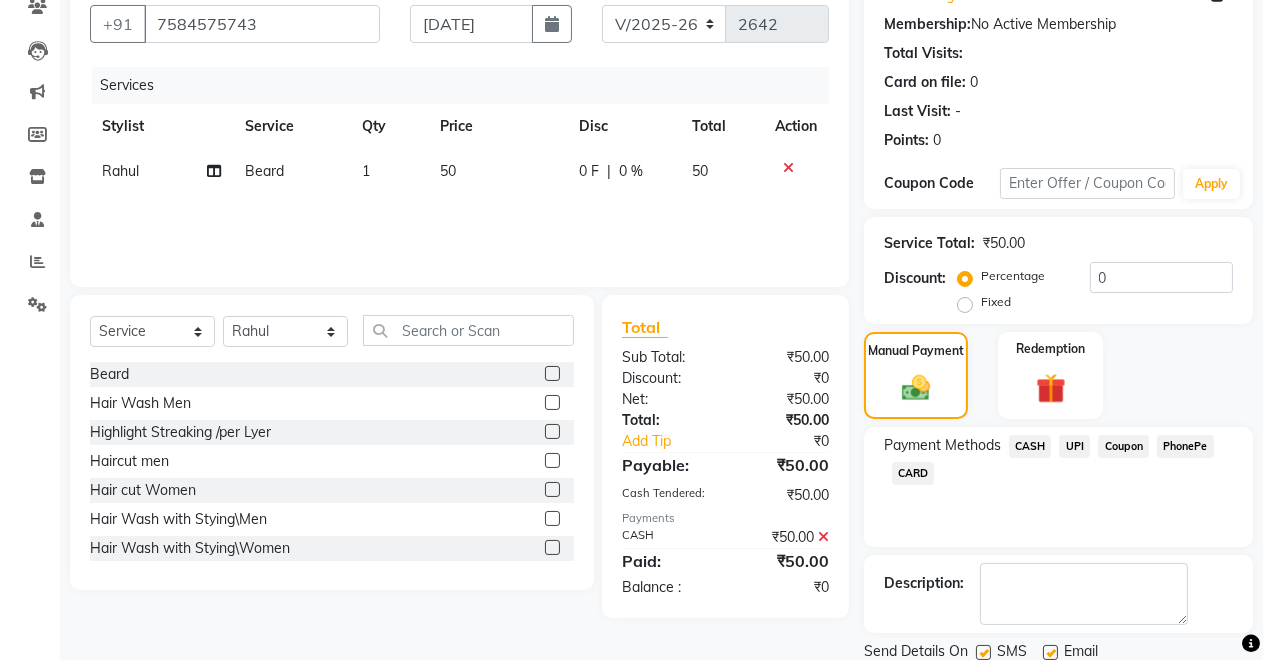 scroll, scrollTop: 251, scrollLeft: 0, axis: vertical 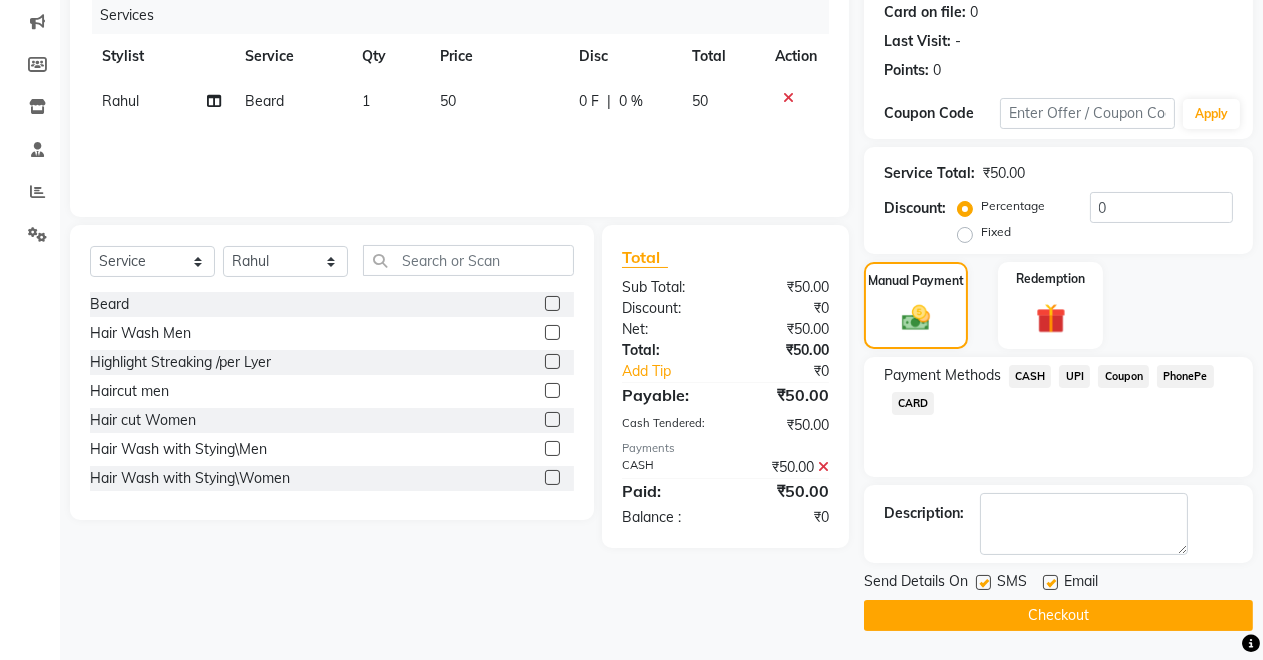 click on "Checkout" 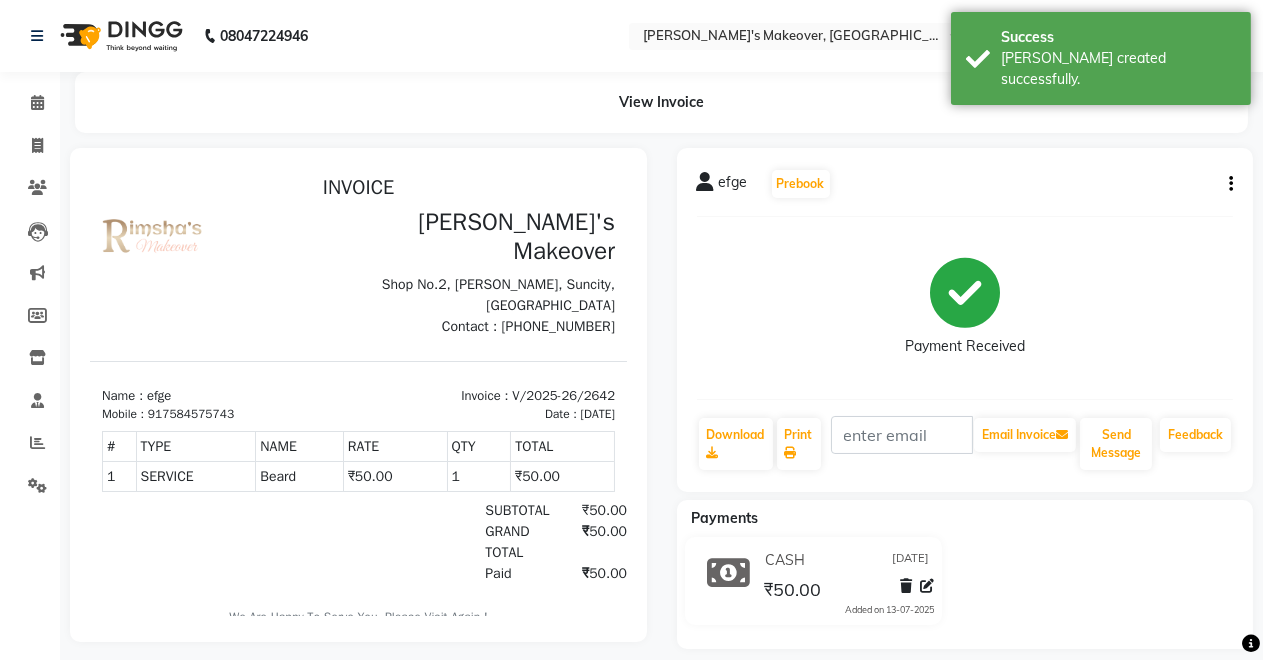 scroll, scrollTop: 0, scrollLeft: 0, axis: both 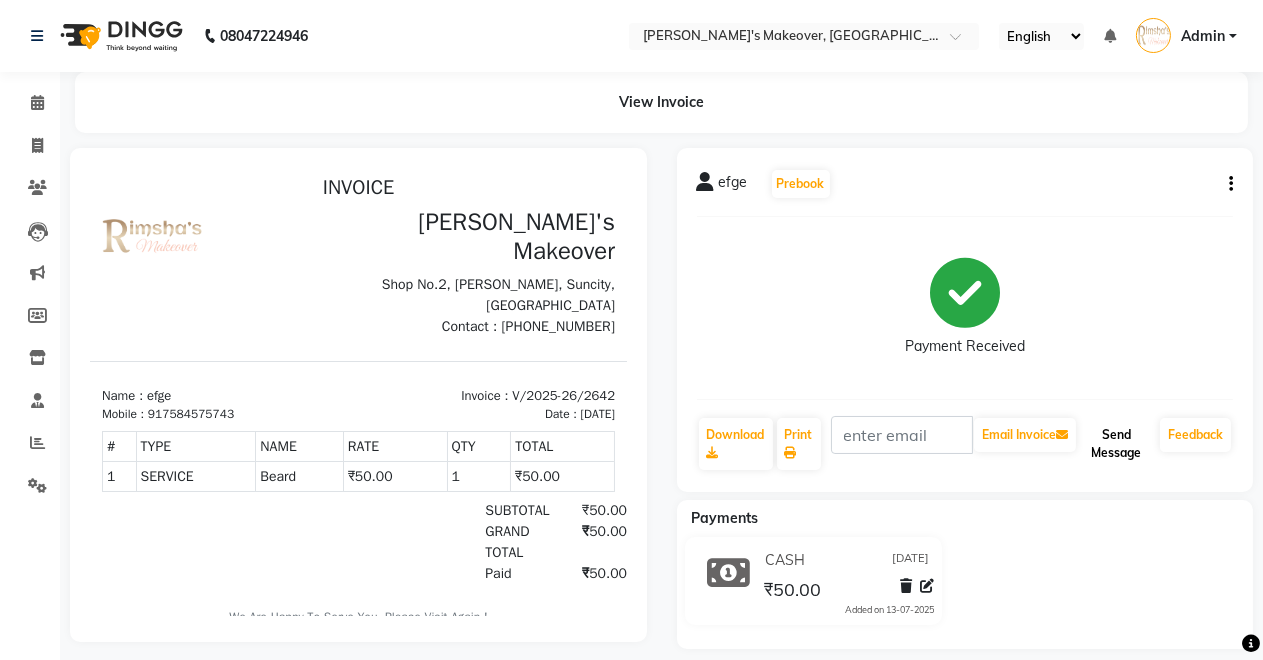 click on "Send Message" 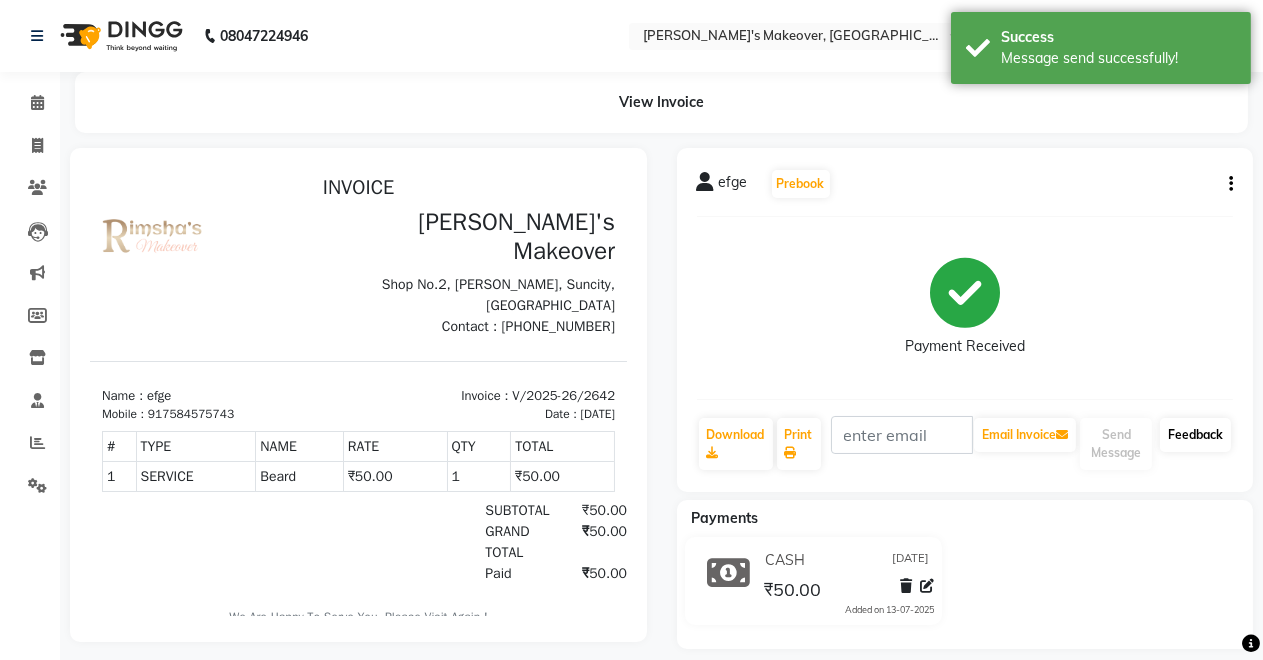 click on "Feedback" 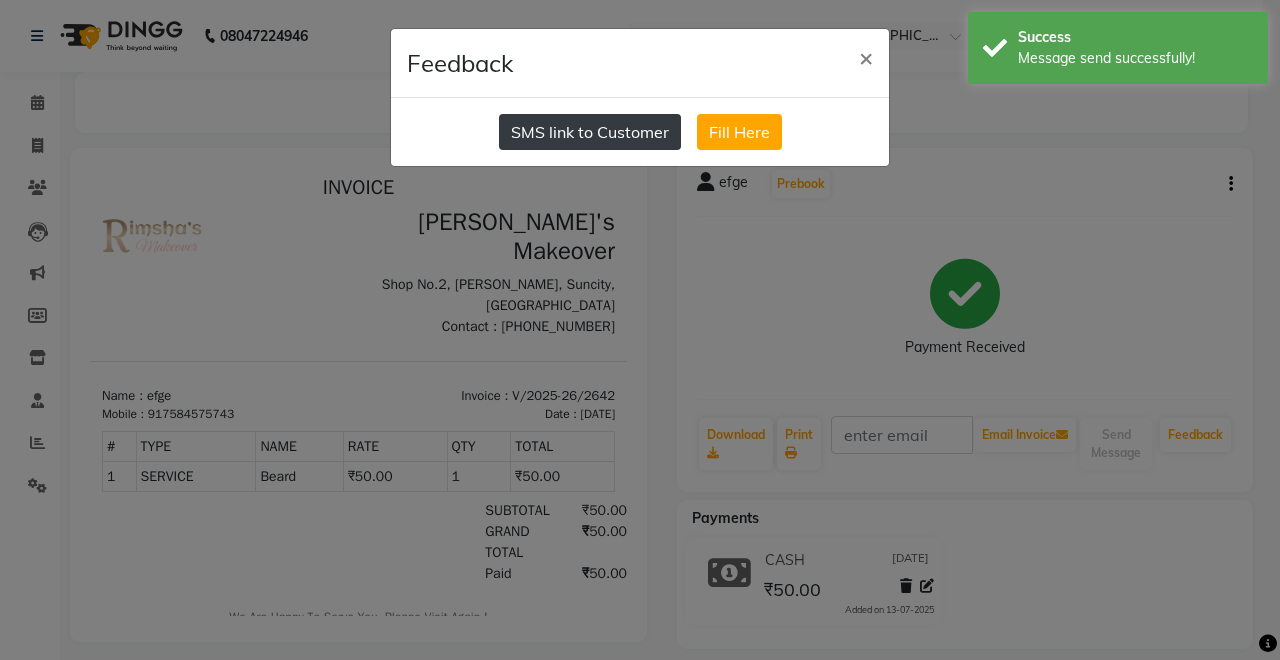 click on "SMS link to Customer" 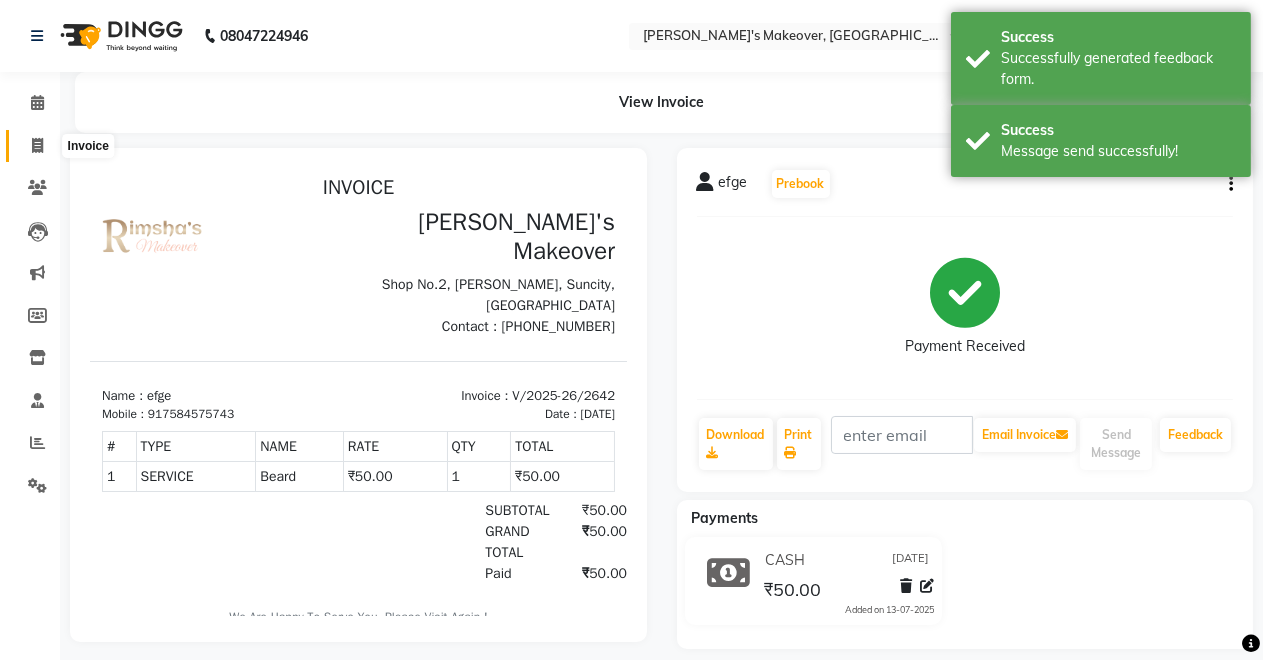 click 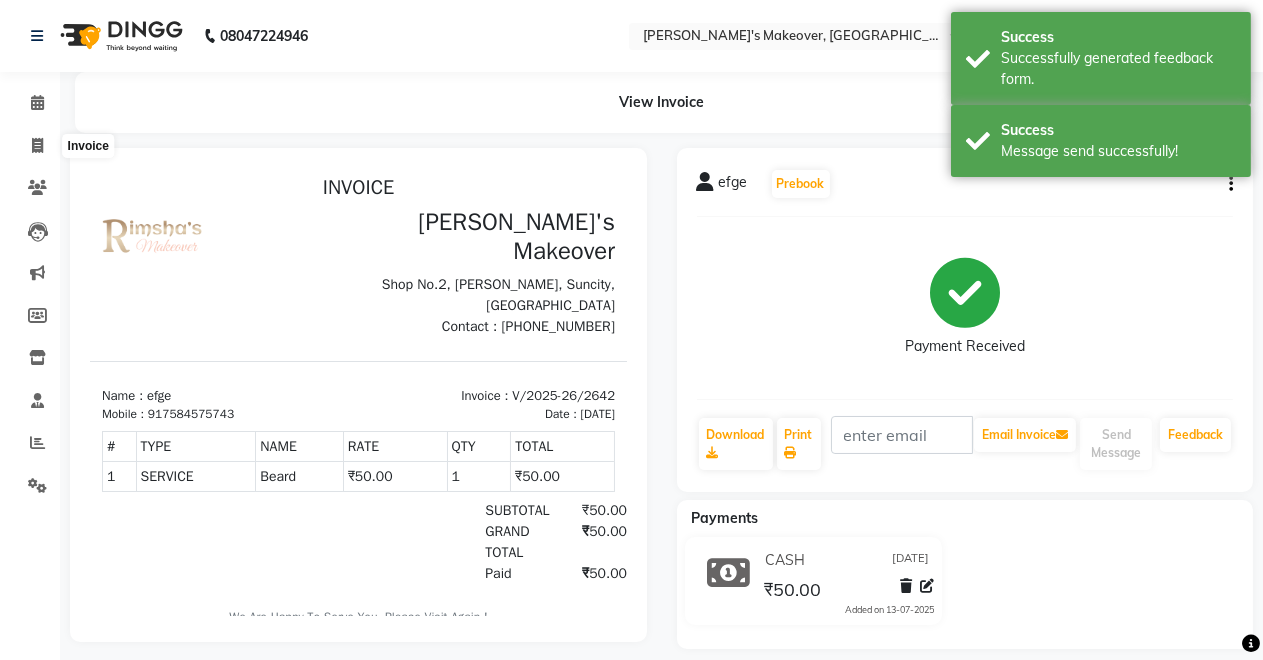 select on "7317" 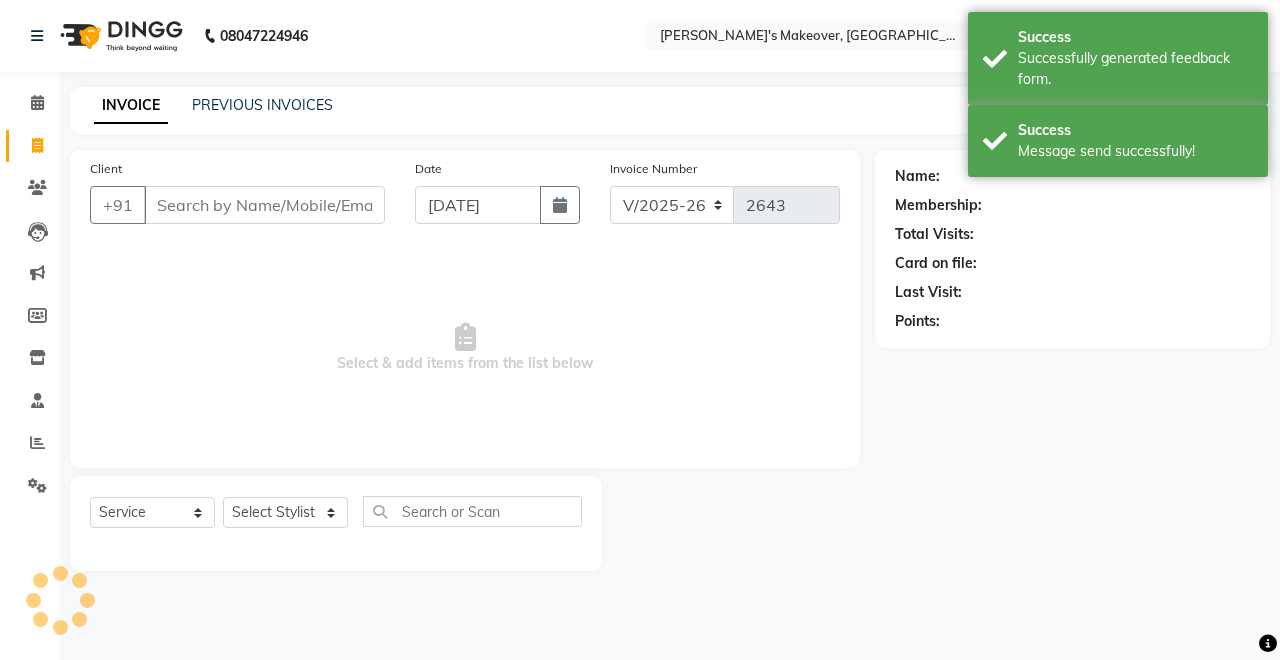 click on "Client" at bounding box center (264, 205) 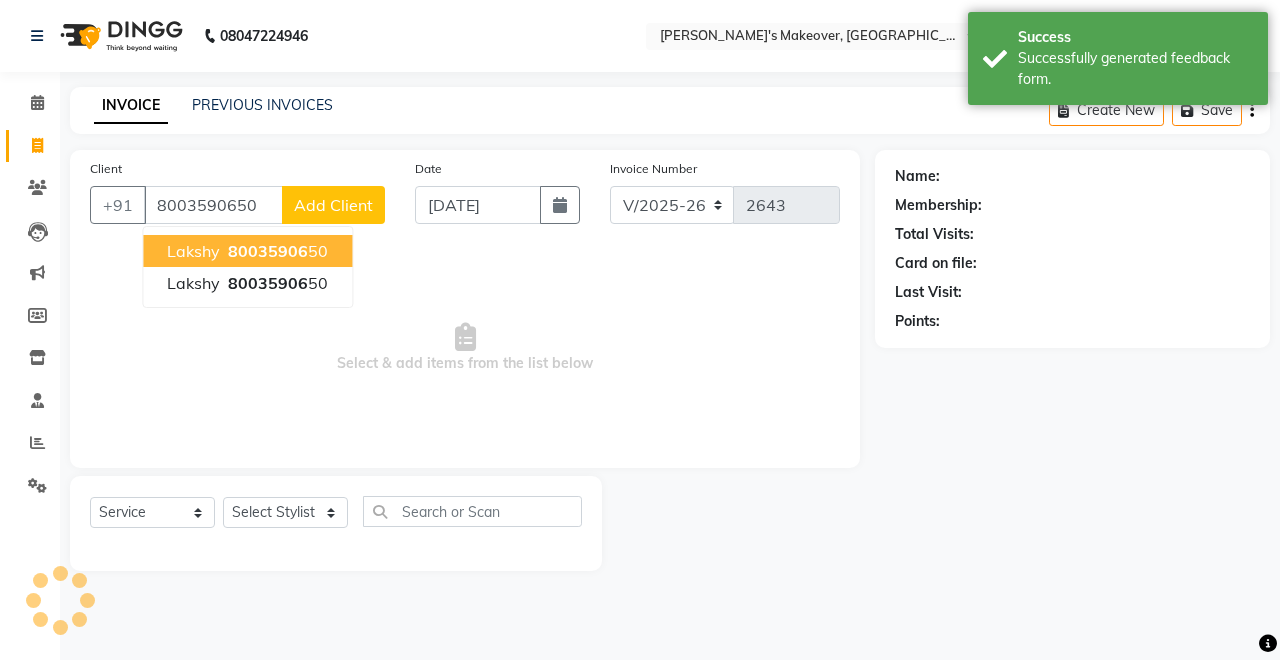 type on "8003590650" 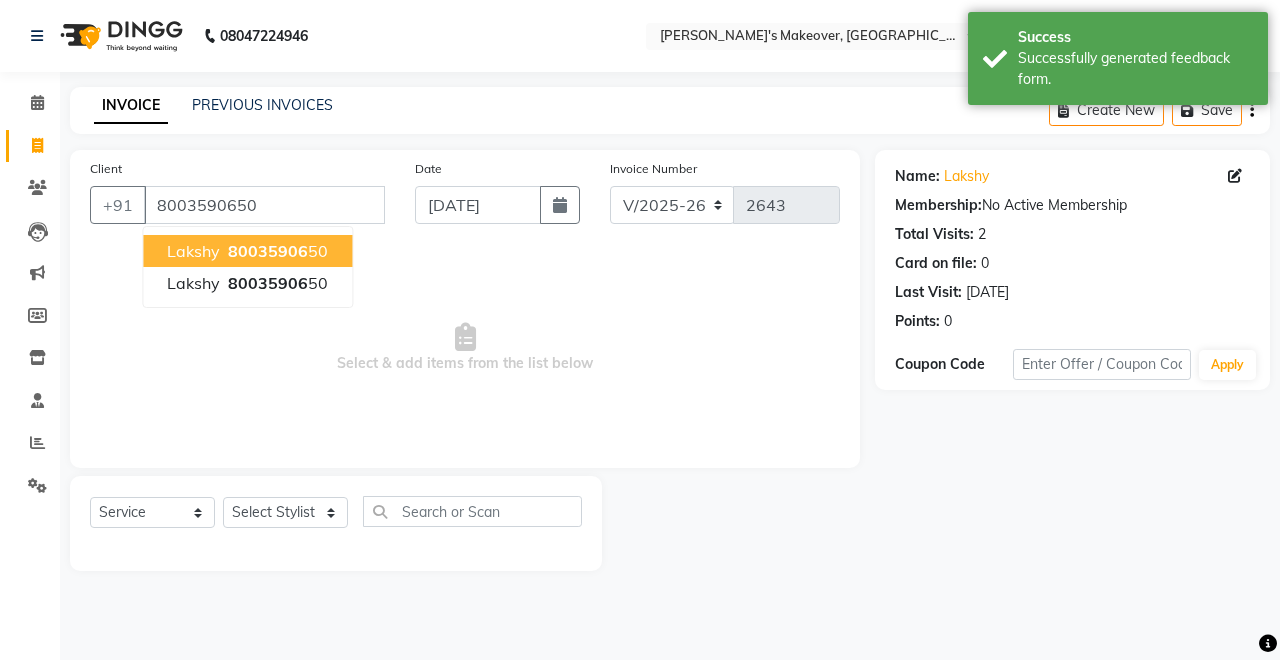 click on "lakshy   80035906 50" at bounding box center [247, 251] 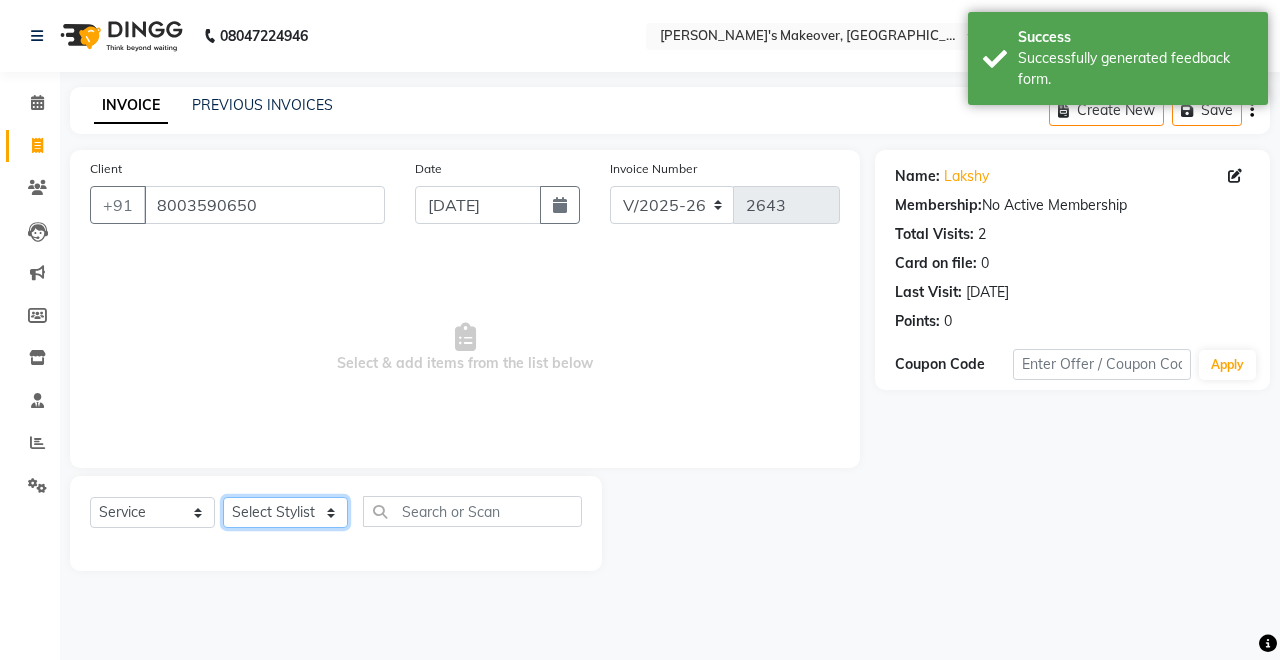 drag, startPoint x: 326, startPoint y: 510, endPoint x: 312, endPoint y: 499, distance: 17.804493 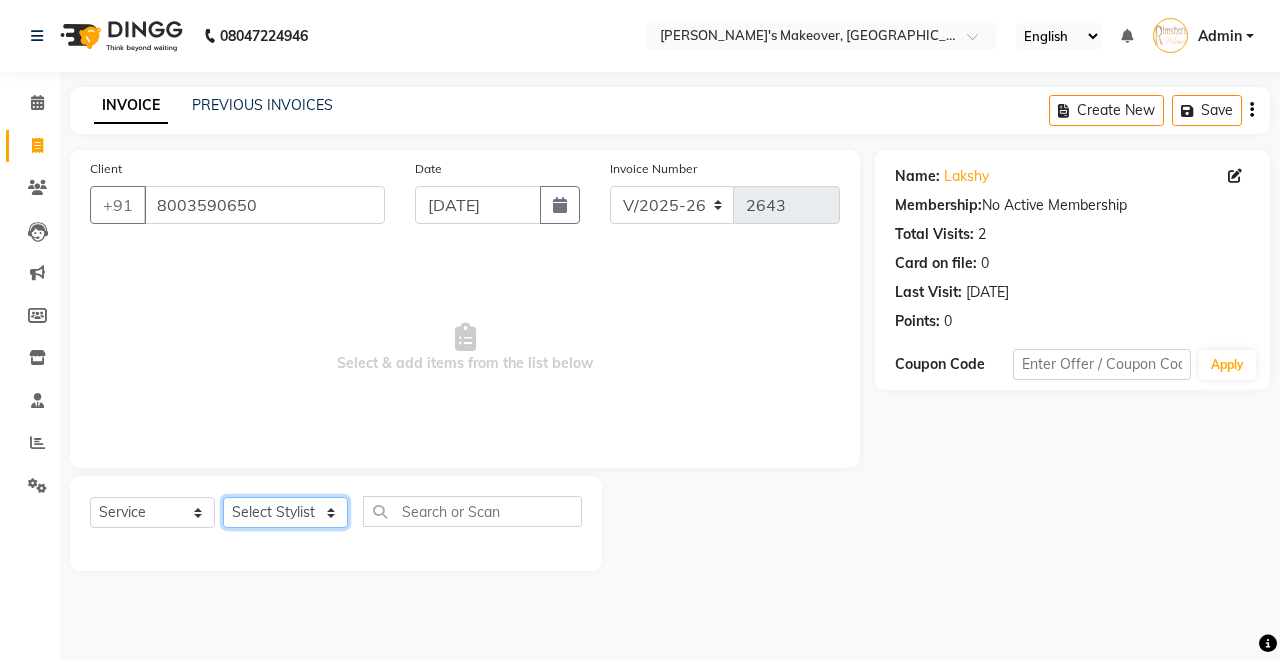 select on "64880" 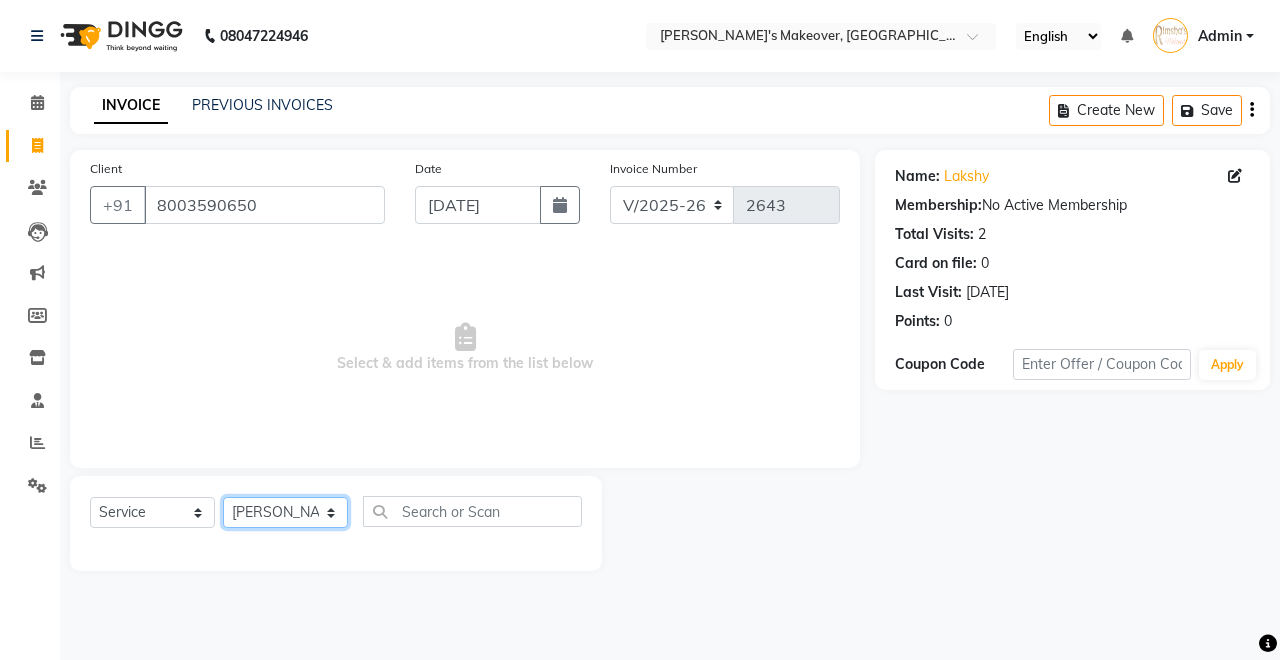 click on "Select Stylist [PERSON_NAME] [PERSON_NAME] [MEDICAL_DATA][PERSON_NAME] [PERSON_NAME] Verma" 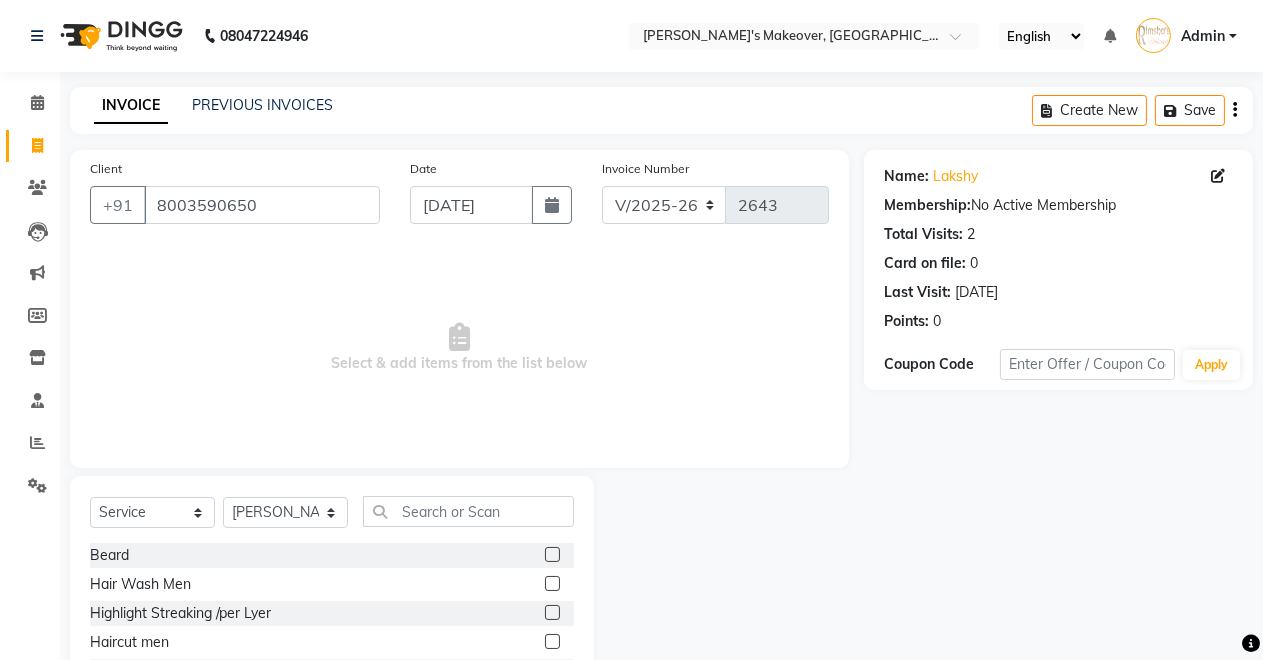 click 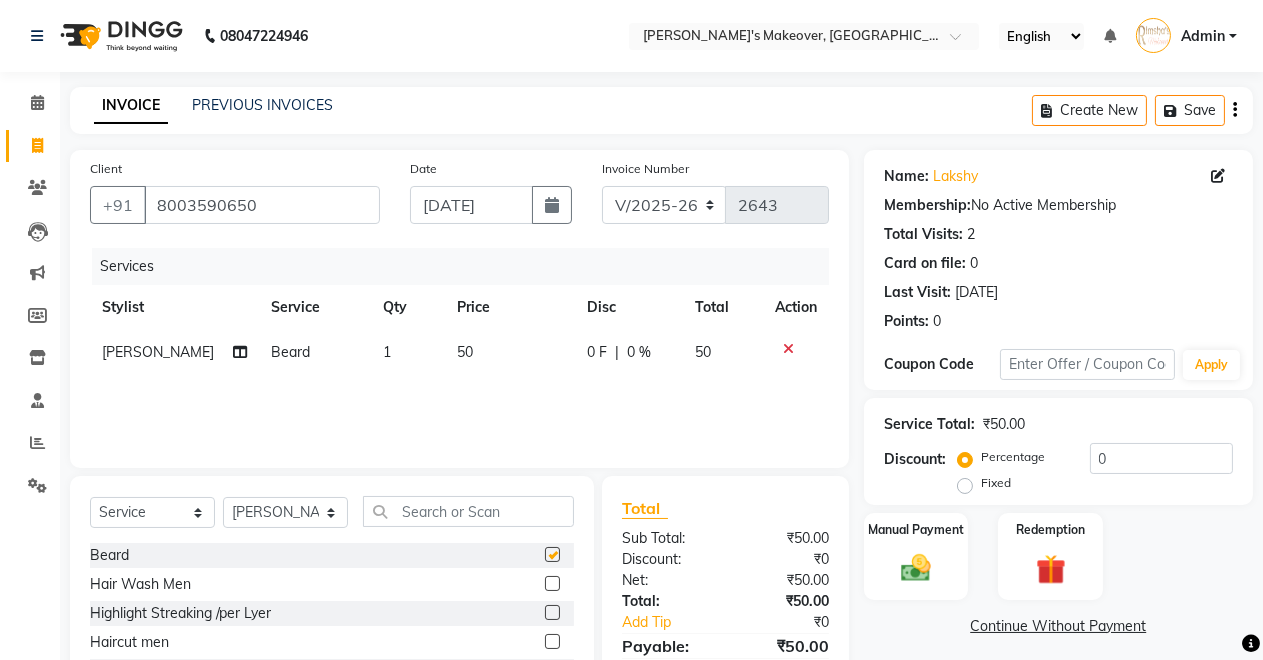checkbox on "false" 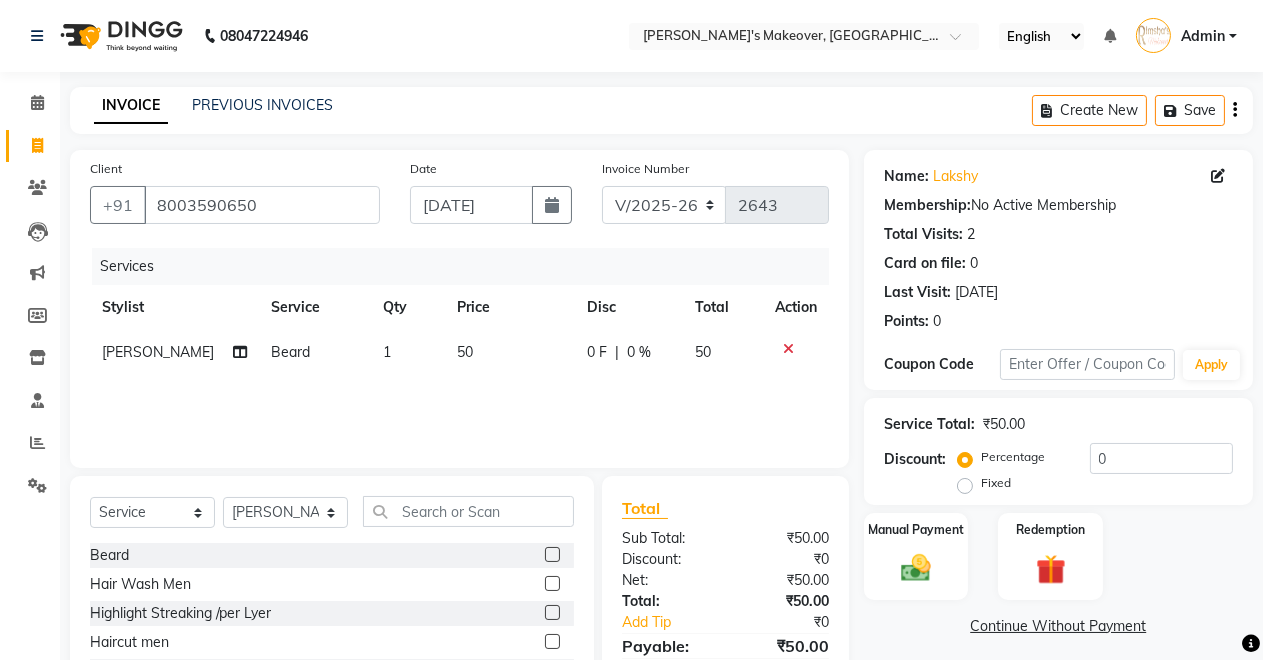 click 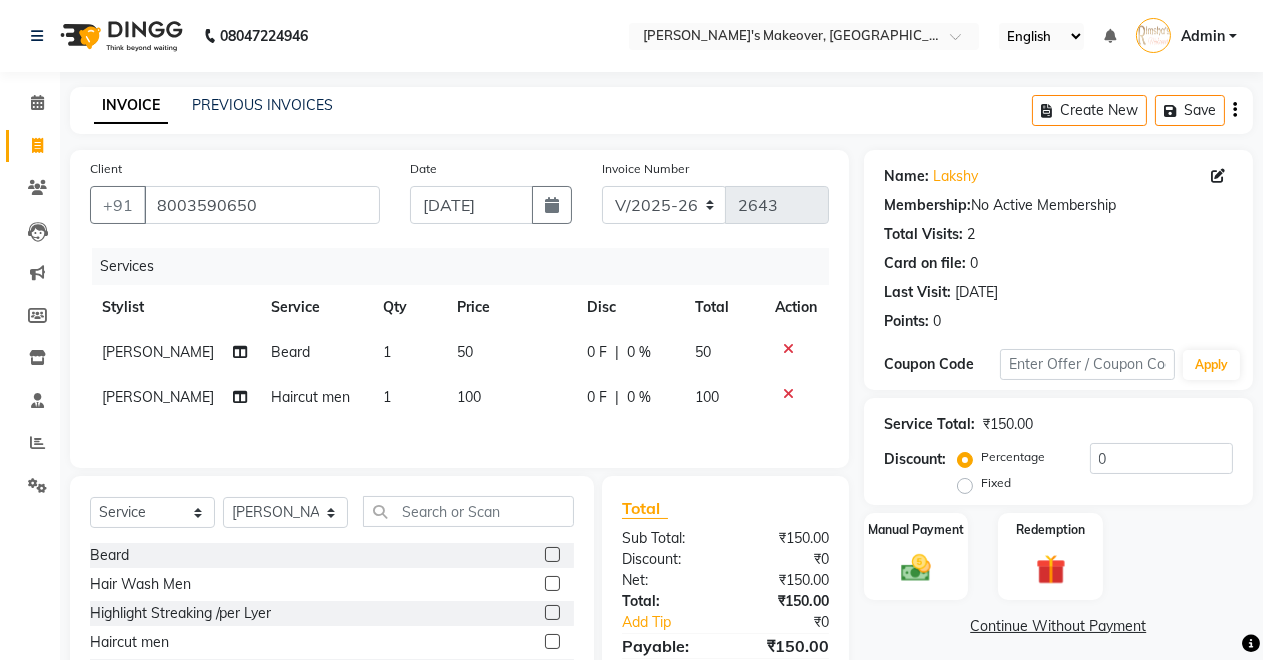 scroll, scrollTop: 187, scrollLeft: 0, axis: vertical 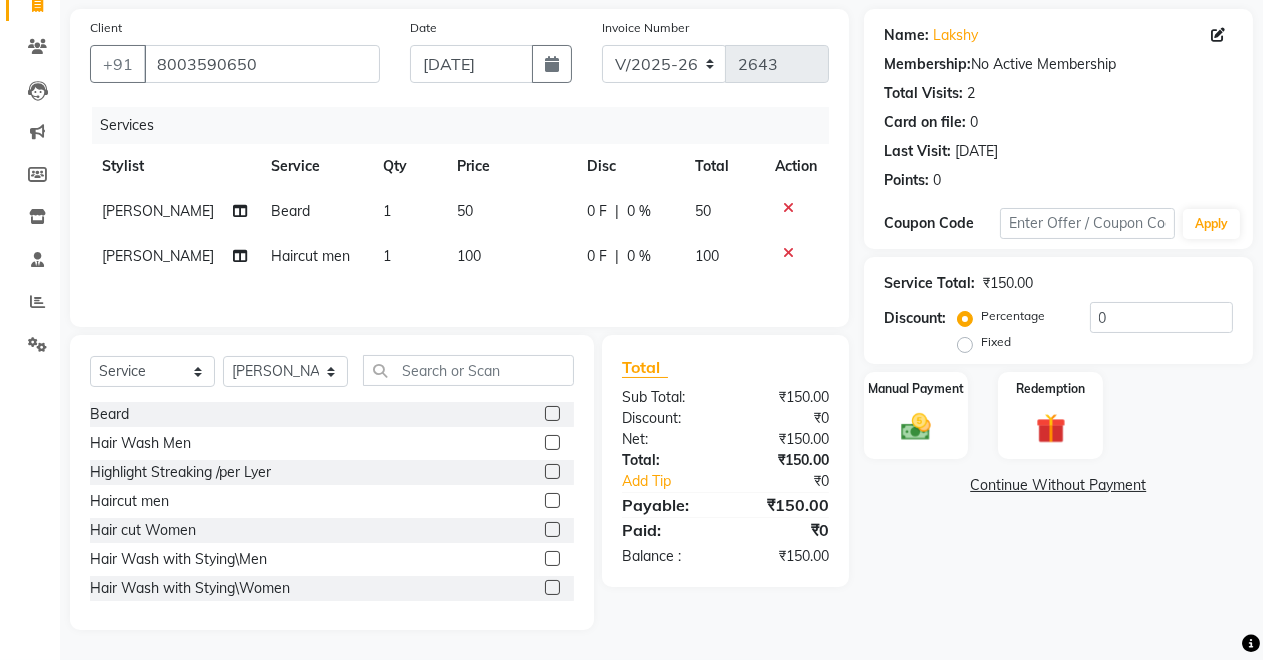 click 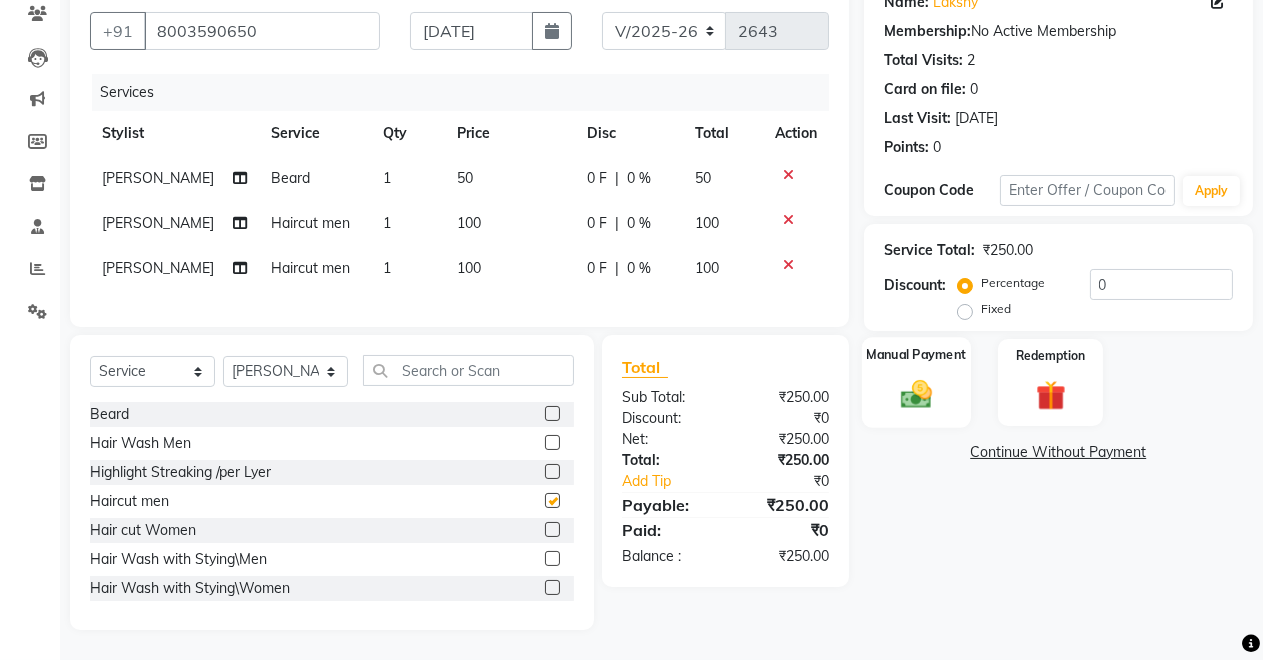 checkbox on "false" 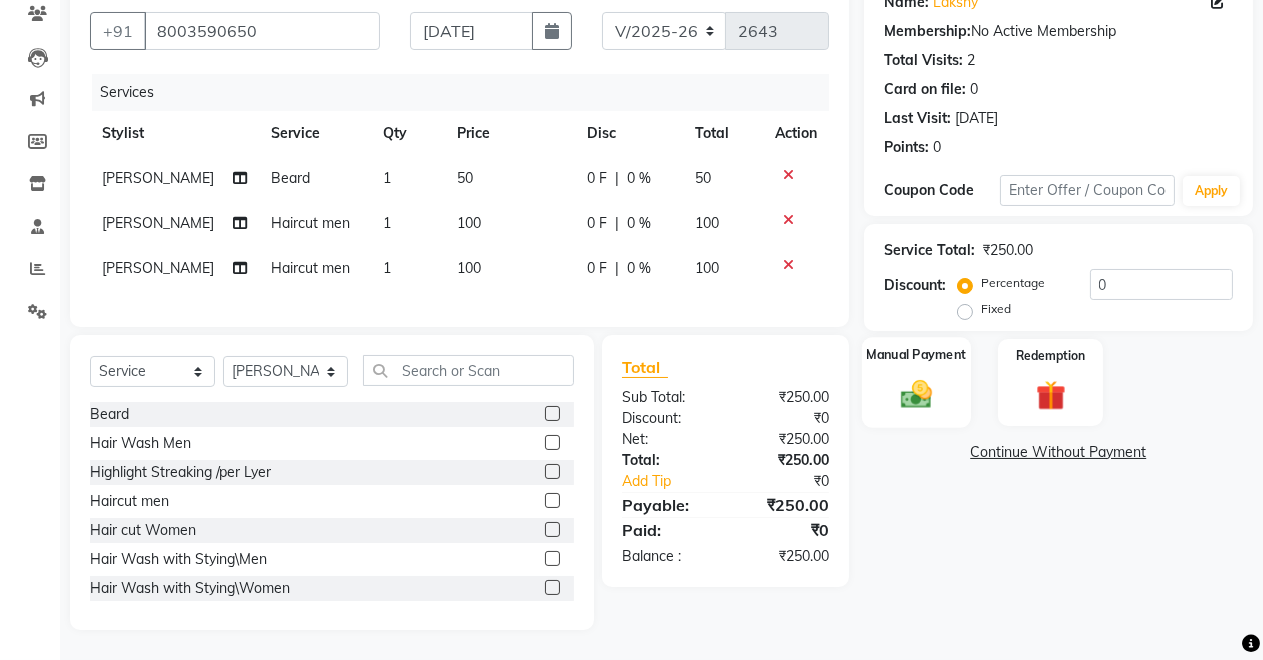 click 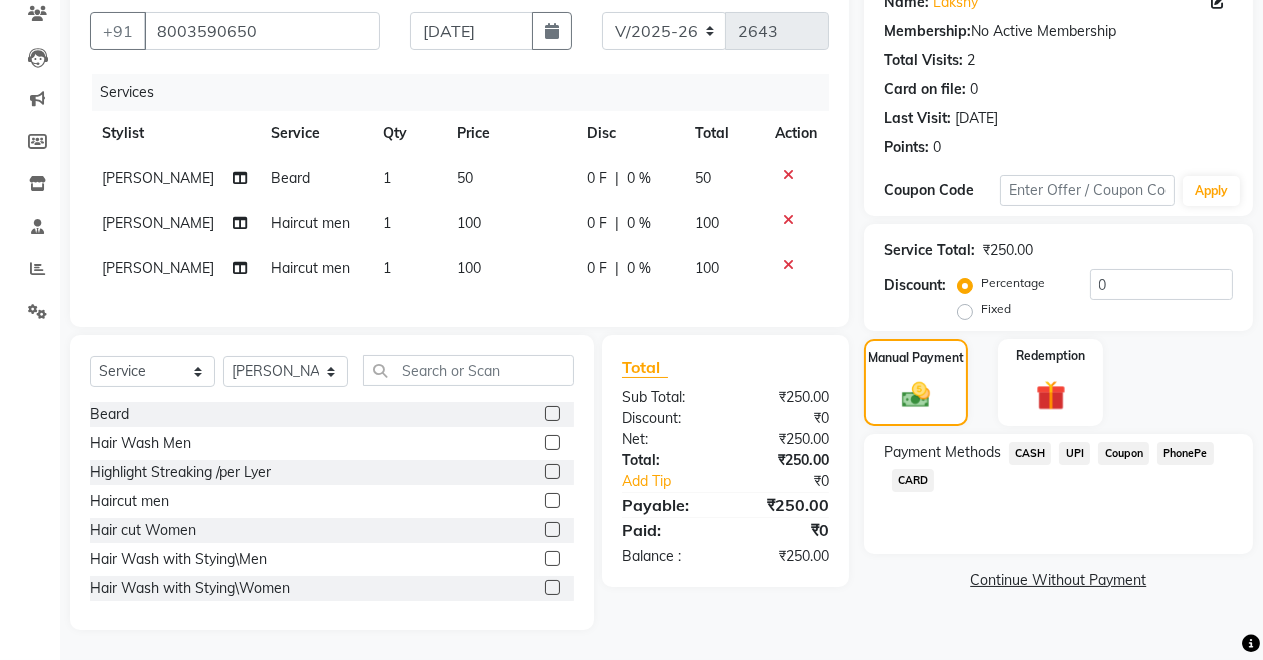 click on "CASH" 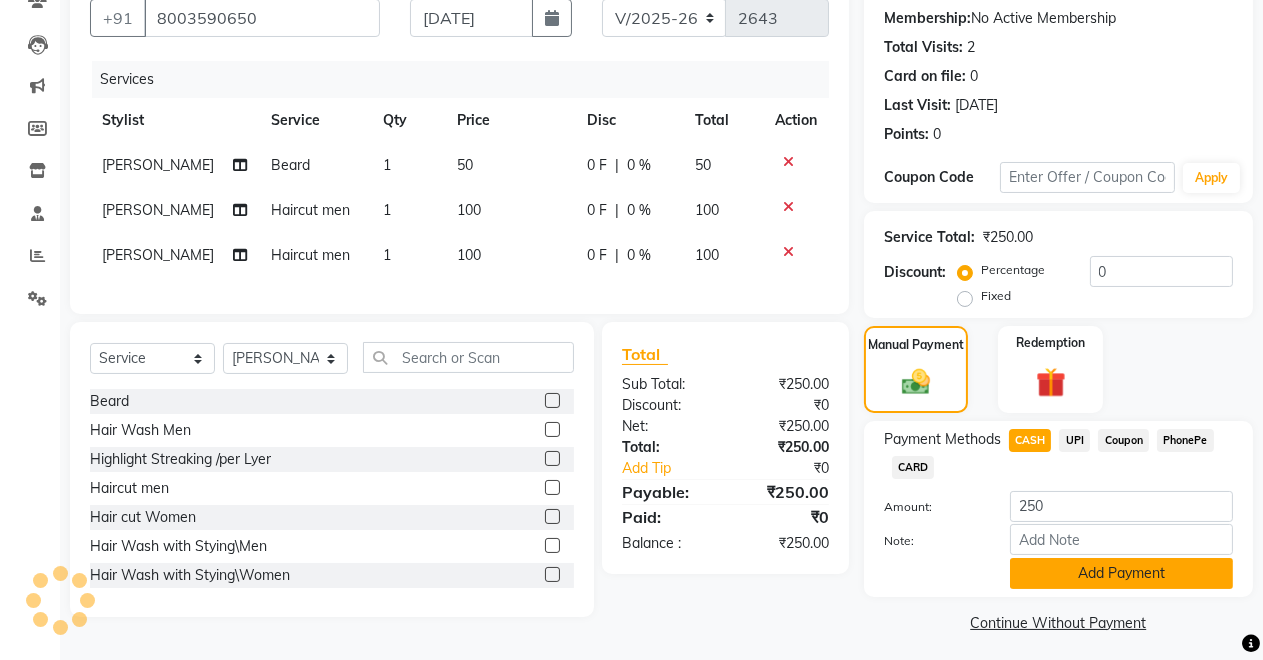 click on "Add Payment" 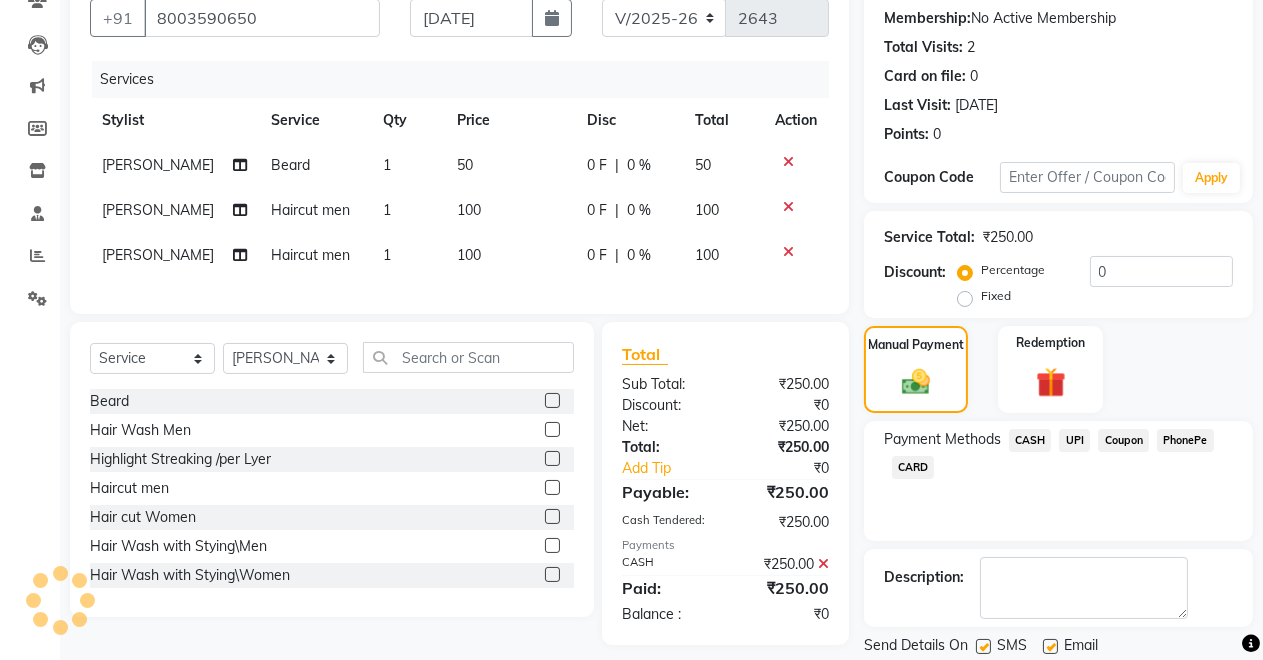 scroll, scrollTop: 281, scrollLeft: 0, axis: vertical 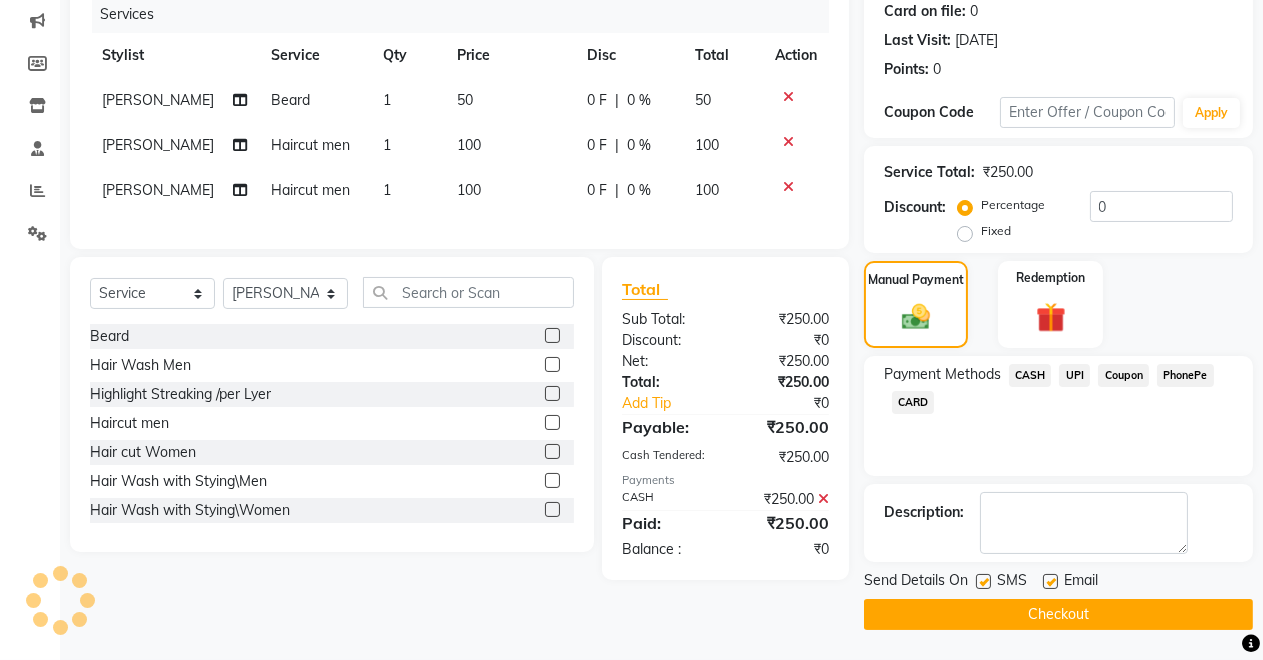 click on "Checkout" 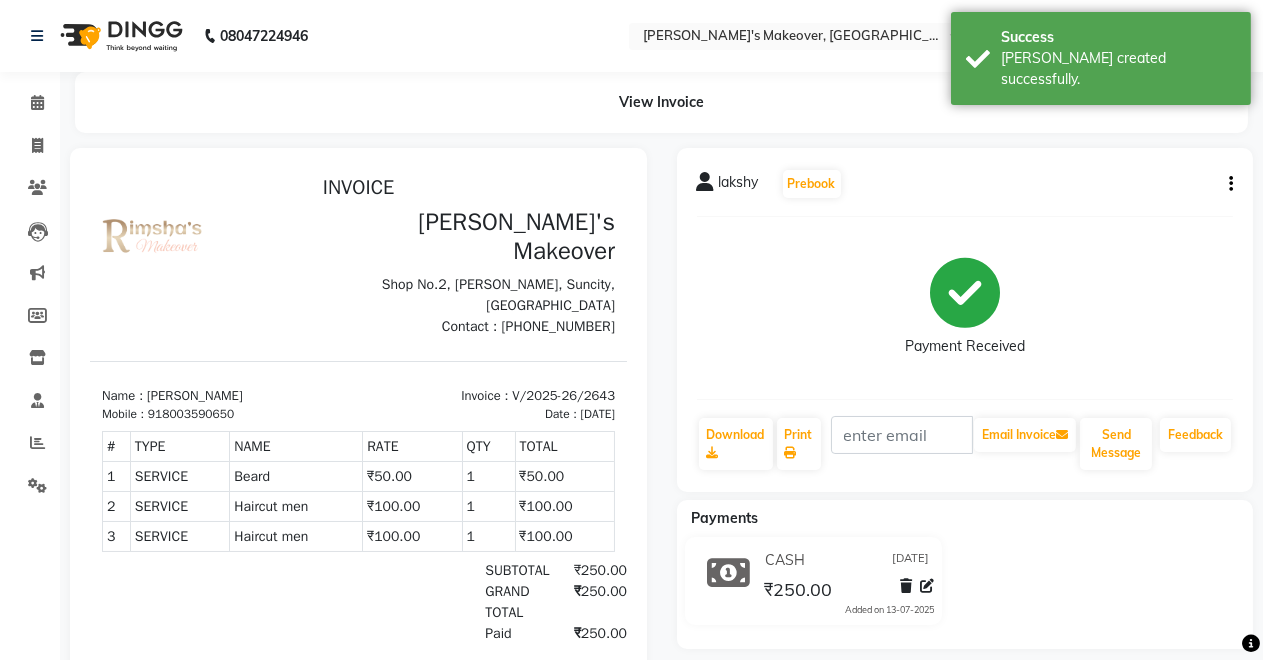 scroll, scrollTop: 0, scrollLeft: 0, axis: both 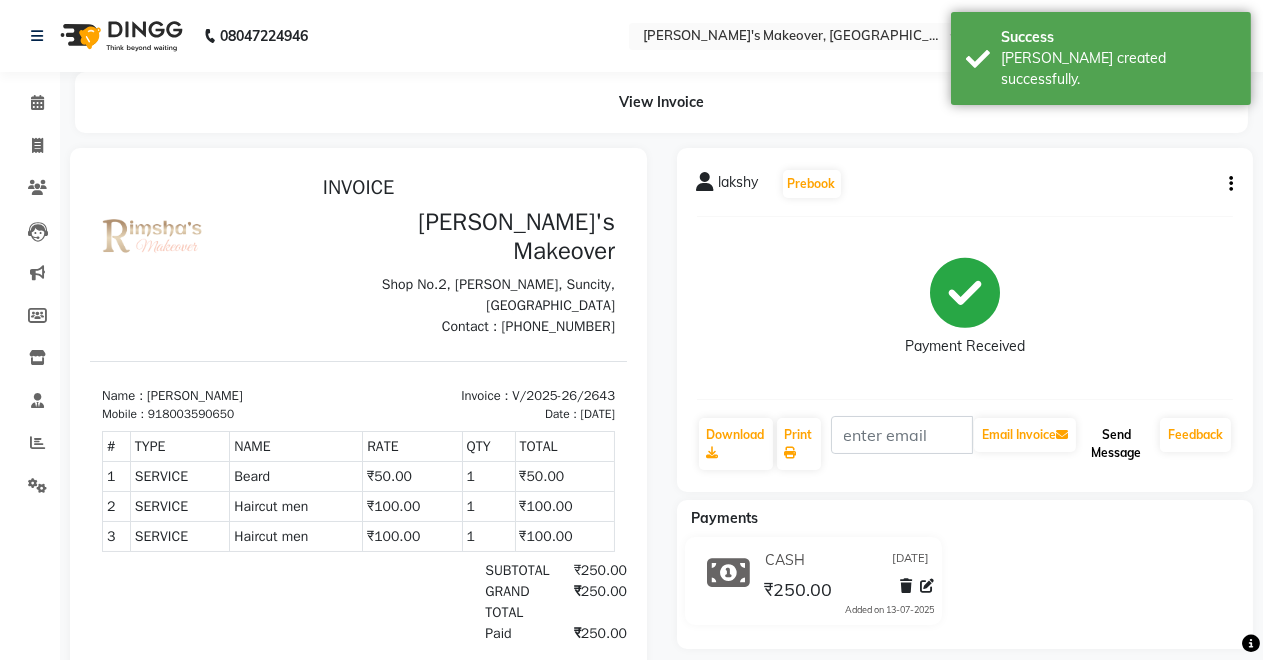 click on "Send Message" 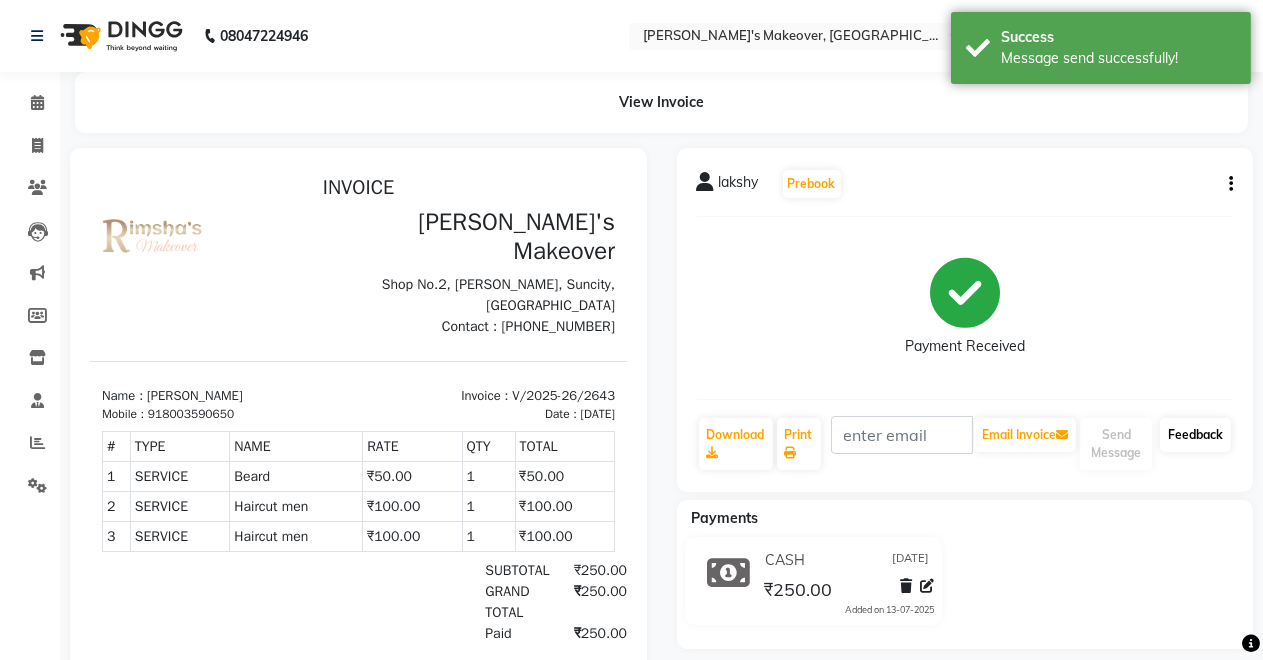 click on "Feedback" 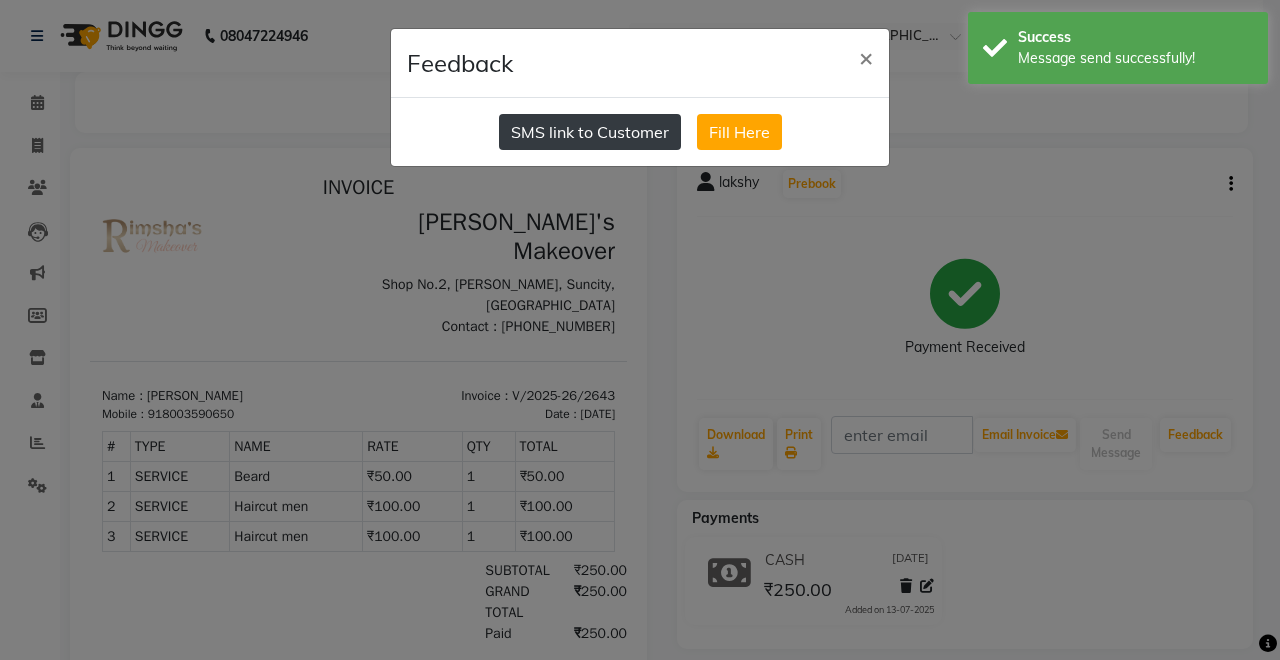 click on "SMS link to Customer" 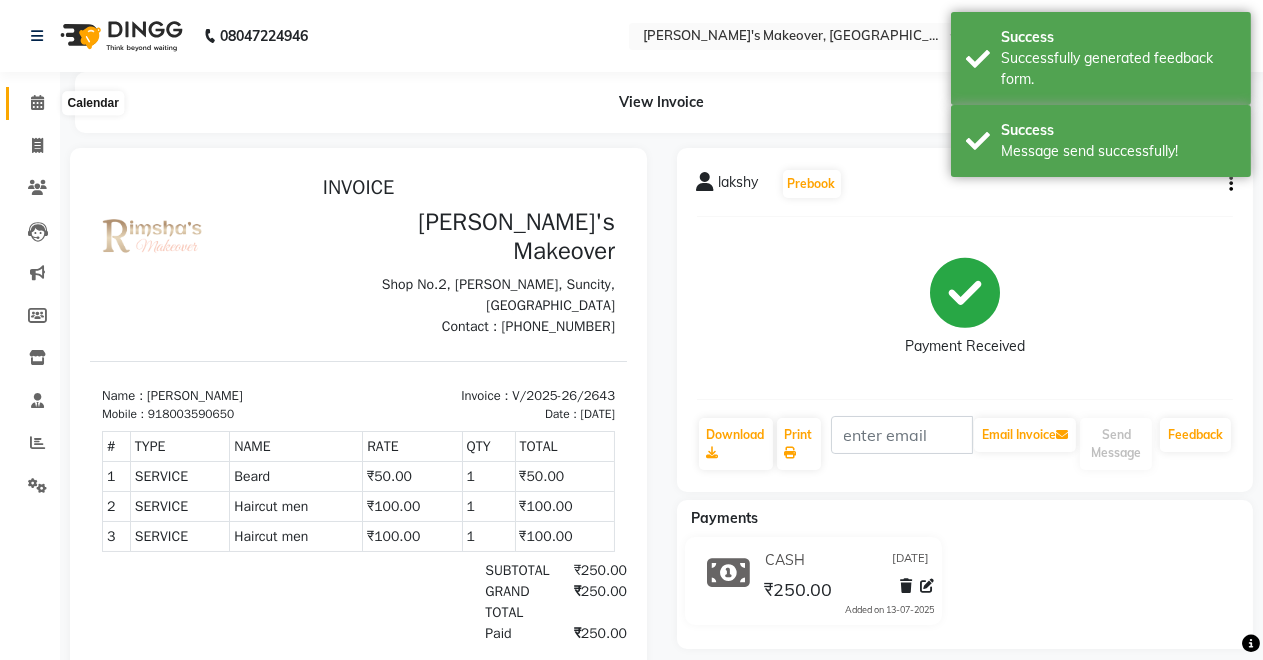 click 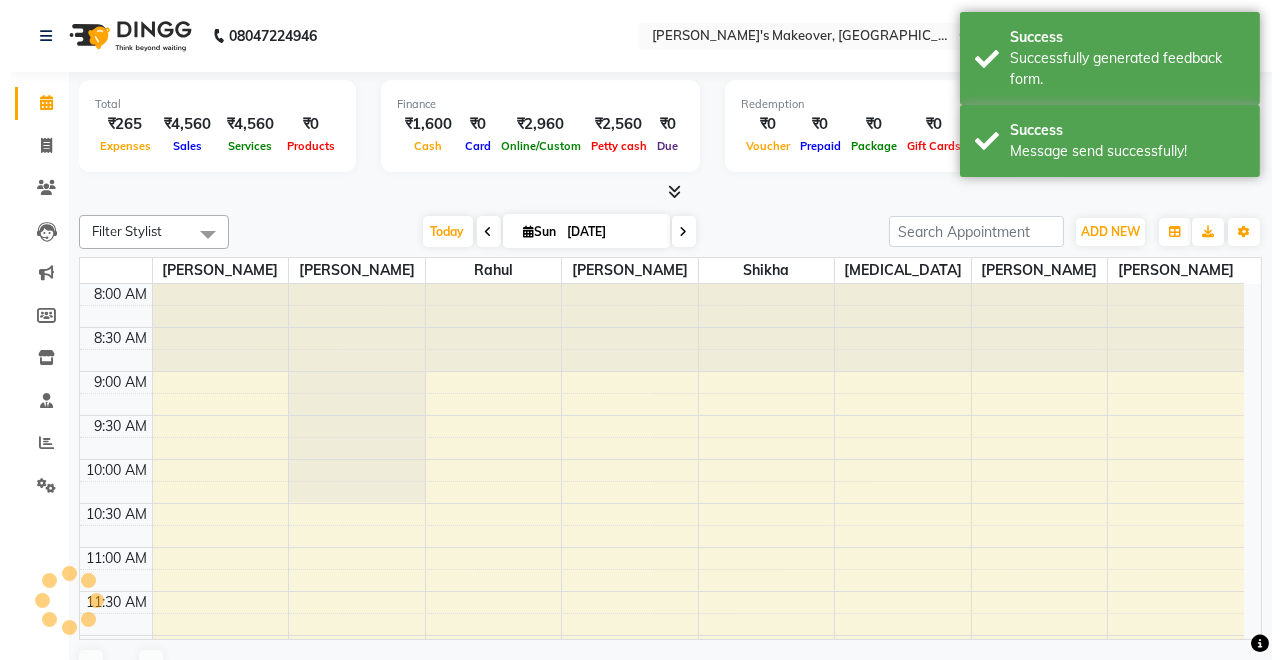 scroll, scrollTop: 789, scrollLeft: 0, axis: vertical 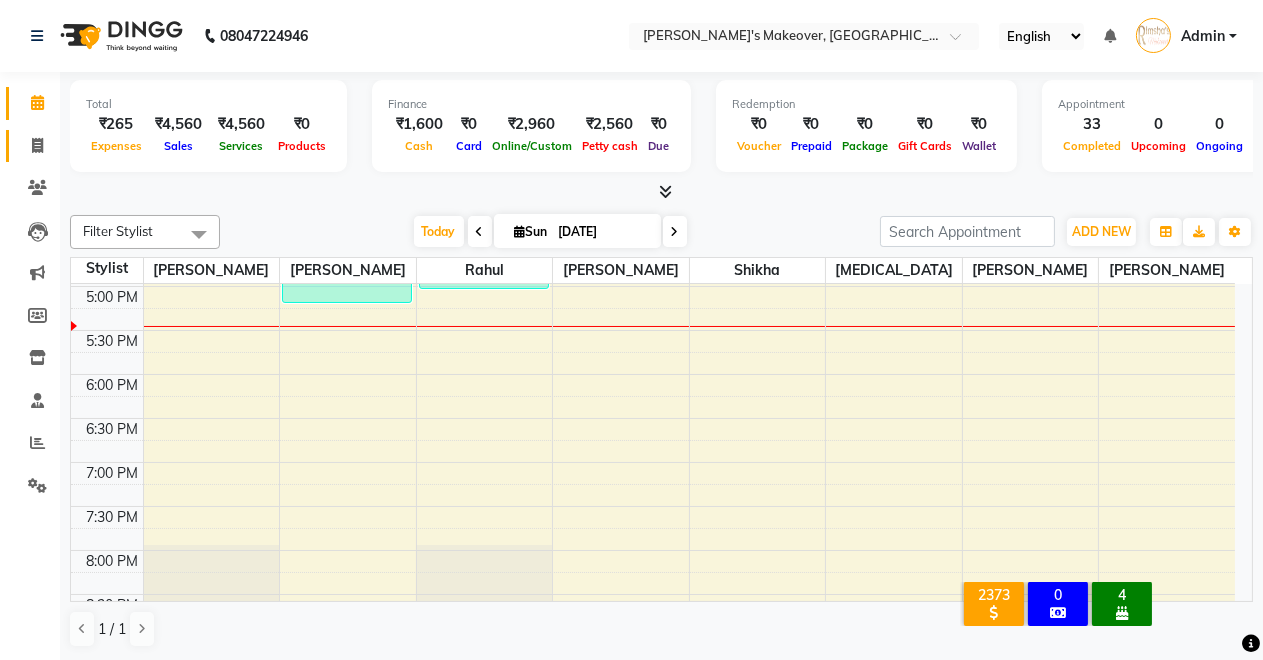 click on "Invoice" 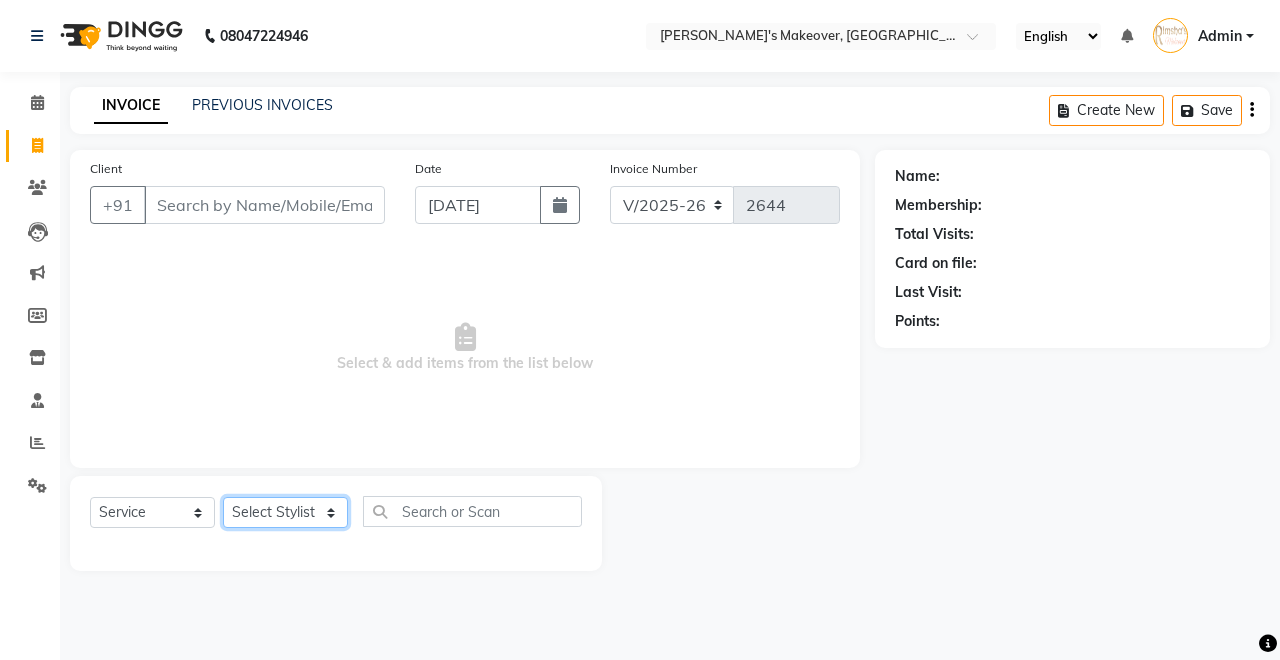 click on "Select Stylist [PERSON_NAME] [PERSON_NAME] [MEDICAL_DATA][PERSON_NAME] [PERSON_NAME] Verma" 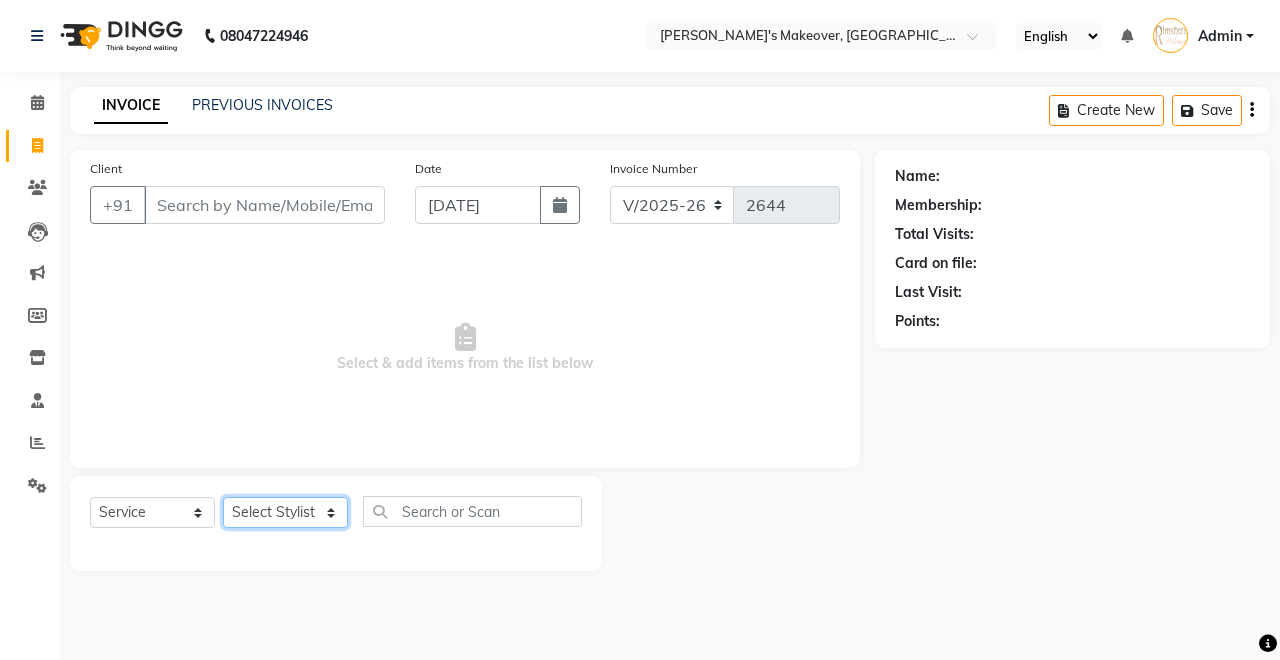 select on "64880" 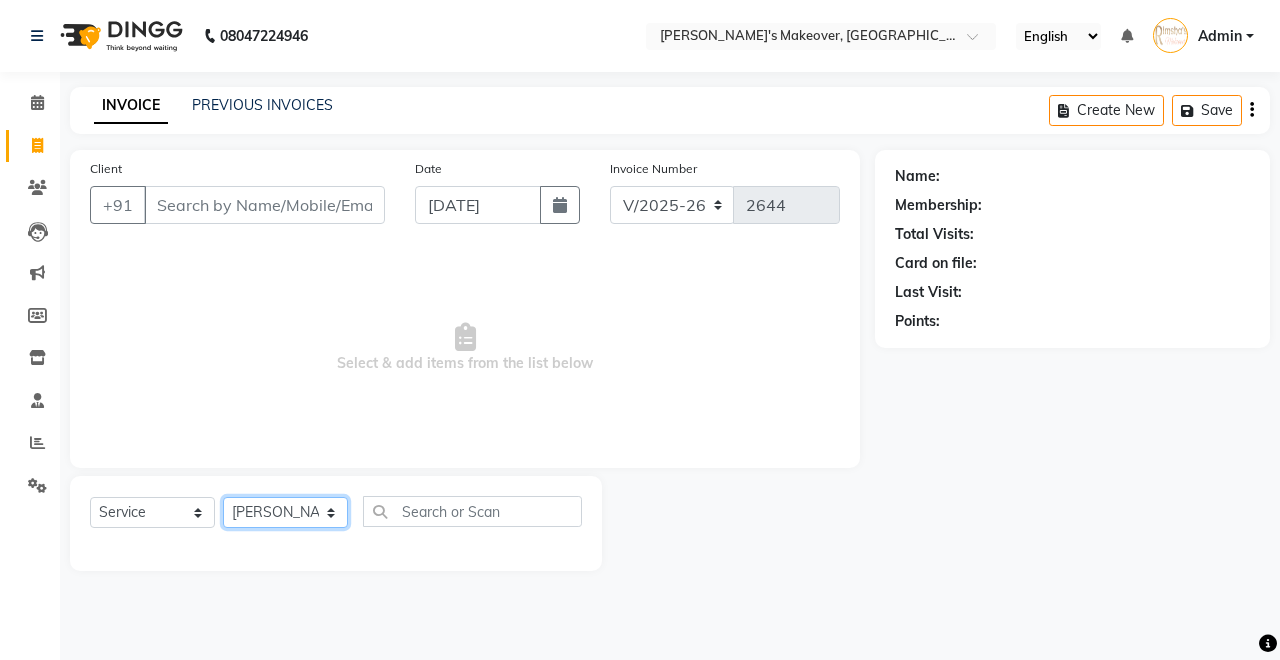 click on "Select Stylist [PERSON_NAME] [PERSON_NAME] [MEDICAL_DATA][PERSON_NAME] [PERSON_NAME] Verma" 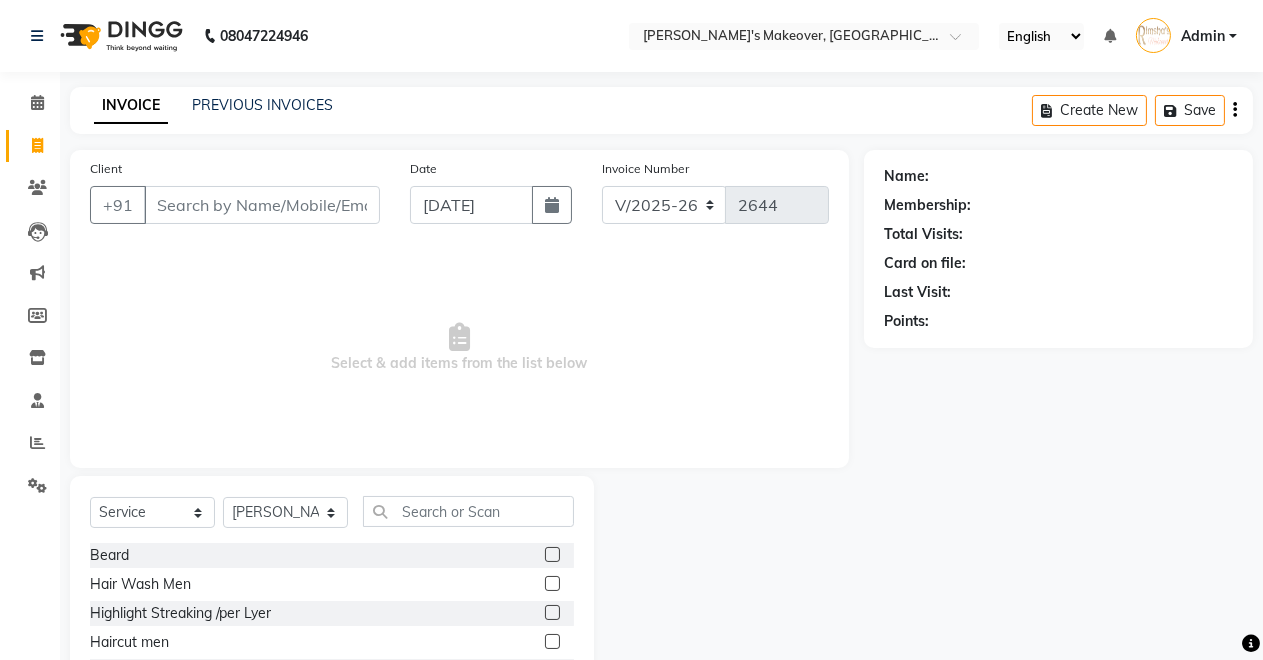 click 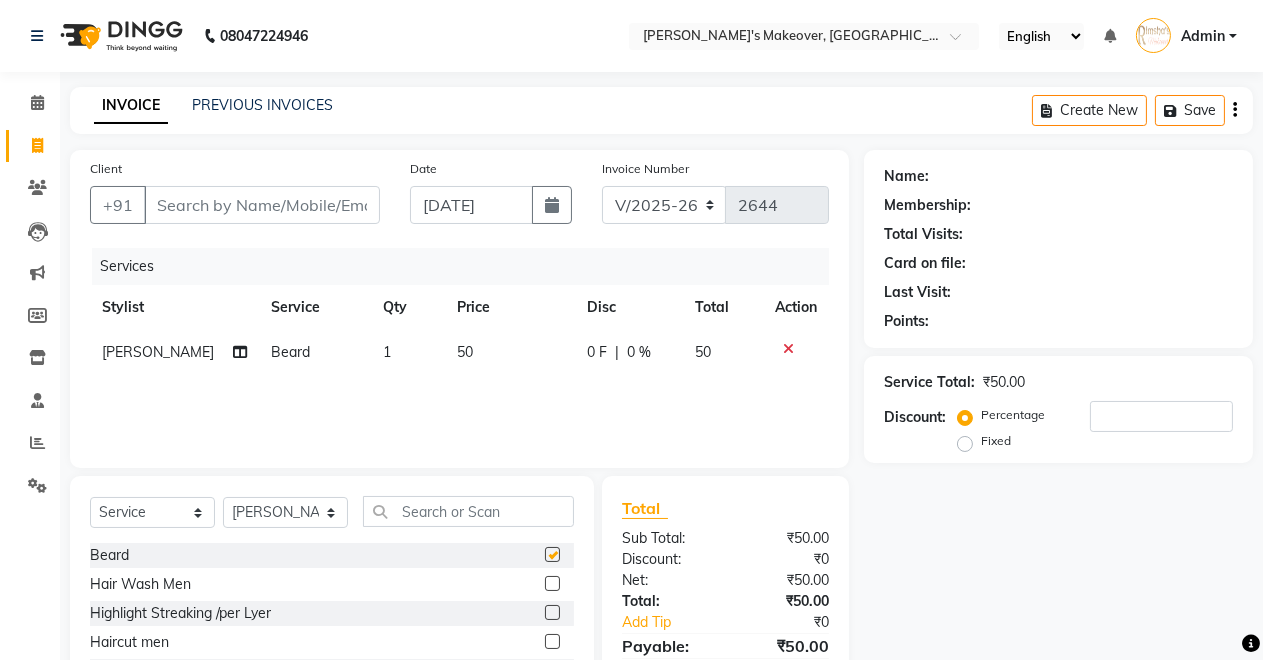 checkbox on "false" 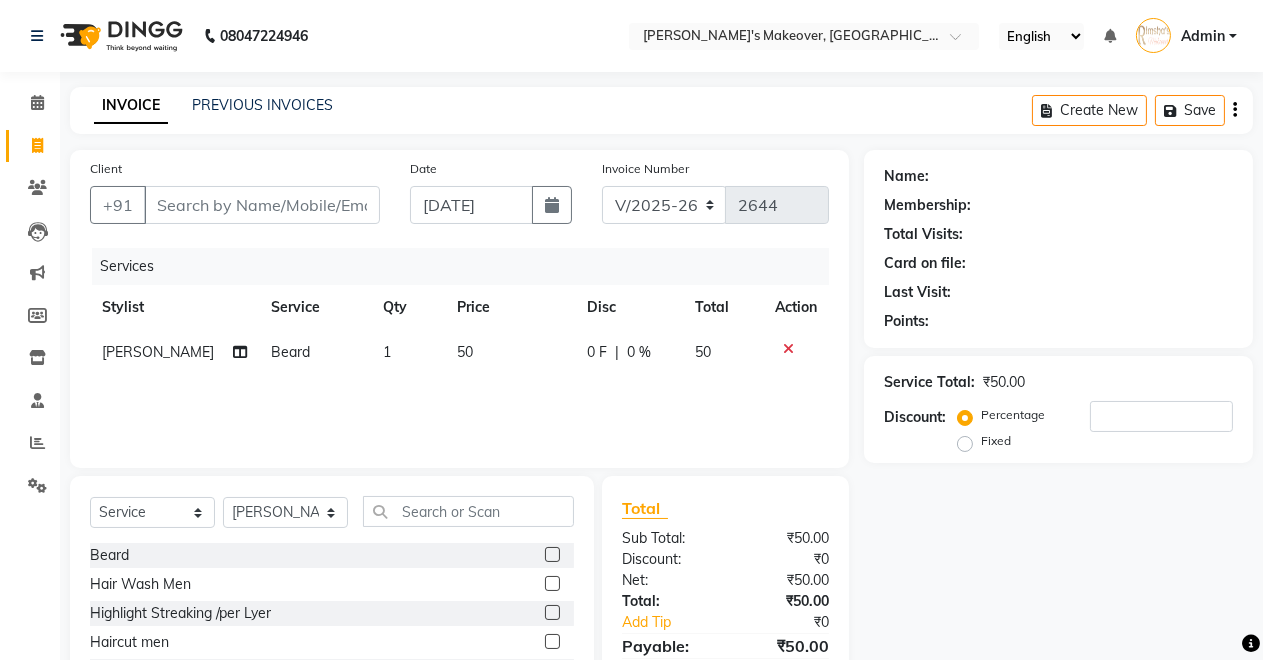 click 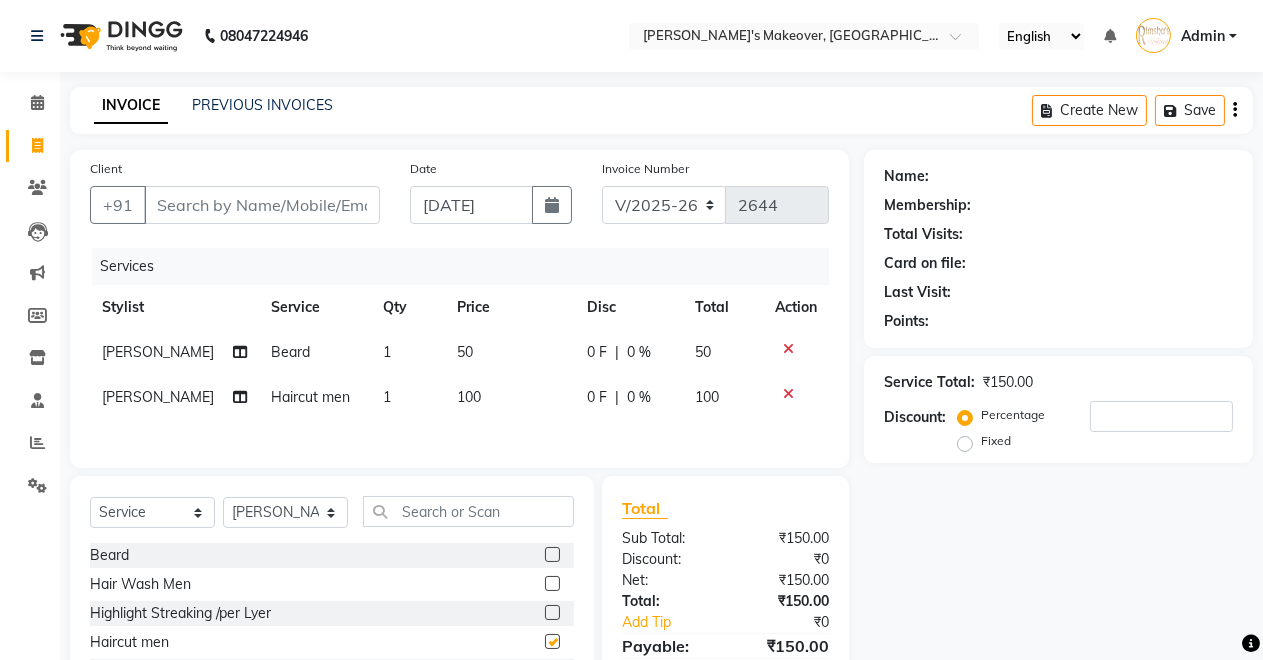 checkbox on "false" 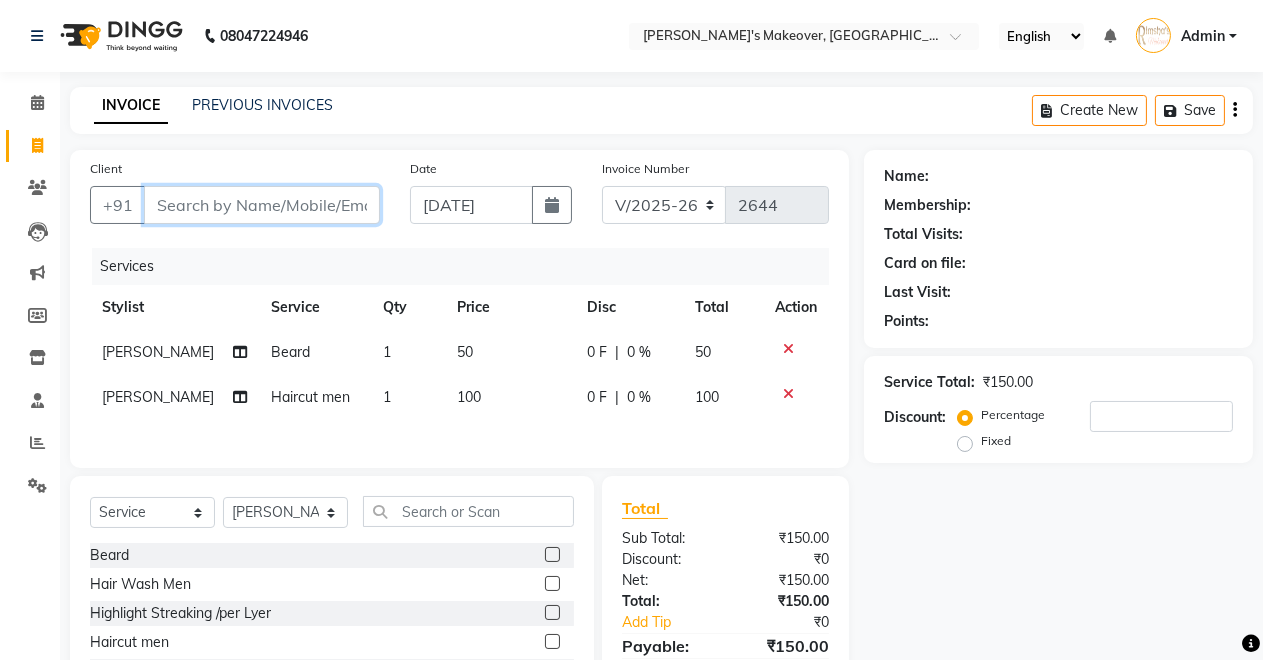 click on "Client" at bounding box center (262, 205) 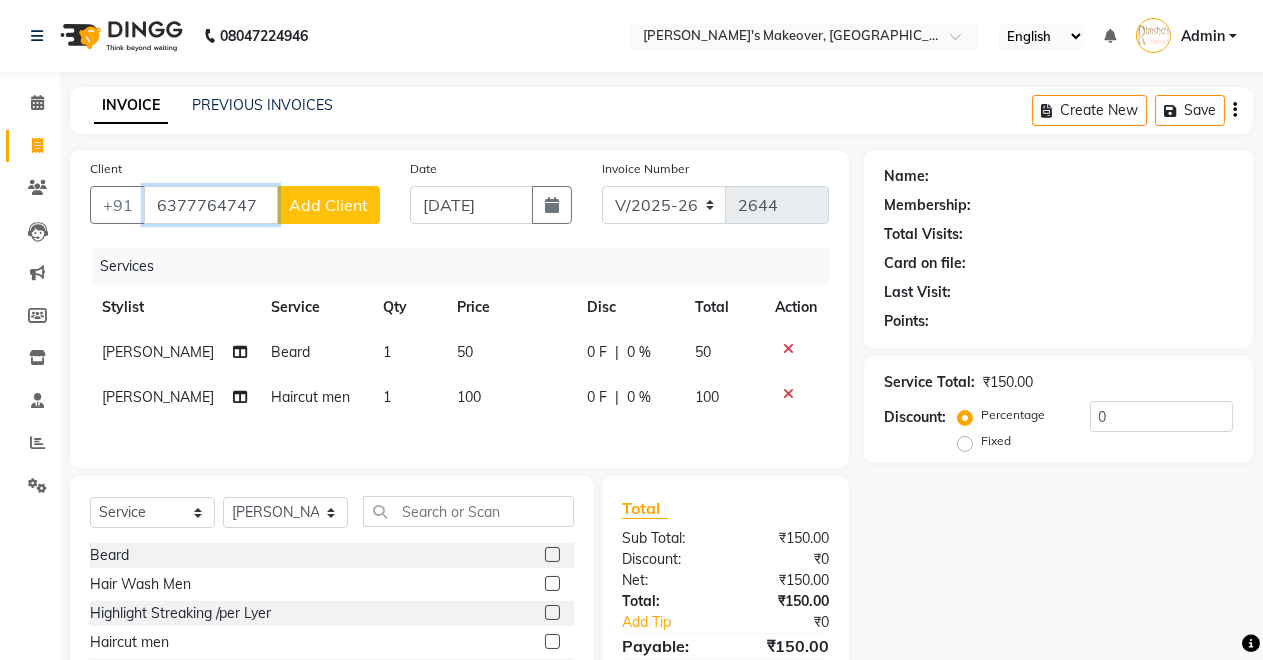 type on "6377764747" 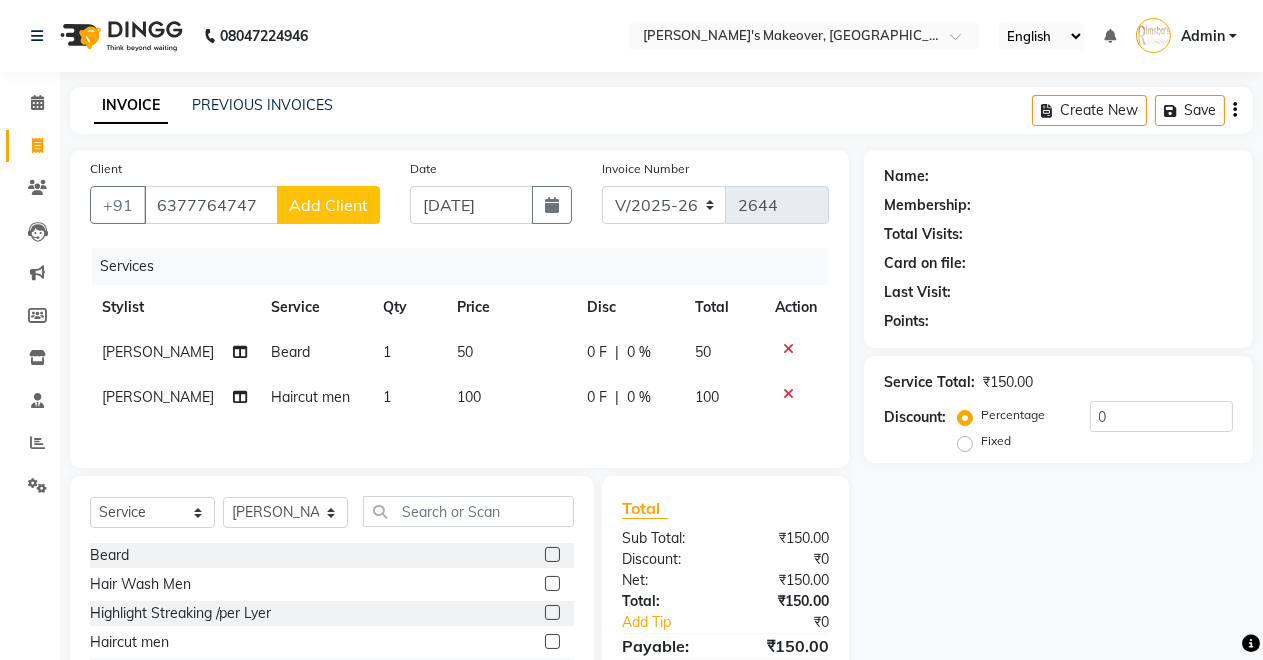 click on "Add Client" 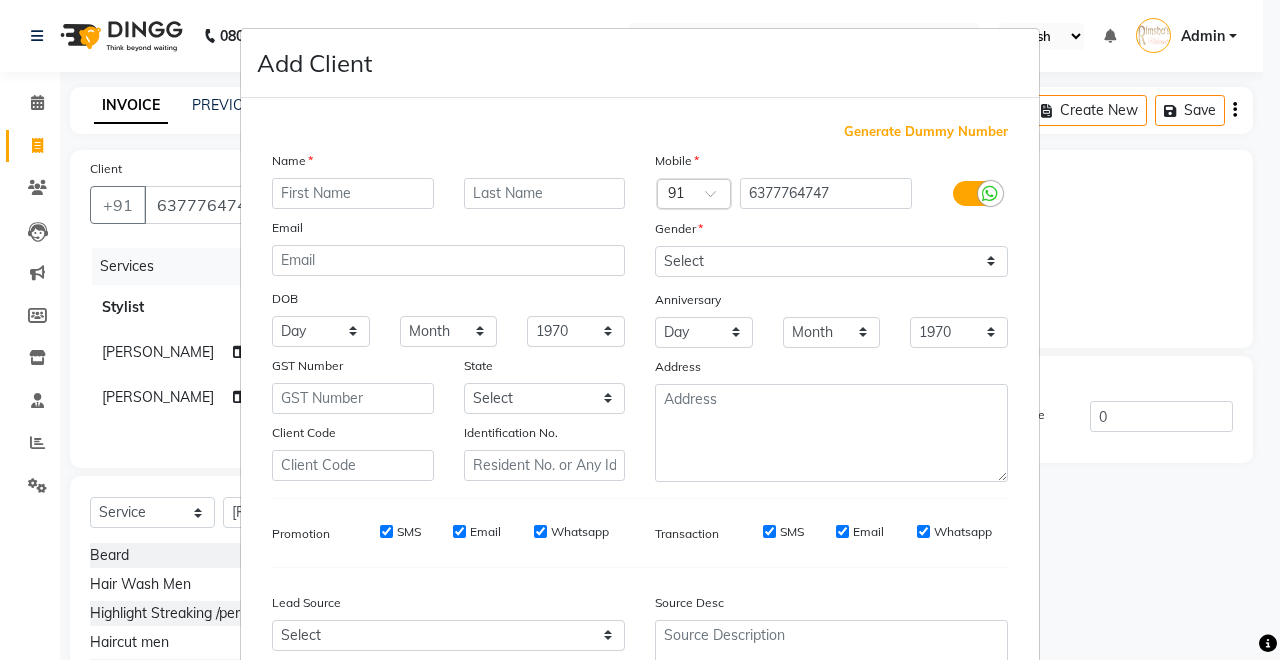 click on "Mobile Country Code × 91 6377764747 Gender Select [DEMOGRAPHIC_DATA] [DEMOGRAPHIC_DATA] Other Prefer Not To Say Anniversary Day 01 02 03 04 05 06 07 08 09 10 11 12 13 14 15 16 17 18 19 20 21 22 23 24 25 26 27 28 29 30 31 Month January February March April May June July August September October November [DATE] 1971 1972 1973 1974 1975 1976 1977 1978 1979 1980 1981 1982 1983 1984 1985 1986 1987 1988 1989 1990 1991 1992 1993 1994 1995 1996 1997 1998 1999 2000 2001 2002 2003 2004 2005 2006 2007 2008 2009 2010 2011 2012 2013 2014 2015 2016 2017 2018 2019 2020 2021 2022 2023 2024 2025 Address" at bounding box center [831, 316] 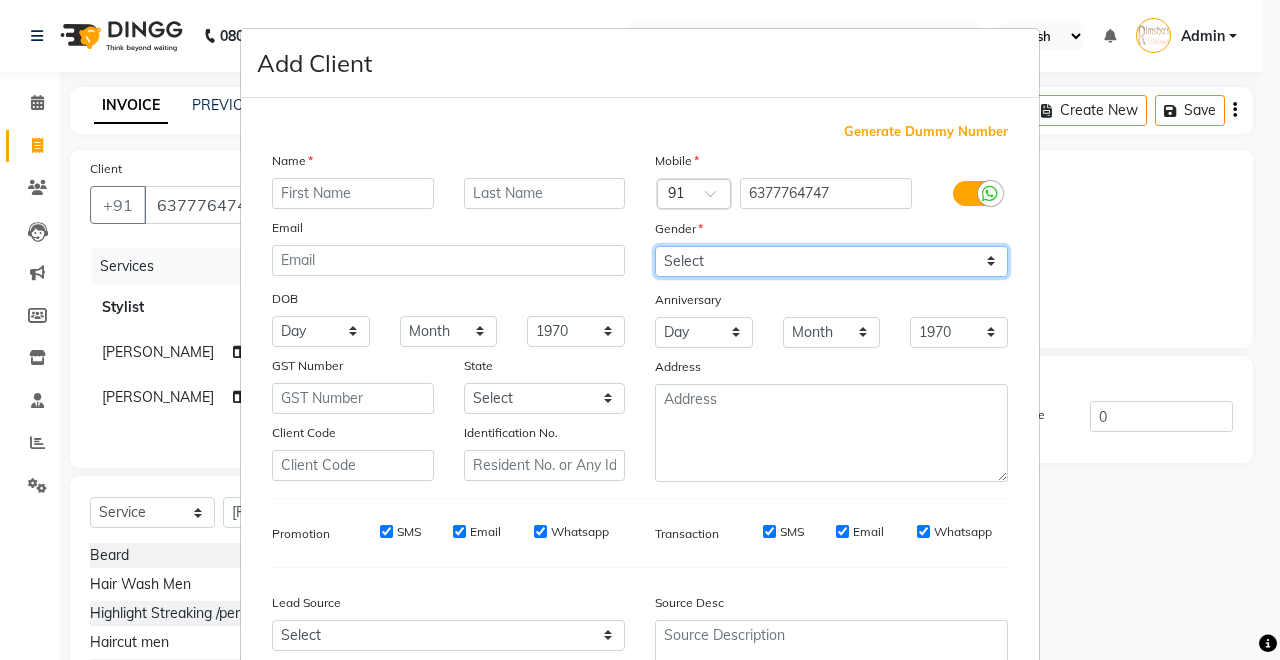 click on "Select [DEMOGRAPHIC_DATA] [DEMOGRAPHIC_DATA] Other Prefer Not To Say" at bounding box center (831, 261) 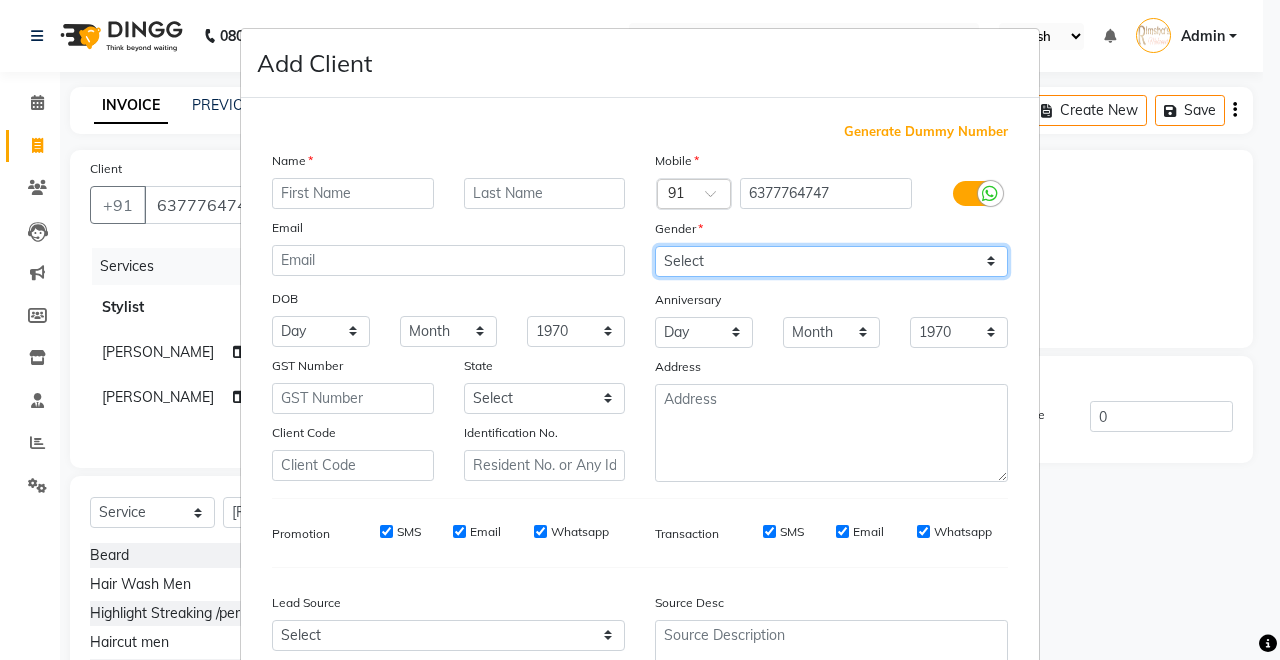 click on "Select [DEMOGRAPHIC_DATA] [DEMOGRAPHIC_DATA] Other Prefer Not To Say" at bounding box center (831, 261) 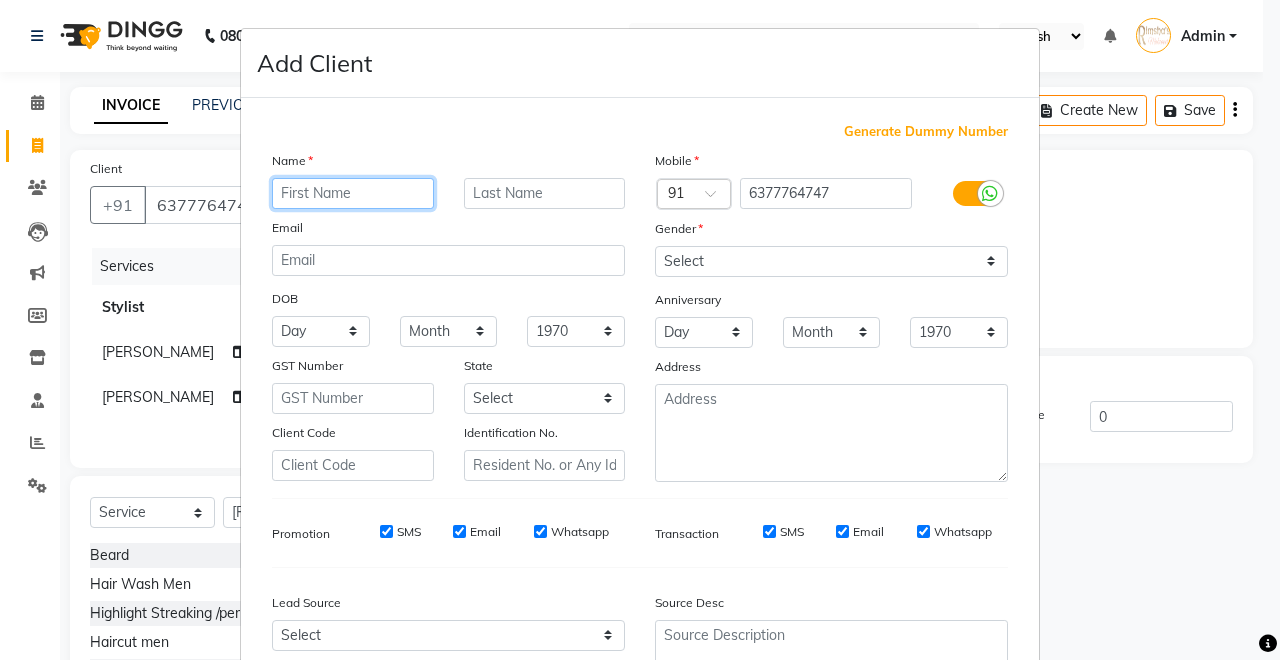 click at bounding box center (353, 193) 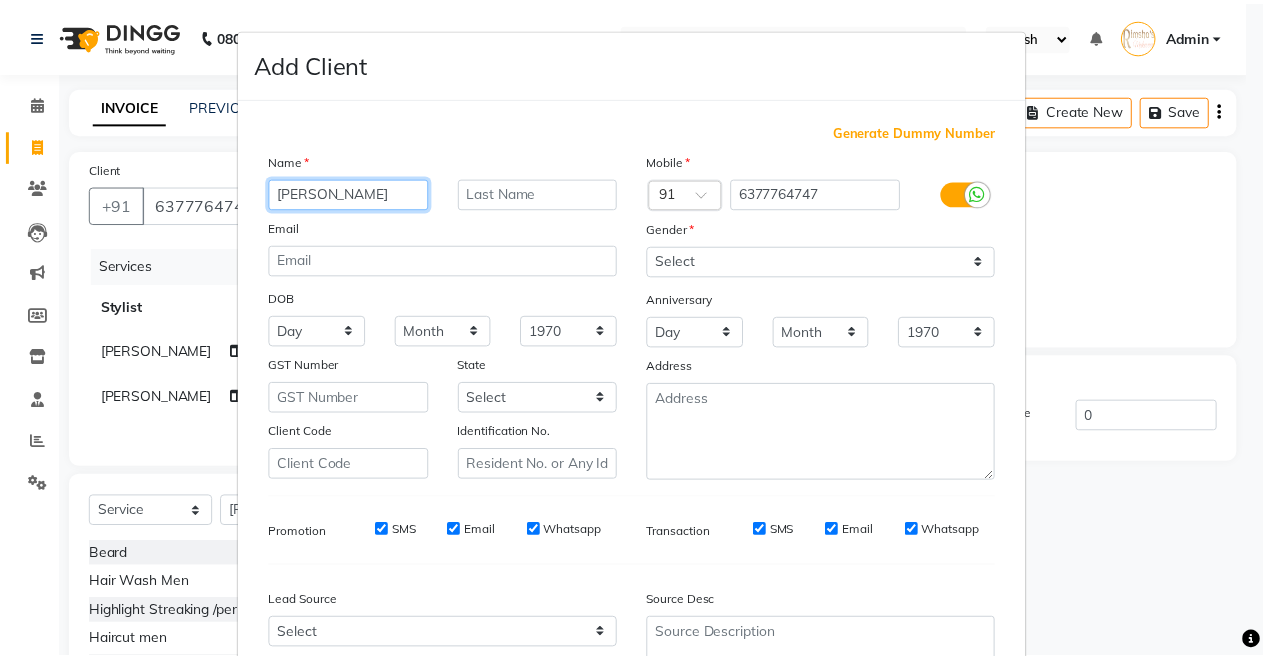 scroll, scrollTop: 185, scrollLeft: 0, axis: vertical 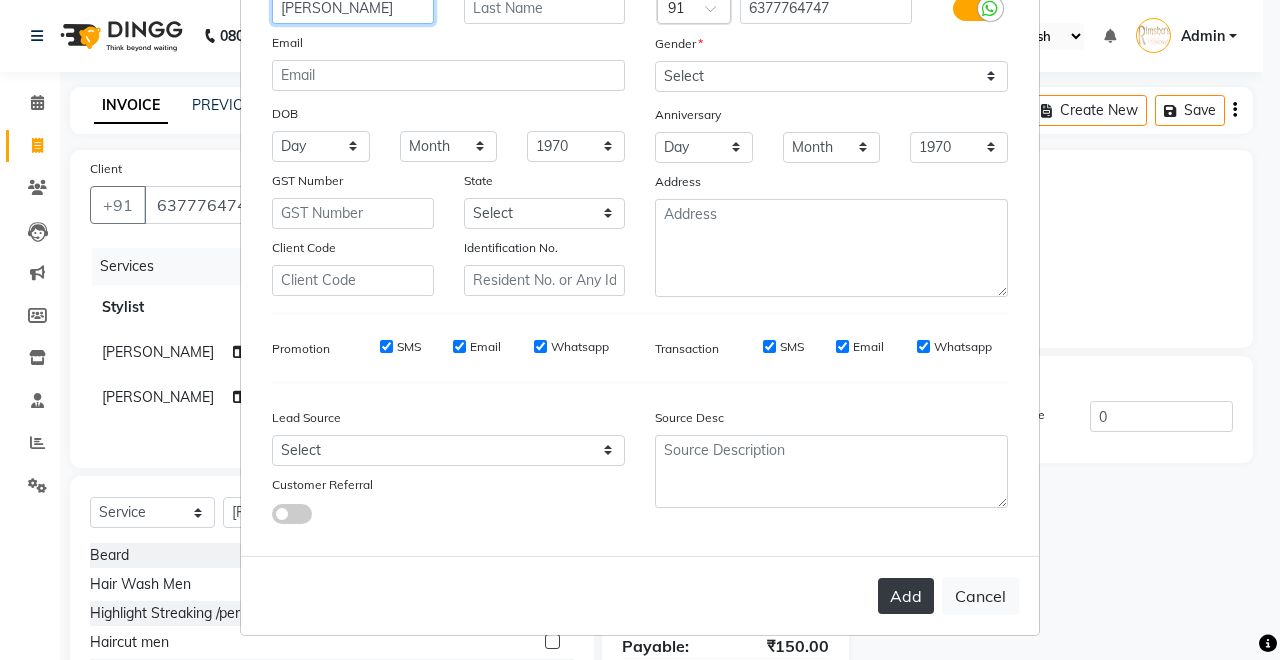 type on "[PERSON_NAME]" 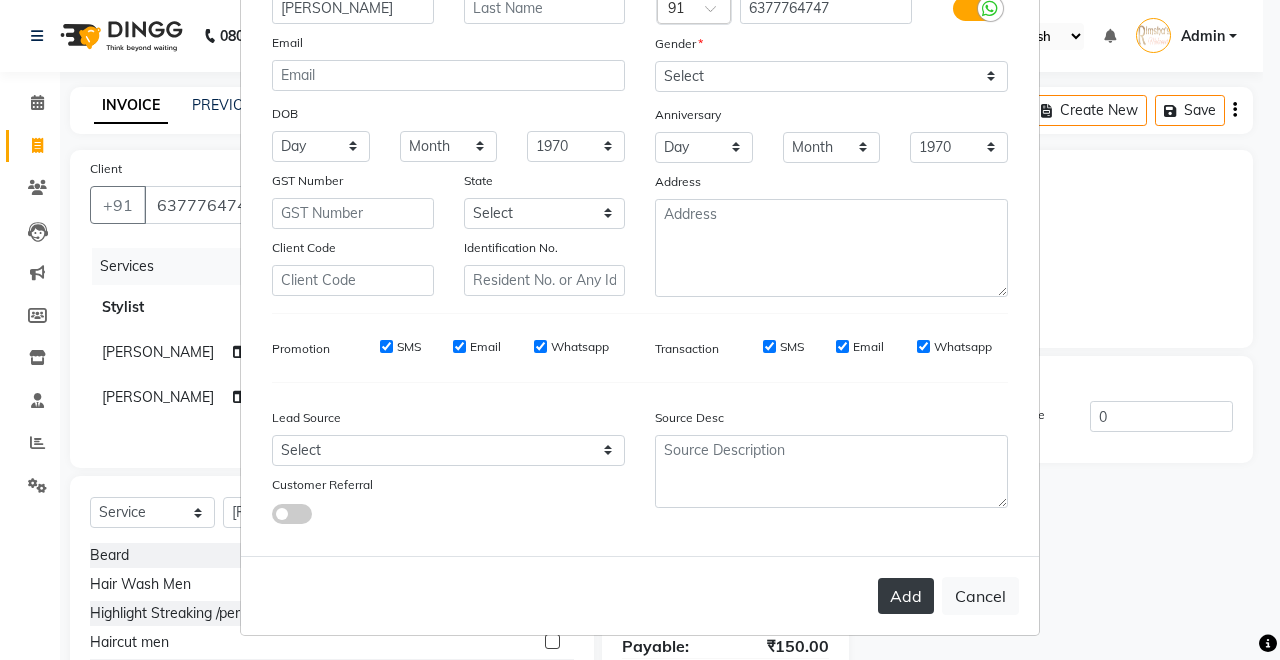 click on "Add" at bounding box center (906, 596) 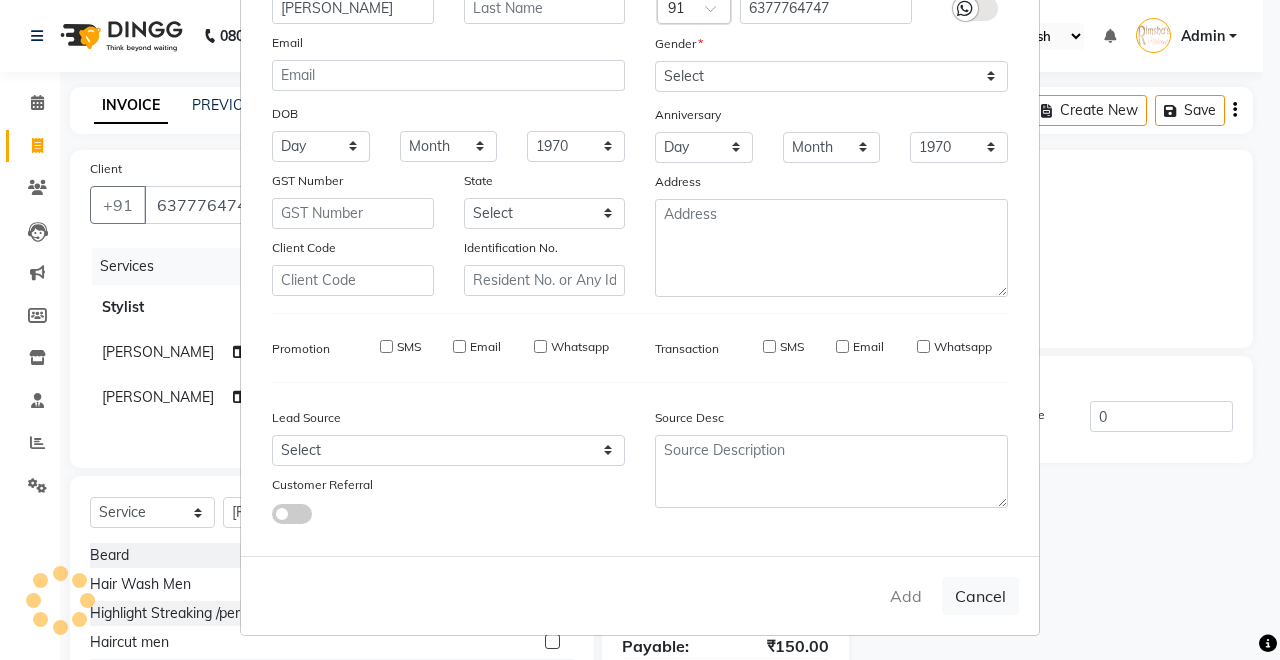 type 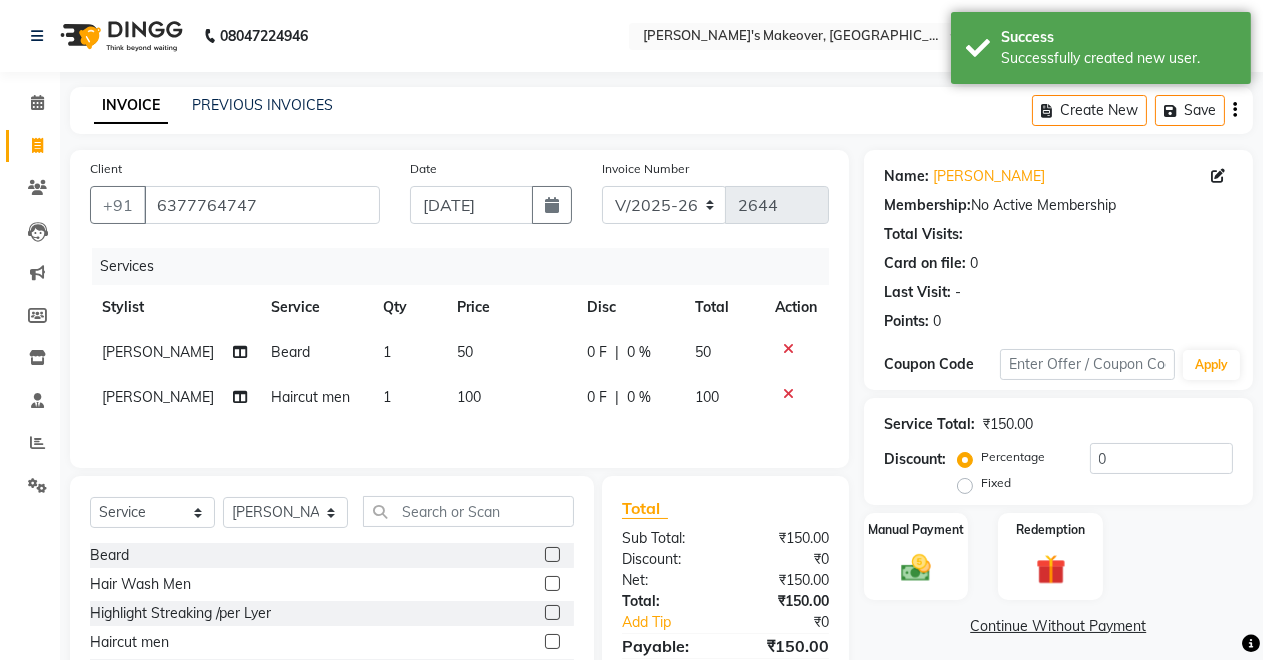 scroll, scrollTop: 187, scrollLeft: 0, axis: vertical 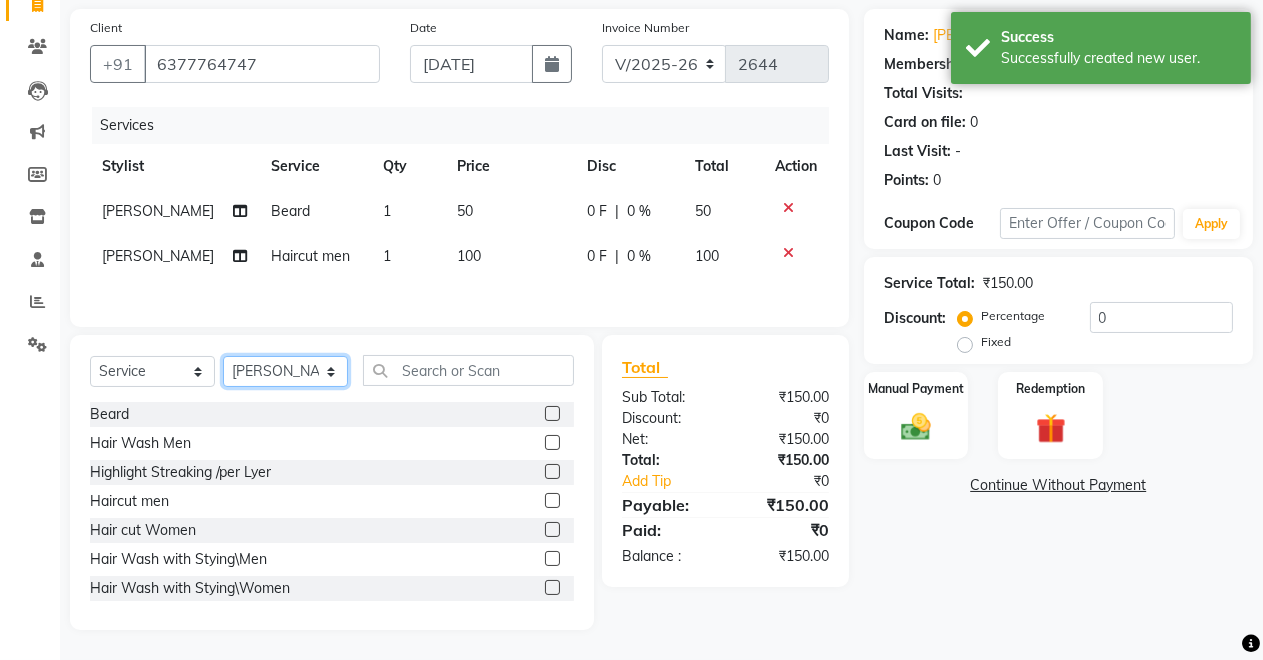 drag, startPoint x: 314, startPoint y: 380, endPoint x: 256, endPoint y: 298, distance: 100.43903 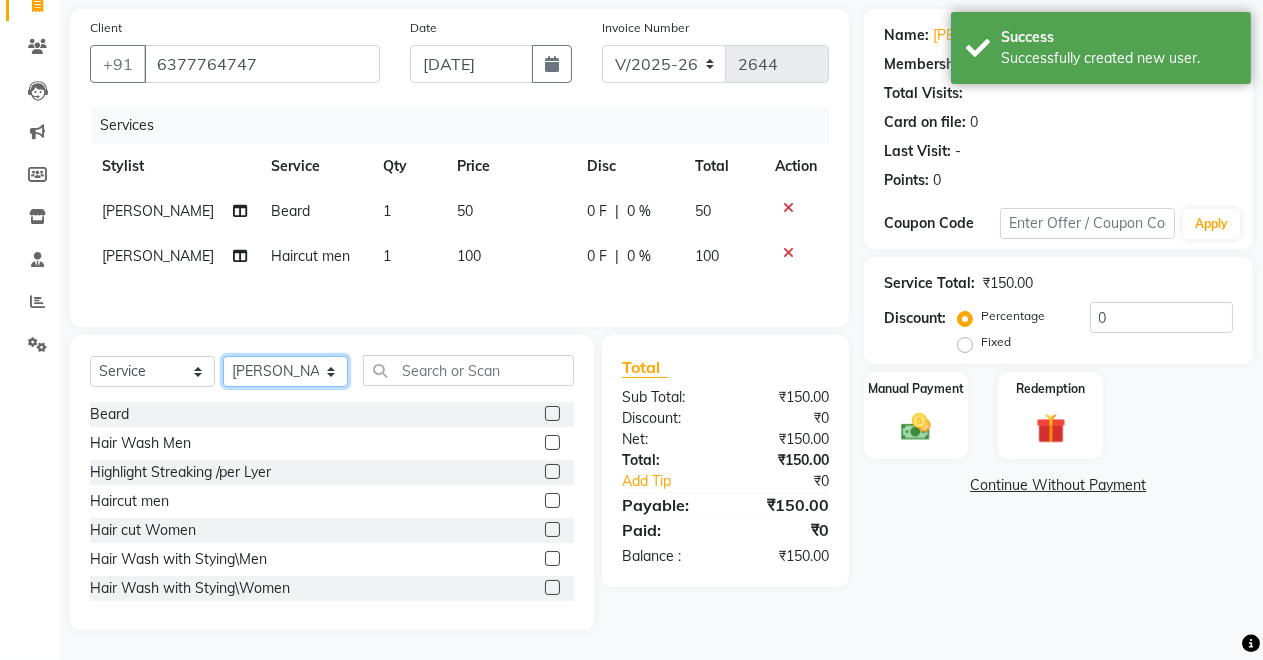click on "Select Stylist [PERSON_NAME] [PERSON_NAME] [MEDICAL_DATA][PERSON_NAME] [PERSON_NAME] Verma" 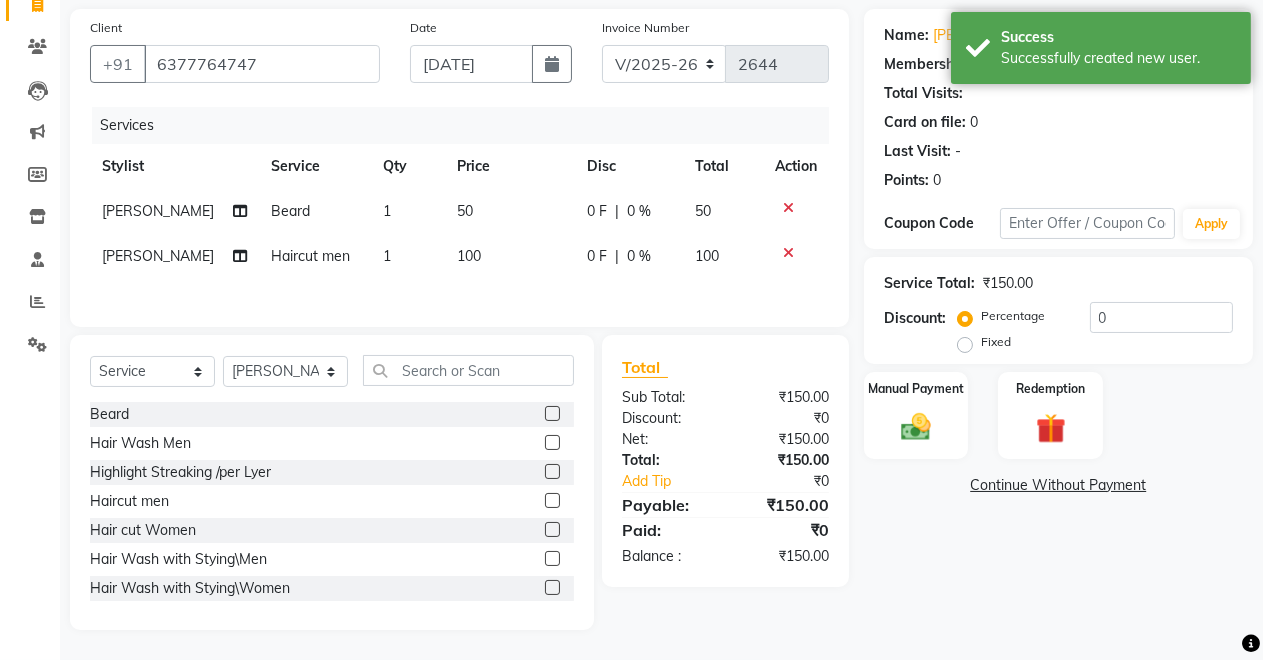 click 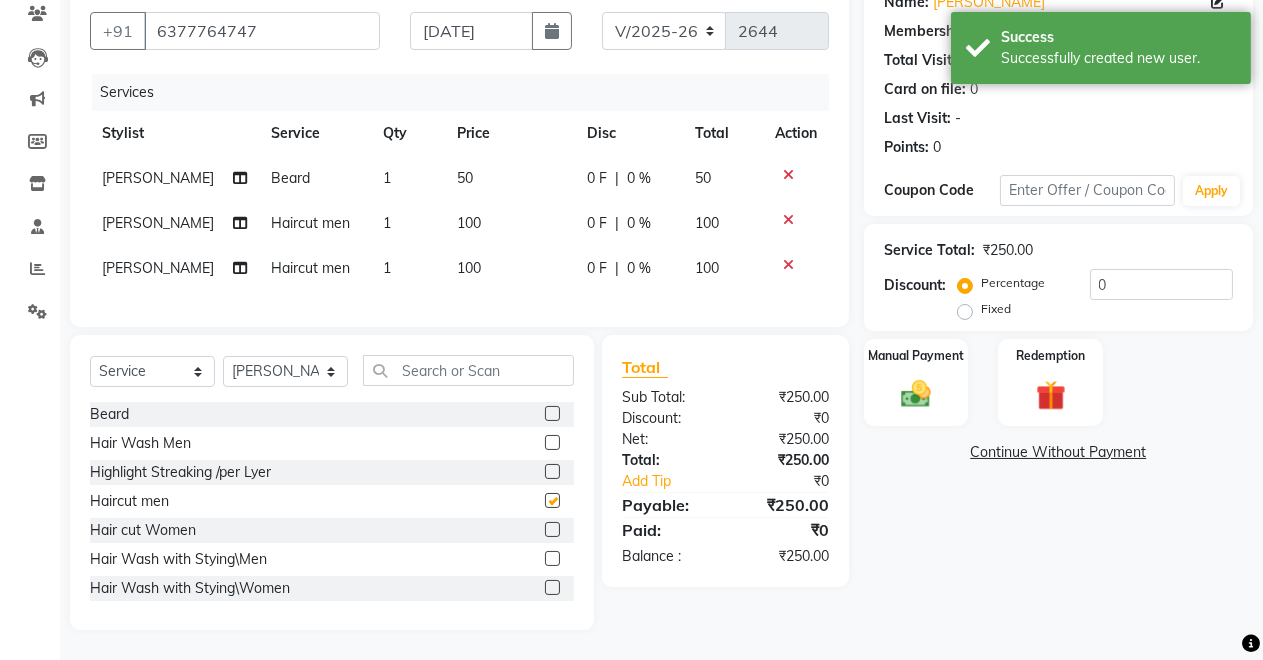 checkbox on "false" 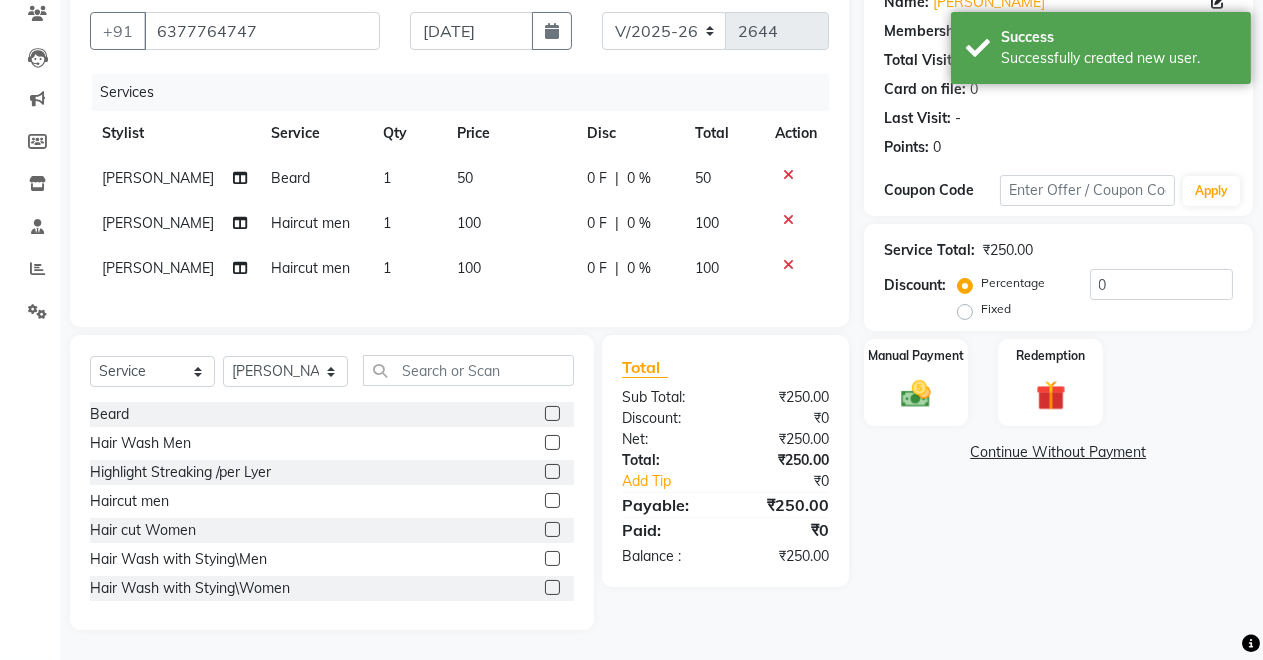 drag, startPoint x: 780, startPoint y: 156, endPoint x: 860, endPoint y: 180, distance: 83.52245 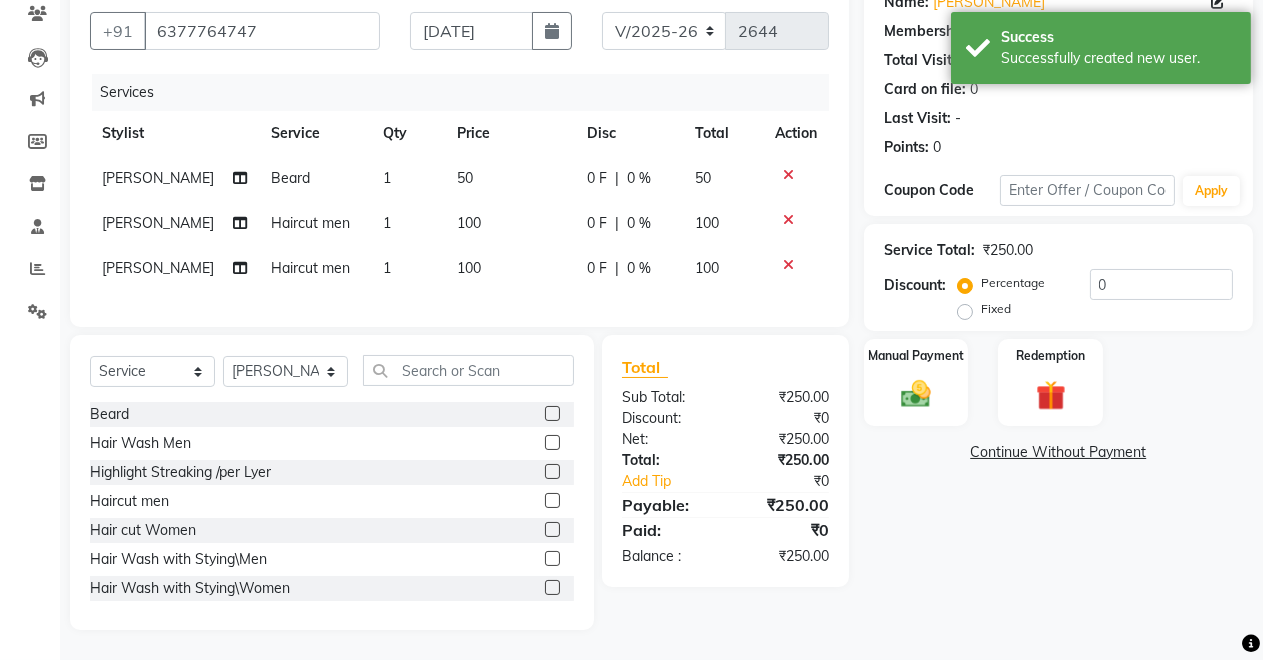 click 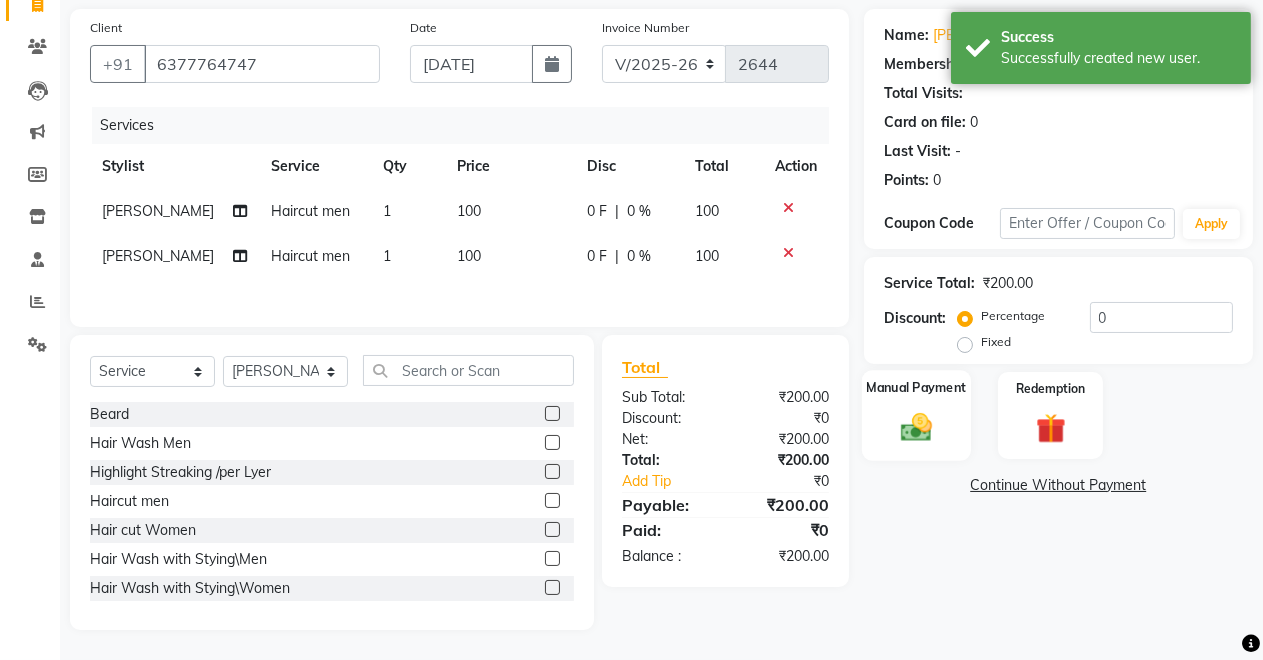 click on "Manual Payment" 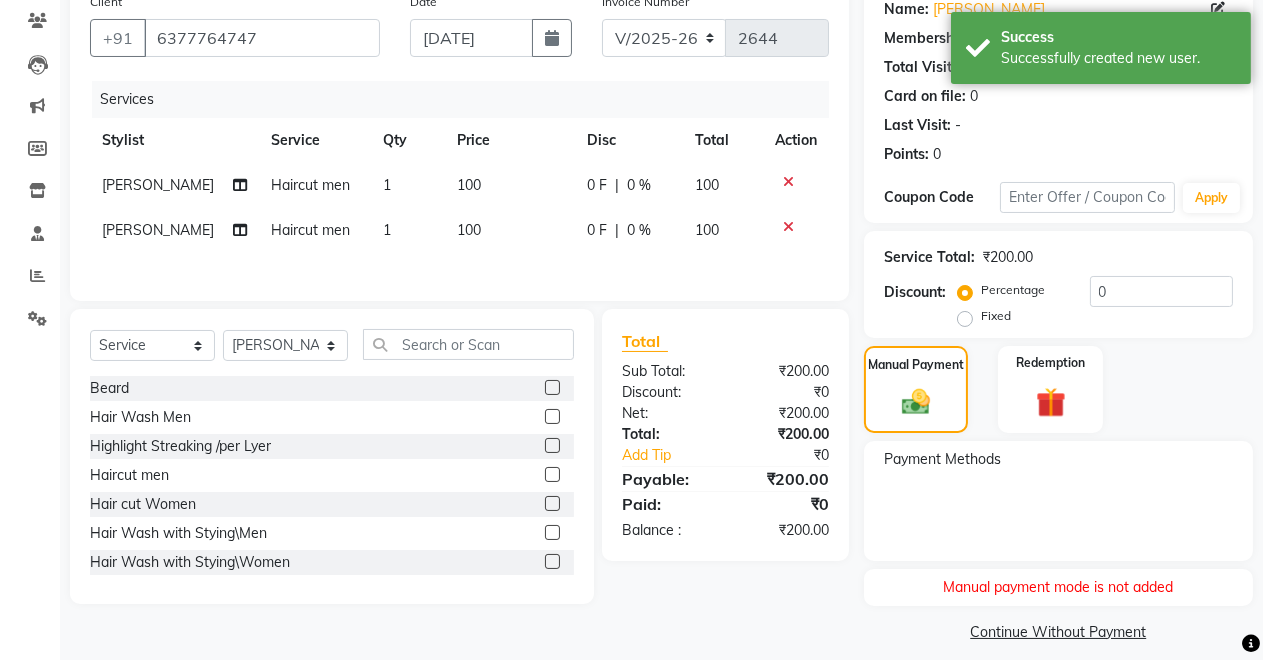 scroll, scrollTop: 184, scrollLeft: 0, axis: vertical 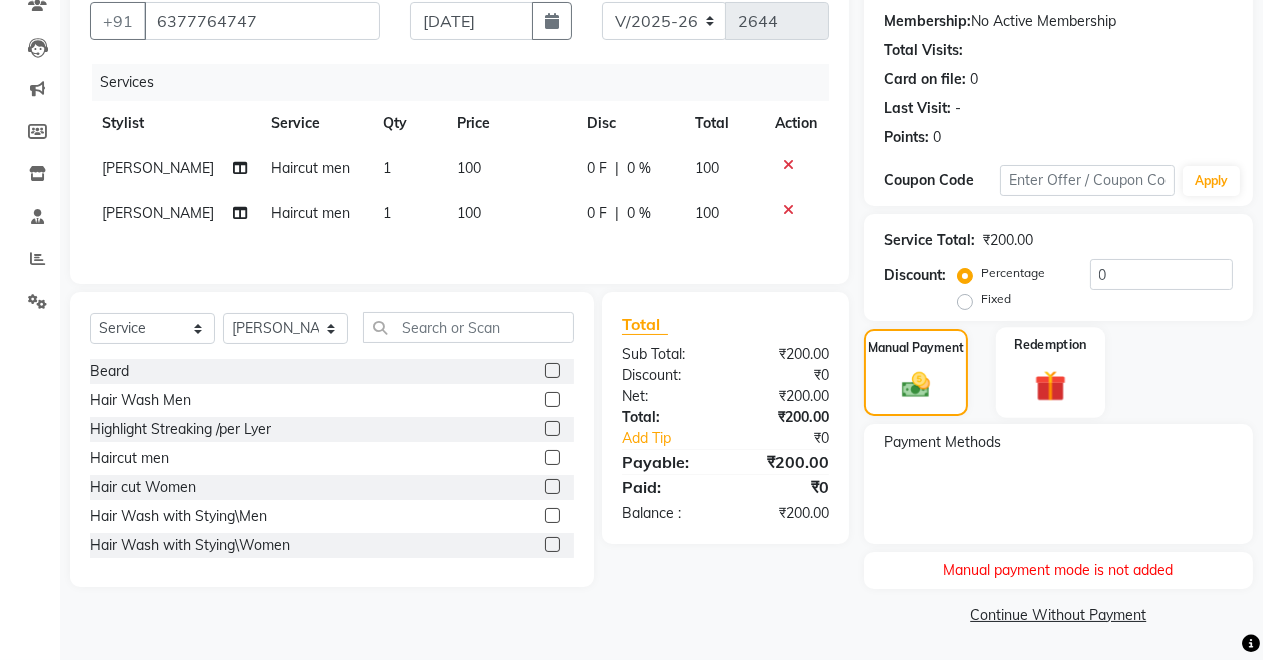 click on "Redemption" 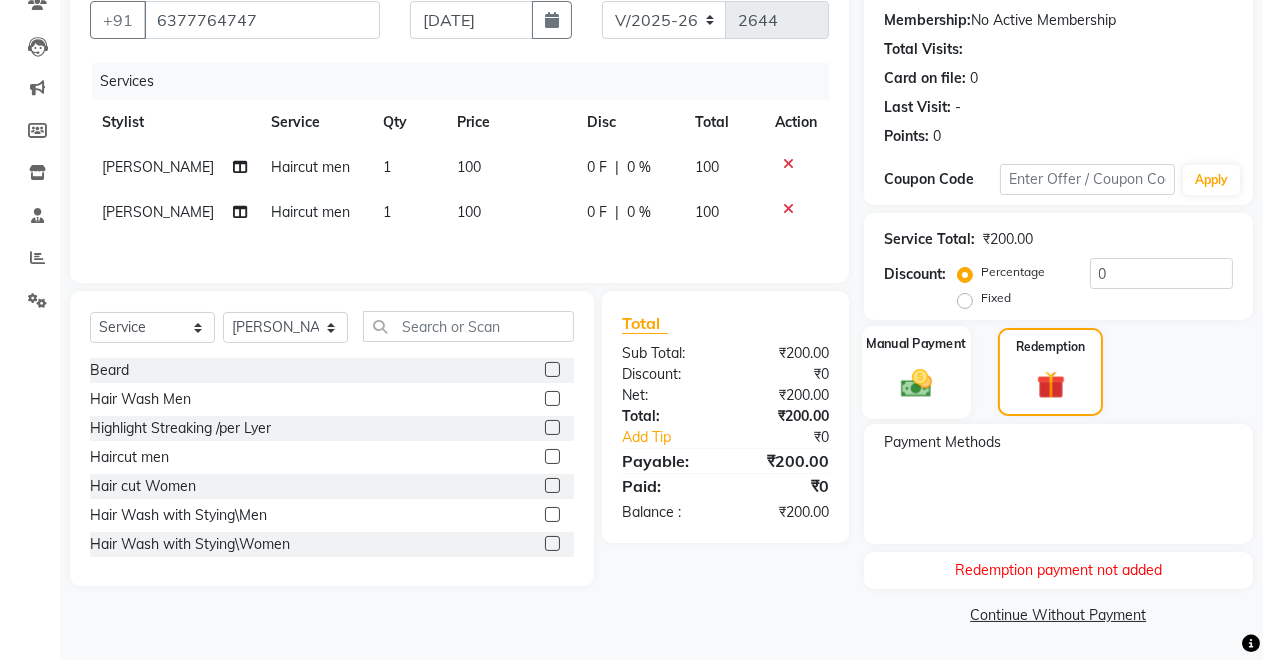 click 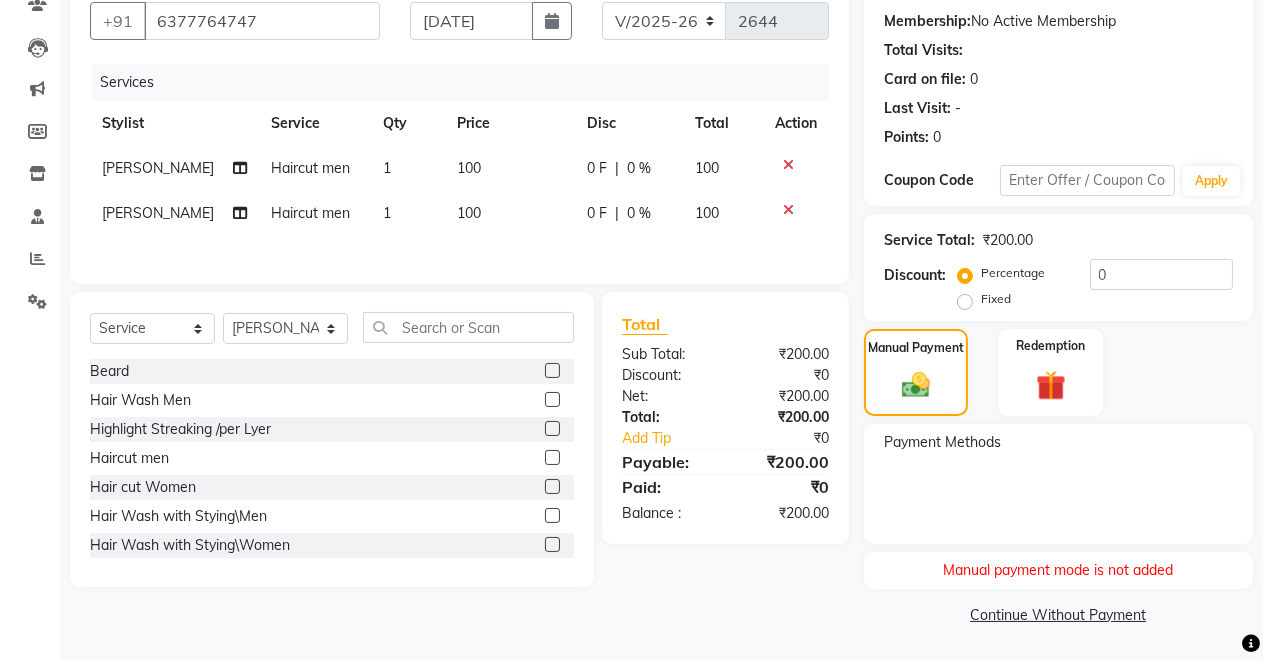 scroll, scrollTop: 0, scrollLeft: 0, axis: both 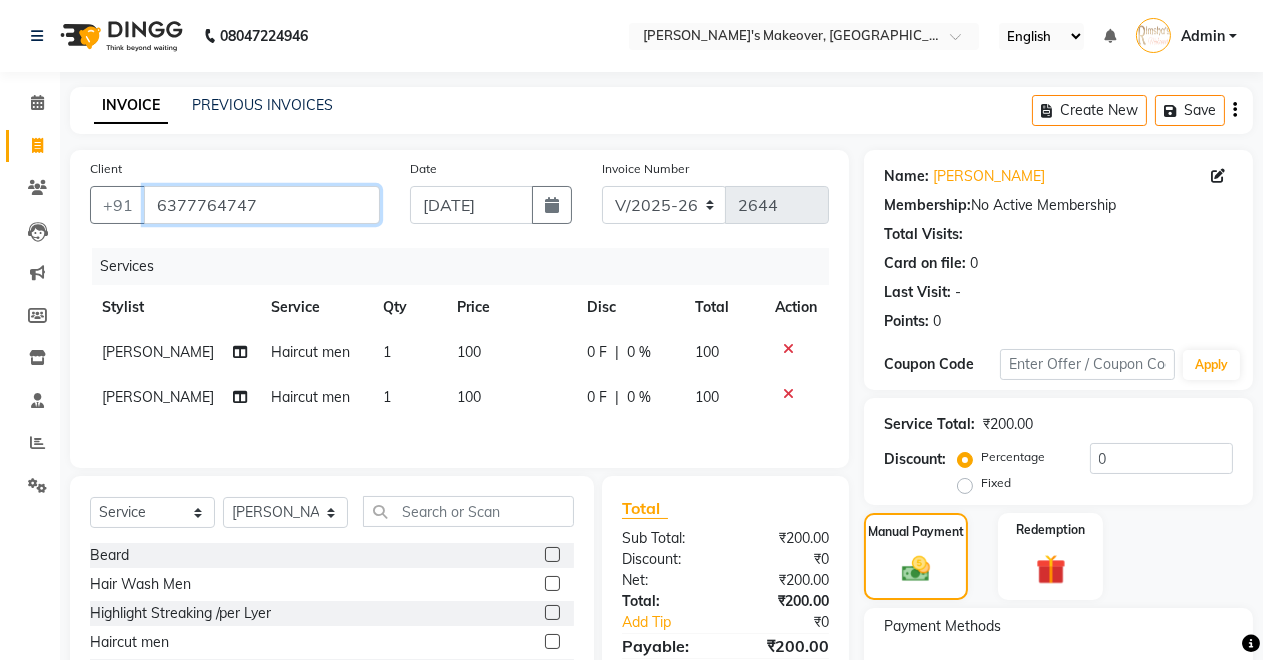 click on "6377764747" at bounding box center [262, 205] 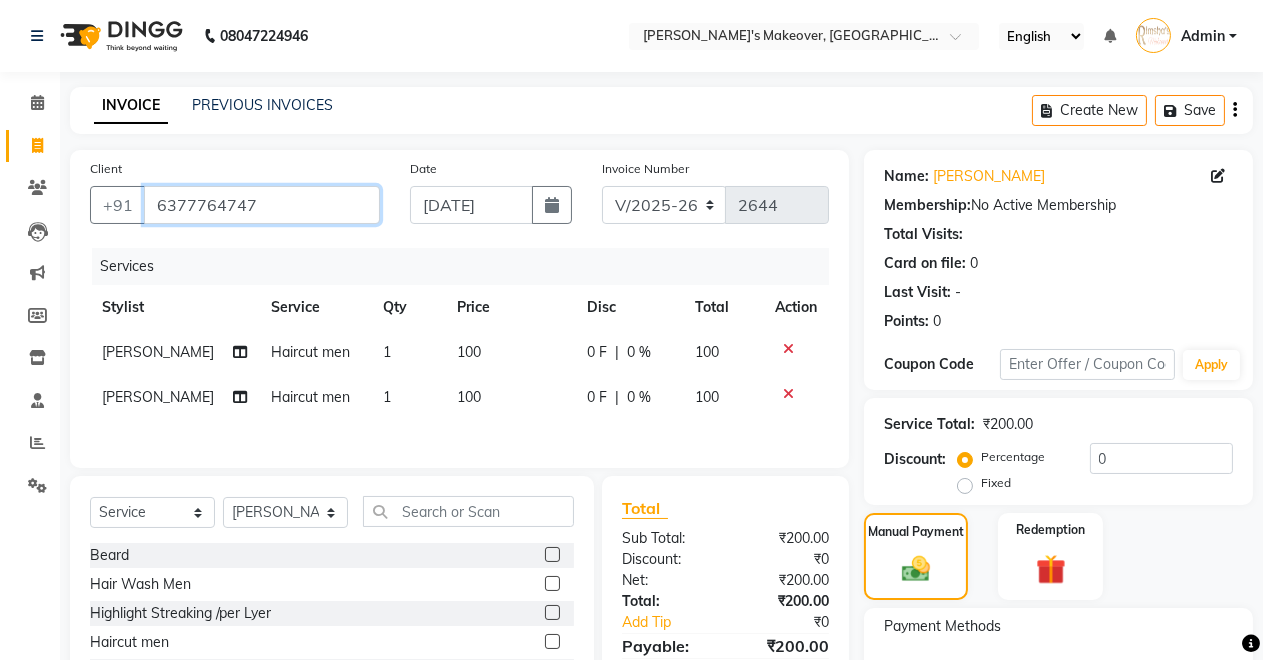 drag, startPoint x: 280, startPoint y: 204, endPoint x: 0, endPoint y: 169, distance: 282.17902 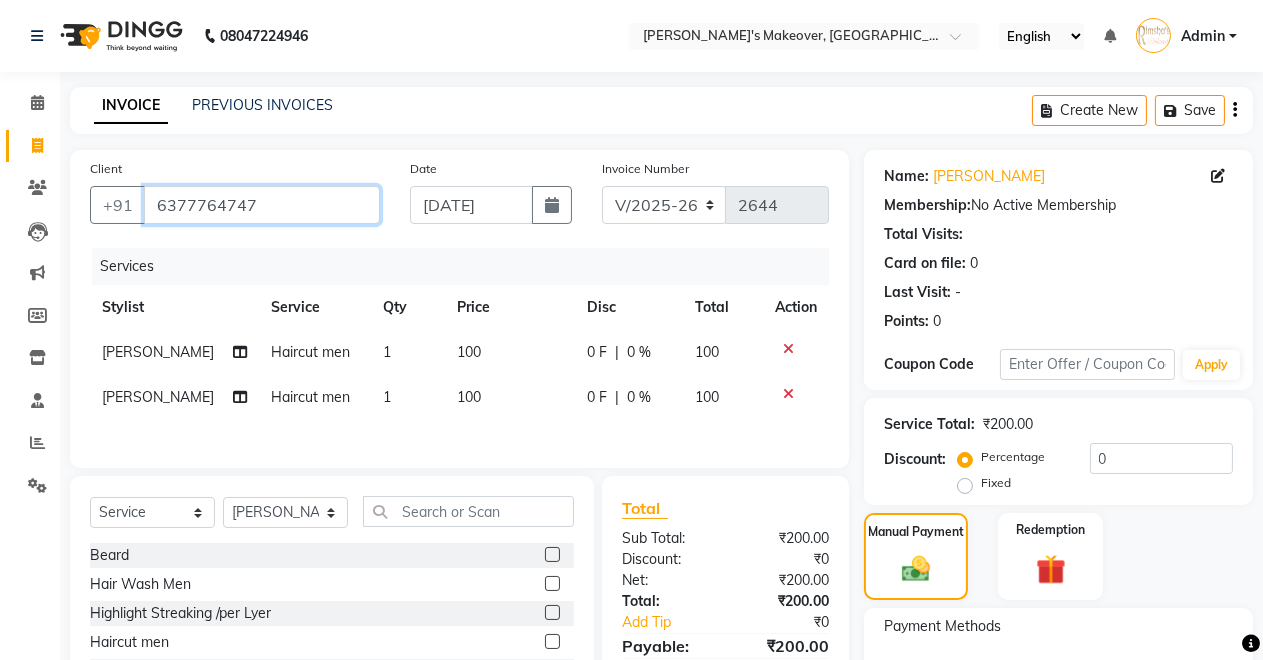 click on "08047224946 Select Location × [PERSON_NAME]'s Makeover, [GEOGRAPHIC_DATA], Suncity, English ENGLISH Español العربية मराठी हिंदी ગુજરાતી தமிழ் 中文 Notifications nothing to show Admin Manage Profile Change Password Sign out  Version:3.15.4  ☀ [PERSON_NAME]'s Makeover, [GEOGRAPHIC_DATA], Suncity,  Calendar  Invoice  Clients  Leads   Marketing  Members  Inventory  Staff  Reports  Settings Completed InProgress Upcoming Dropped Tentative Check-In Confirm Bookings Generate Report Segments Page Builder INVOICE PREVIOUS INVOICES Create New   Save  Client [PHONE_NUMBER] Date [DATE] Invoice Number V/2025 V/[PHONE_NUMBER] Services Stylist Service Qty Price Disc Total Action [PERSON_NAME] Haircut men 1 100 0 F | 0 % 100 [PERSON_NAME] Haircut men 1 100 0 F | 0 % 100 Select  Service  Product  Membership  Package Voucher Prepaid Gift Card  Select Stylist Badal kumar [PERSON_NAME] [MEDICAL_DATA][PERSON_NAME] [PERSON_NAME] [PERSON_NAME]  Hair Wash Men  Highlight Streaking /per Lyer  Other" 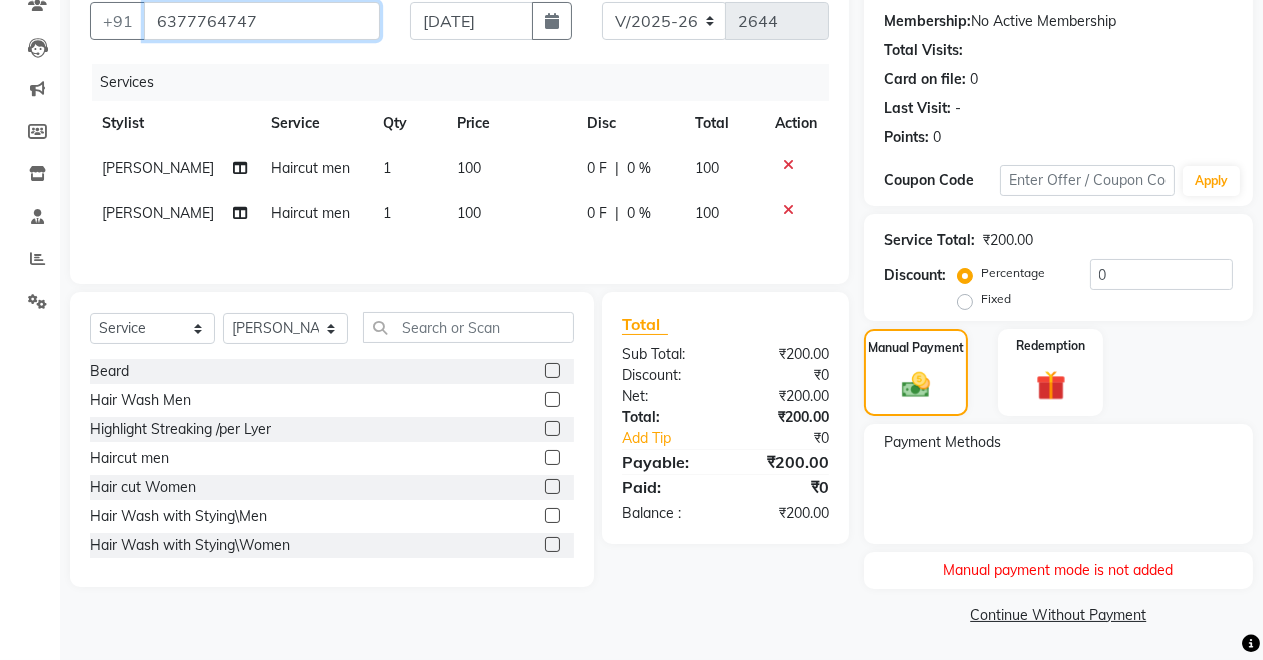 scroll, scrollTop: 0, scrollLeft: 0, axis: both 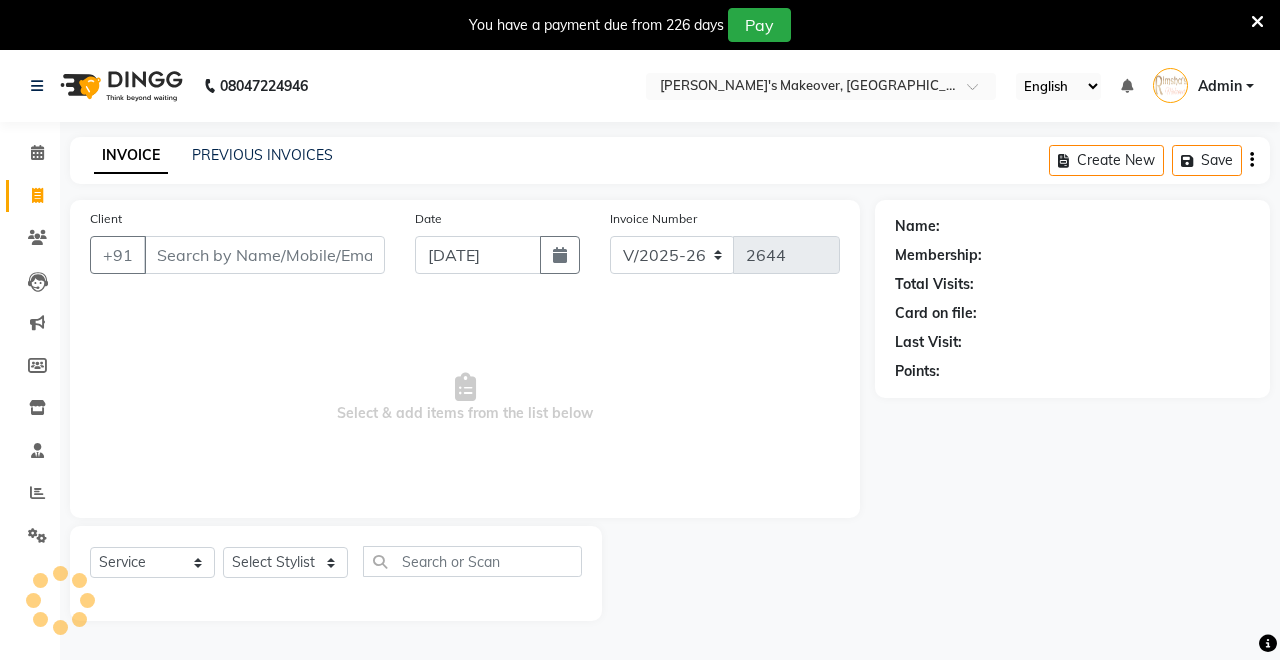 select on "7317" 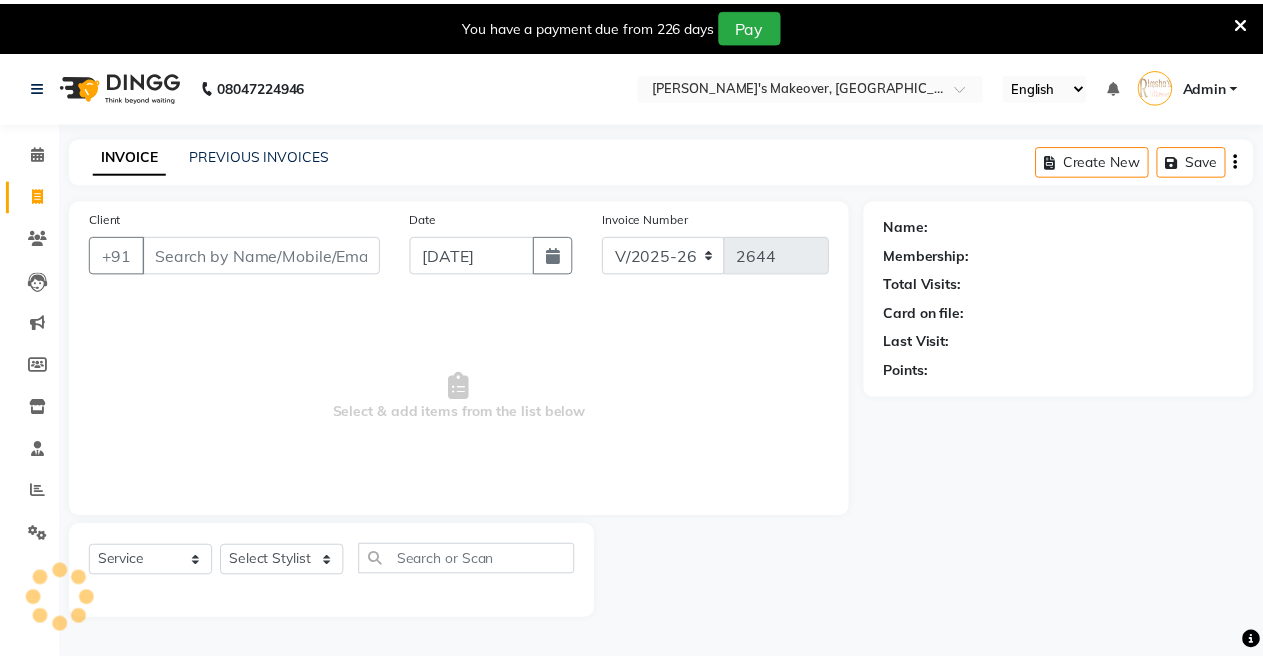 scroll, scrollTop: 0, scrollLeft: 0, axis: both 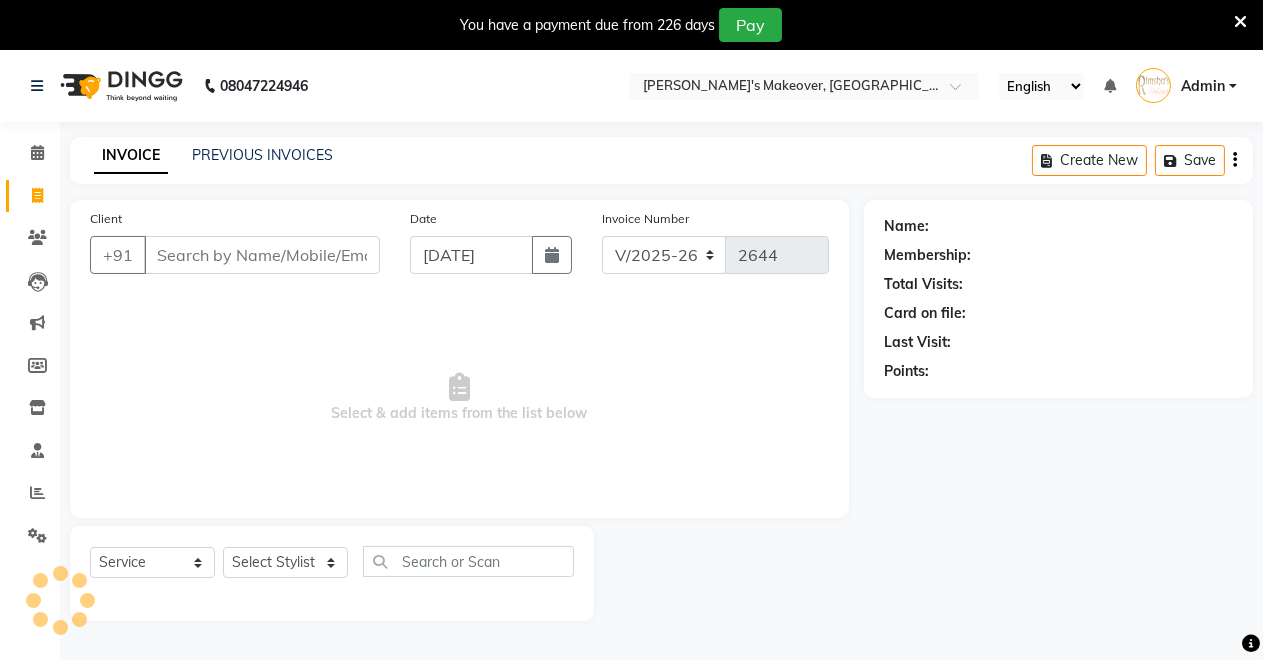 click on "Client" at bounding box center [262, 255] 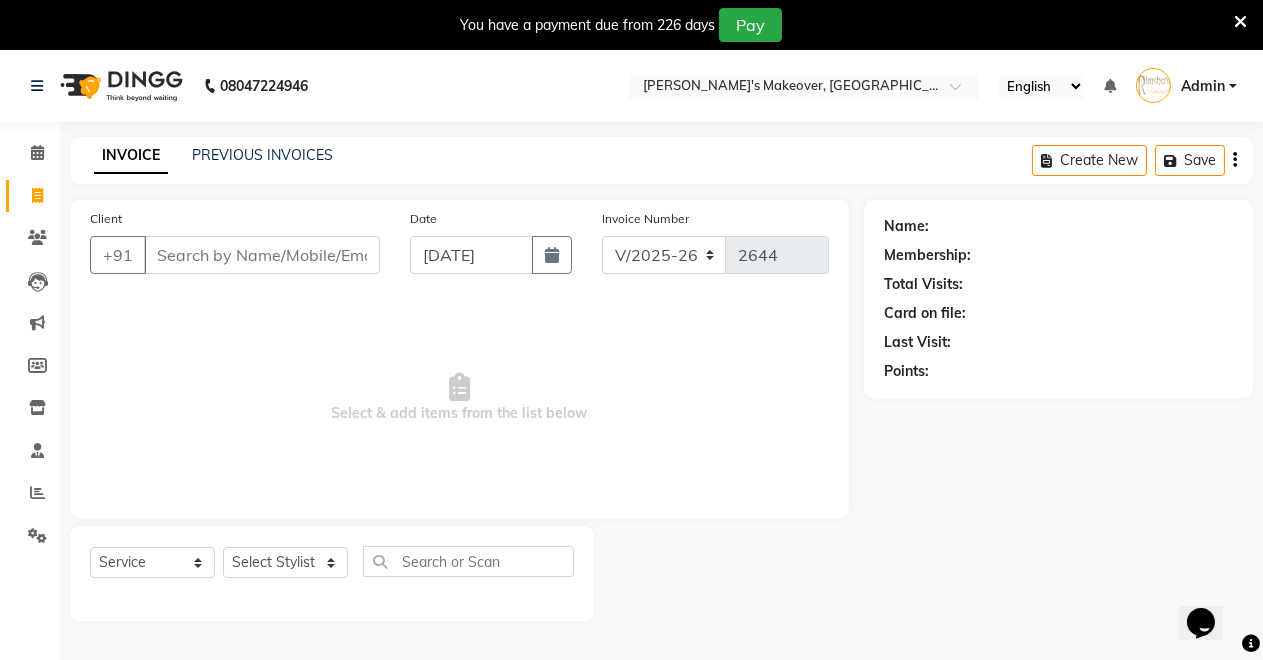 scroll, scrollTop: 0, scrollLeft: 0, axis: both 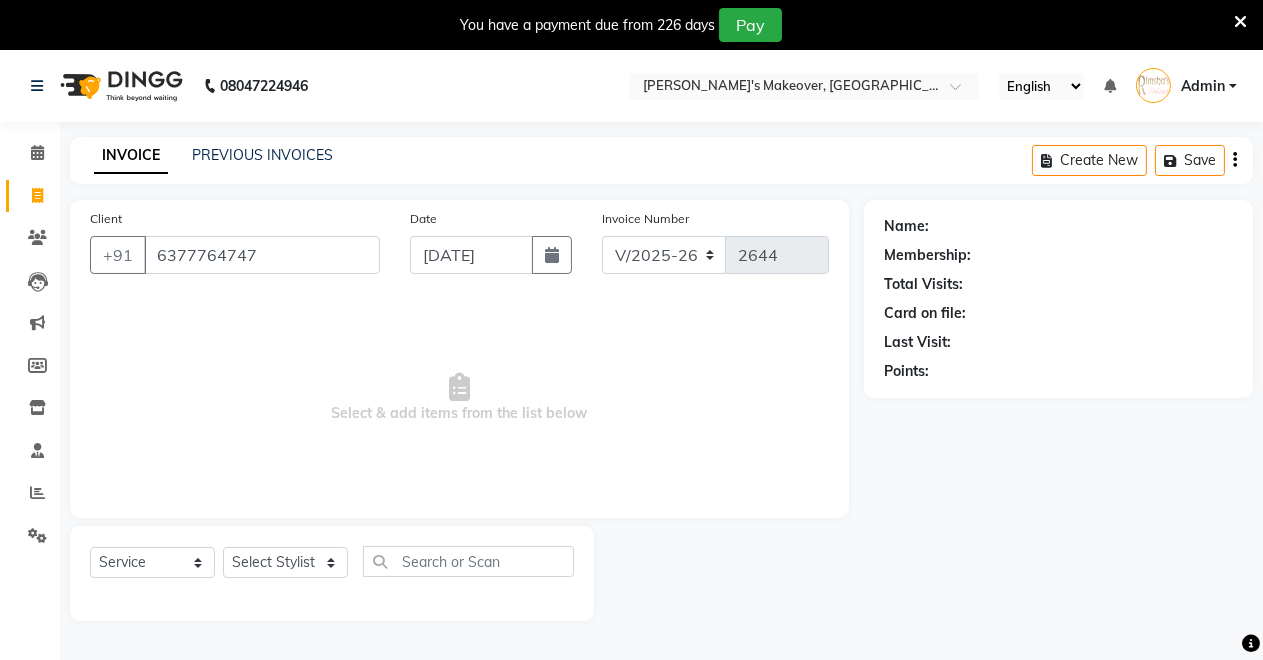 type on "6377764747" 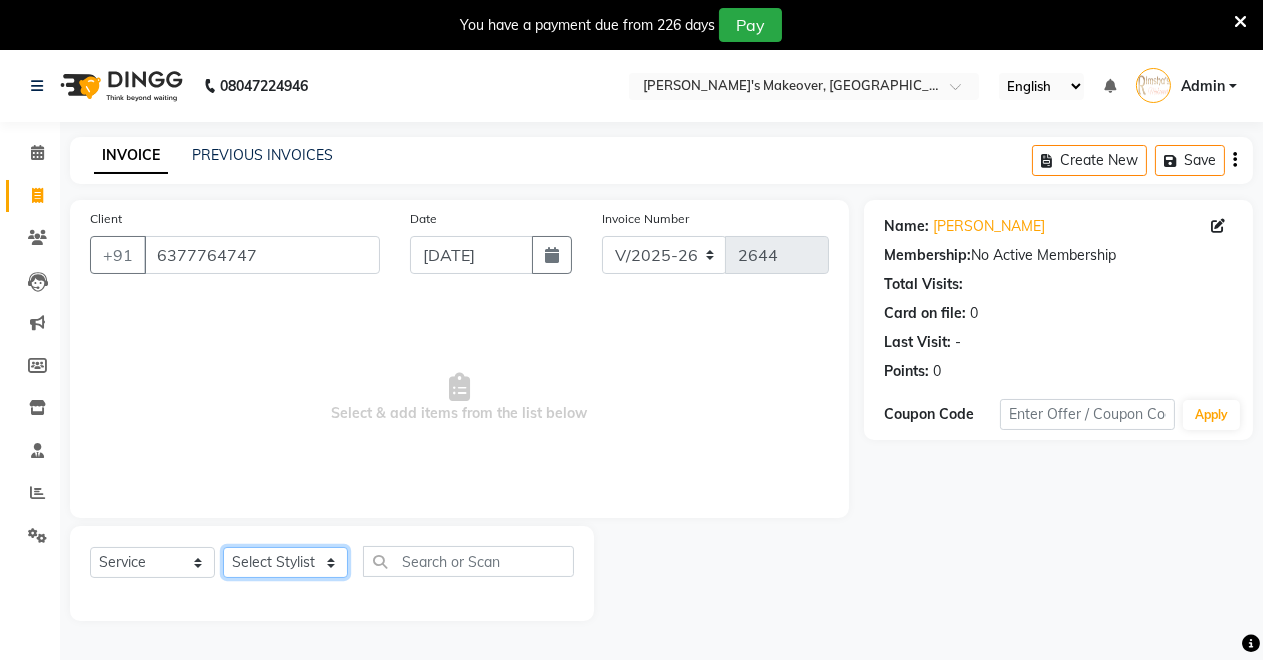 drag, startPoint x: 299, startPoint y: 569, endPoint x: 301, endPoint y: 553, distance: 16.124516 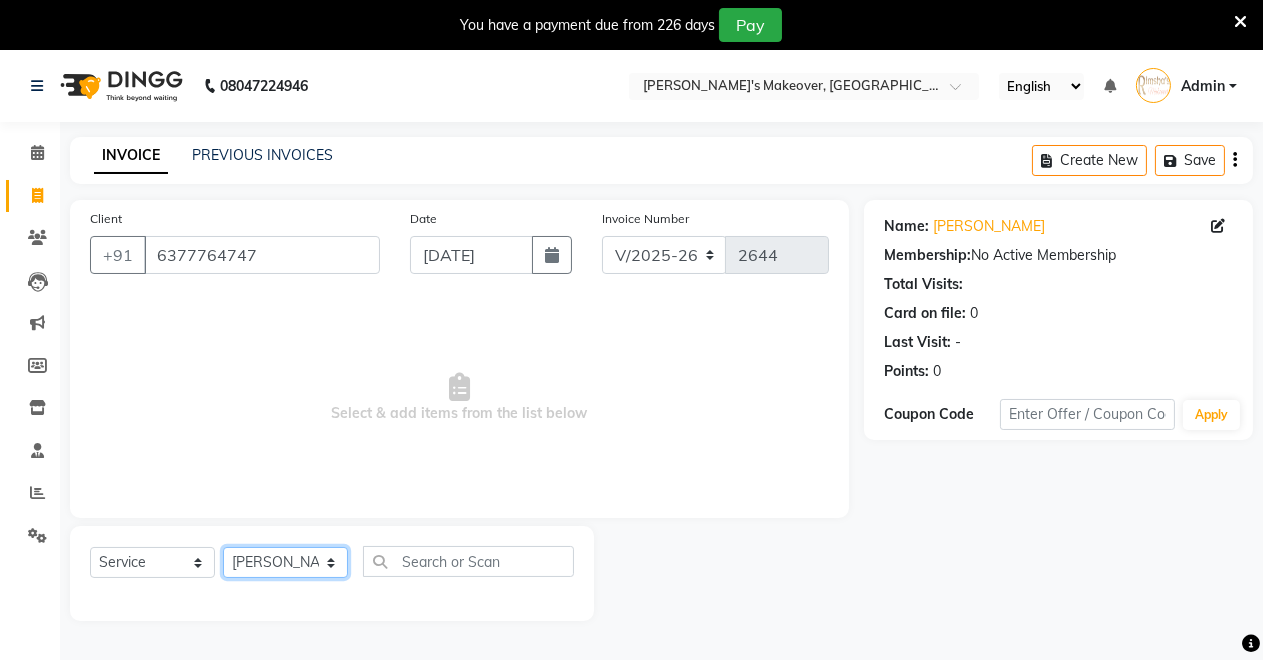 click on "Select Stylist [PERSON_NAME] [PERSON_NAME] [MEDICAL_DATA][PERSON_NAME] [PERSON_NAME] Verma" 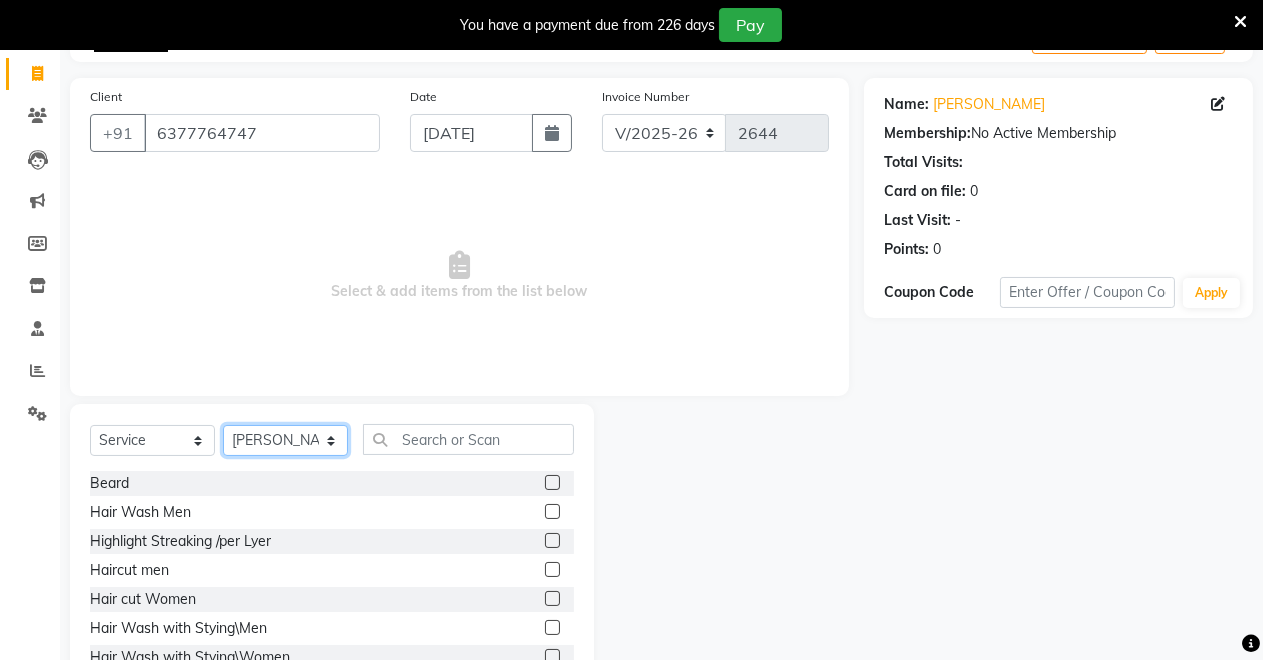 scroll, scrollTop: 191, scrollLeft: 0, axis: vertical 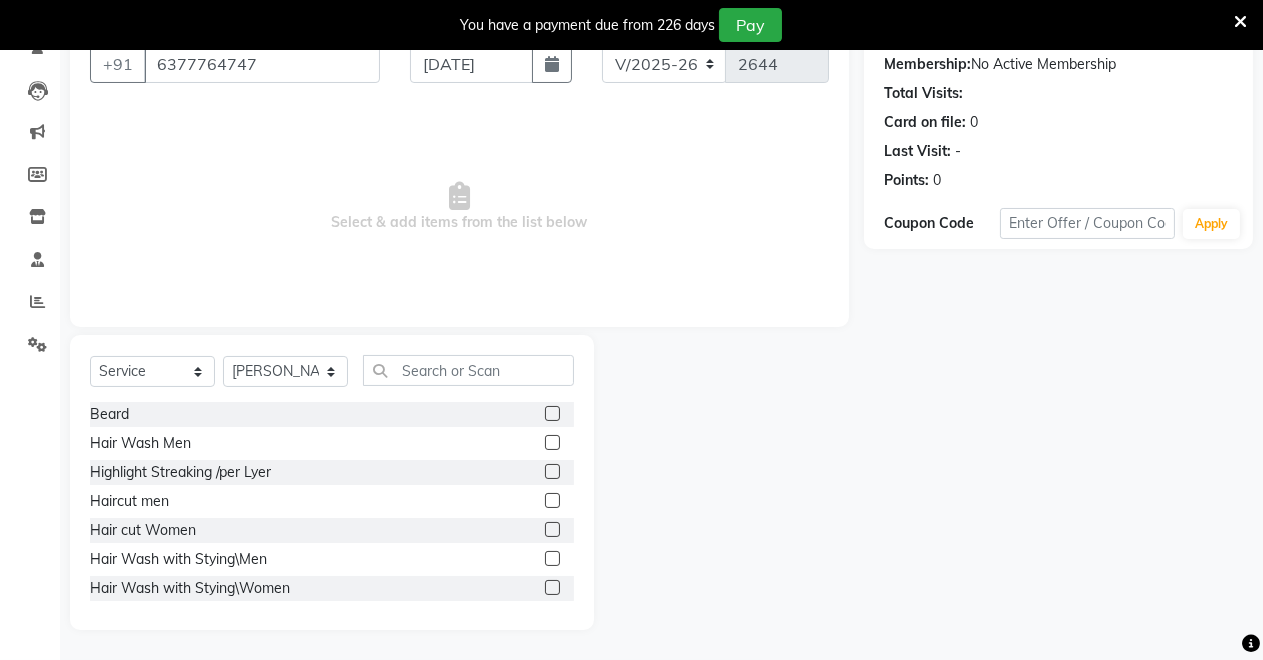 click 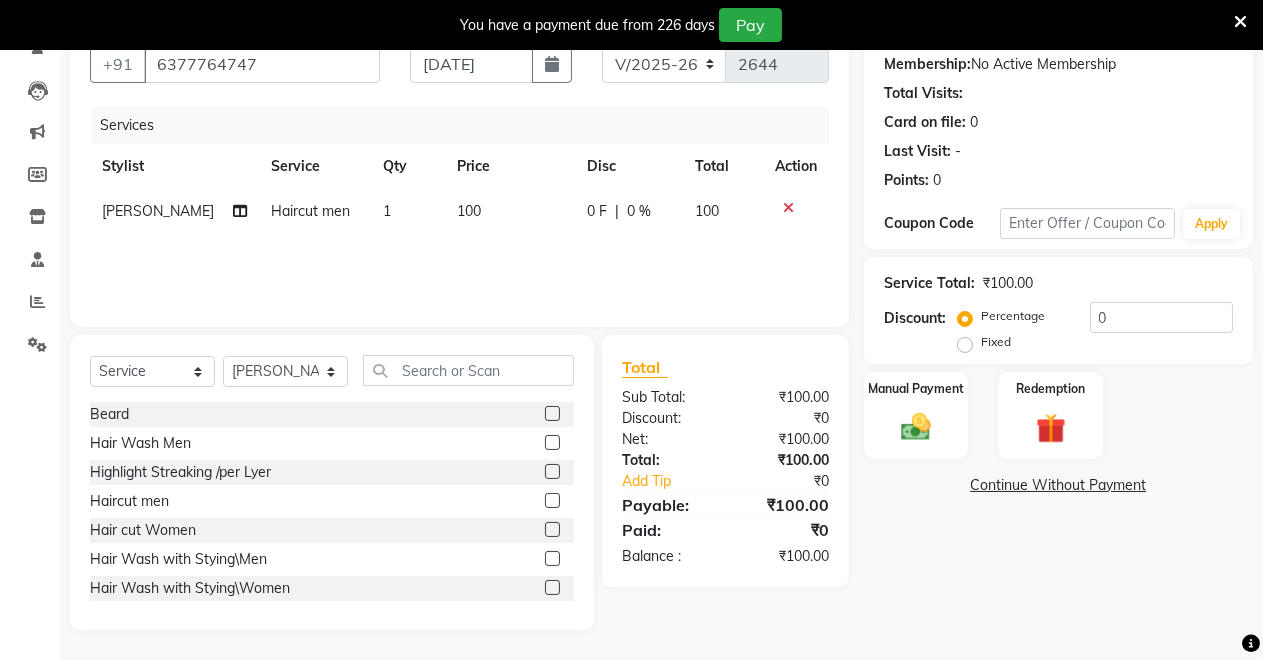 click 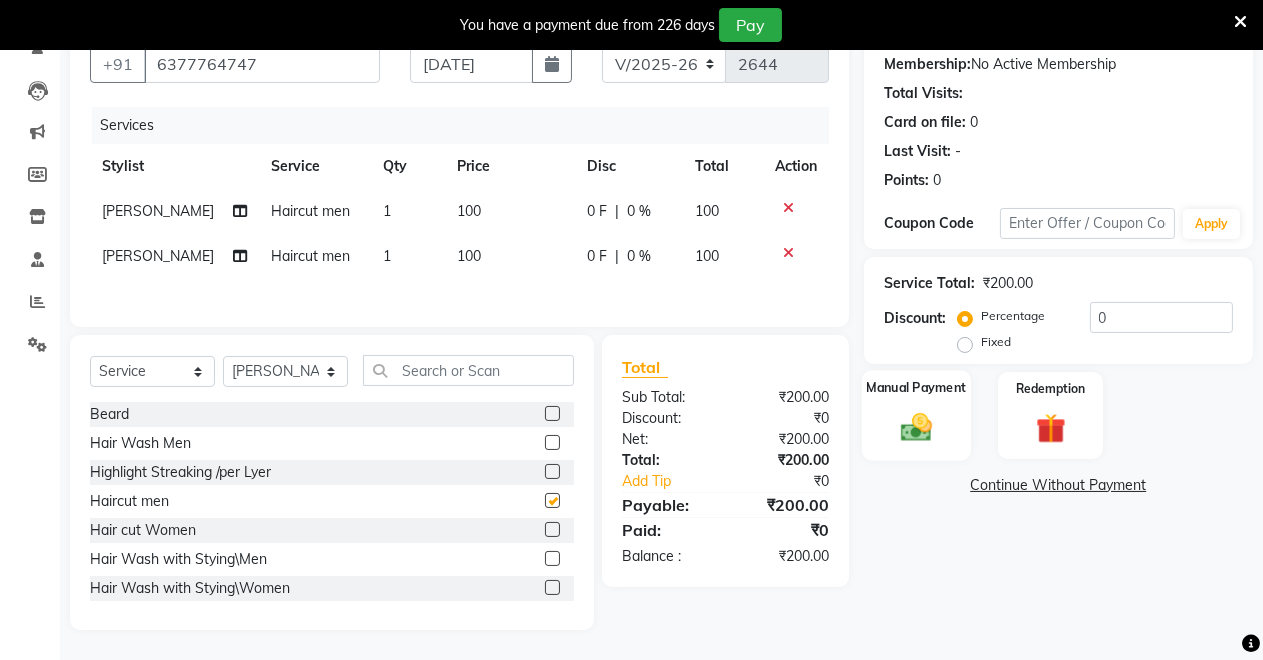 checkbox on "false" 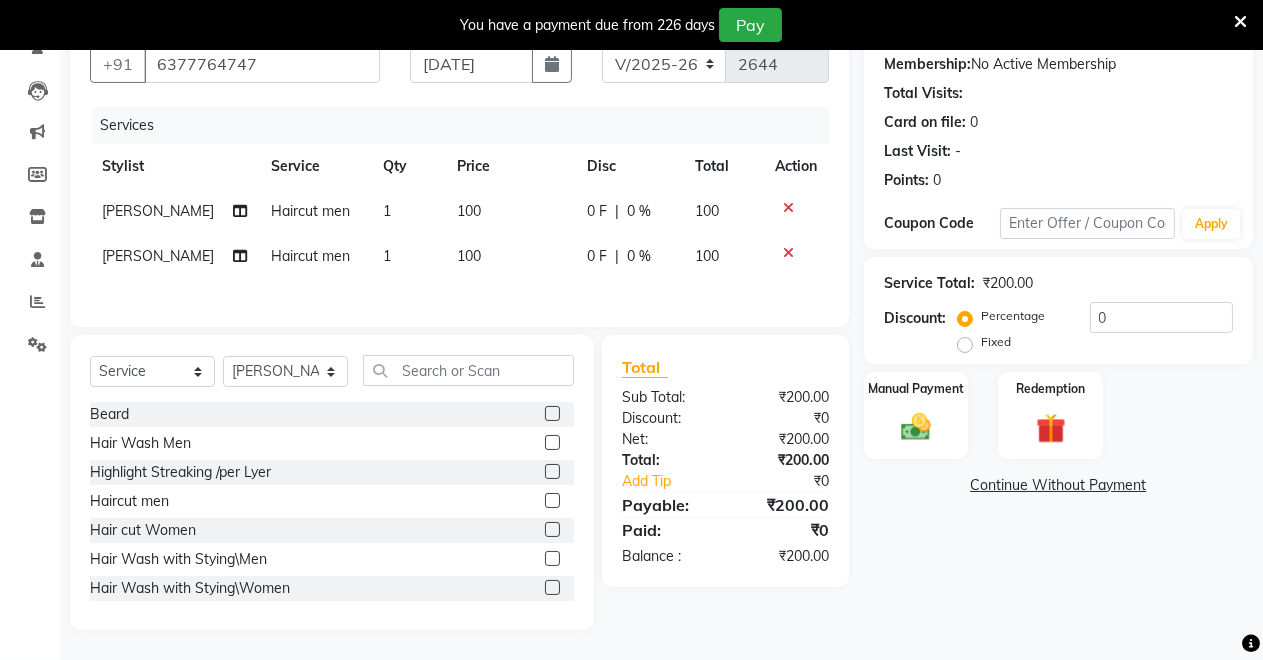 click on "Manual Payment Redemption" 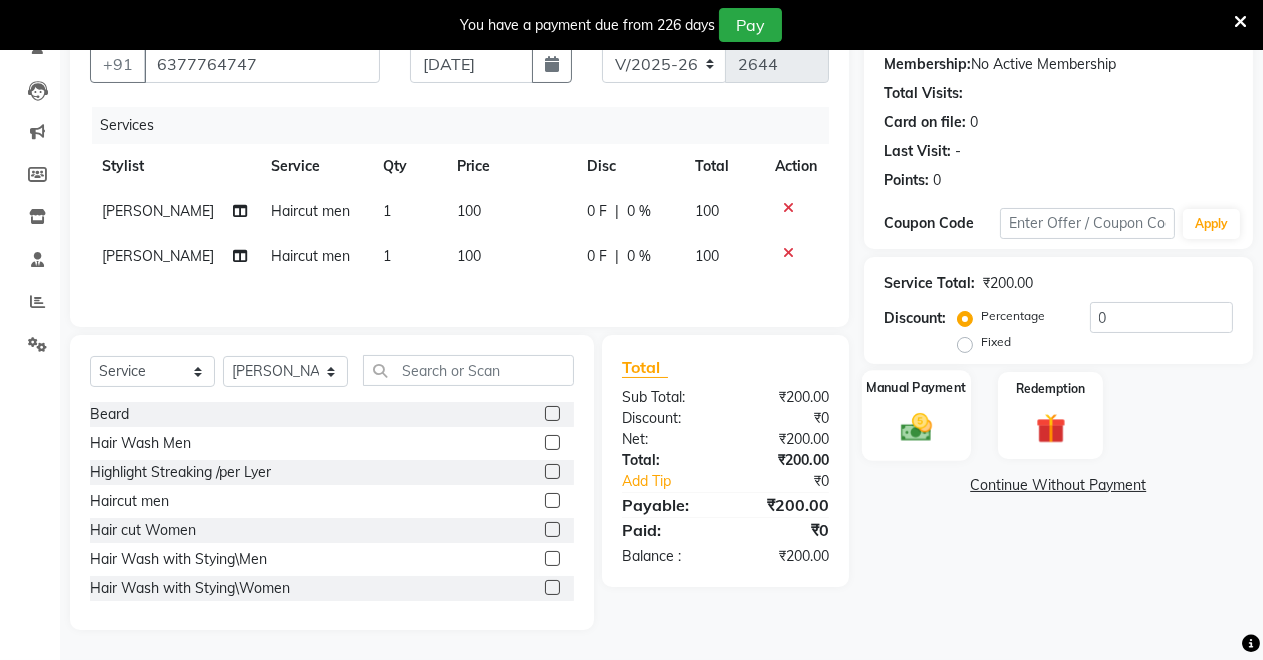 click 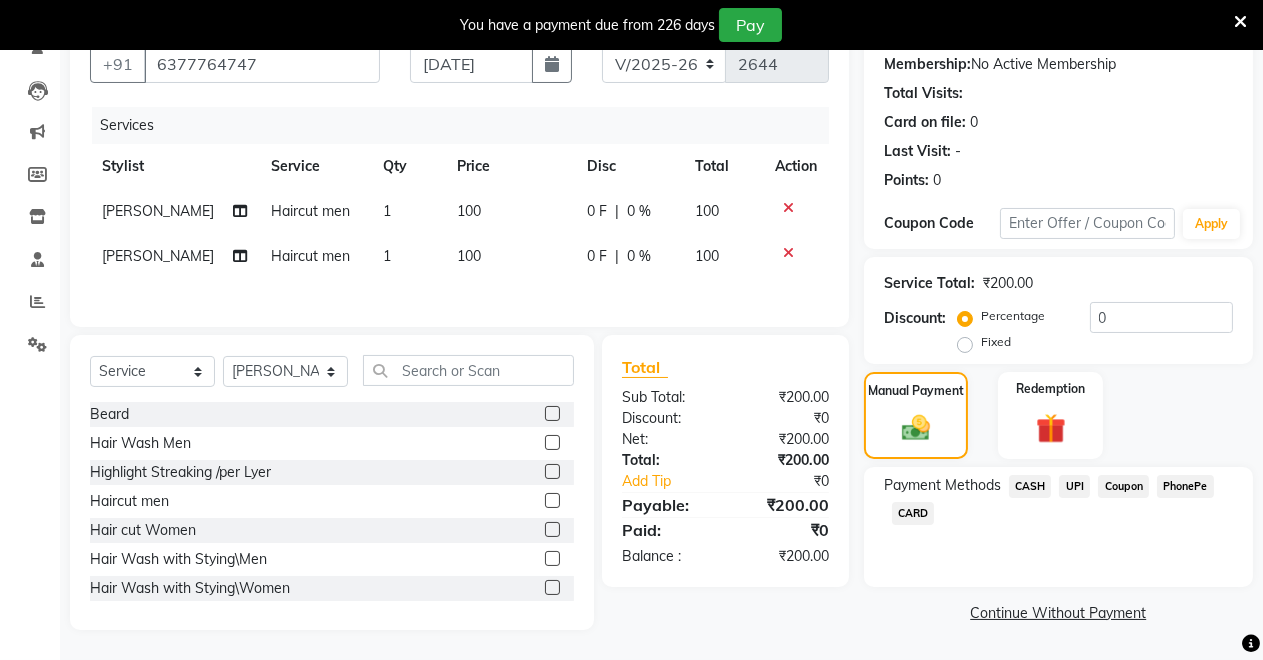 click on "UPI" 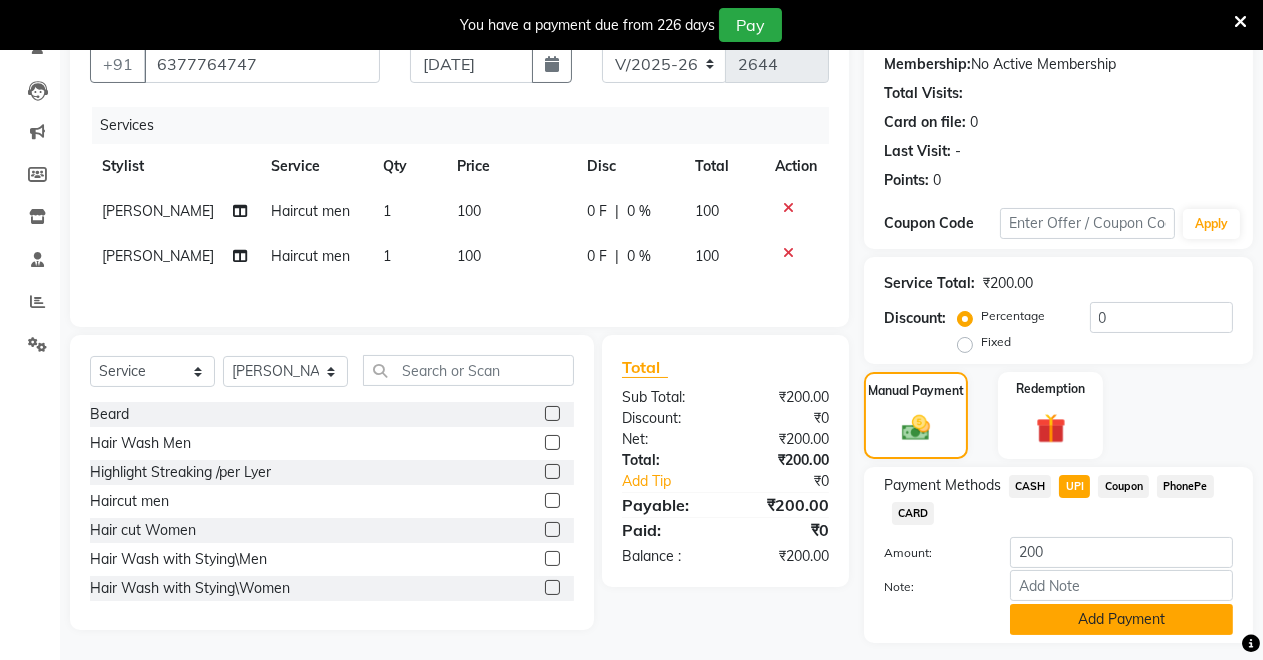 click on "Add Payment" 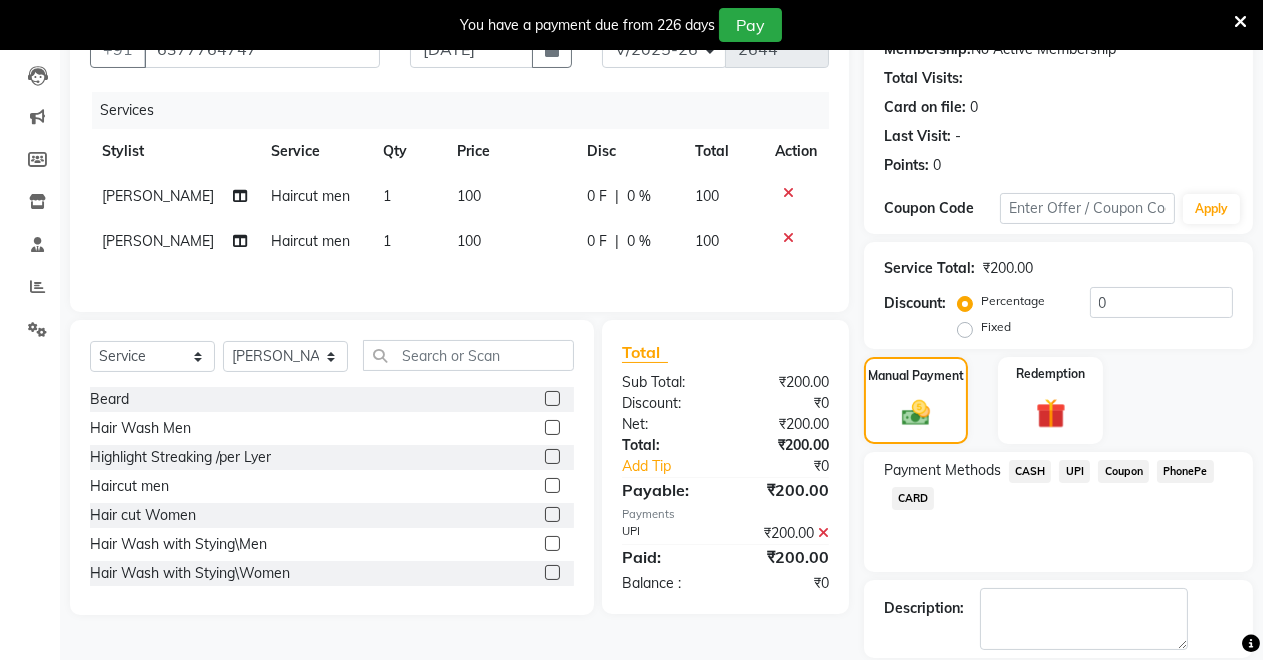 scroll, scrollTop: 302, scrollLeft: 0, axis: vertical 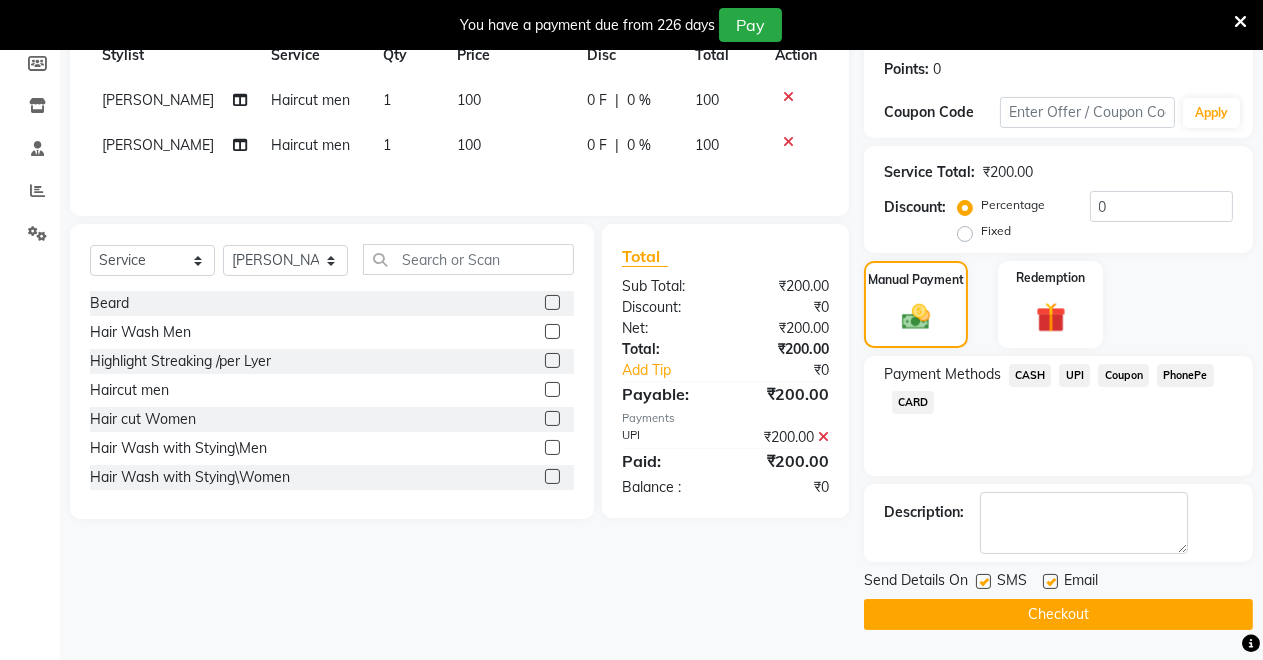 click on "Checkout" 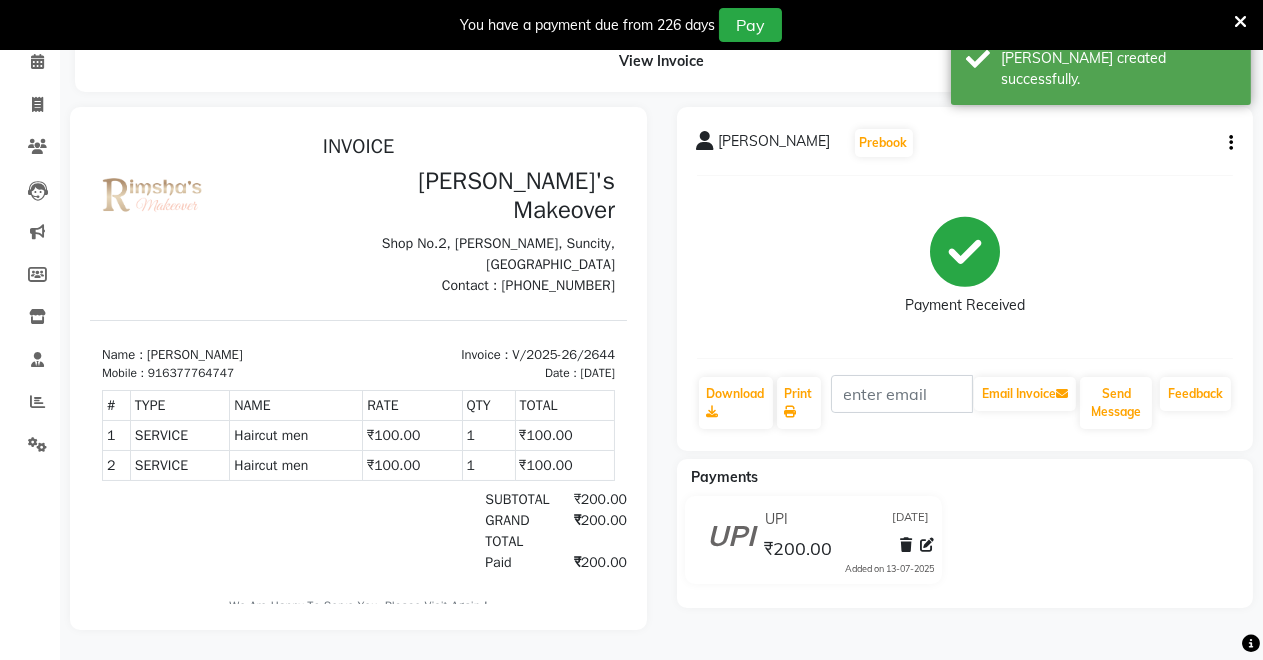 scroll, scrollTop: 0, scrollLeft: 0, axis: both 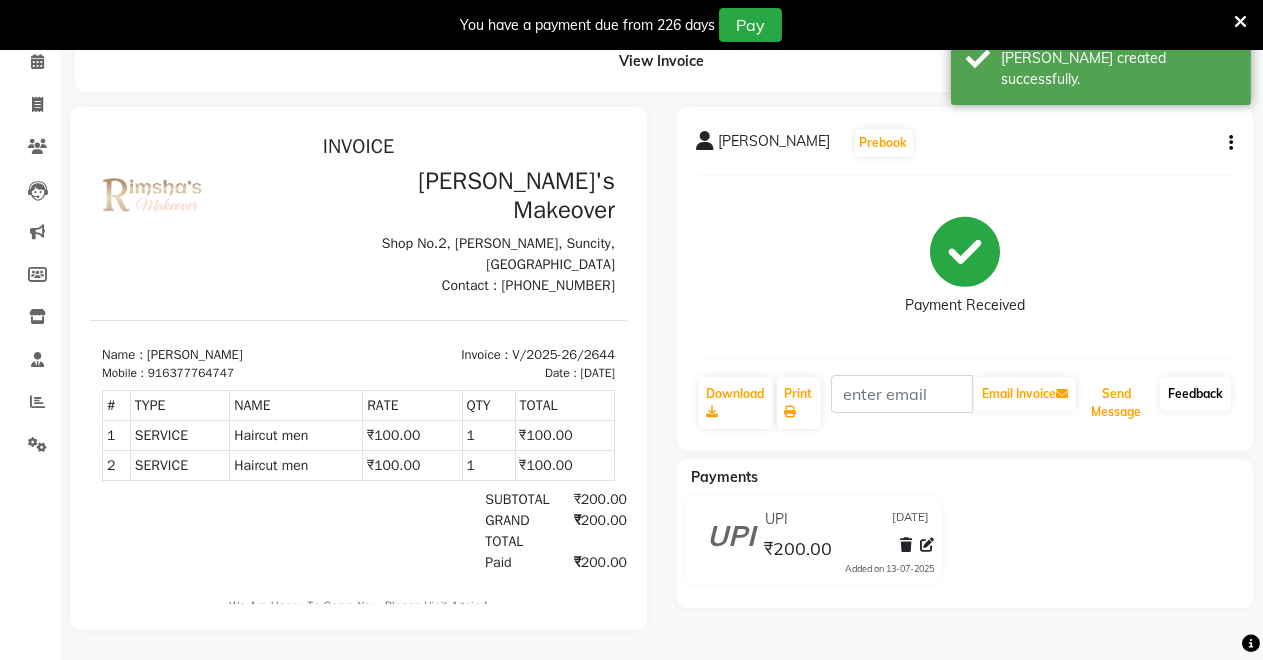 drag, startPoint x: 1113, startPoint y: 392, endPoint x: 1178, endPoint y: 383, distance: 65.62012 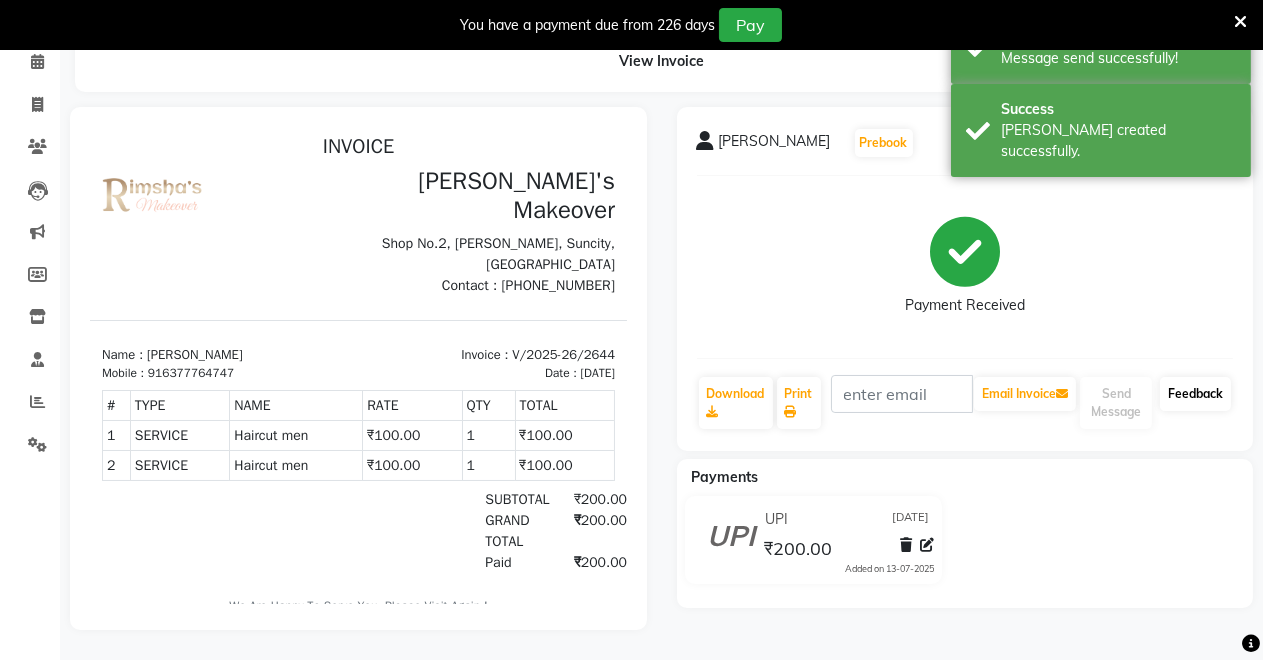 click on "Feedback" 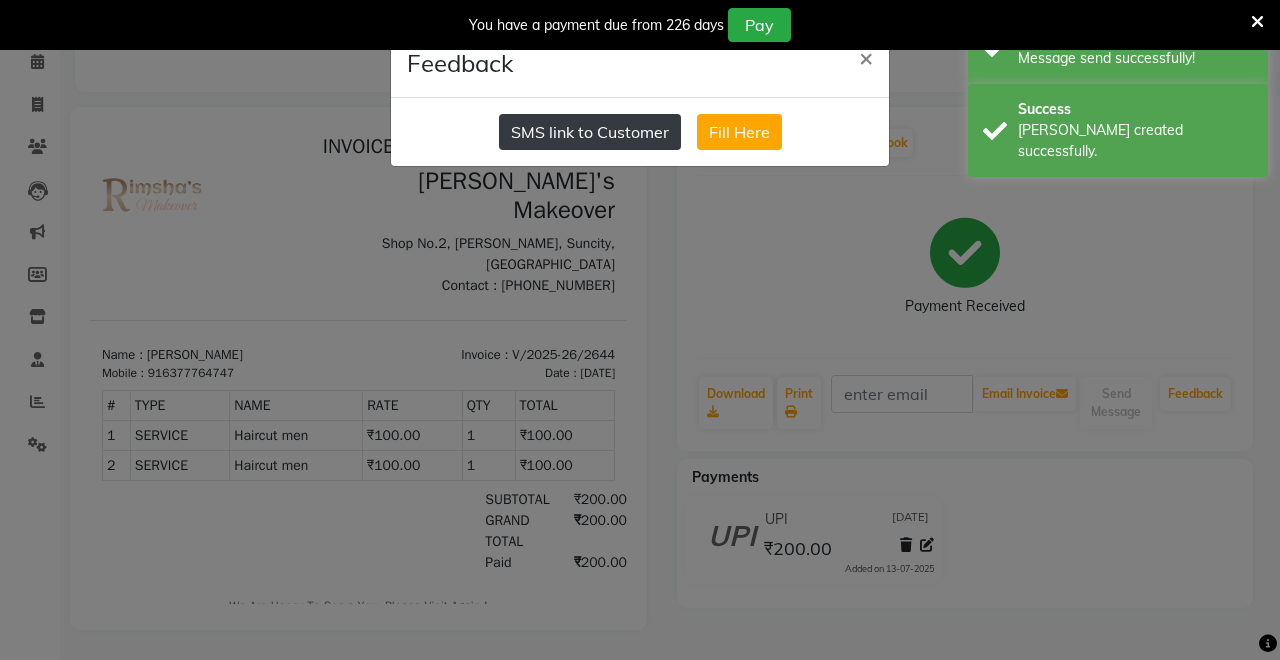 click on "SMS link to Customer" 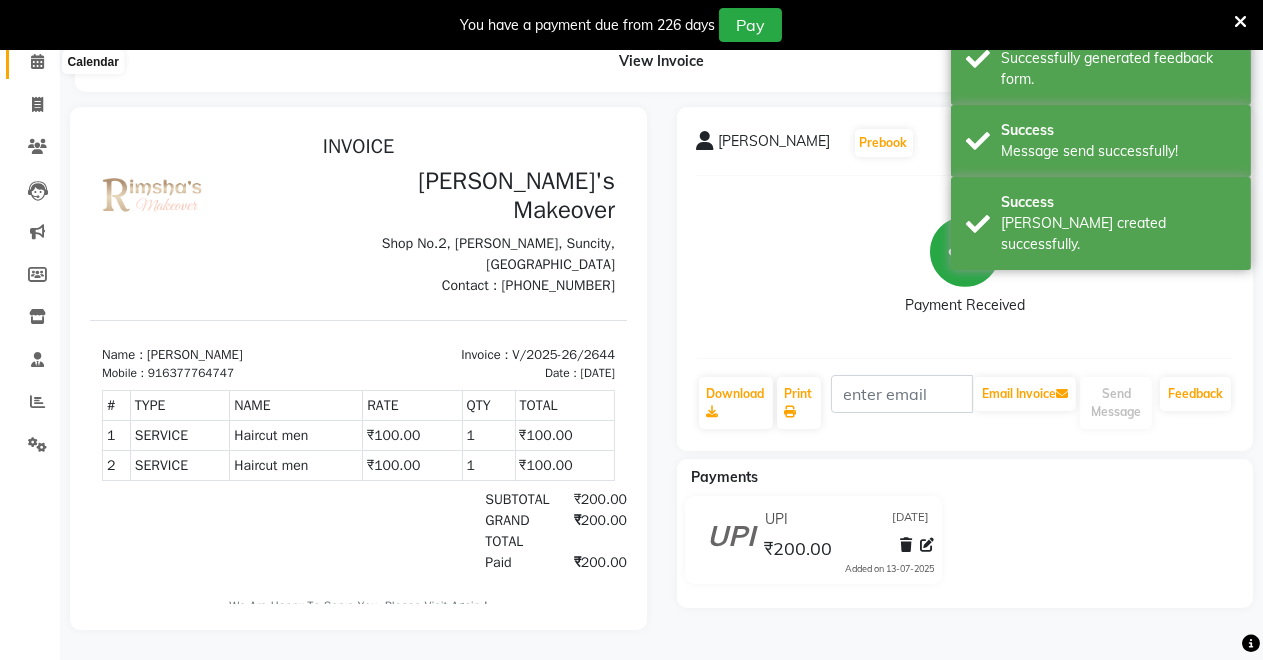click 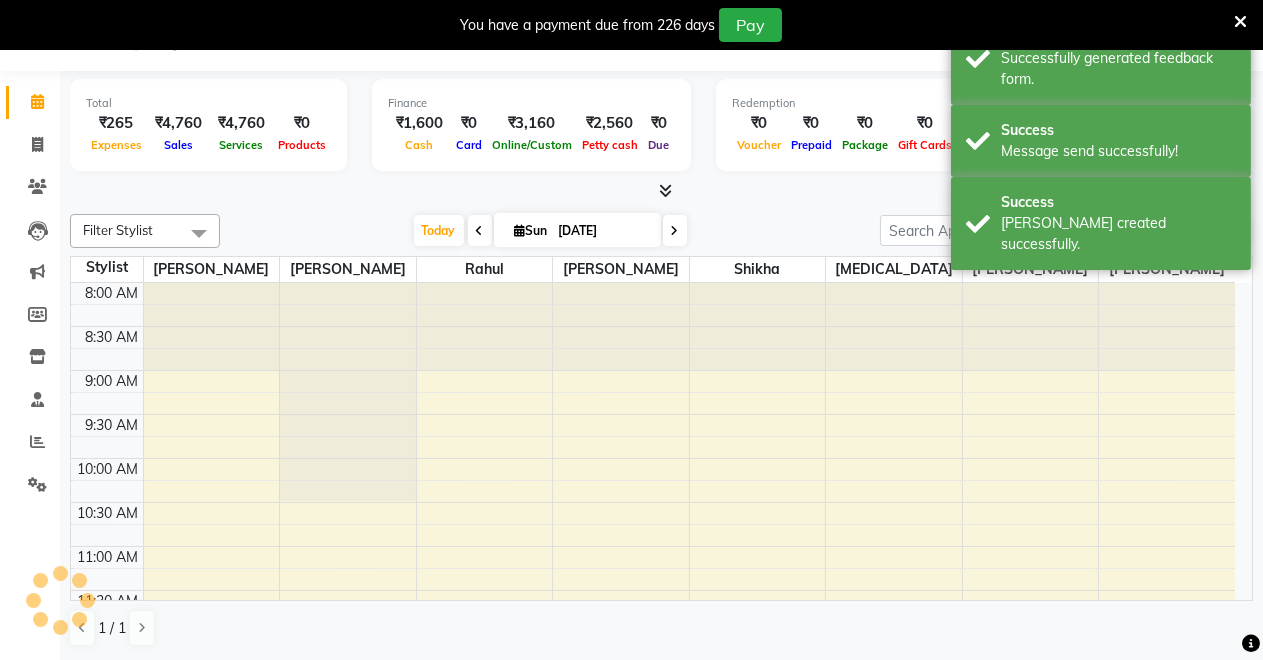 scroll, scrollTop: 49, scrollLeft: 0, axis: vertical 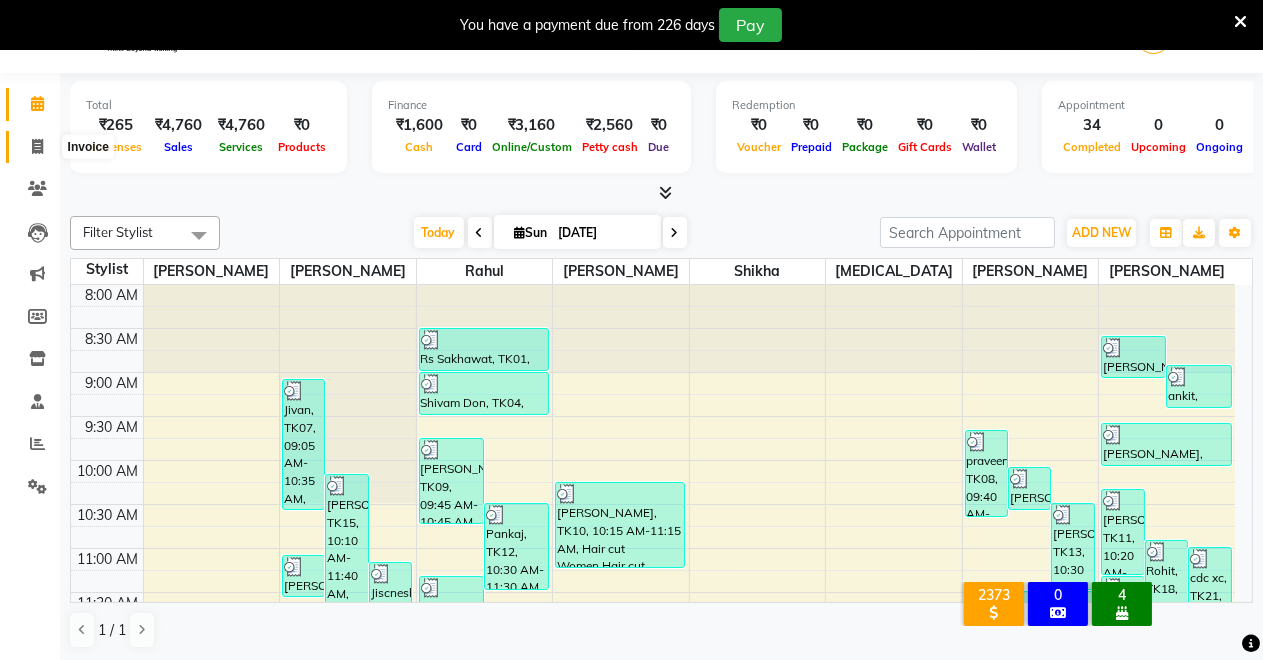 click 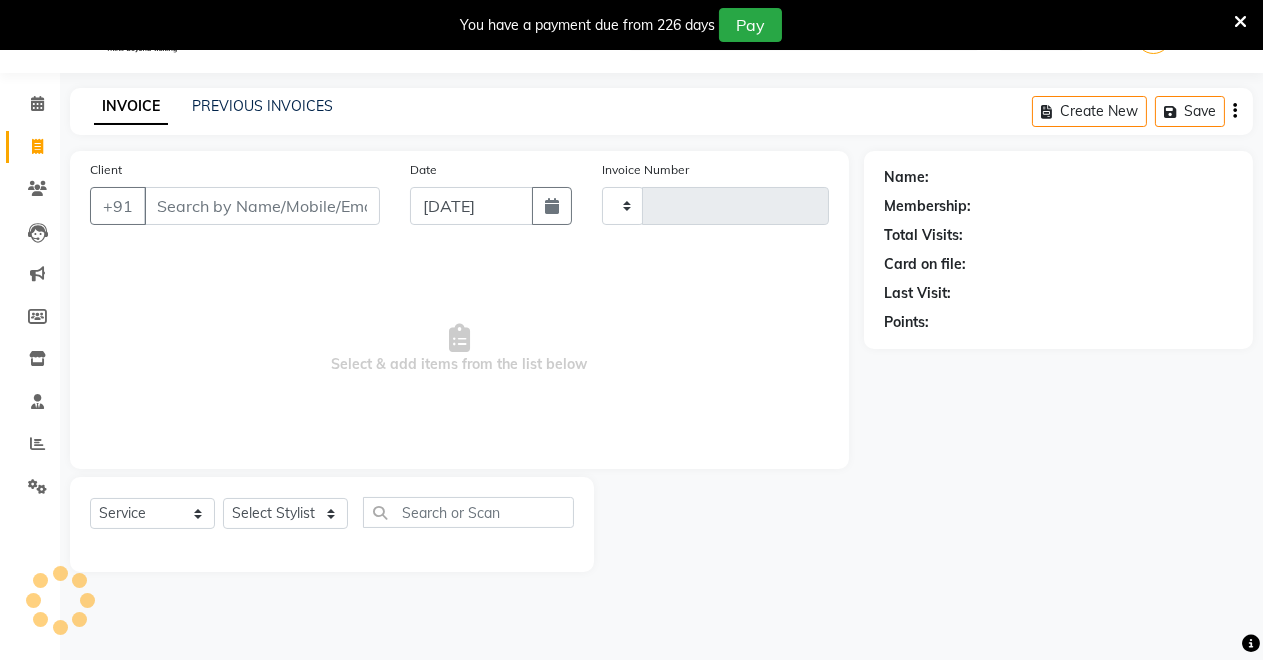 type on "2645" 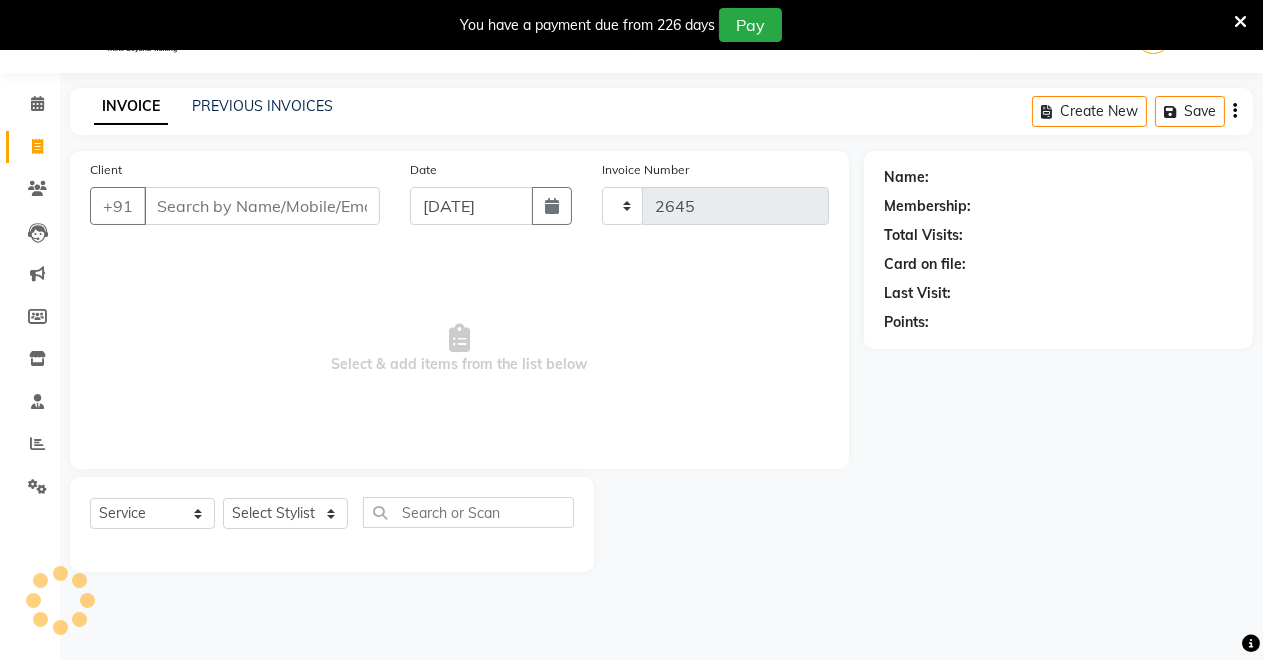 select on "7317" 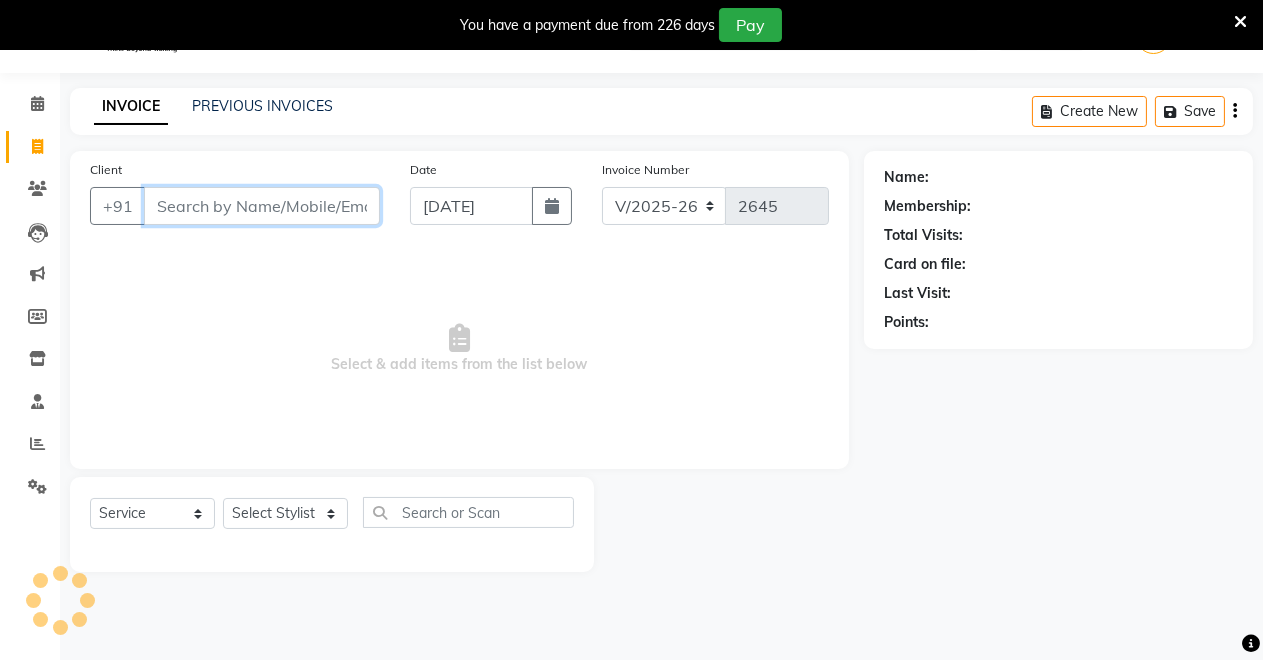 click on "Client" at bounding box center [262, 206] 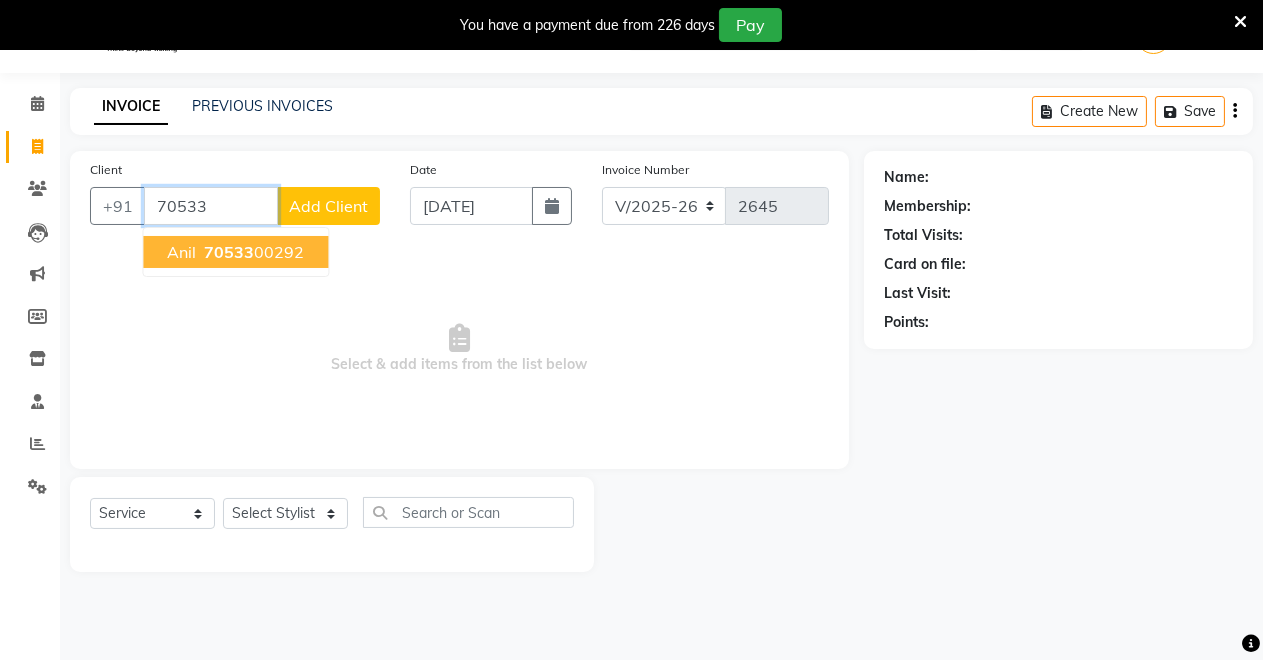 click on "70533" at bounding box center (229, 252) 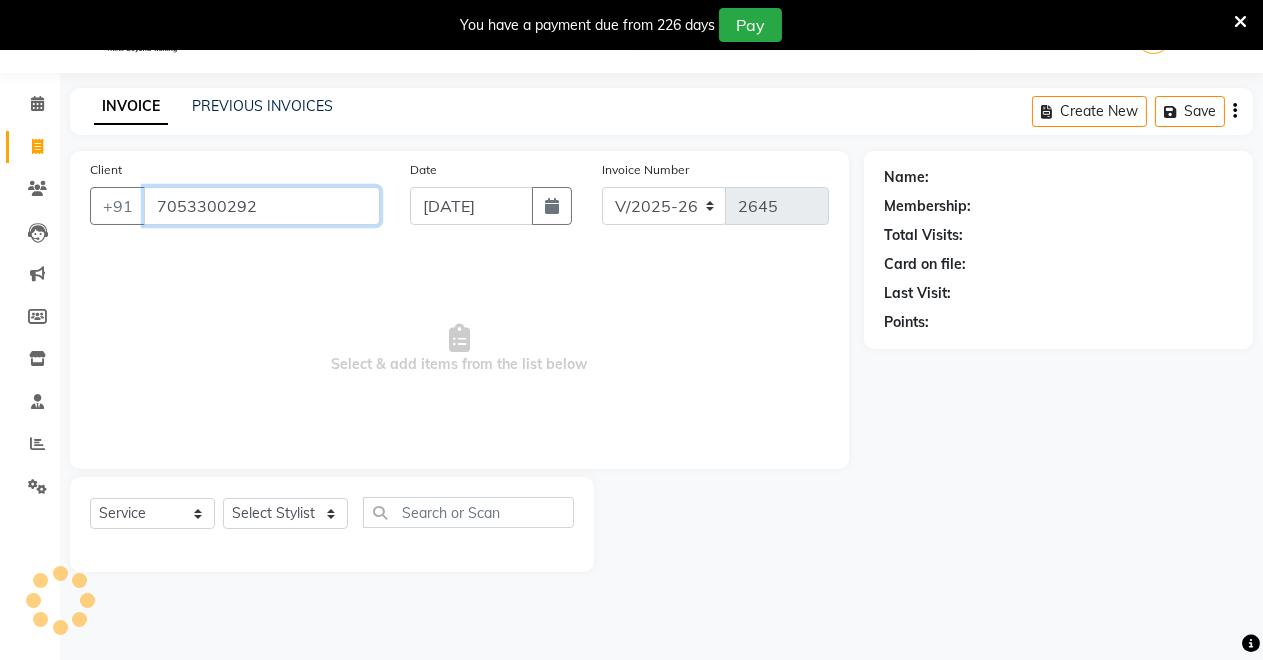 type on "7053300292" 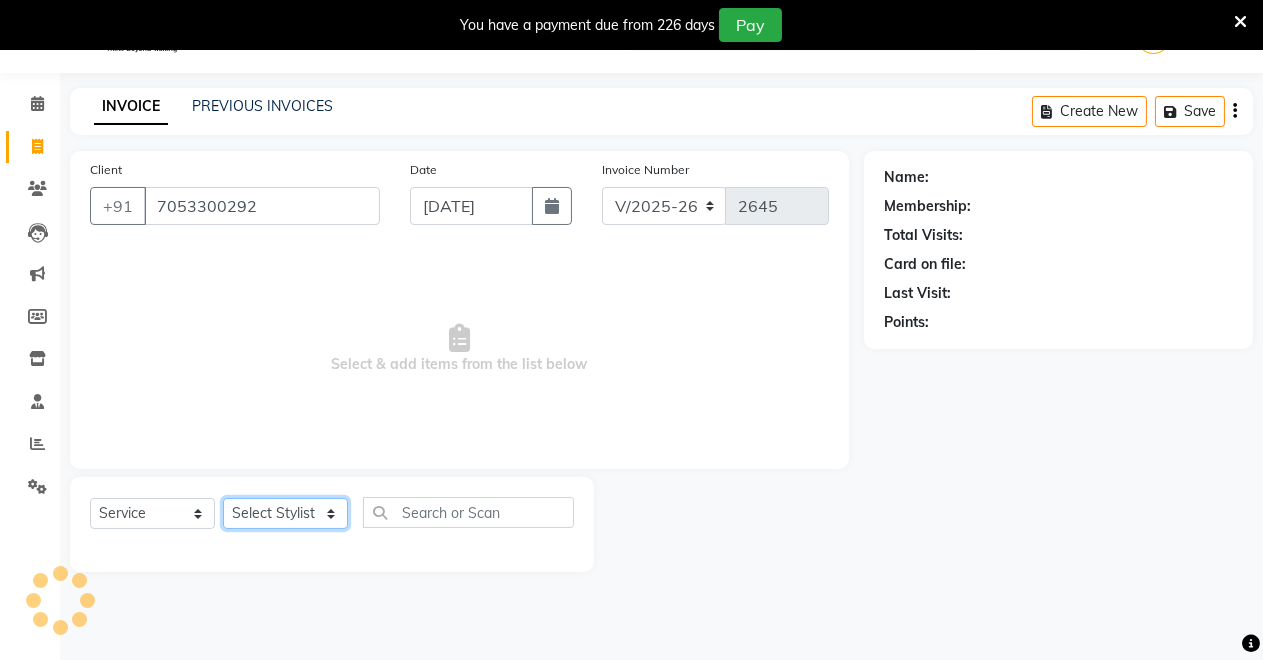 drag, startPoint x: 291, startPoint y: 522, endPoint x: 291, endPoint y: 511, distance: 11 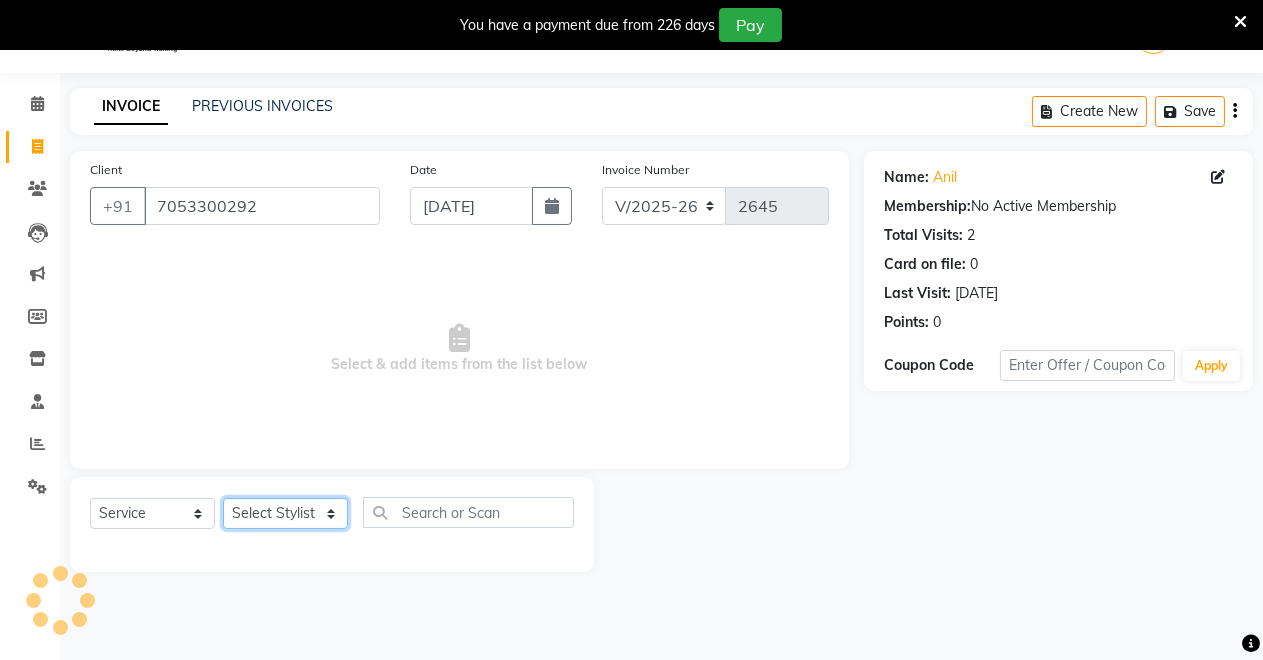 select on "85198" 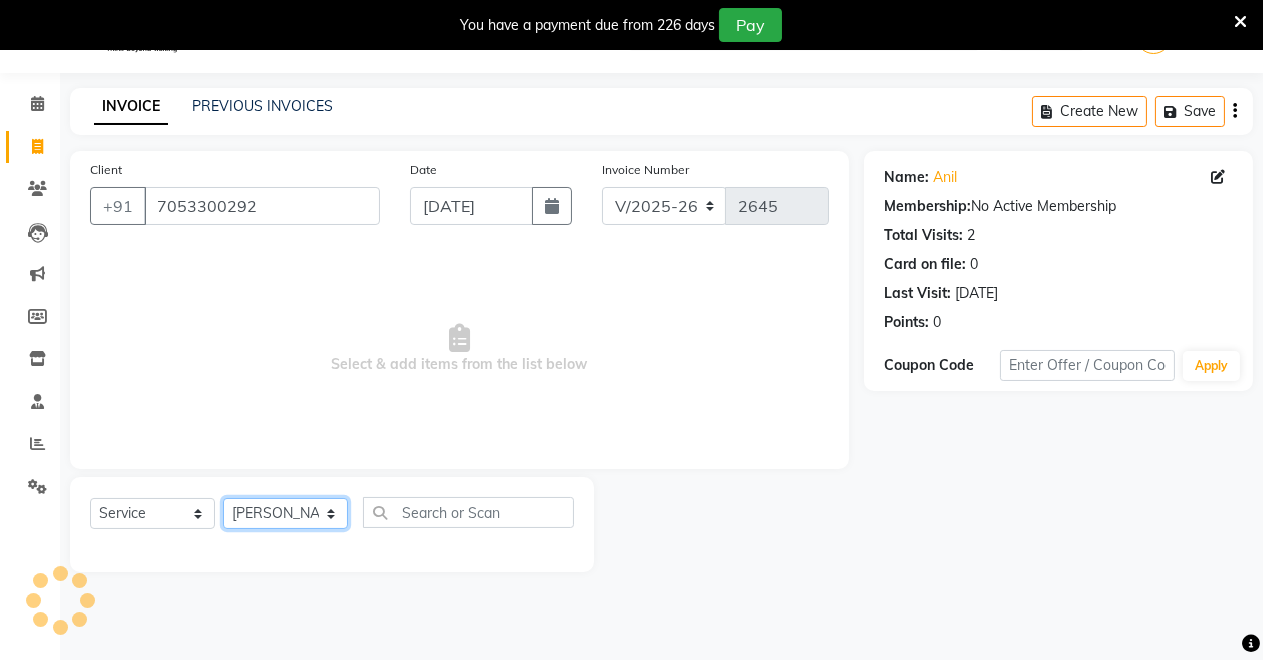 click on "Select Stylist [PERSON_NAME] [PERSON_NAME] [MEDICAL_DATA][PERSON_NAME] [PERSON_NAME] Verma" 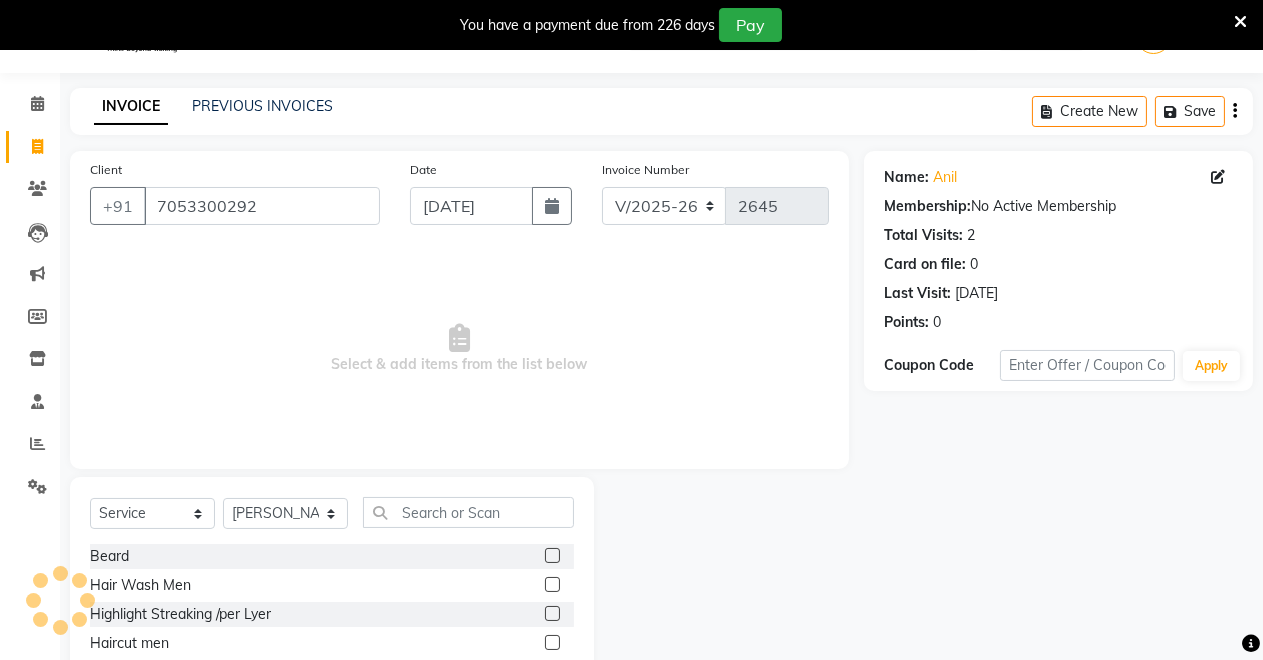 click 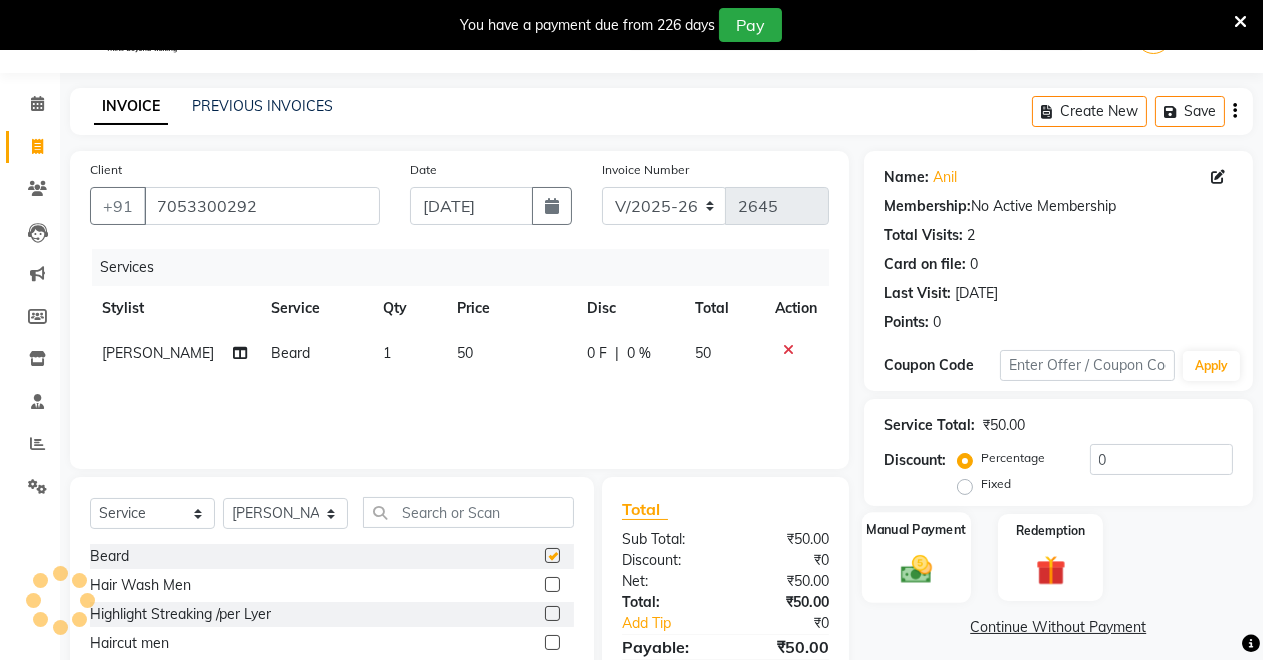 checkbox on "false" 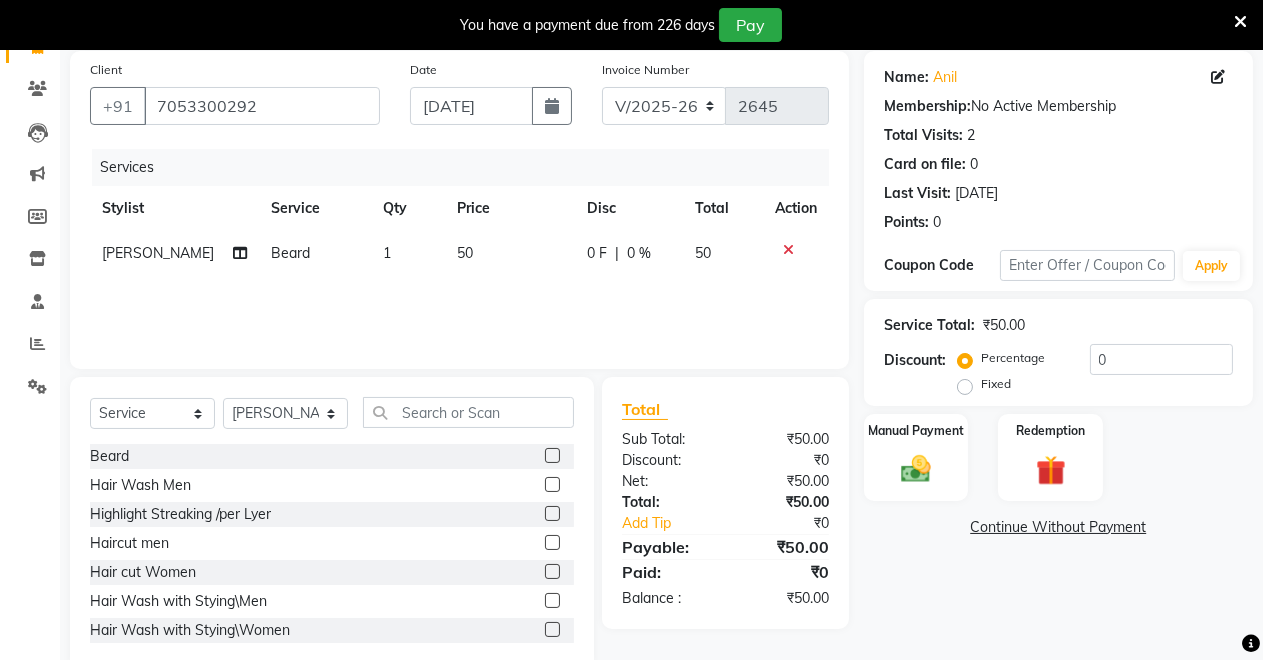 scroll, scrollTop: 191, scrollLeft: 0, axis: vertical 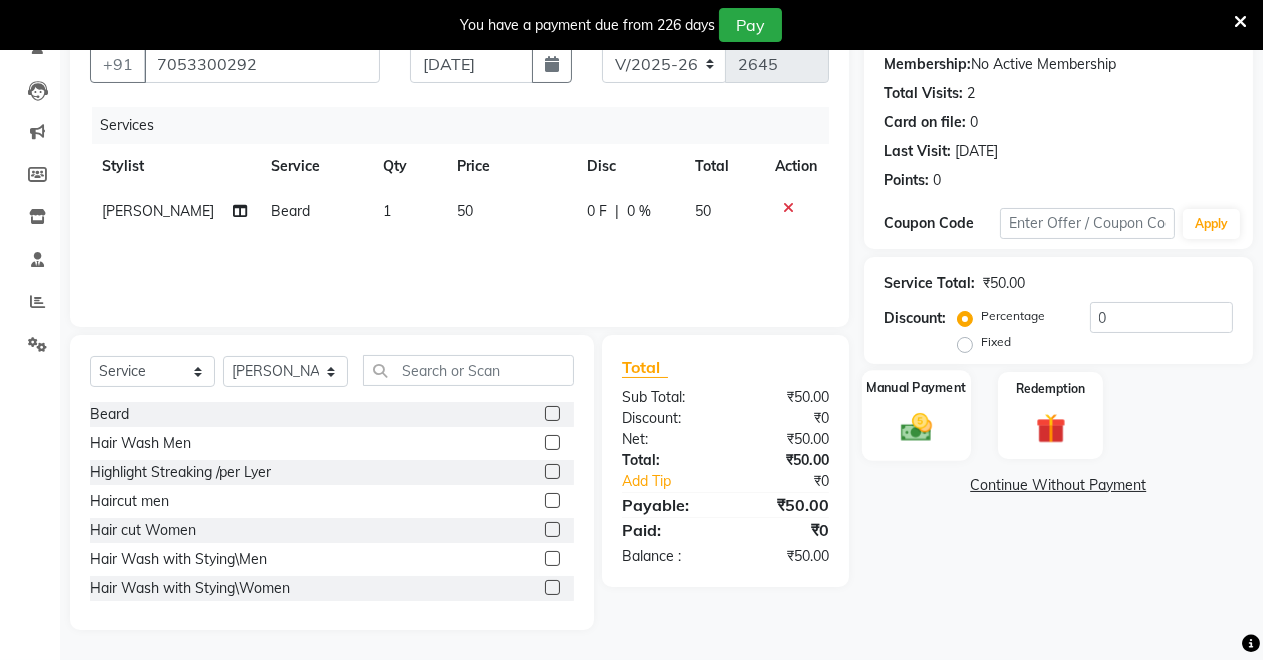 click 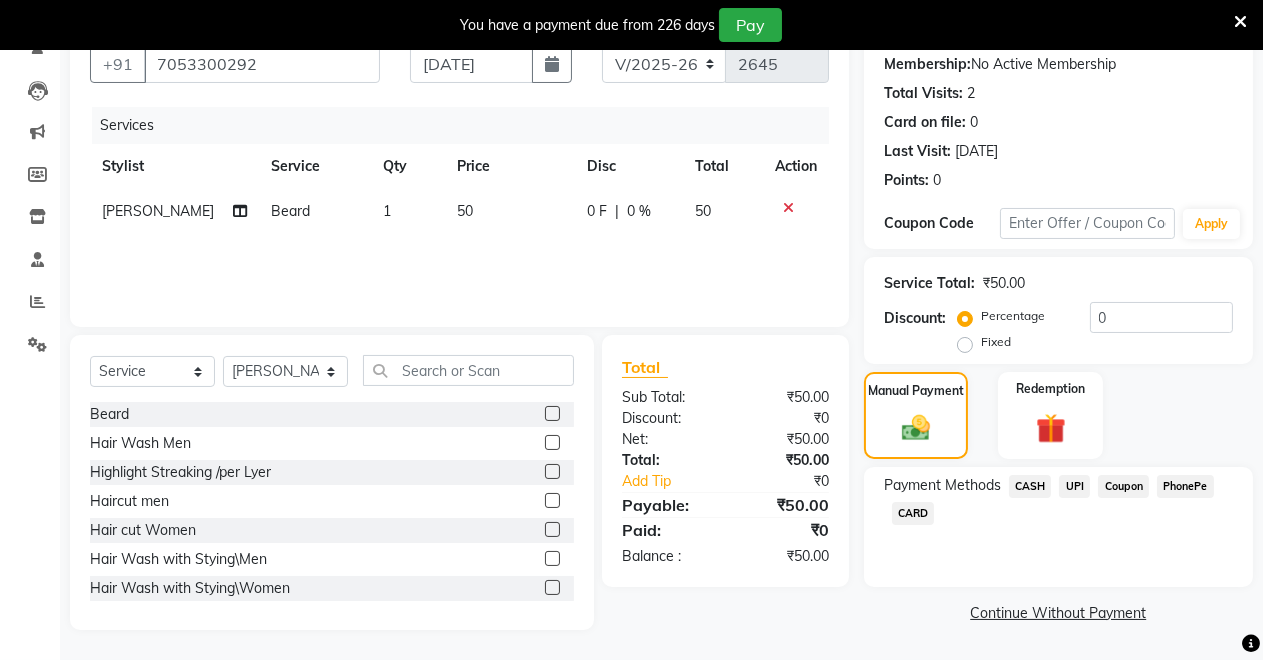 drag, startPoint x: 1074, startPoint y: 491, endPoint x: 1070, endPoint y: 514, distance: 23.345236 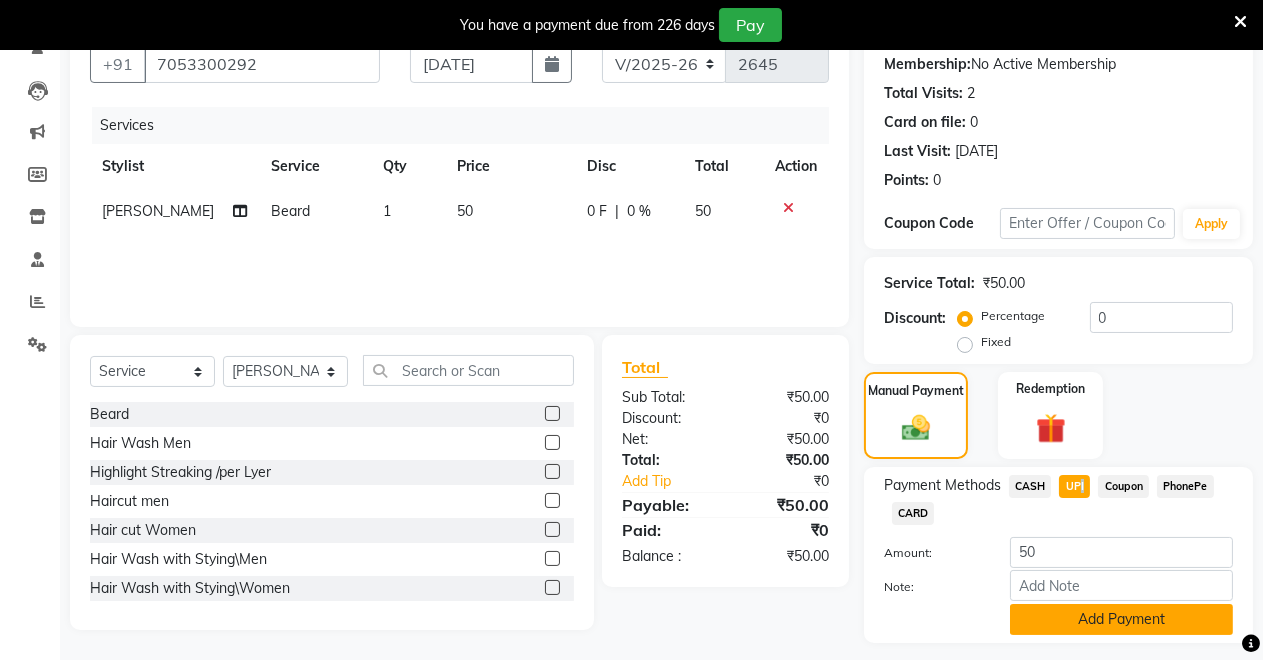 click on "Add Payment" 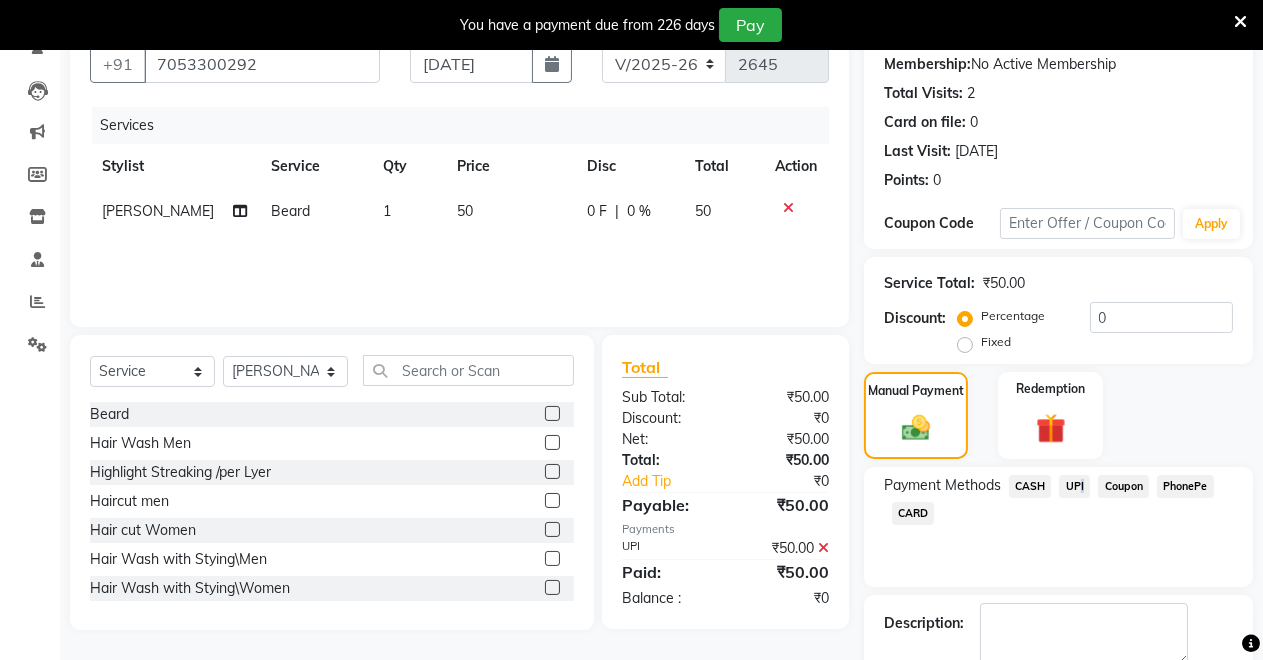 scroll, scrollTop: 302, scrollLeft: 0, axis: vertical 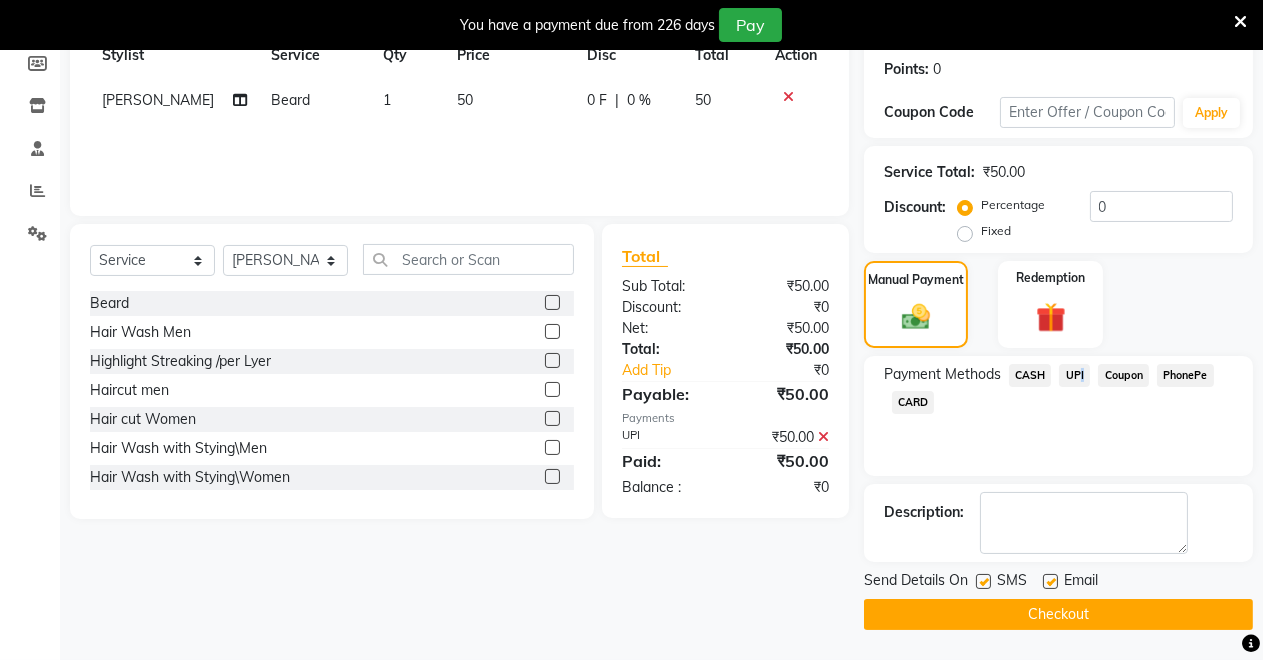 click on "Checkout" 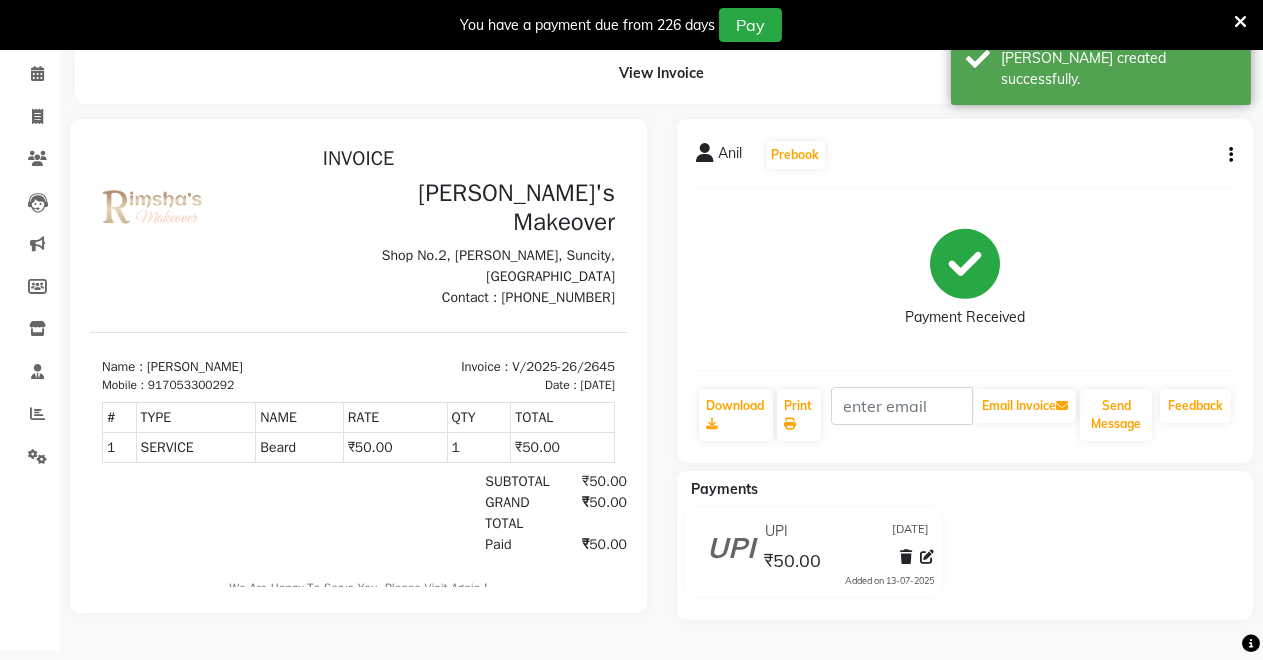 scroll, scrollTop: 0, scrollLeft: 0, axis: both 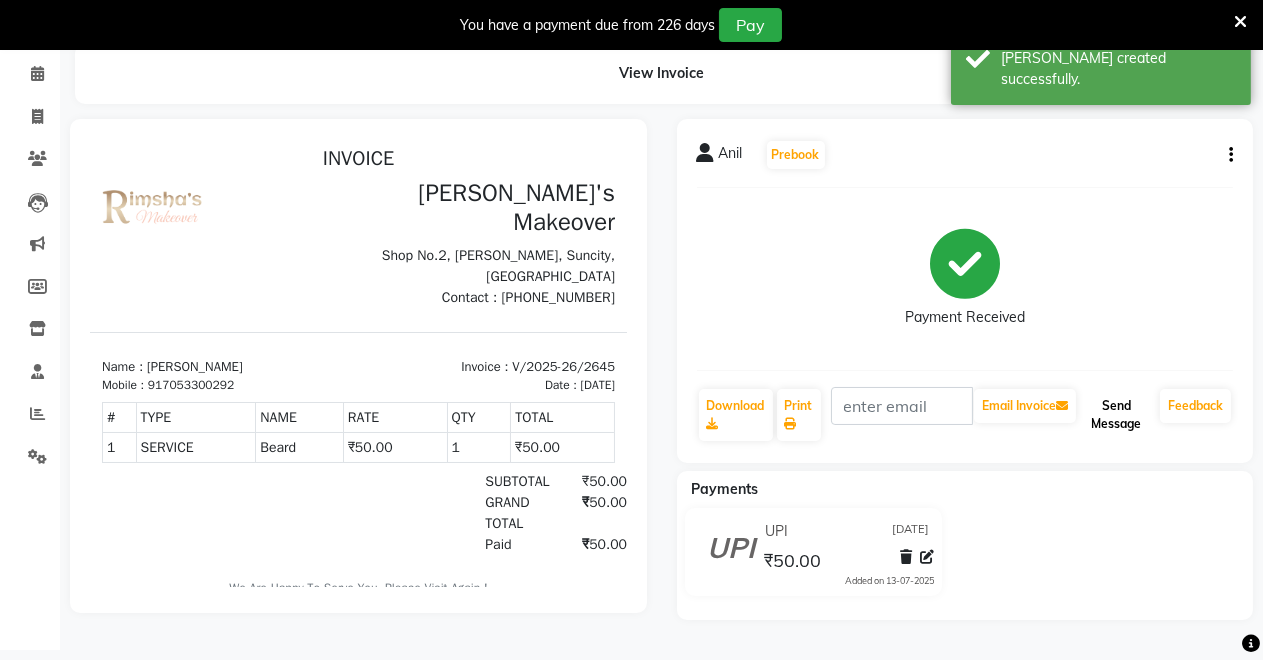 drag, startPoint x: 1099, startPoint y: 430, endPoint x: 1125, endPoint y: 419, distance: 28.231188 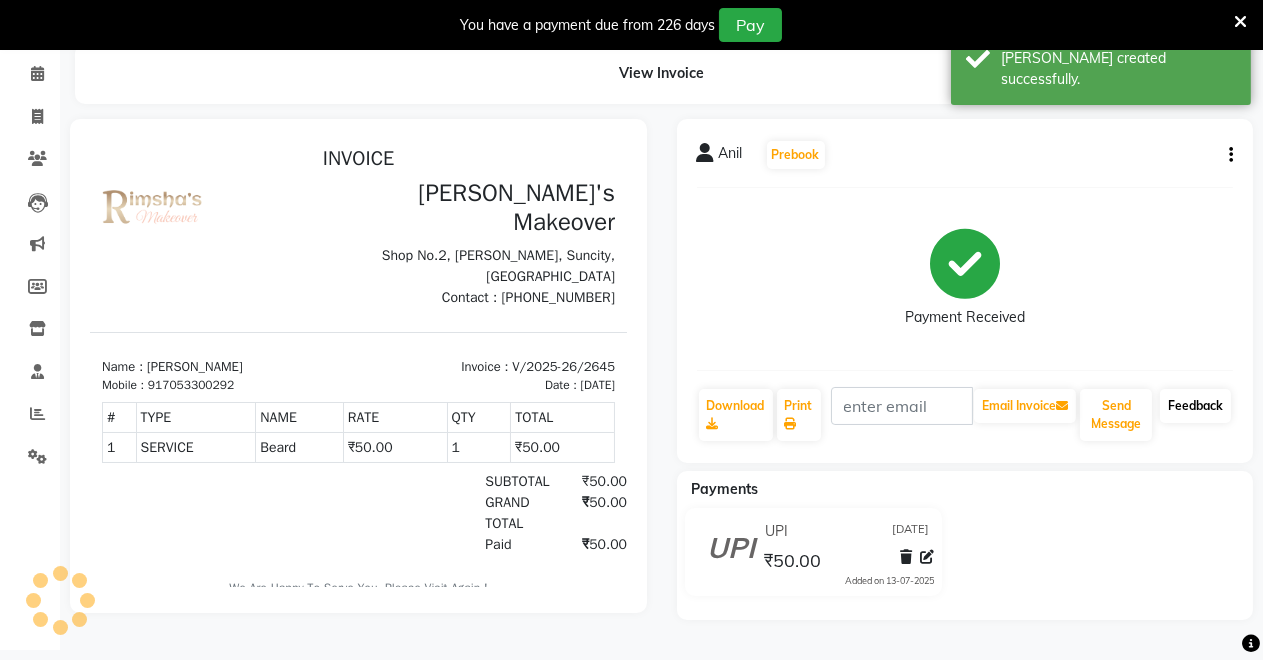 click on "Feedback" 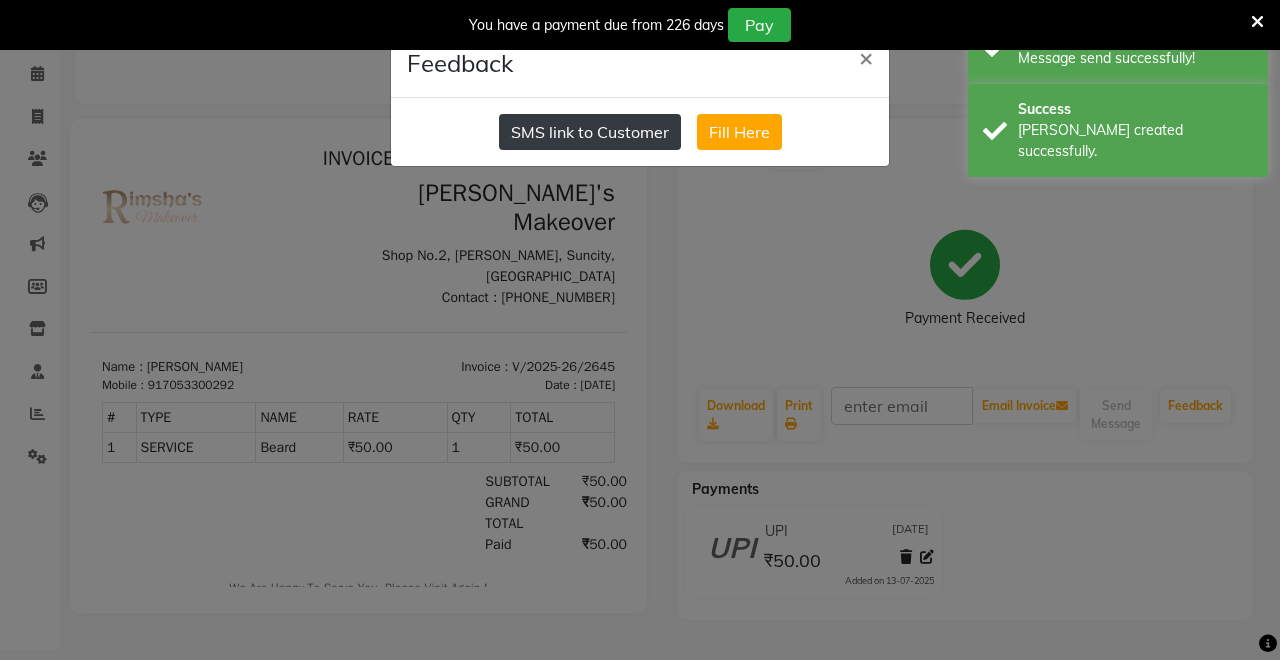 click on "SMS link to Customer" 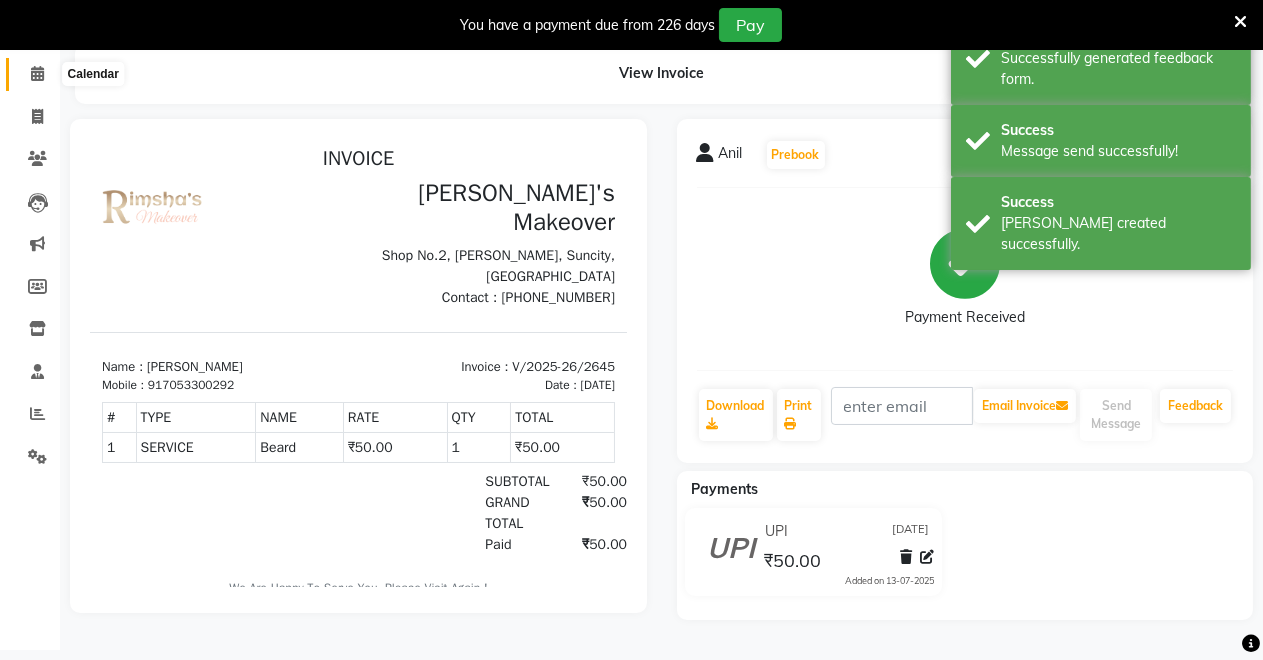 click 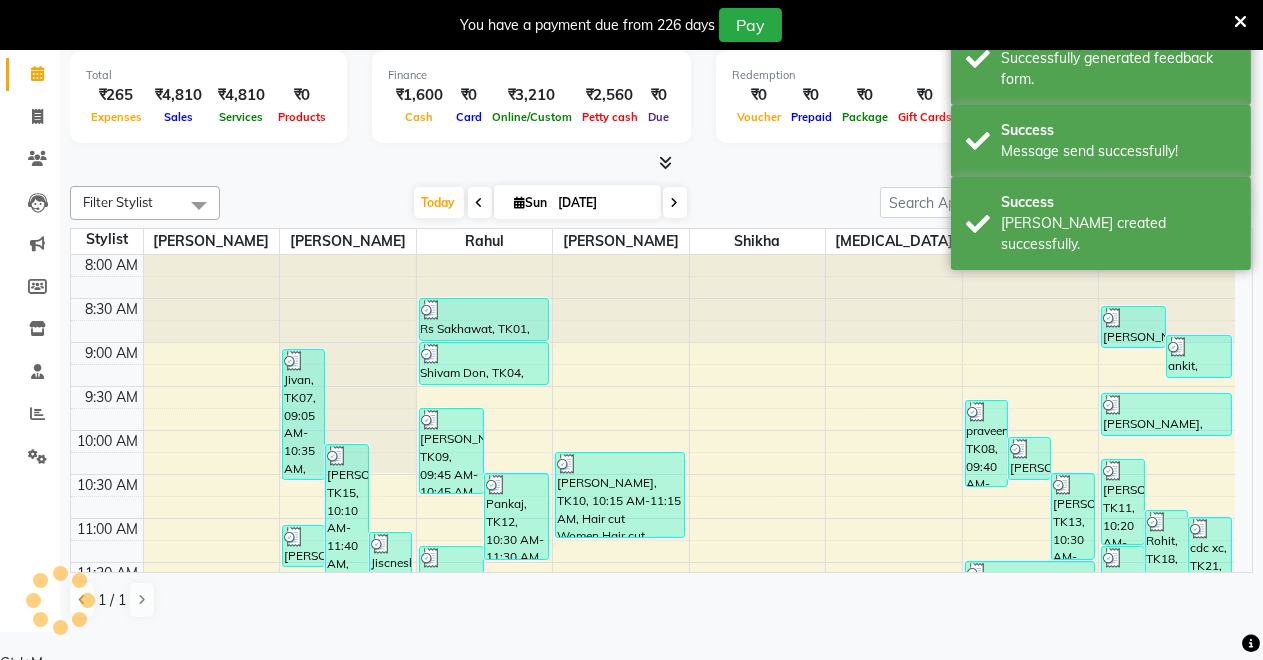 scroll, scrollTop: 49, scrollLeft: 0, axis: vertical 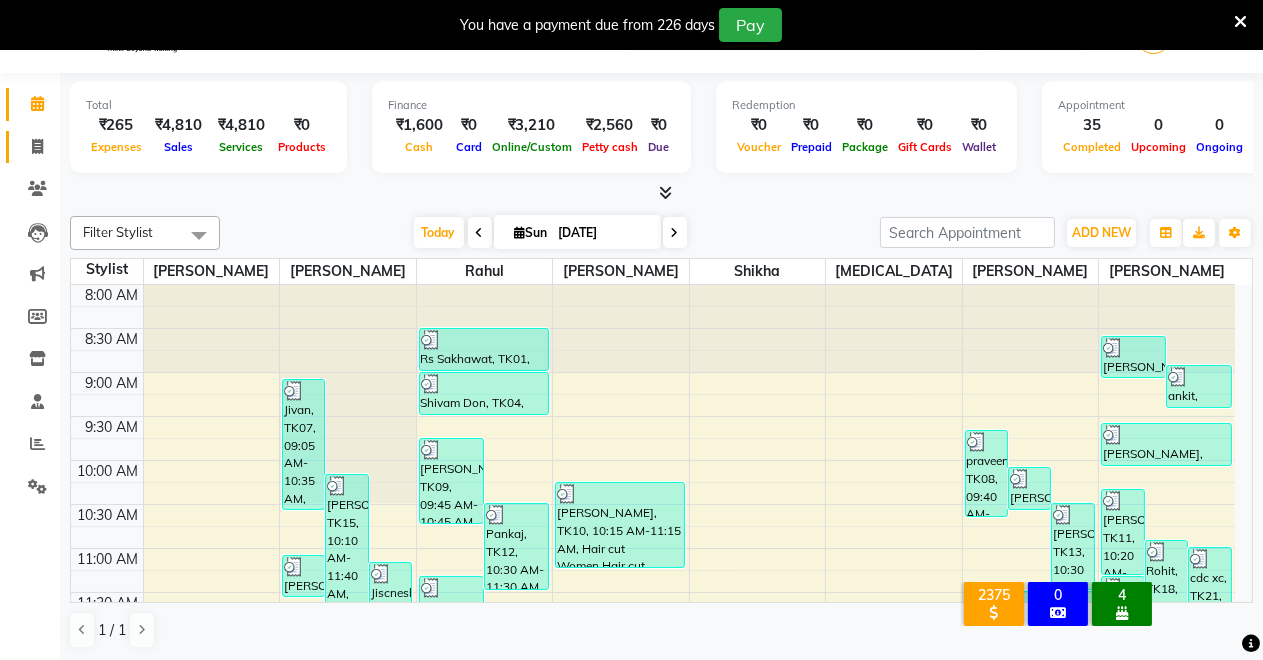 click on "Total  ₹265  Expenses ₹4,810  Sales ₹4,810  Services ₹0  Products" at bounding box center (208, 127) 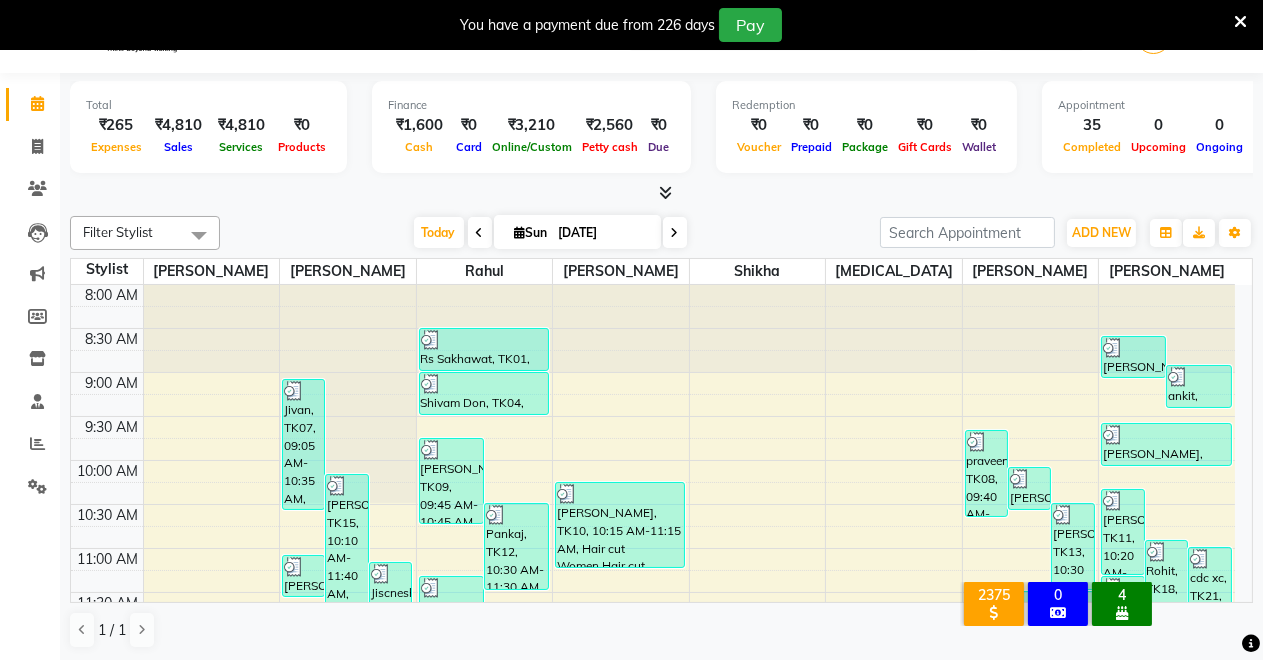 click on "Total  ₹265  Expenses ₹4,810  Sales ₹4,810  Services ₹0  Products Finance  ₹1,600  Cash ₹0  Card ₹3,210  Online/Custom ₹2,560 Petty cash ₹0 Due  Redemption  ₹0 Voucher ₹0 Prepaid ₹0 Package ₹0  Gift Cards ₹0  Wallet  Appointment  35 Completed 0 Upcoming 0 Ongoing 0 No show  Other sales  ₹0  Packages ₹0  Memberships ₹0  Vouchers ₹0  Prepaids ₹0  Gift Cards Filter Stylist Select All Badal kumar Jeetu Kushal Nikita Rahul Sachin Dangoriya Shikha Suman Verma Today  Sun 13-07-2025 Toggle Dropdown Add Appointment Add Invoice Add Expense Add Attendance Add Client Add Transaction Toggle Dropdown Add Appointment Add Invoice Add Expense Add Attendance Add Client ADD NEW Toggle Dropdown Add Appointment Add Invoice Add Expense Add Attendance Add Client Add Transaction Filter Stylist Select All Badal kumar Jeetu Kushal Nikita Rahul Sachin Dangoriya Shikha Suman Verma Group By  Staff View   Room View  View as Vertical  Vertical - Week View  Horizontal  Horizontal - Week View  List  Zoom" 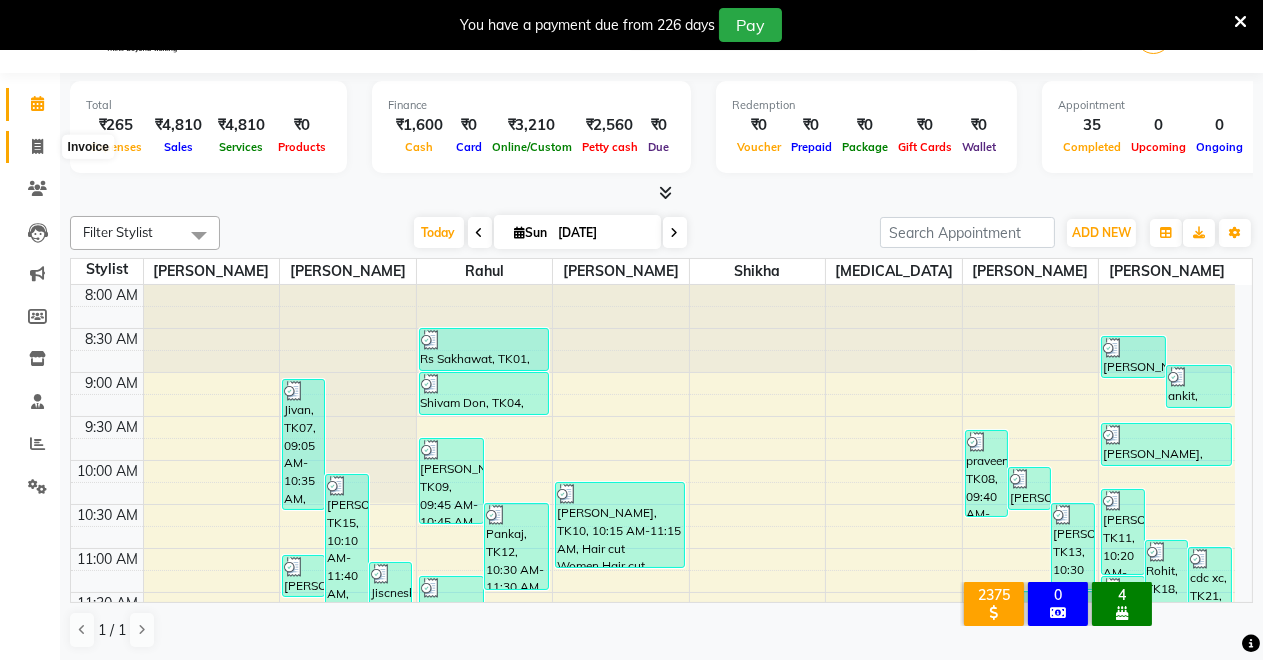 click 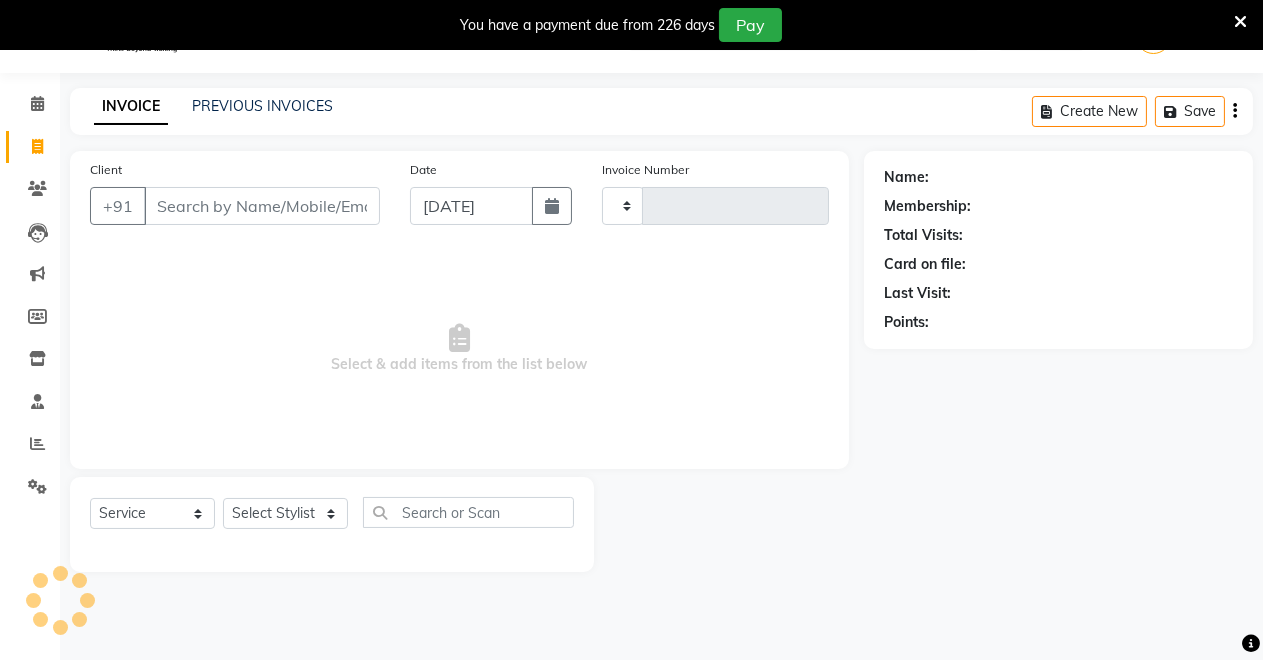 type on "2646" 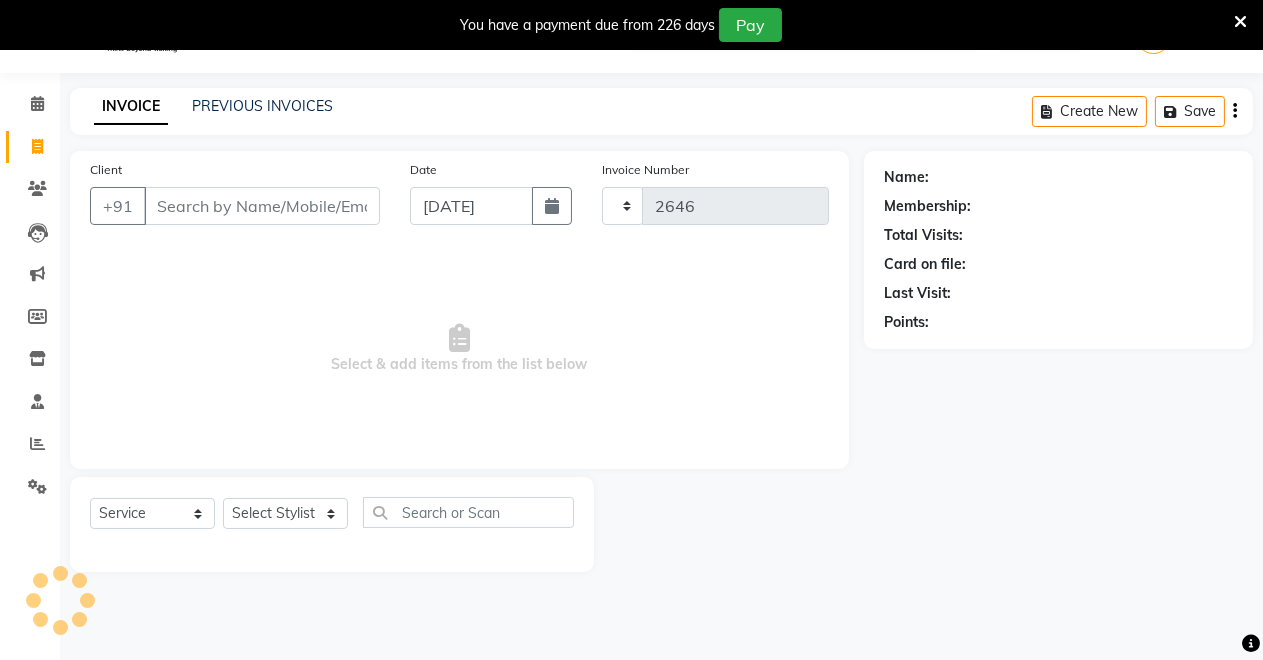 select on "7317" 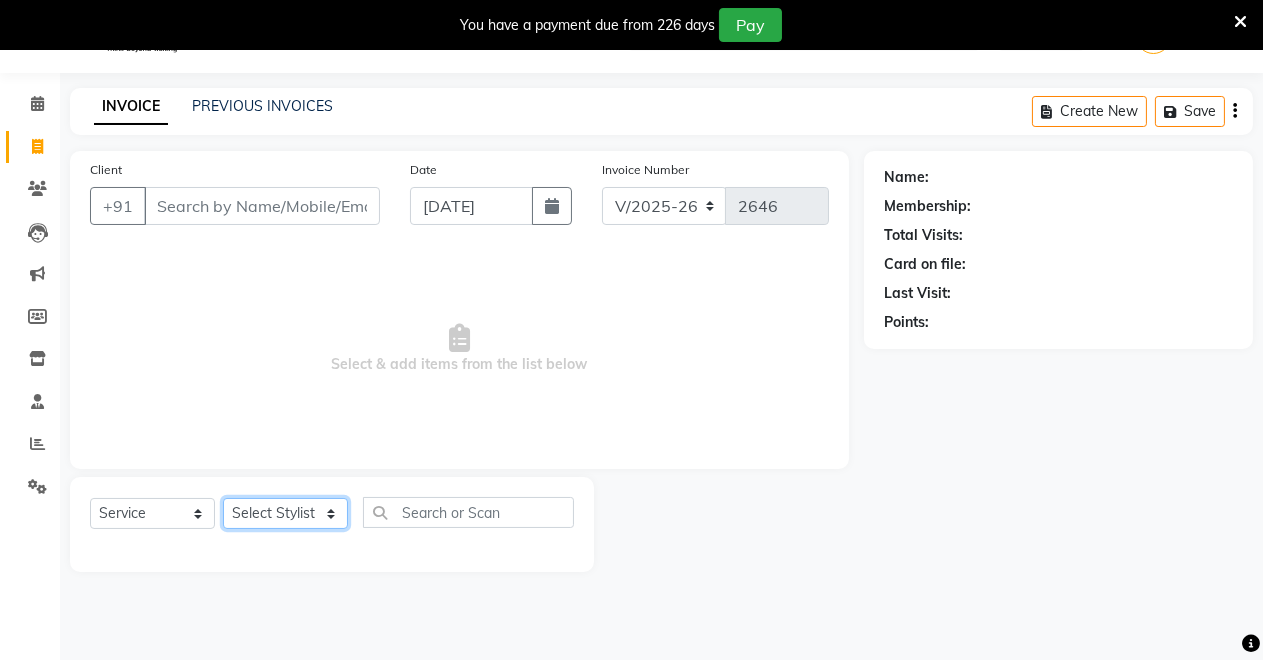 click on "Select Stylist" 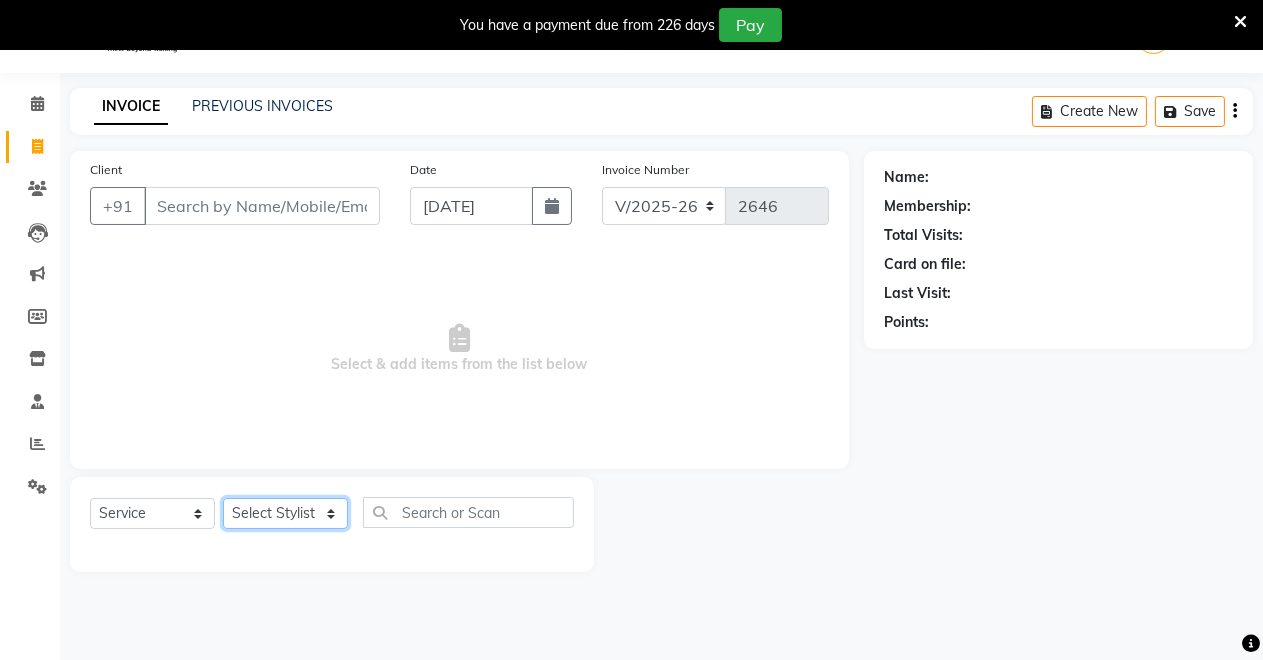 select on "65689" 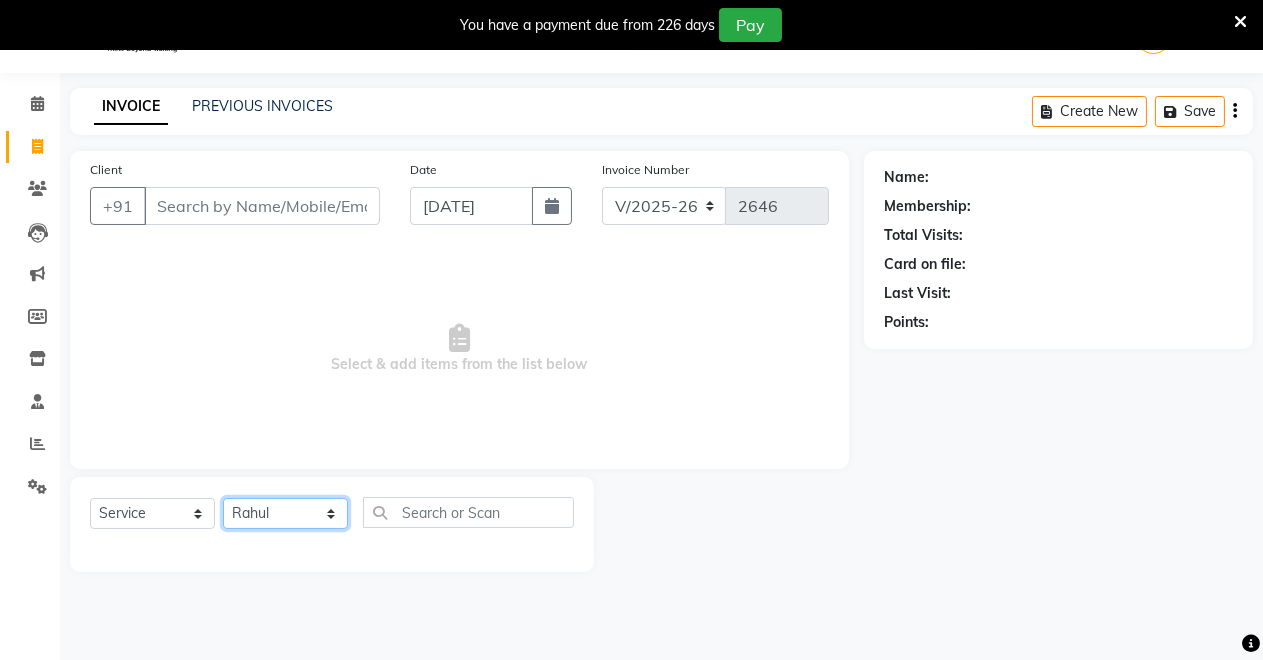 click on "Select Stylist [PERSON_NAME] [PERSON_NAME] [MEDICAL_DATA][PERSON_NAME] [PERSON_NAME] Verma" 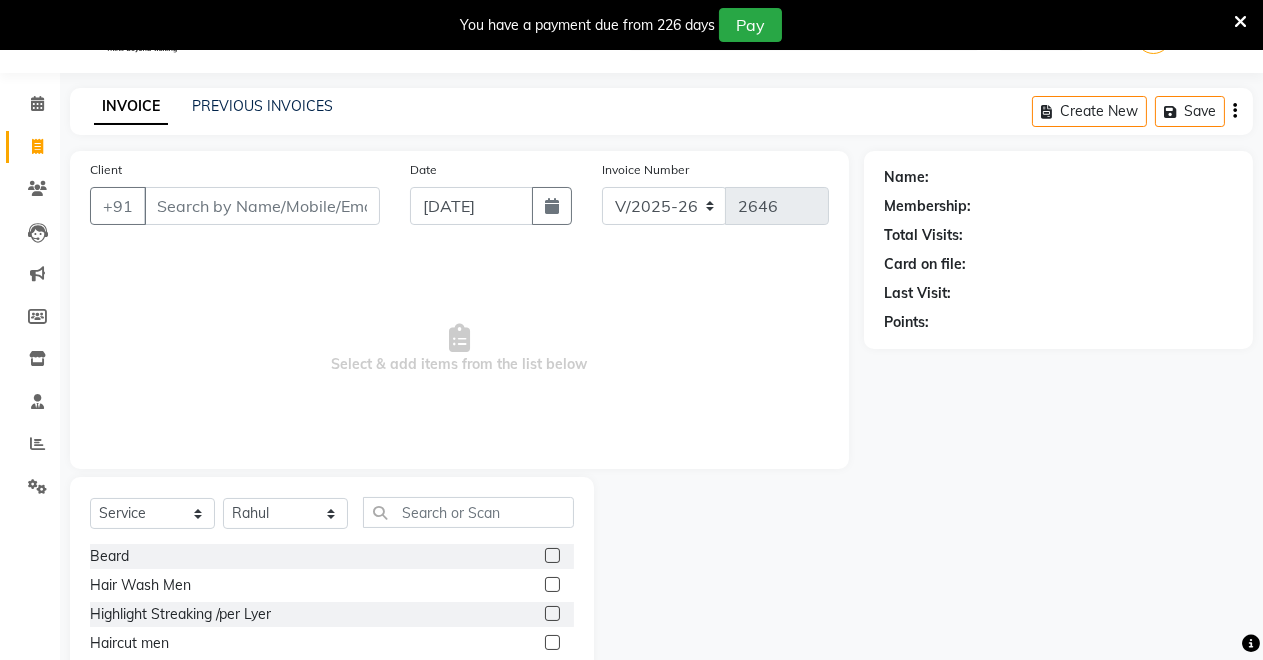 click 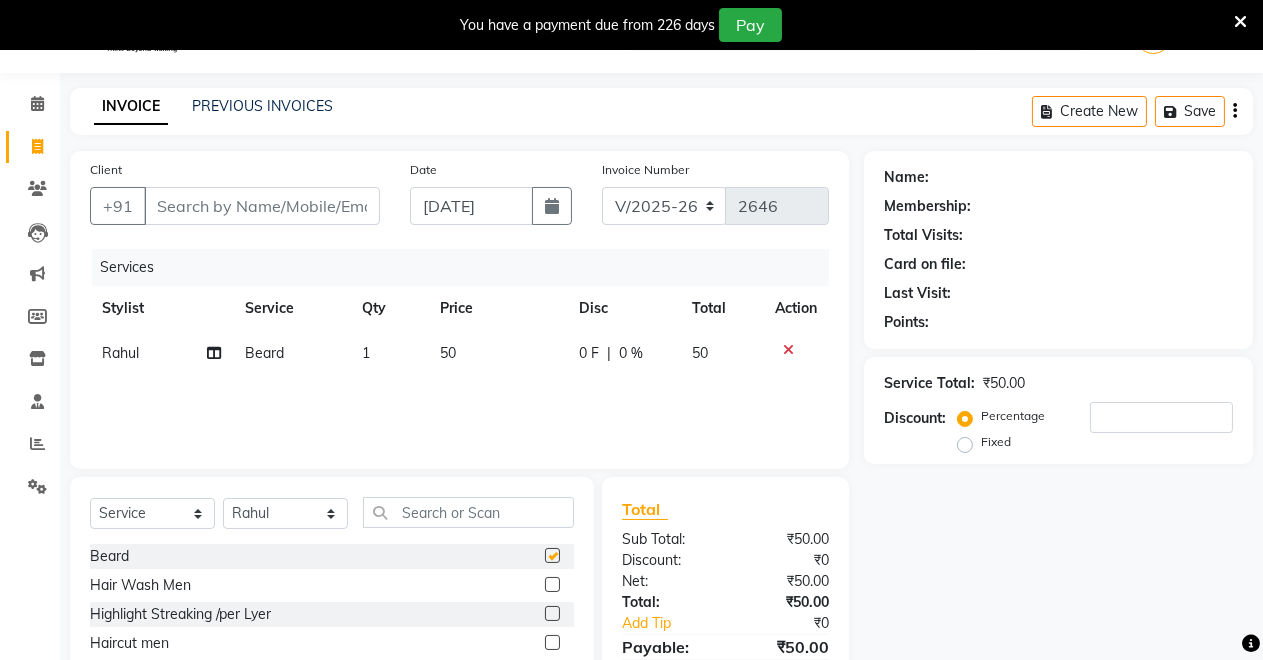 checkbox on "false" 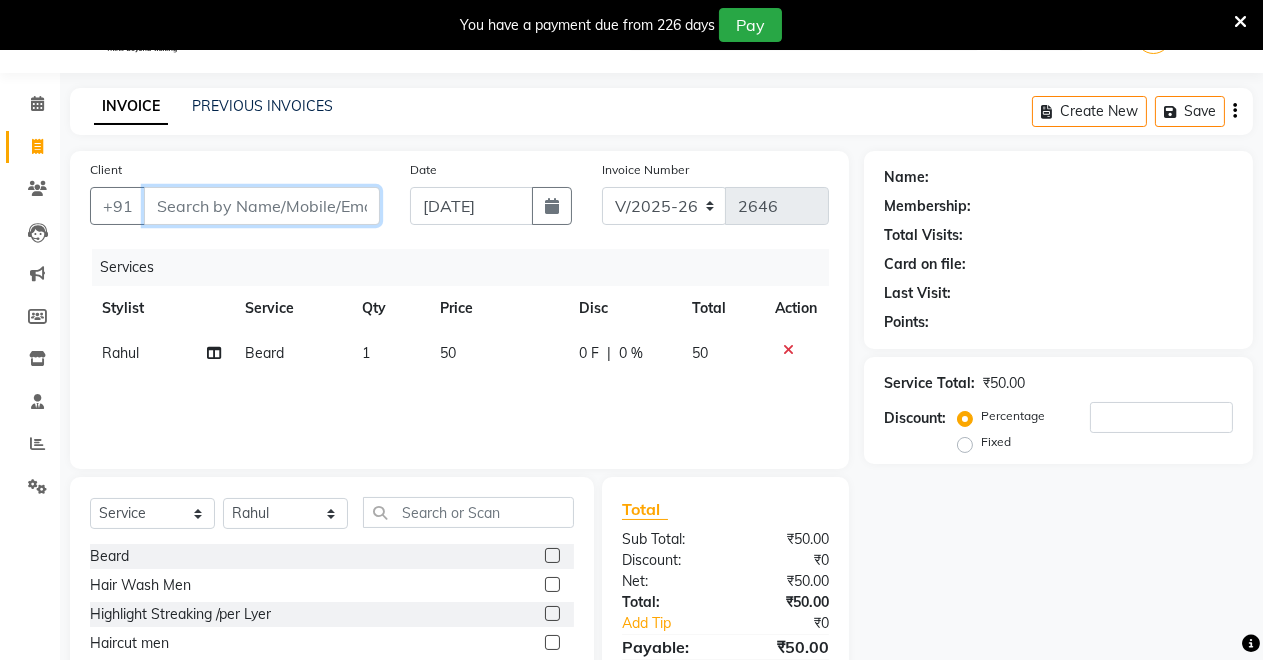 click on "Client" at bounding box center (262, 206) 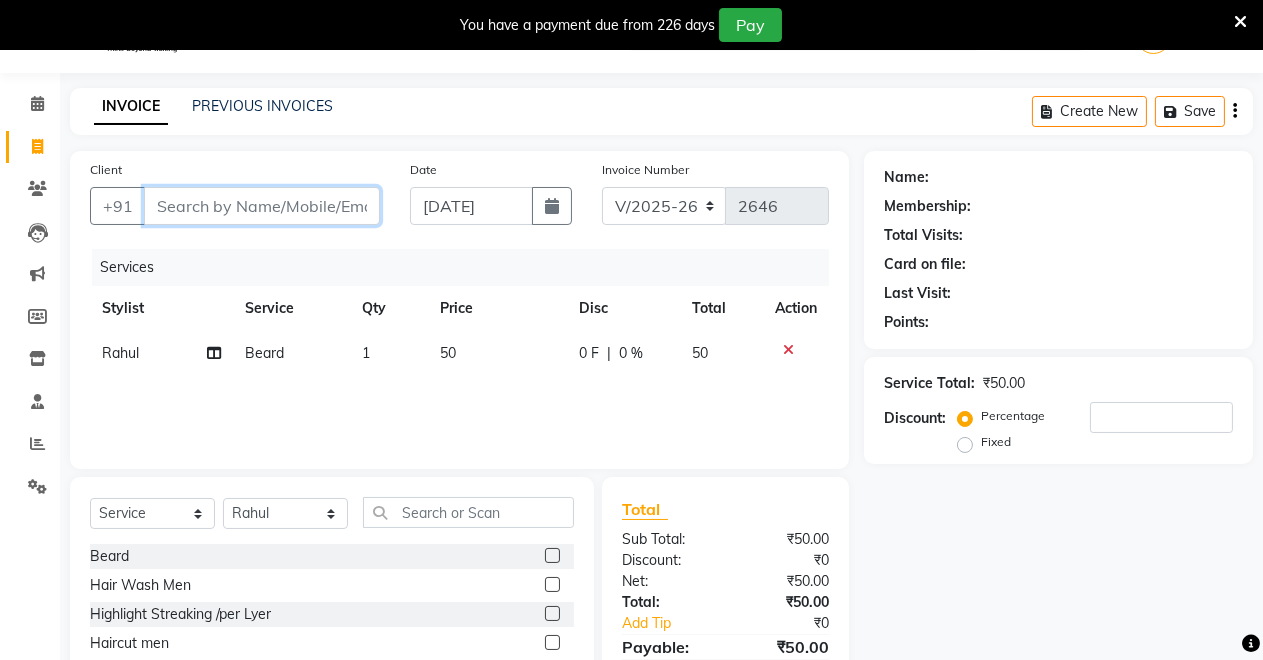 type on "9" 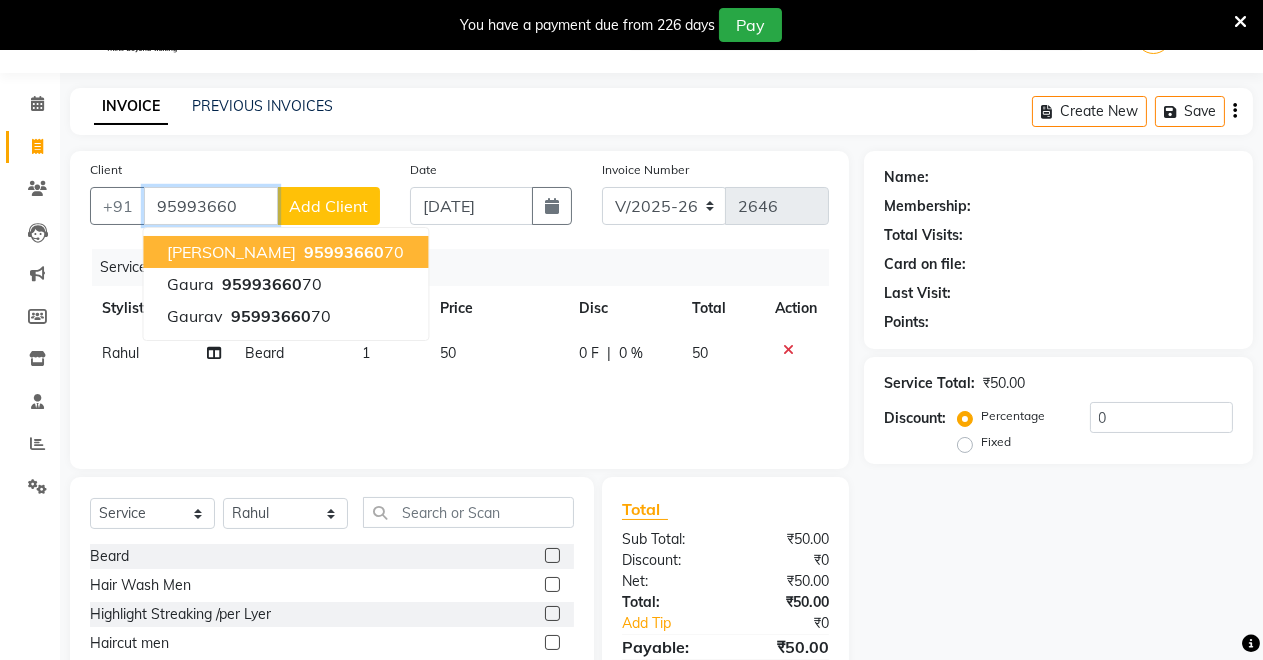 click on "95993660" at bounding box center (344, 252) 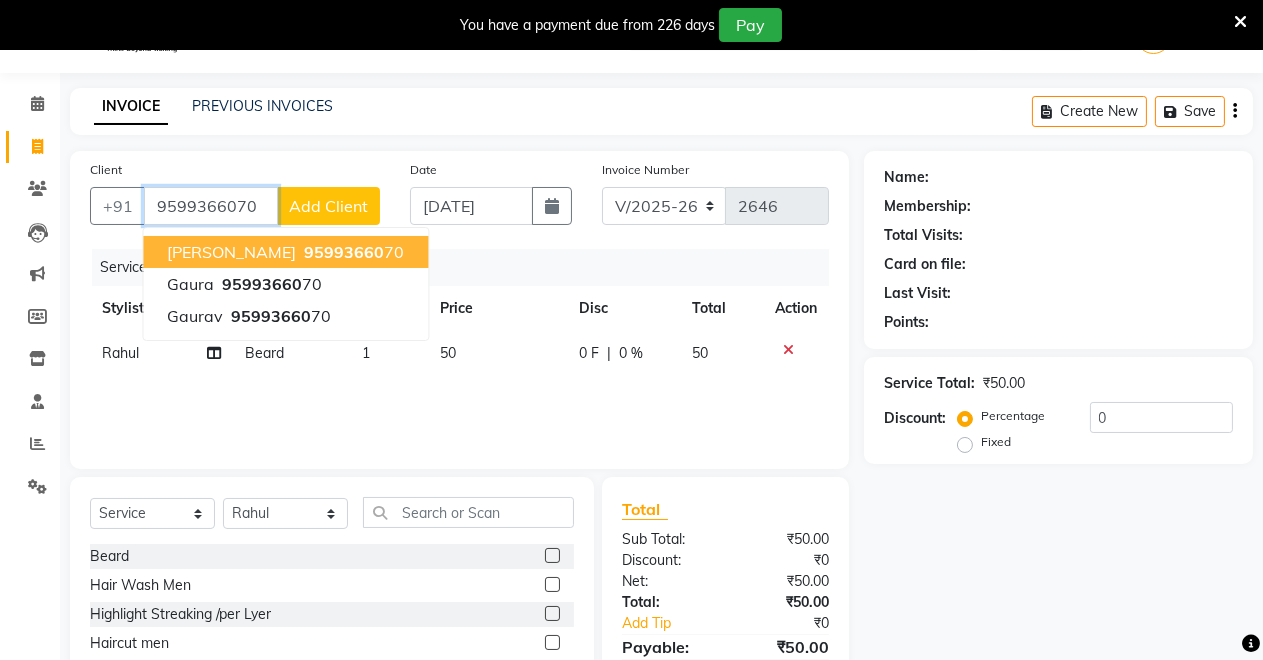 type on "9599366070" 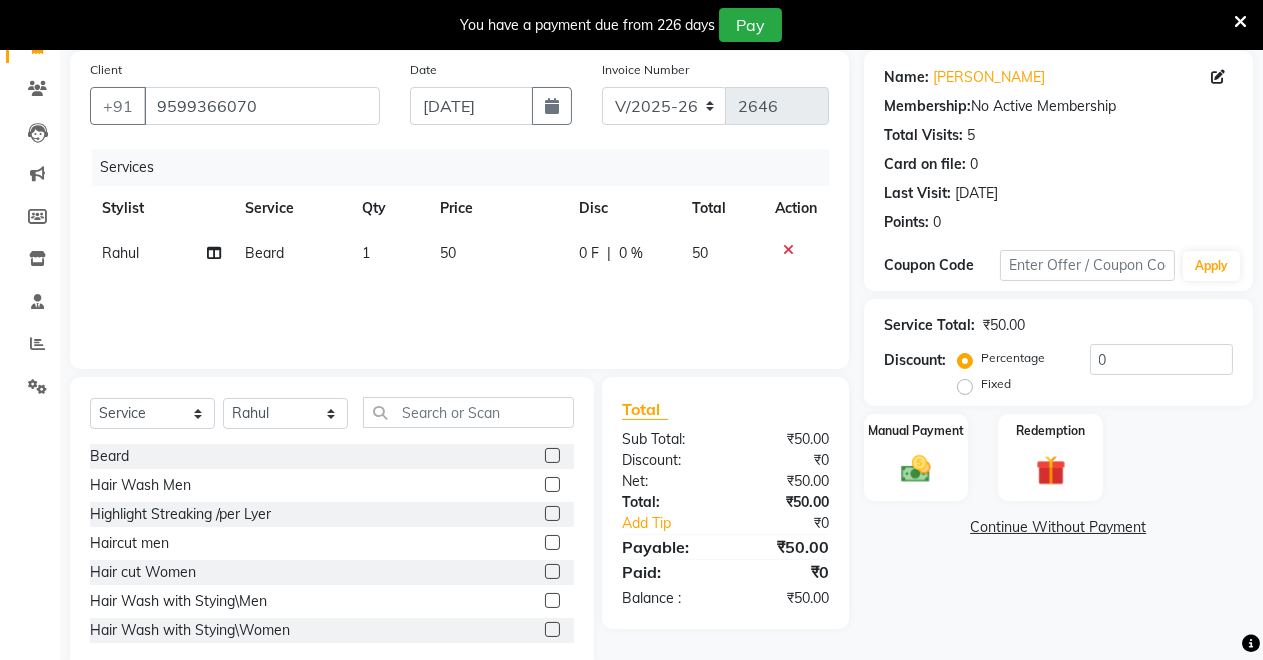 scroll, scrollTop: 191, scrollLeft: 0, axis: vertical 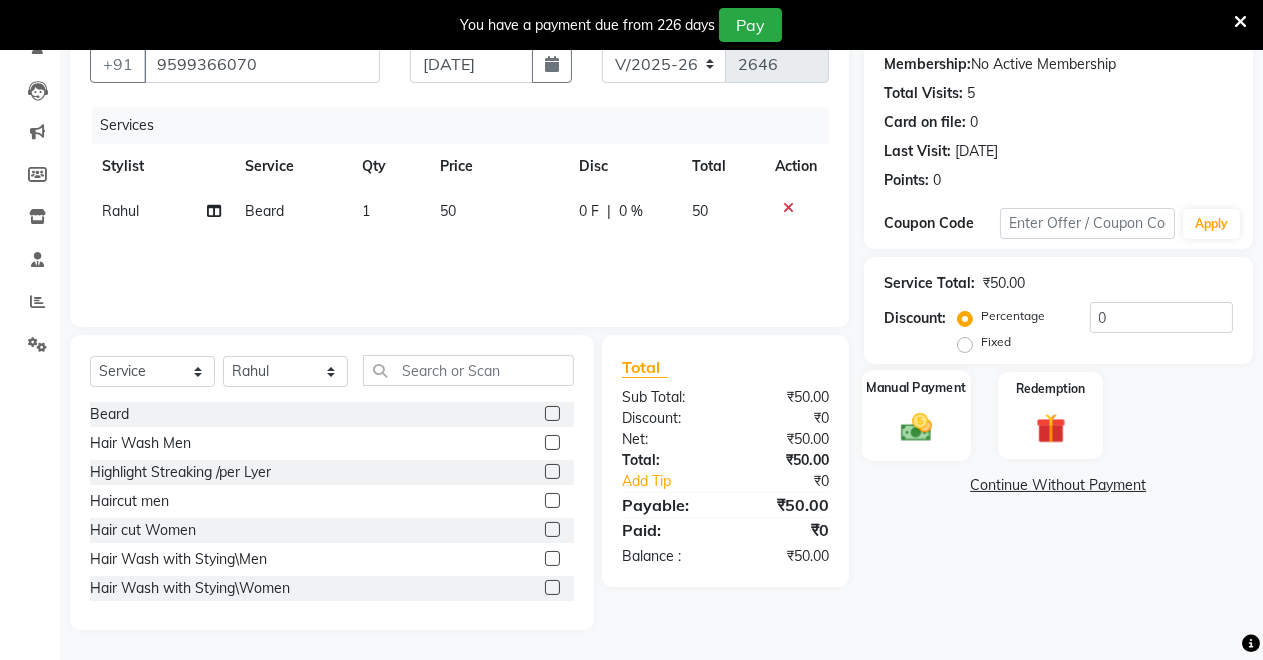 click on "Manual Payment" 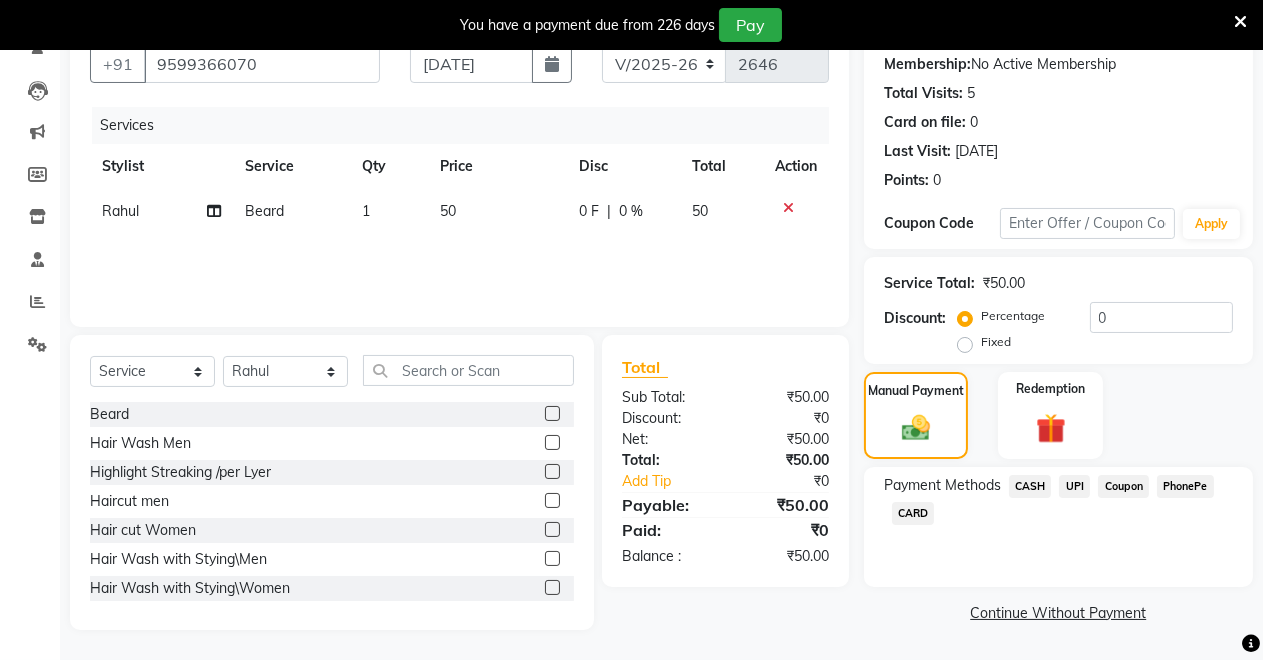 click on "CASH" 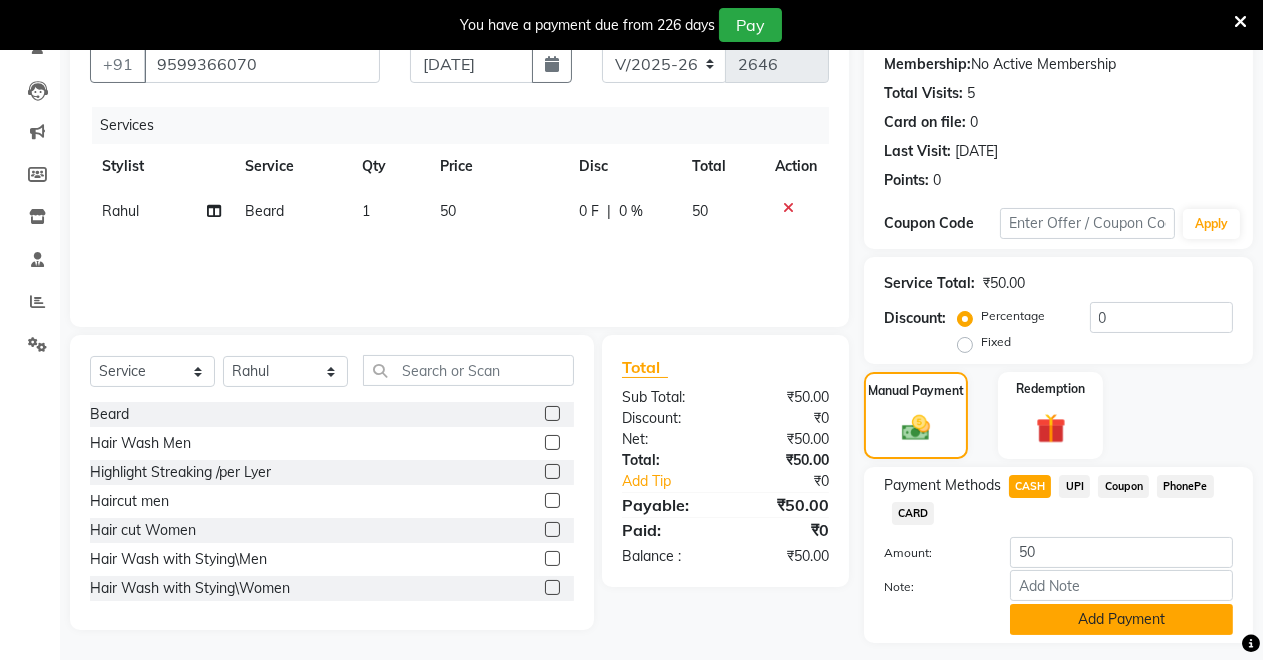 click on "Add Payment" 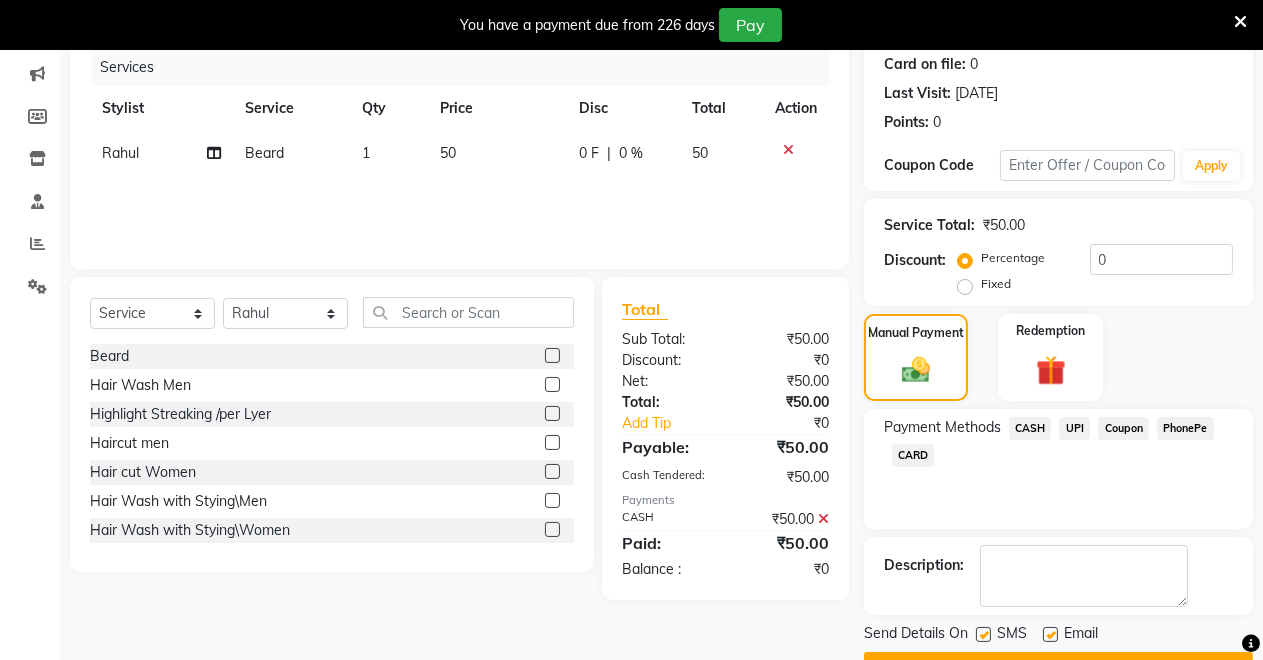 scroll, scrollTop: 302, scrollLeft: 0, axis: vertical 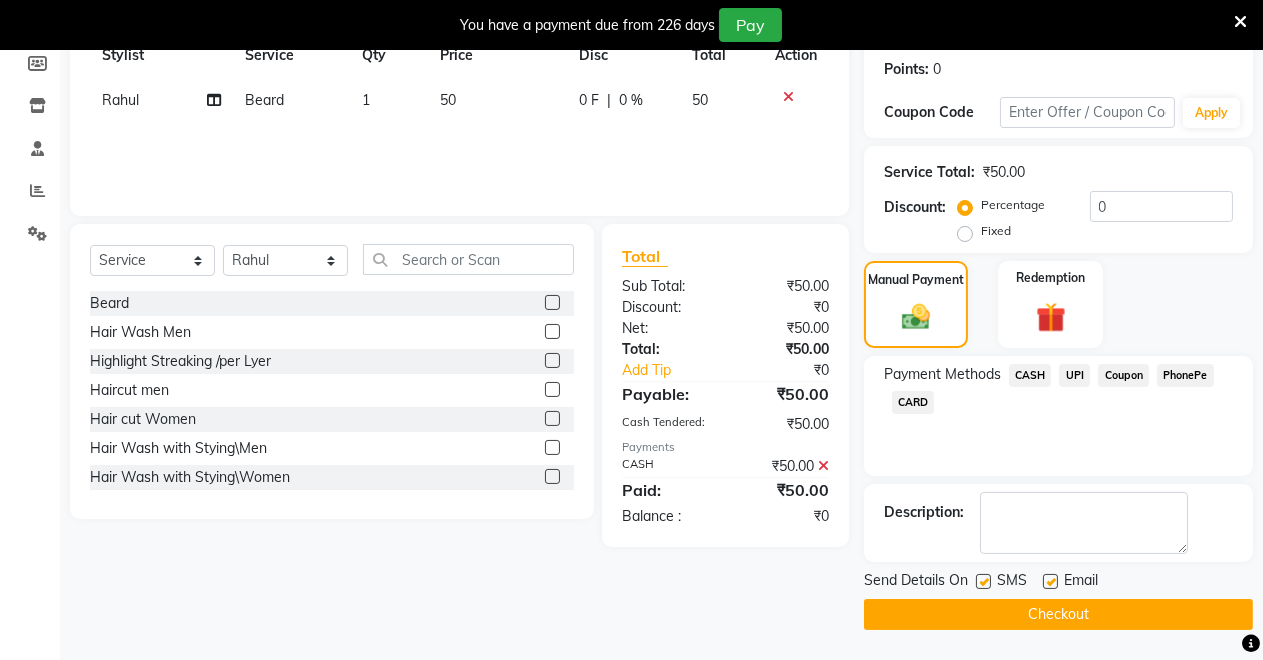 click on "Checkout" 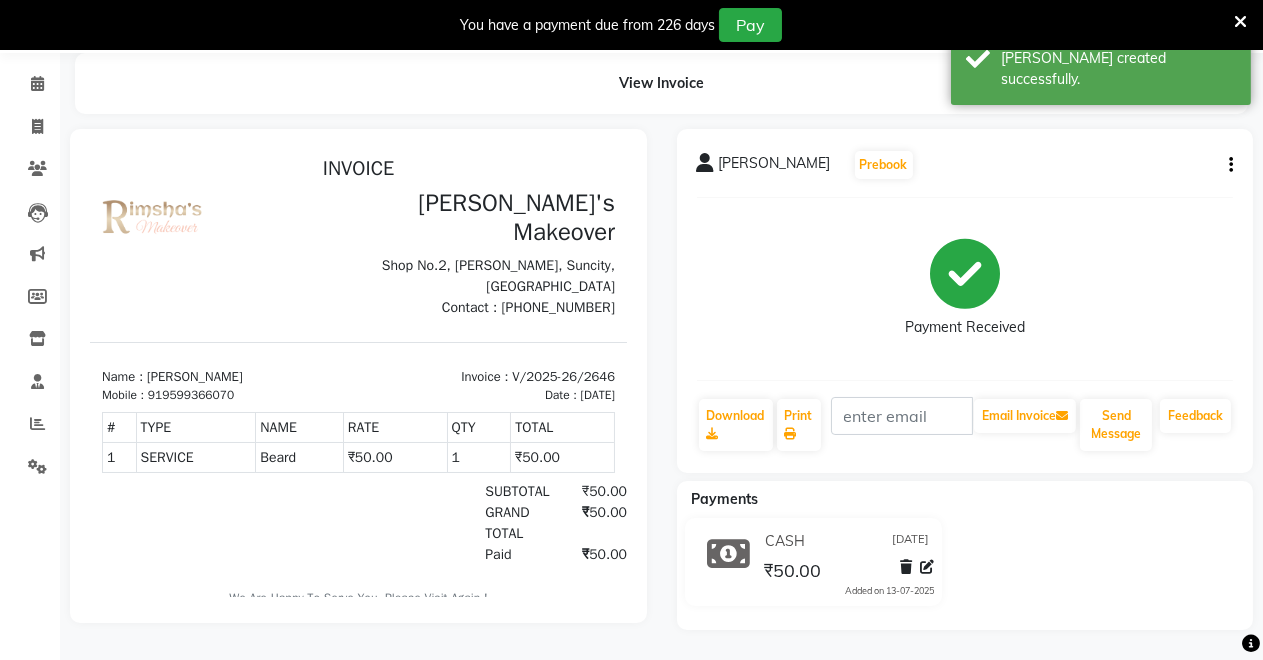 scroll, scrollTop: 0, scrollLeft: 0, axis: both 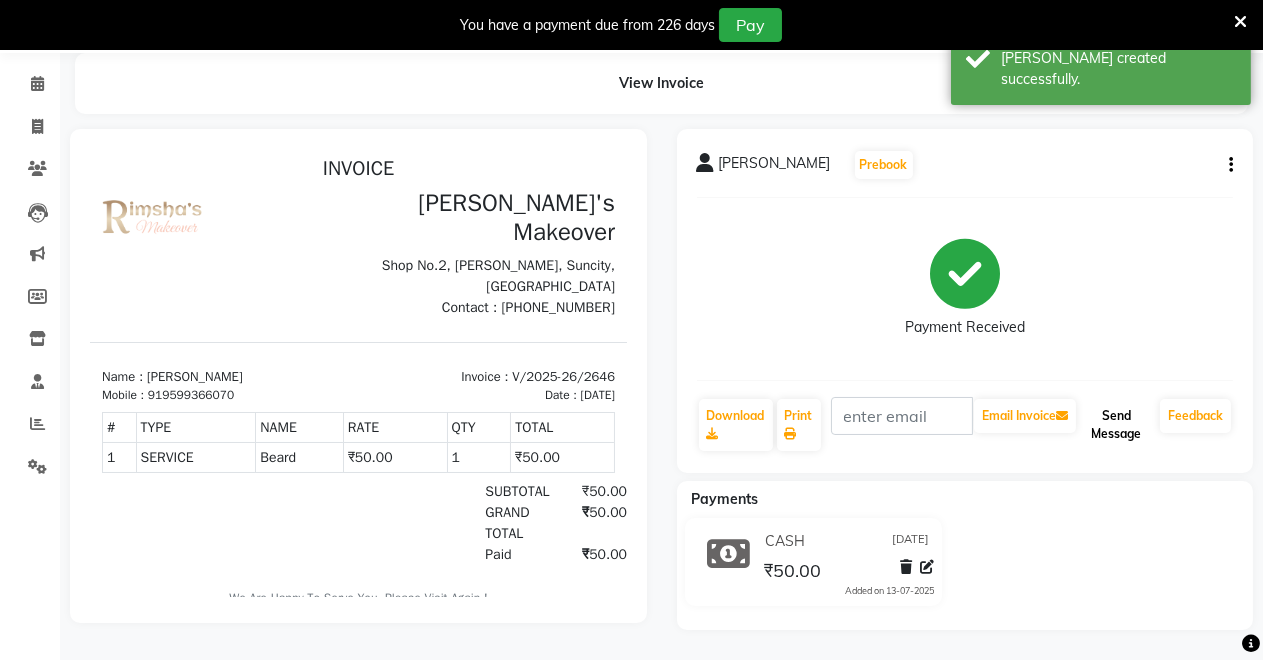 click on "Send Message" 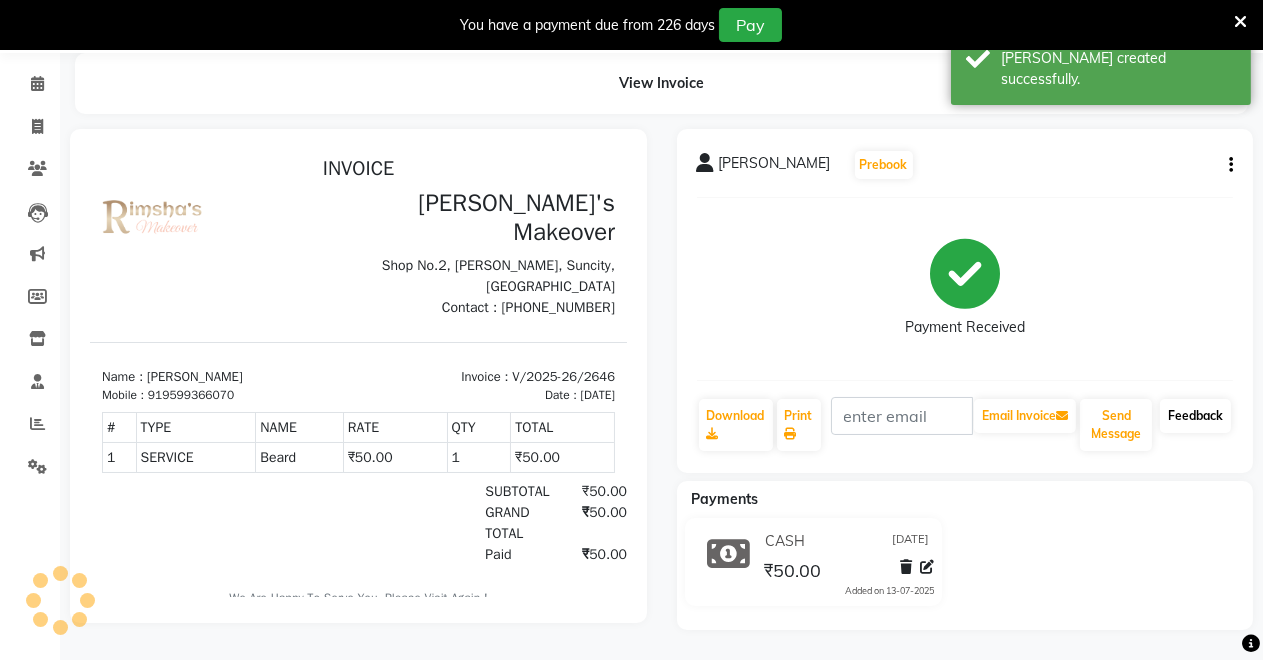 click on "Feedback" 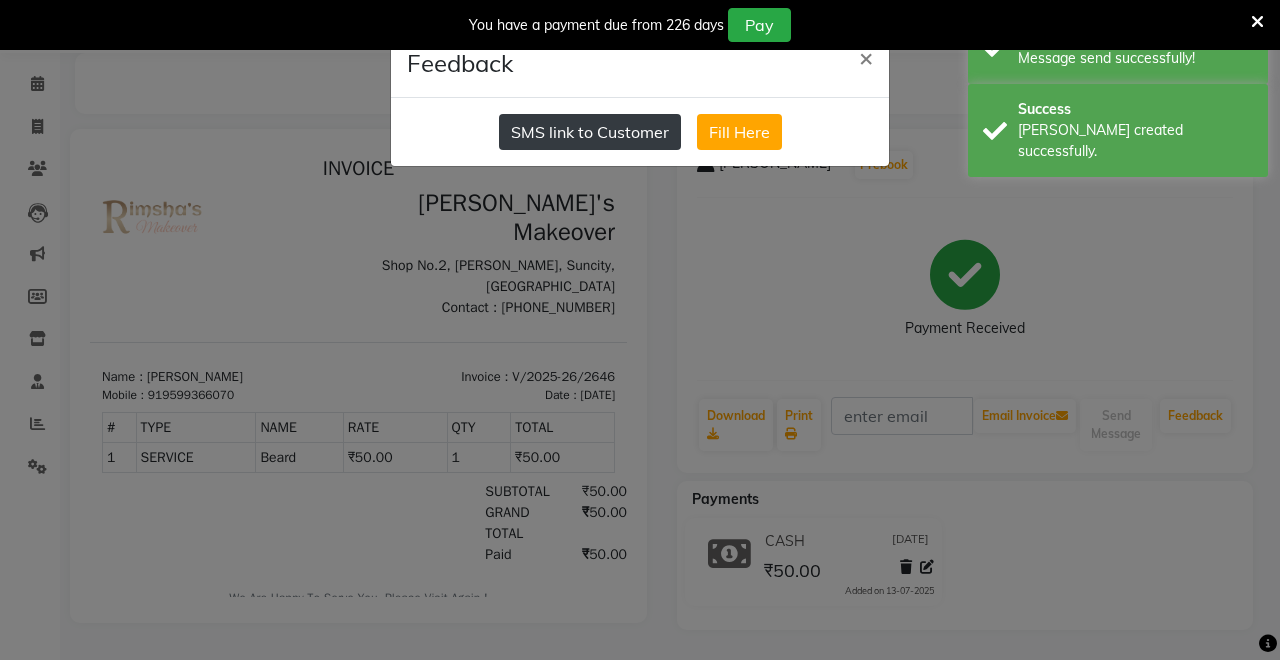 click on "SMS link to Customer" 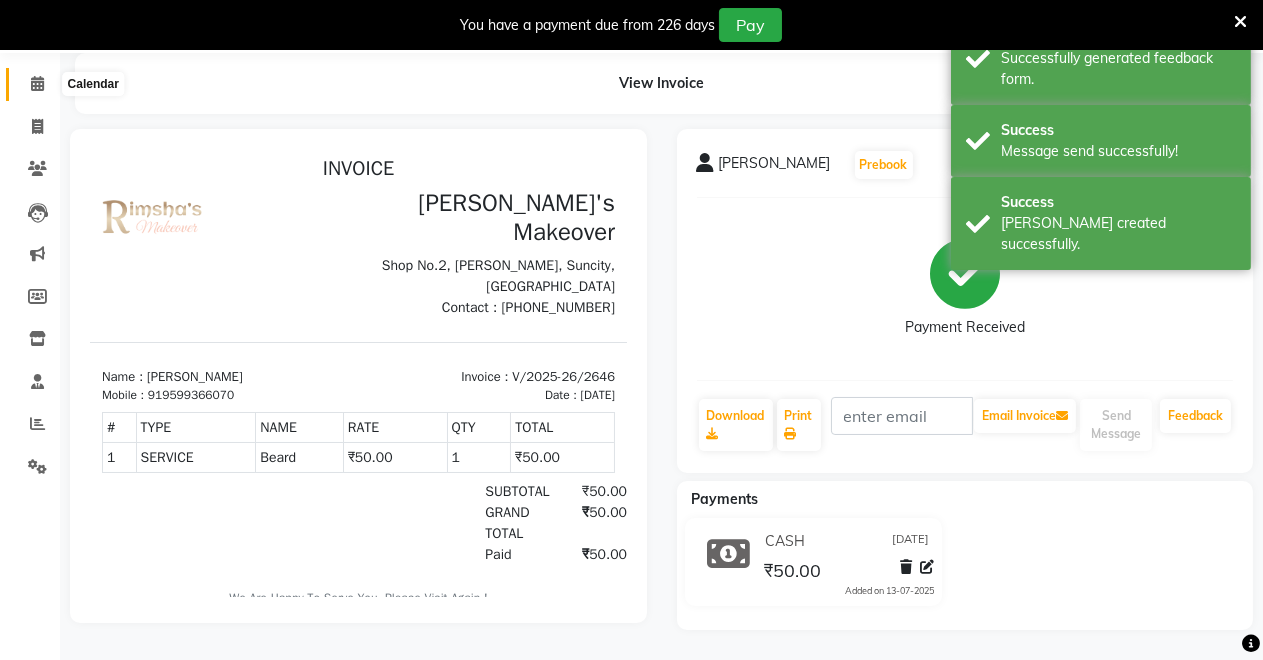 click 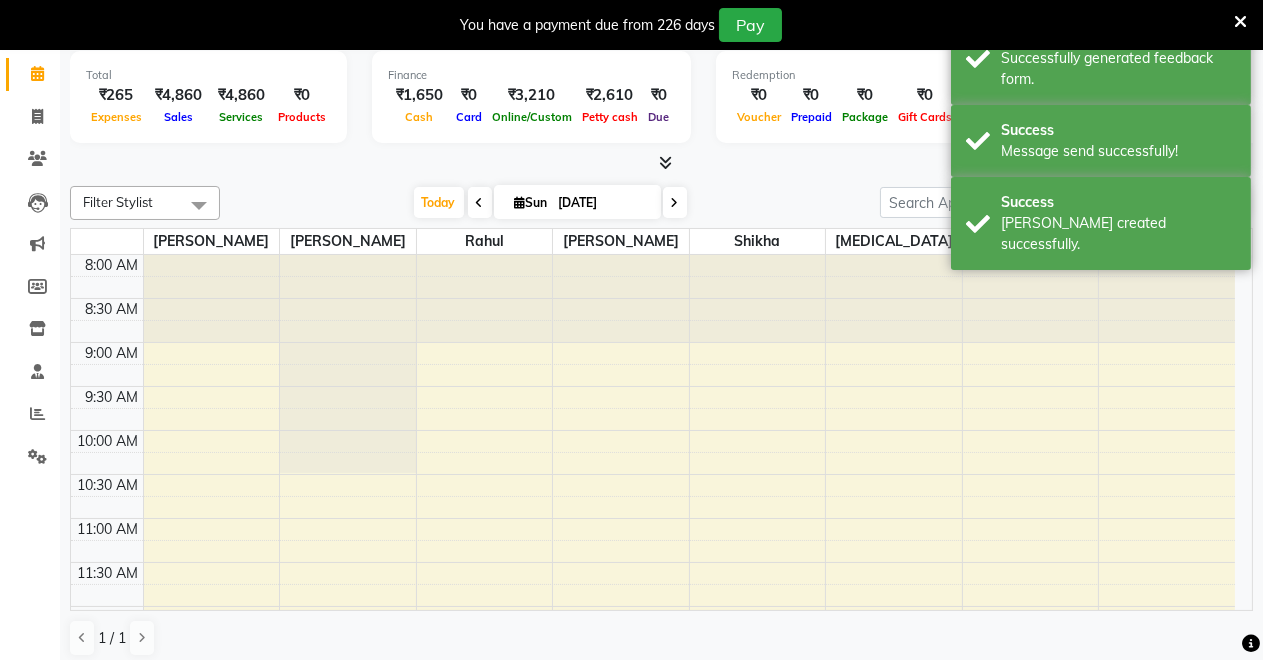 scroll, scrollTop: 49, scrollLeft: 0, axis: vertical 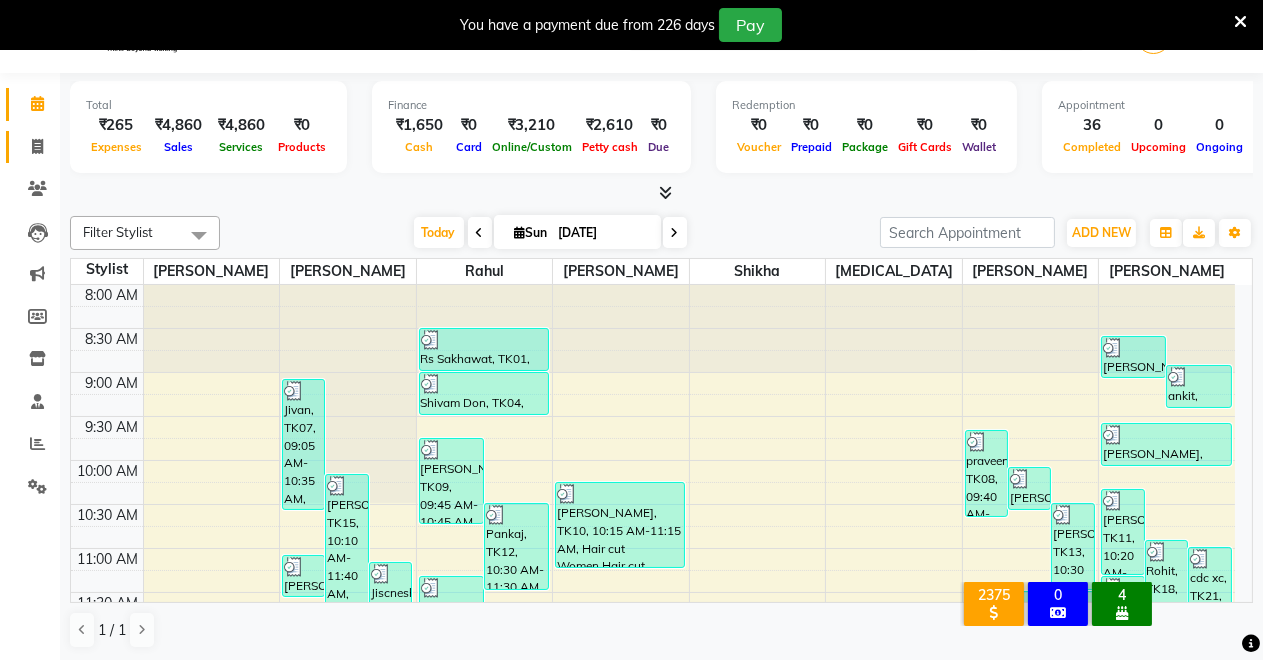click 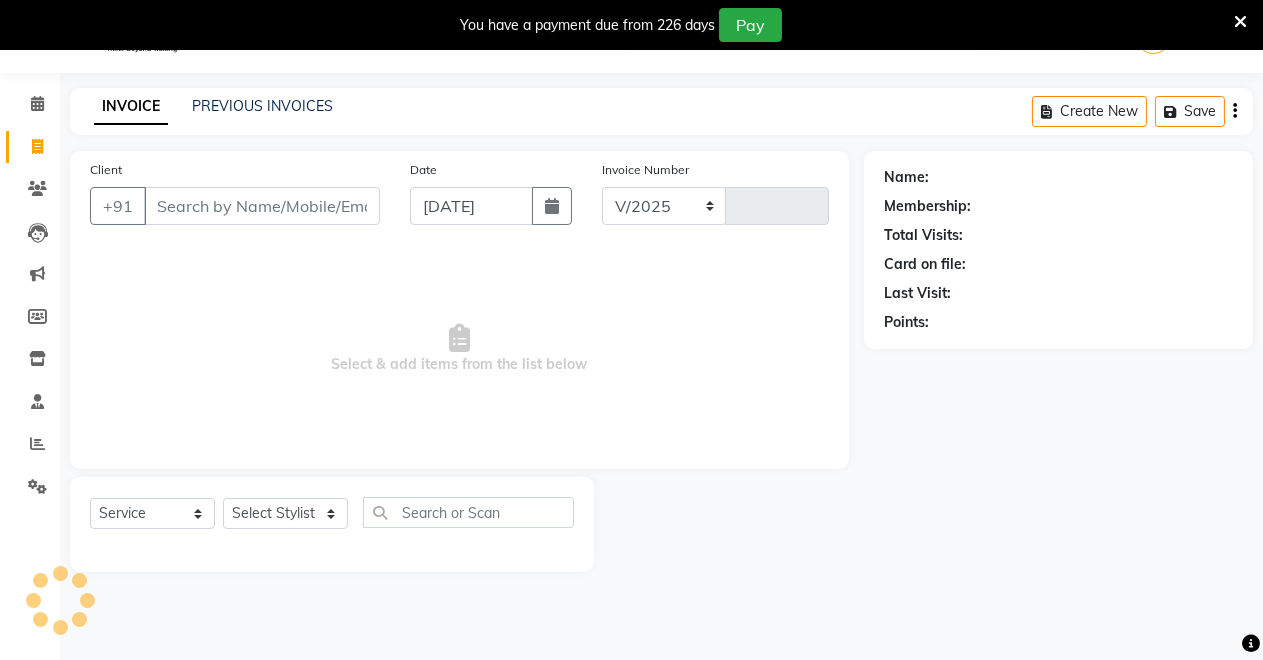 select on "7317" 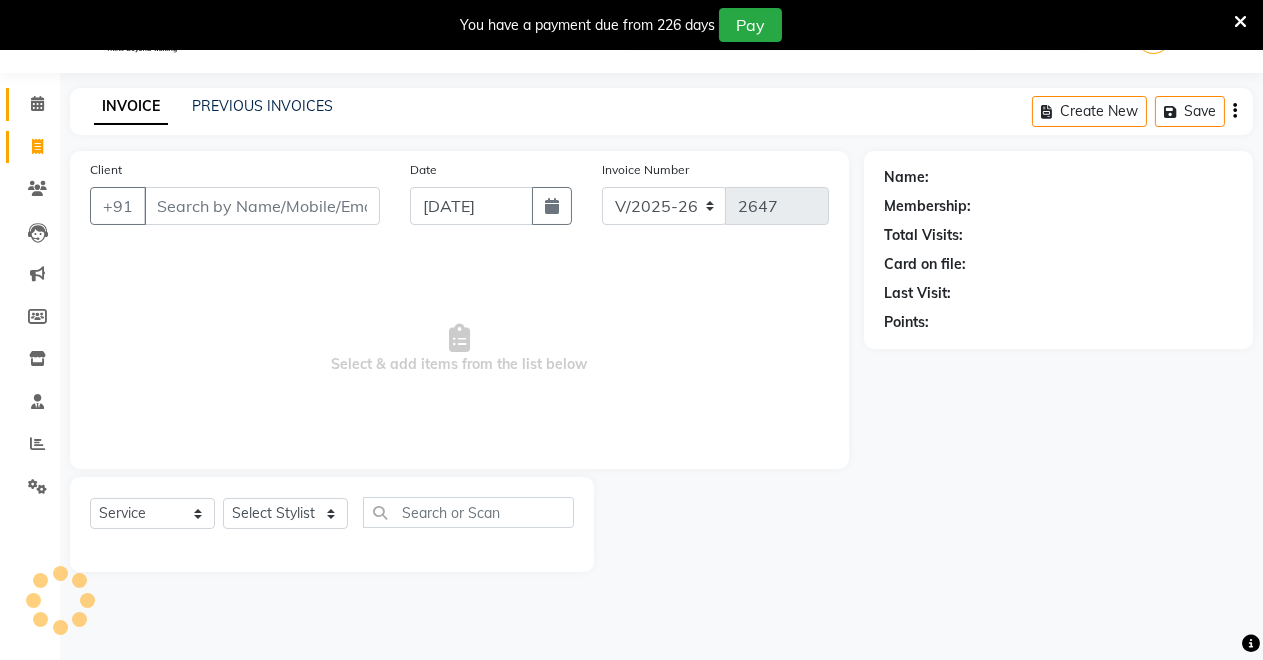 click on "Client" at bounding box center (262, 206) 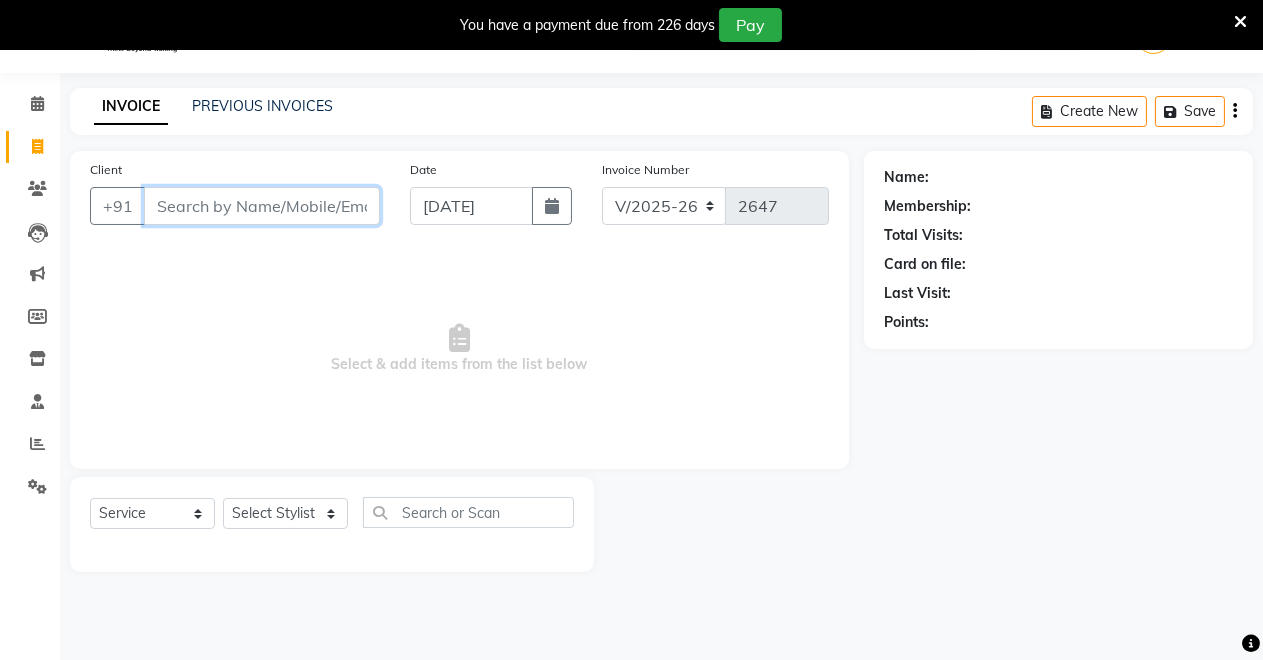 drag, startPoint x: 194, startPoint y: 204, endPoint x: 206, endPoint y: 207, distance: 12.369317 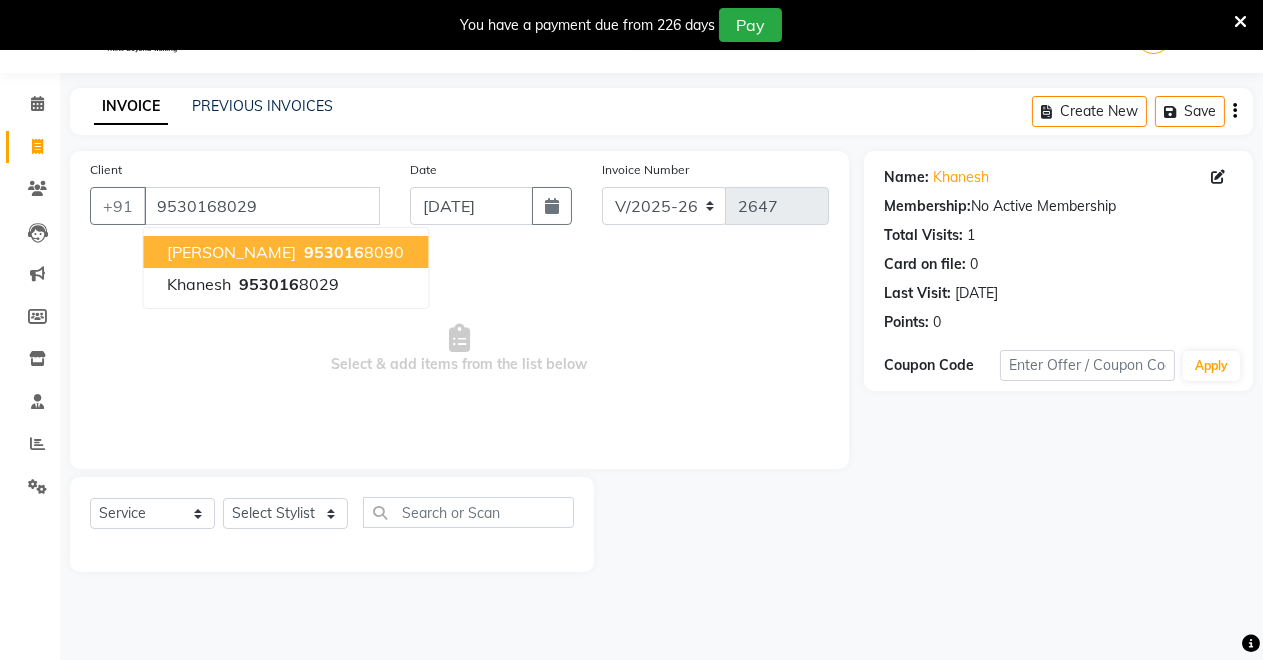 click on "953016" at bounding box center (334, 252) 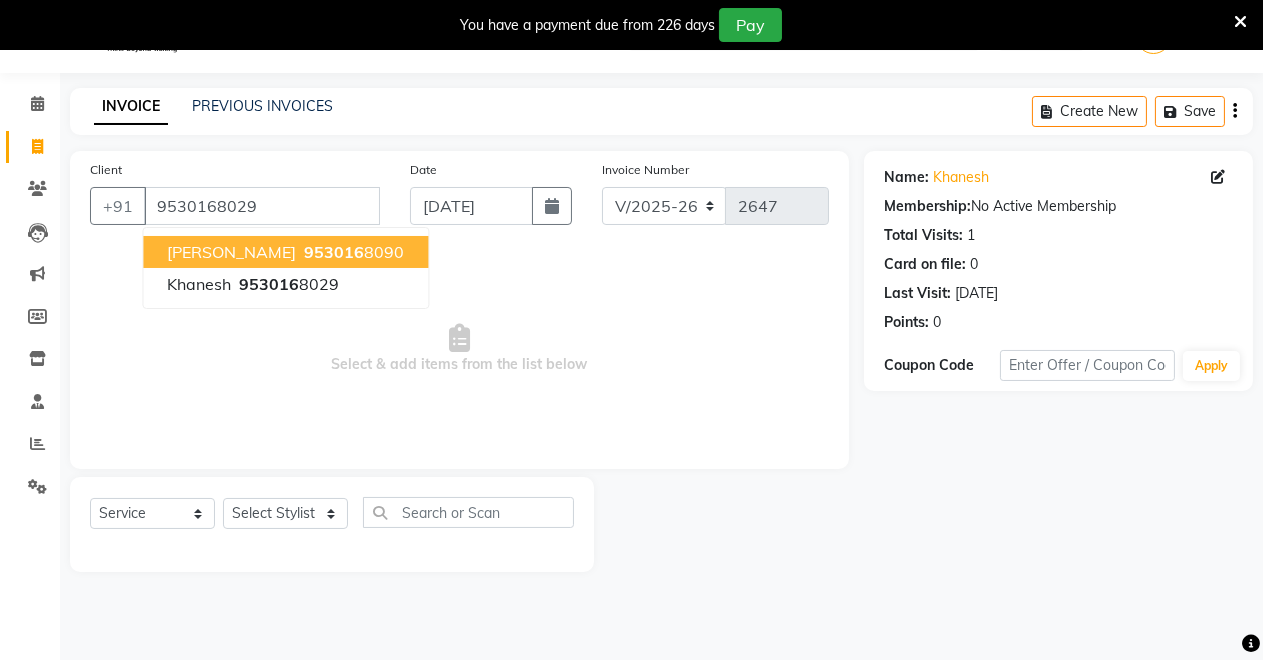 type on "9530168090" 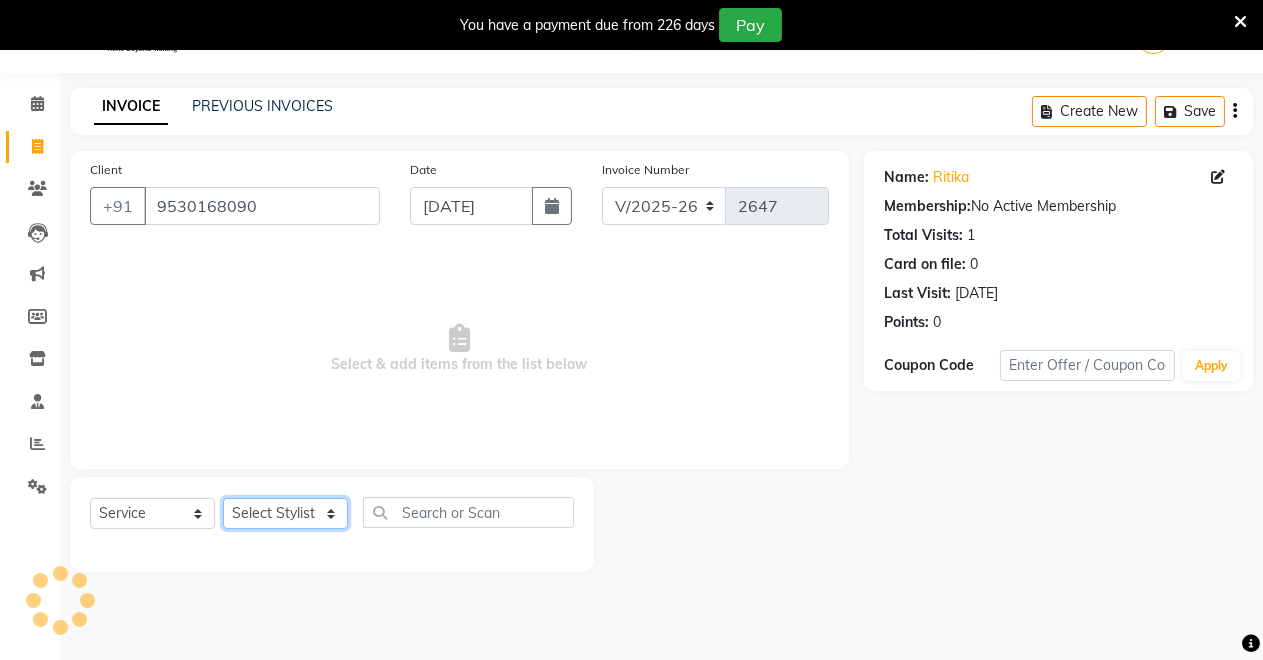 click on "Select Stylist [PERSON_NAME] [PERSON_NAME] [MEDICAL_DATA][PERSON_NAME] [PERSON_NAME] Verma" 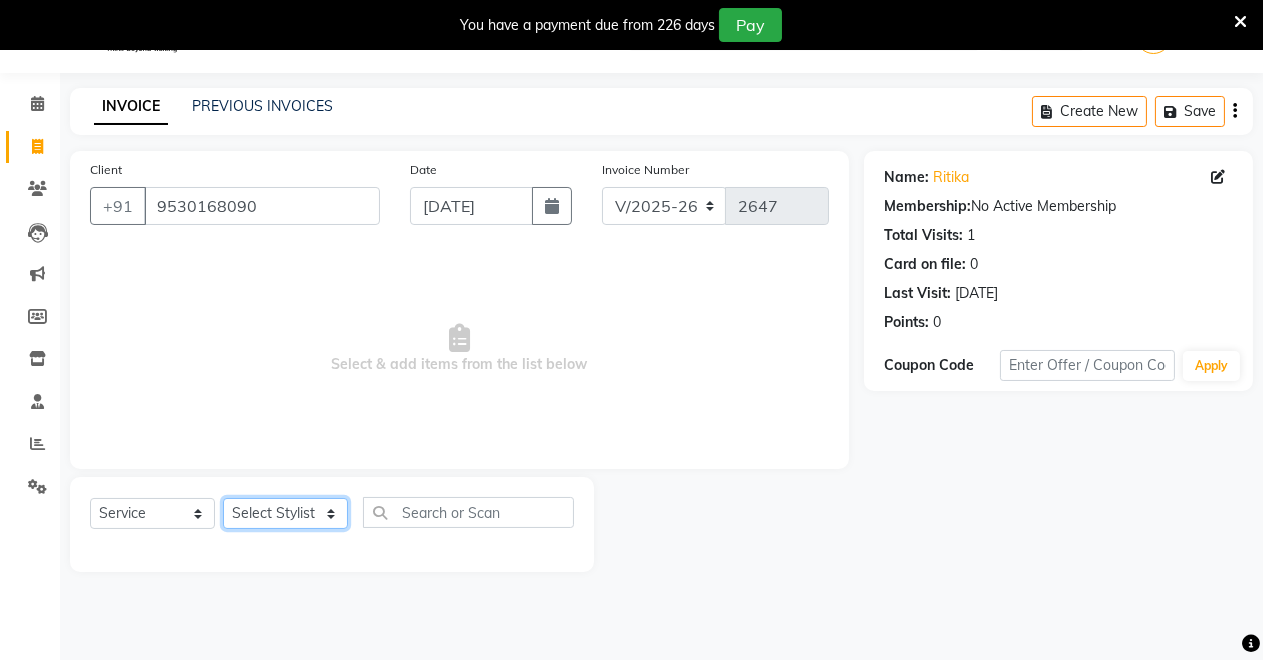 select on "75199" 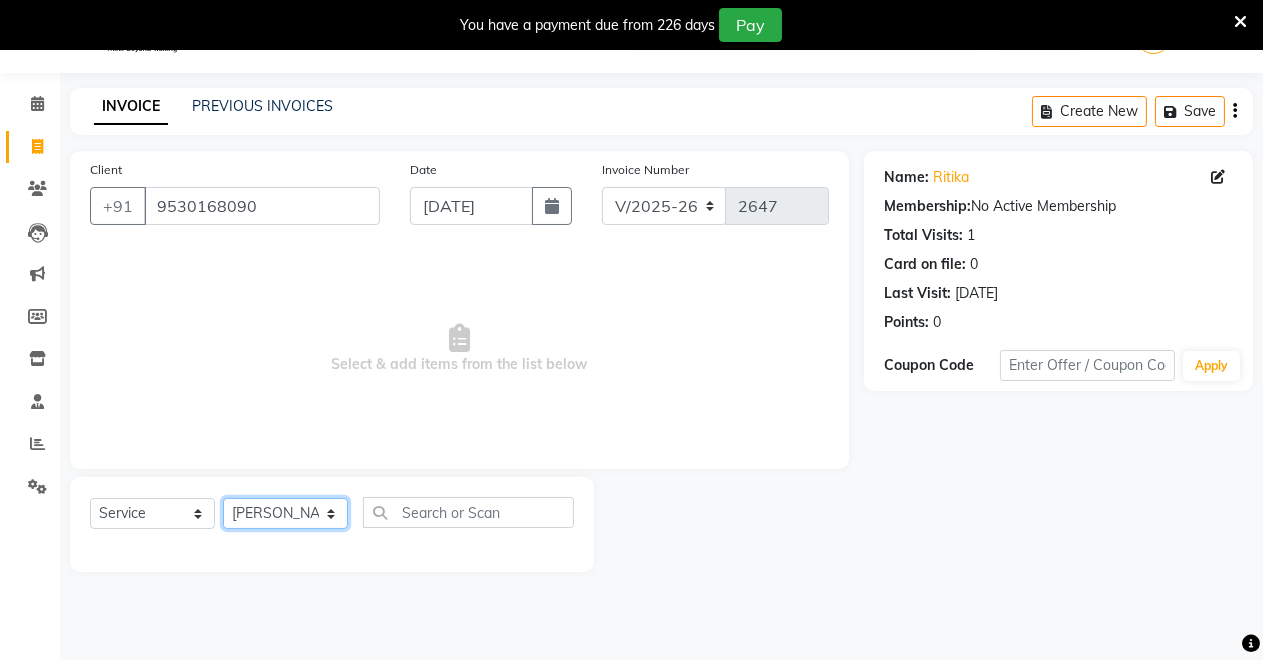 click on "Select Stylist [PERSON_NAME] [PERSON_NAME] [MEDICAL_DATA][PERSON_NAME] [PERSON_NAME] Verma" 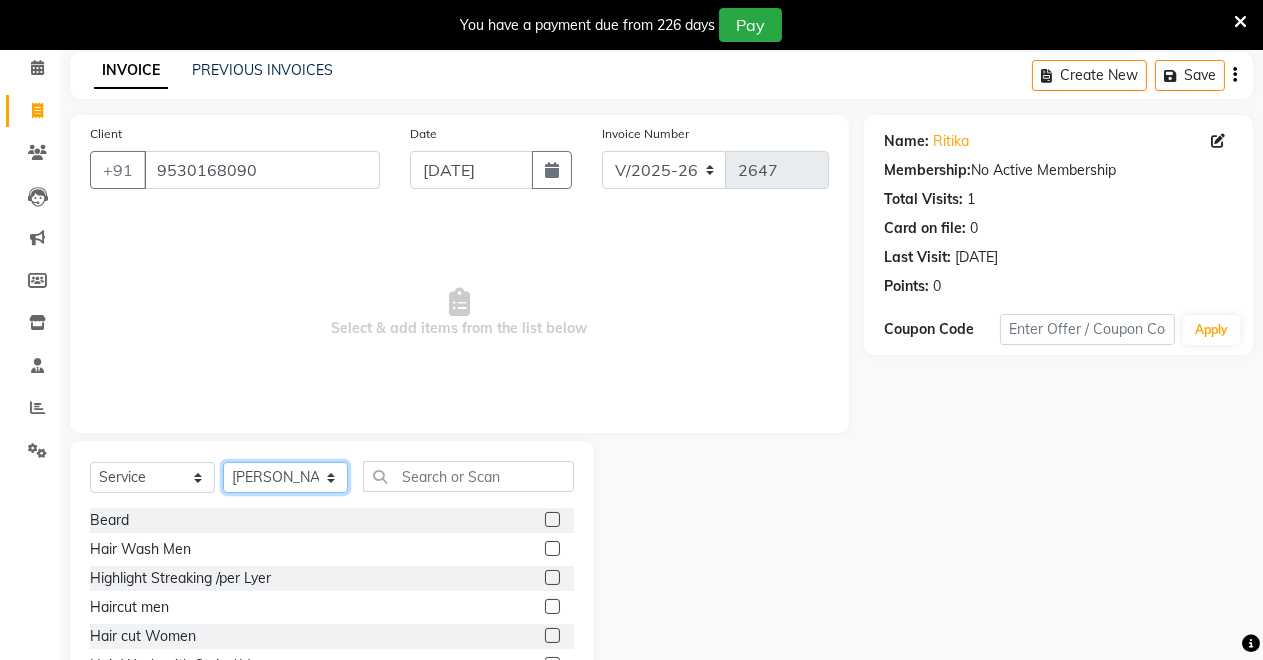 scroll, scrollTop: 191, scrollLeft: 0, axis: vertical 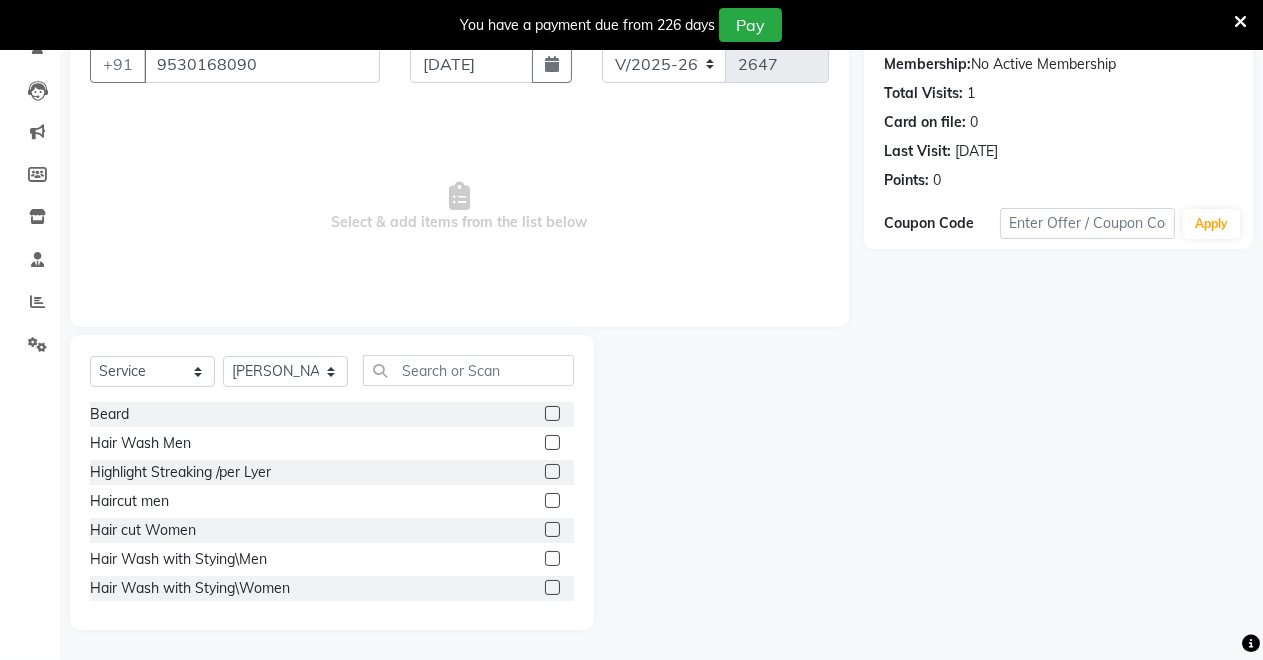 click 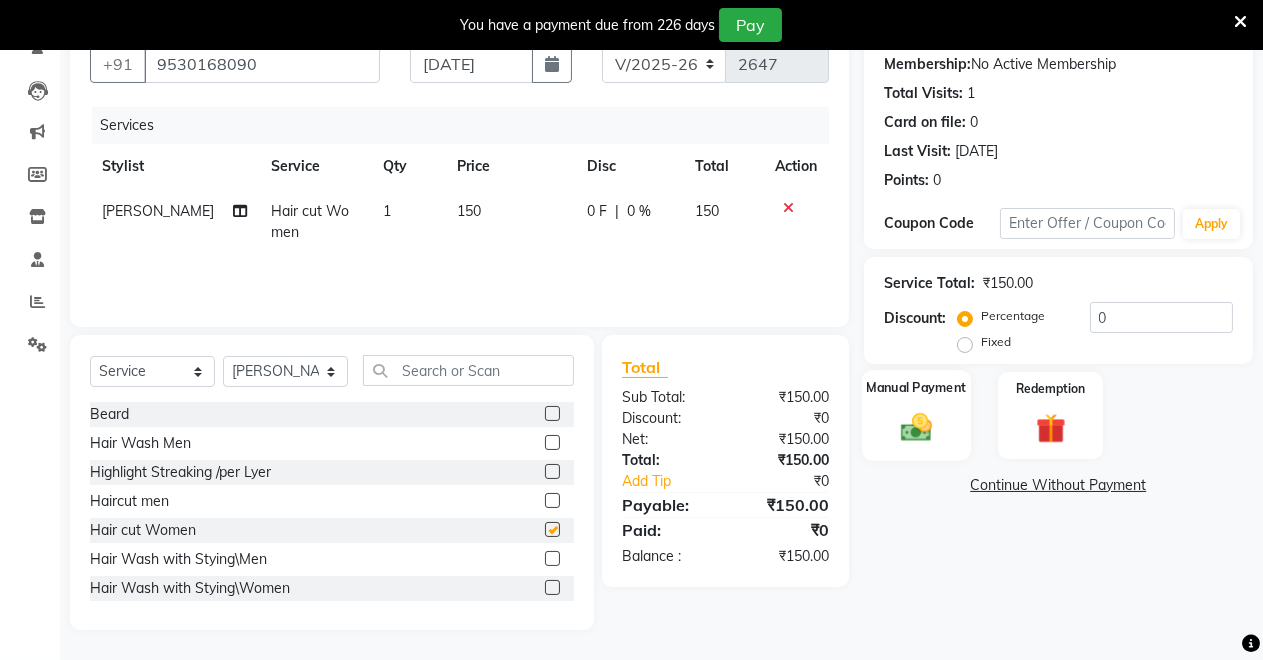 checkbox on "false" 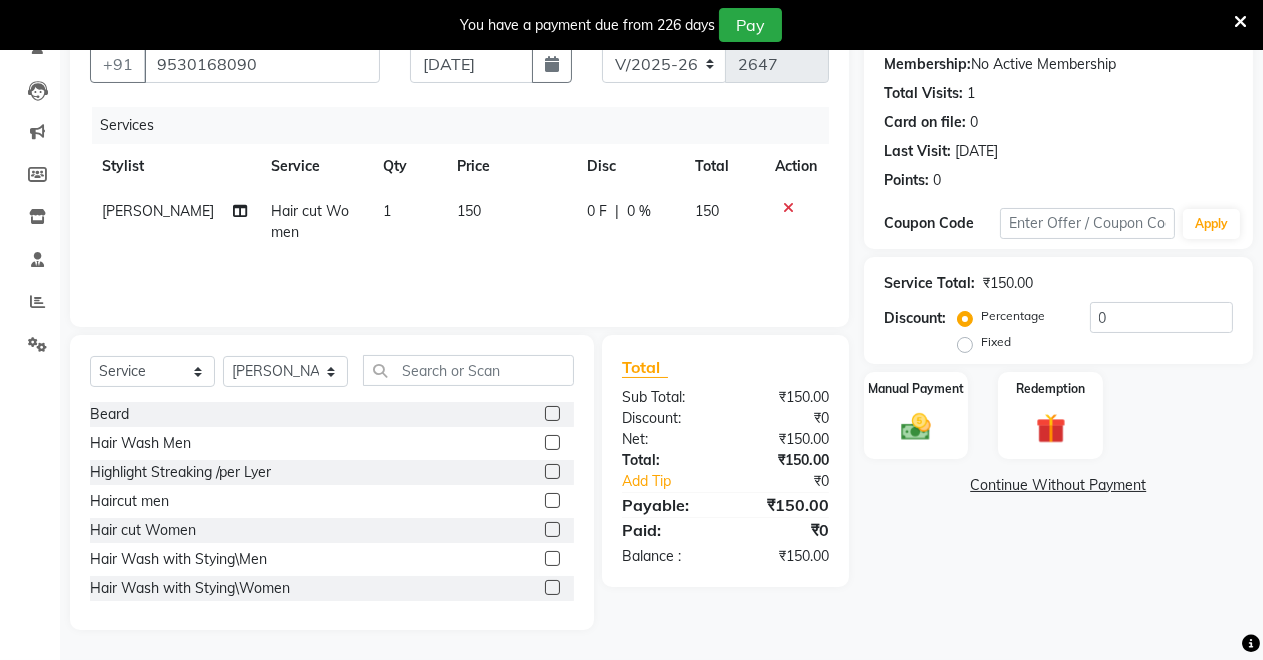 drag, startPoint x: 921, startPoint y: 421, endPoint x: 1018, endPoint y: 463, distance: 105.702415 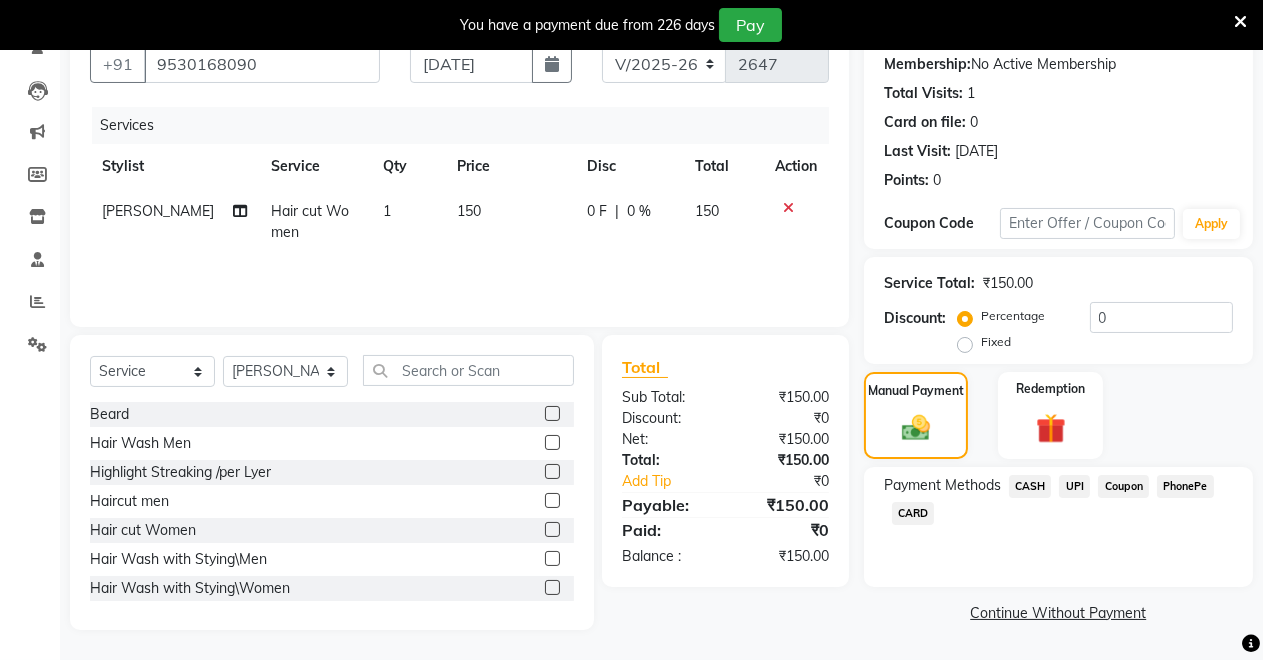 click on "UPI" 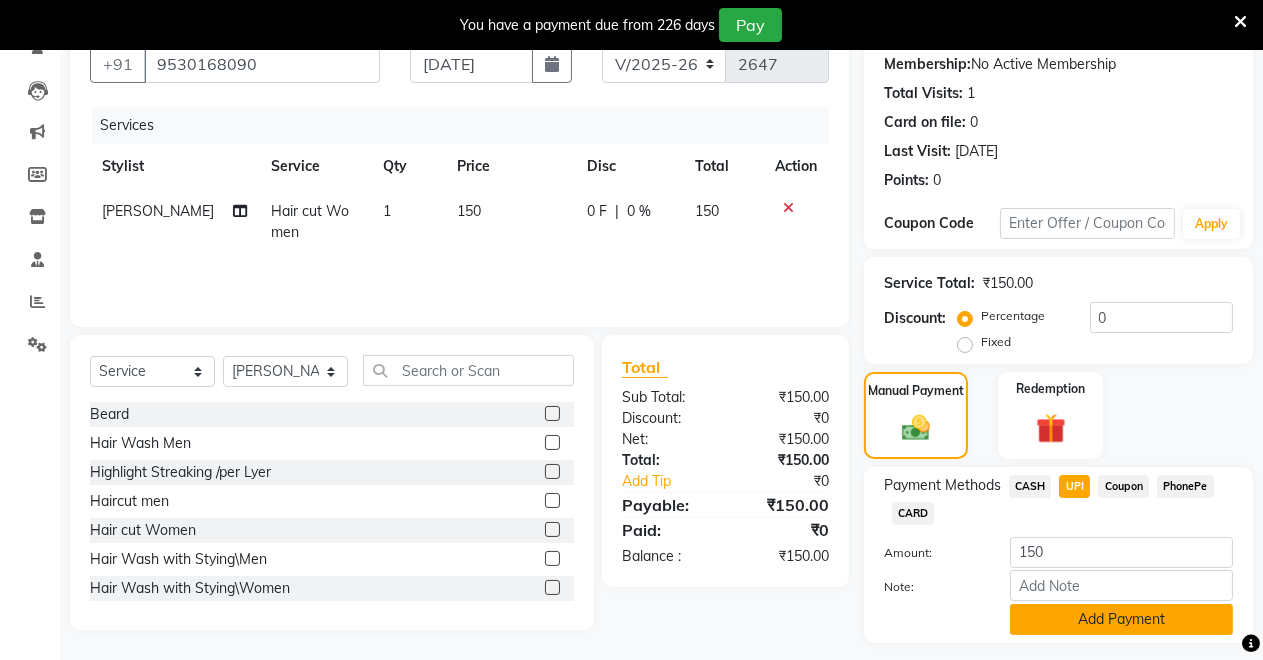 click on "Add Payment" 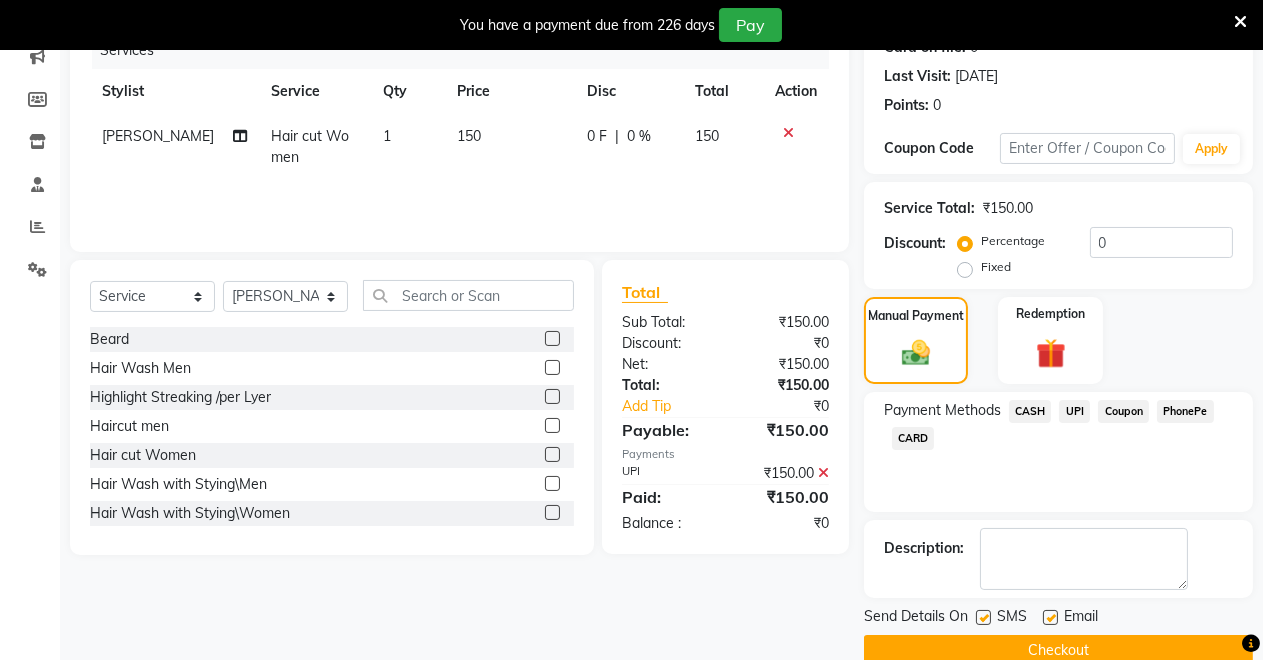 scroll, scrollTop: 302, scrollLeft: 0, axis: vertical 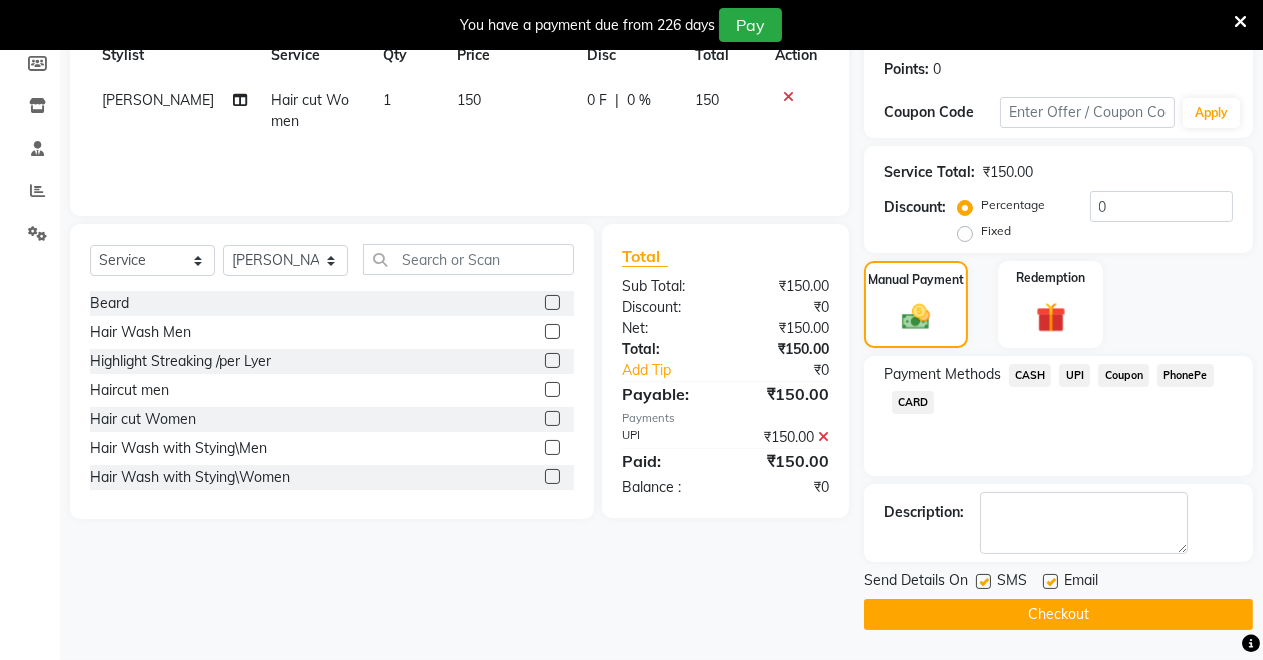 click on "INVOICE PREVIOUS INVOICES Create New   Save  Client +91 9530168090 Date 13-07-2025 Invoice Number V/2025 V/2025-26 2647 Services Stylist Service Qty Price Disc Total Action Kushal Hair cut Women 1 150 0 F | 0 % 150 Select  Service  Product  Membership  Package Voucher Prepaid Gift Card  Select Stylist Badal kumar Jeetu Kushal Nikita Rahul Sachin Dangoriya Shikha Suman Verma Beard  Hair Wash Men  Highlight Streaking /per Lyer  Haircut men  Hair cut Women  Hair Wash with Stying\Men  Hair Wash with Stying\Women  Oil Massage  Loreal Root Touch Up/Man   Loreal Root Touch UP/Women  Loreal Hair Color/Women  Loreal Hair Color/Men  Innova Root Touch Up /Men  Innova Root Touch Up/Women  Innova Hair Color  Sorscop Root Touch Up  Sorscop Global Hair Color  Beard Color  Strax Root Touch Up/Men  Streax Root Touch Up/ Women  Streax Hair Color  Hair Wash Women  Layer Step Cut  Bob Cut  Other  Curls  Hair Color Women  Hair Color Women  Hair Bun Man  Basic Cleansing  Hair Straightening /Stratner  Hair Straightening /Dryer  UPI" 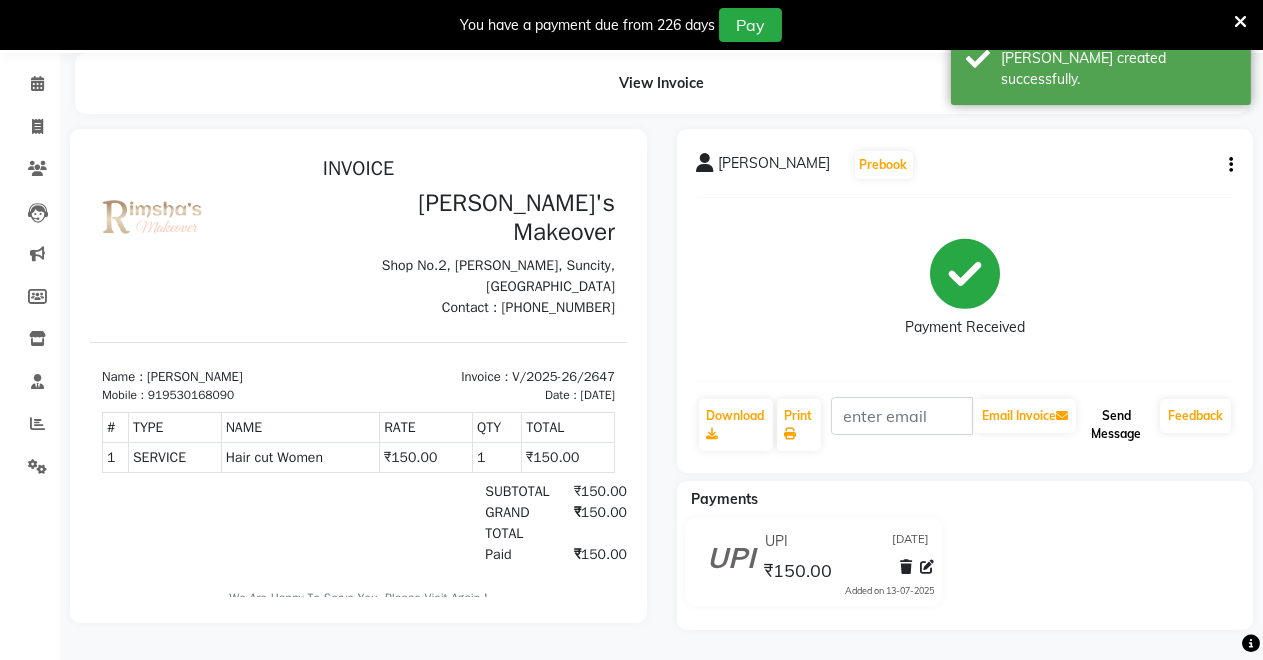 scroll, scrollTop: 0, scrollLeft: 0, axis: both 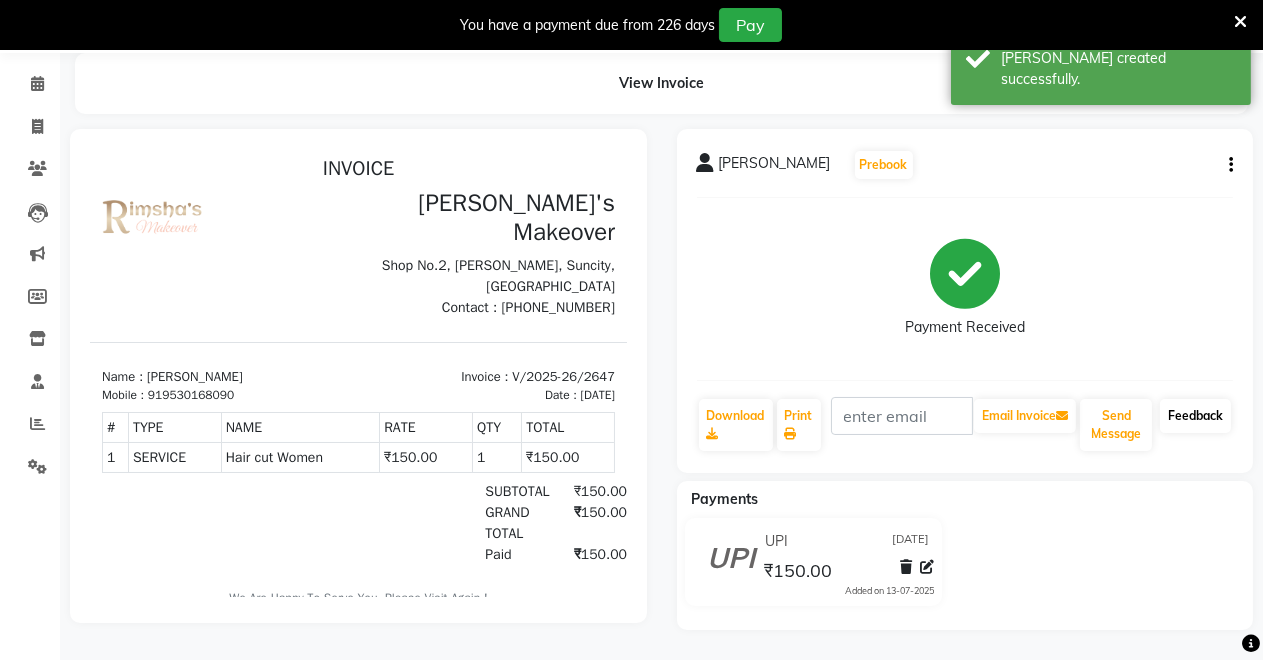 click on "Feedback" 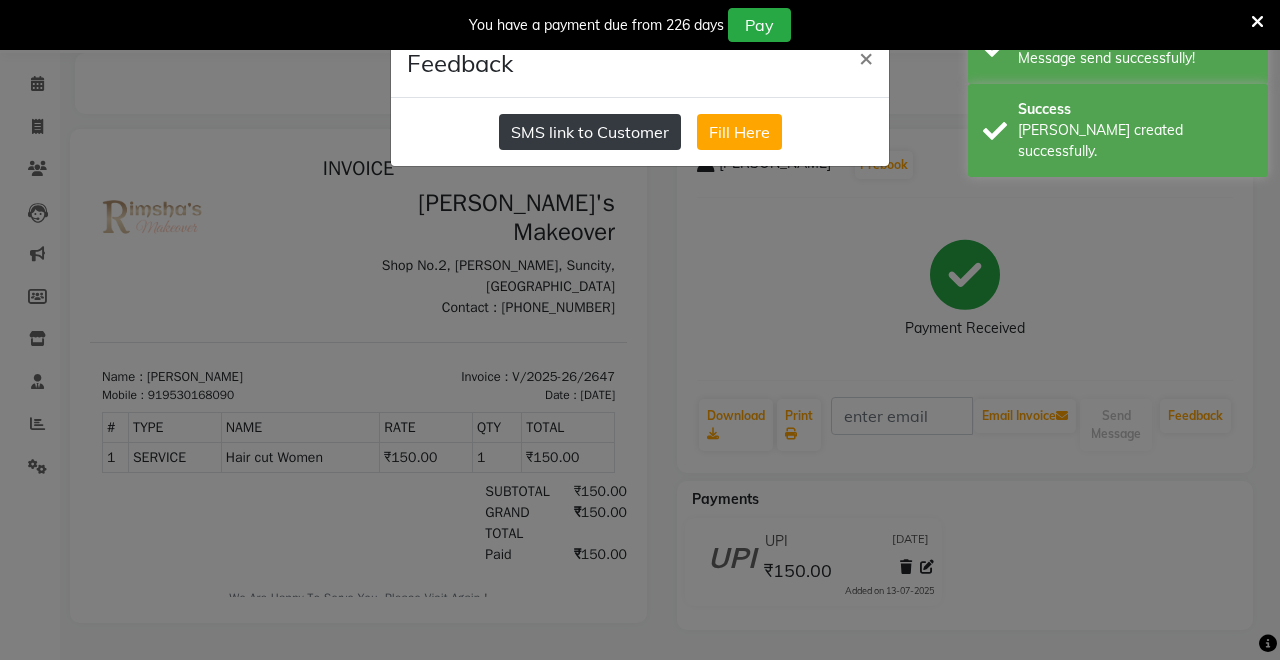 click on "SMS link to Customer" 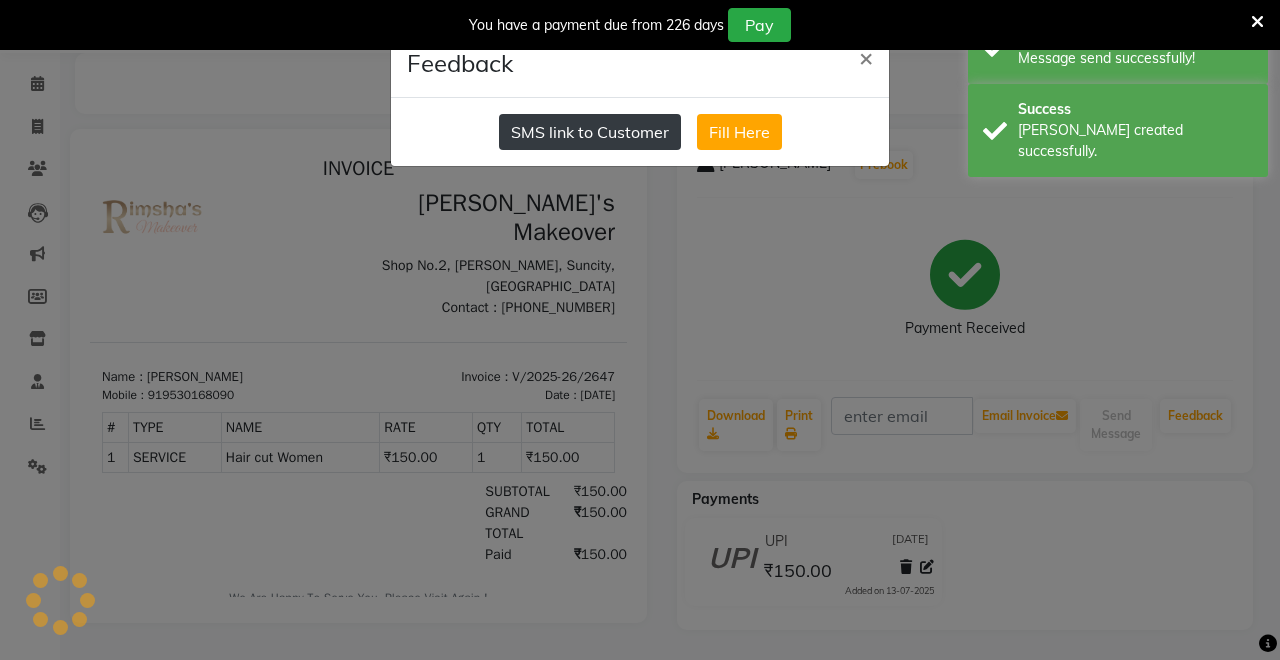 click on "SMS link to Customer" 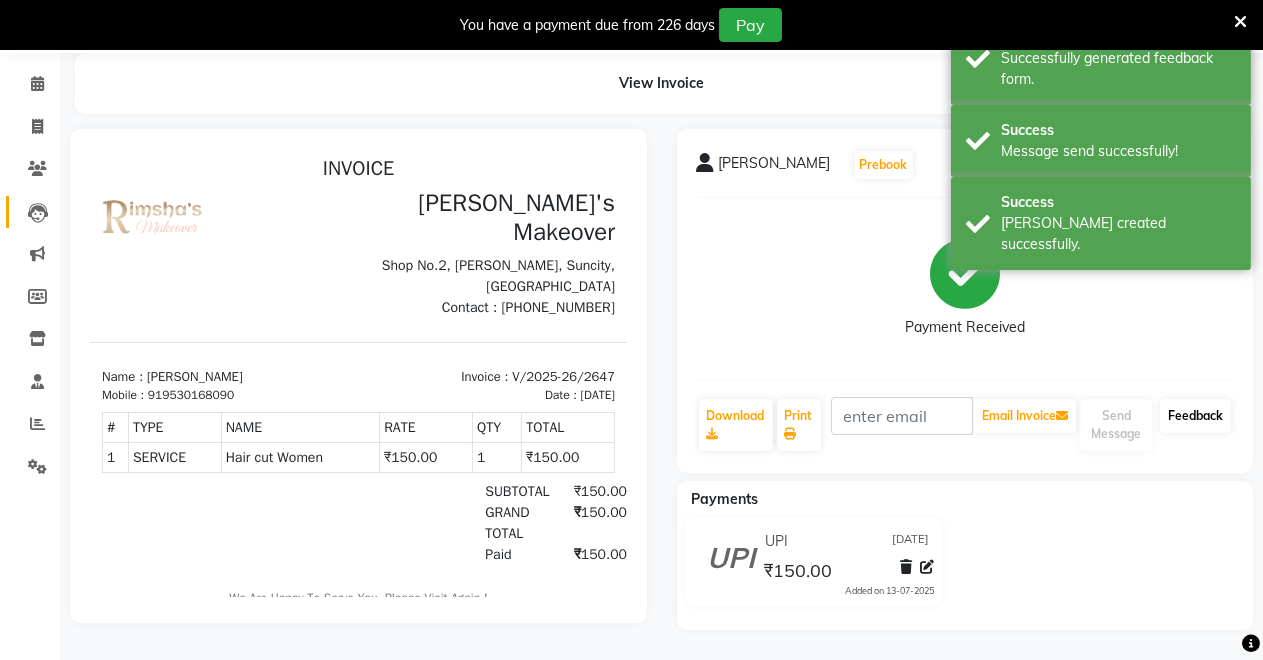 scroll, scrollTop: 0, scrollLeft: 0, axis: both 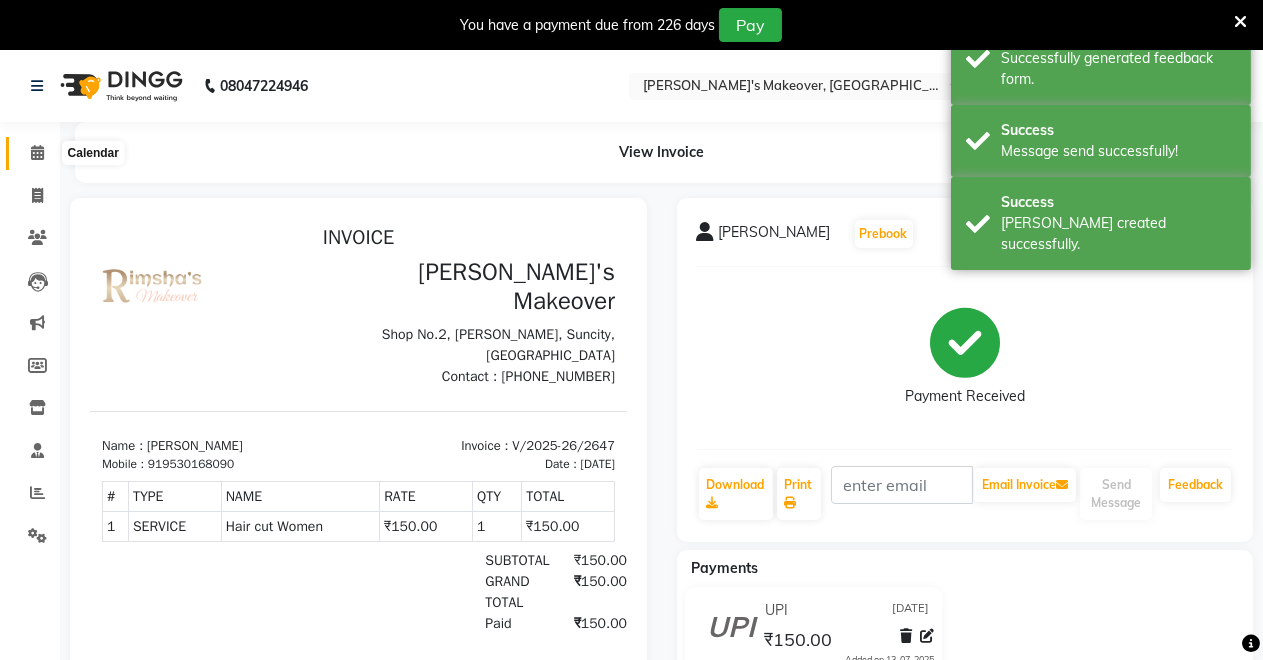 click 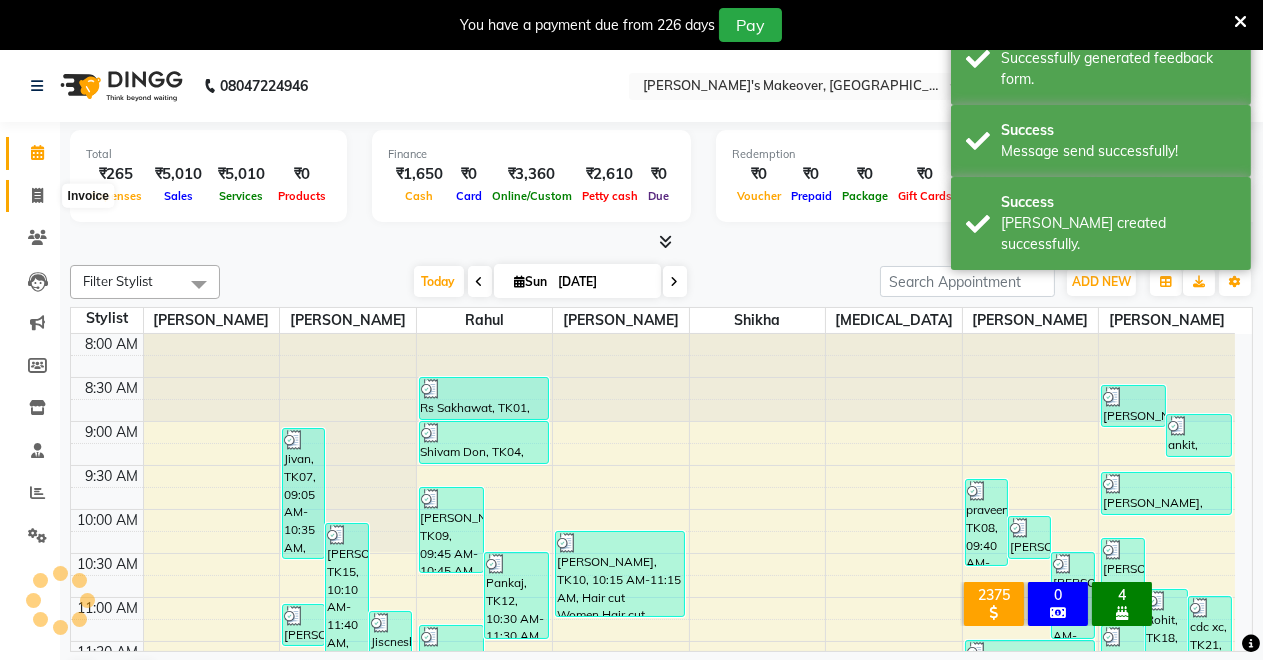 scroll, scrollTop: 869, scrollLeft: 0, axis: vertical 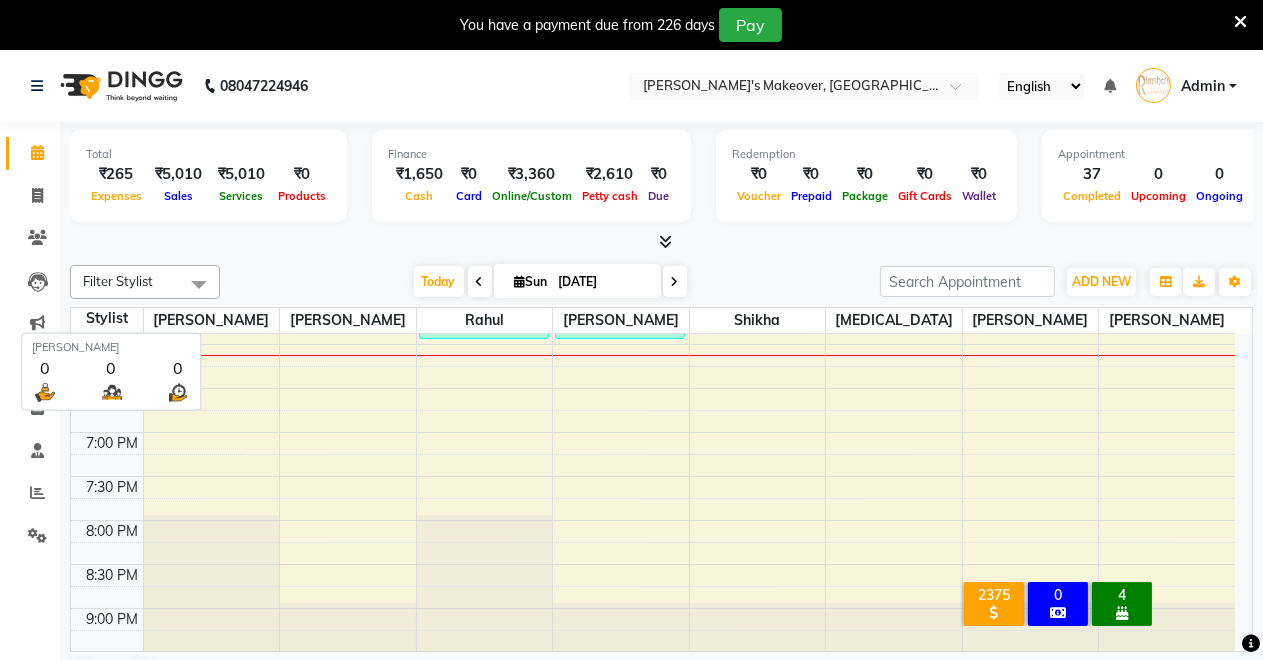 drag, startPoint x: 175, startPoint y: 308, endPoint x: 194, endPoint y: 259, distance: 52.554733 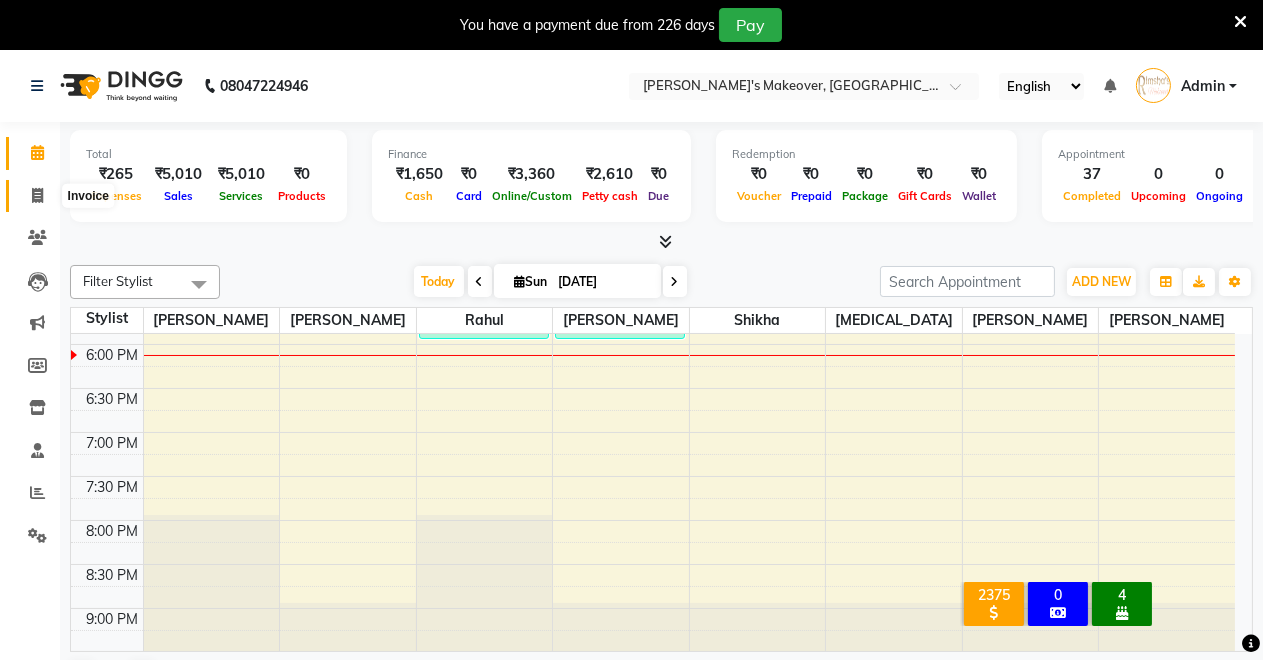 click 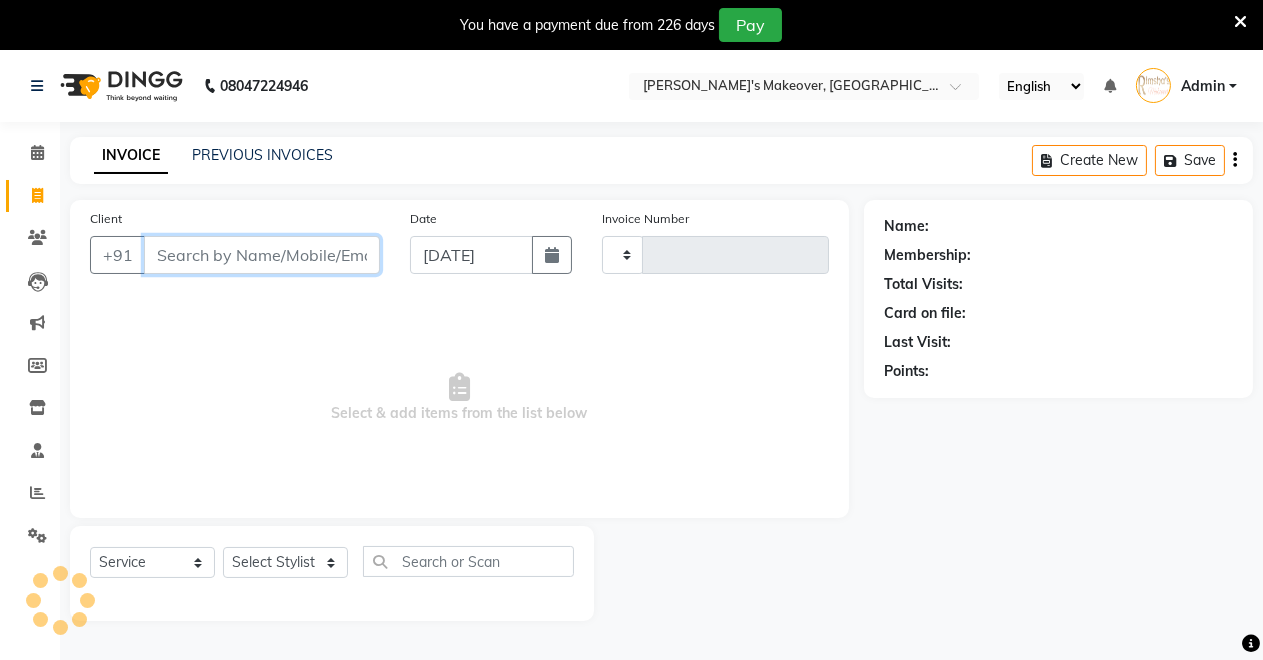 type on "2648" 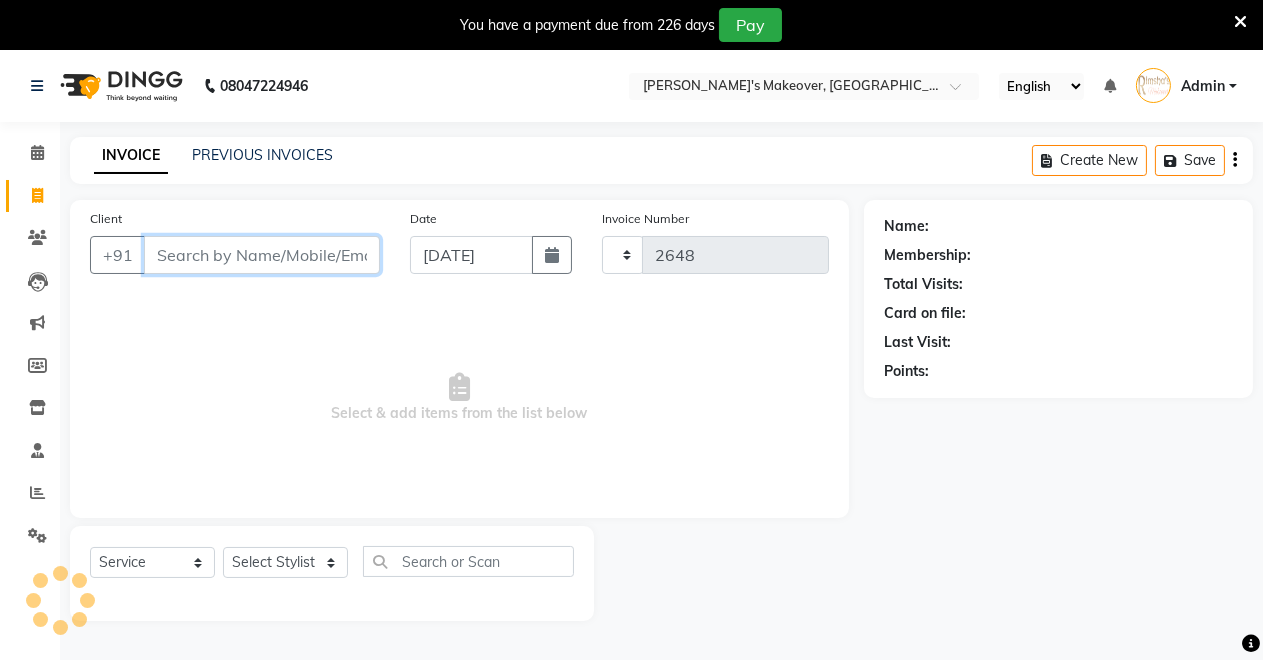 click on "Client" at bounding box center [262, 255] 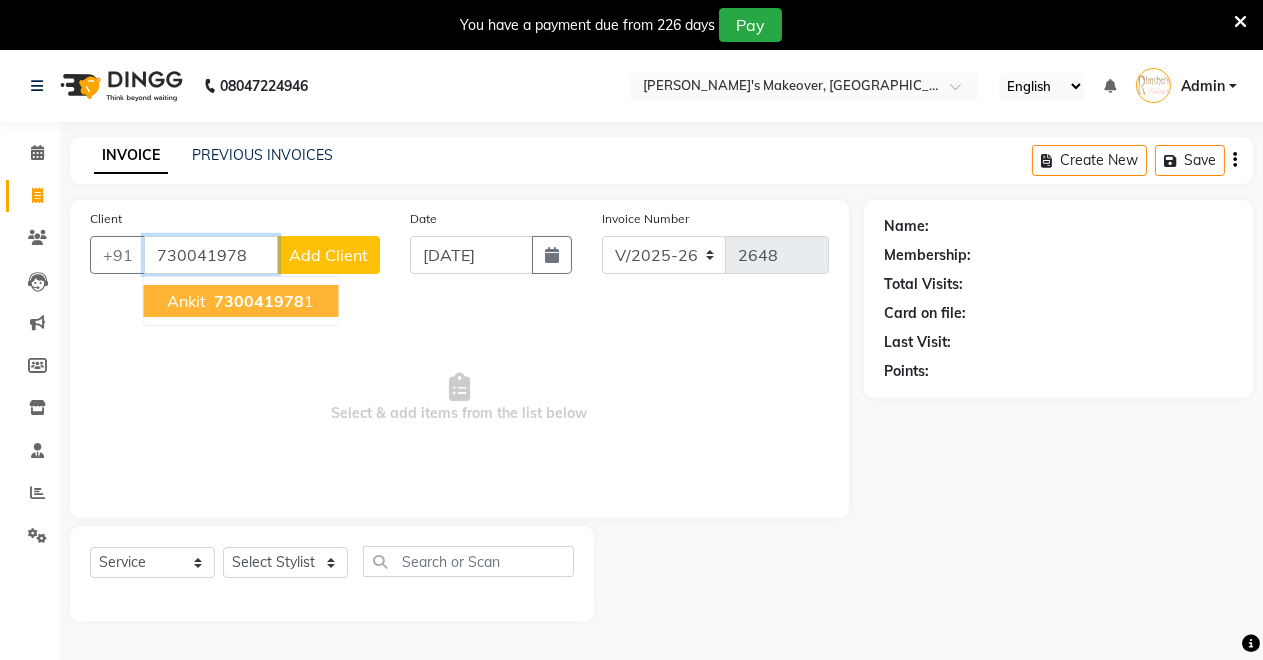 click on "730041978" at bounding box center [259, 301] 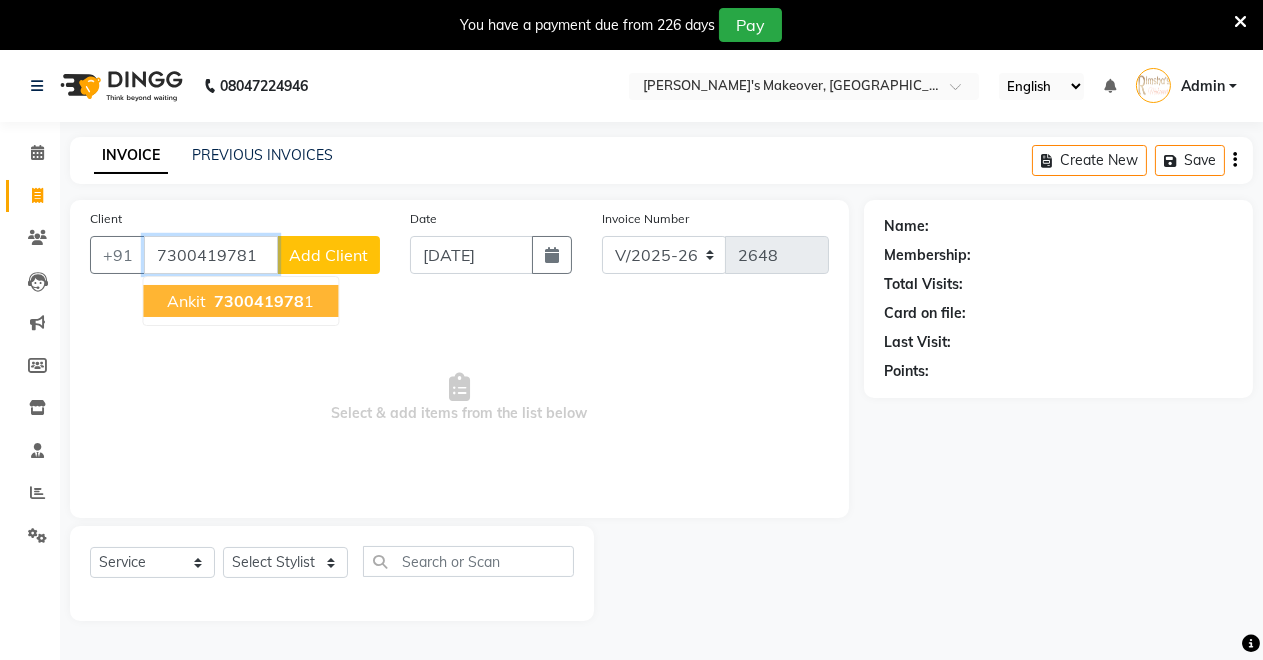 type on "7300419781" 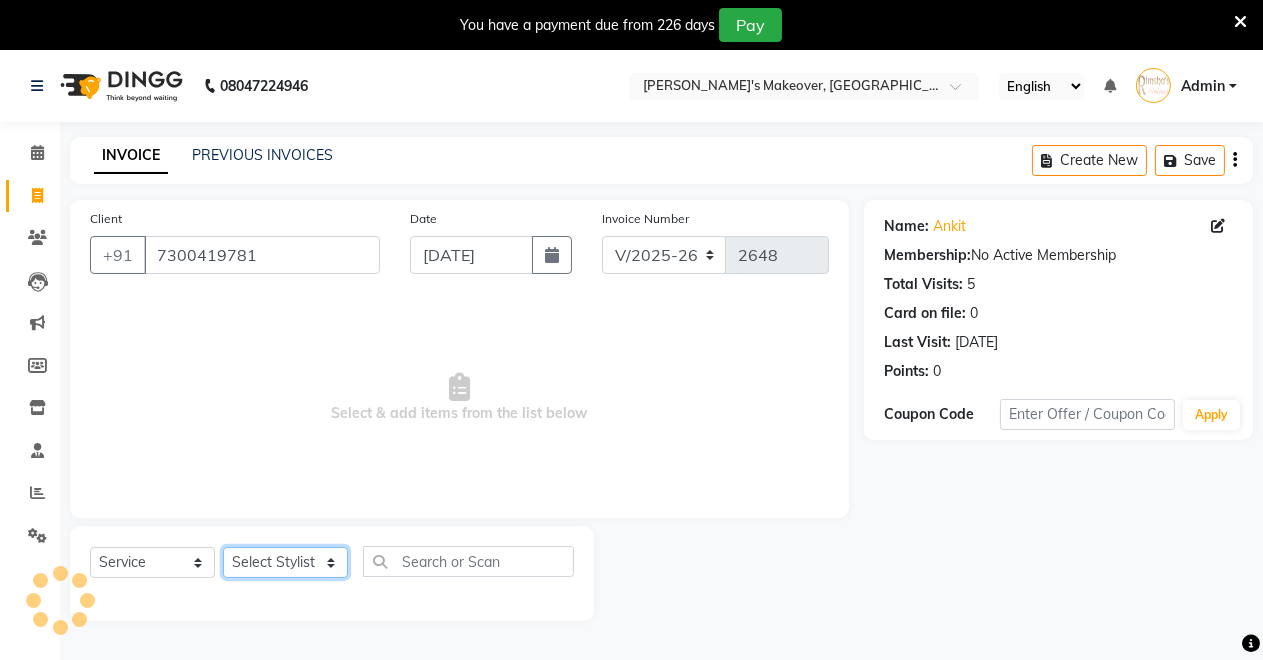 drag, startPoint x: 285, startPoint y: 568, endPoint x: 286, endPoint y: 550, distance: 18.027756 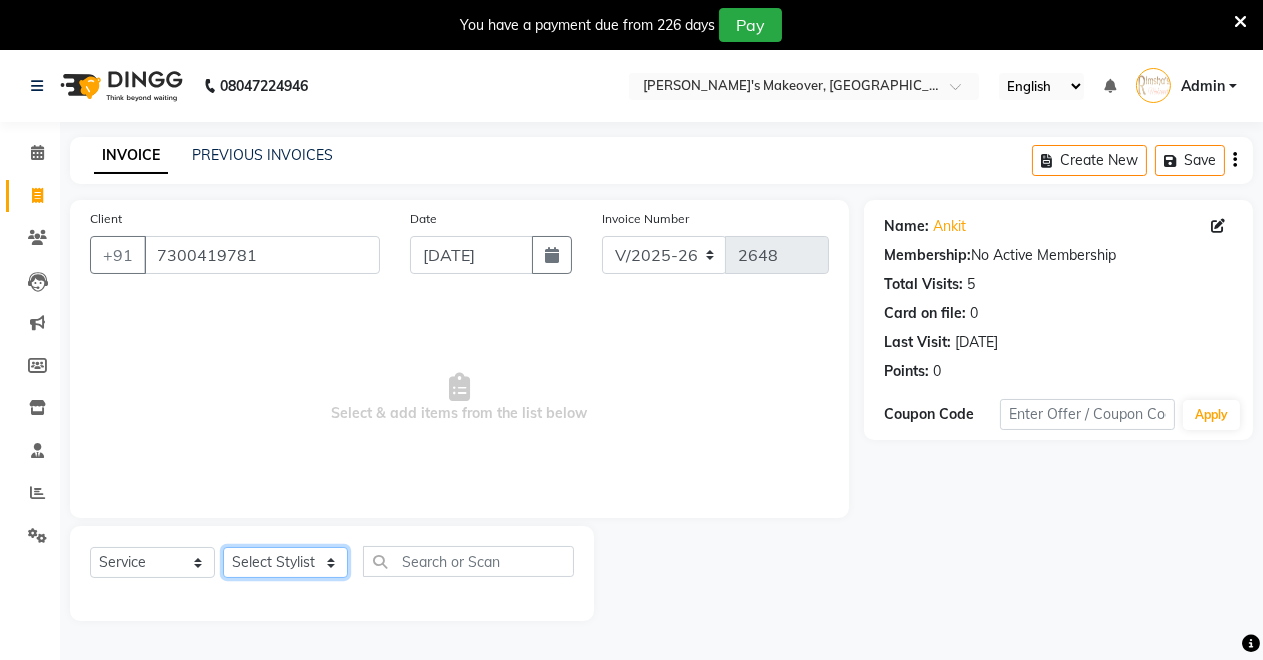 select on "64880" 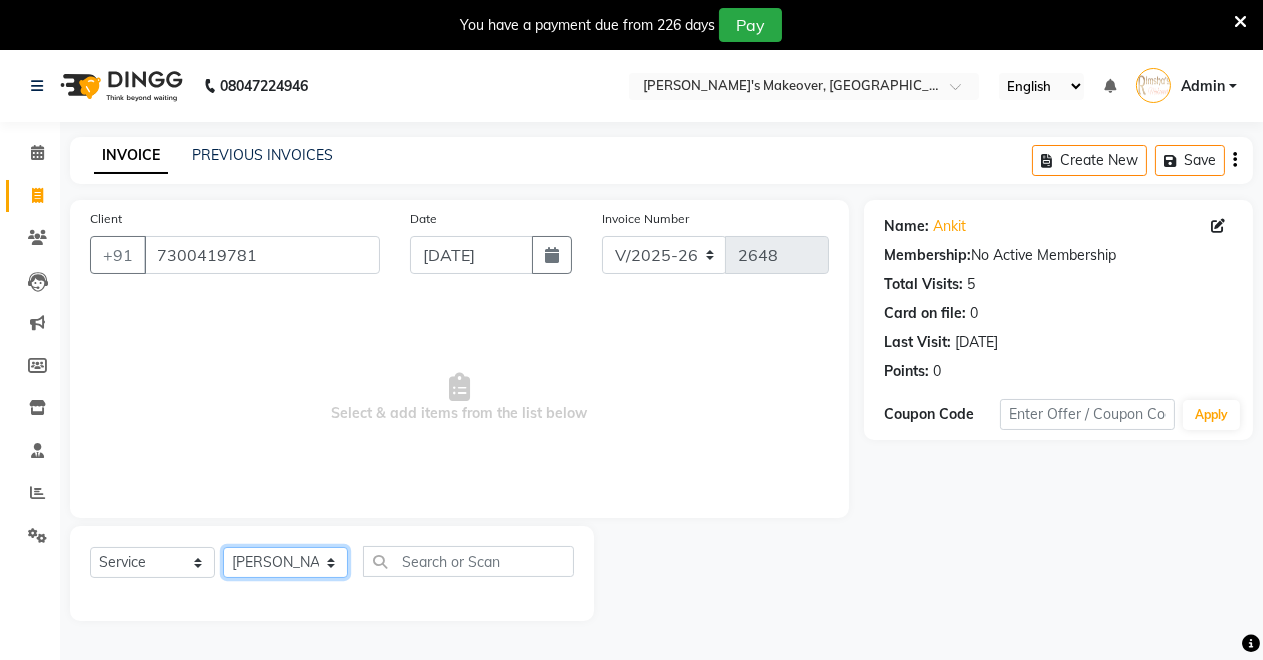 click on "Select Stylist [PERSON_NAME] [PERSON_NAME] [MEDICAL_DATA][PERSON_NAME] [PERSON_NAME] Verma" 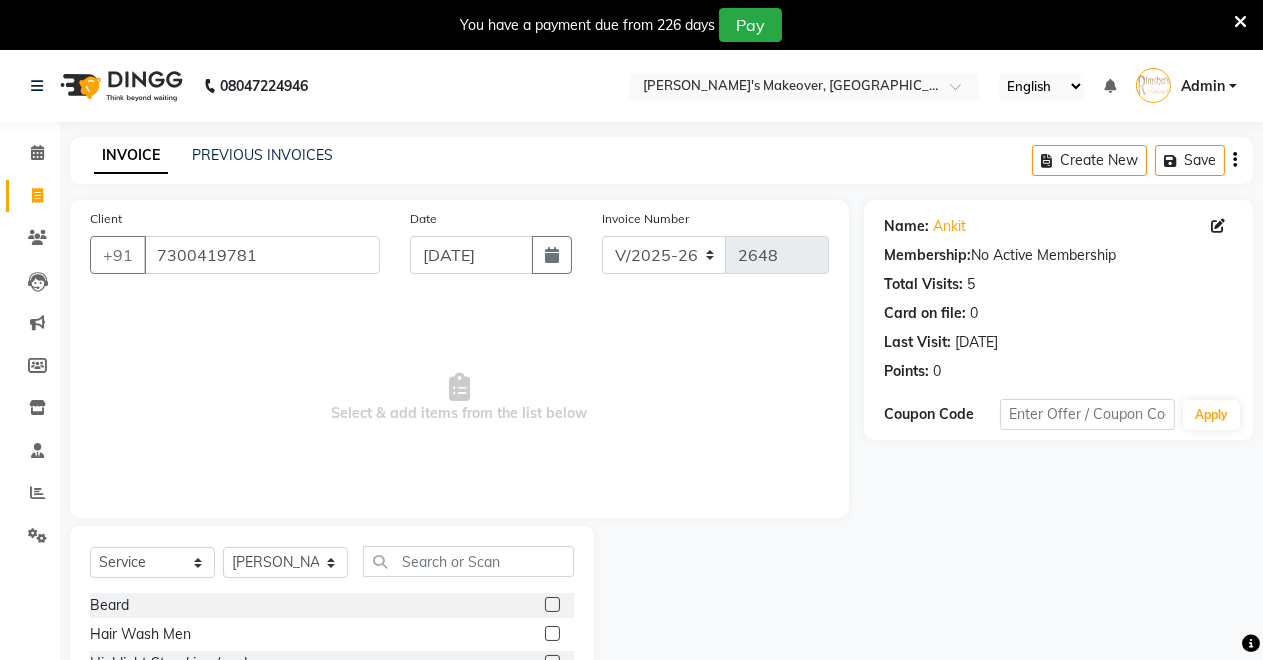 click 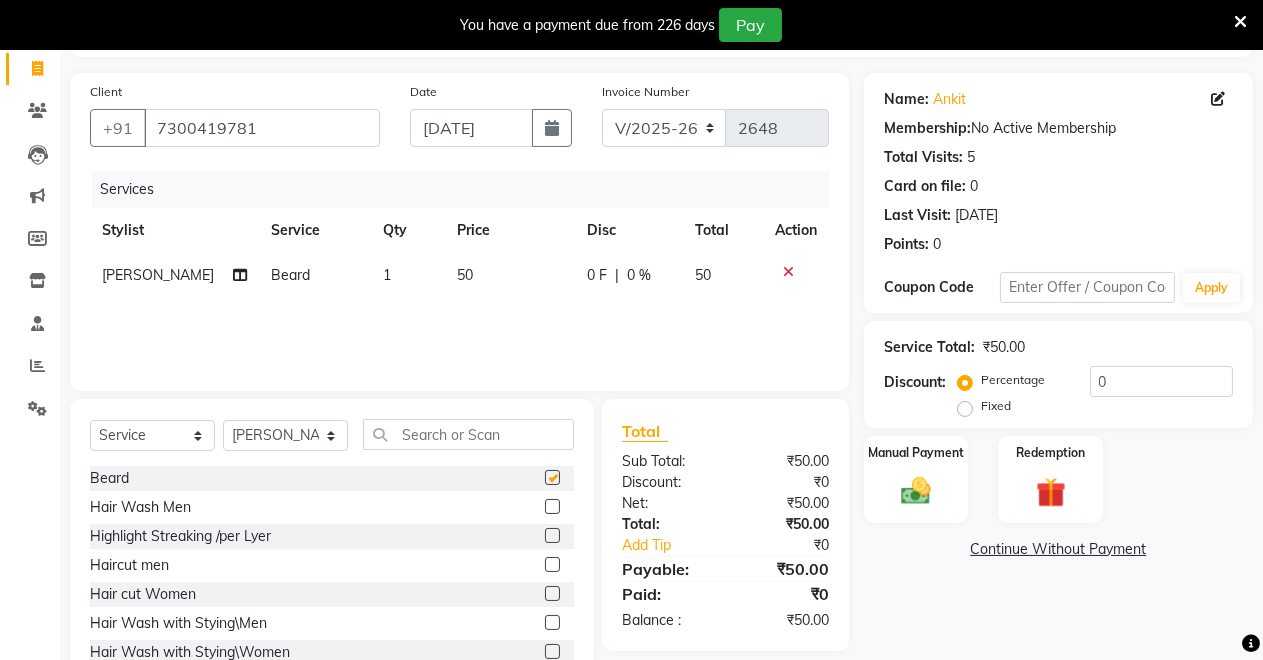 checkbox on "false" 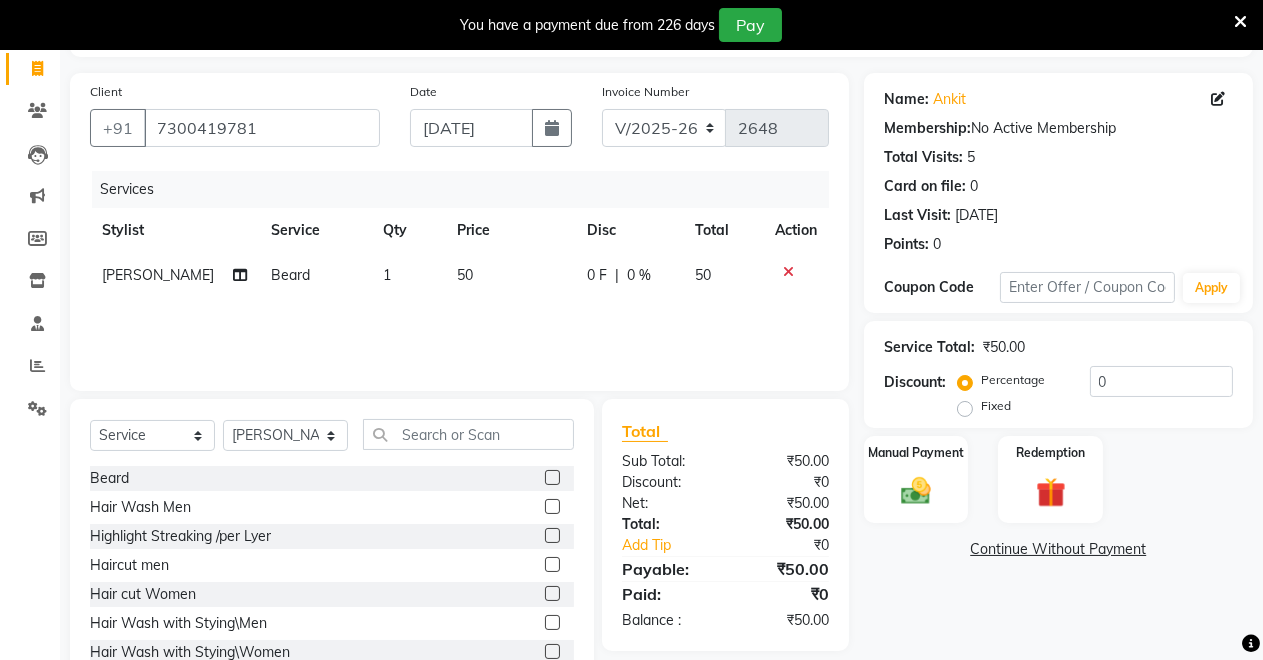 scroll, scrollTop: 191, scrollLeft: 0, axis: vertical 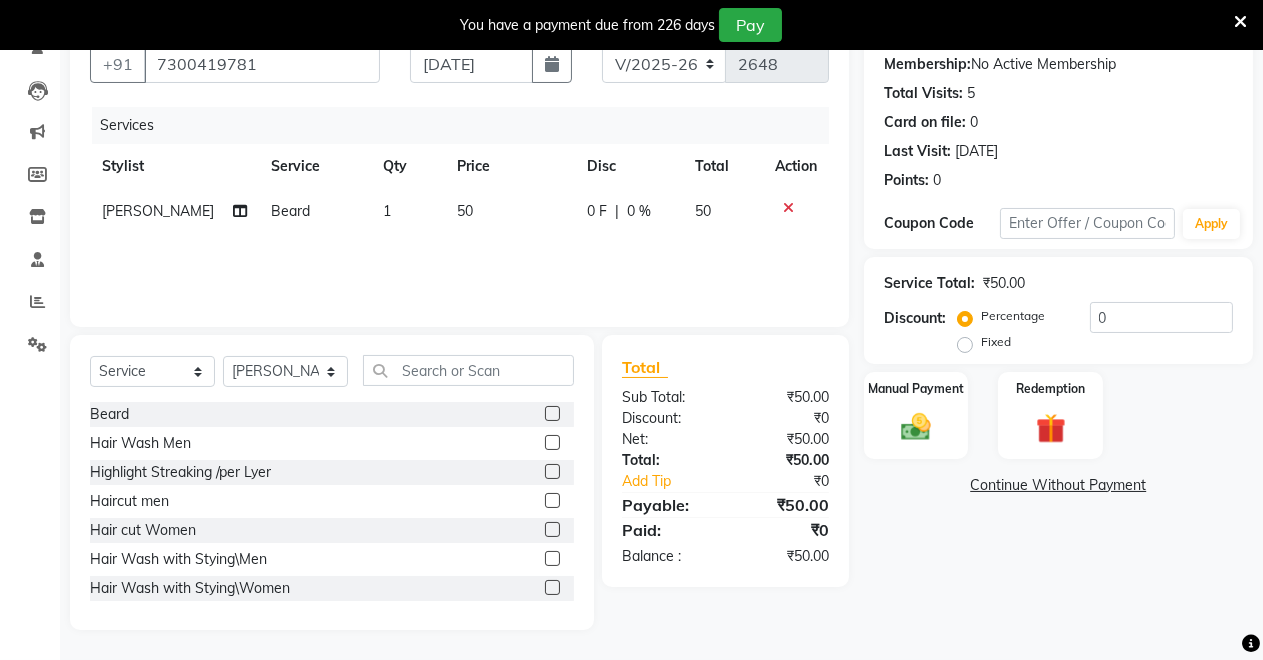 click 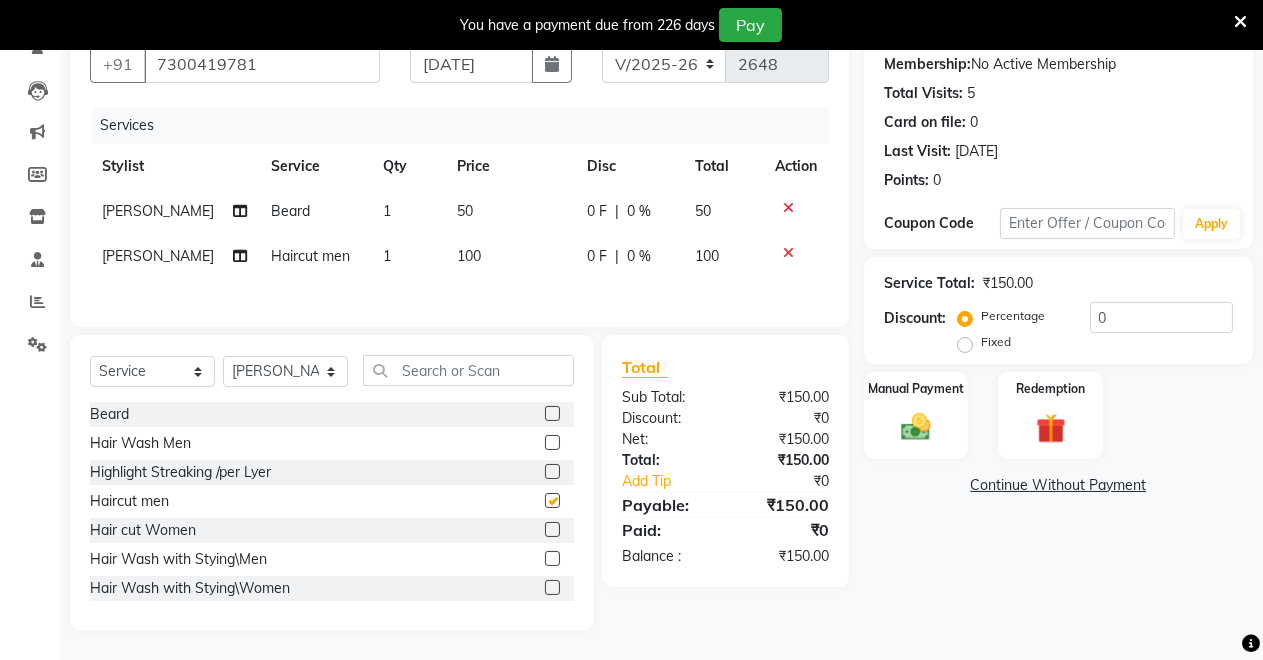 checkbox on "false" 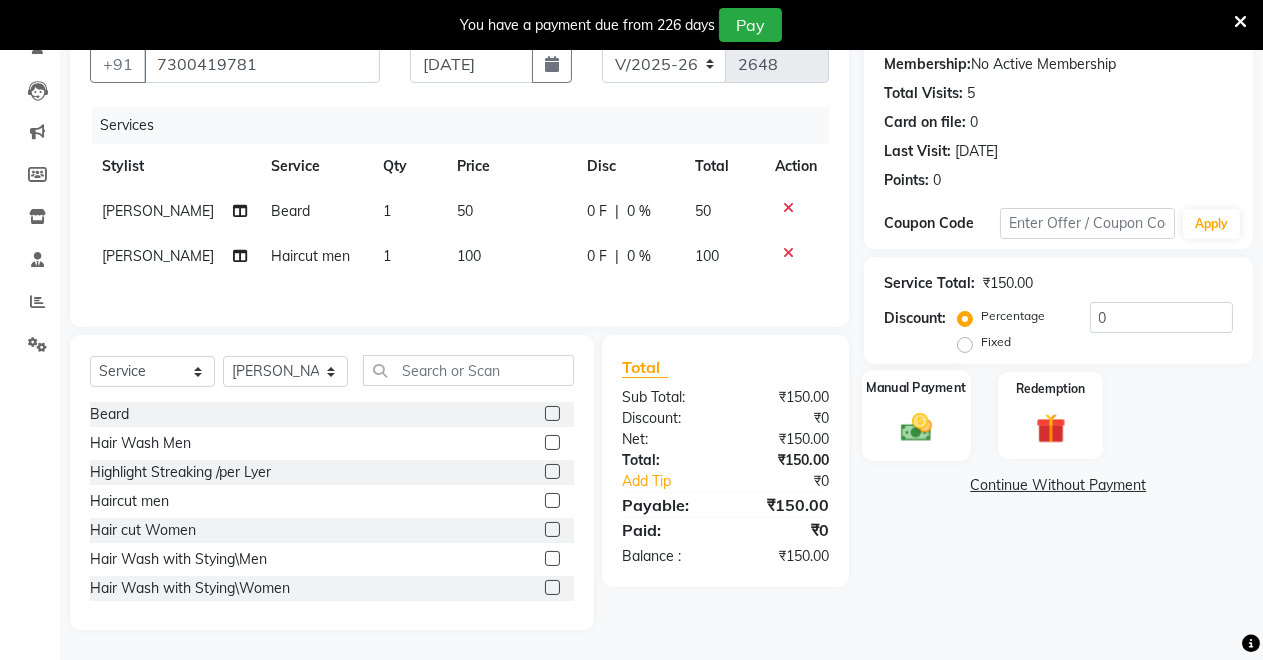 click on "Manual Payment" 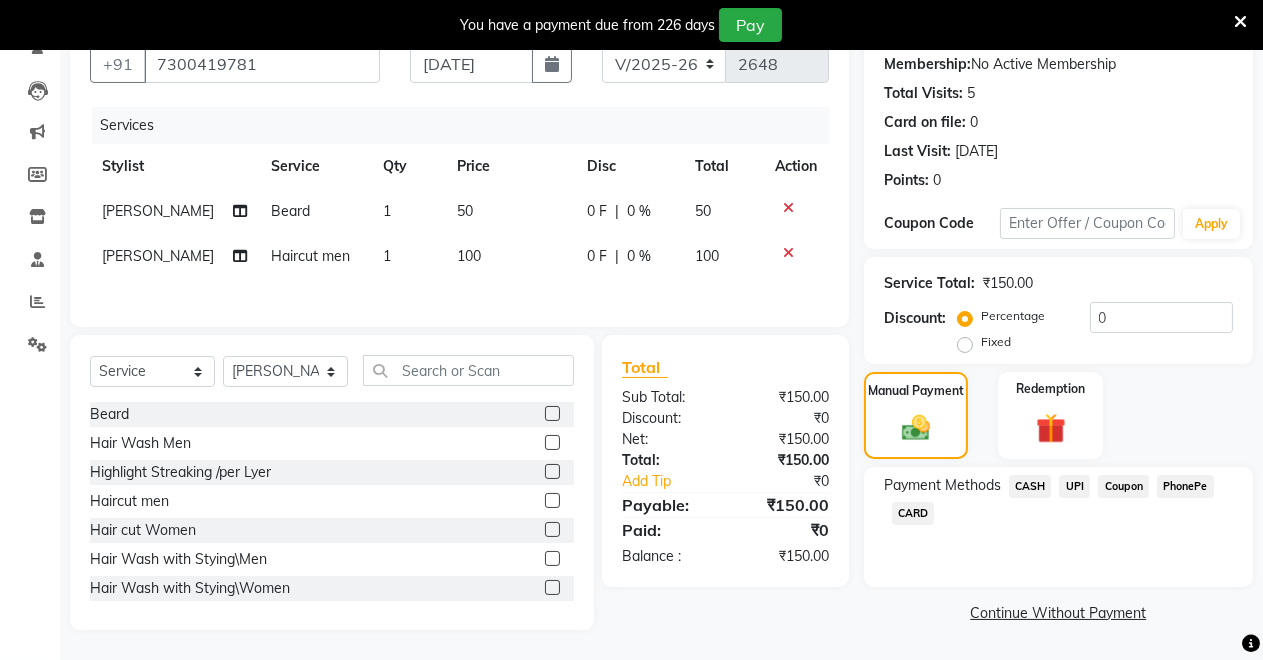 drag, startPoint x: 1010, startPoint y: 482, endPoint x: 1022, endPoint y: 484, distance: 12.165525 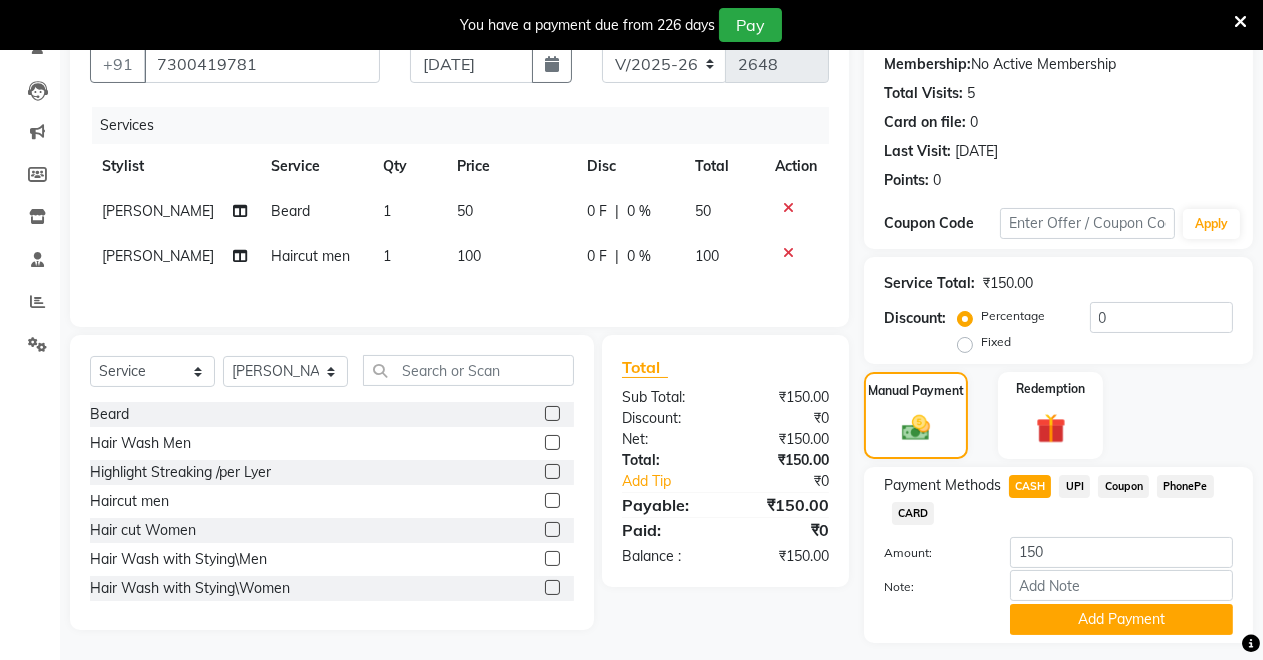 click 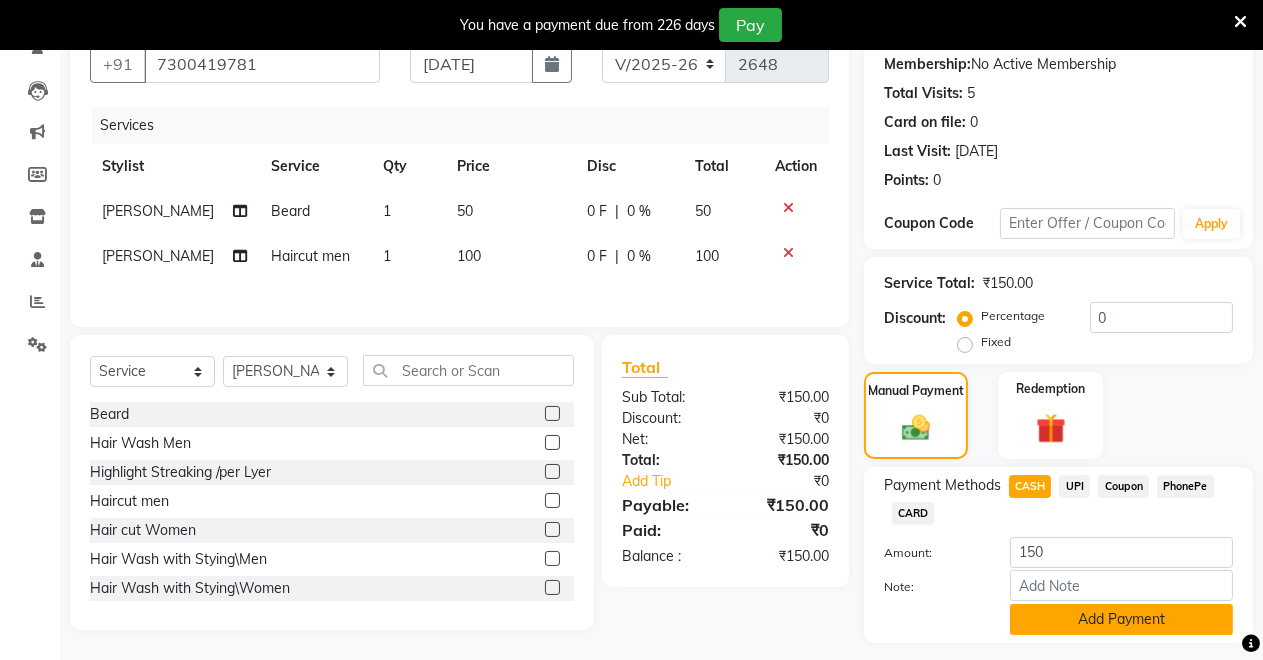 click on "Add Payment" 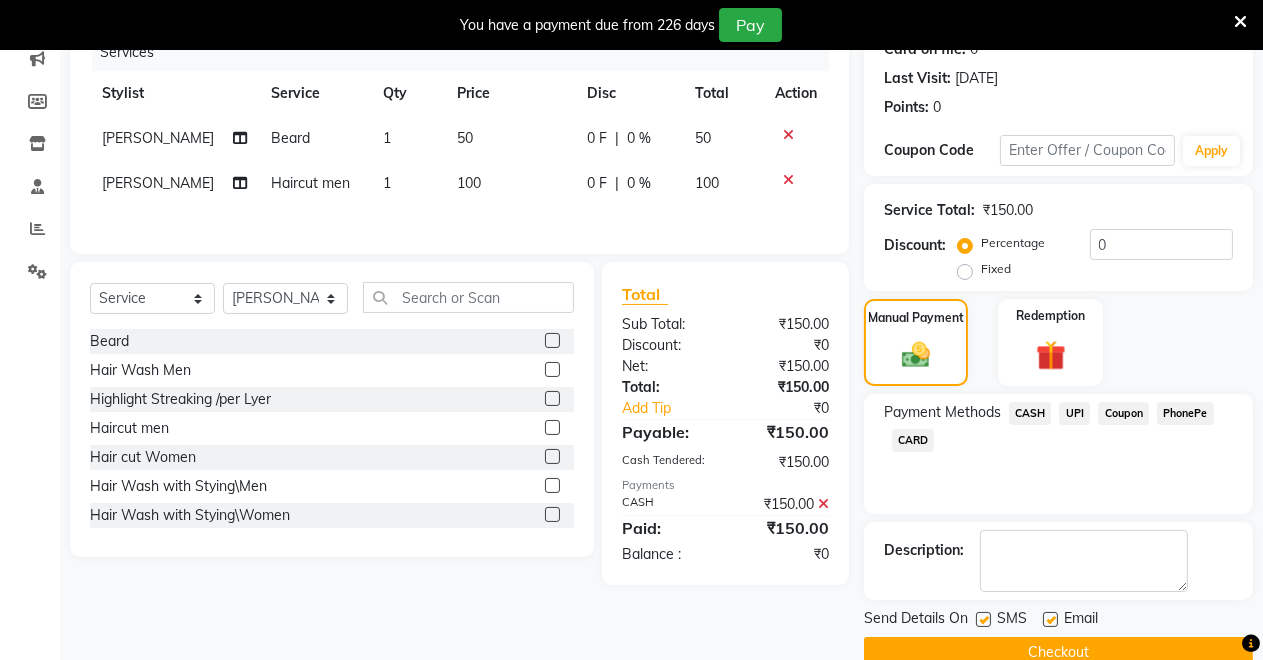 scroll, scrollTop: 302, scrollLeft: 0, axis: vertical 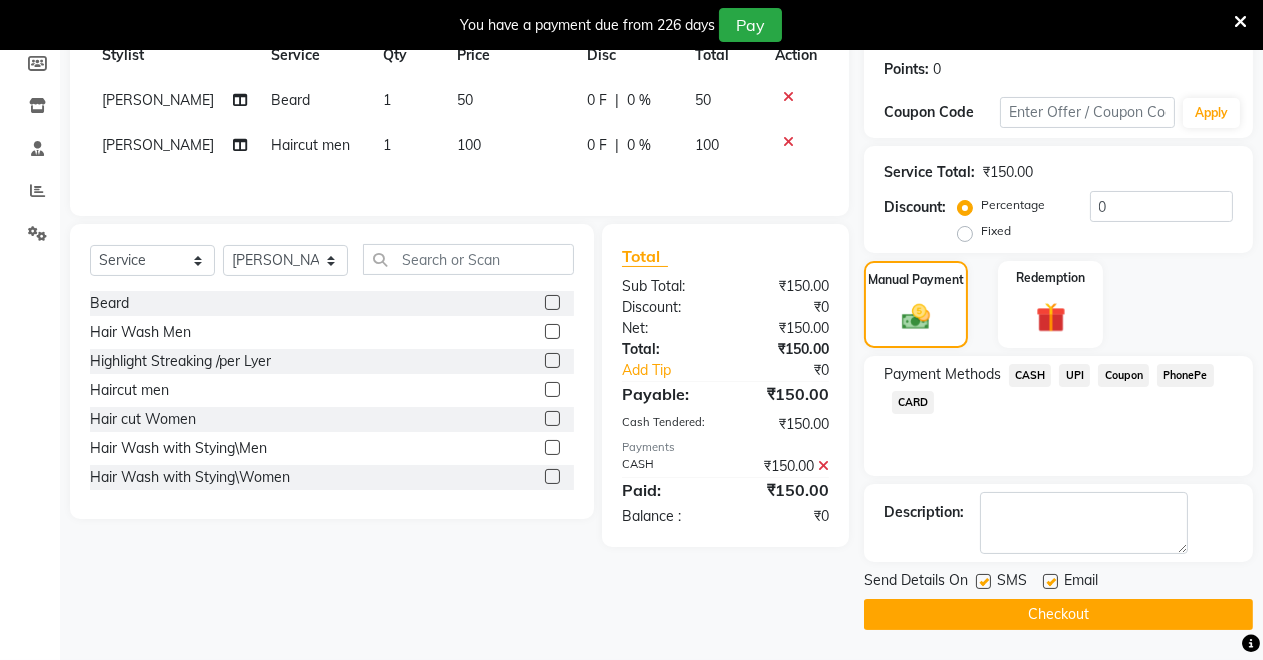 click on "Checkout" 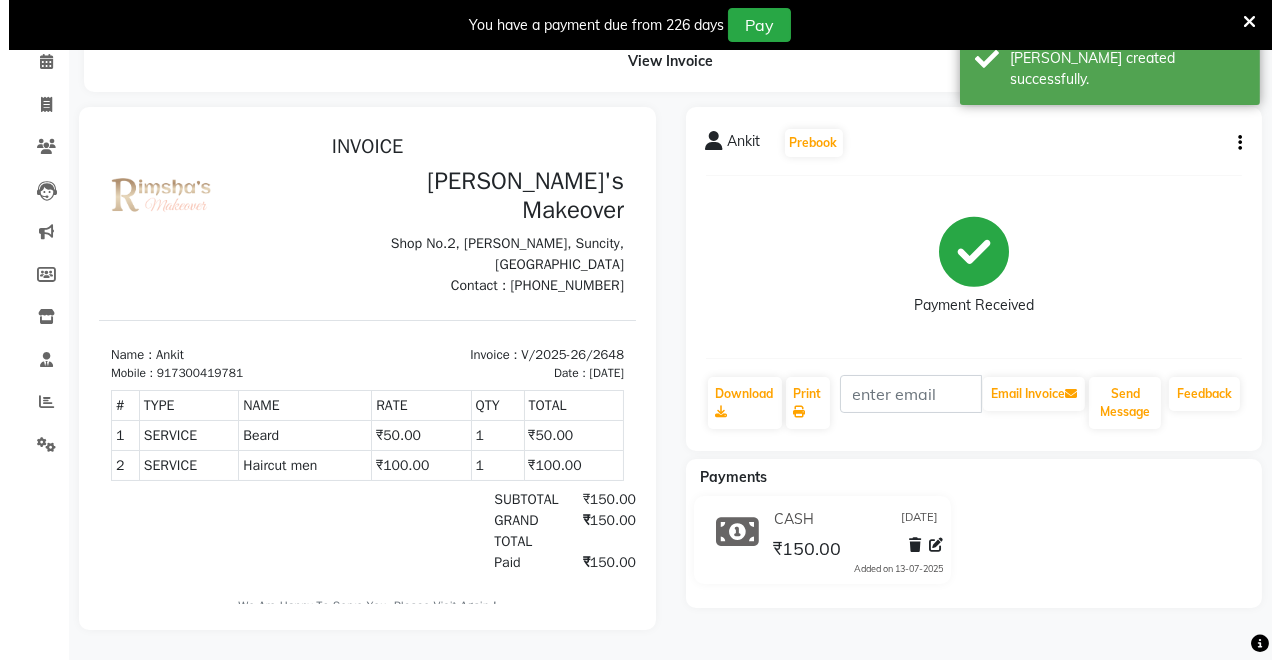 scroll, scrollTop: 0, scrollLeft: 0, axis: both 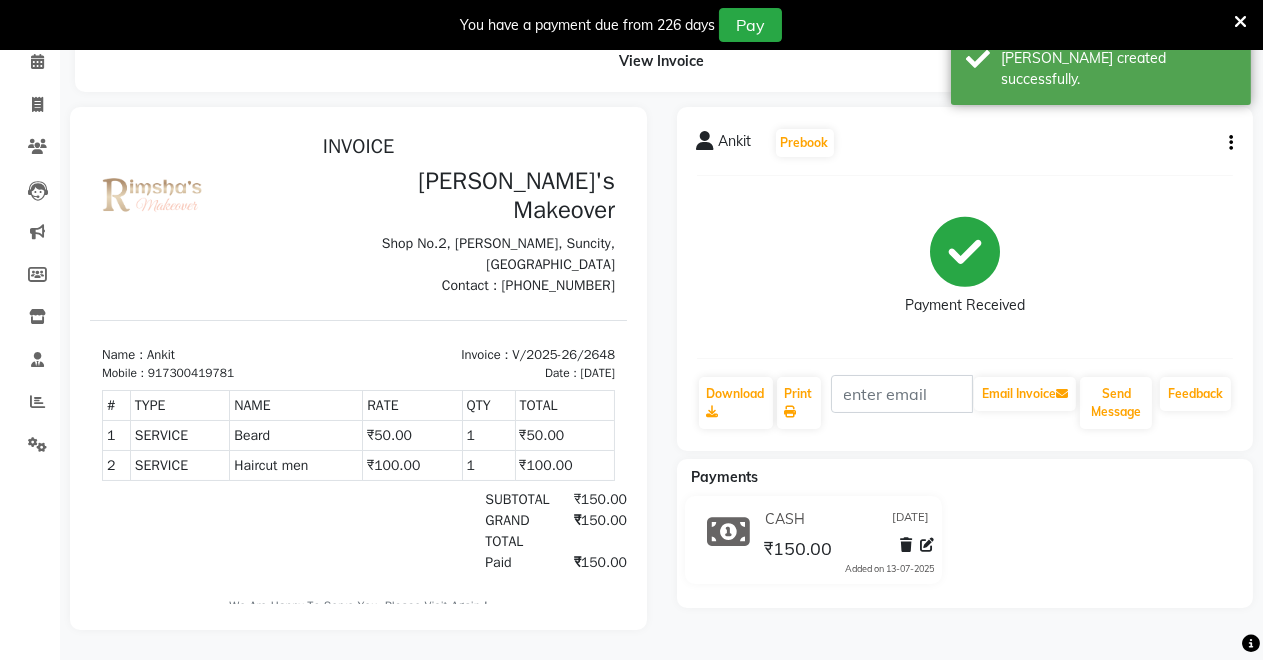 click on "Send Message" 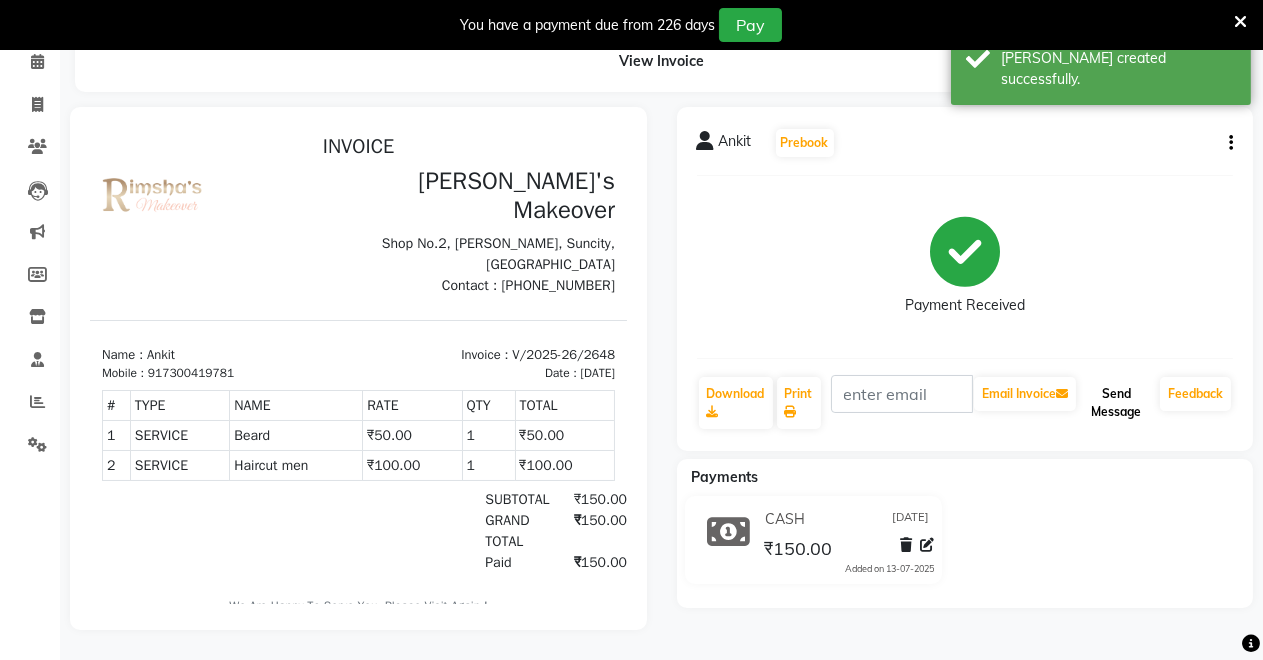 click on "Send Message" 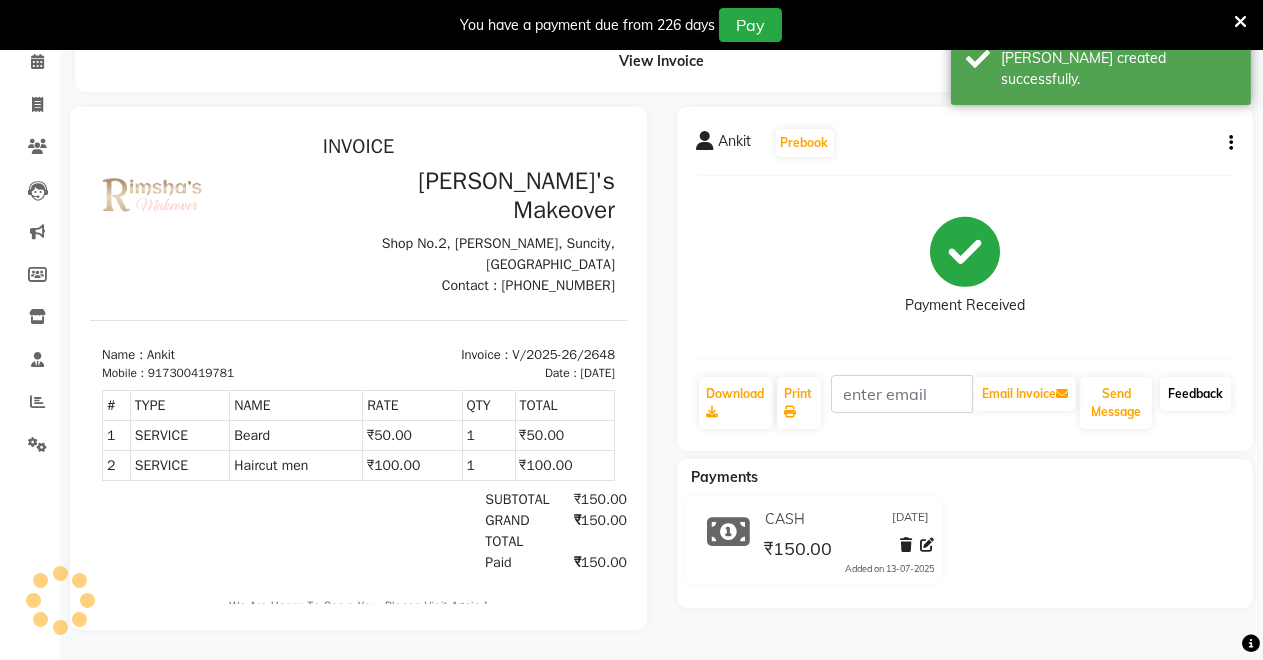 click on "Feedback" 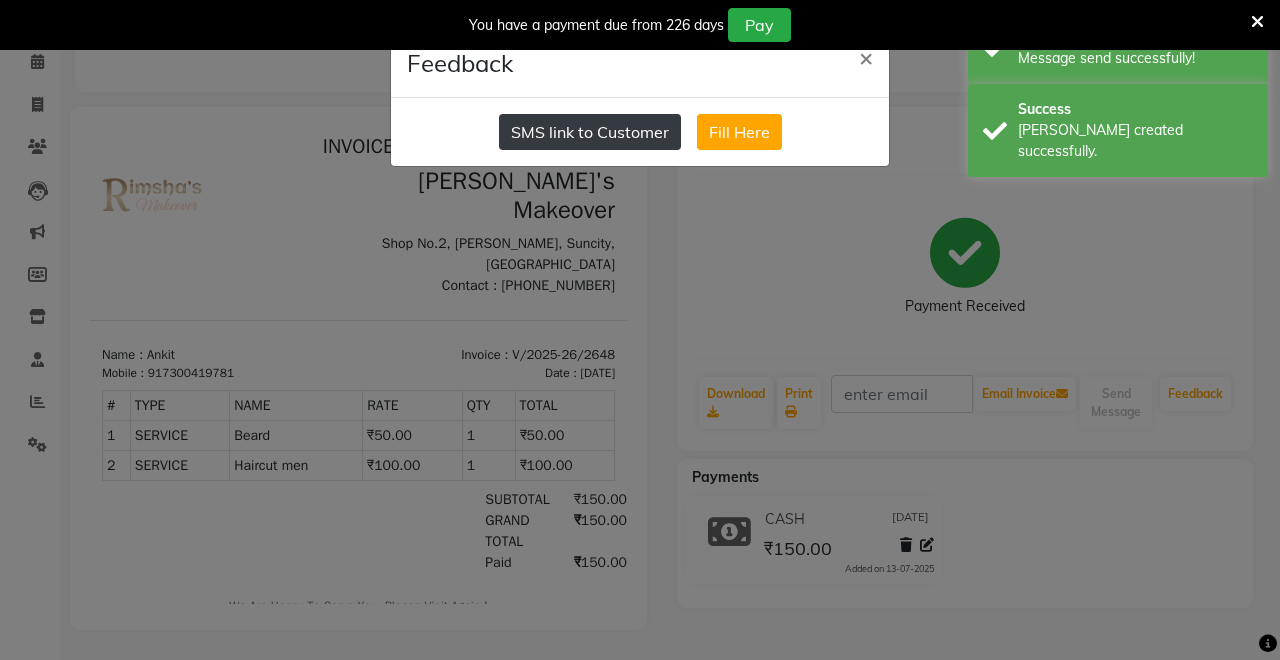 click on "SMS link to Customer" 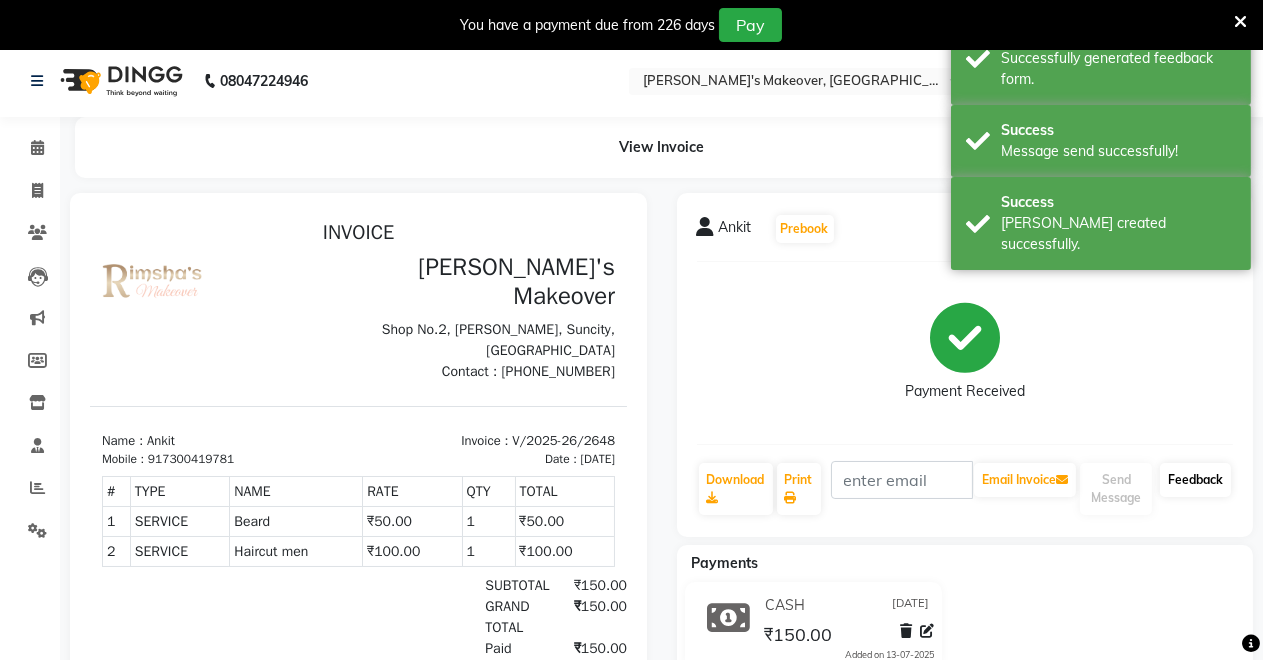 scroll, scrollTop: 0, scrollLeft: 0, axis: both 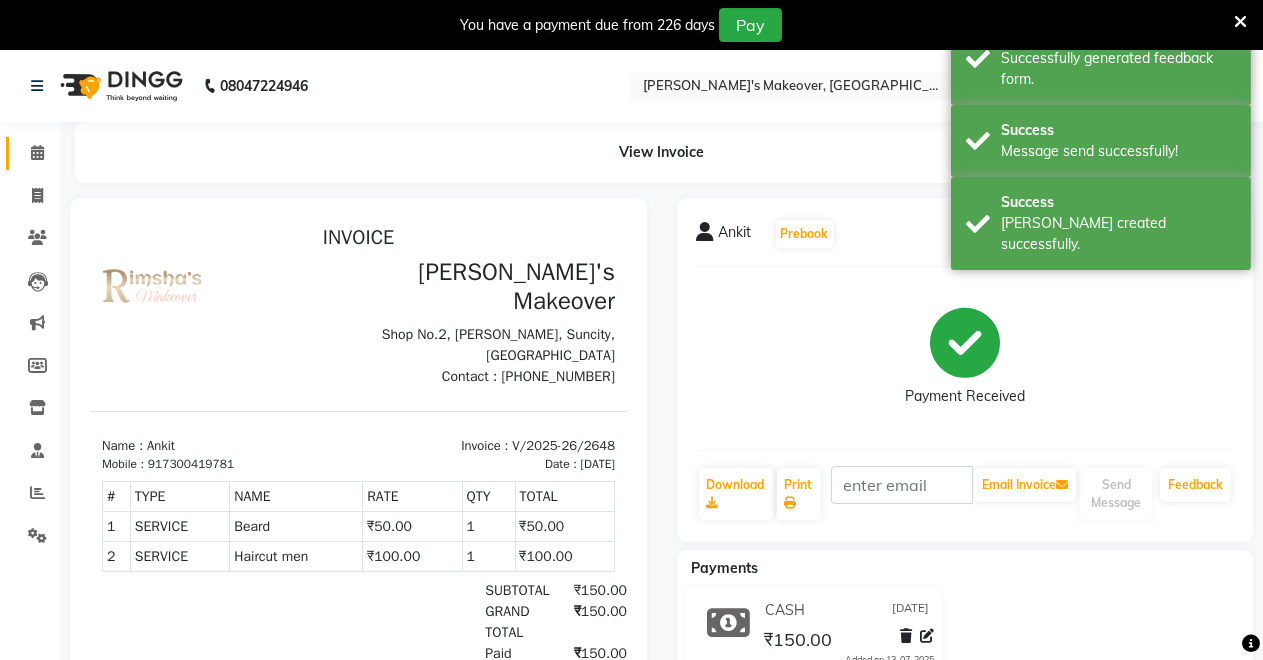 drag, startPoint x: 35, startPoint y: 158, endPoint x: 43, endPoint y: 151, distance: 10.630146 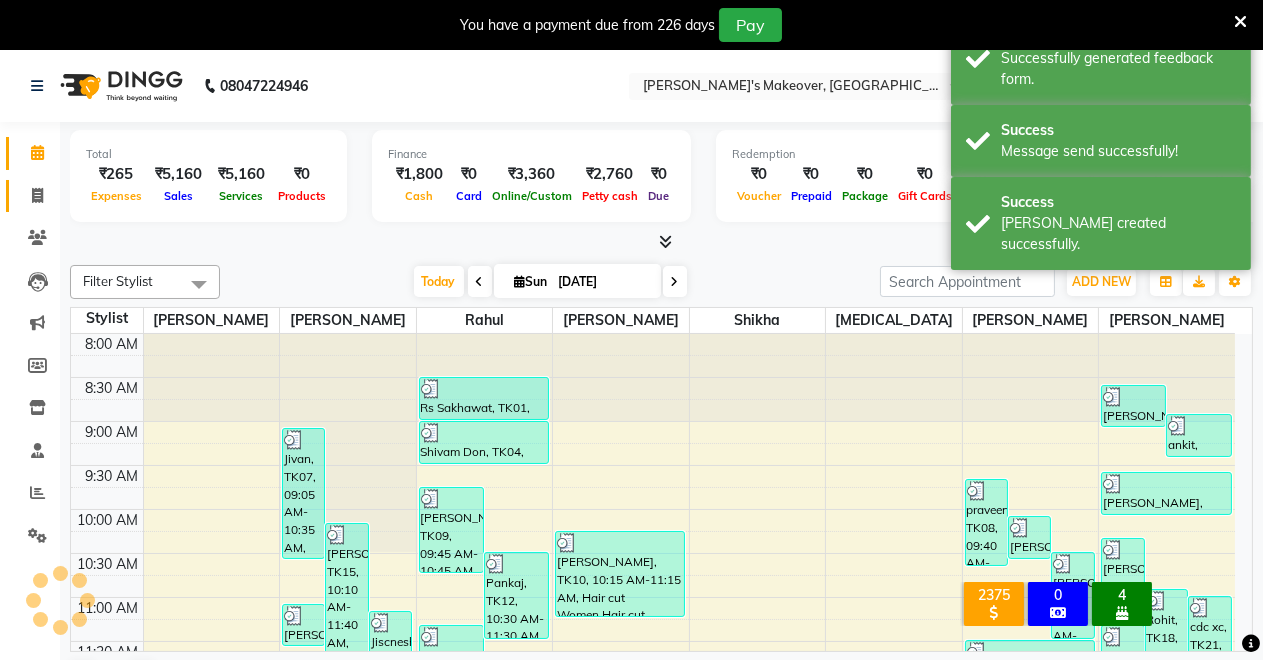 scroll, scrollTop: 0, scrollLeft: 0, axis: both 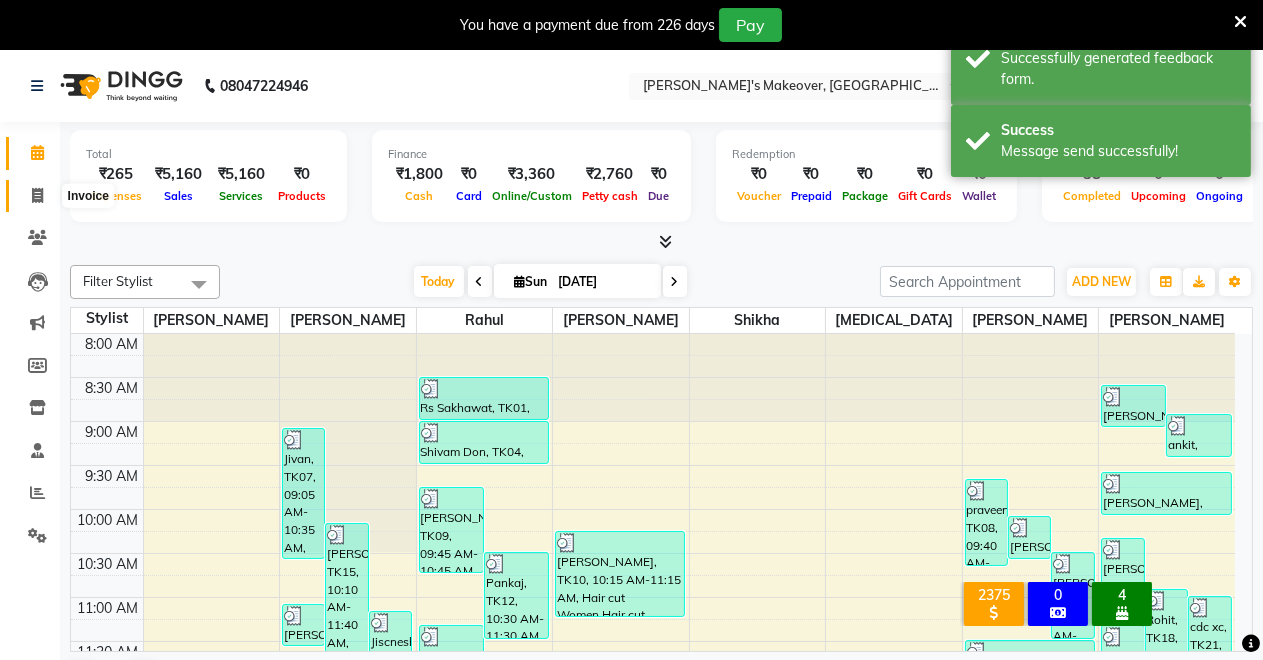 click 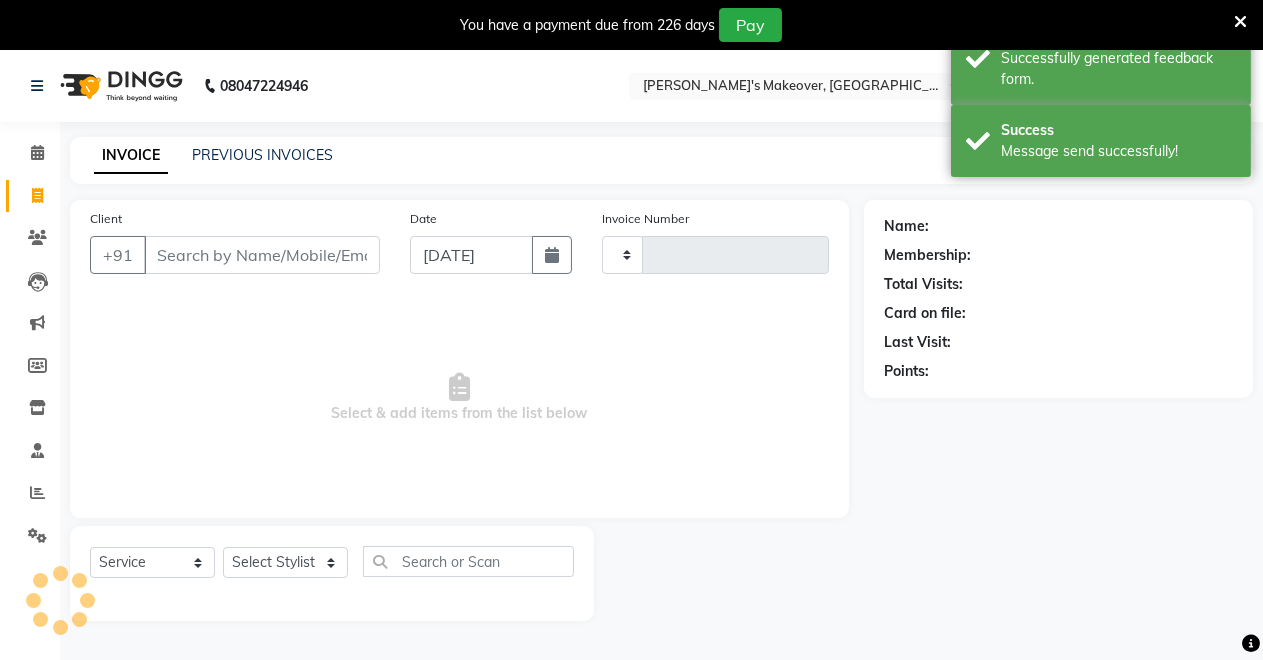 type on "2649" 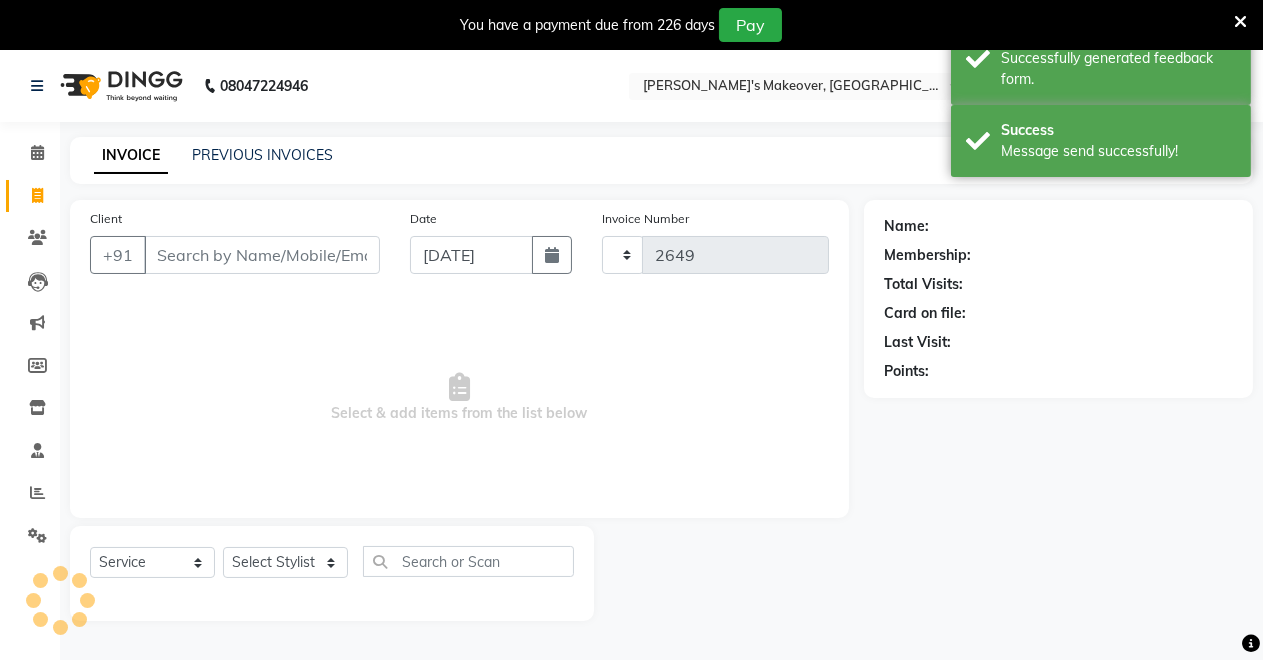 select on "7317" 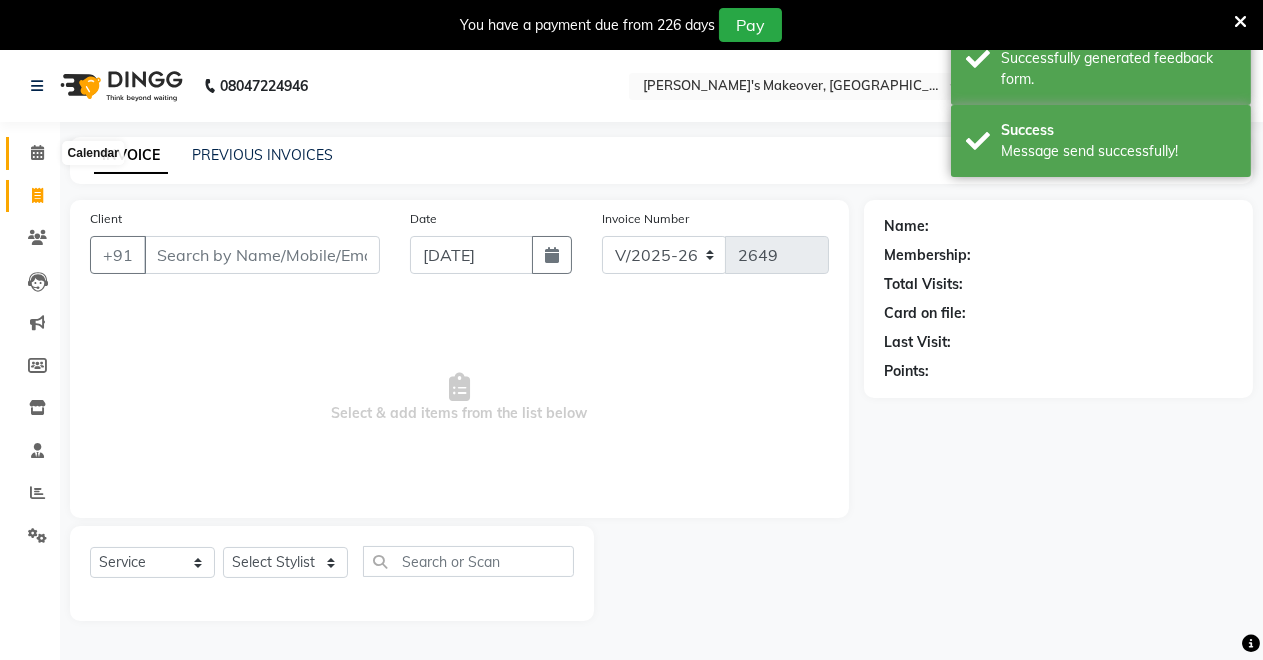 click 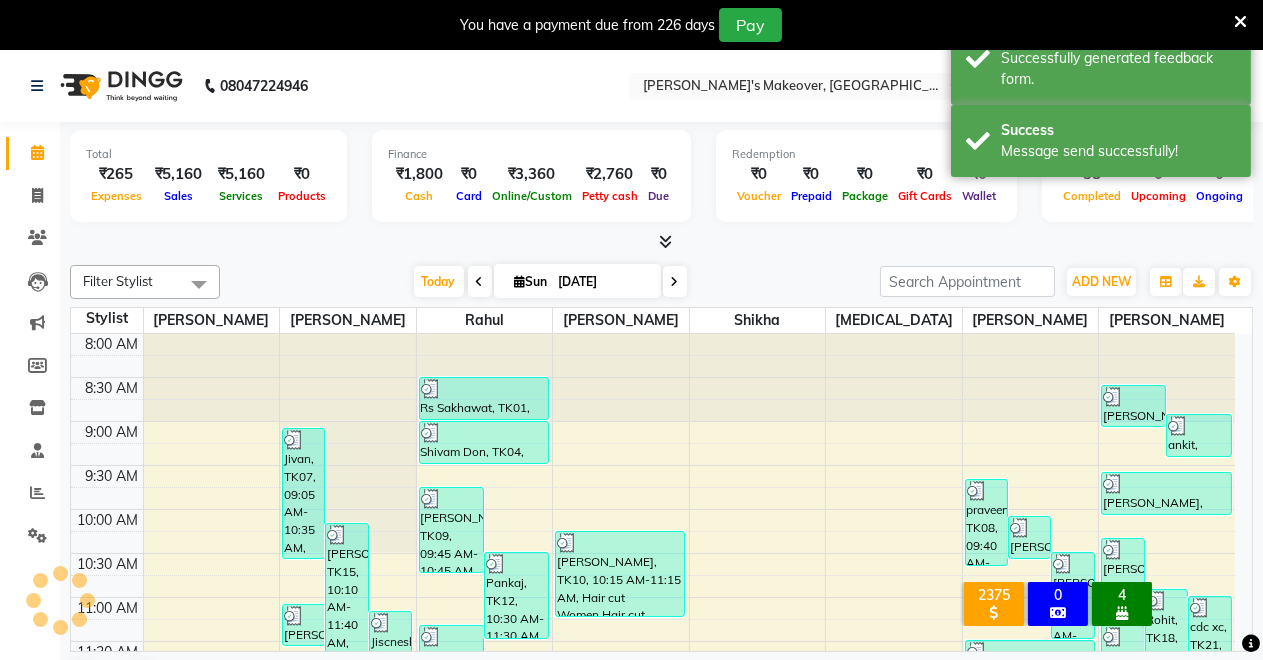 scroll, scrollTop: 0, scrollLeft: 0, axis: both 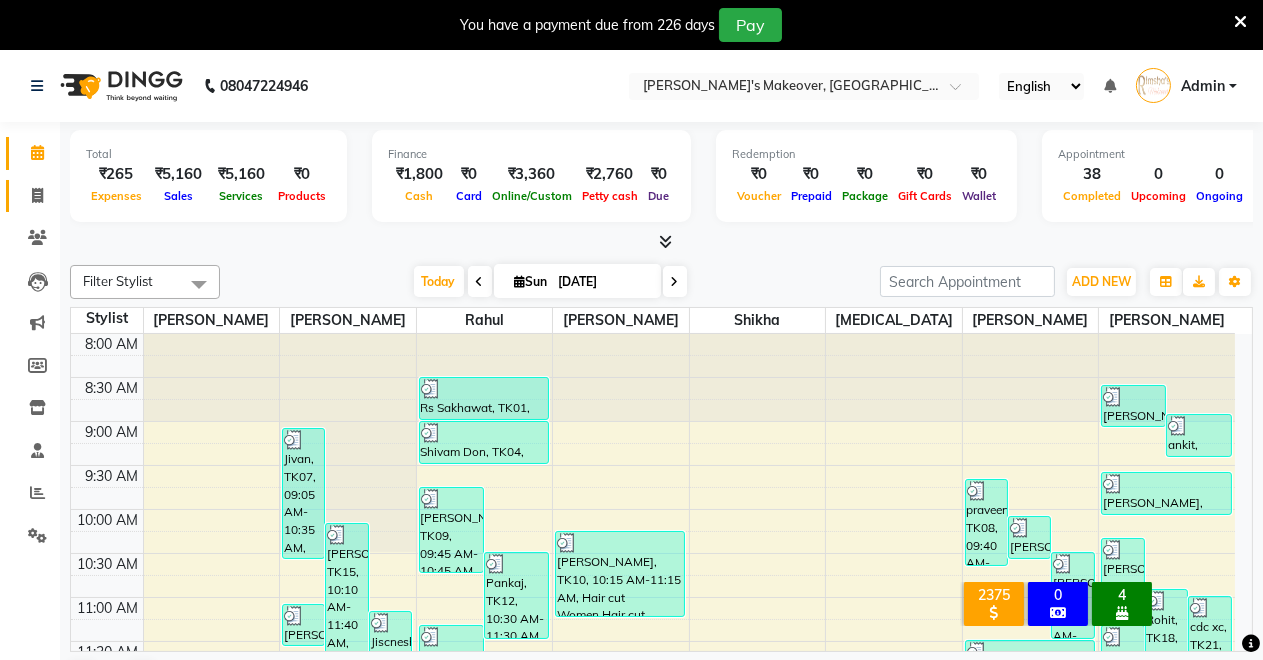 click on "Invoice" 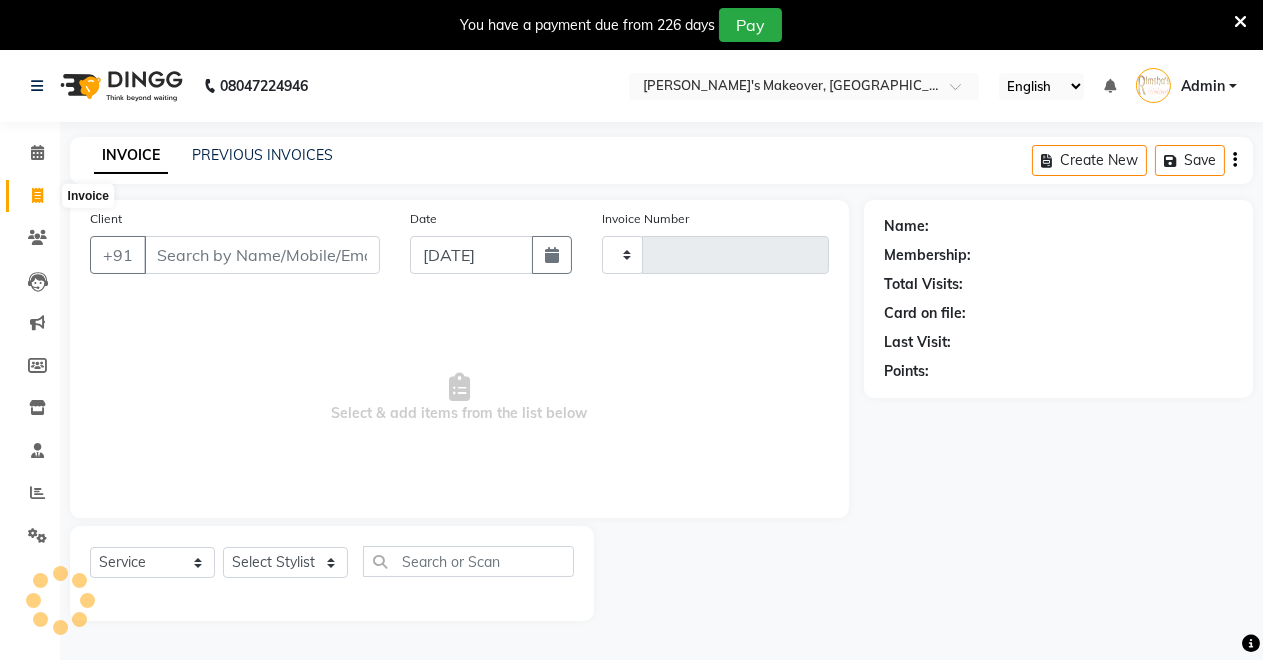 click 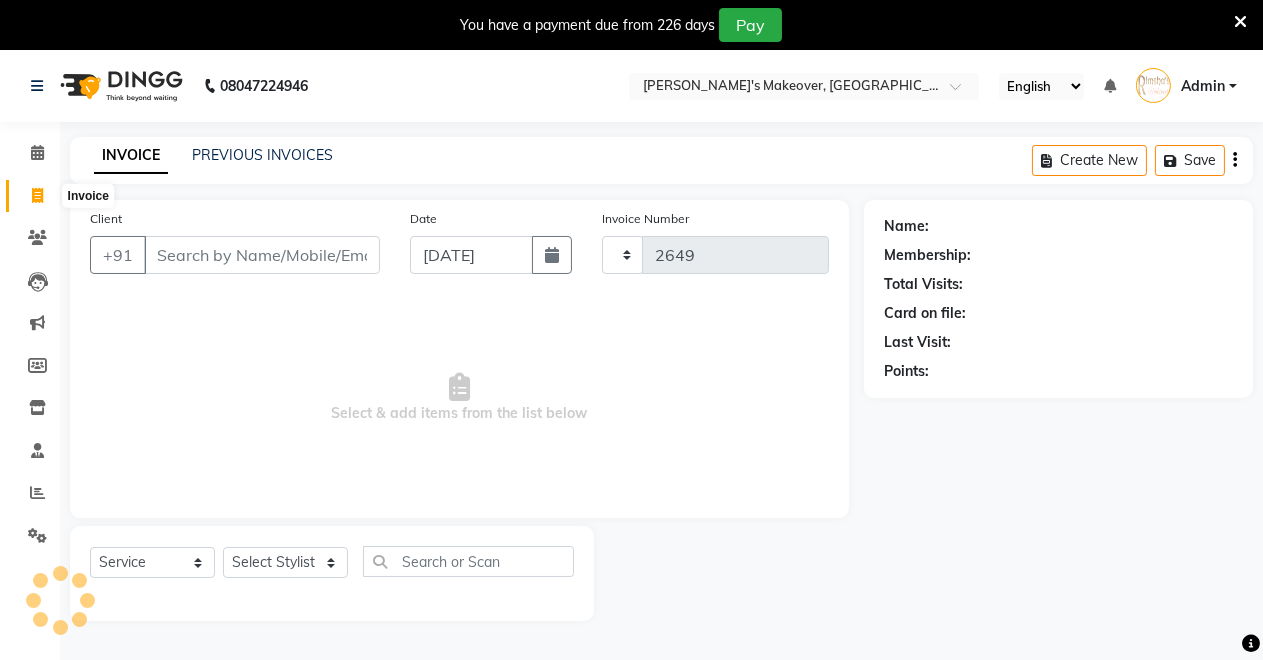 select on "service" 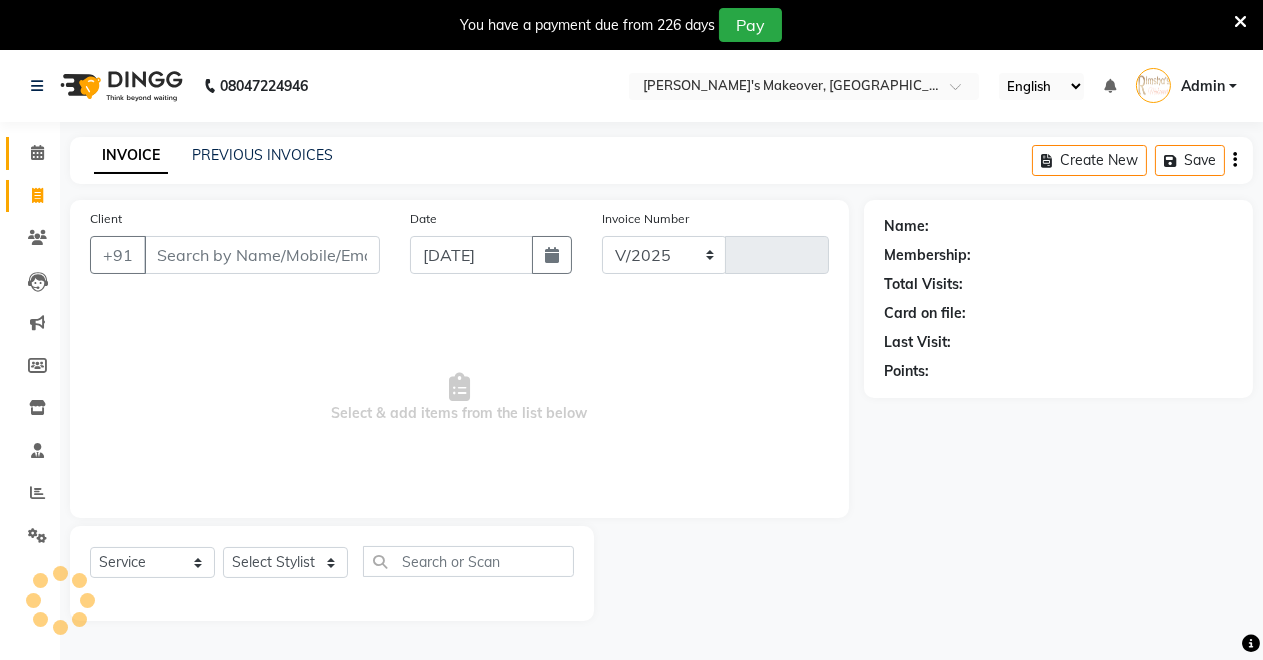 select on "7317" 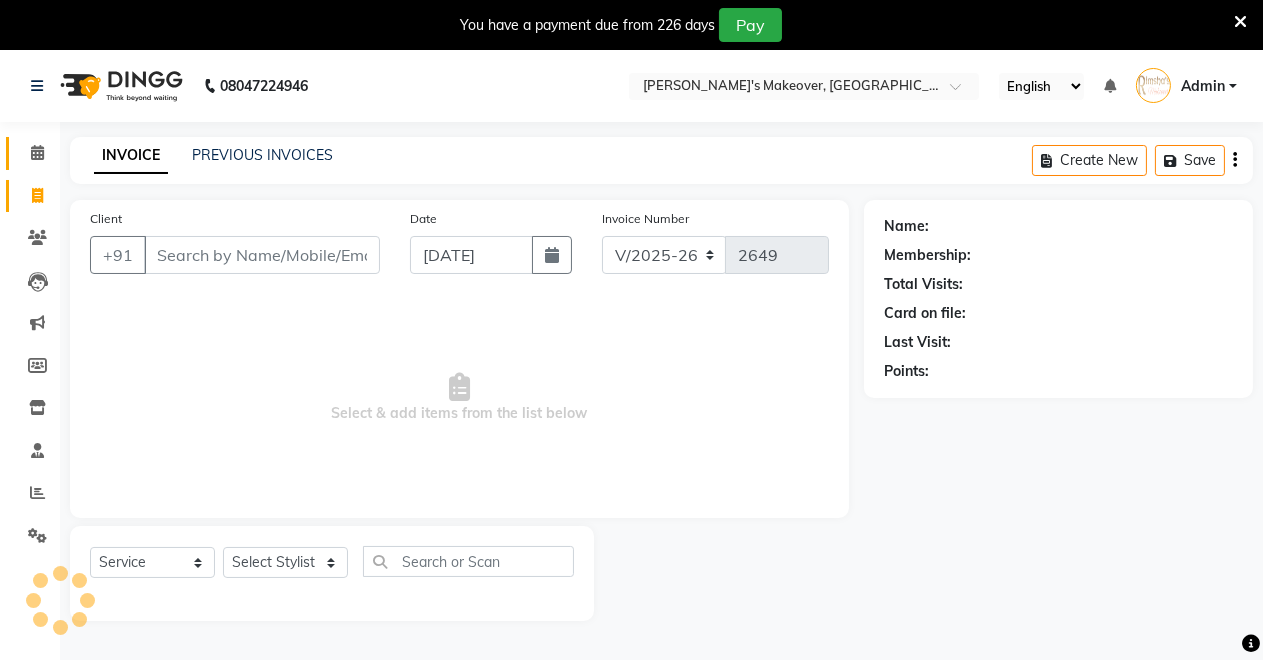 scroll, scrollTop: 49, scrollLeft: 0, axis: vertical 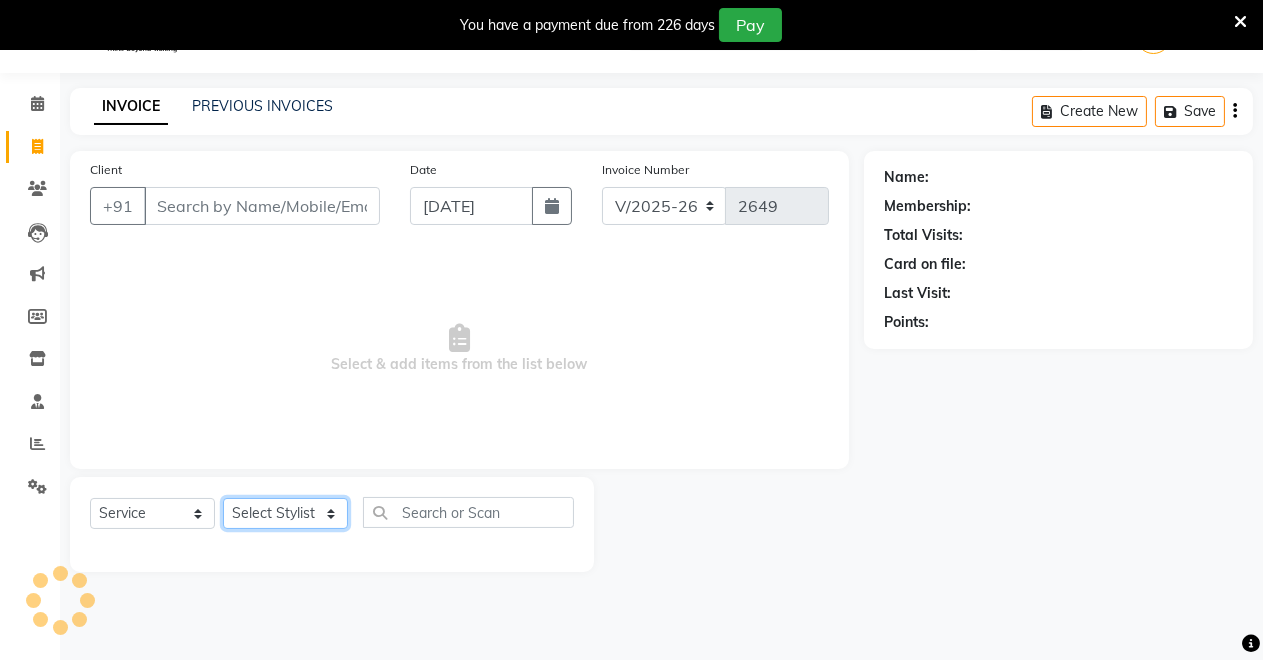 click on "Select Stylist" 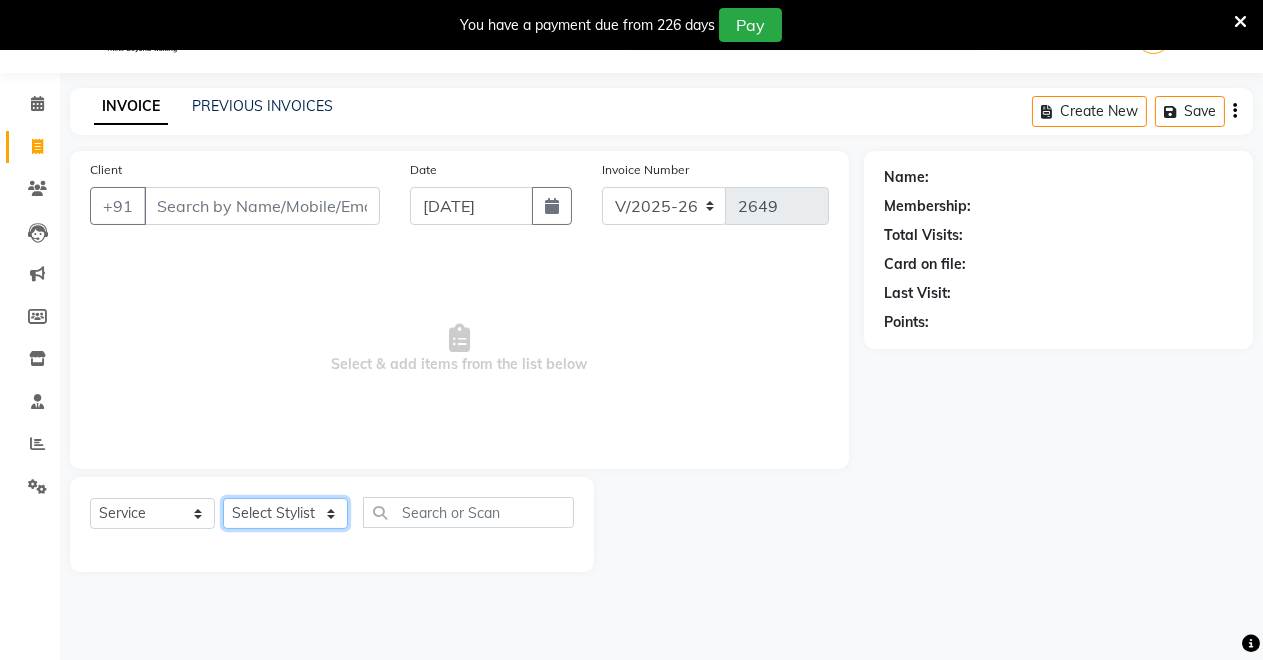 select on "85198" 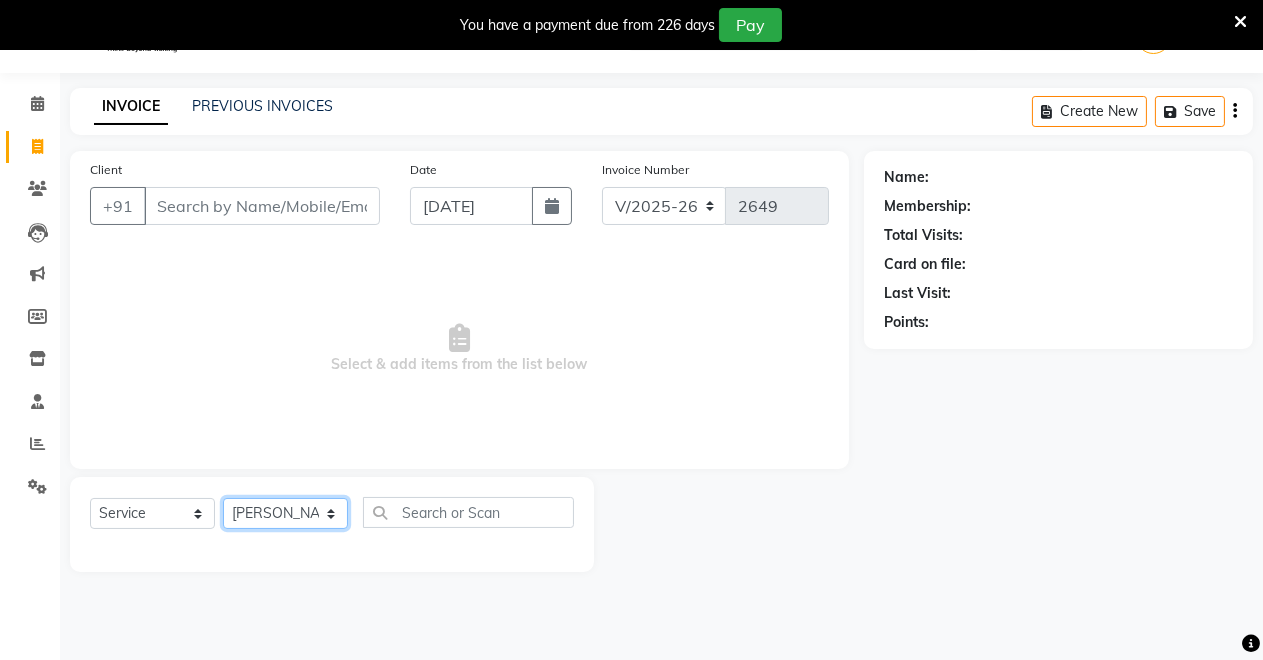 click on "Select Stylist [PERSON_NAME] [PERSON_NAME] [MEDICAL_DATA][PERSON_NAME] [PERSON_NAME] Verma" 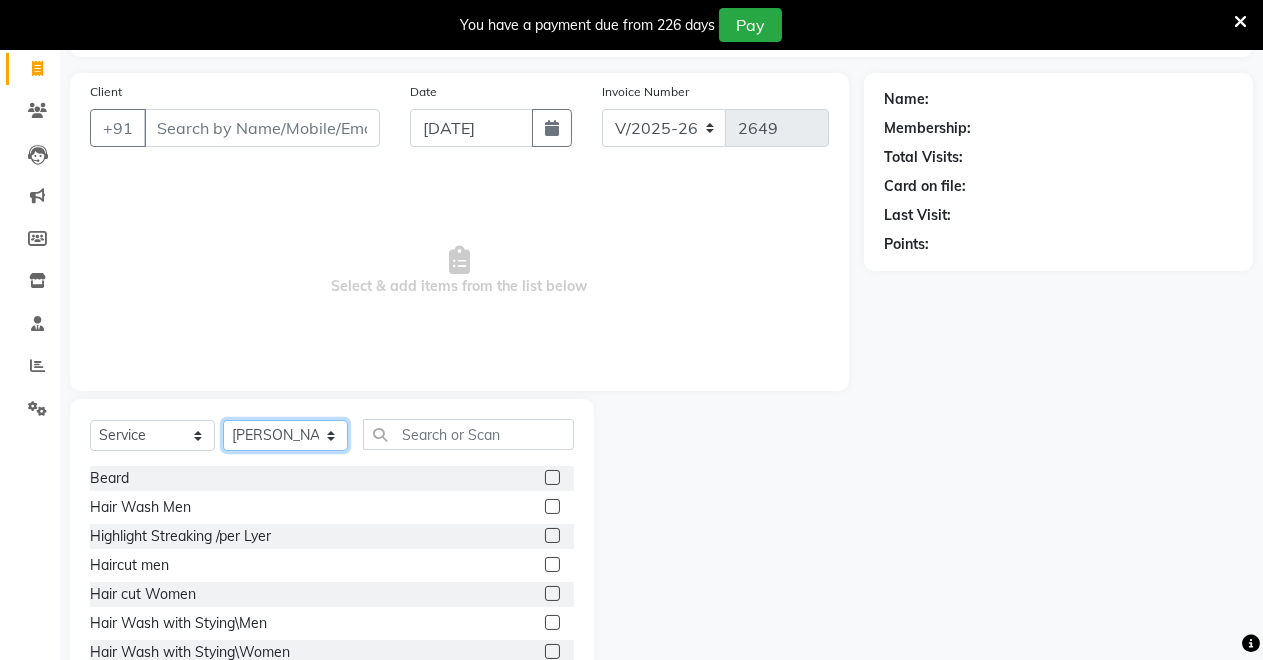 scroll, scrollTop: 191, scrollLeft: 0, axis: vertical 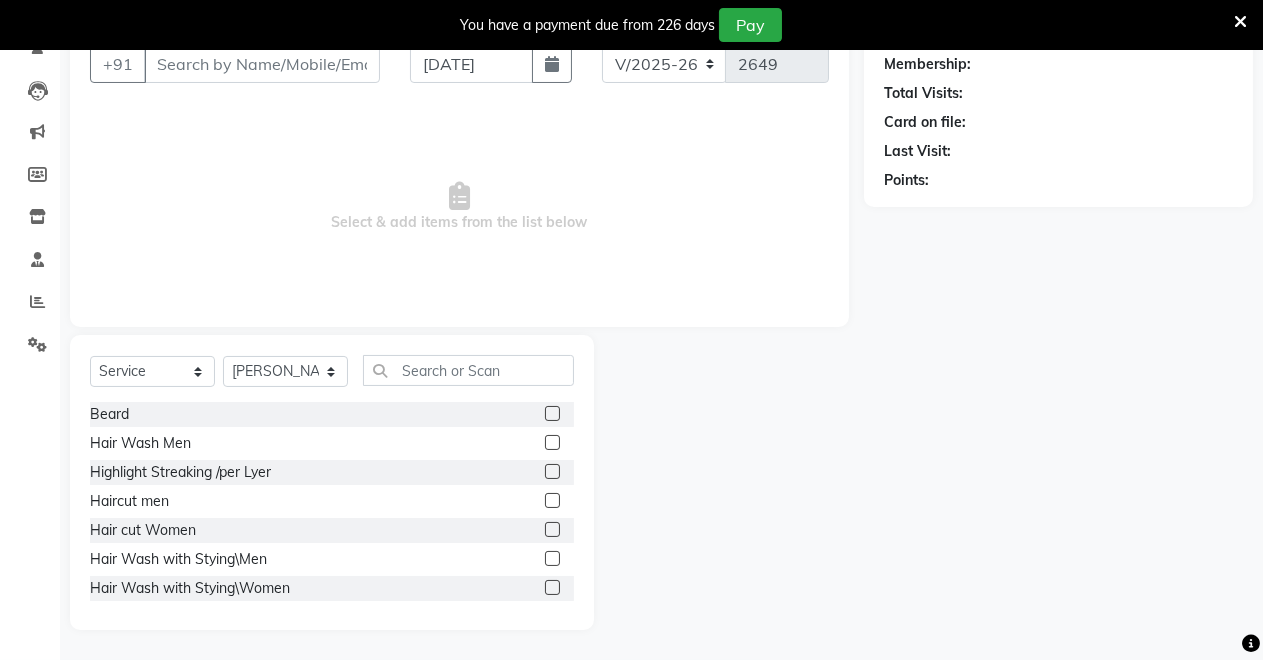 click 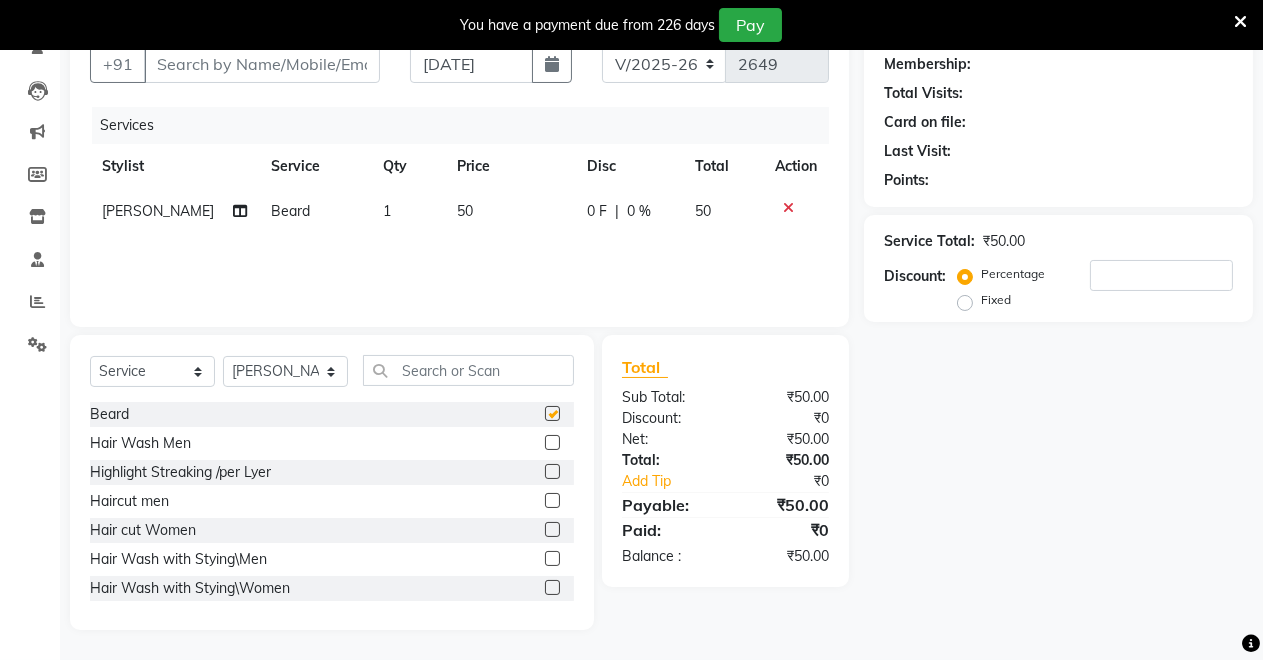checkbox on "false" 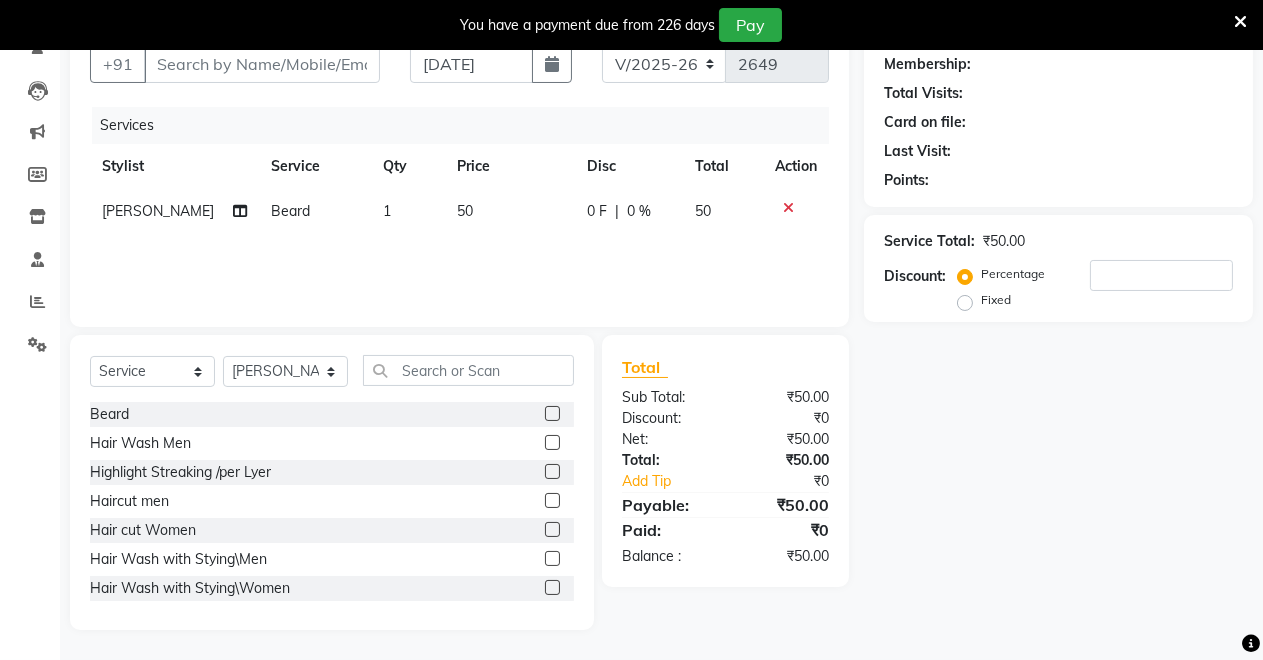drag, startPoint x: 540, startPoint y: 508, endPoint x: 534, endPoint y: 499, distance: 10.816654 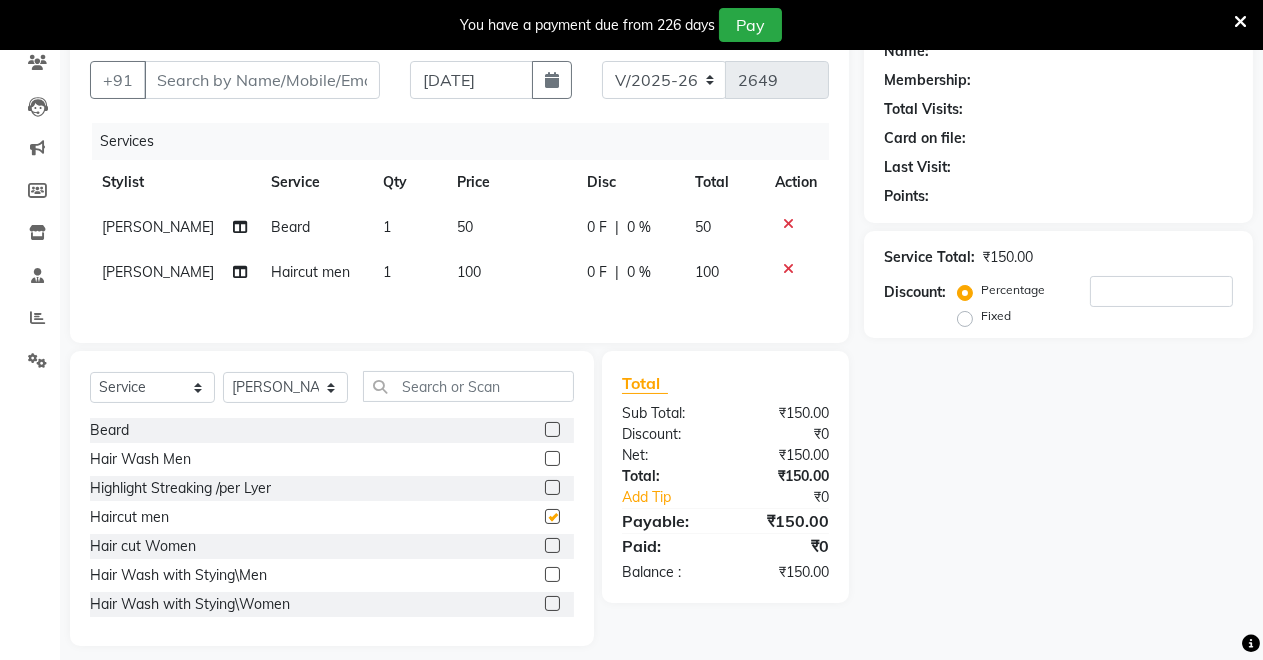 scroll, scrollTop: 2, scrollLeft: 0, axis: vertical 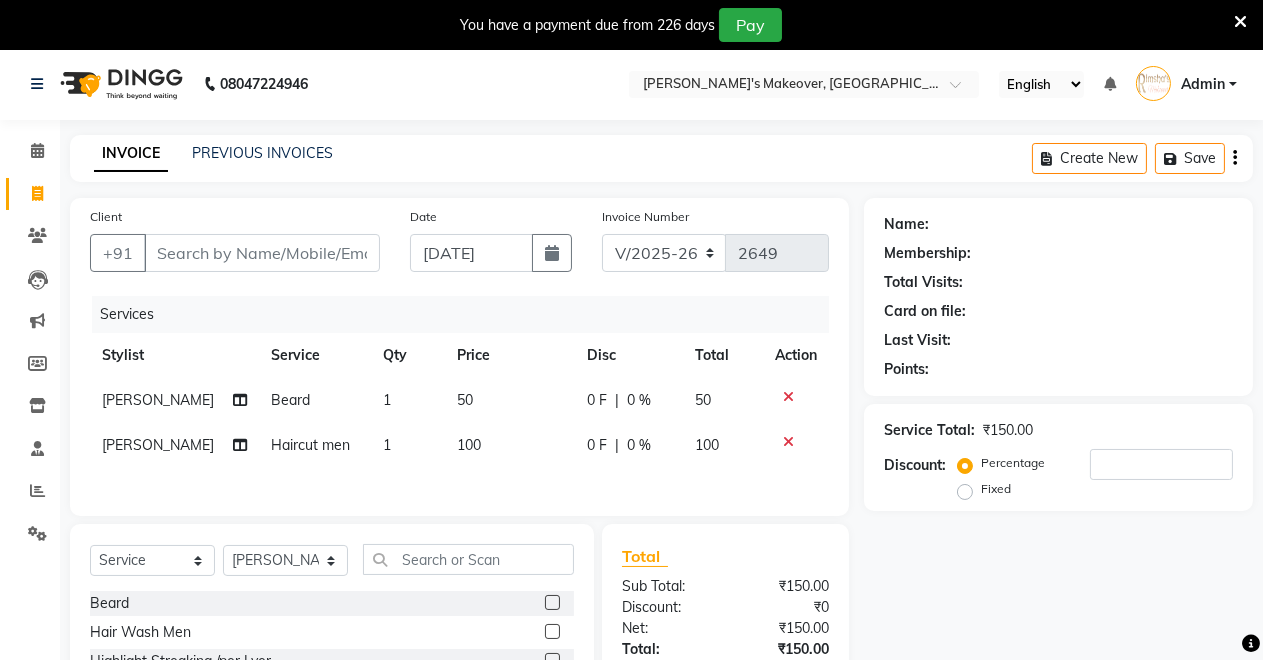 checkbox on "false" 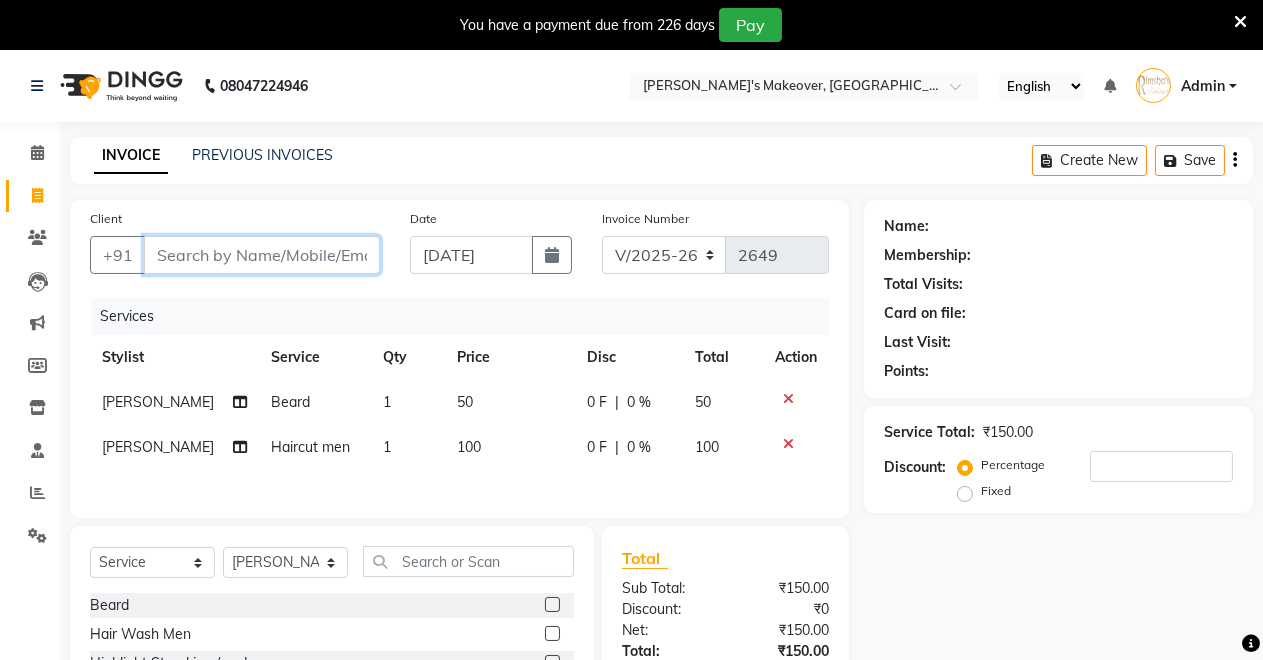 click on "Client" at bounding box center (262, 255) 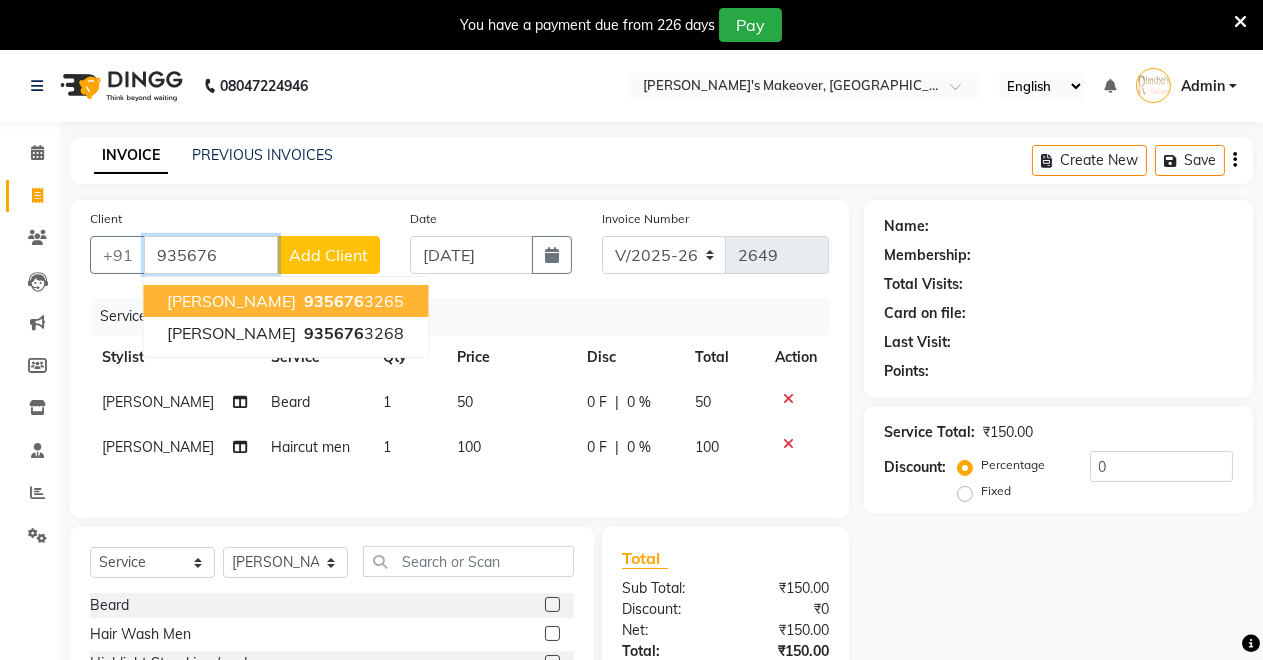click on "935676" at bounding box center [334, 301] 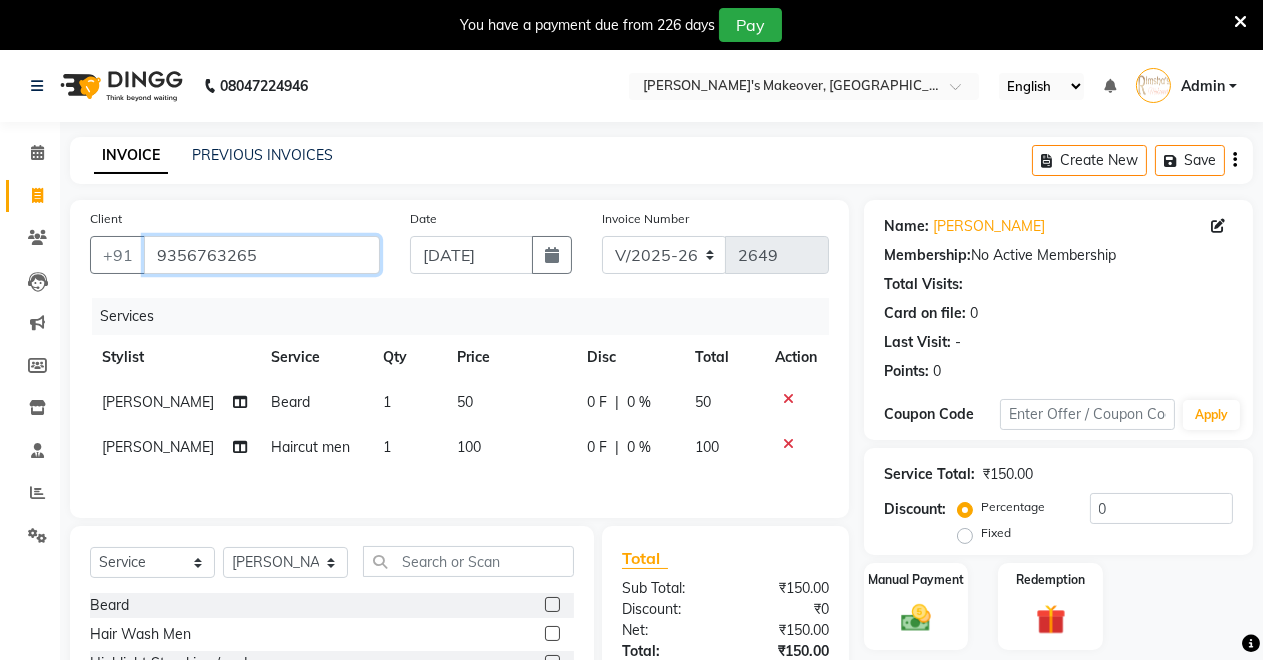 click on "9356763265" at bounding box center (262, 255) 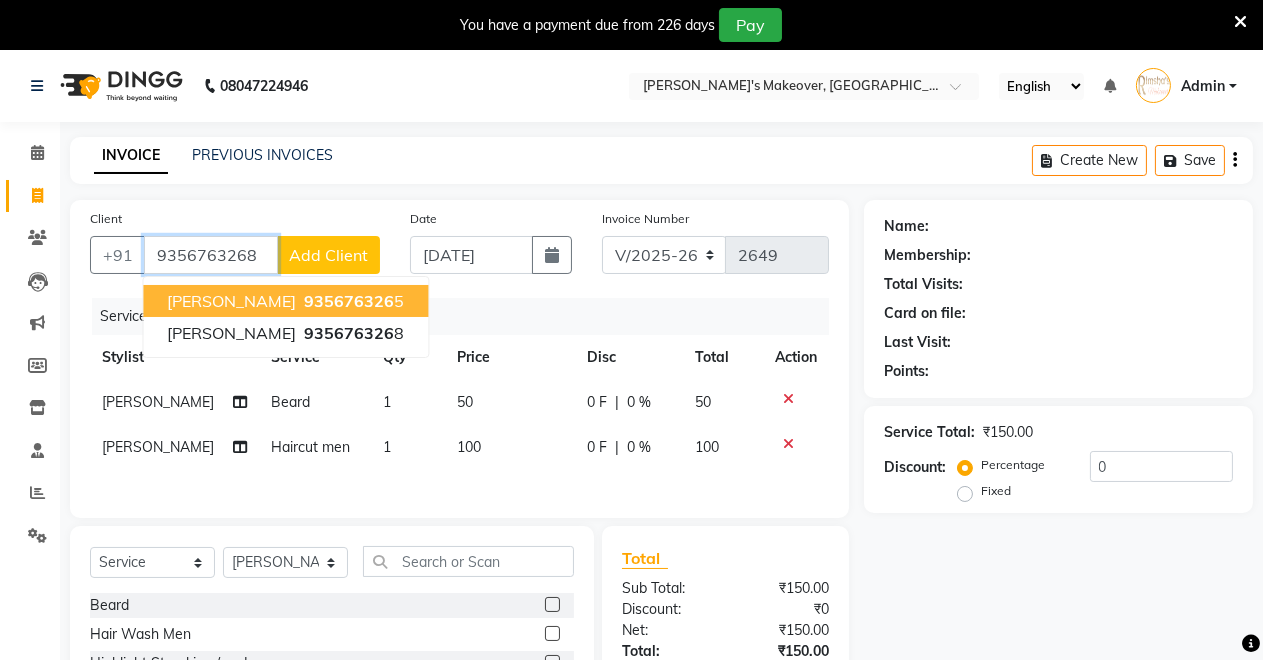 type on "9356763268" 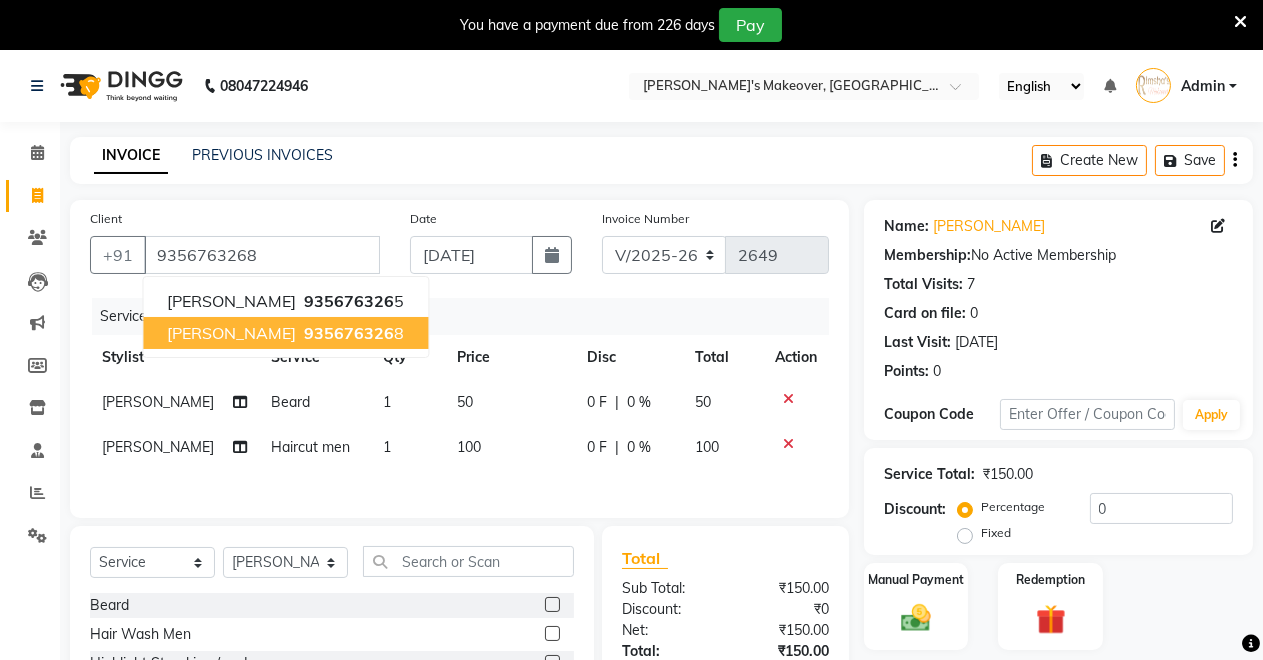 click on "935676326" at bounding box center (349, 333) 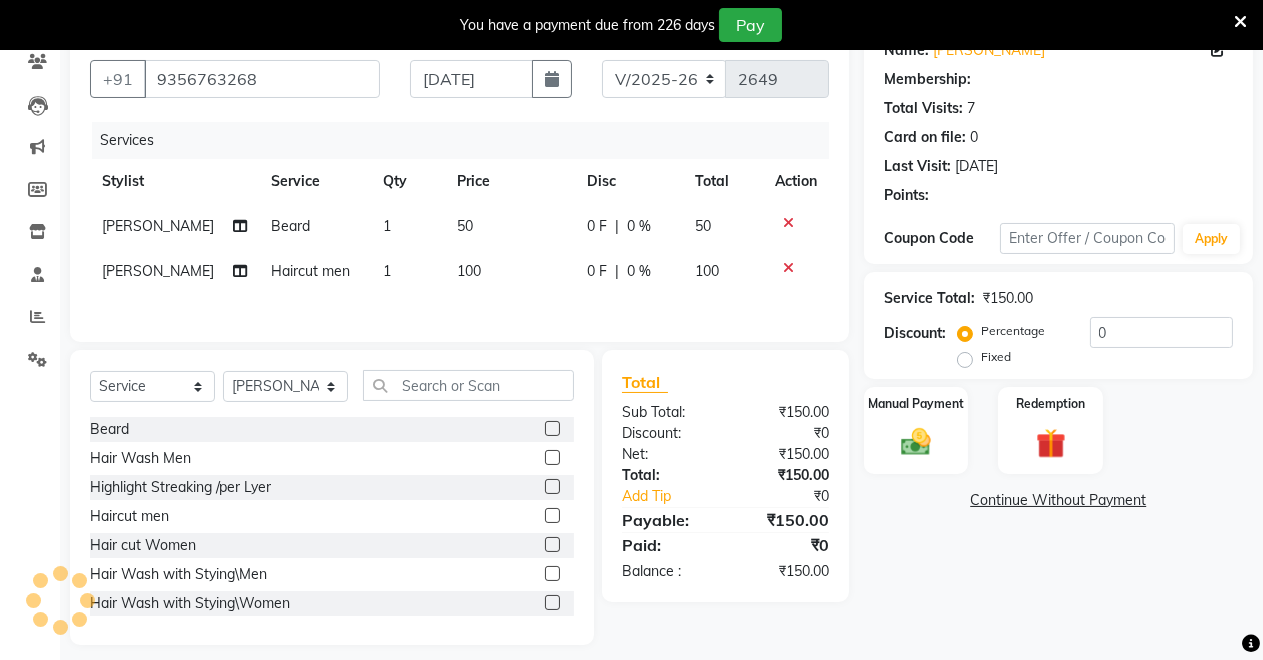 scroll, scrollTop: 195, scrollLeft: 0, axis: vertical 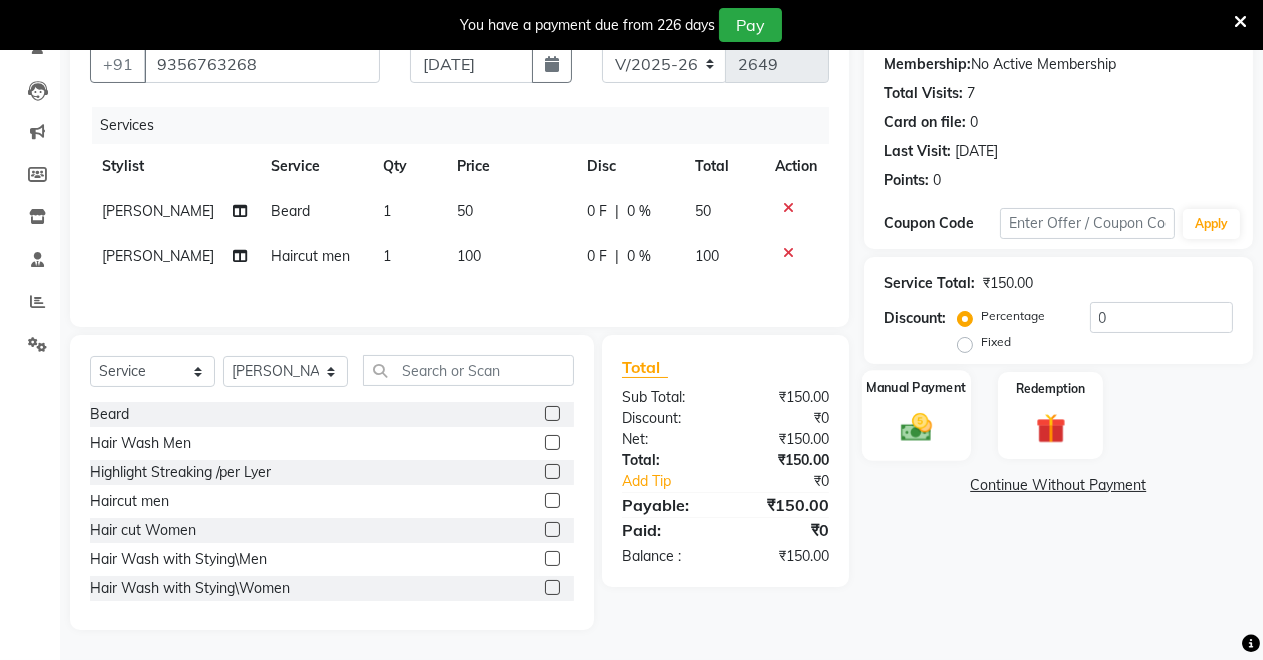 click on "Manual Payment" 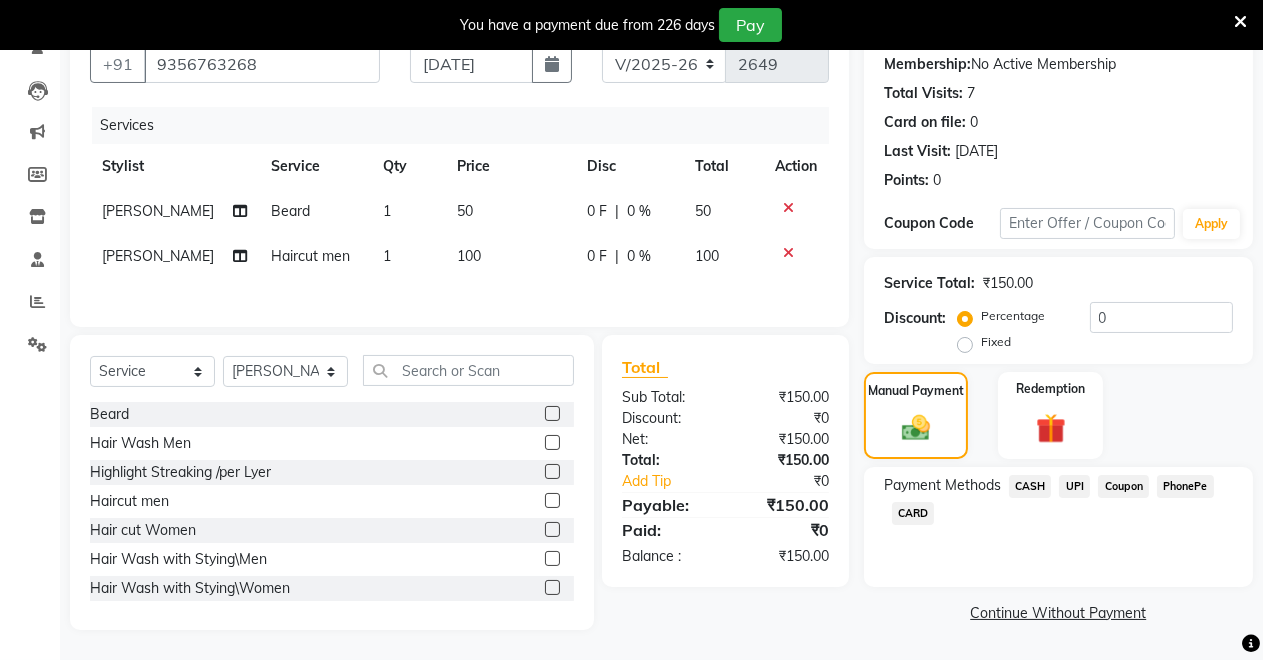 click on "UPI" 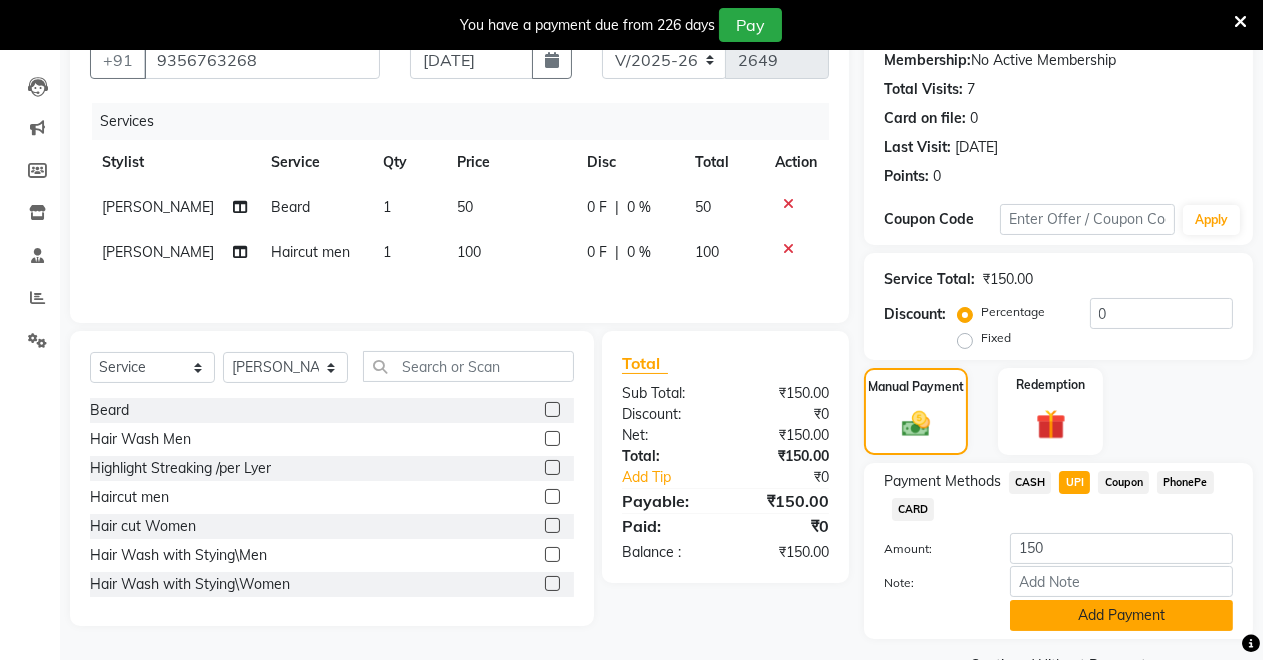 click on "Add Payment" 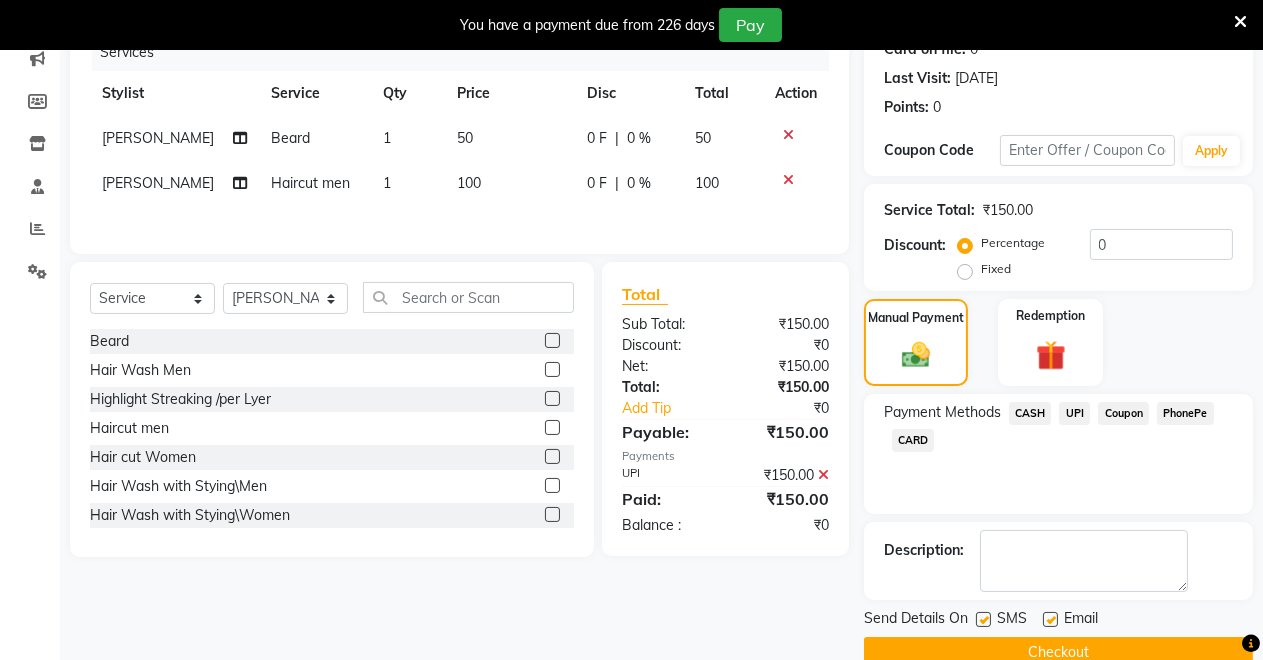 scroll, scrollTop: 302, scrollLeft: 0, axis: vertical 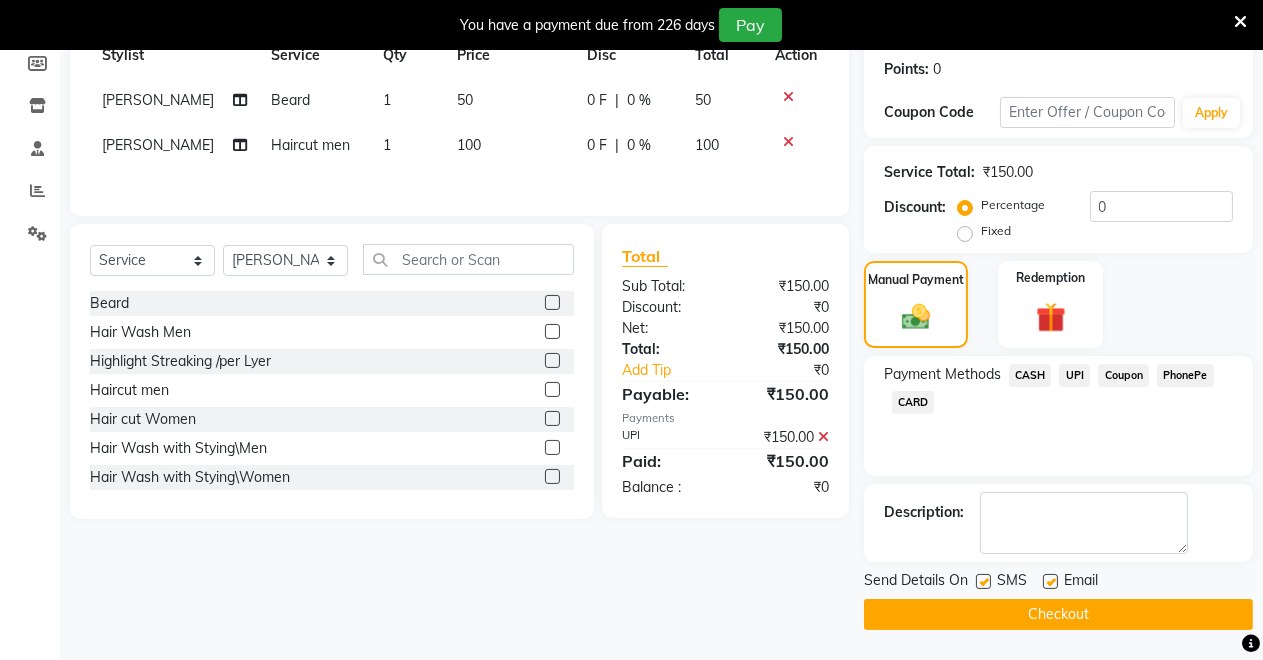 click on "Checkout" 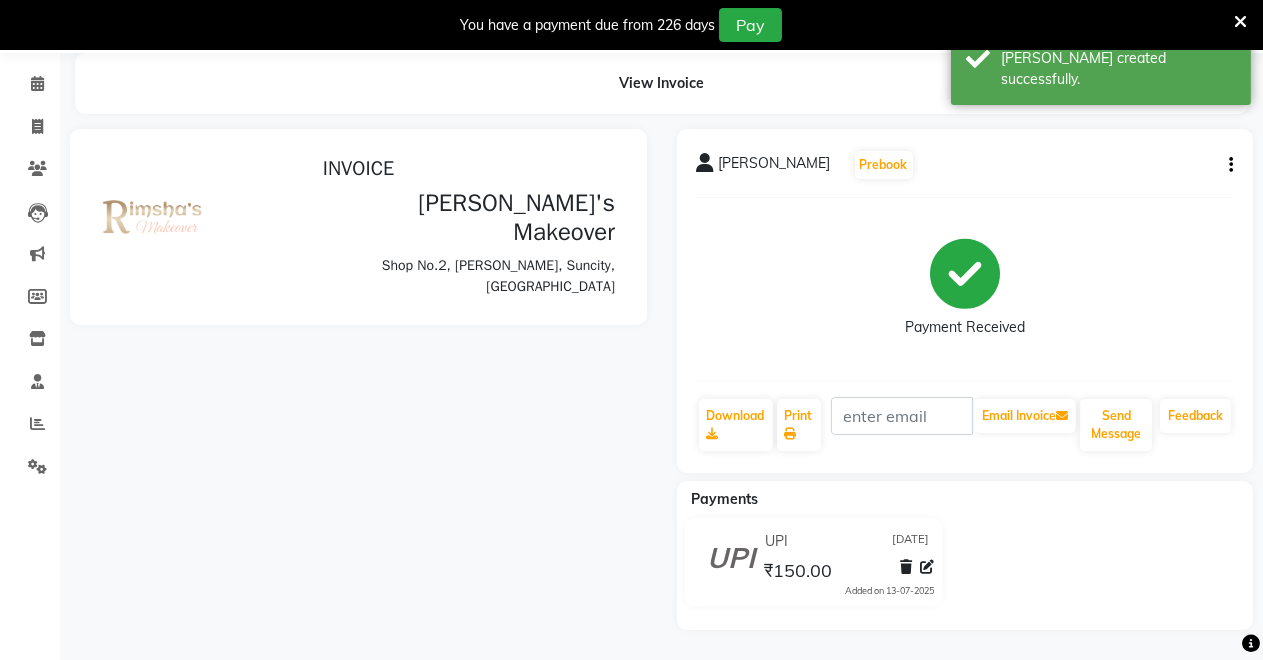 scroll, scrollTop: 0, scrollLeft: 0, axis: both 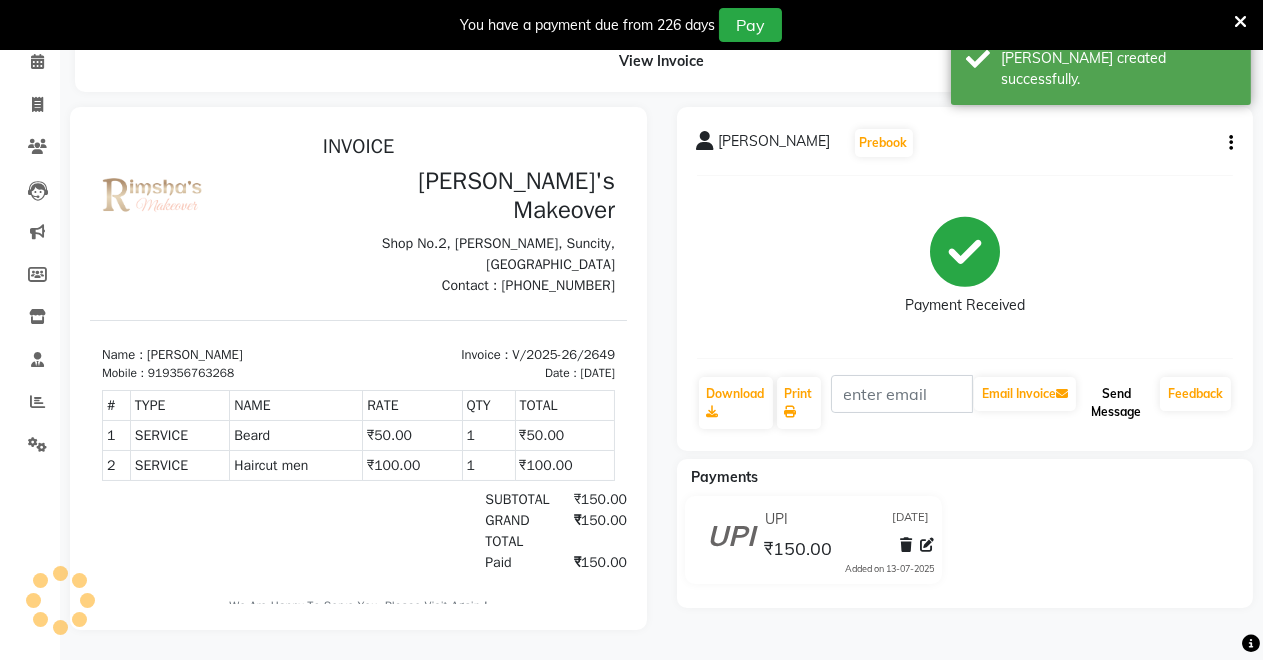 click on "Send Message" 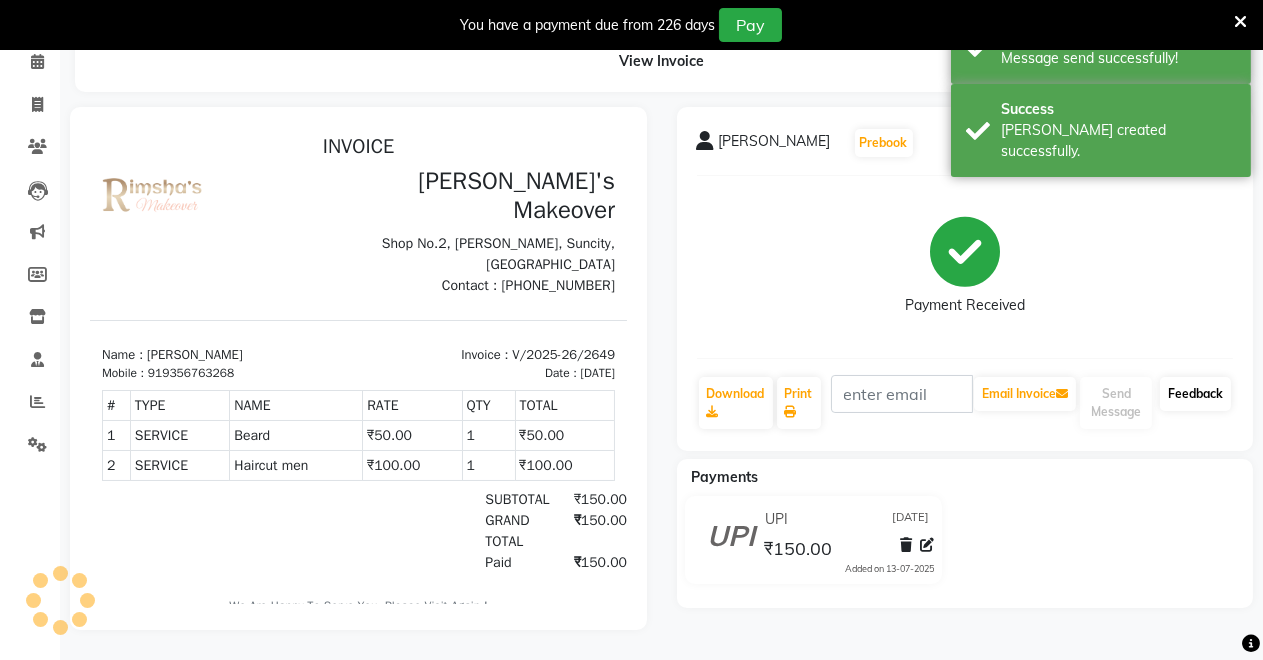click on "Feedback" 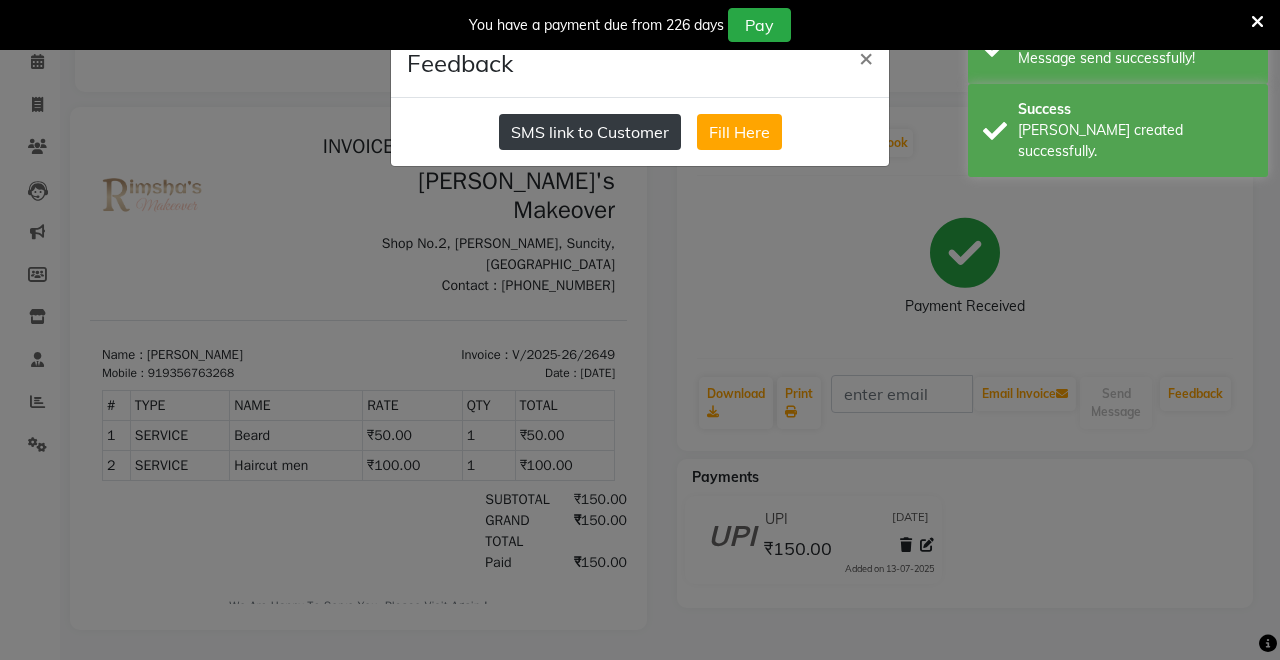 click on "SMS link to Customer" 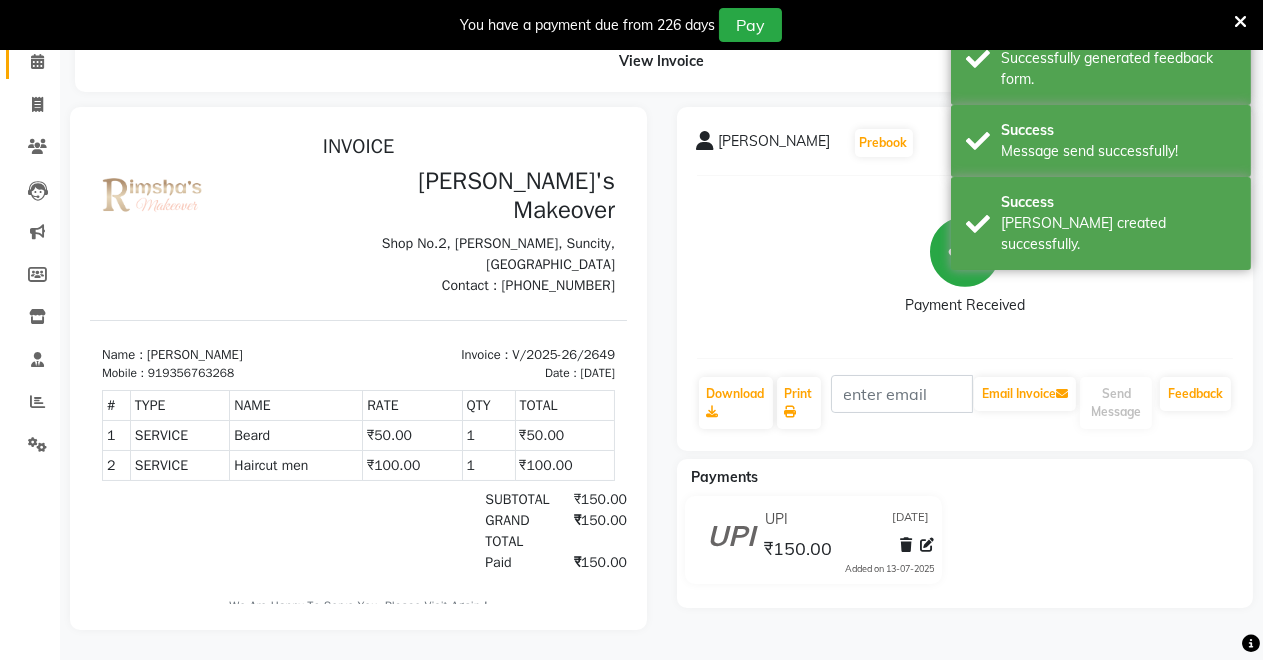 click 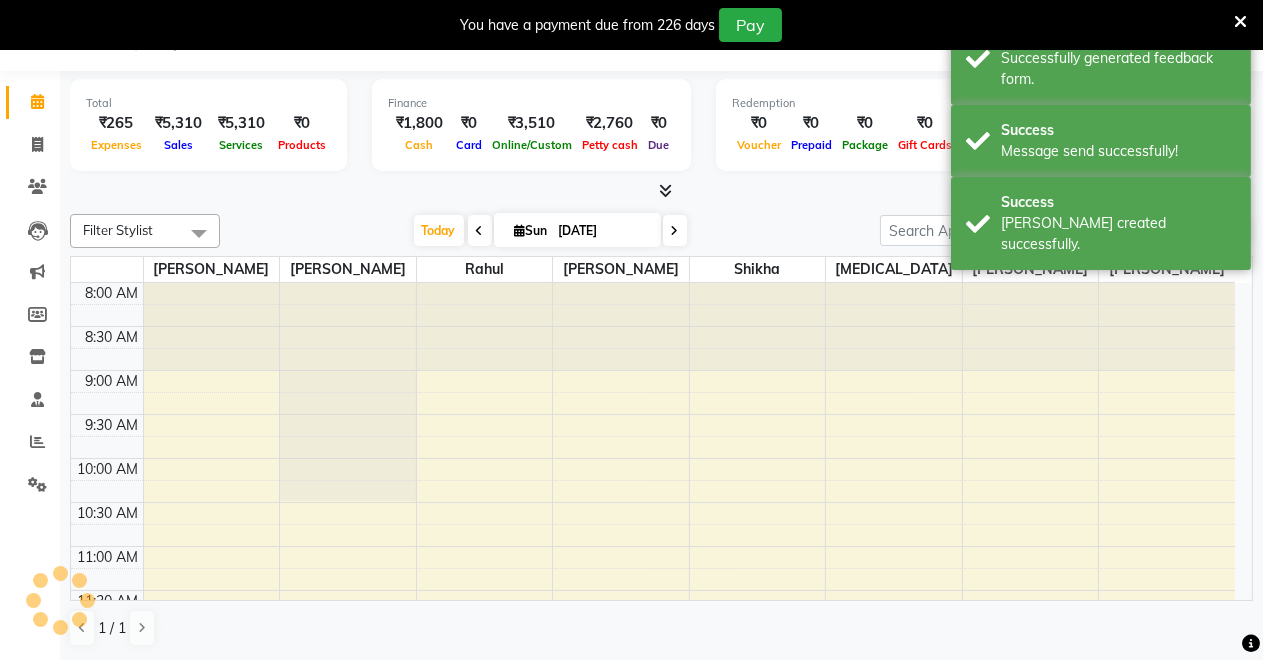 scroll, scrollTop: 38, scrollLeft: 0, axis: vertical 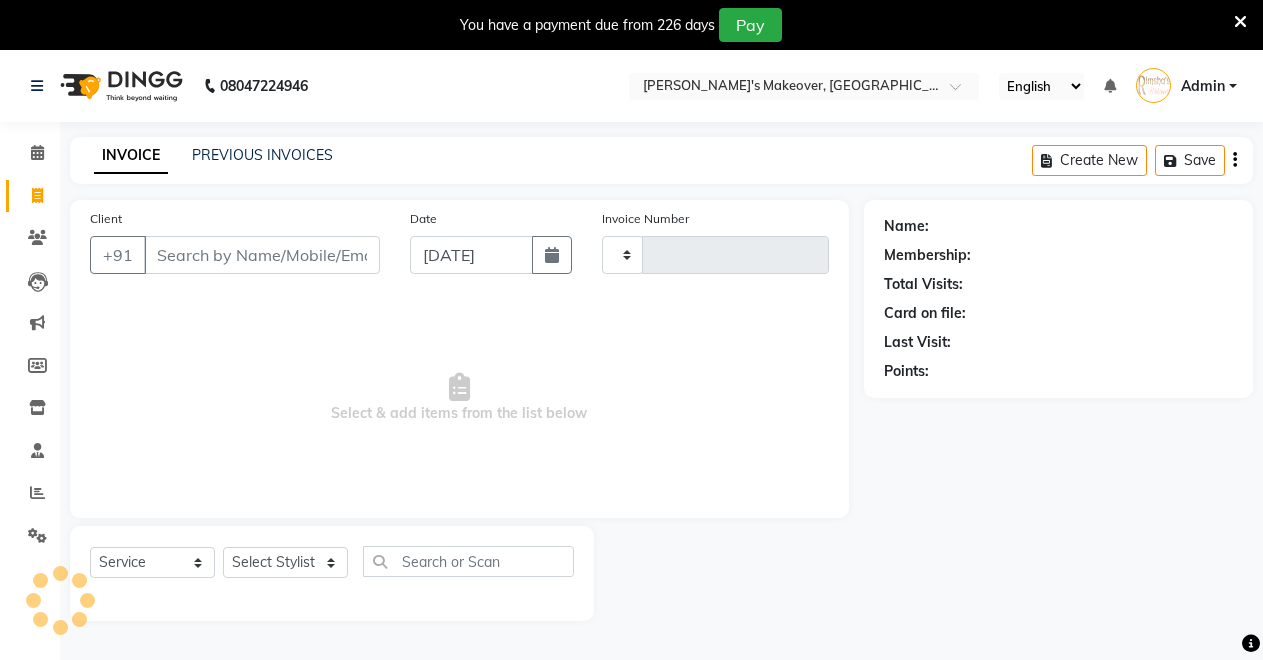 select on "service" 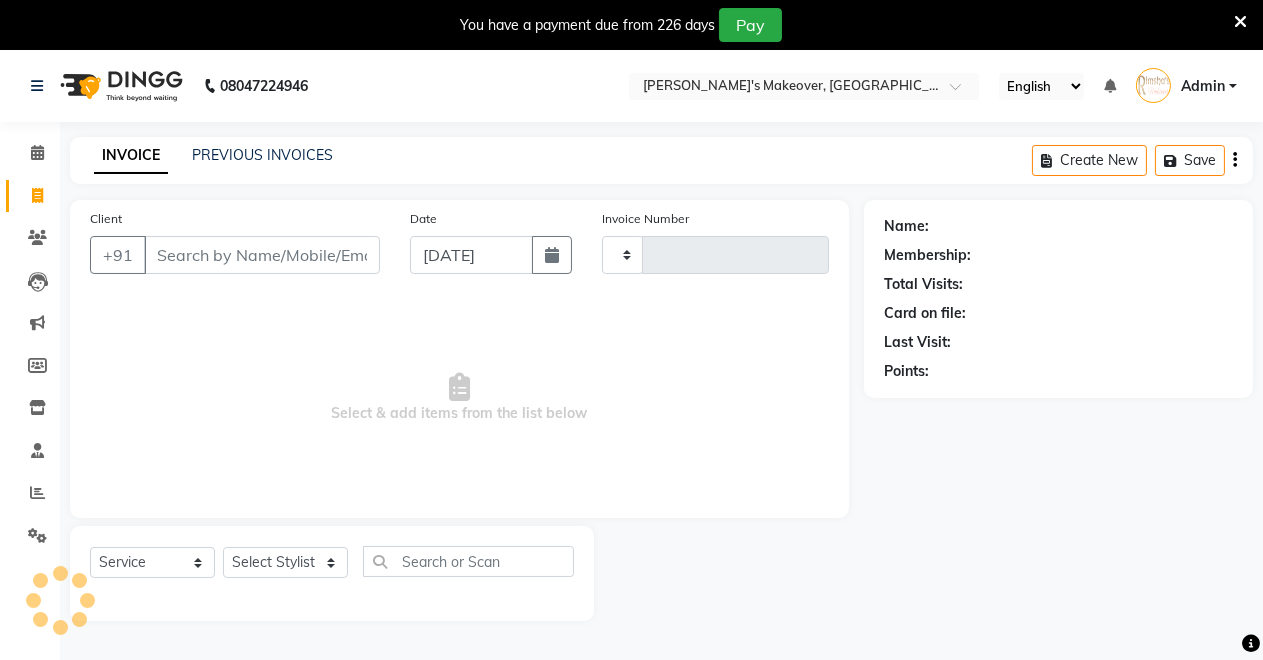 type on "2650" 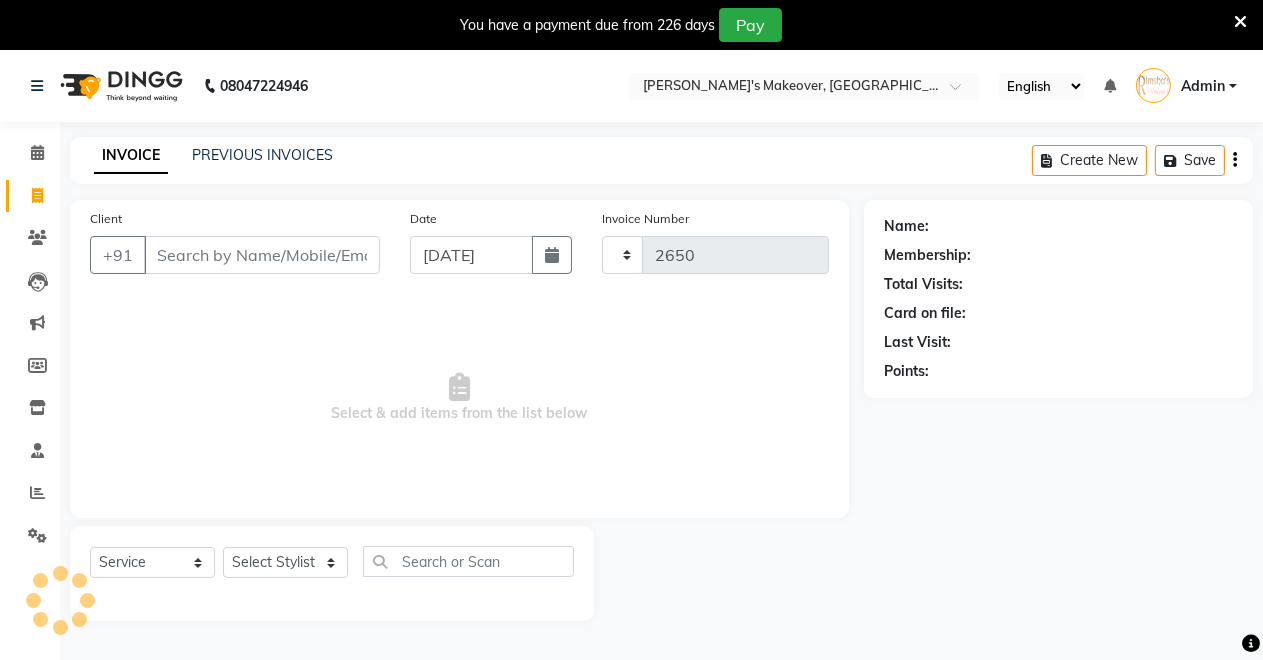 select on "7317" 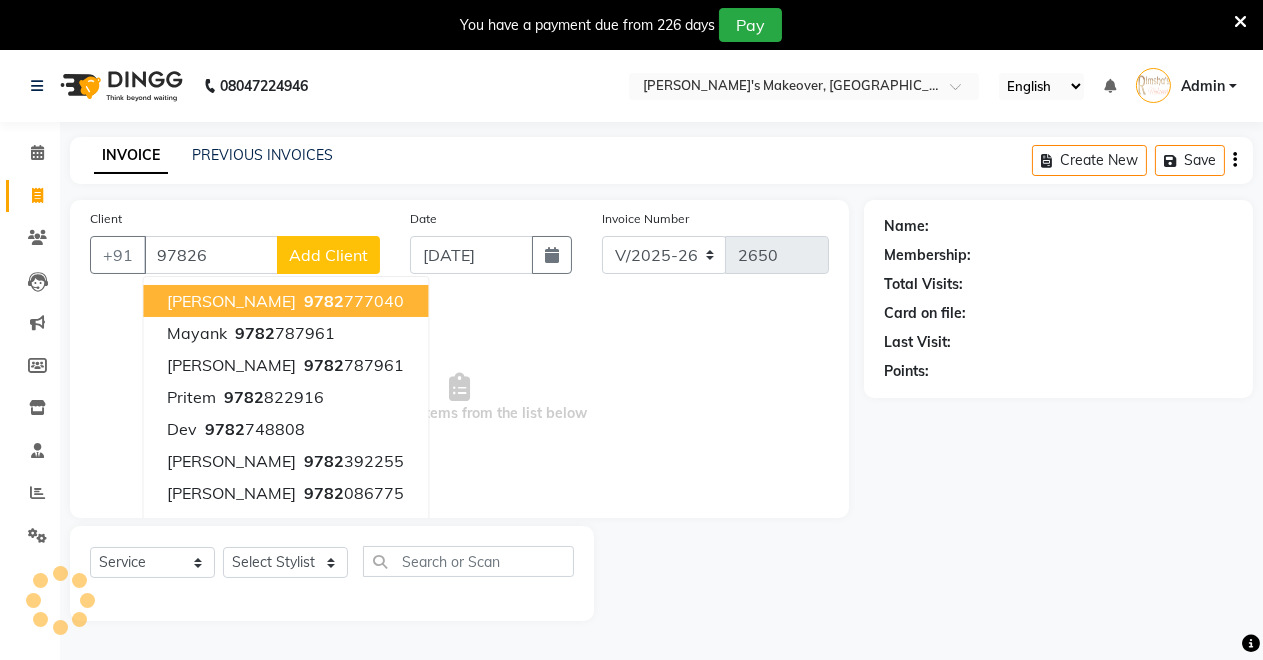 scroll, scrollTop: 0, scrollLeft: 0, axis: both 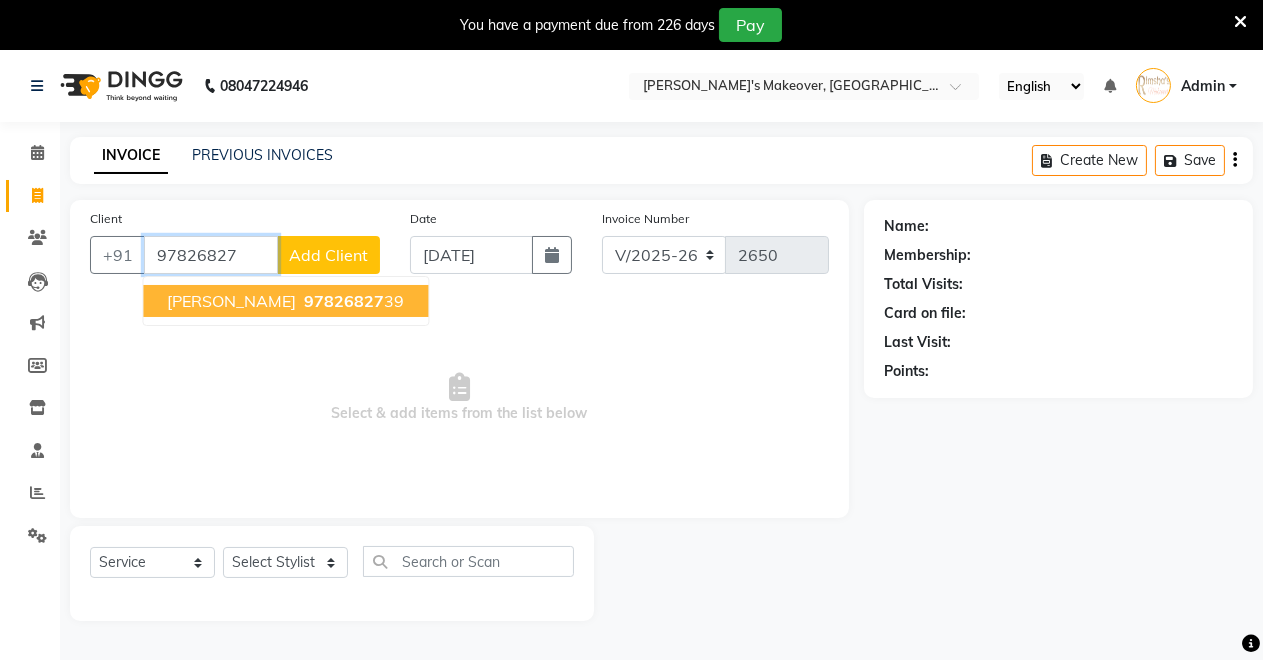 click on "cp sharma   97826827 39" at bounding box center [285, 301] 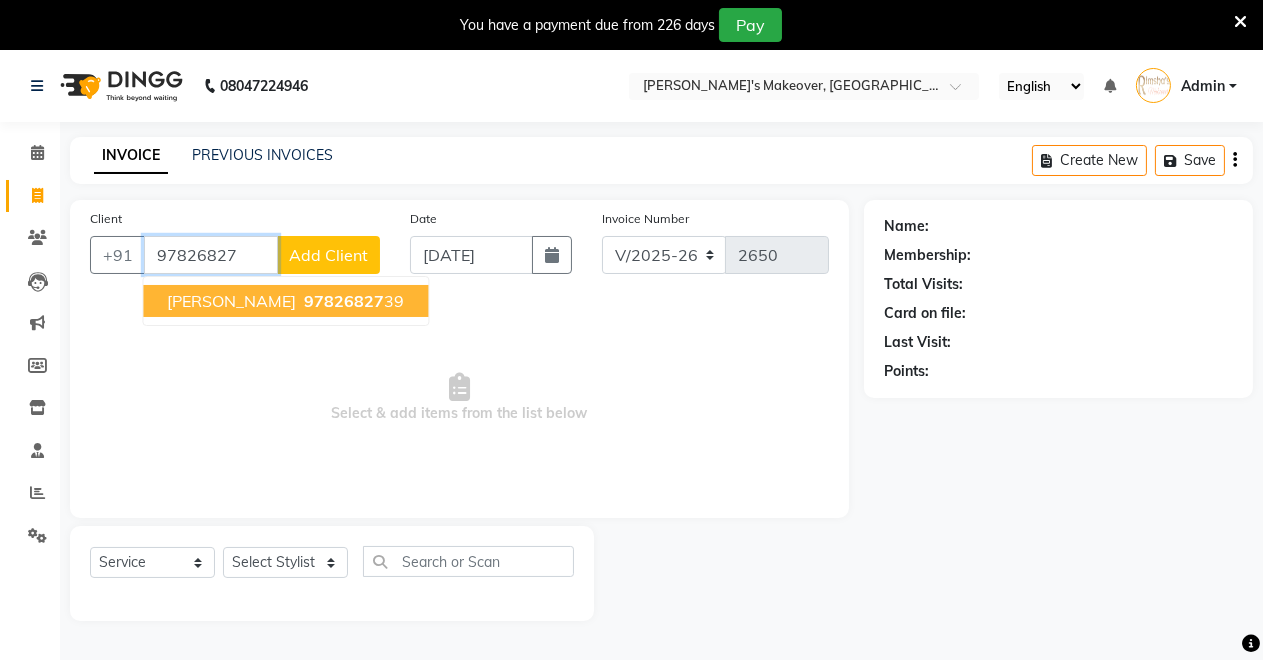 type on "9782682739" 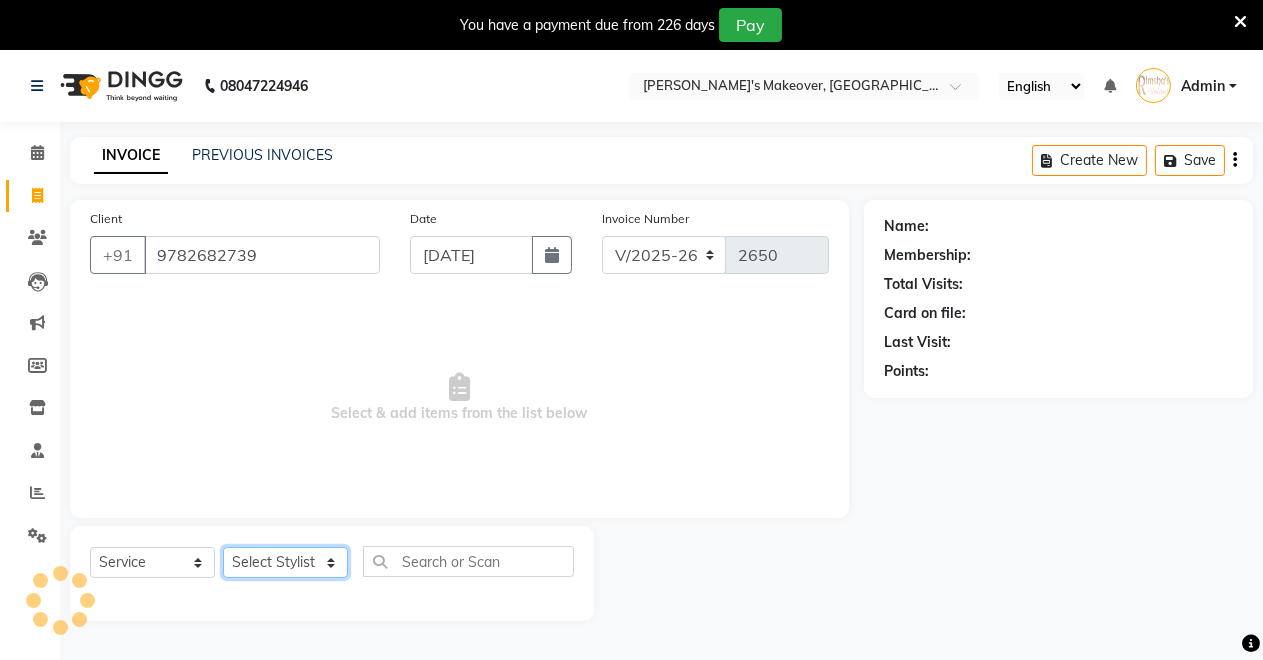 click on "Select Stylist [PERSON_NAME] [PERSON_NAME] [MEDICAL_DATA][PERSON_NAME] [PERSON_NAME] Verma" 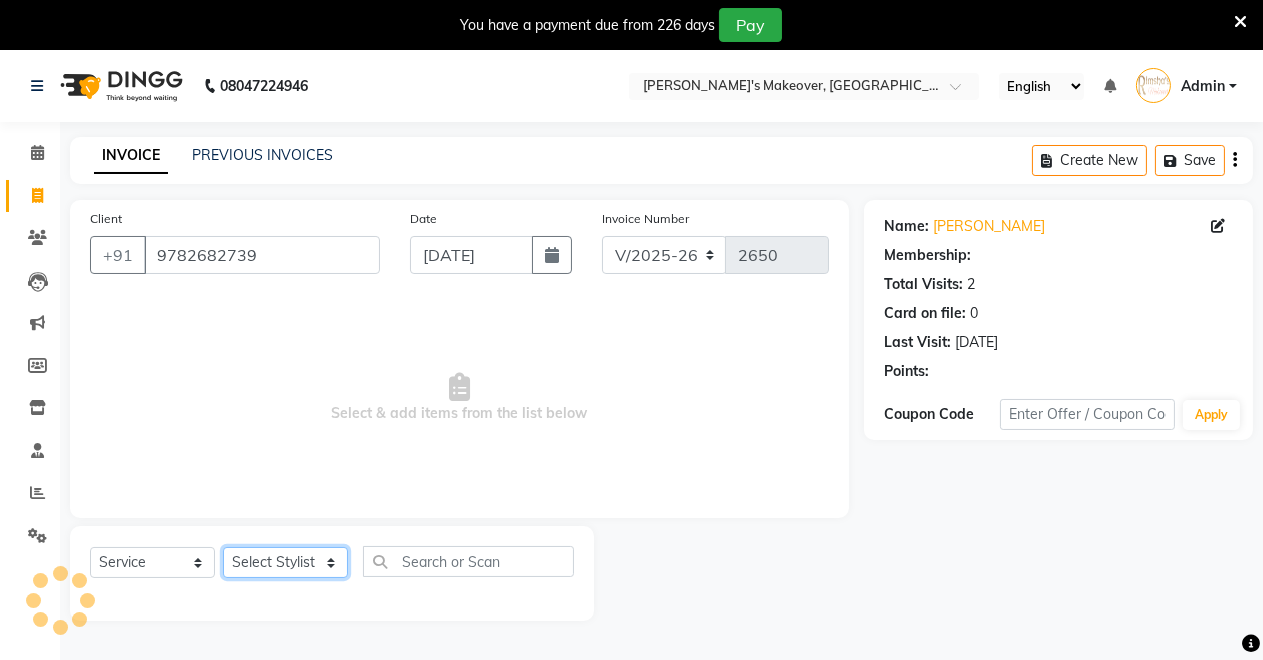 select on "75199" 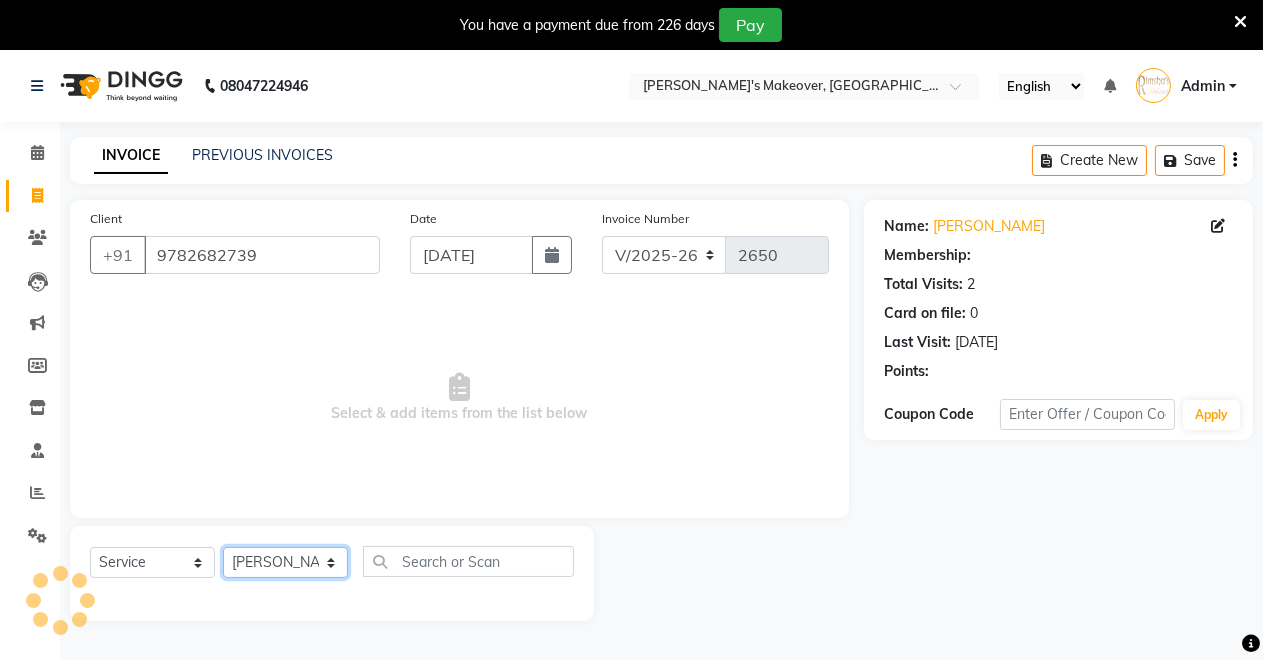 click on "Select Stylist [PERSON_NAME] [PERSON_NAME] [MEDICAL_DATA][PERSON_NAME] [PERSON_NAME] Verma" 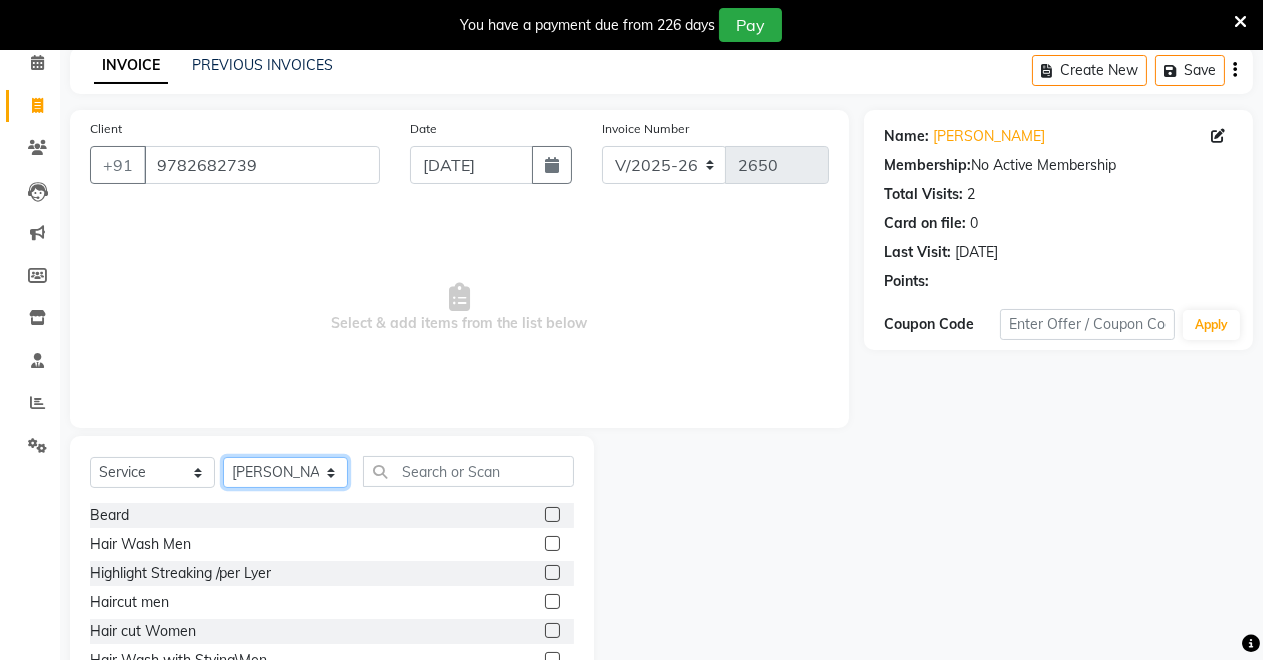 scroll, scrollTop: 191, scrollLeft: 0, axis: vertical 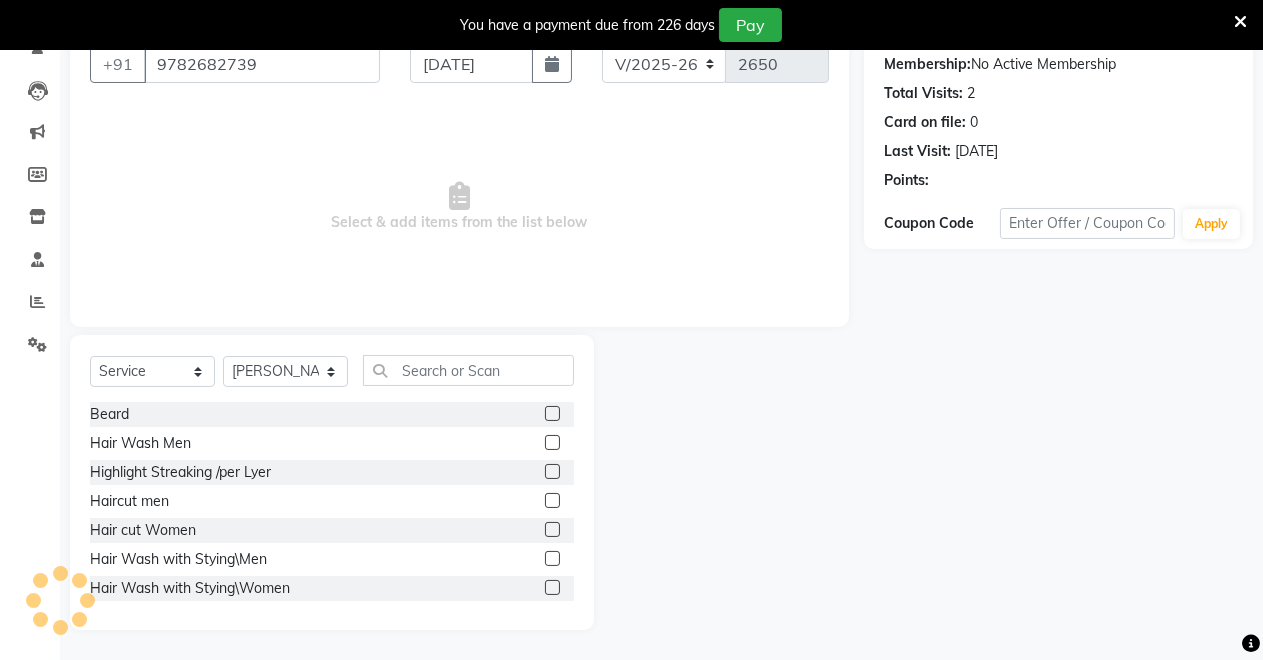 click 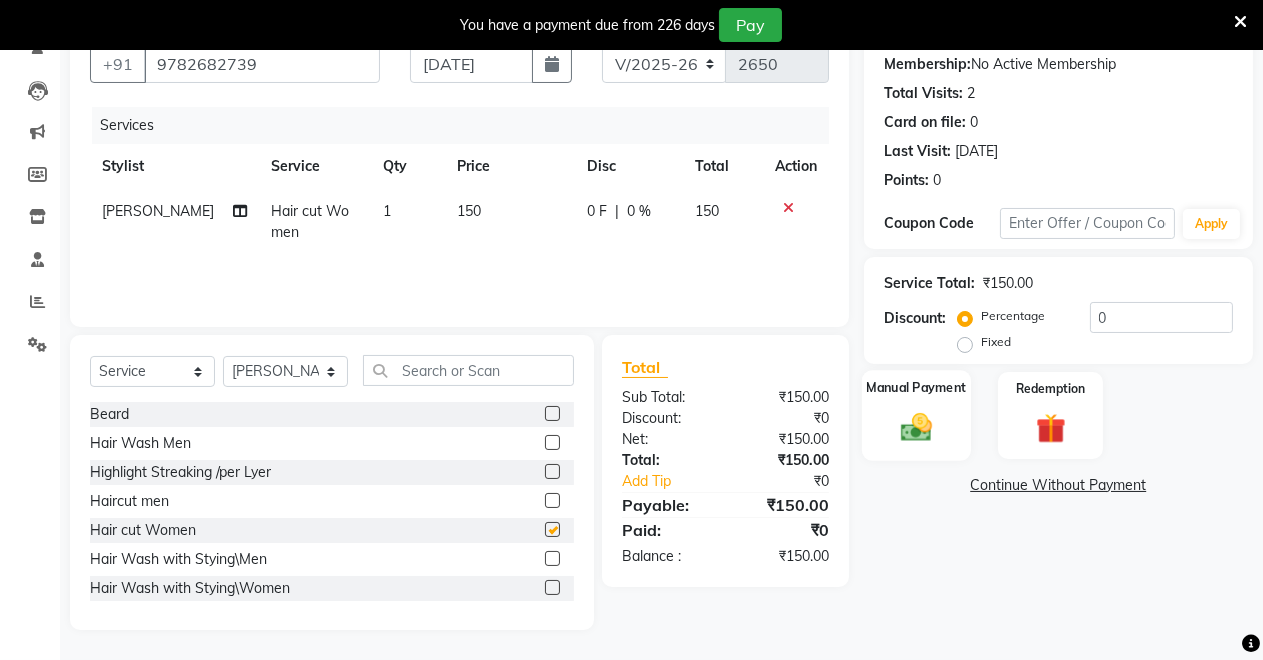 checkbox on "false" 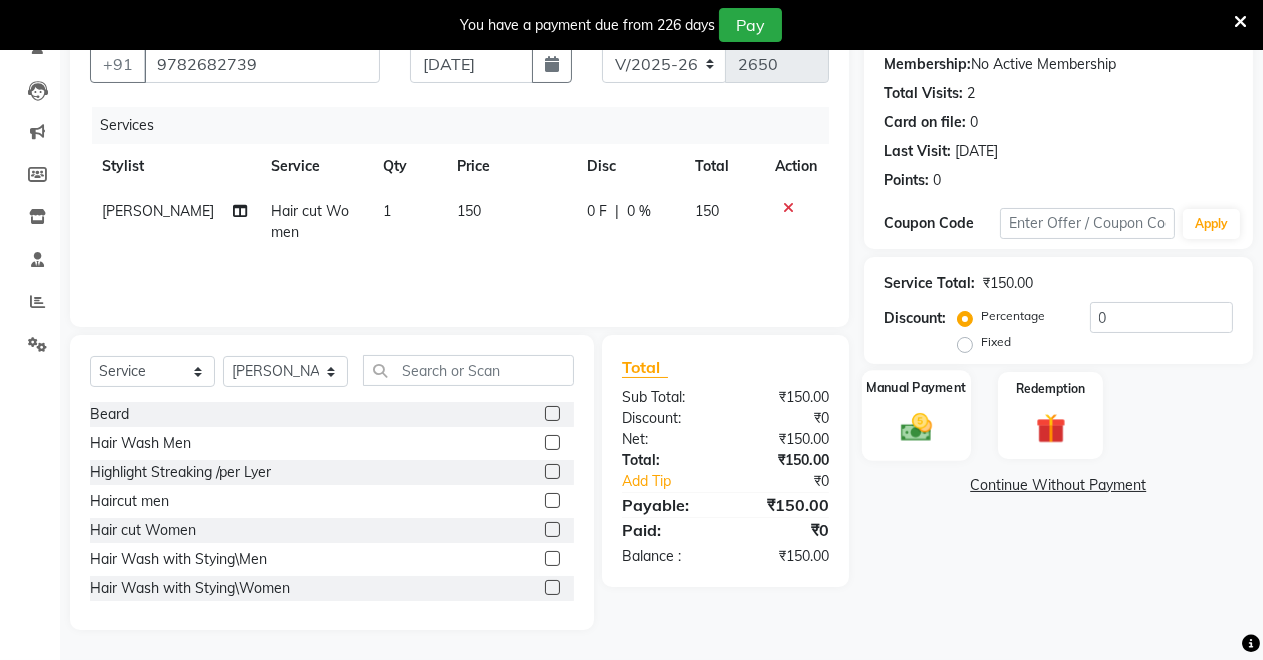 click on "Manual Payment" 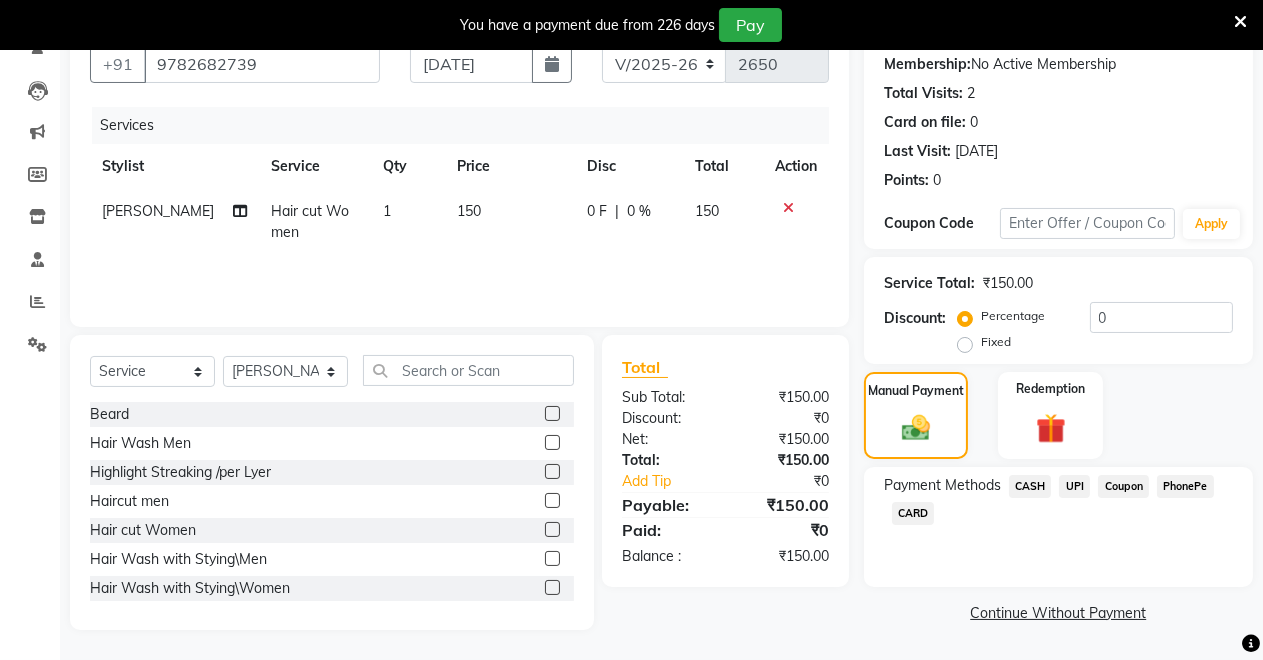 click on "UPI" 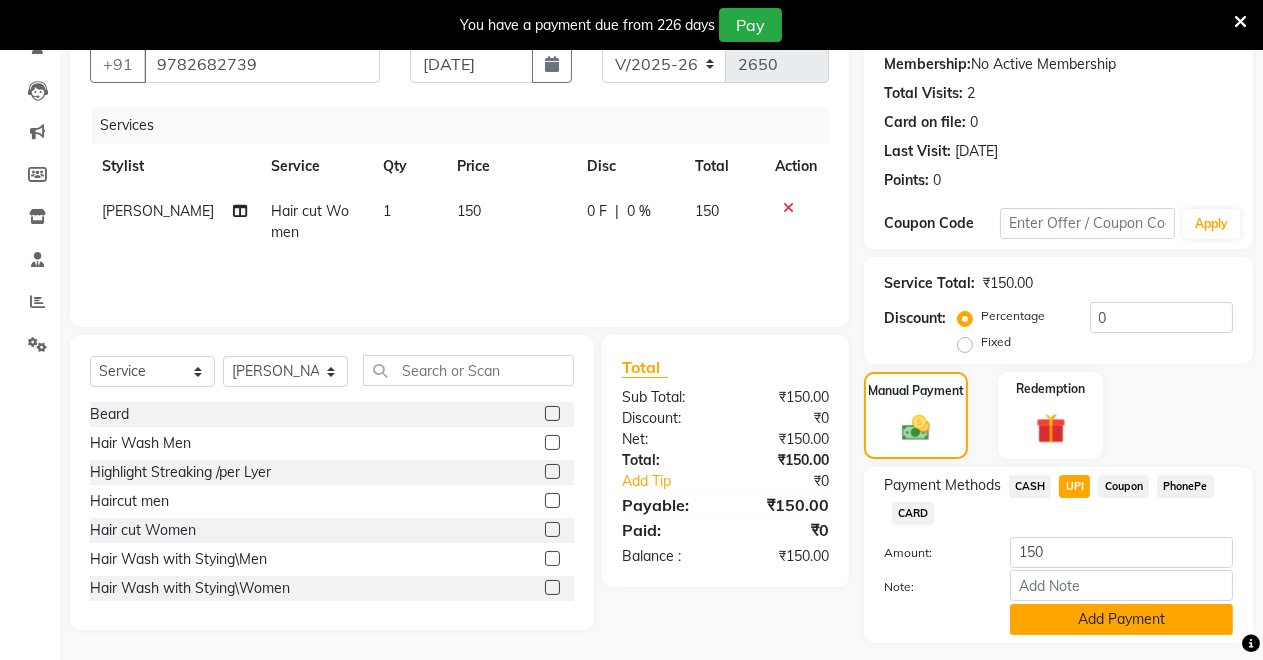 click on "Add Payment" 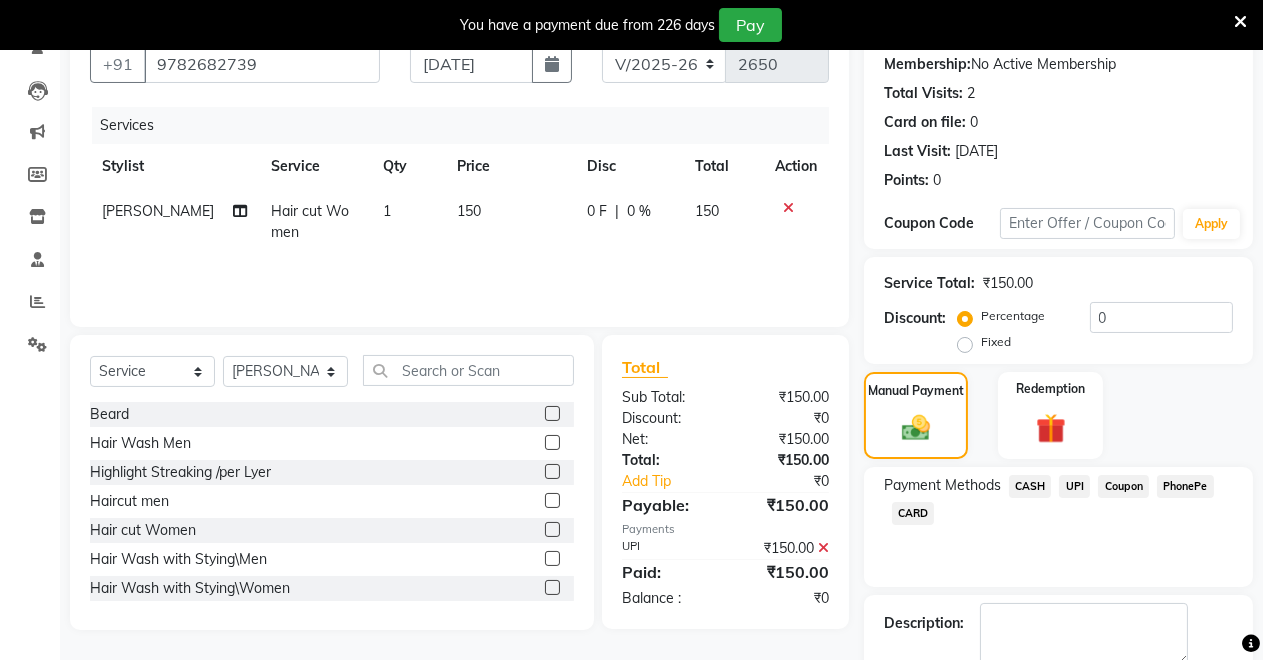 scroll, scrollTop: 302, scrollLeft: 0, axis: vertical 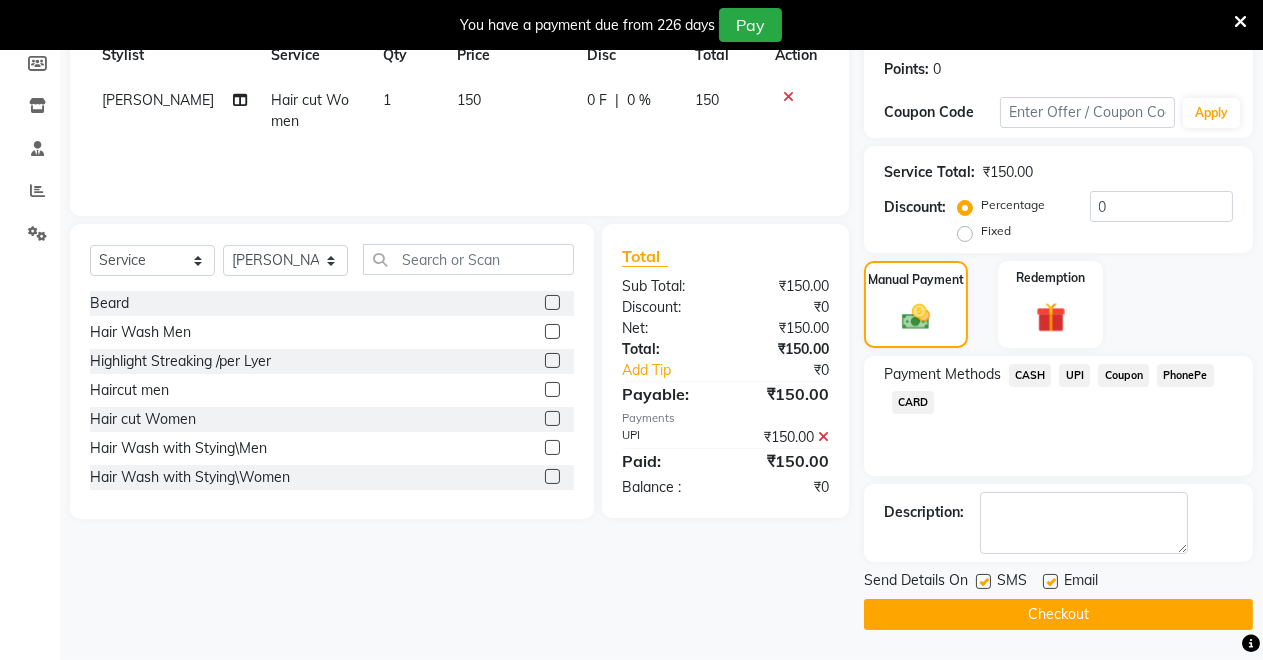 click on "Checkout" 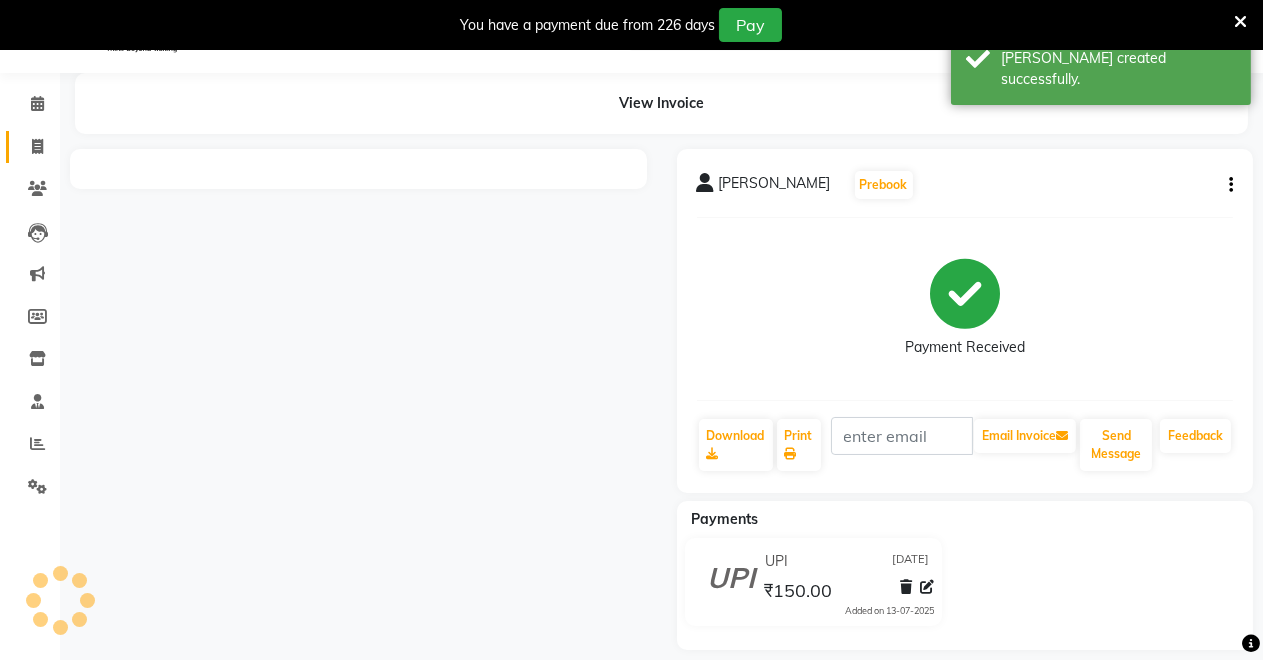 scroll, scrollTop: 68, scrollLeft: 0, axis: vertical 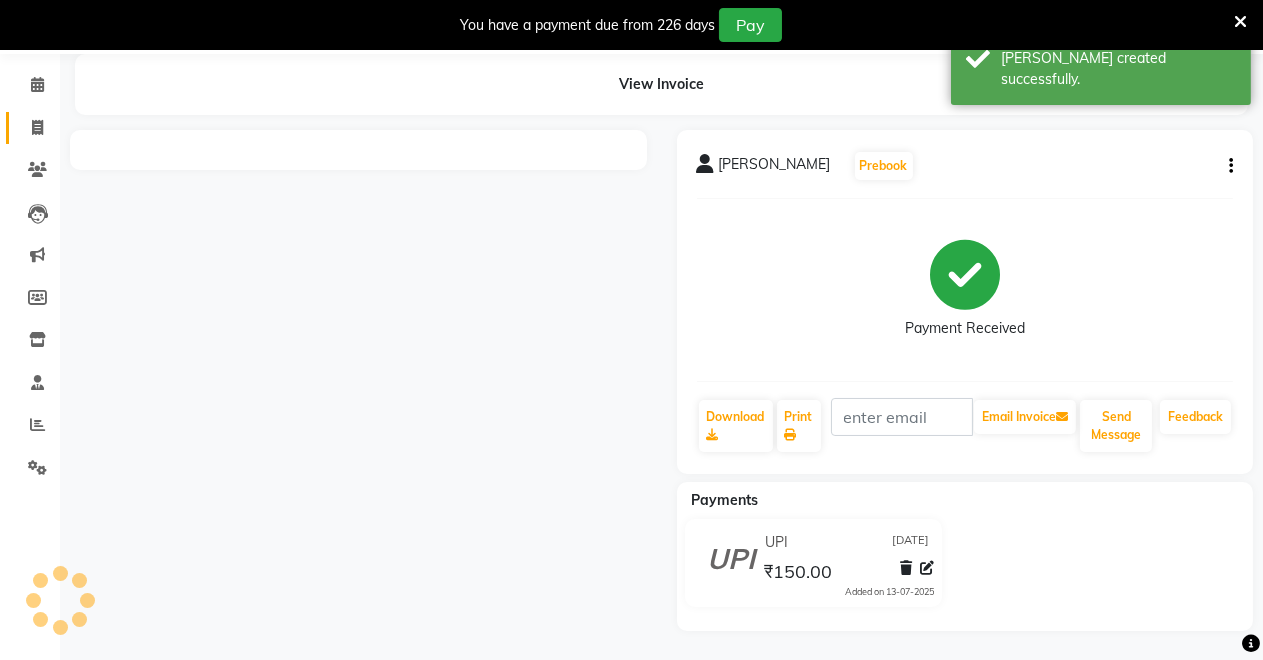 click 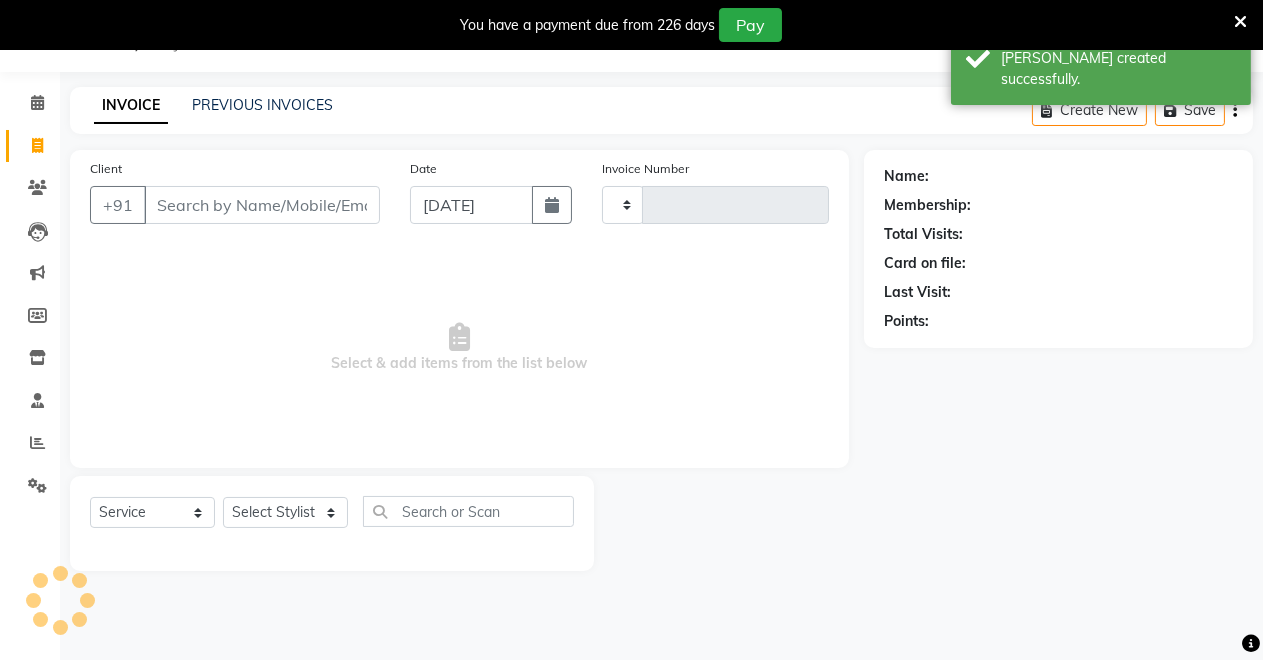 scroll, scrollTop: 49, scrollLeft: 0, axis: vertical 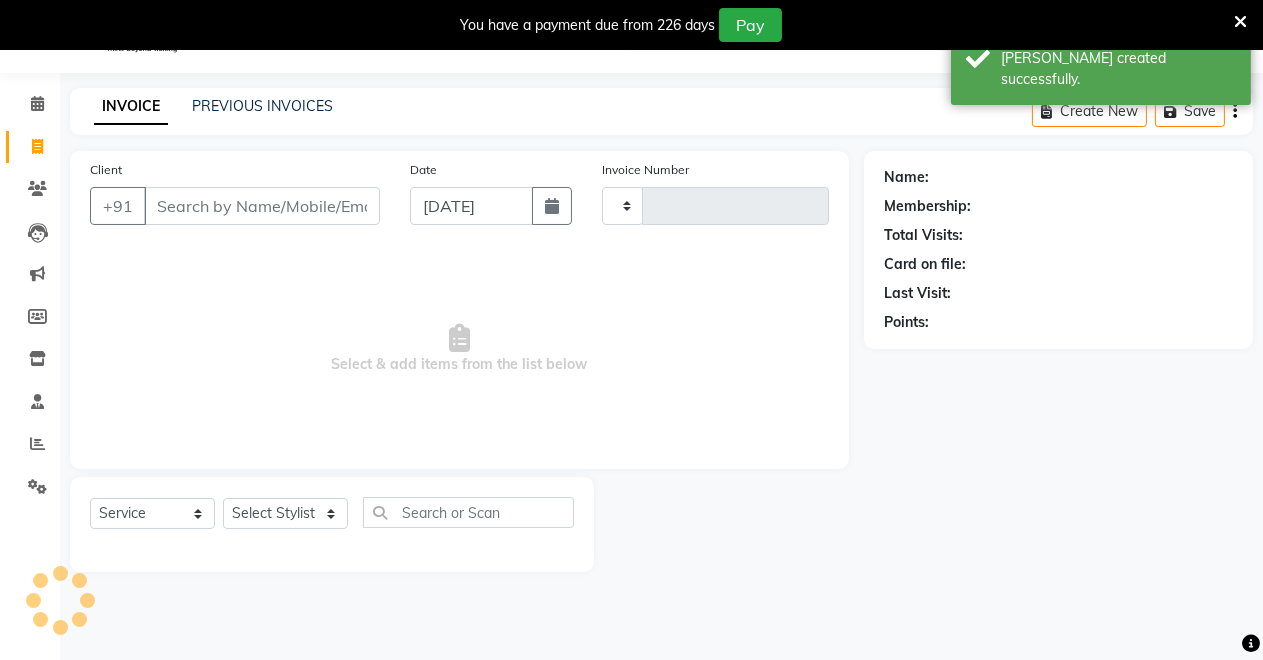 click on "Client" at bounding box center (262, 206) 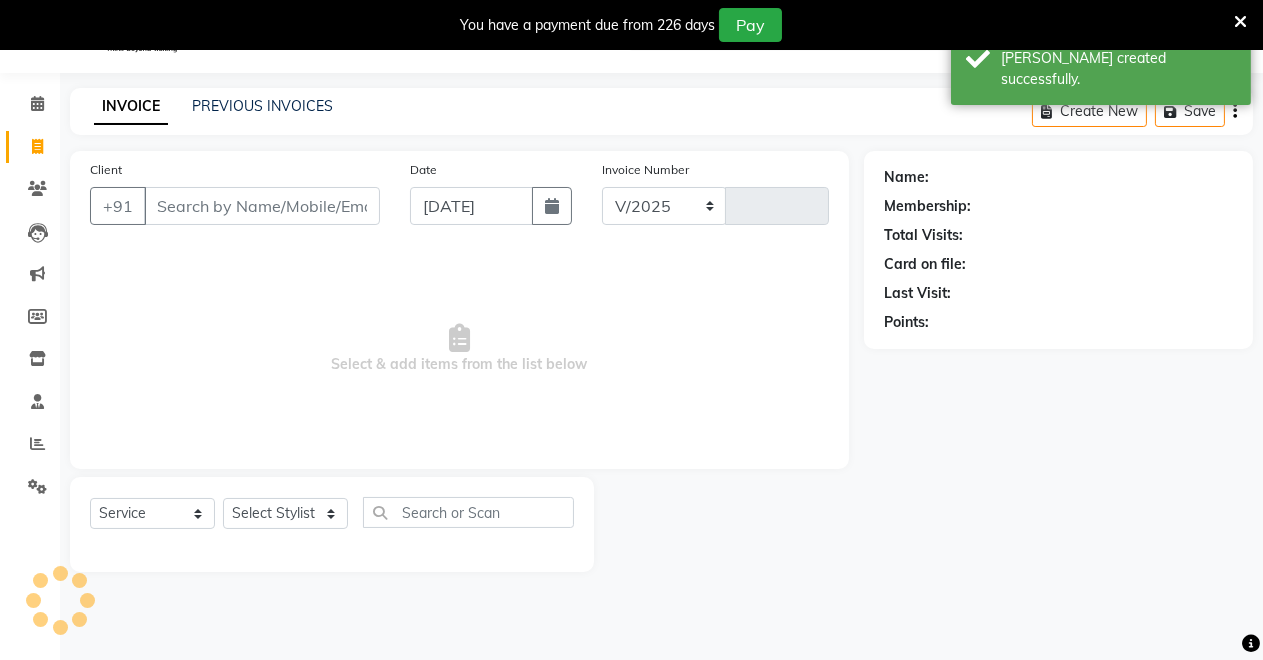 select on "7317" 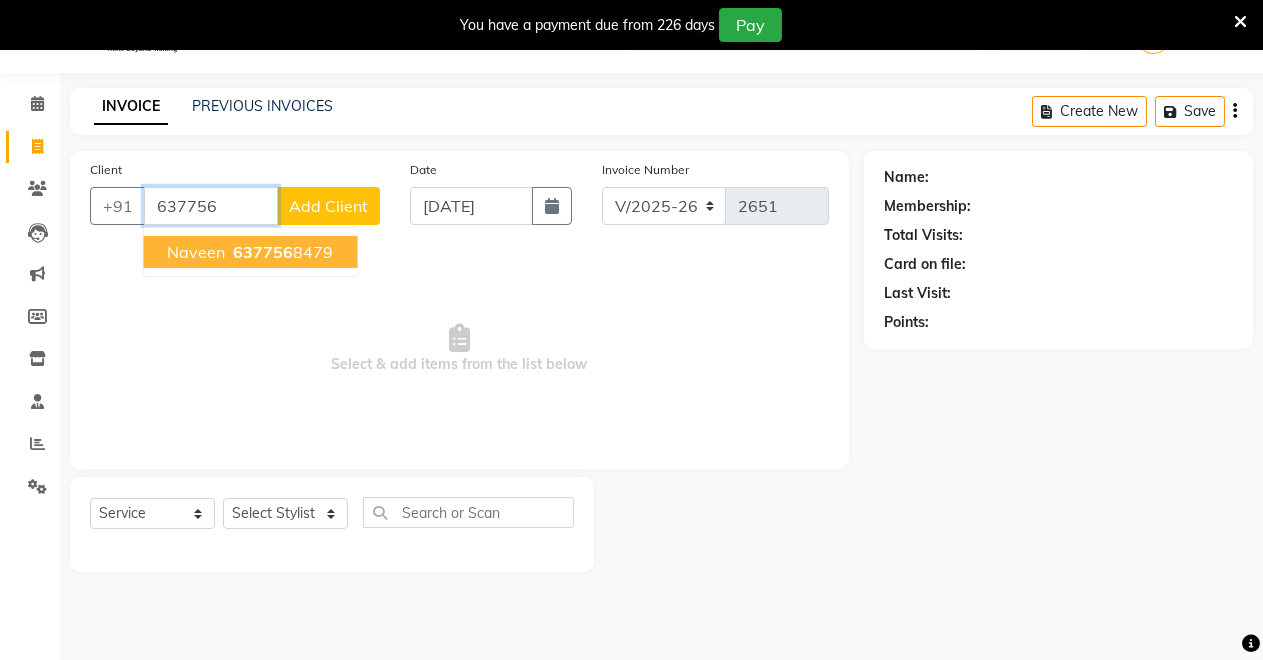 click on "Naveen   637756 8479" at bounding box center (250, 252) 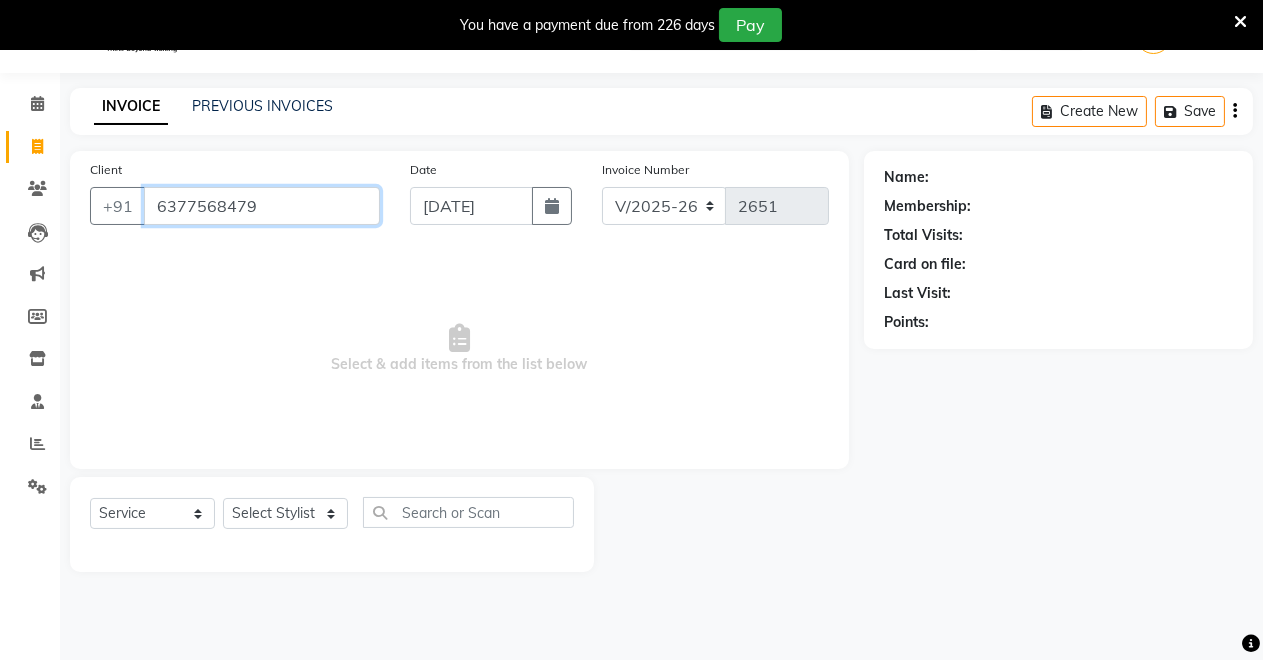 type on "6377568479" 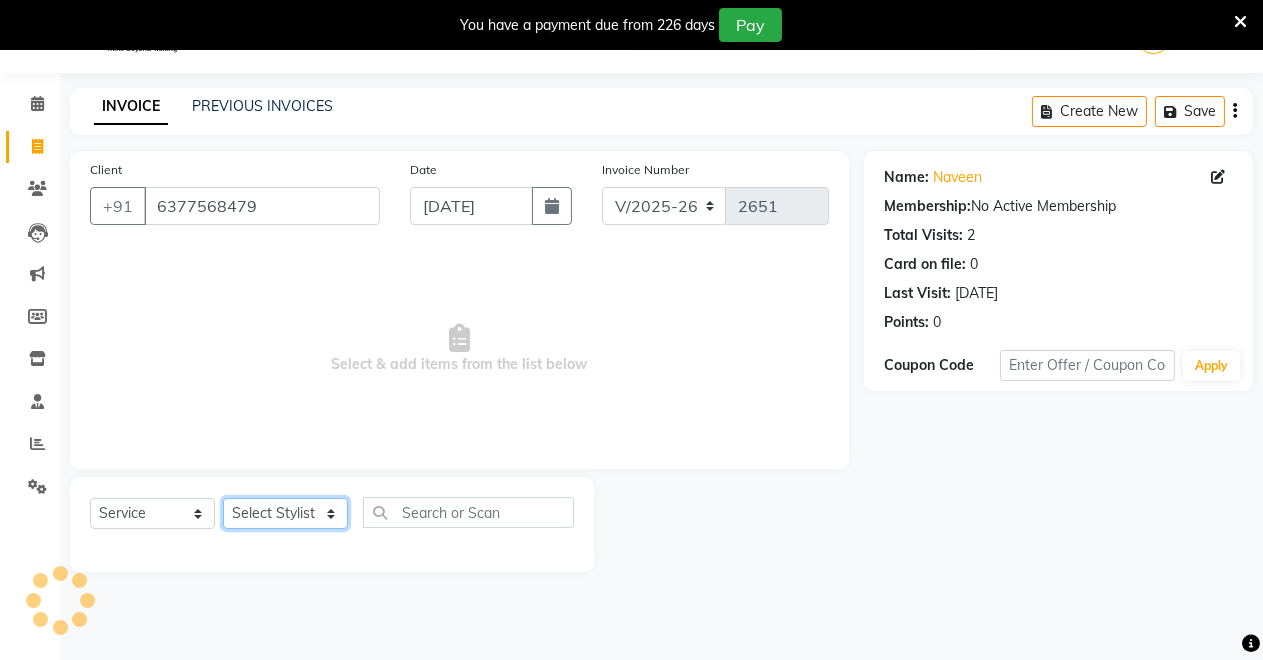 click on "Select Stylist [PERSON_NAME] [PERSON_NAME] [MEDICAL_DATA][PERSON_NAME] [PERSON_NAME] Verma" 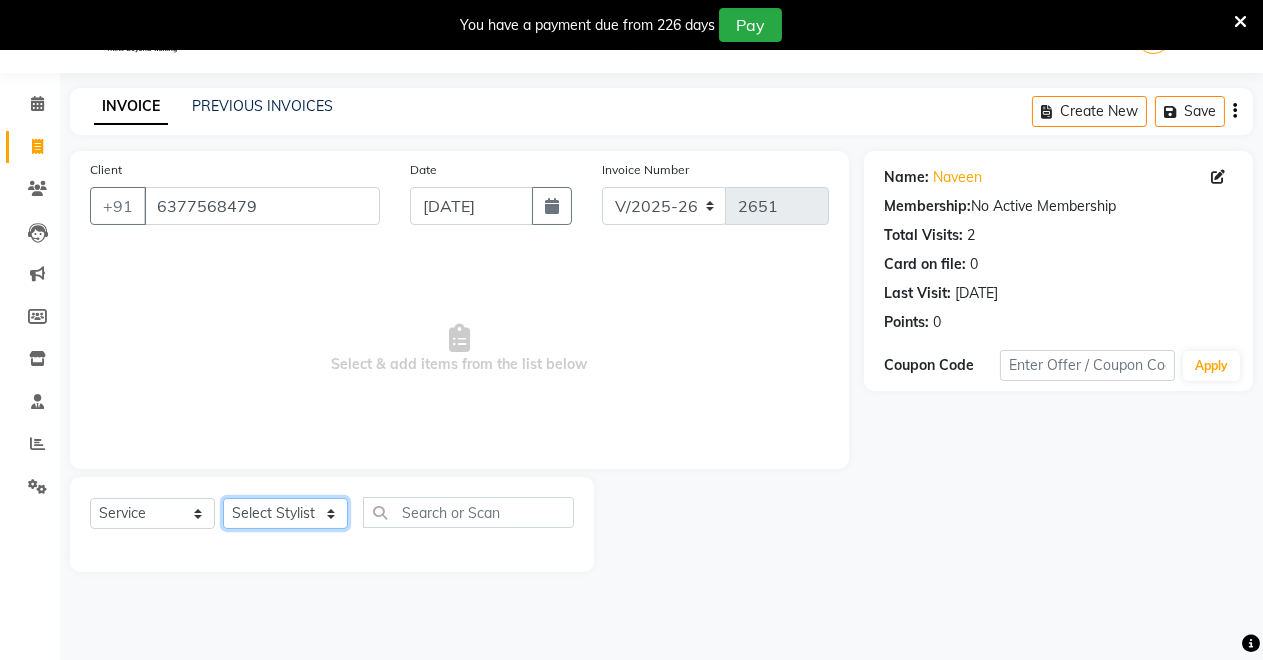 select on "84062" 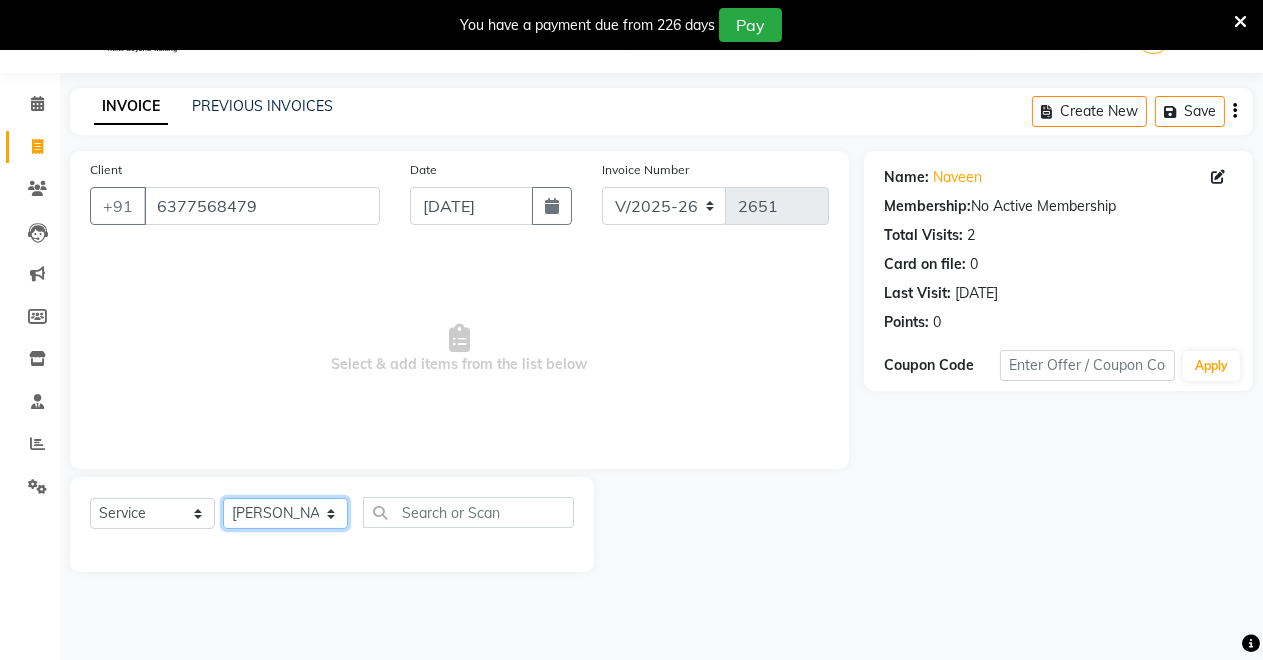 click on "Select Stylist [PERSON_NAME] [PERSON_NAME] [MEDICAL_DATA][PERSON_NAME] [PERSON_NAME] Verma" 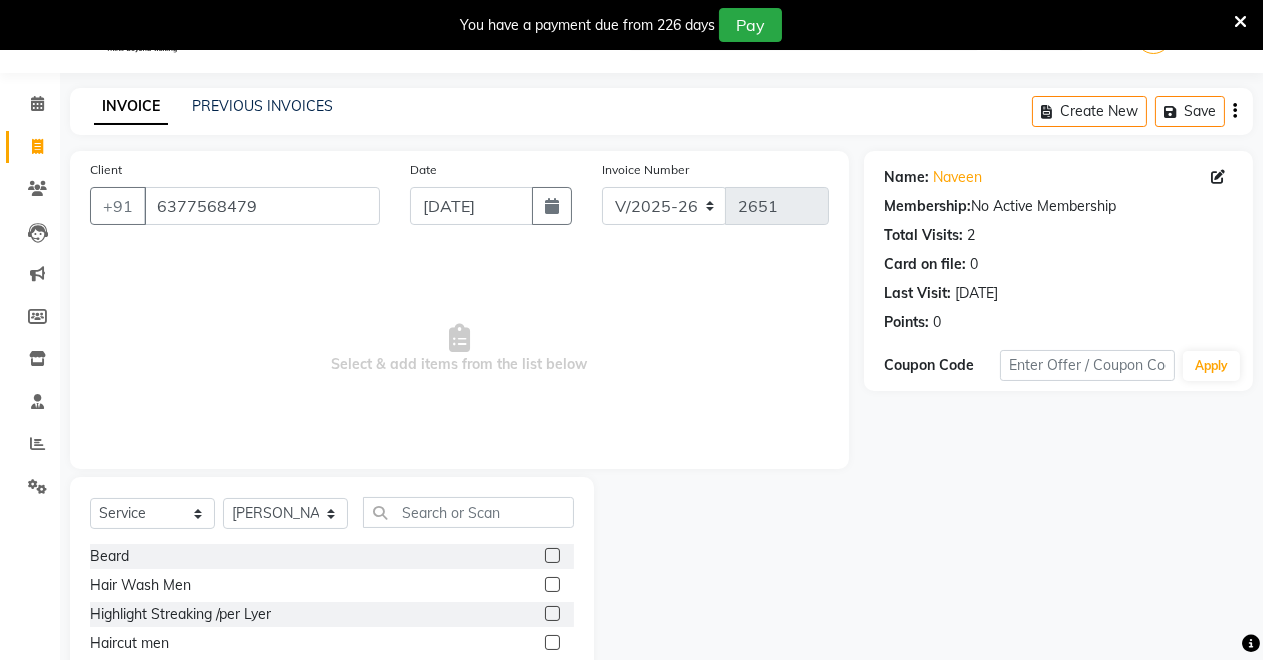 click 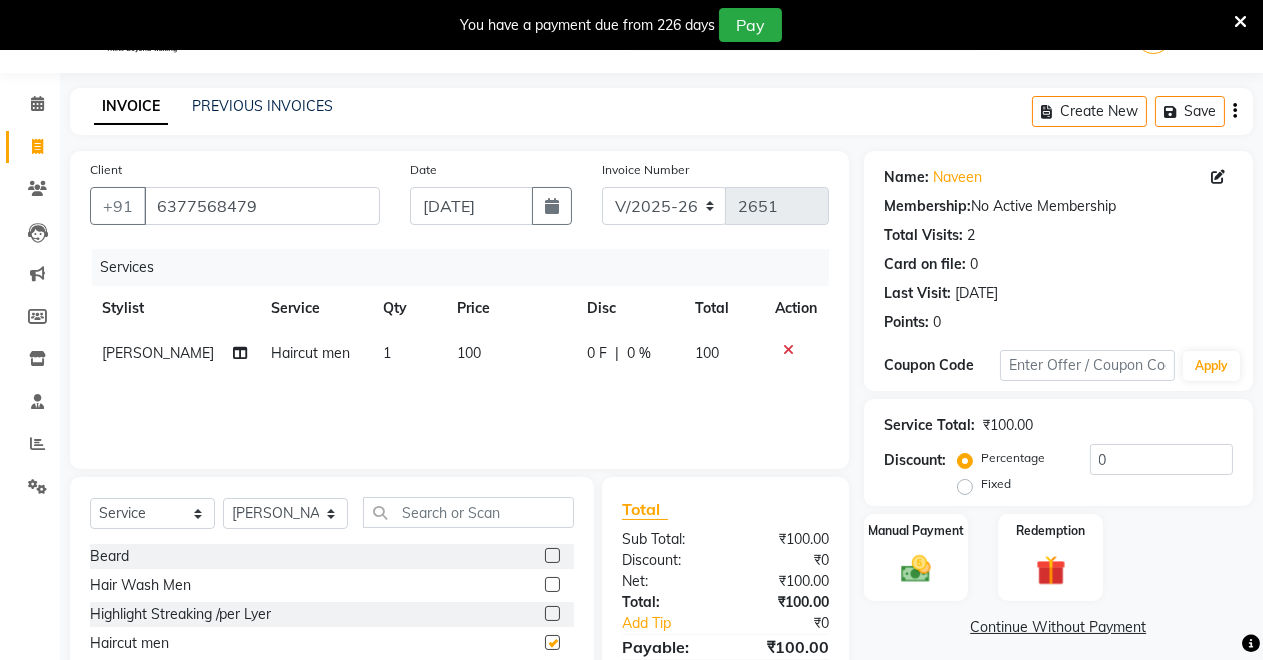 checkbox on "false" 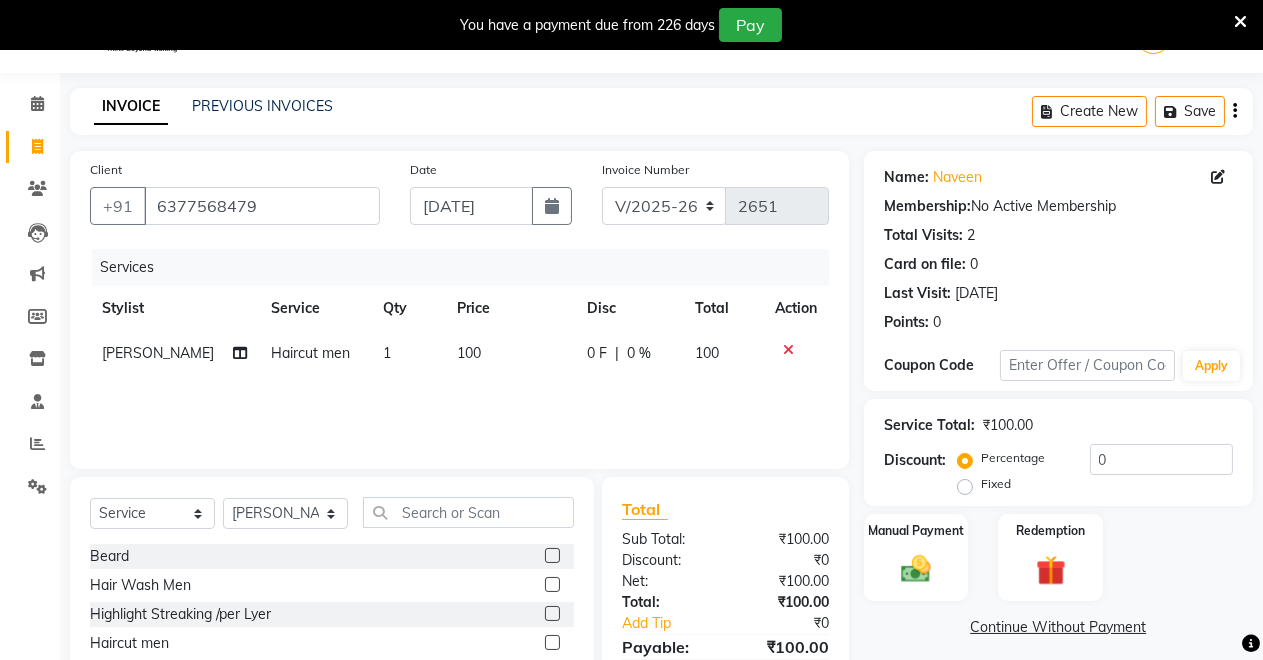 drag, startPoint x: 944, startPoint y: 561, endPoint x: 979, endPoint y: 523, distance: 51.662365 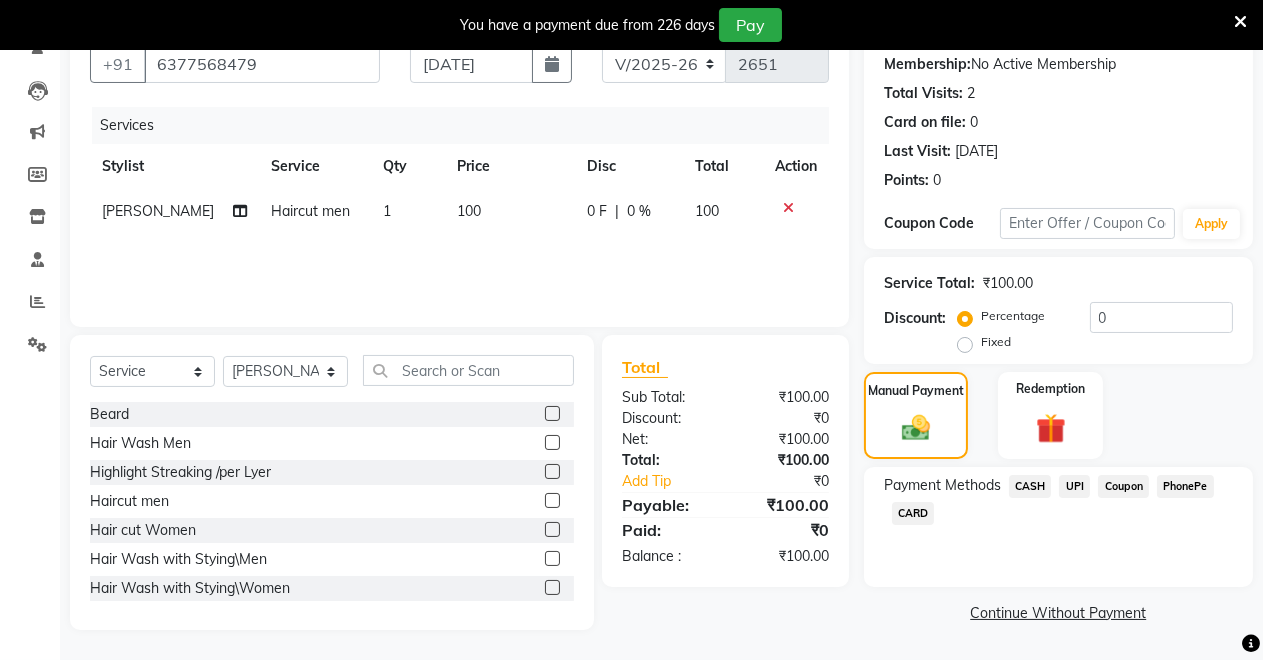 click on "UPI" 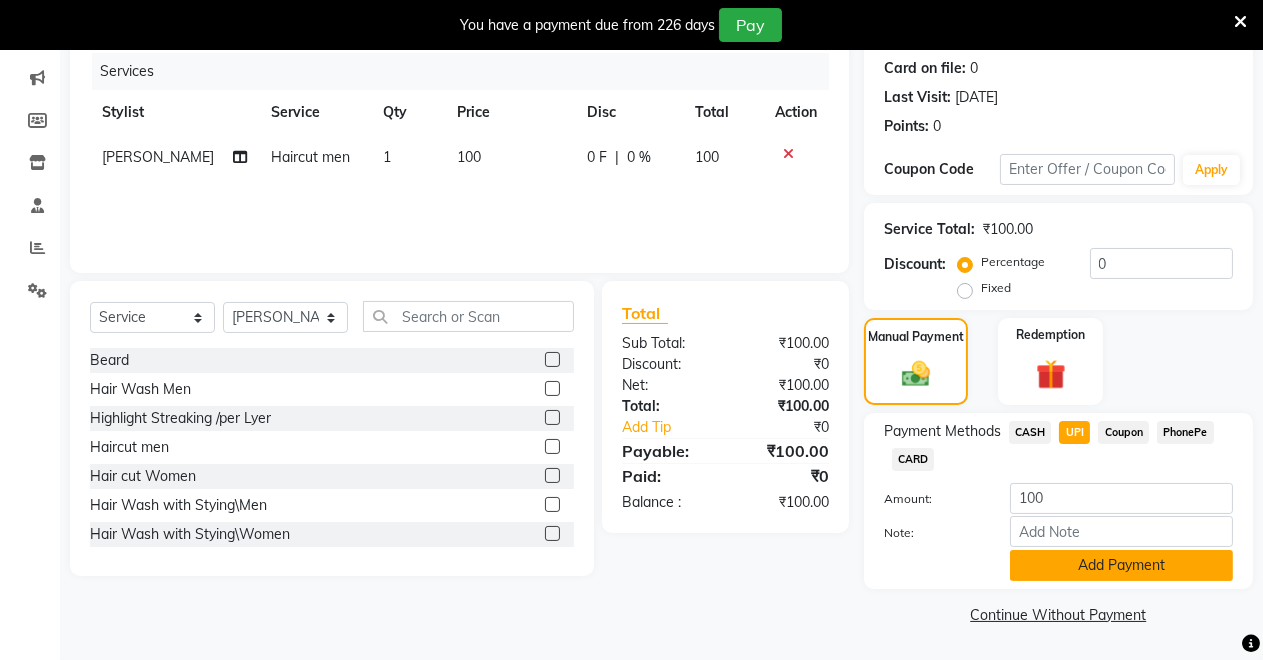 click on "Add Payment" 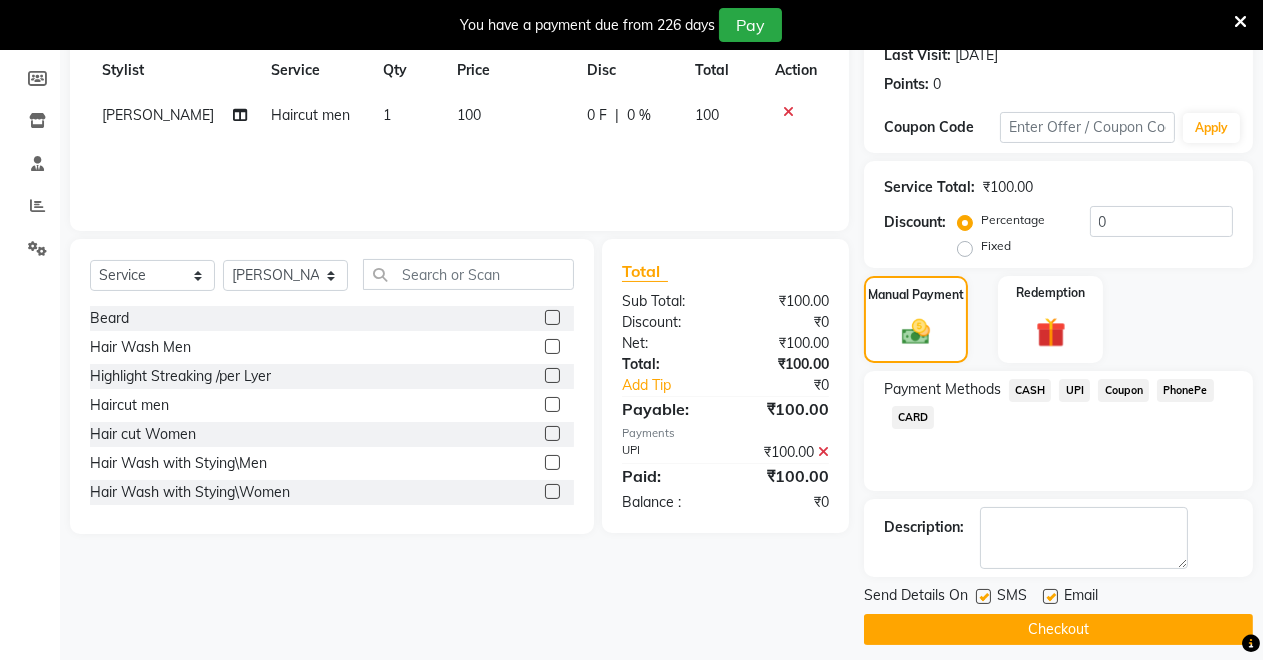 scroll, scrollTop: 302, scrollLeft: 0, axis: vertical 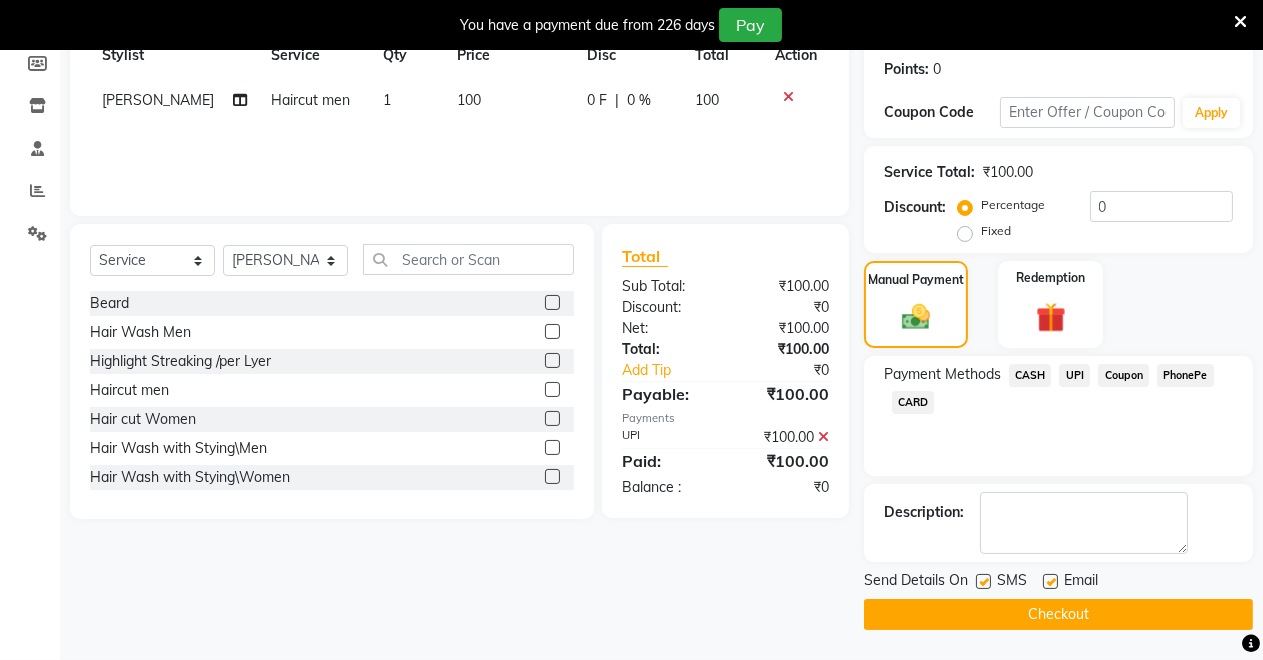 click on "Checkout" 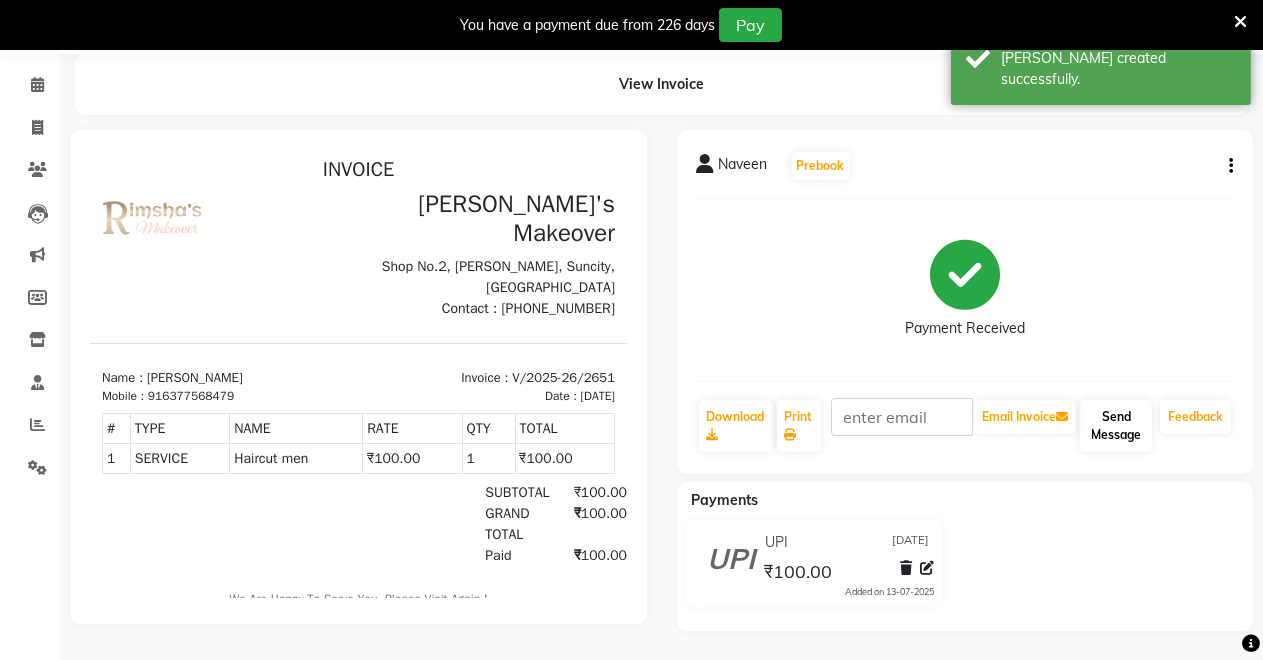 scroll, scrollTop: 79, scrollLeft: 0, axis: vertical 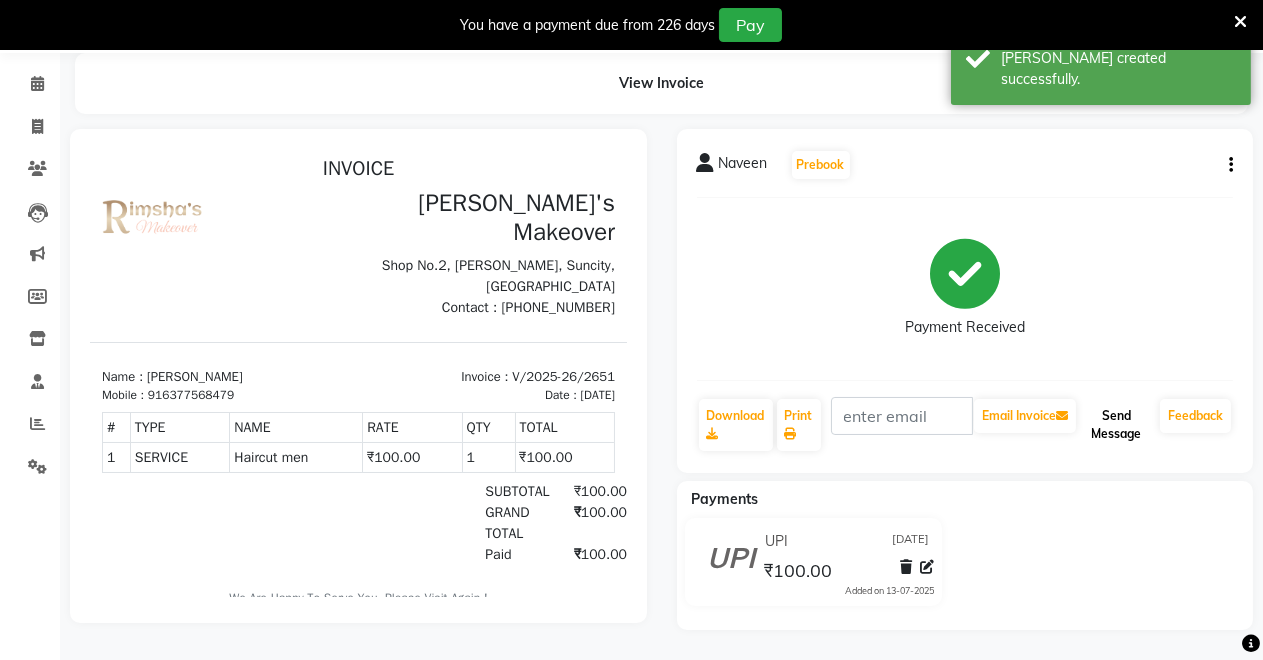 click on "Send Message" 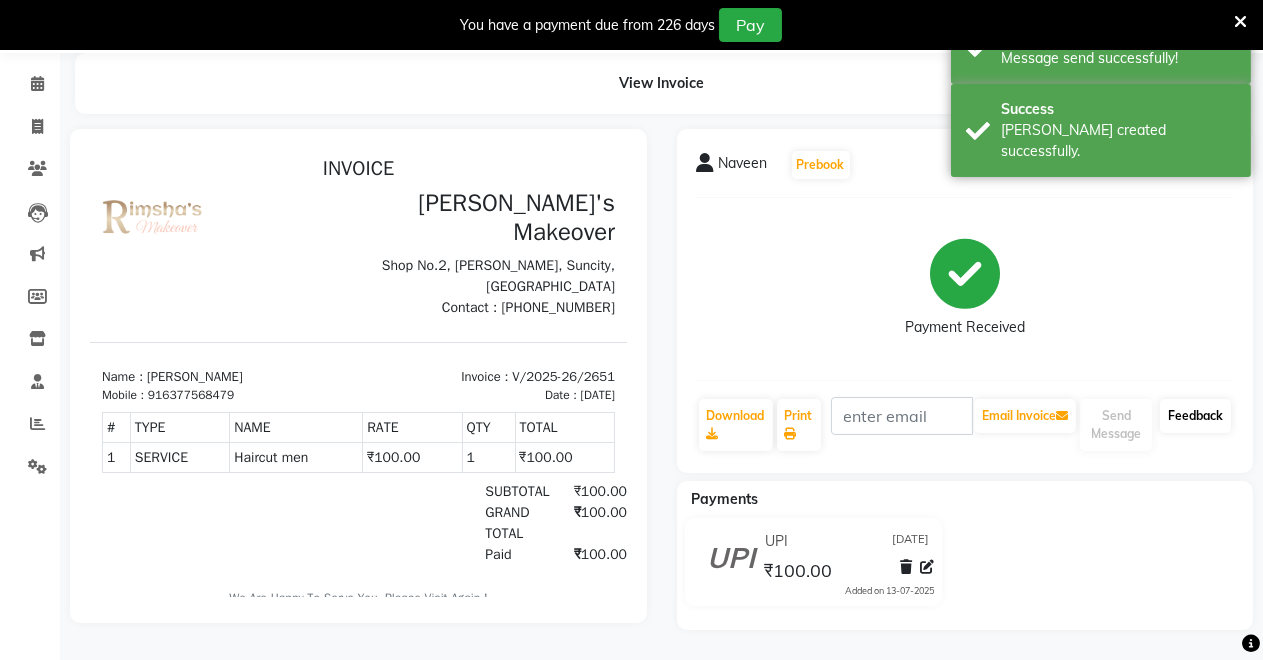 drag, startPoint x: 1159, startPoint y: 402, endPoint x: 1182, endPoint y: 402, distance: 23 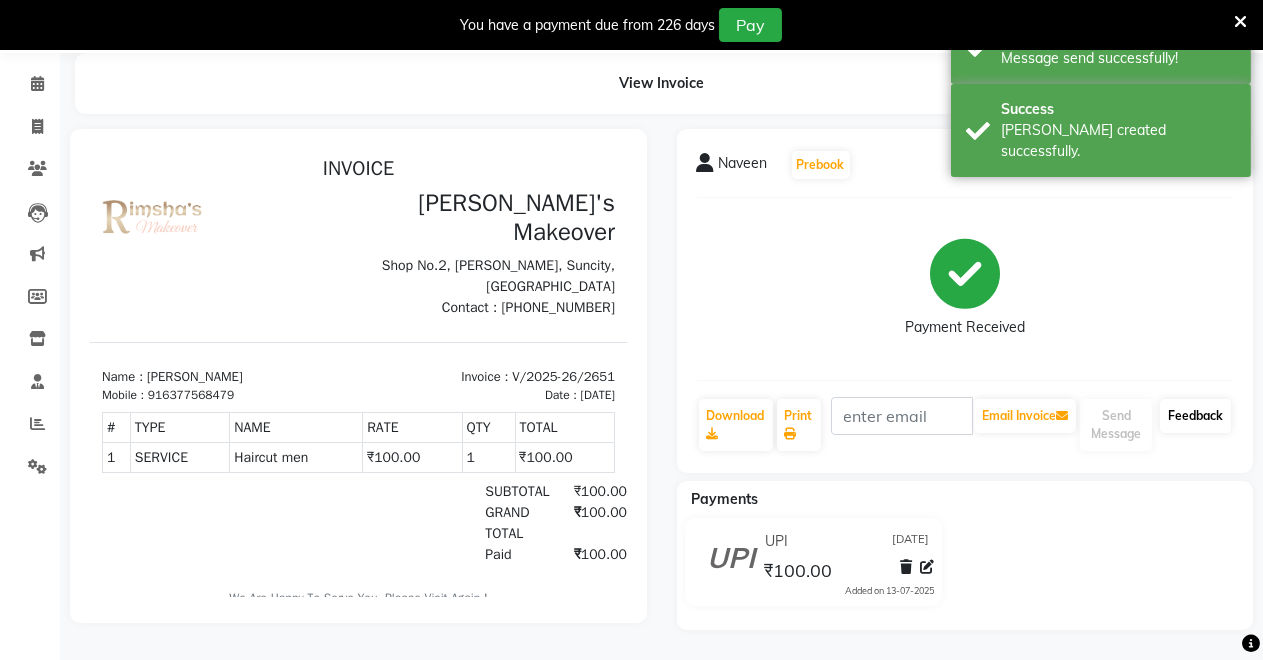 click on "Feedback" 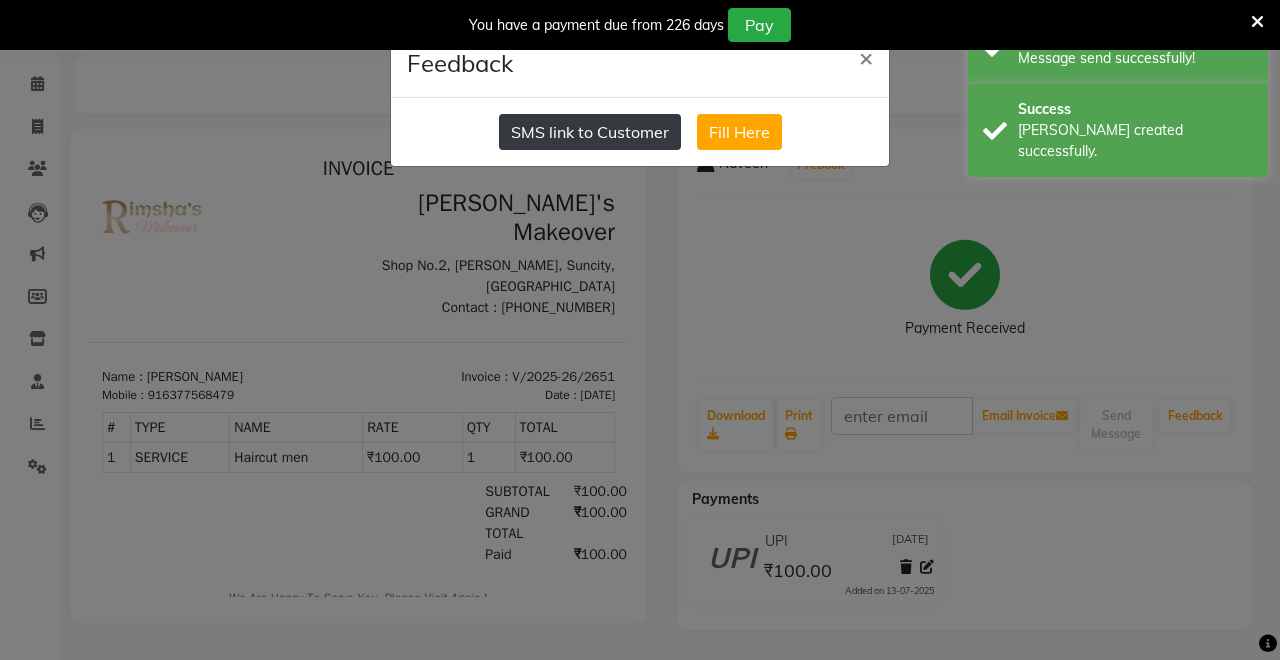 click on "SMS link to Customer" 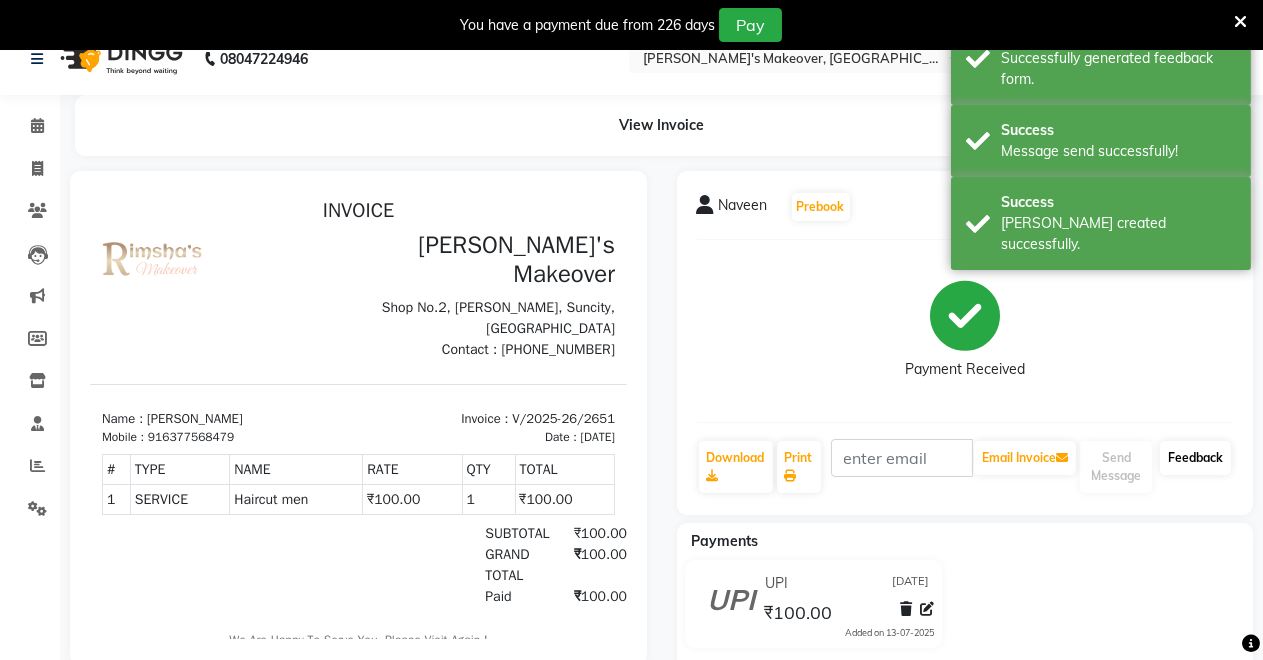 scroll, scrollTop: 0, scrollLeft: 0, axis: both 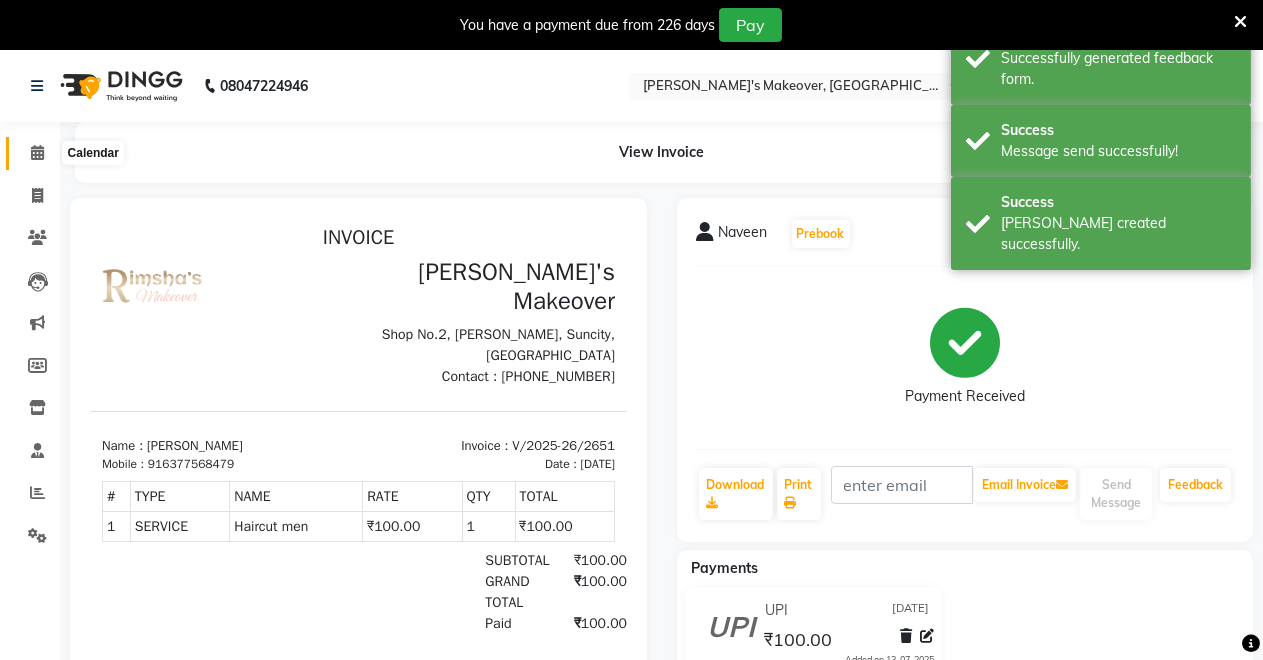 click 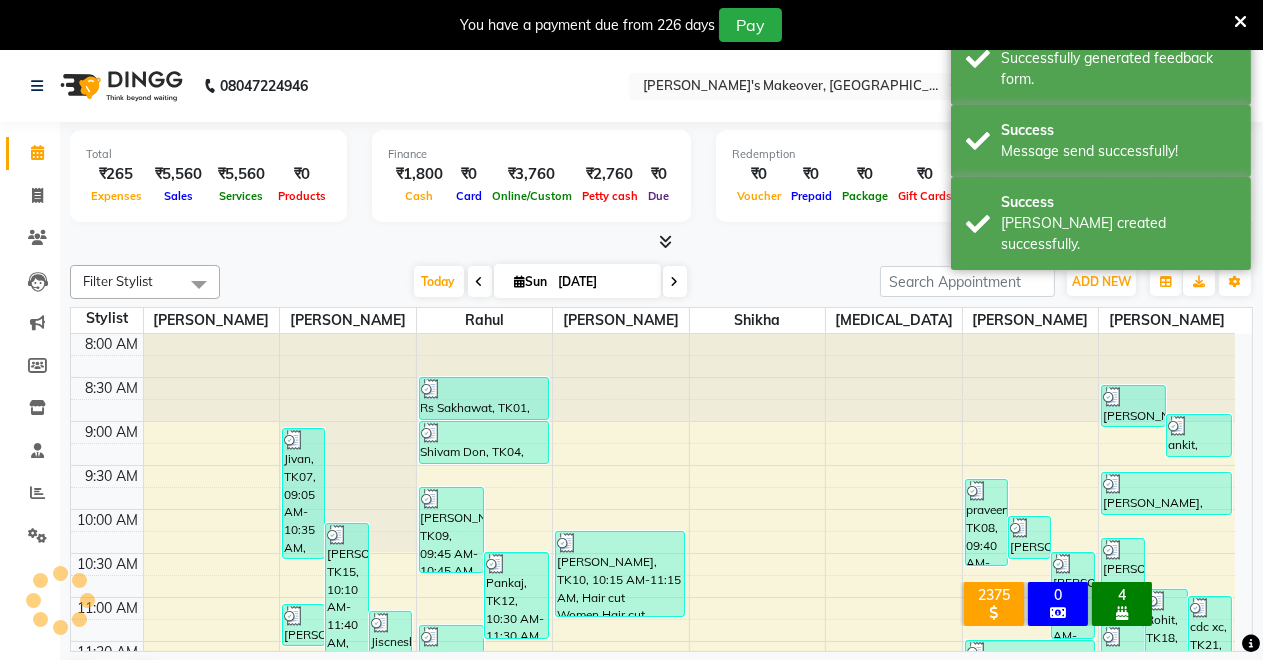 scroll, scrollTop: 869, scrollLeft: 0, axis: vertical 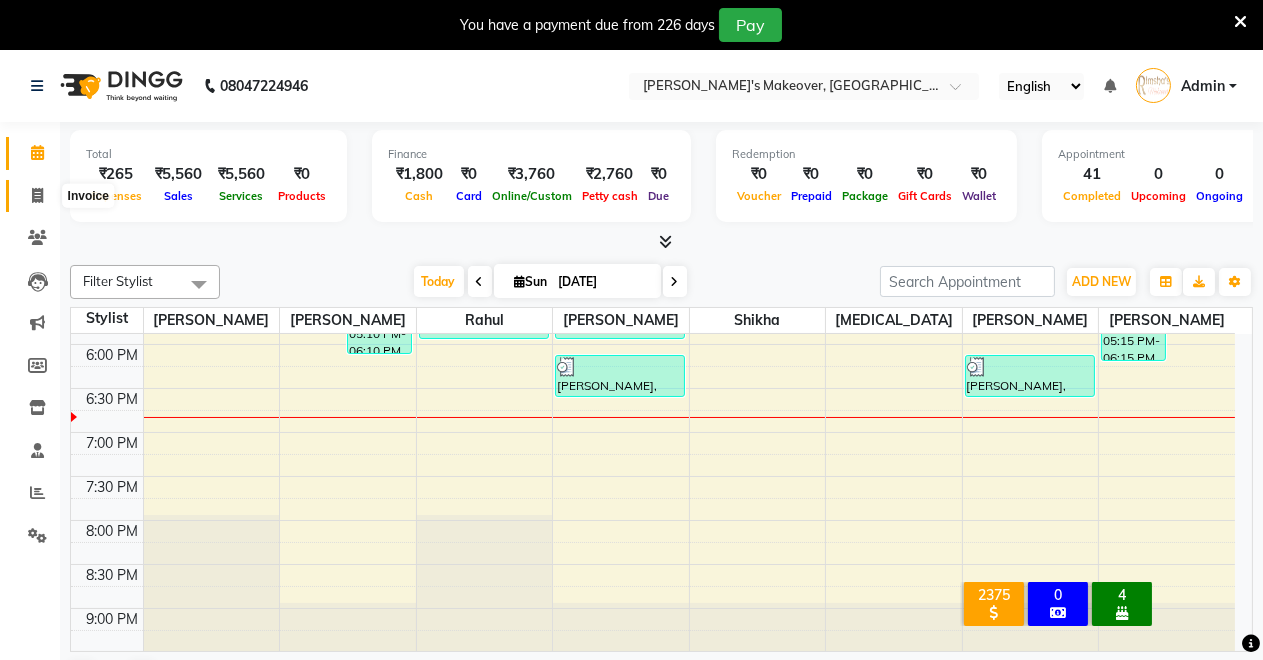 click 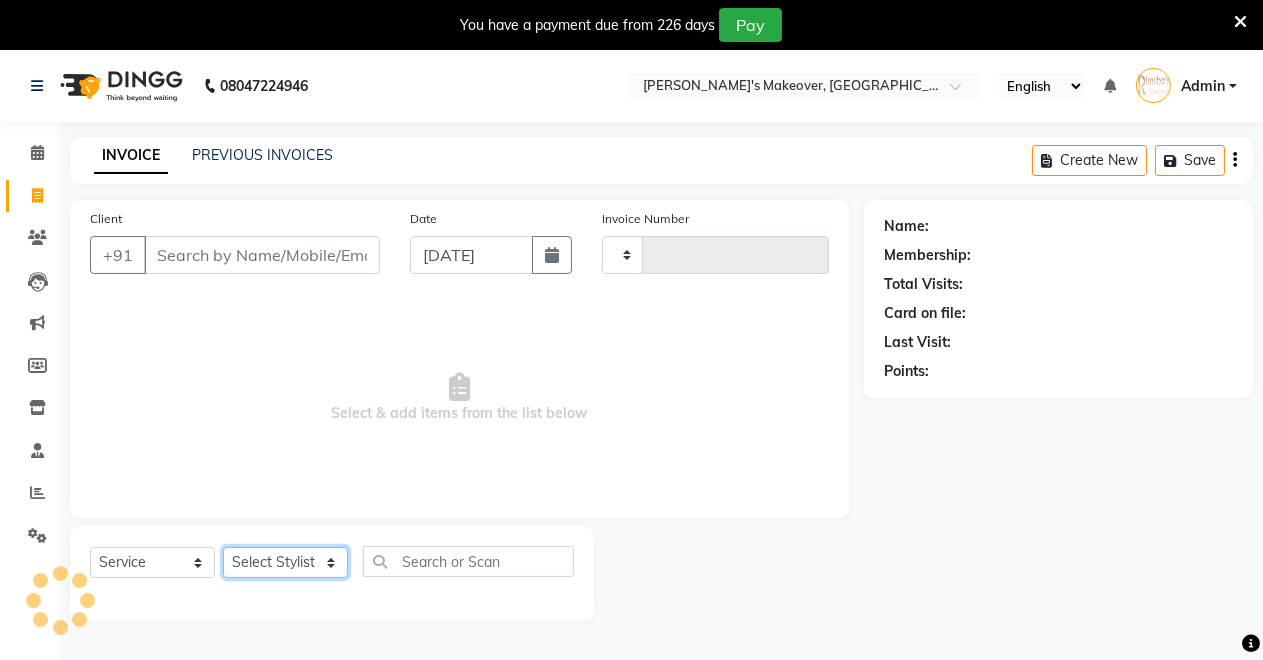 click on "Select Stylist" 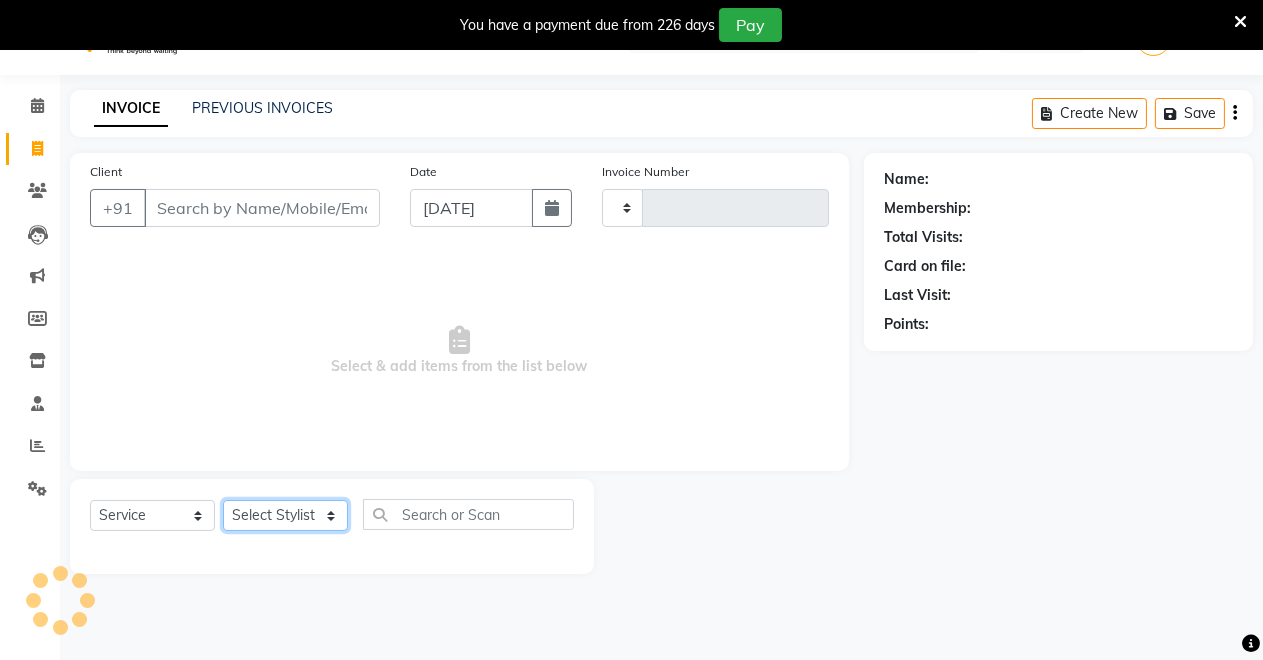 scroll, scrollTop: 49, scrollLeft: 0, axis: vertical 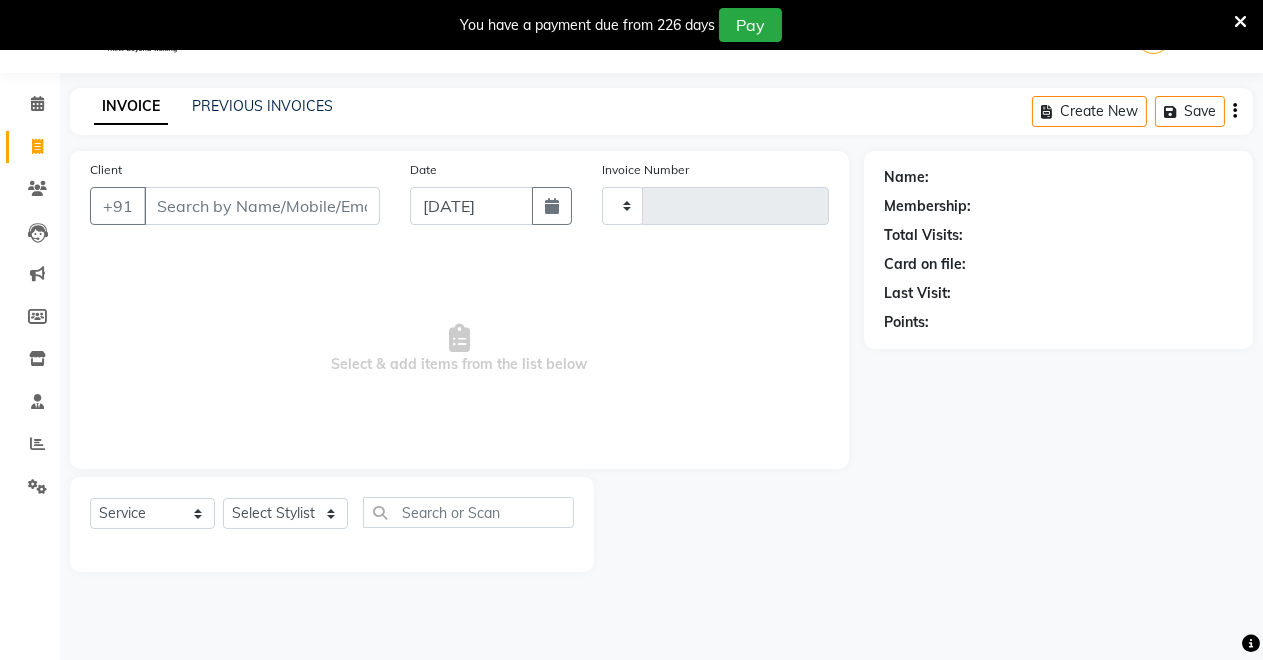 click on "Select & add items from the list below" at bounding box center [459, 349] 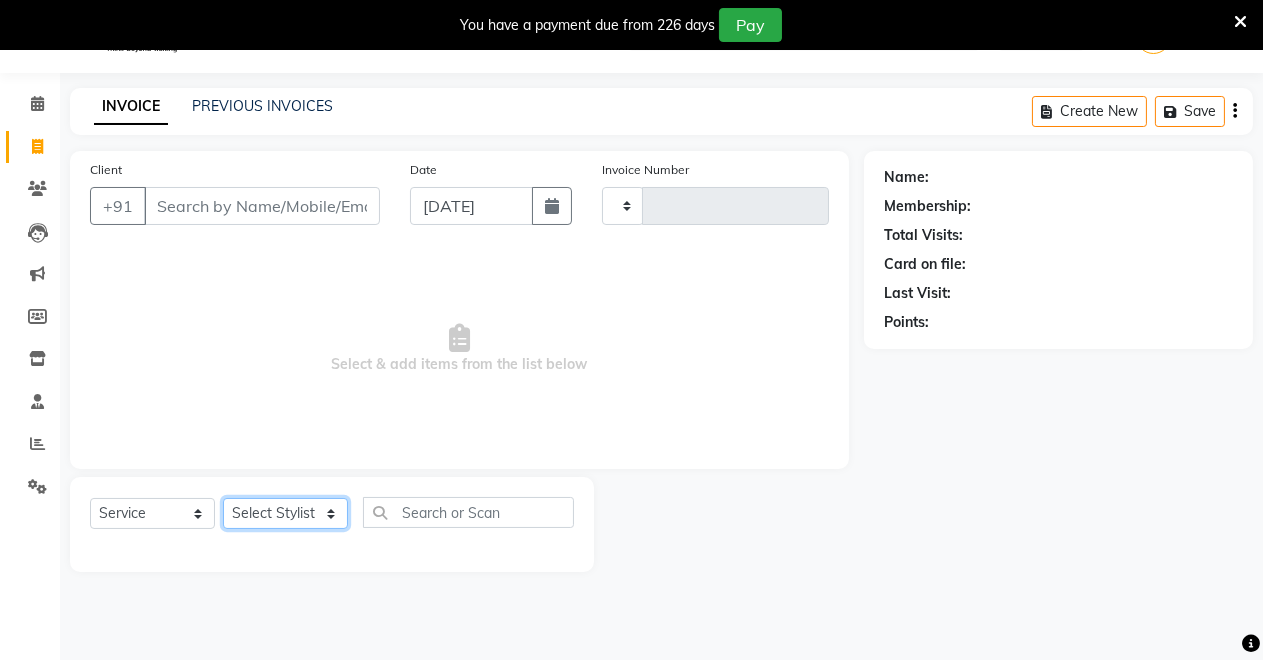 click on "Select Stylist" 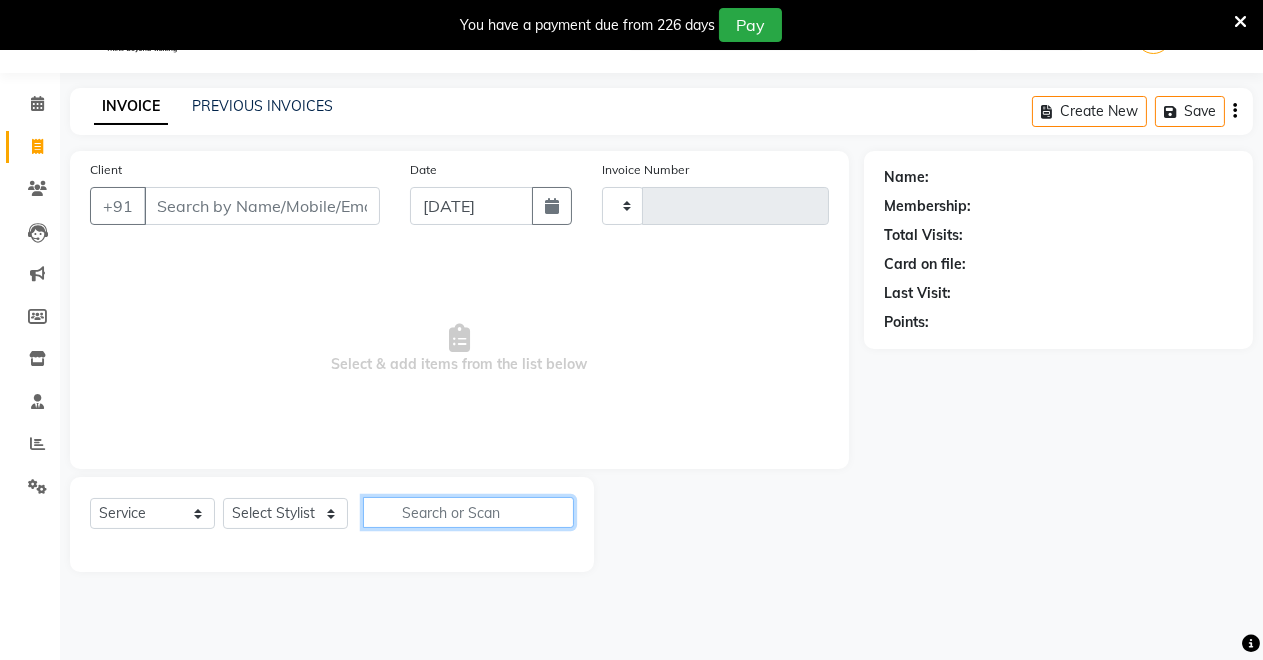 click 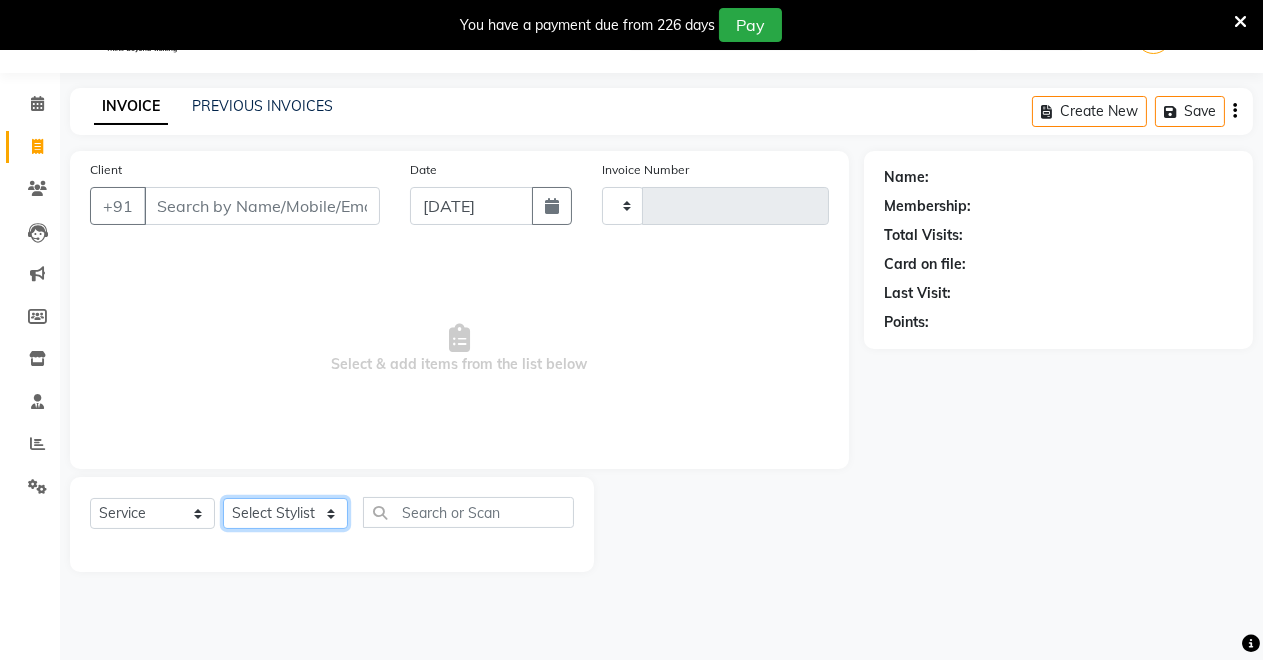 click on "Select Stylist" 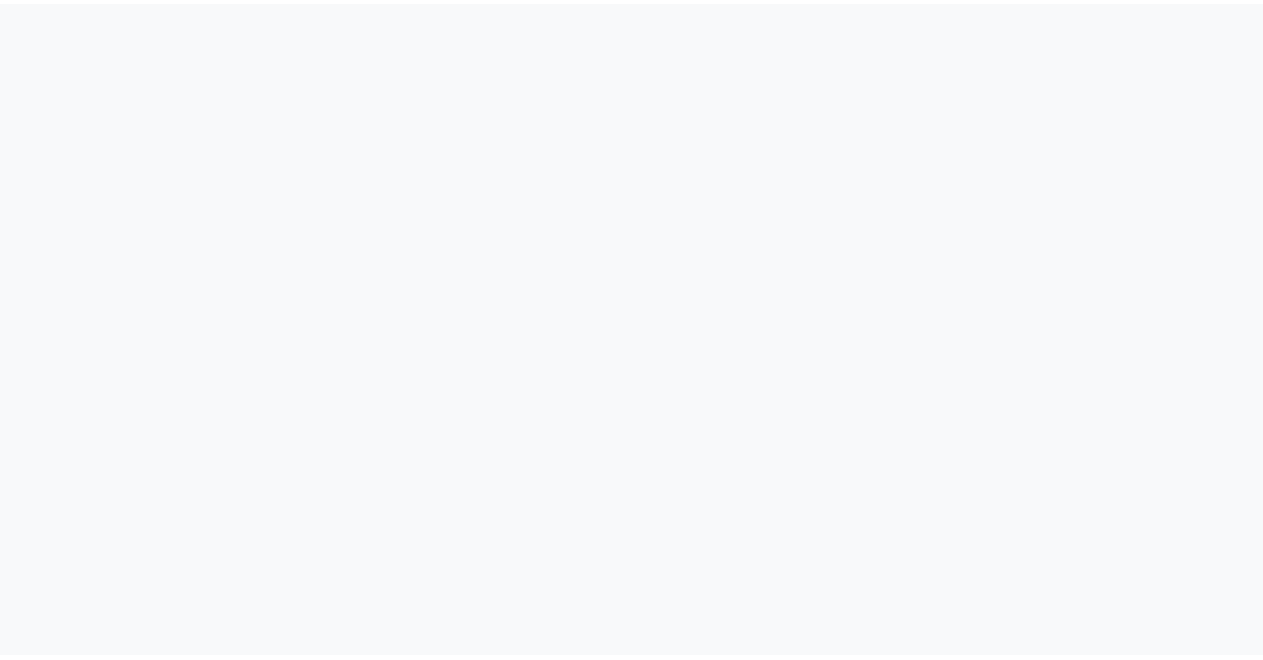 scroll, scrollTop: 0, scrollLeft: 0, axis: both 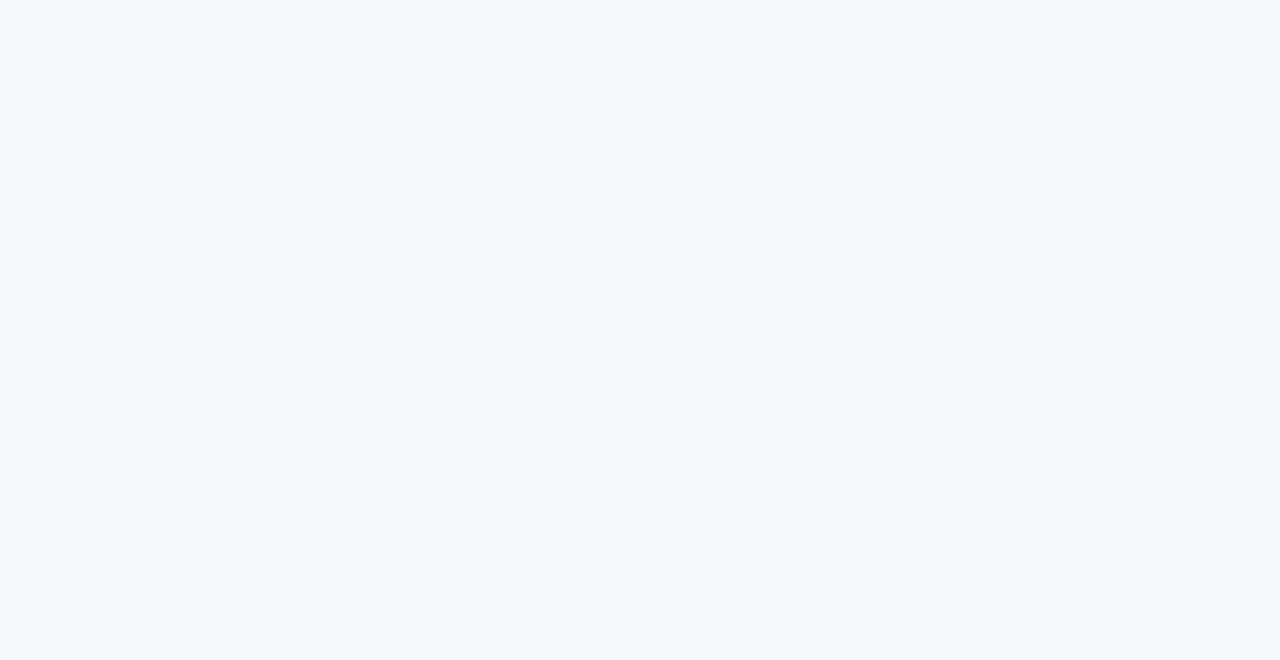 select on "service" 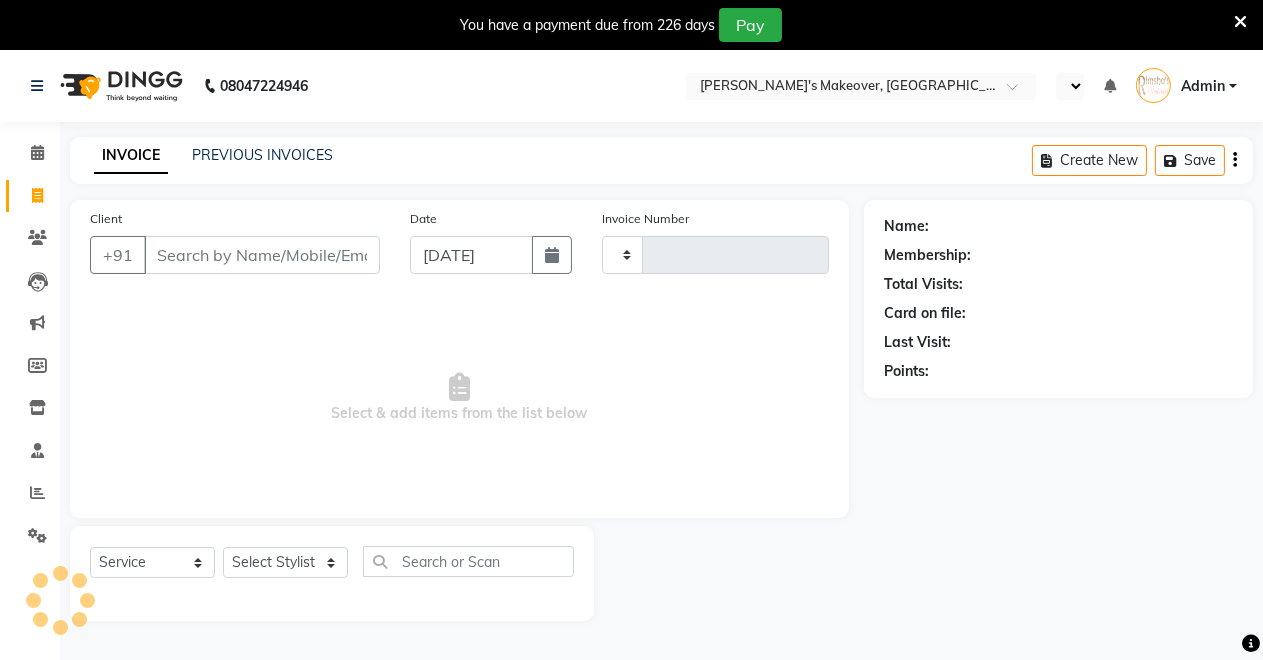 select on "en" 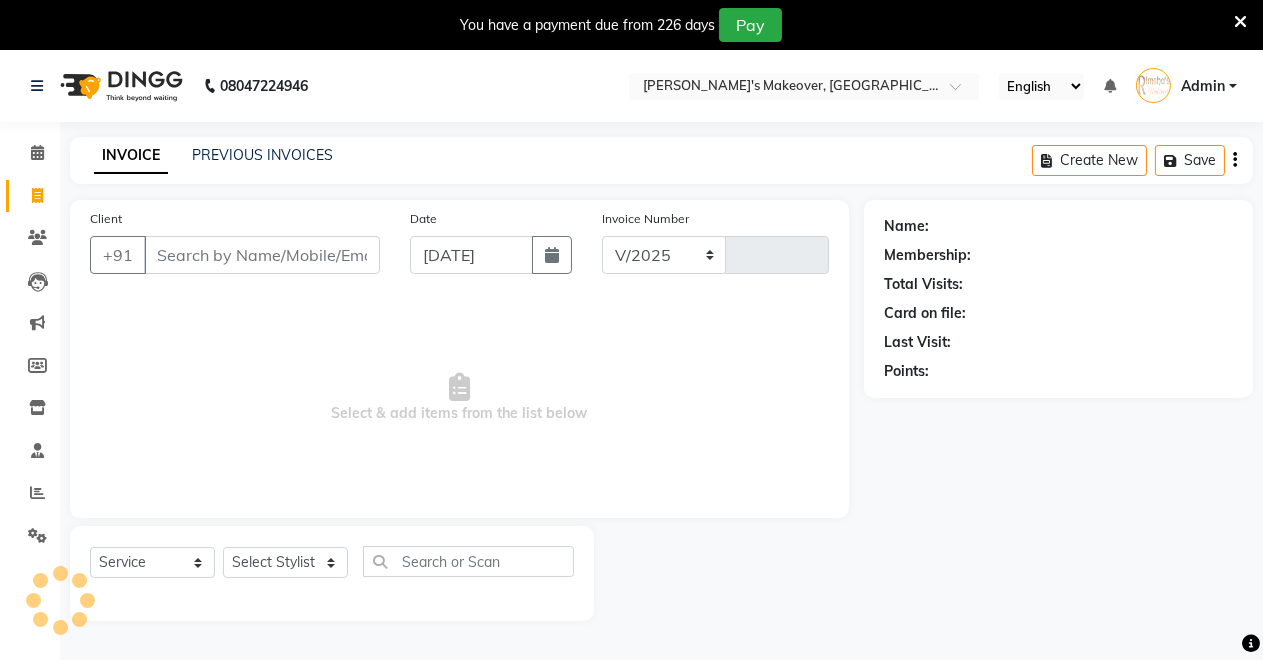 select on "7317" 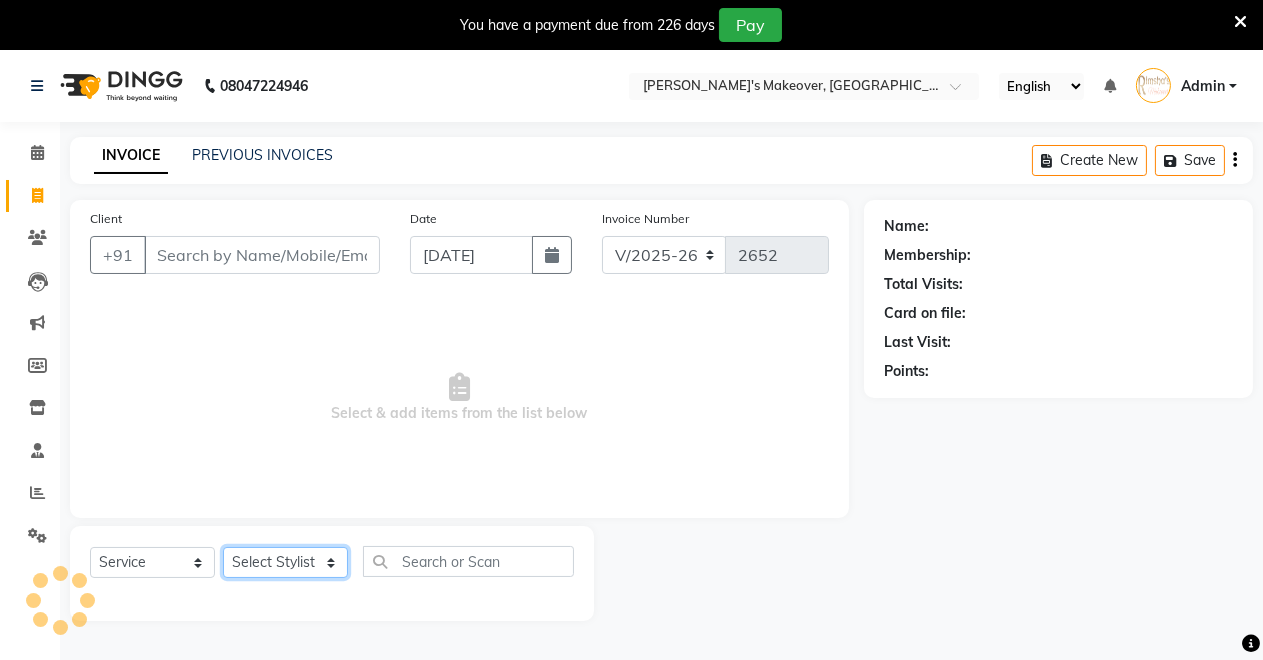 click on "Select Stylist" 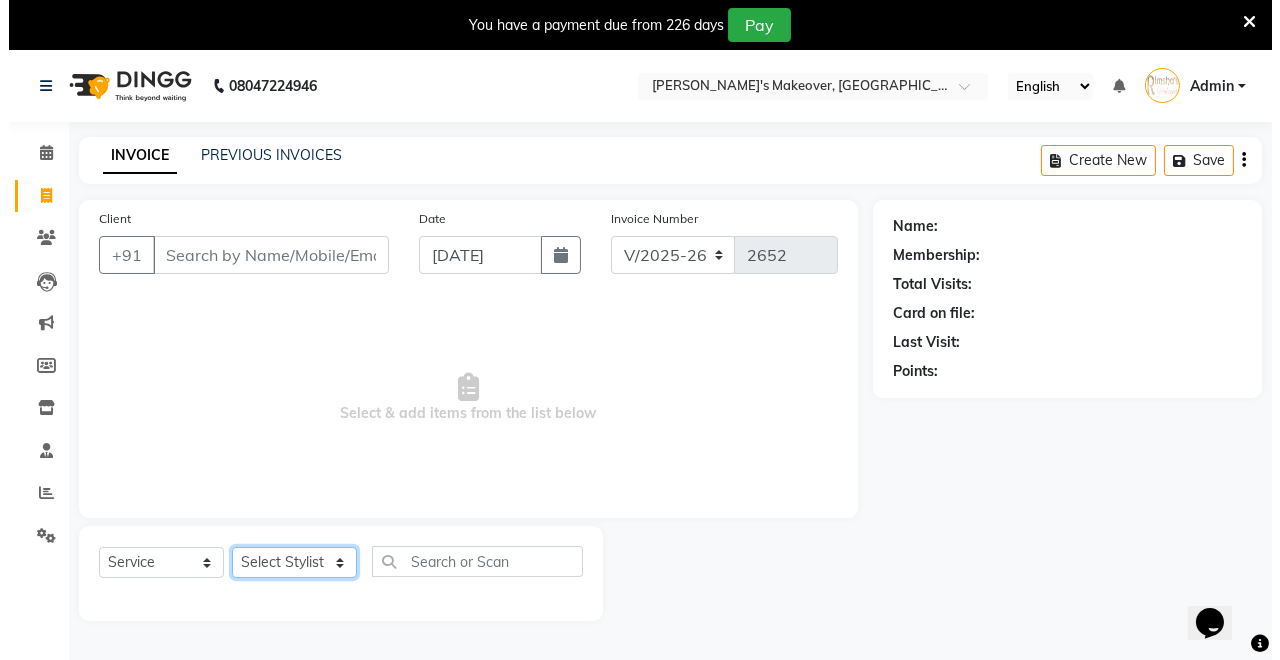 scroll, scrollTop: 0, scrollLeft: 0, axis: both 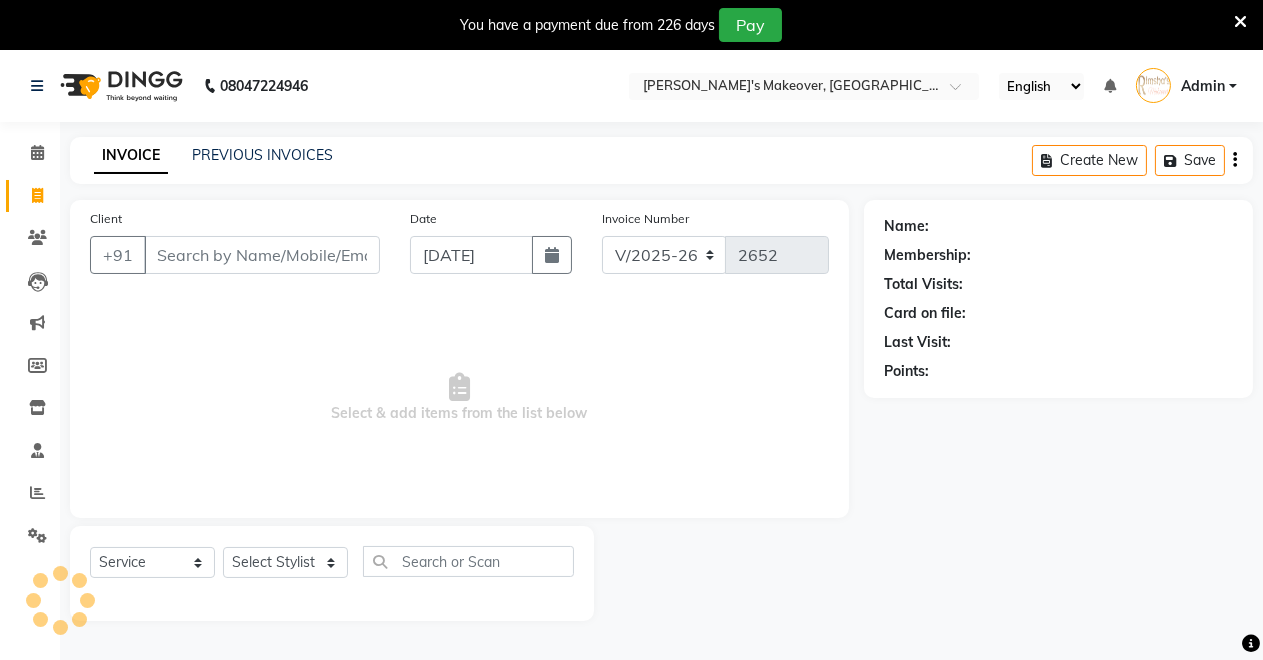 drag, startPoint x: 288, startPoint y: 594, endPoint x: 282, endPoint y: 578, distance: 17.088007 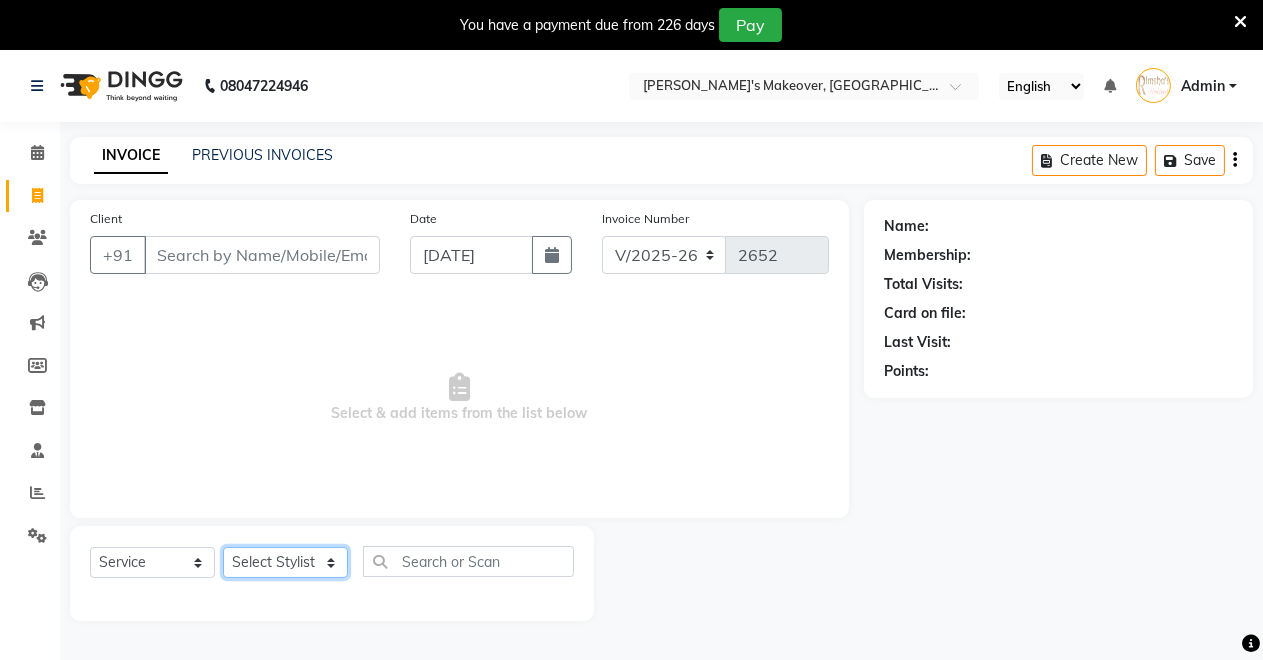 click on "Select Stylist [PERSON_NAME] [PERSON_NAME] [MEDICAL_DATA][PERSON_NAME] [PERSON_NAME] Verma" 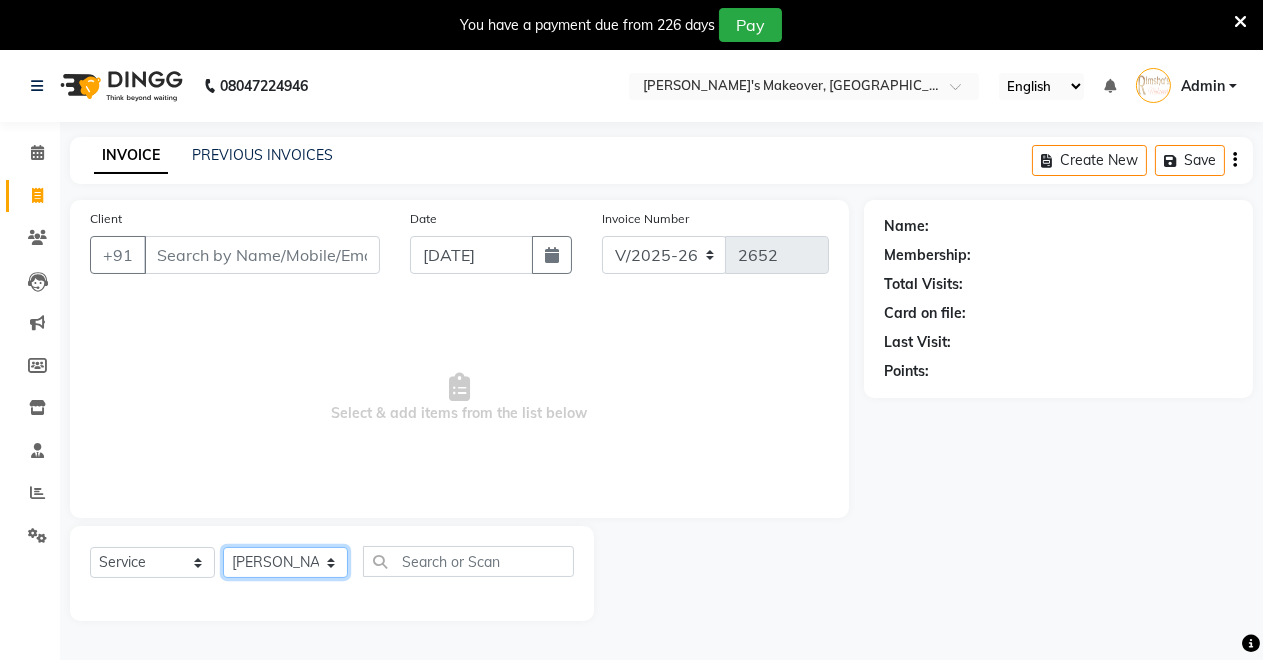 click on "Select Stylist [PERSON_NAME] [PERSON_NAME] [MEDICAL_DATA][PERSON_NAME] [PERSON_NAME] Verma" 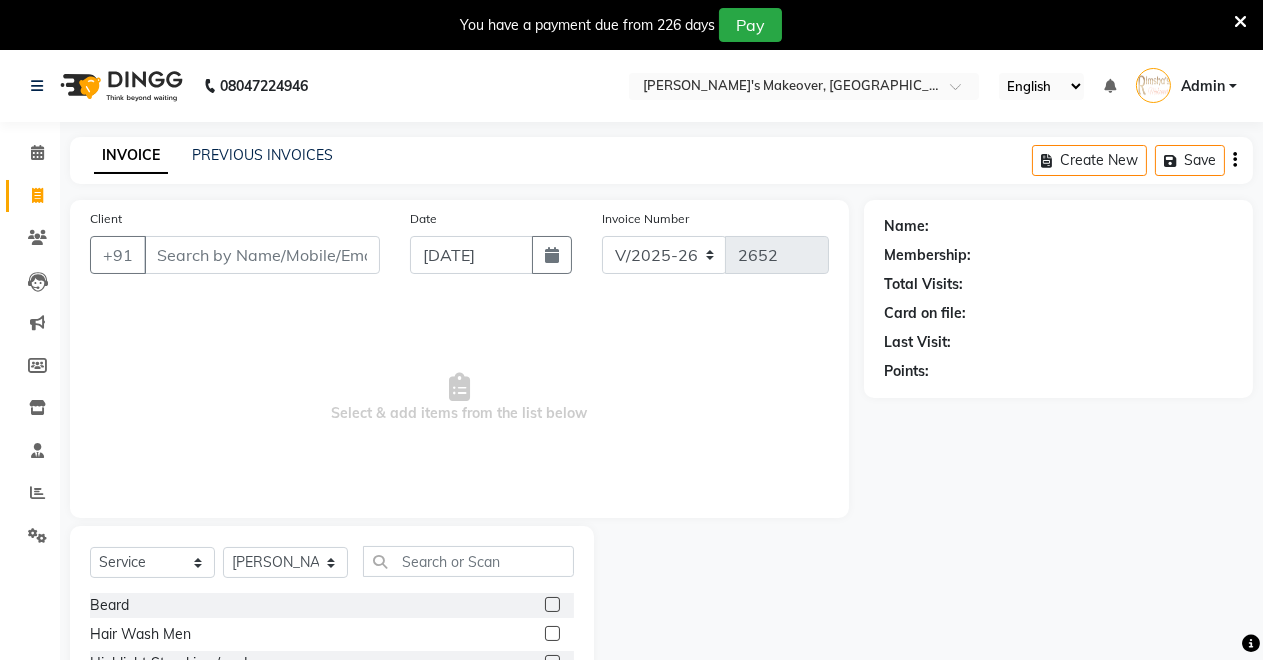 click 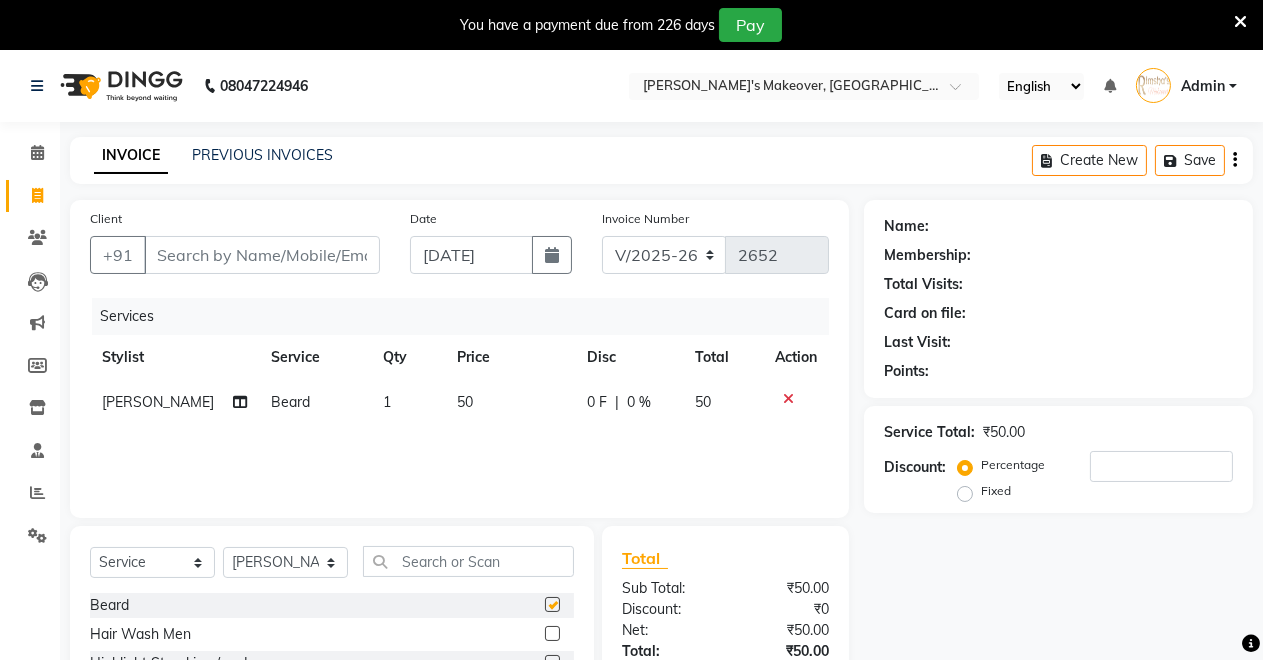 checkbox on "false" 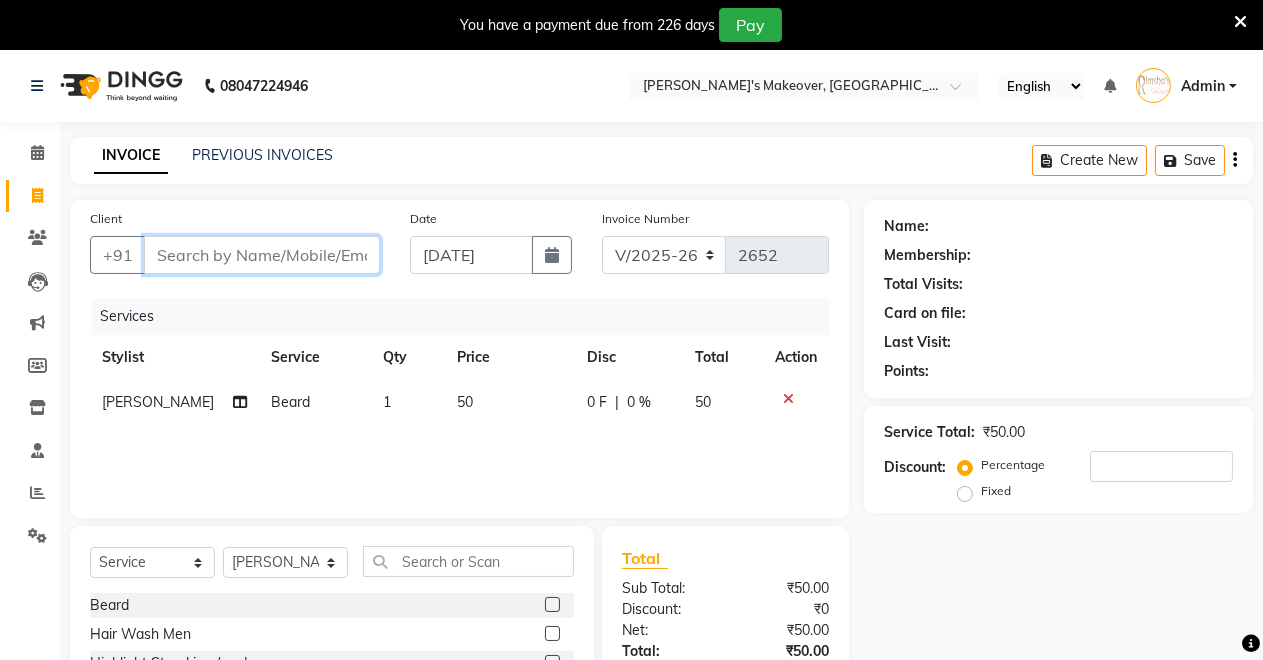 click on "Client" at bounding box center (262, 255) 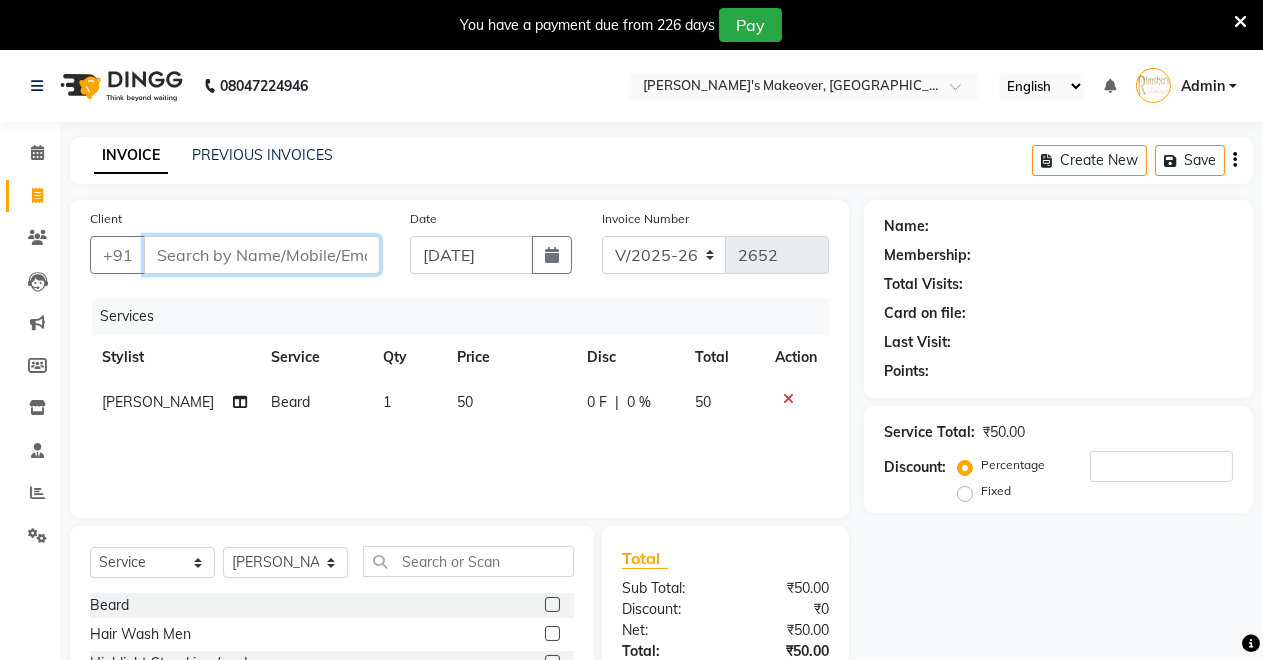 click on "Client" at bounding box center (262, 255) 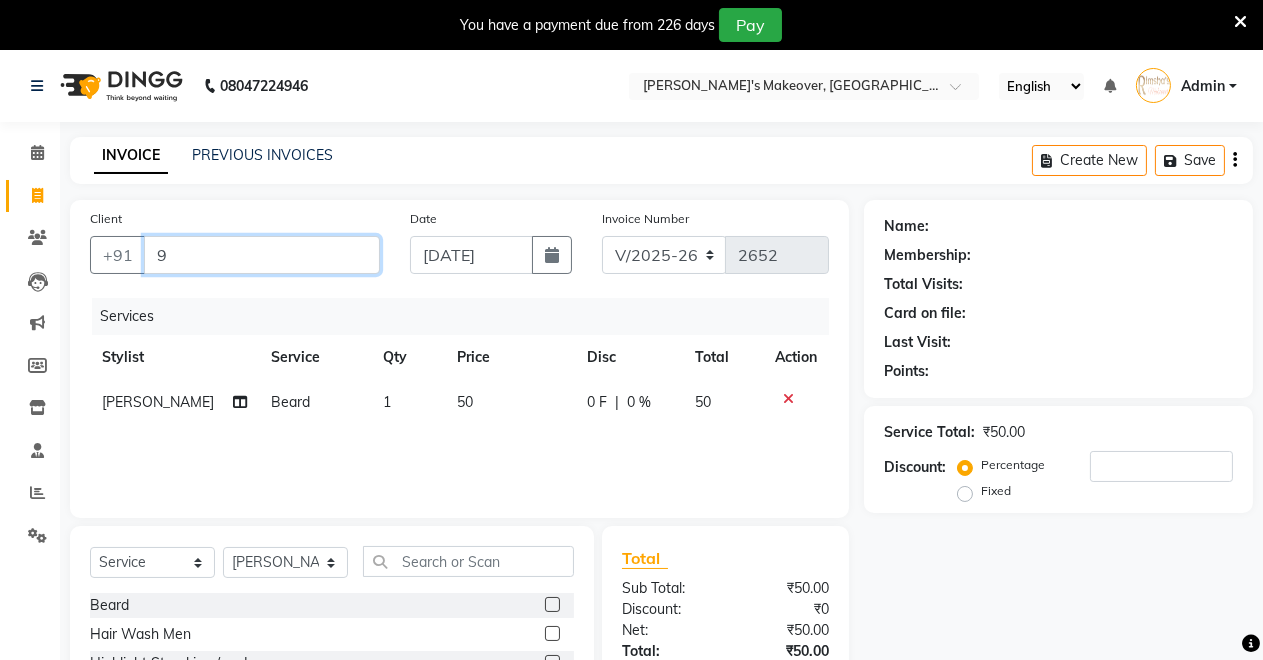 type on "0" 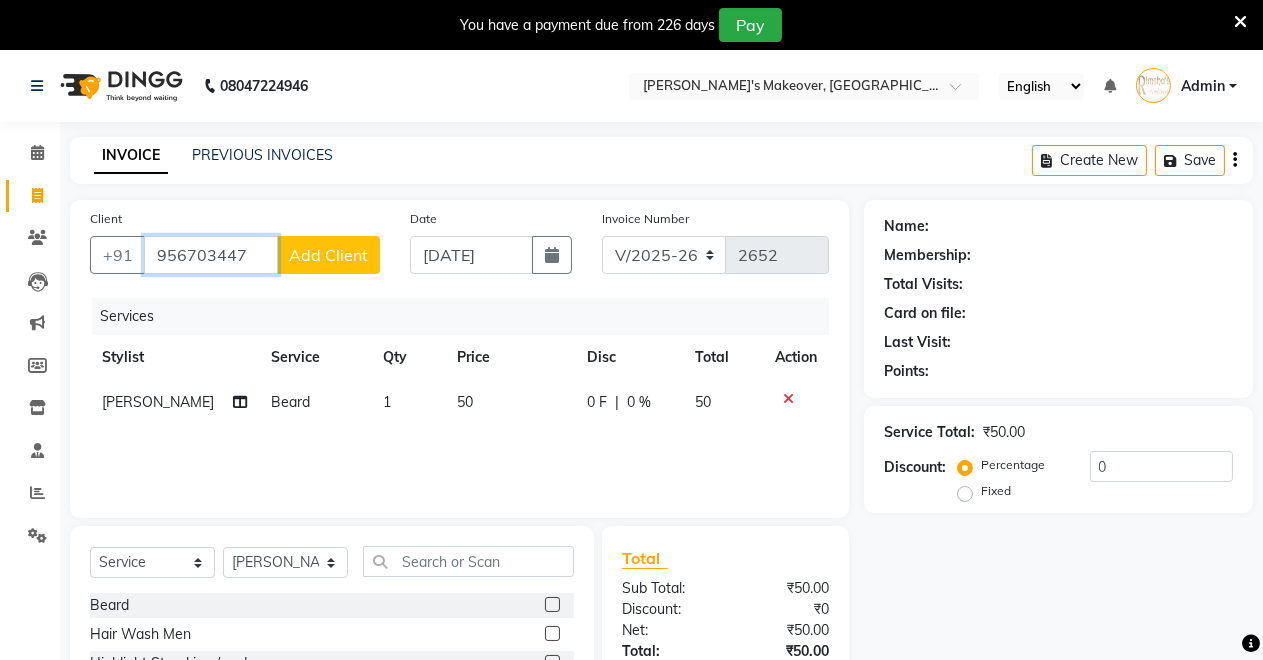 click on "956703447" at bounding box center [211, 255] 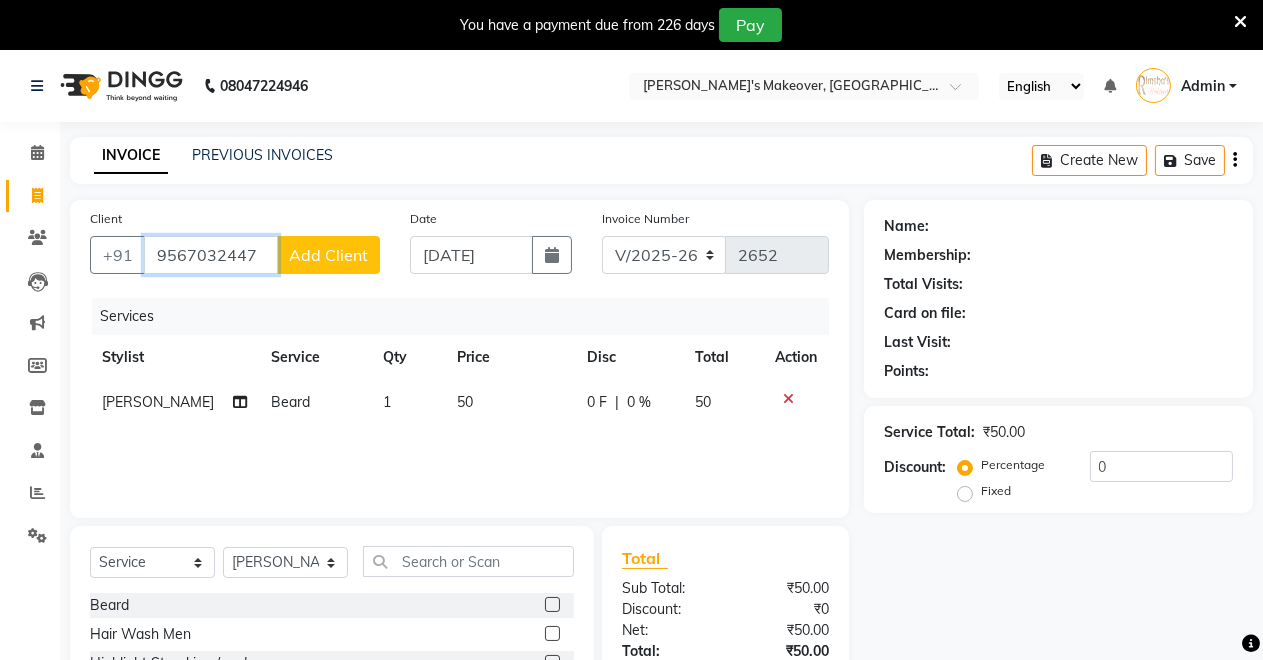 click on "9567032447" at bounding box center (211, 255) 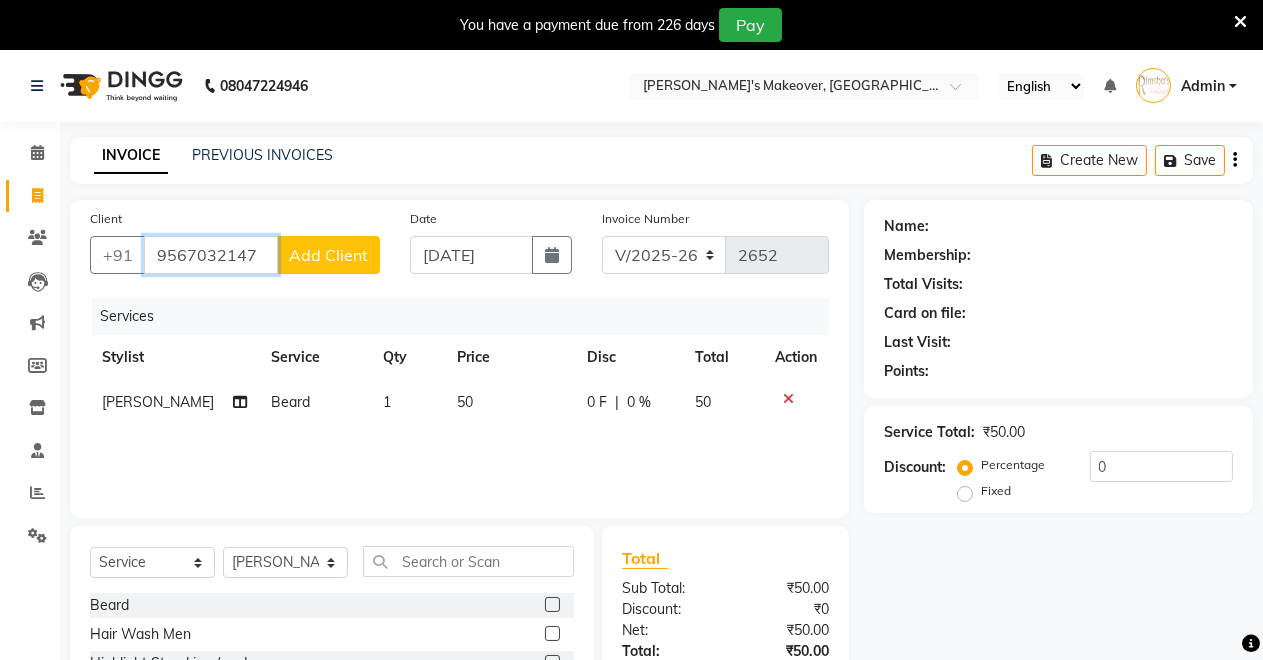 type on "9567032147" 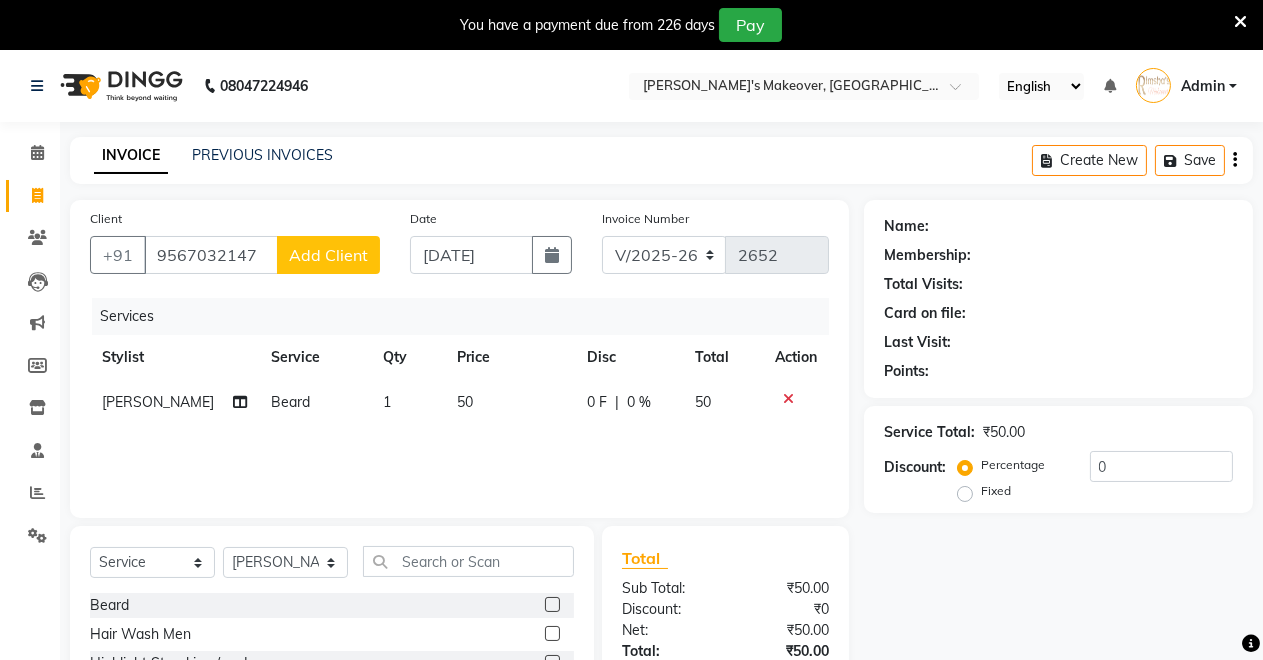 click on "Add Client" 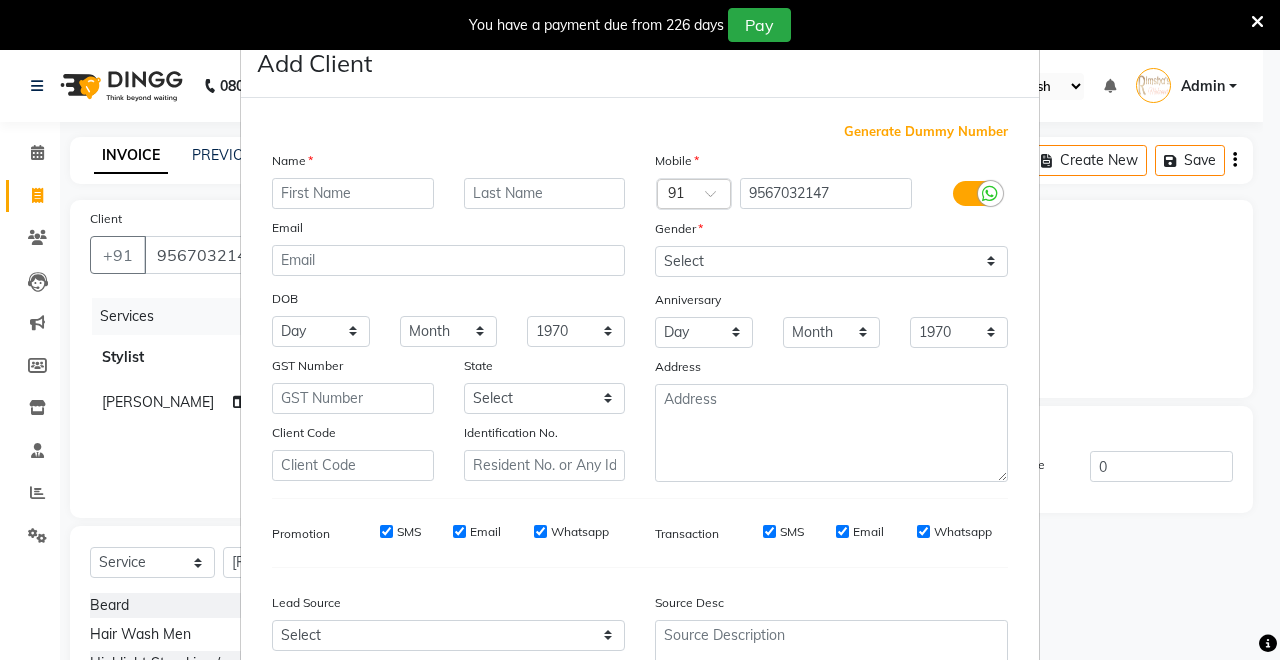 click at bounding box center [353, 193] 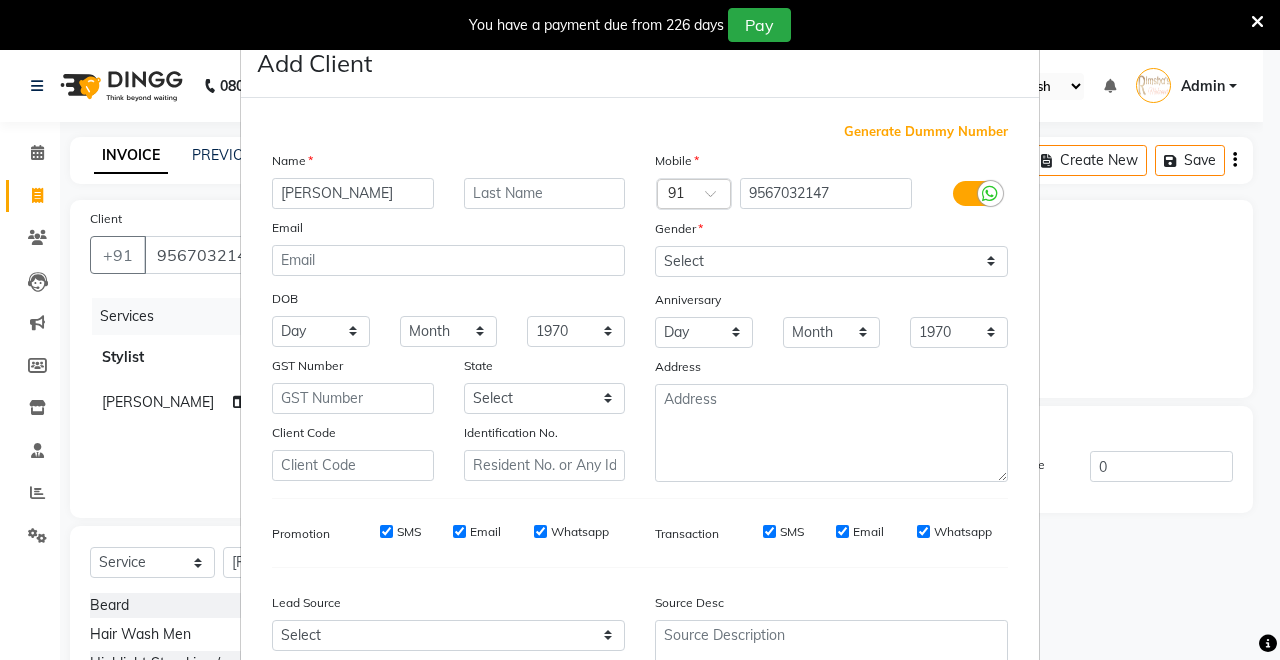 type on "Jay" 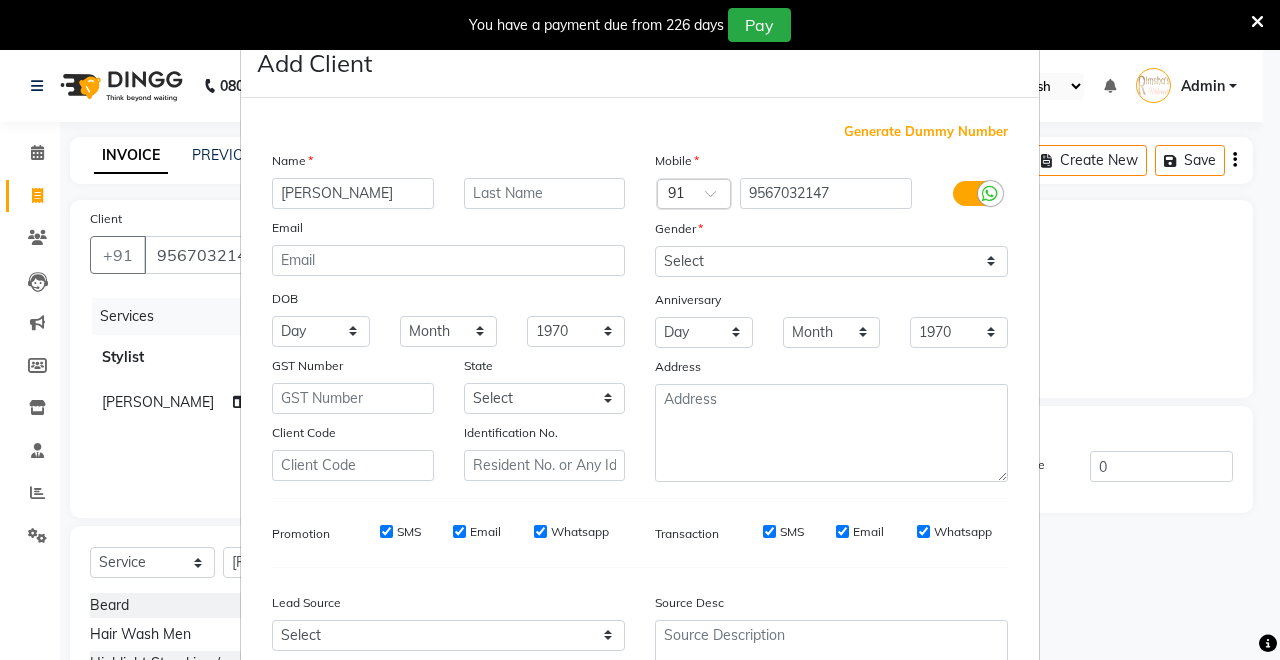 drag, startPoint x: 901, startPoint y: 239, endPoint x: 892, endPoint y: 250, distance: 14.21267 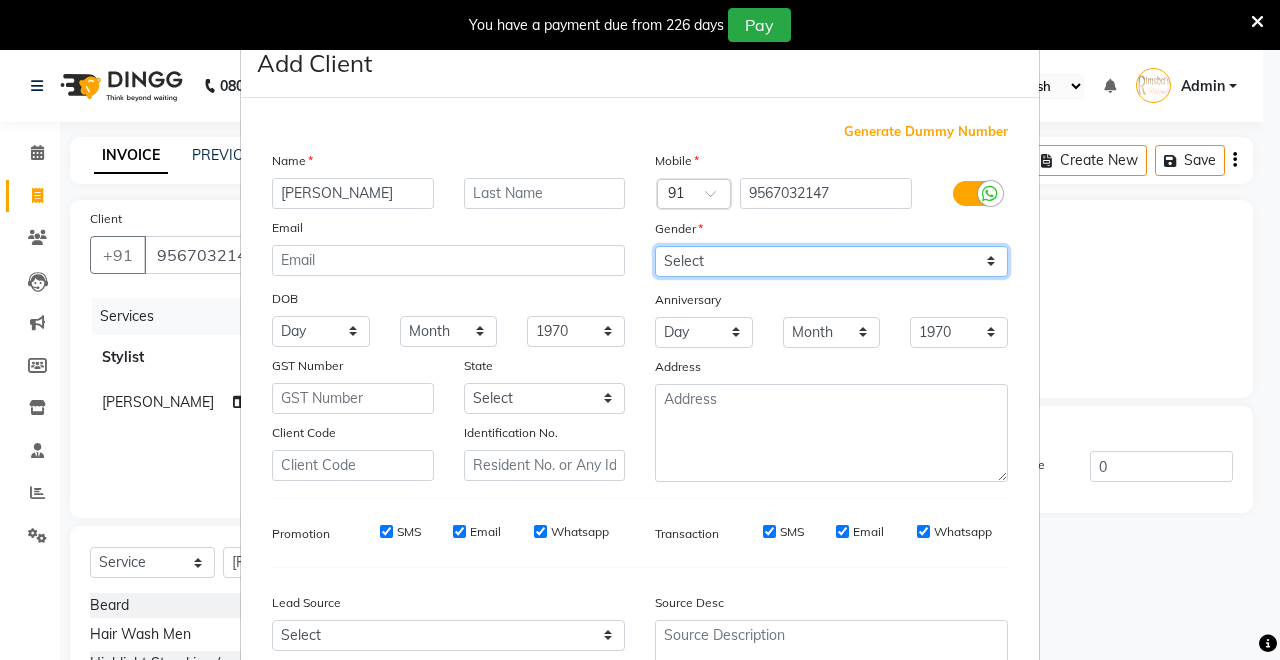 click on "Select [DEMOGRAPHIC_DATA] [DEMOGRAPHIC_DATA] Other Prefer Not To Say" at bounding box center [831, 261] 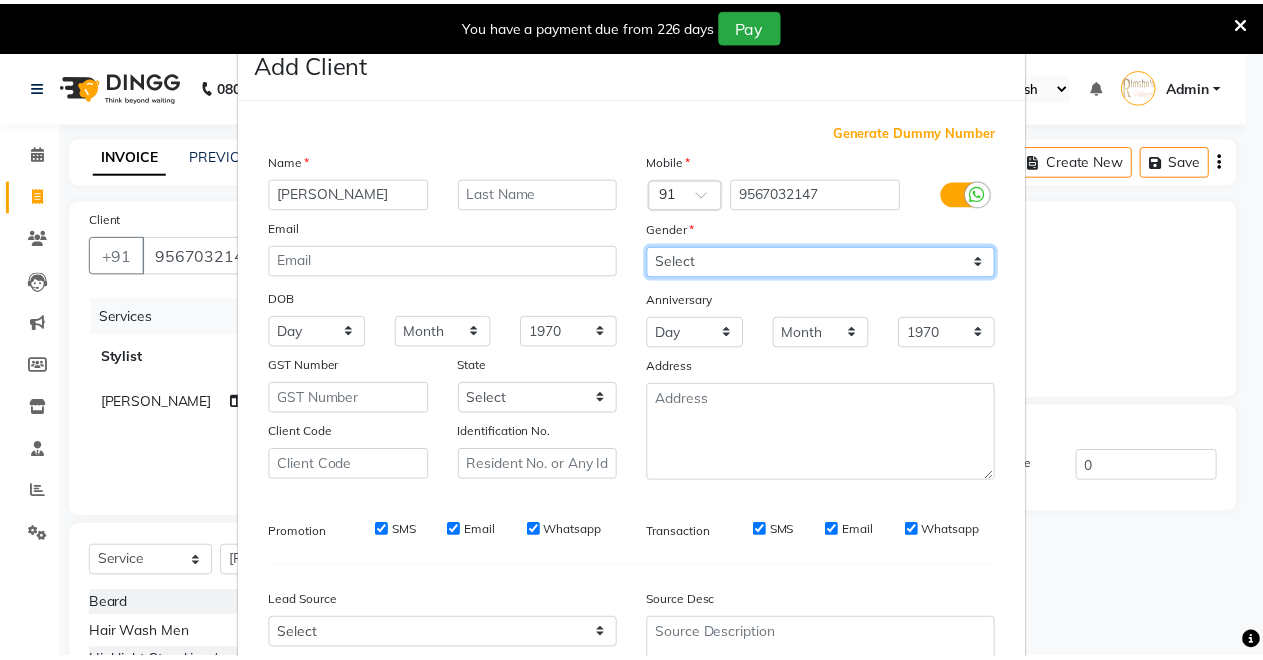 scroll, scrollTop: 185, scrollLeft: 0, axis: vertical 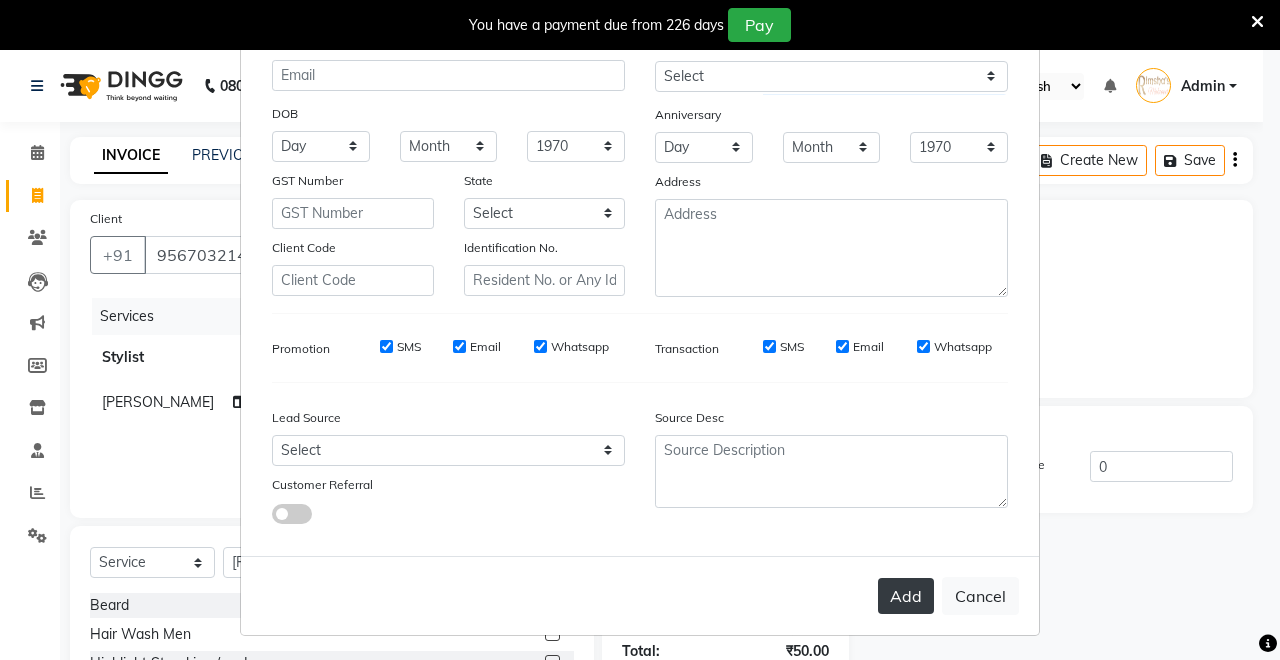 click on "Add" at bounding box center (906, 596) 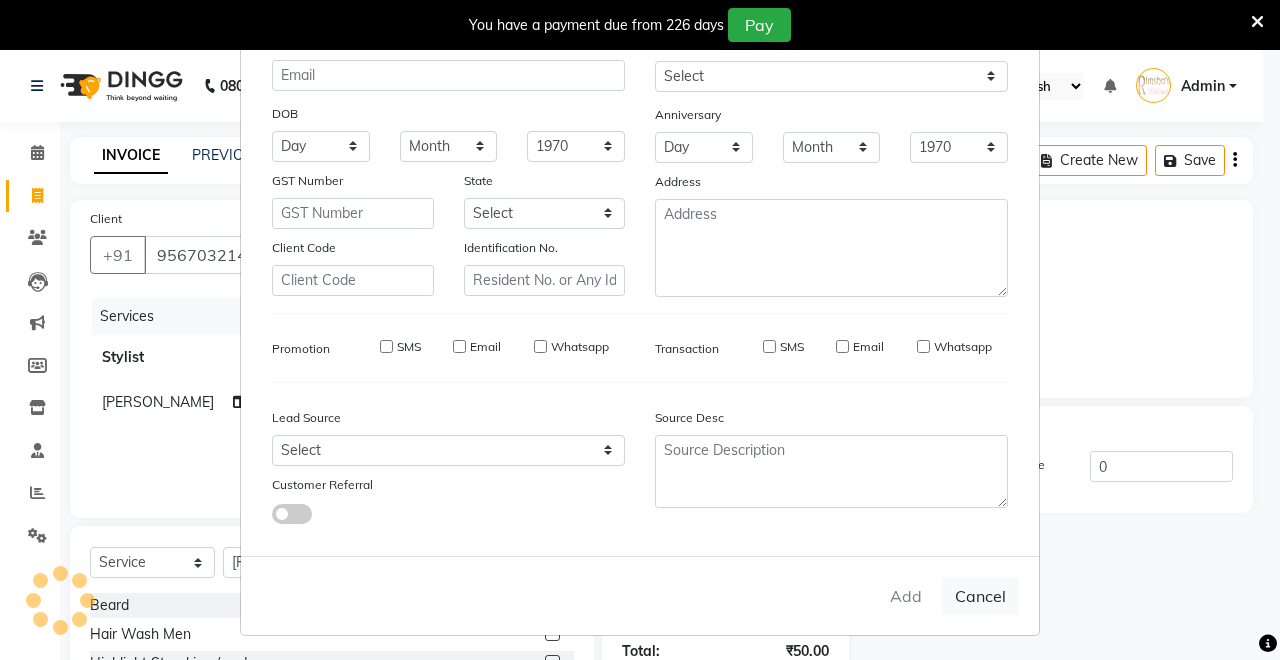 type 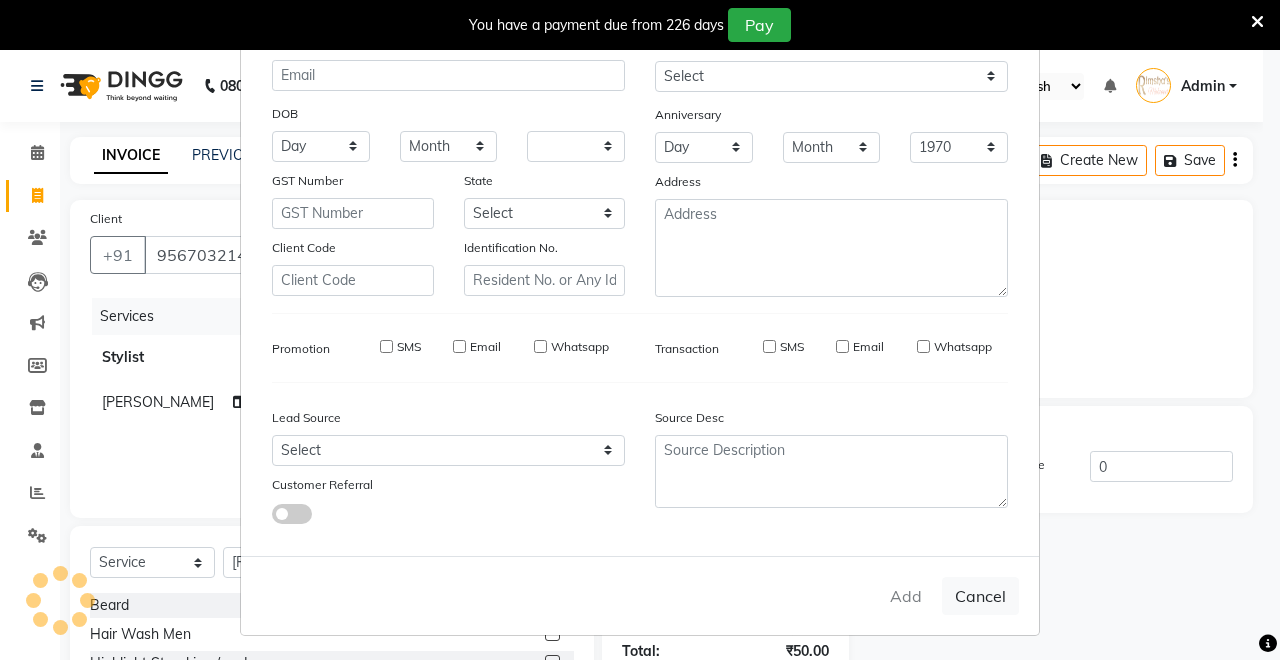 select 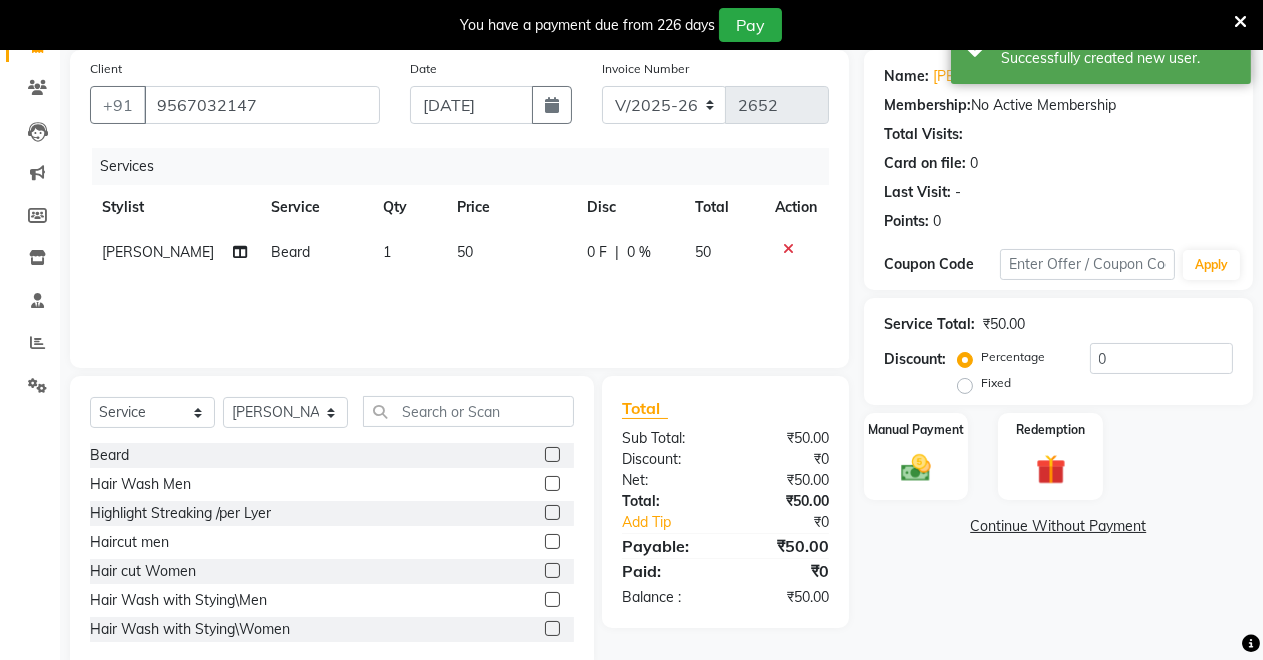 scroll, scrollTop: 191, scrollLeft: 0, axis: vertical 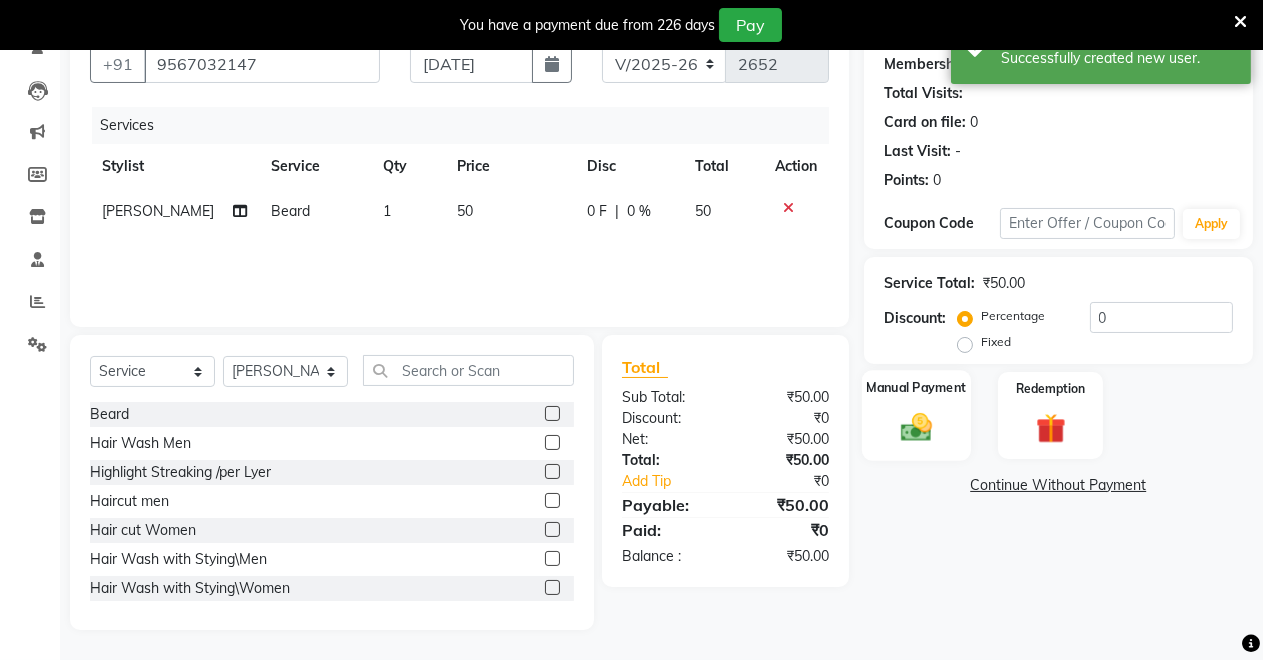 click on "Manual Payment" 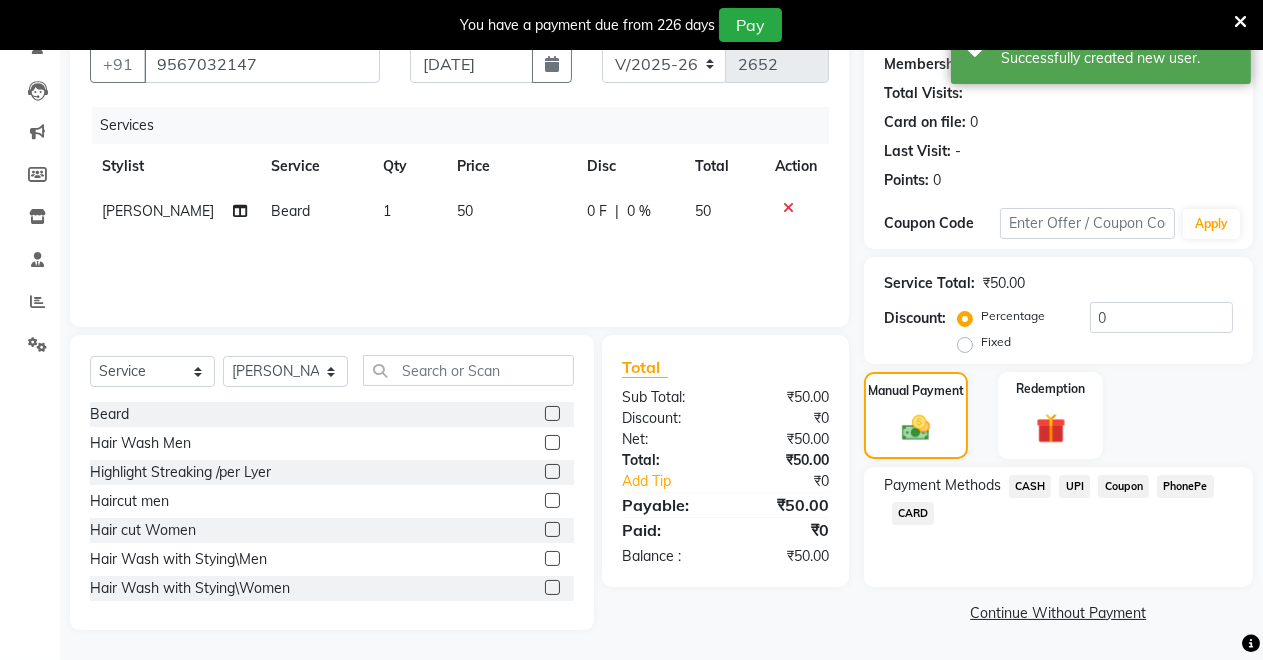 click on "UPI" 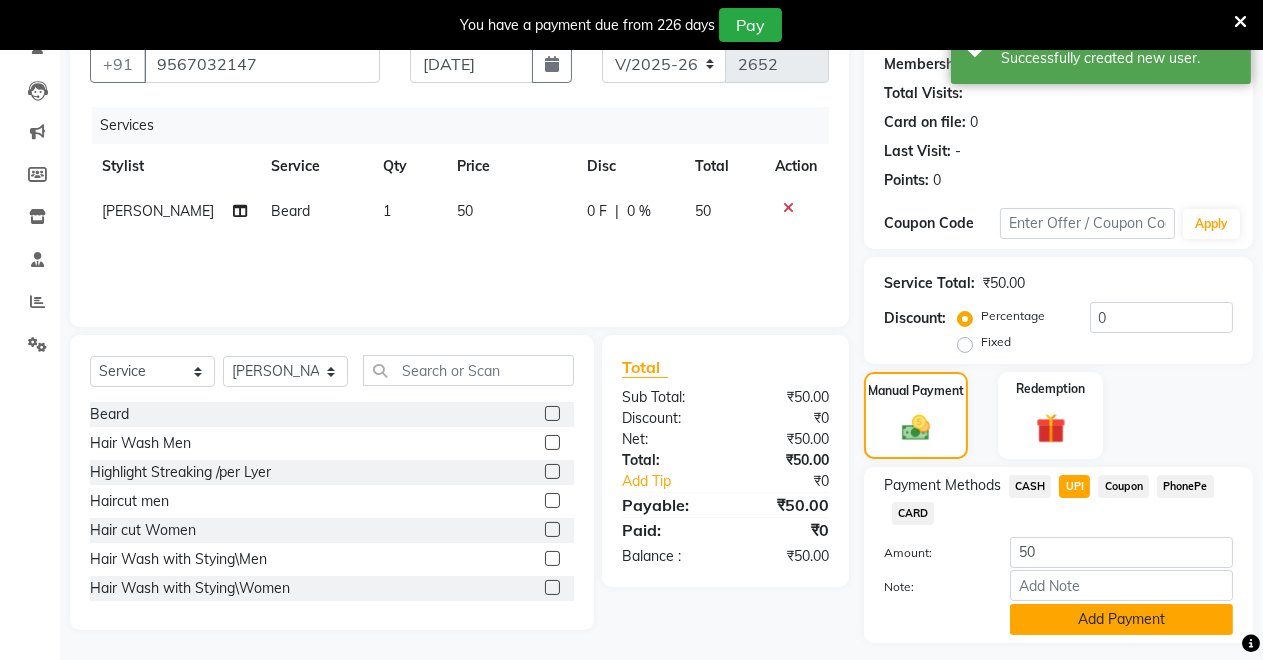 click on "Add Payment" 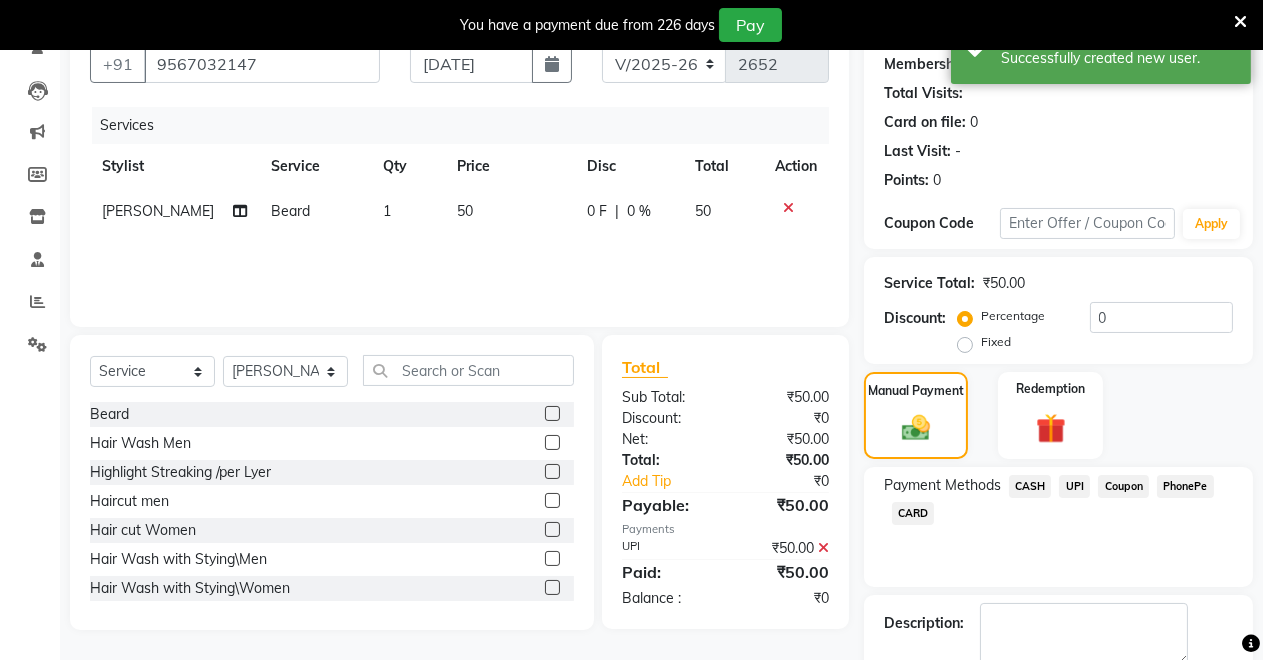 scroll, scrollTop: 302, scrollLeft: 0, axis: vertical 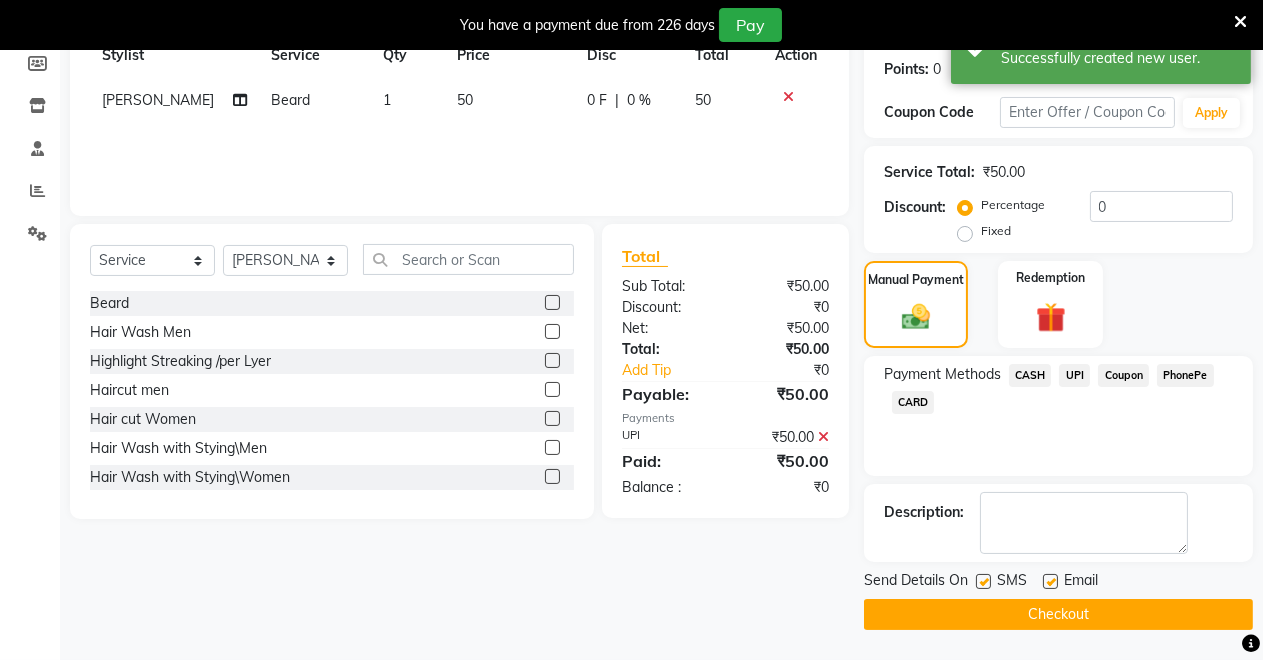 click on "Checkout" 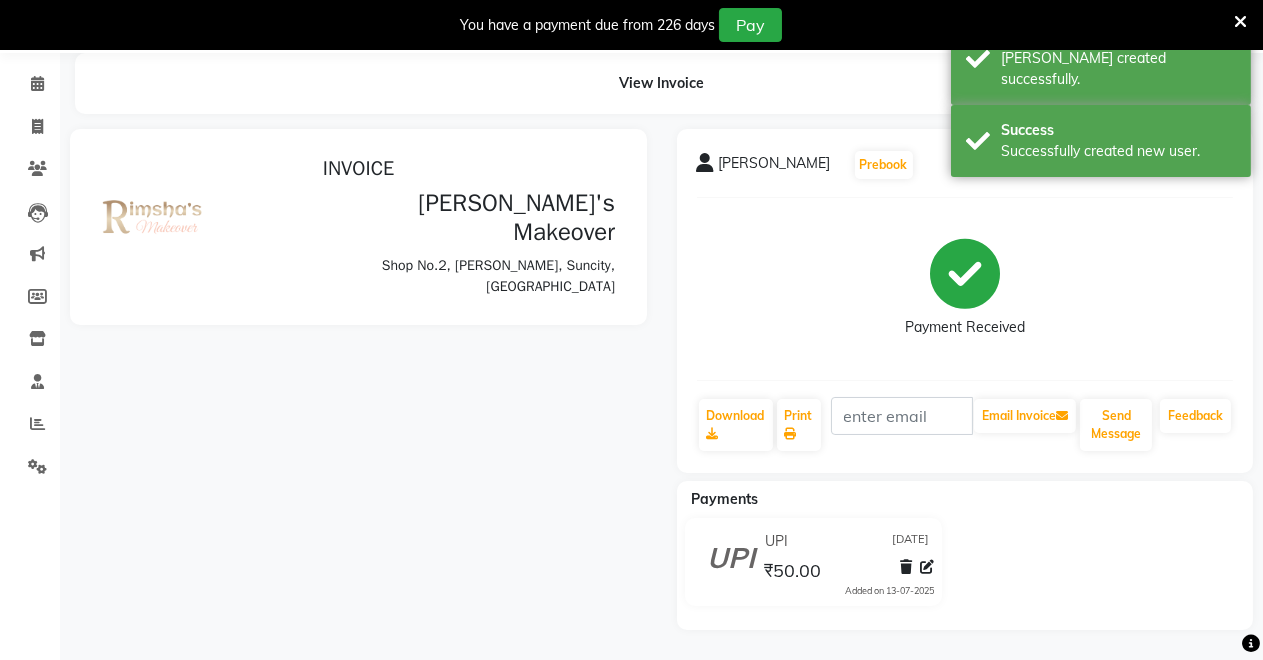scroll, scrollTop: 0, scrollLeft: 0, axis: both 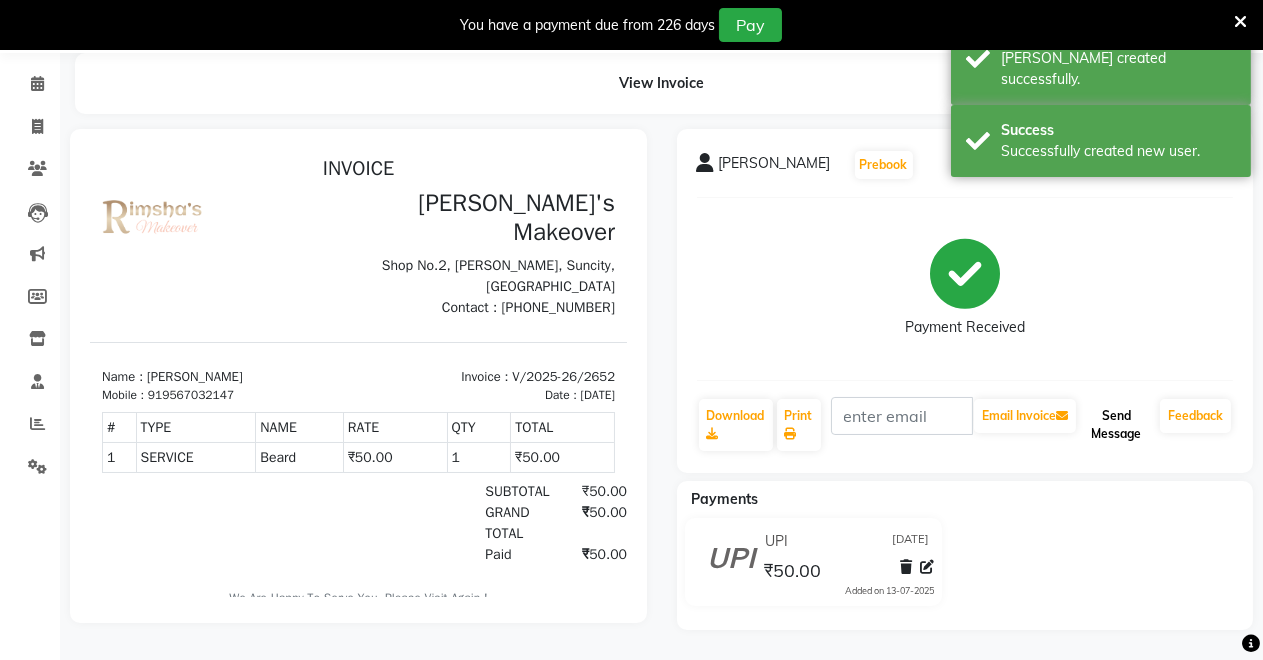 click on "Send Message" 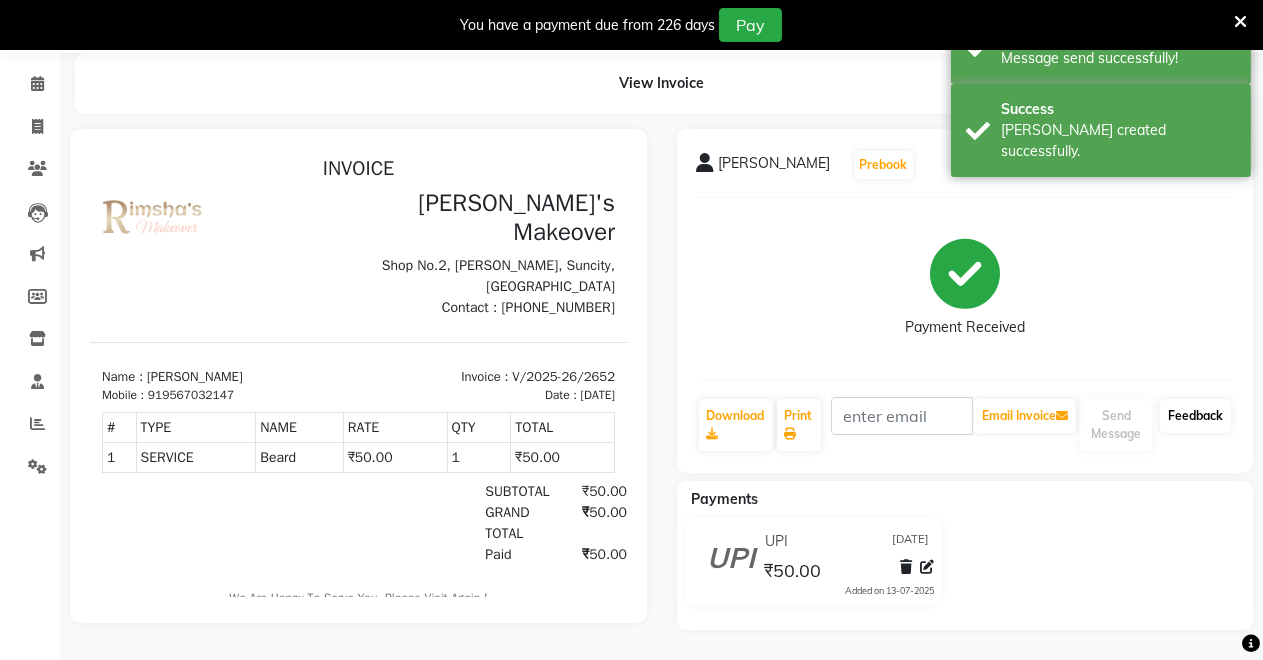 click on "Feedback" 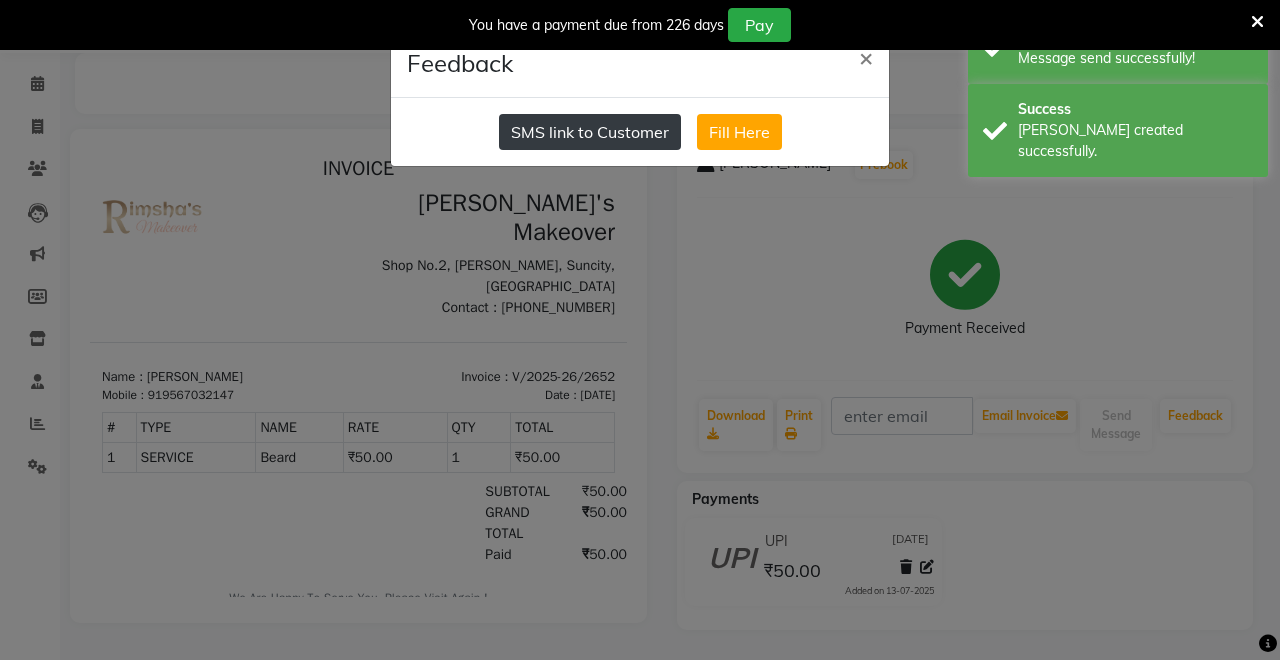 click on "SMS link to Customer" 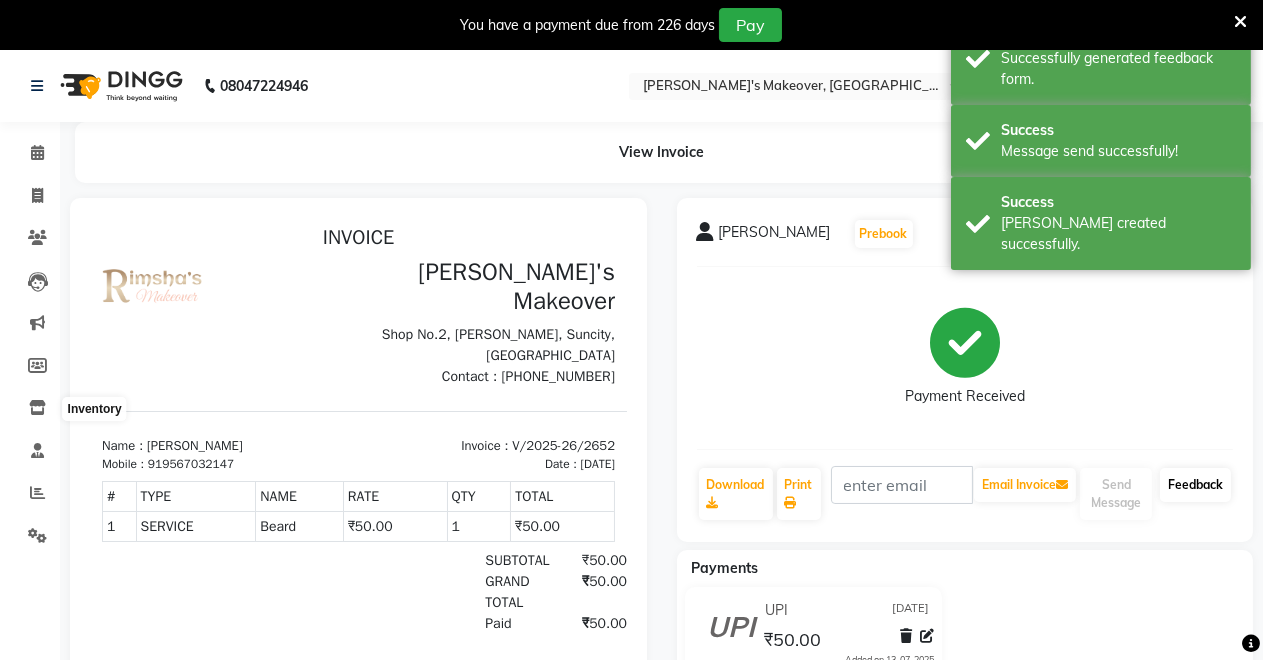 scroll, scrollTop: 0, scrollLeft: 0, axis: both 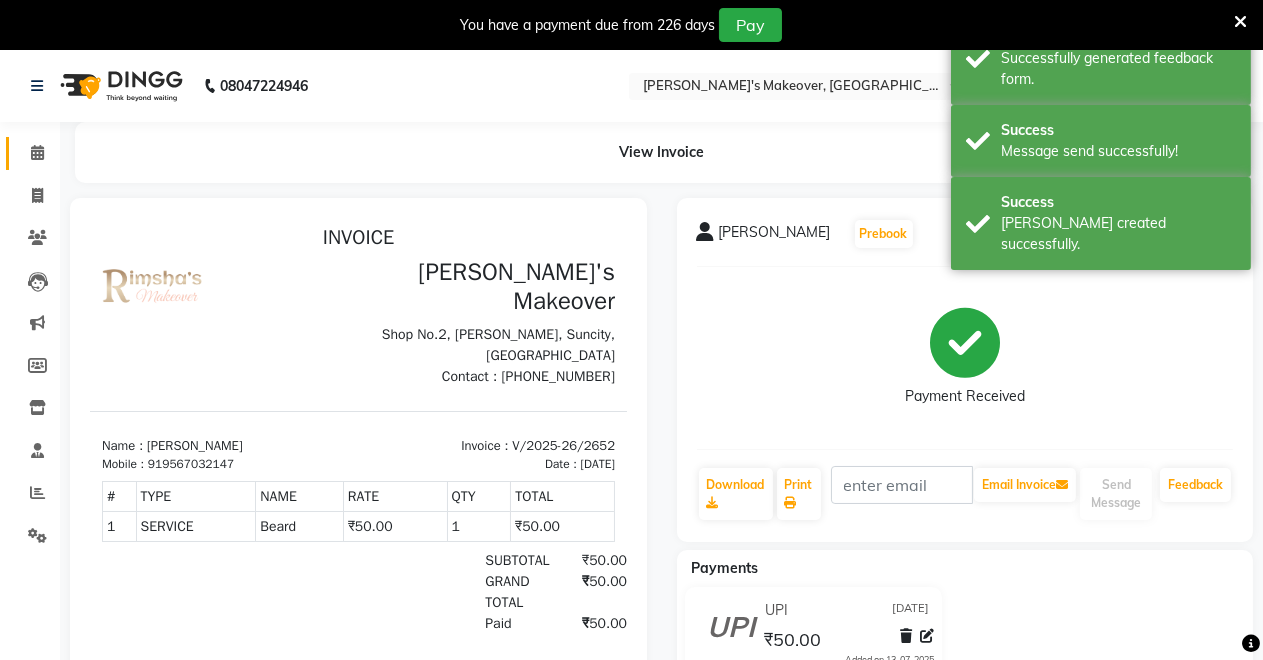click on "Calendar" 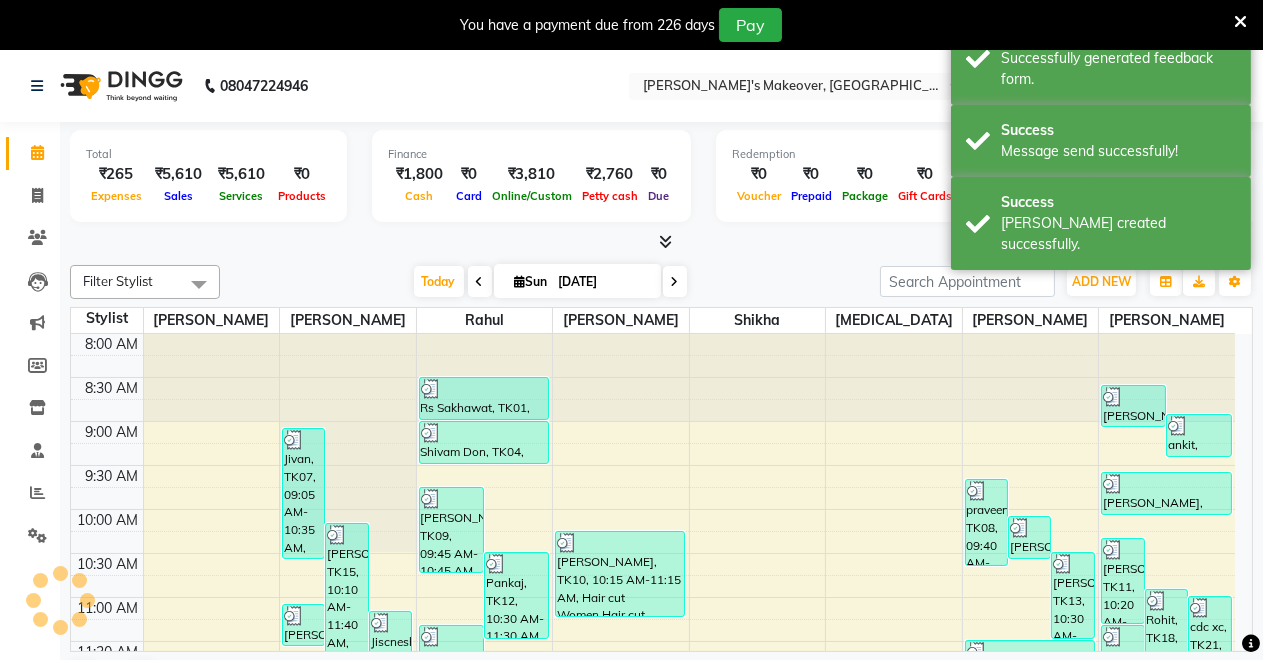 scroll, scrollTop: 869, scrollLeft: 0, axis: vertical 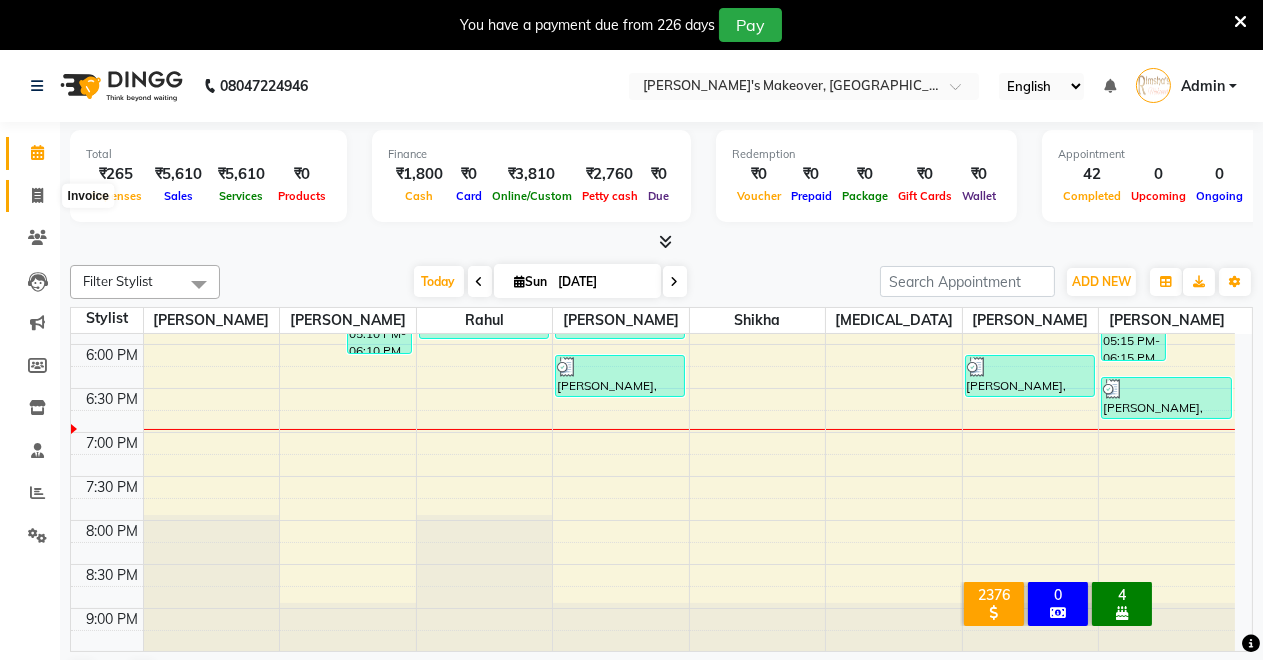 click 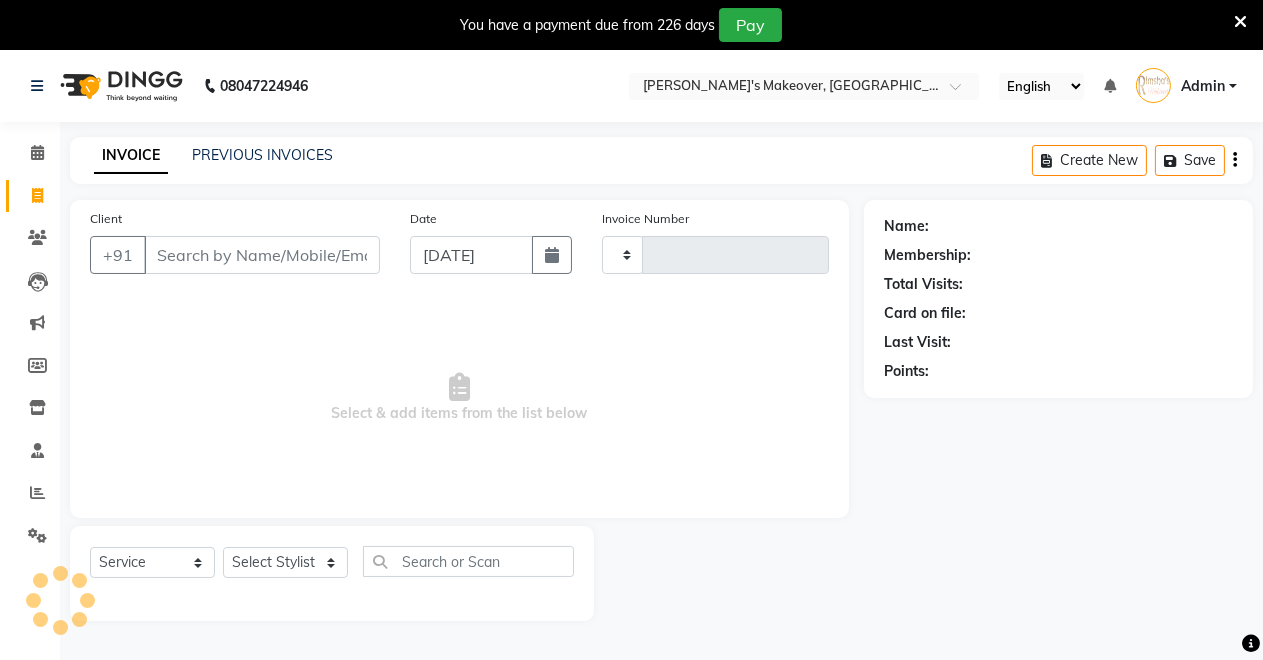 type on "2653" 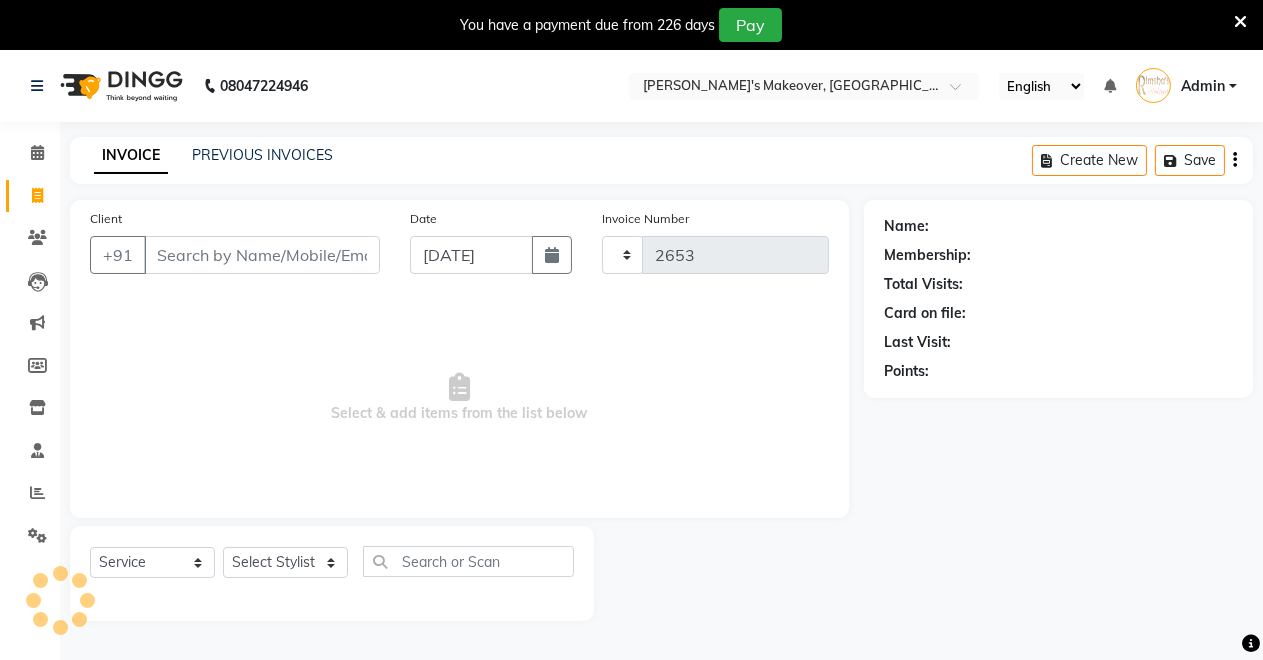 select on "7317" 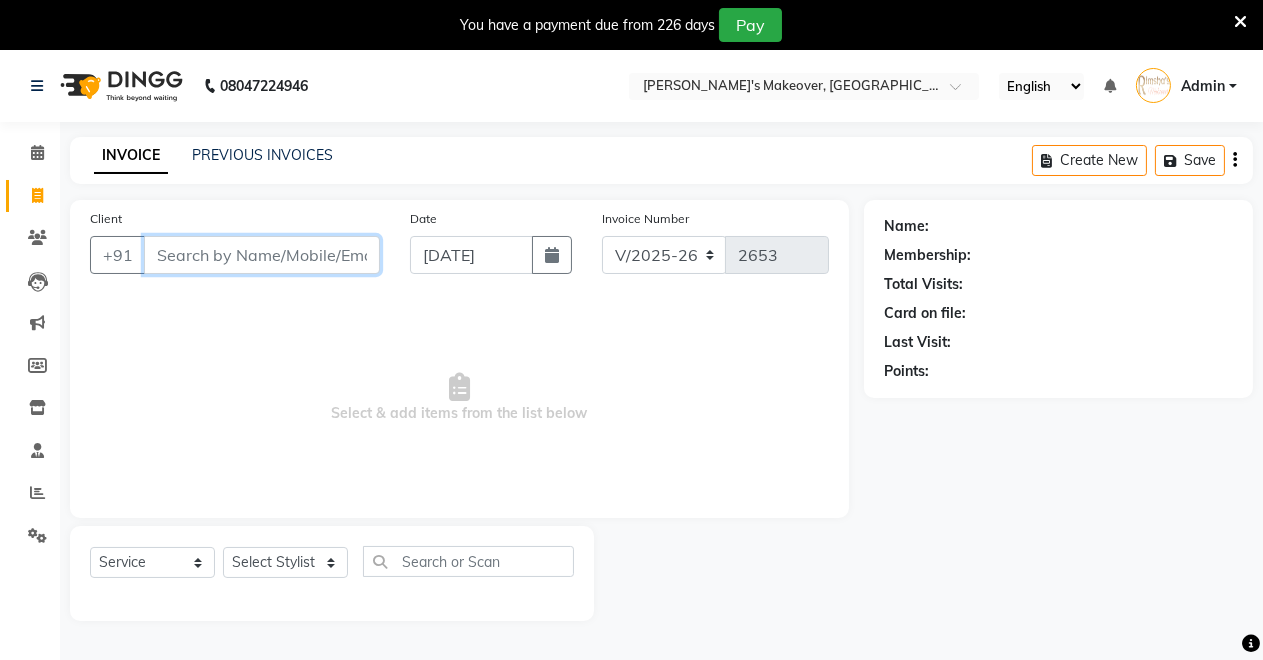 click on "Client" at bounding box center (262, 255) 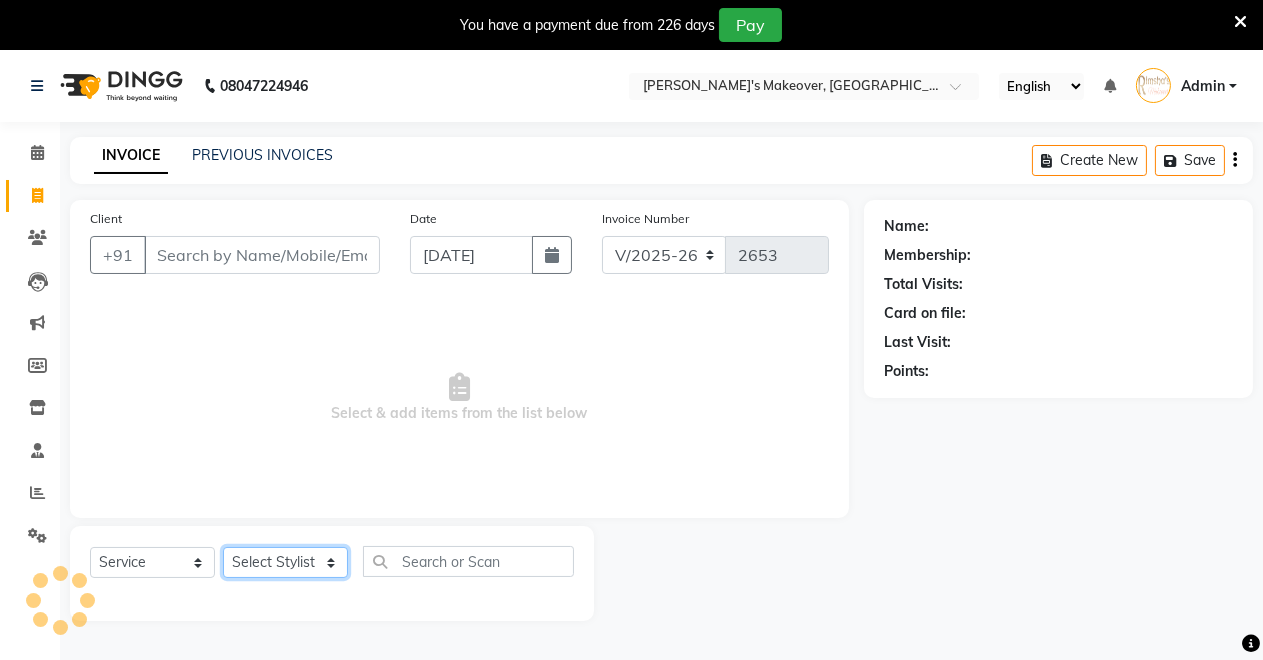 drag, startPoint x: 328, startPoint y: 556, endPoint x: 296, endPoint y: 519, distance: 48.9183 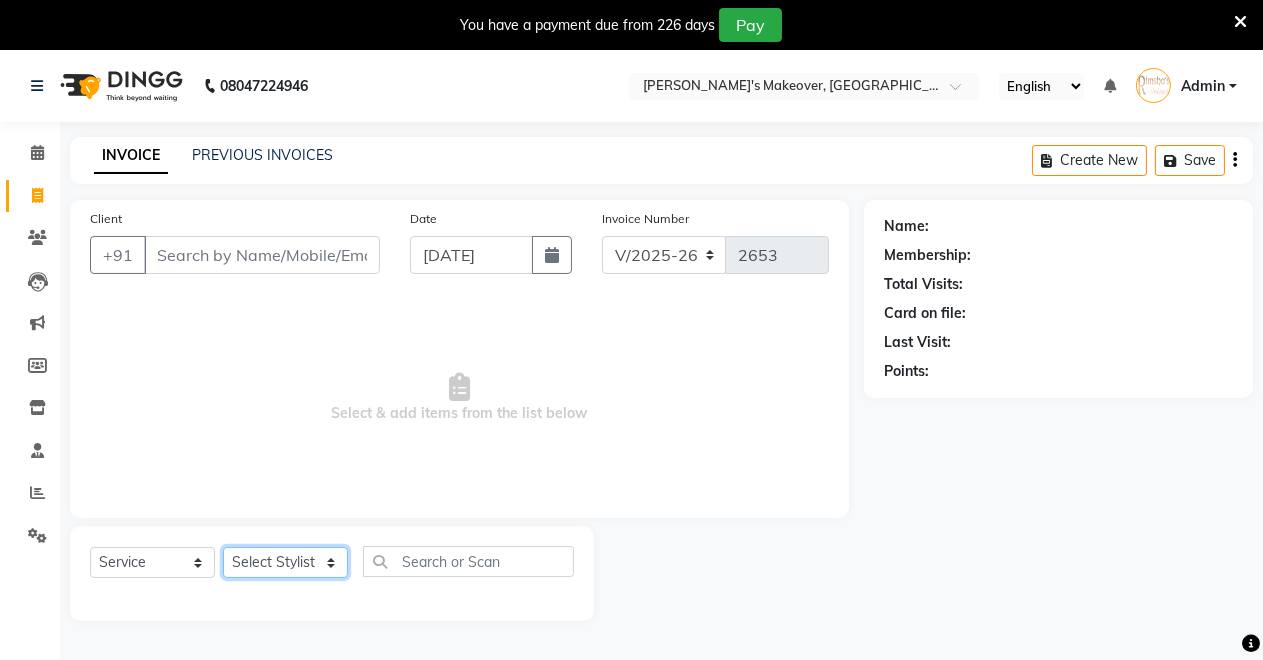 select on "65689" 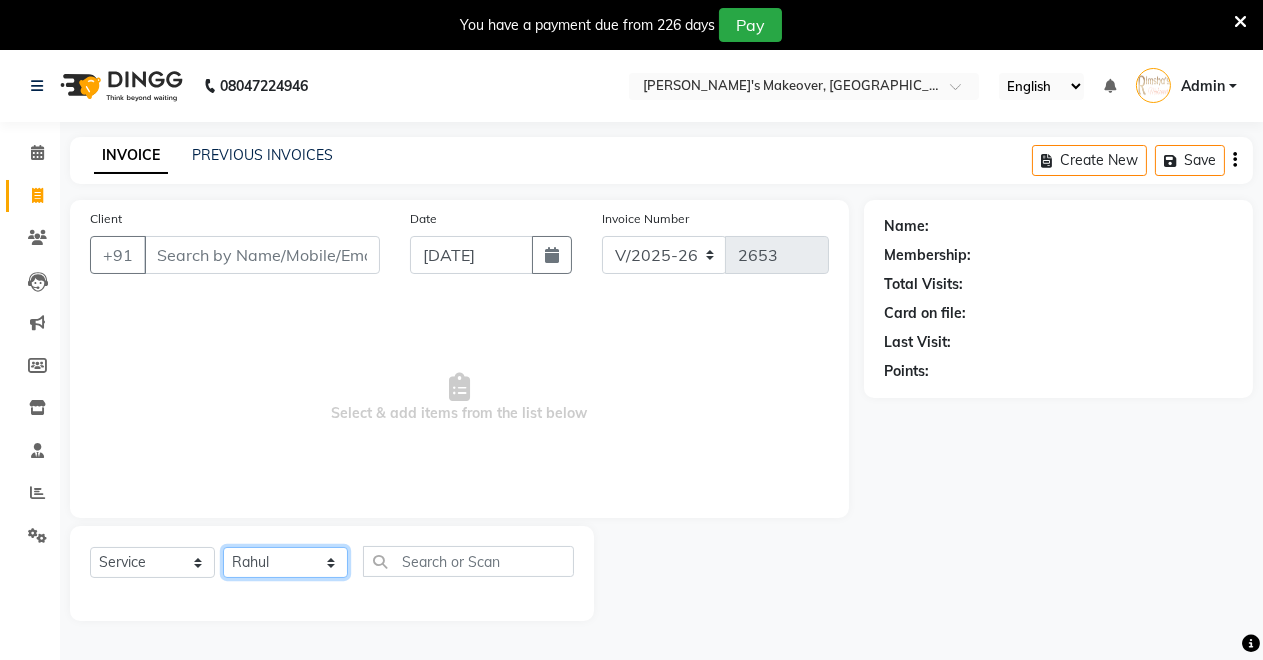 click on "Select Stylist [PERSON_NAME] [PERSON_NAME] [MEDICAL_DATA][PERSON_NAME] [PERSON_NAME] Verma" 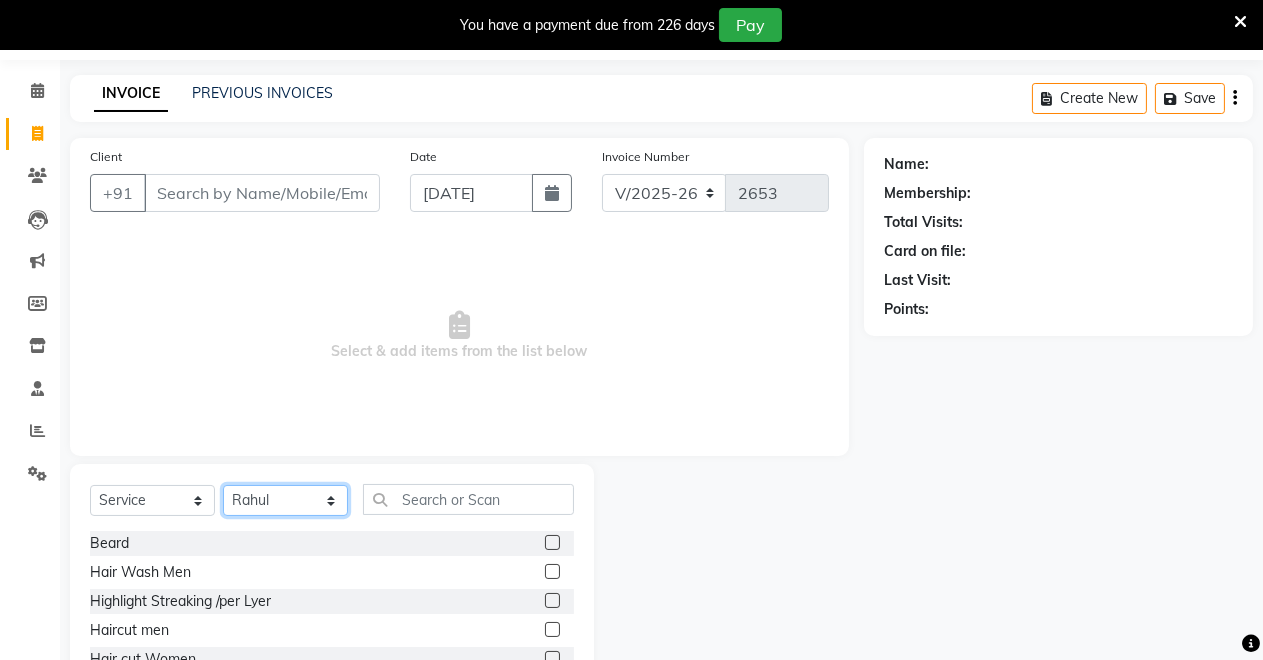 scroll, scrollTop: 191, scrollLeft: 0, axis: vertical 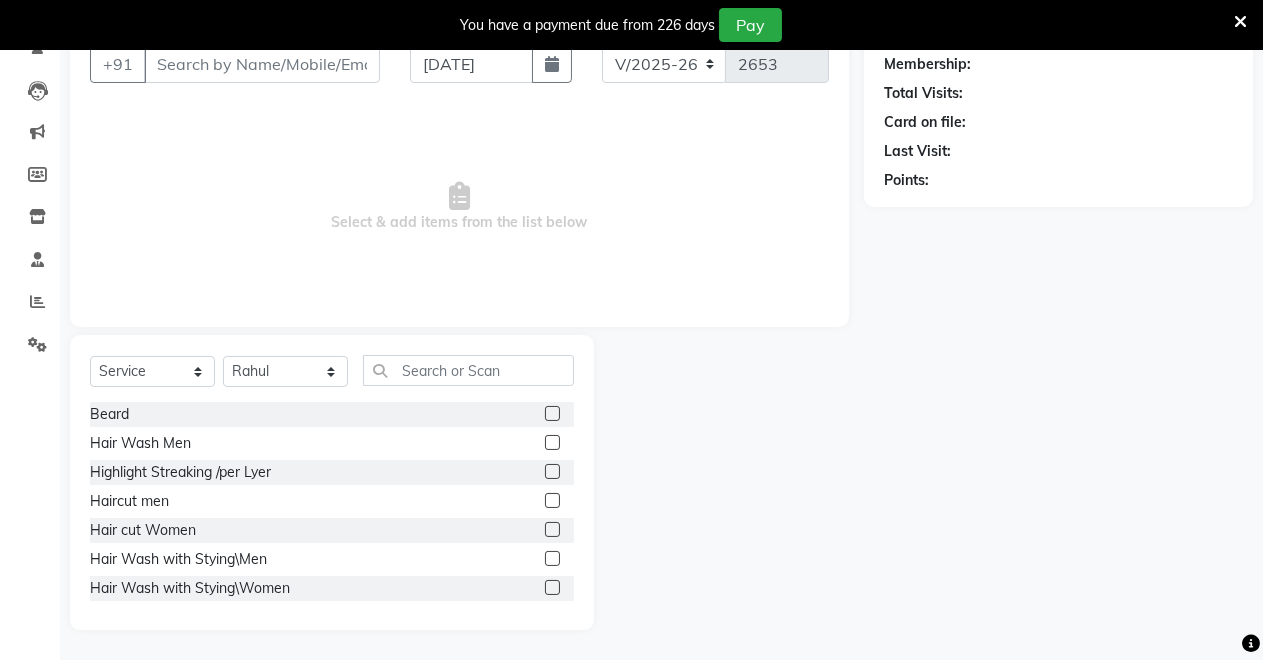 click on "Haircut men" 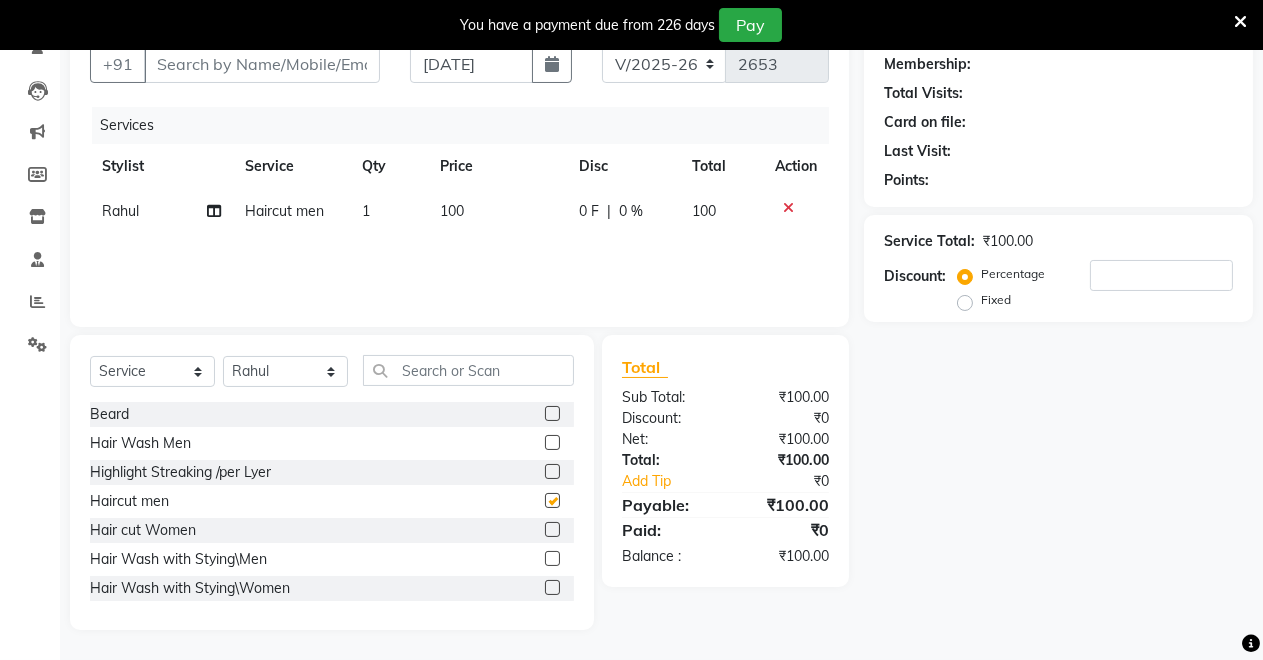 checkbox on "false" 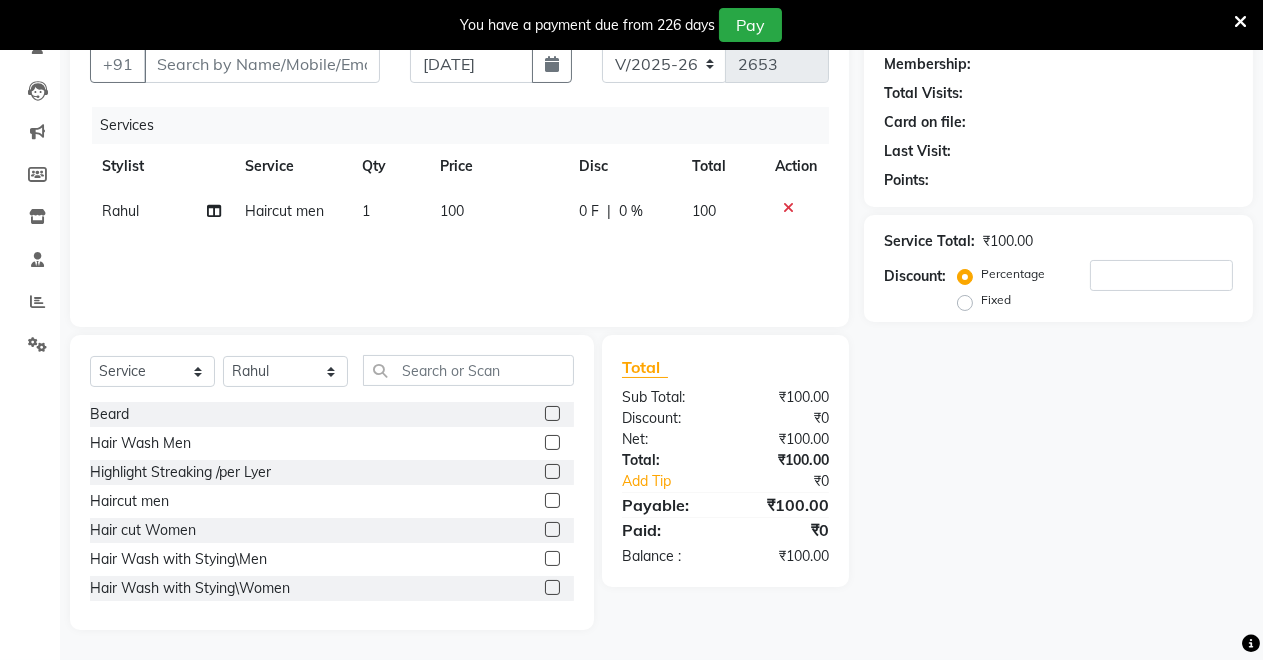 scroll, scrollTop: 0, scrollLeft: 0, axis: both 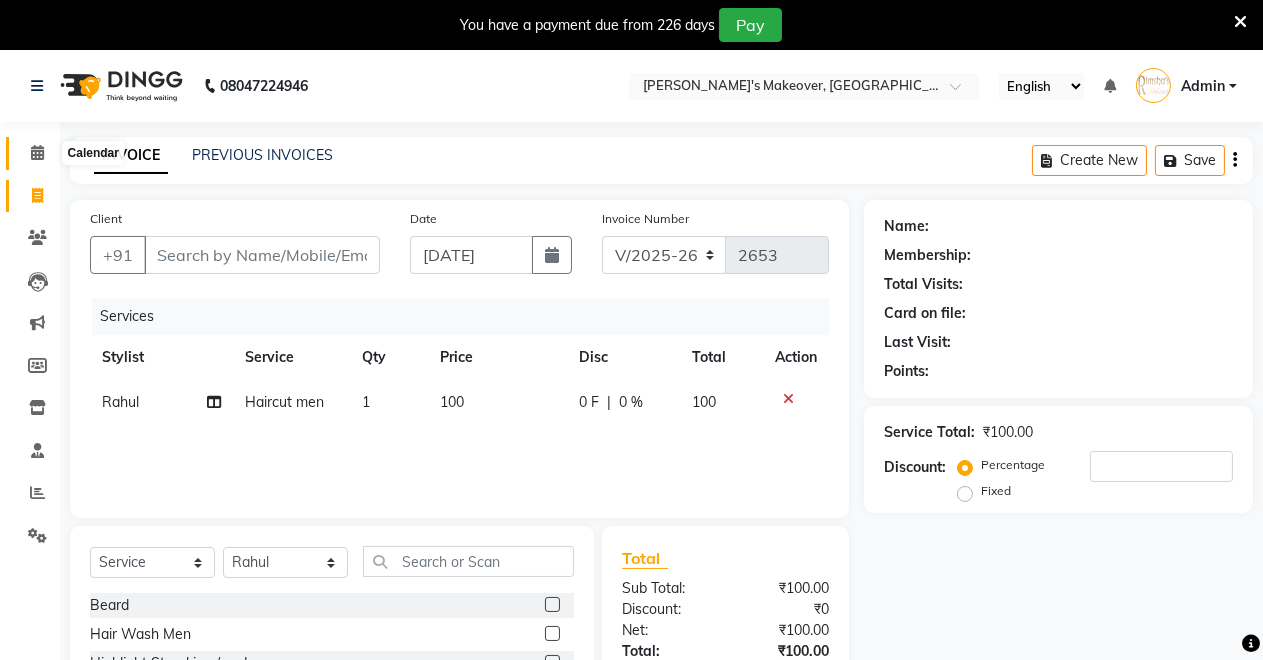 click 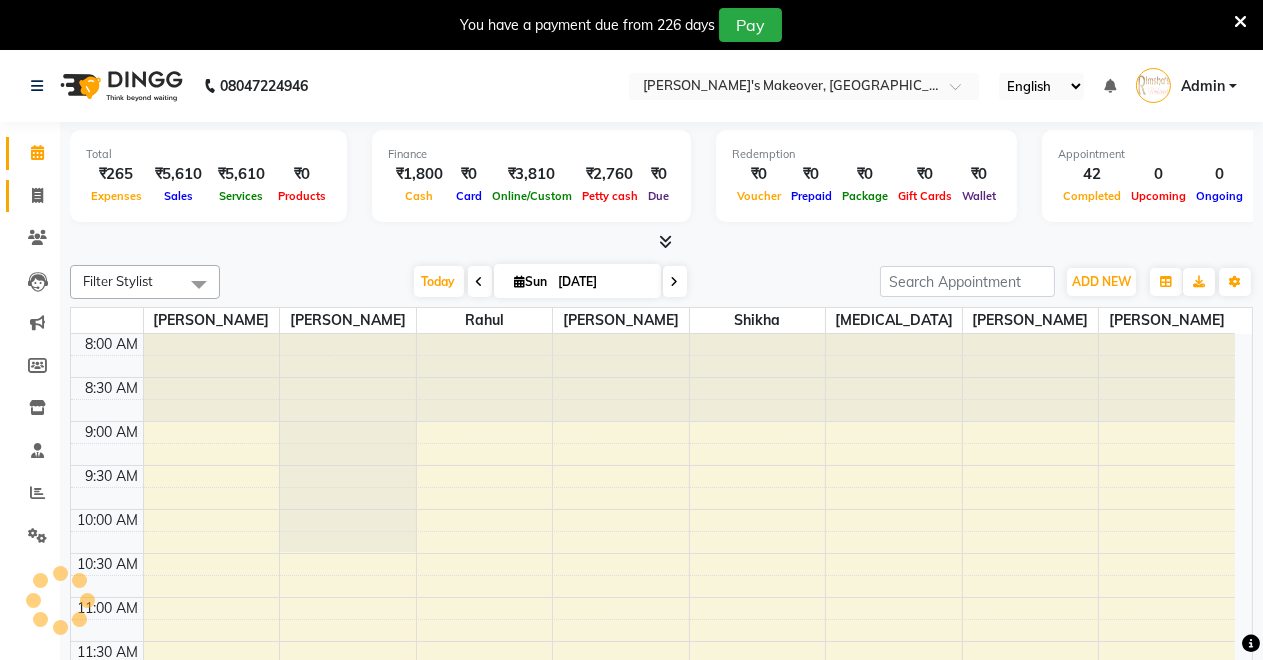 click 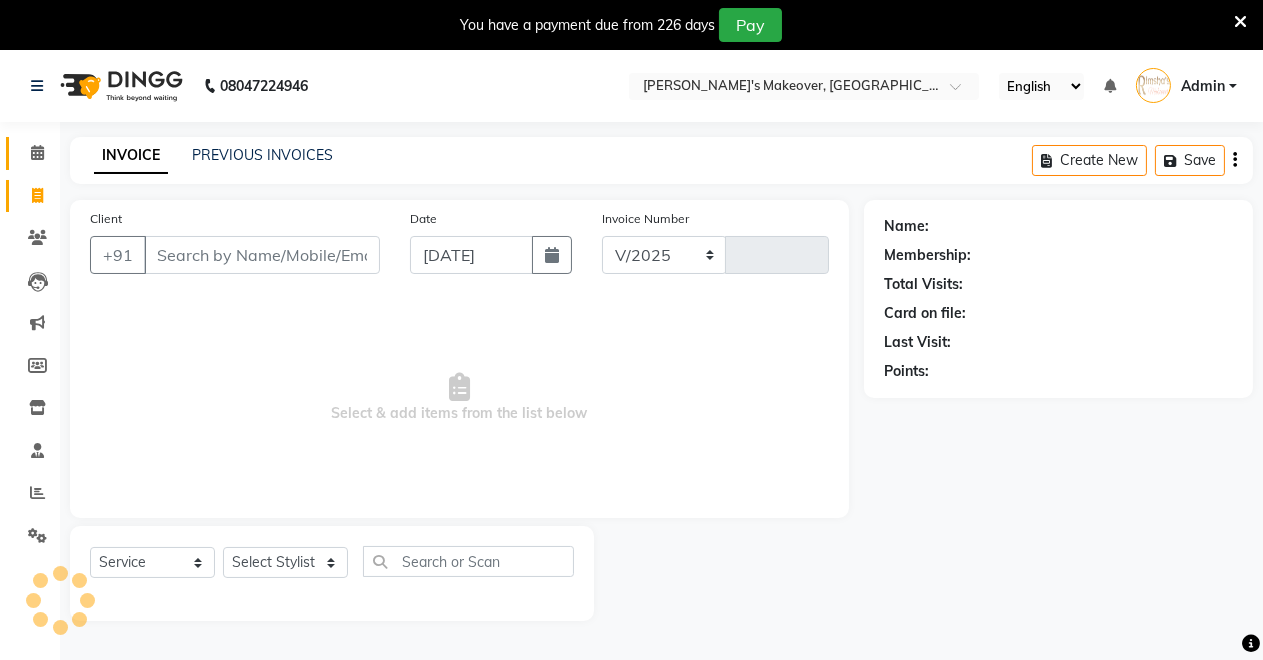 select on "7317" 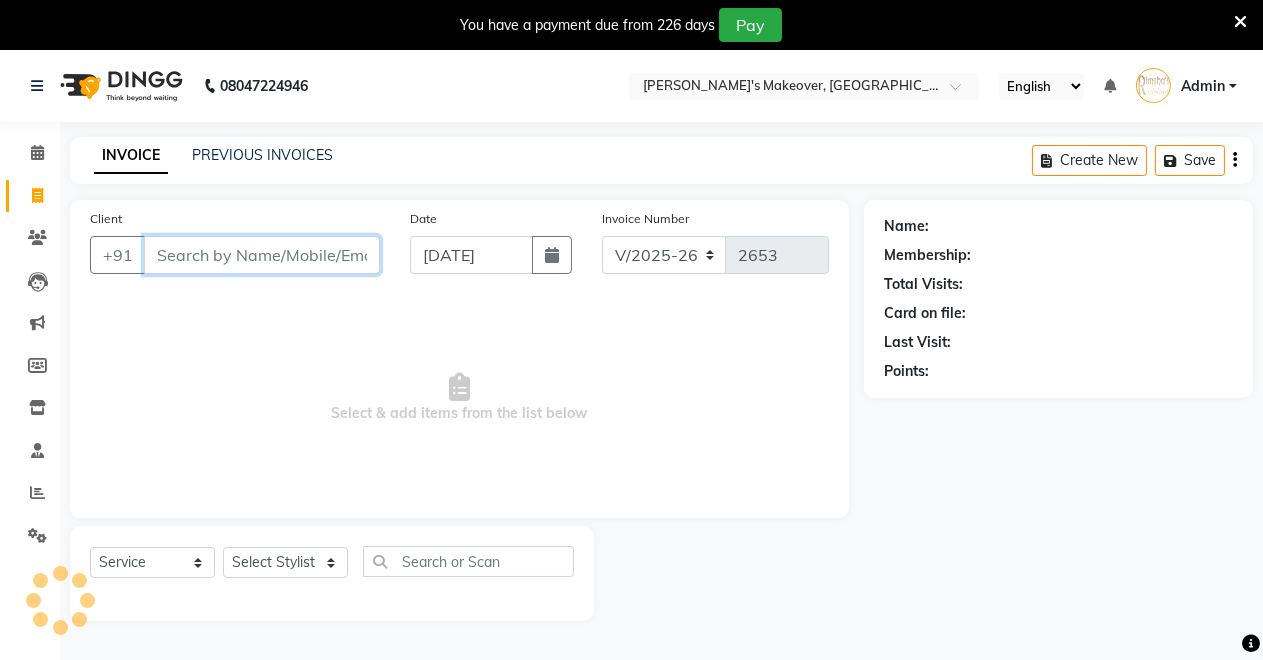 click on "Client" at bounding box center [262, 255] 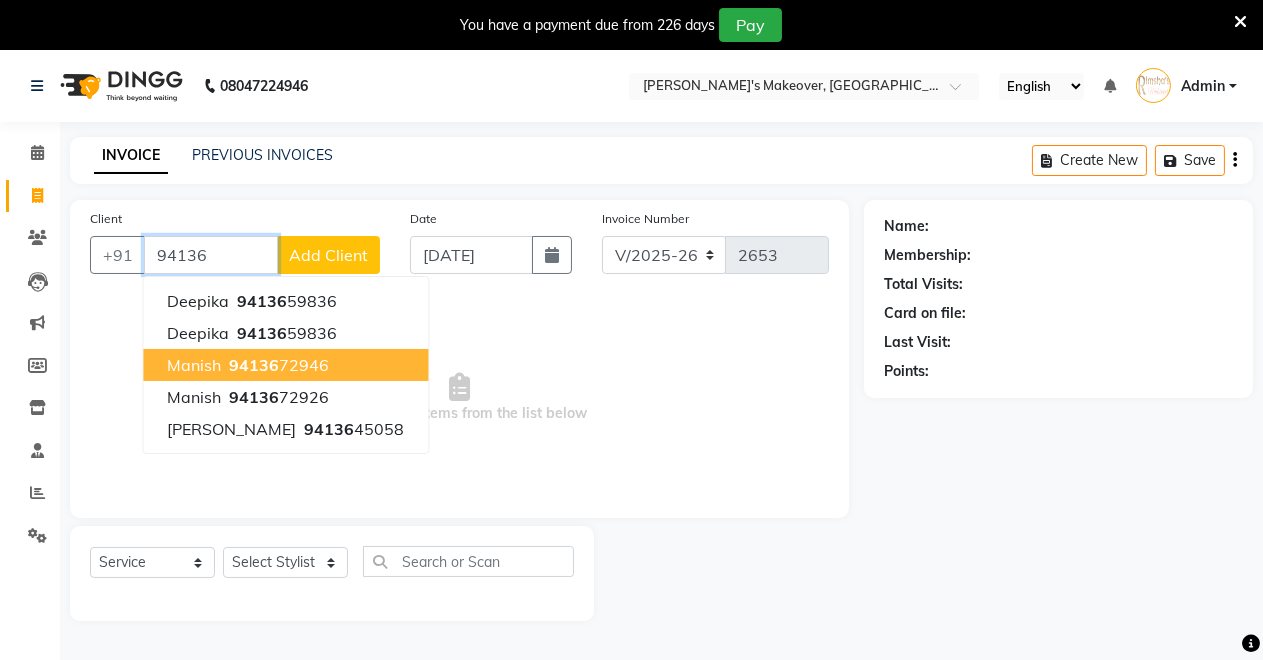 click on "Manish   94136 72946" at bounding box center [285, 365] 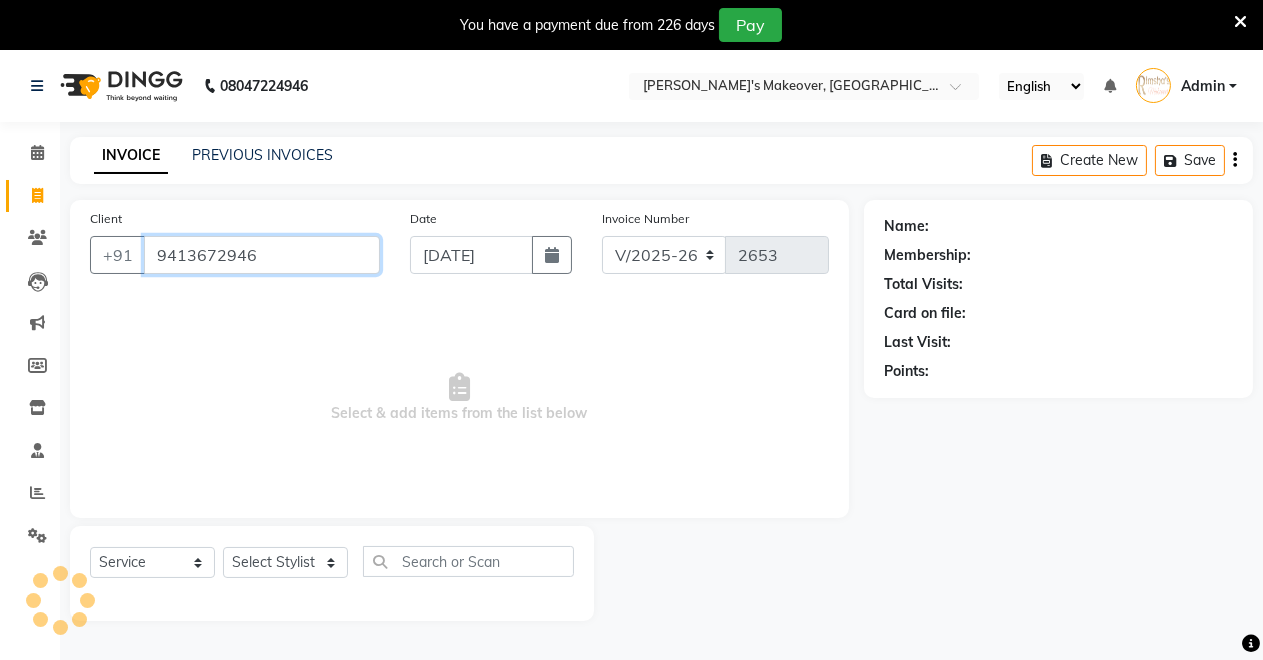 type on "9413672946" 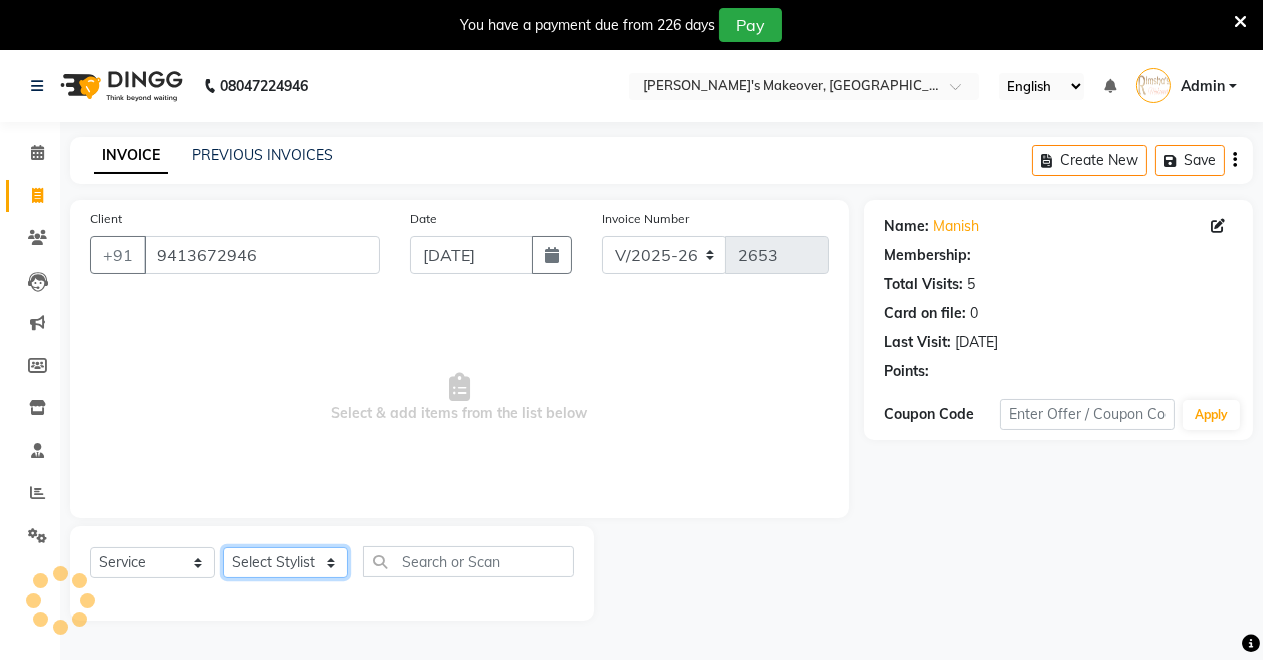 click on "Select Stylist [PERSON_NAME] [PERSON_NAME] [MEDICAL_DATA][PERSON_NAME] [PERSON_NAME] Verma" 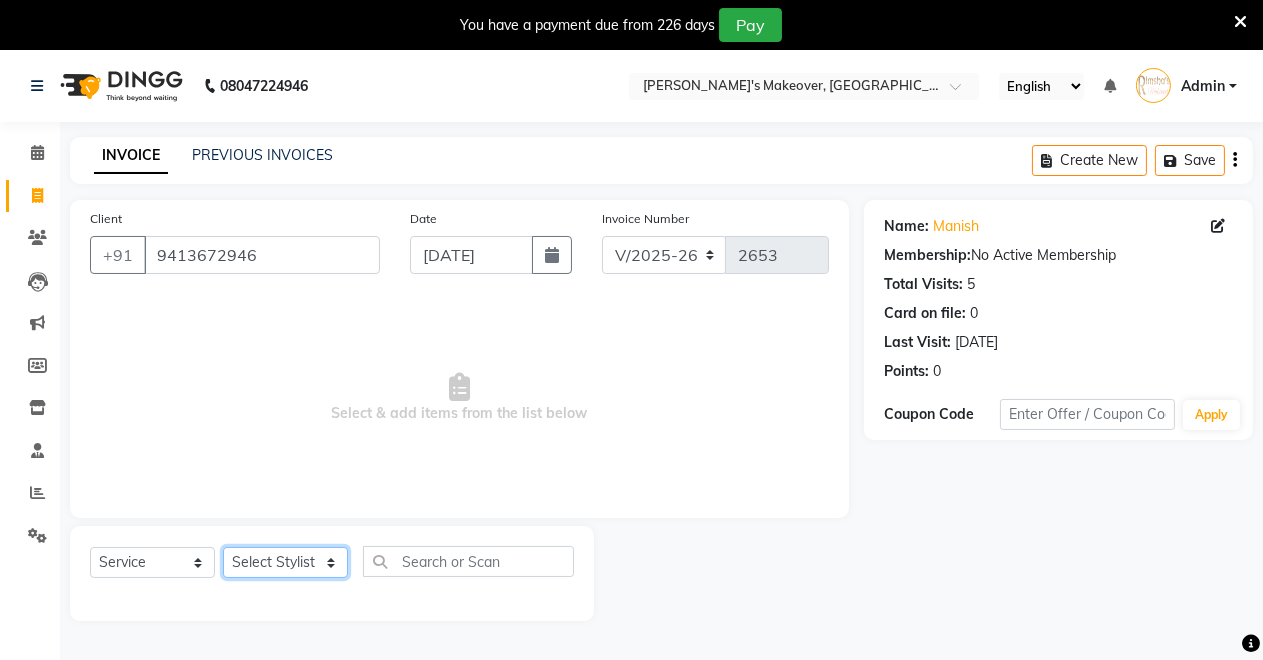 select on "85198" 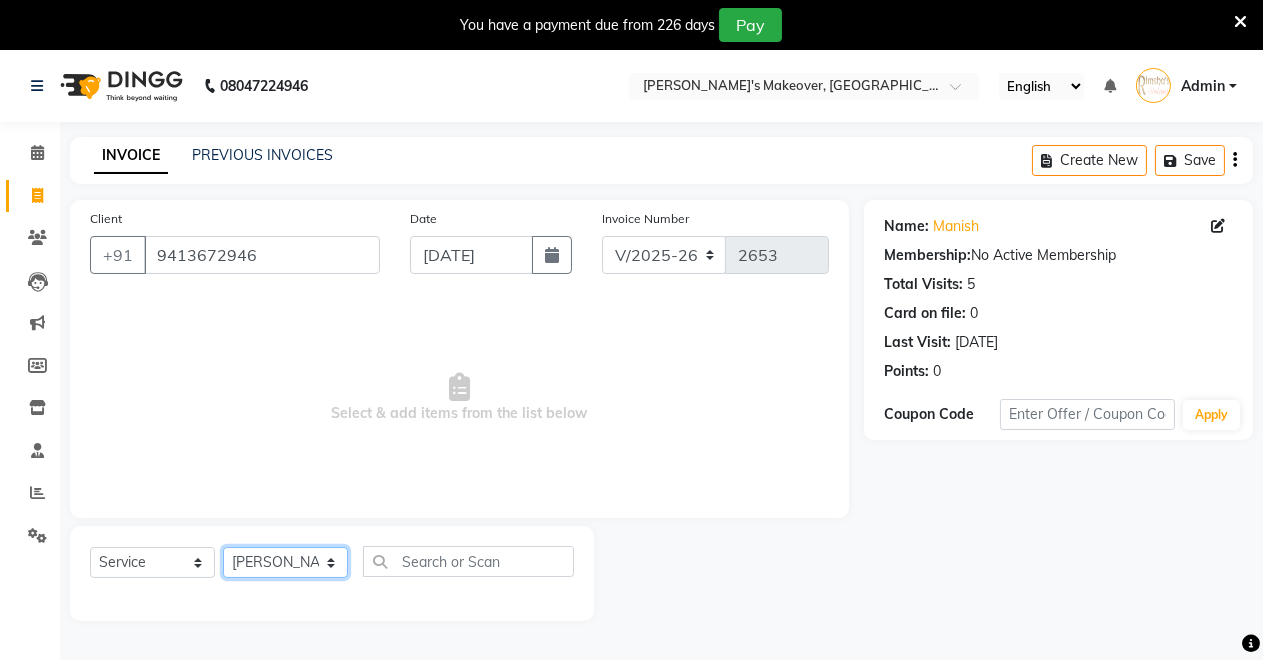 click on "Select Stylist [PERSON_NAME] [PERSON_NAME] [MEDICAL_DATA][PERSON_NAME] [PERSON_NAME] Verma" 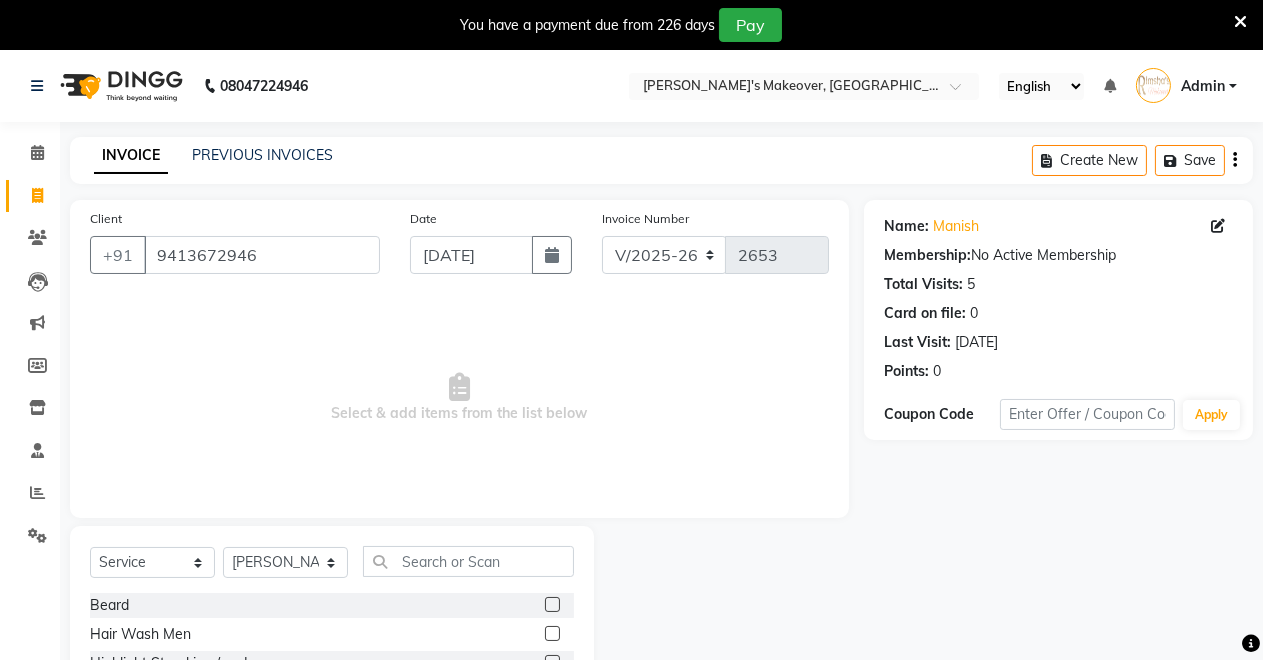 drag, startPoint x: 535, startPoint y: 603, endPoint x: 592, endPoint y: 601, distance: 57.035076 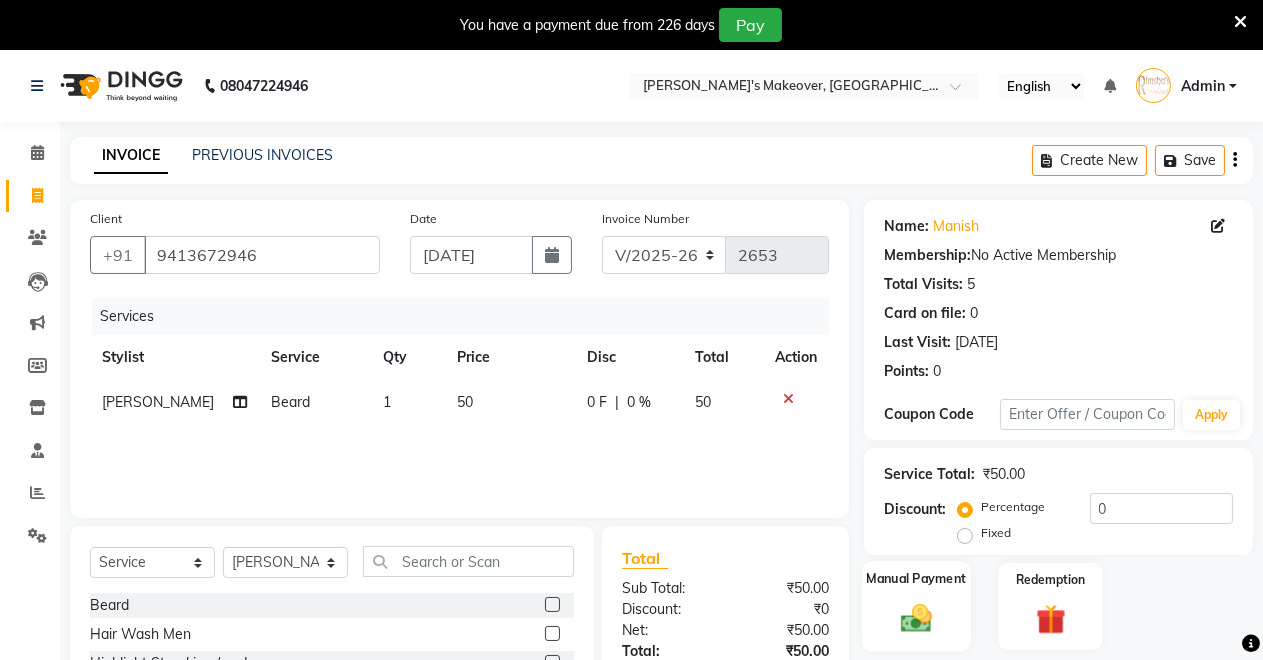 checkbox on "false" 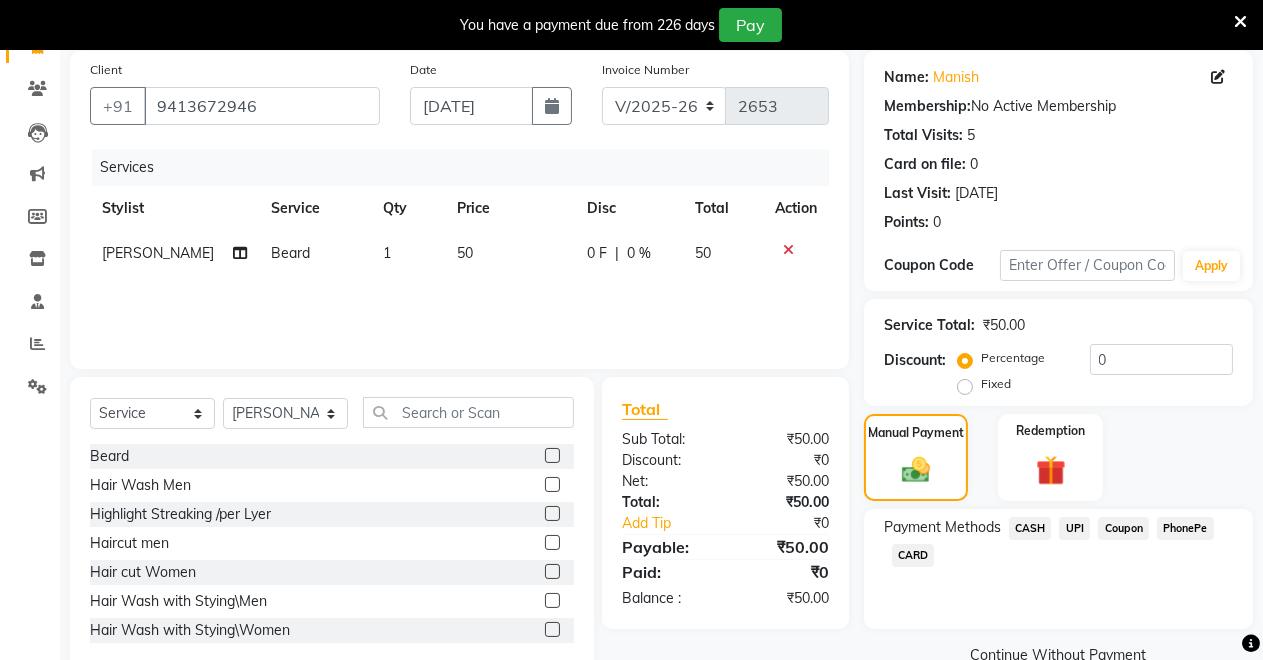 scroll, scrollTop: 191, scrollLeft: 0, axis: vertical 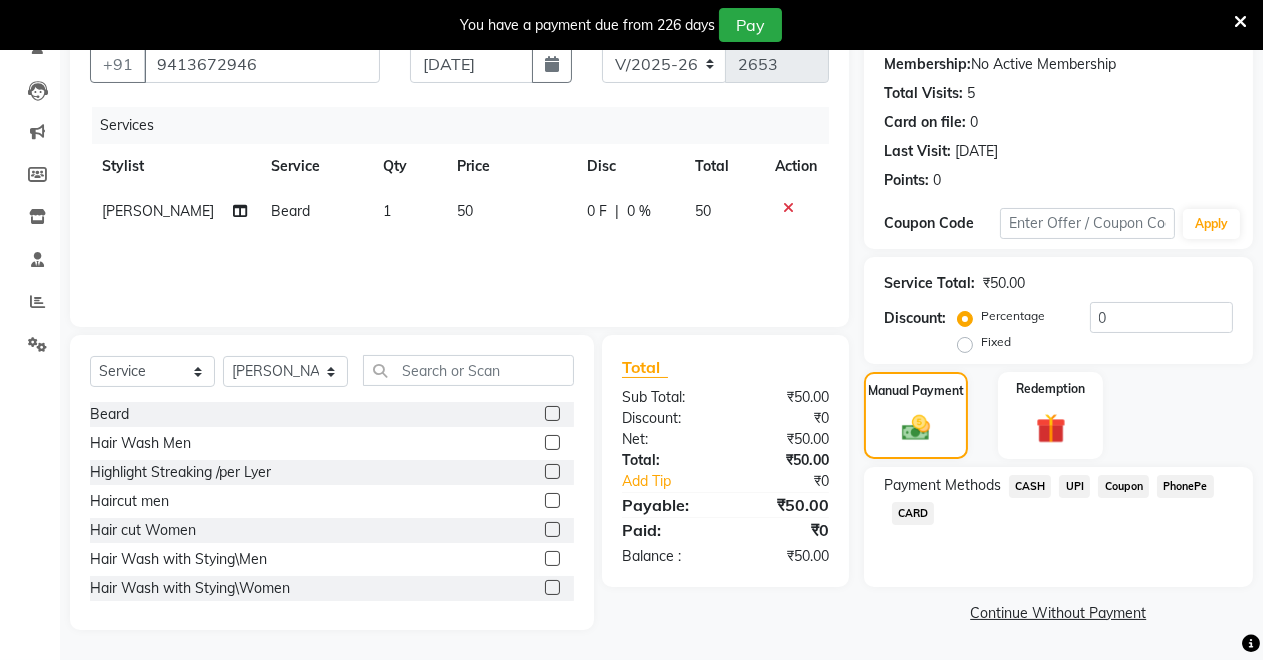 click on "UPI" 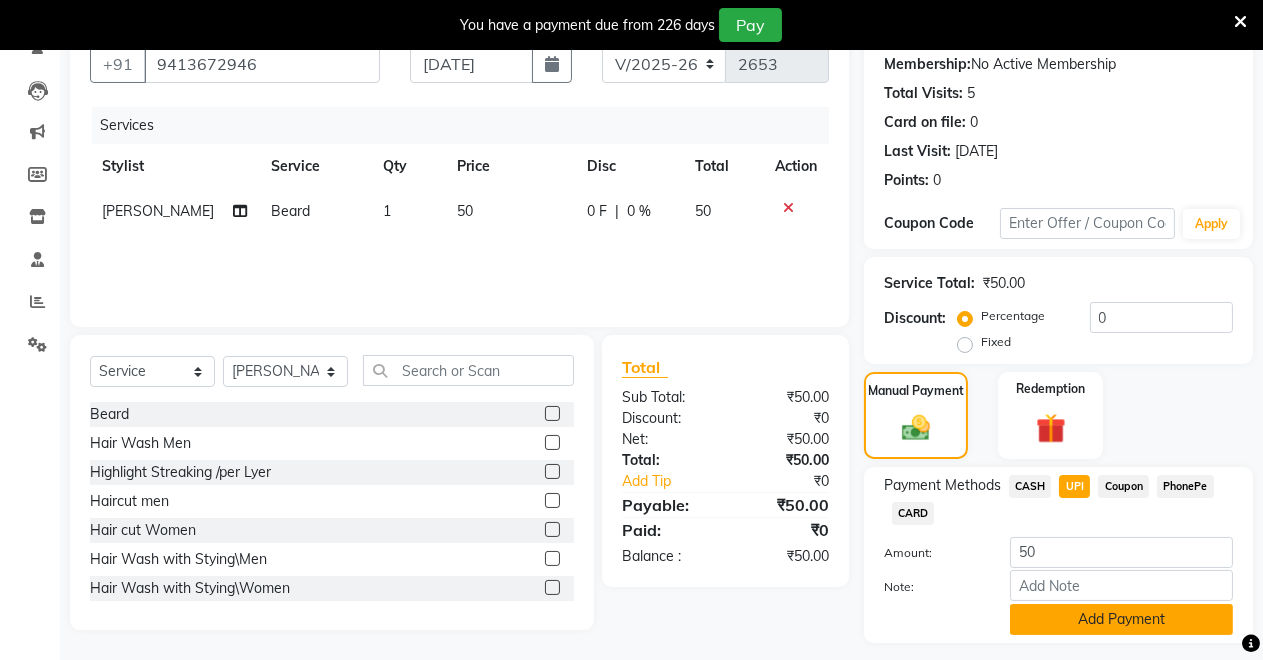 click on "Add Payment" 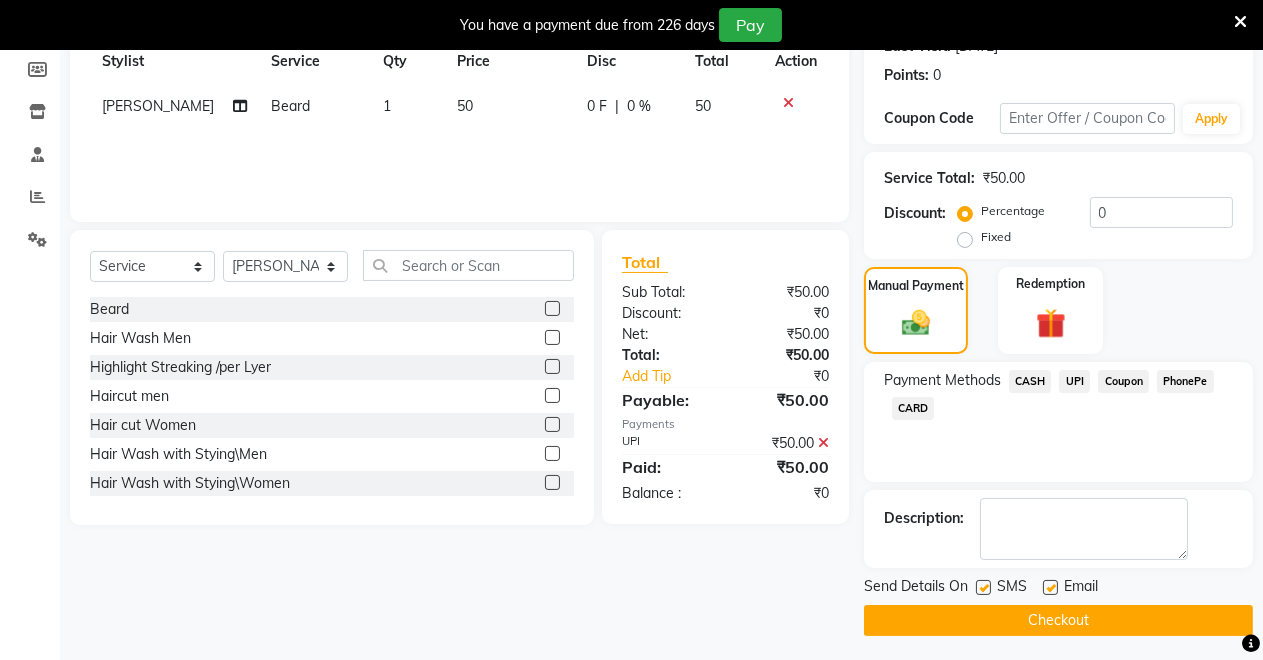 scroll, scrollTop: 302, scrollLeft: 0, axis: vertical 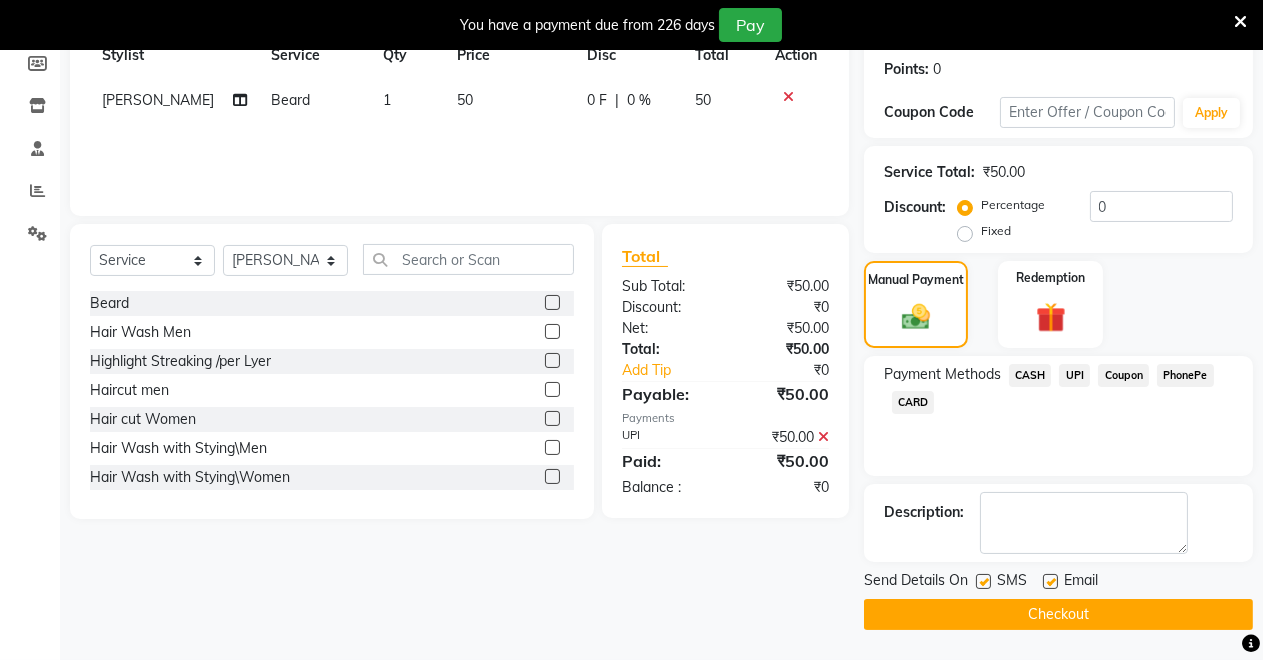 click on "Checkout" 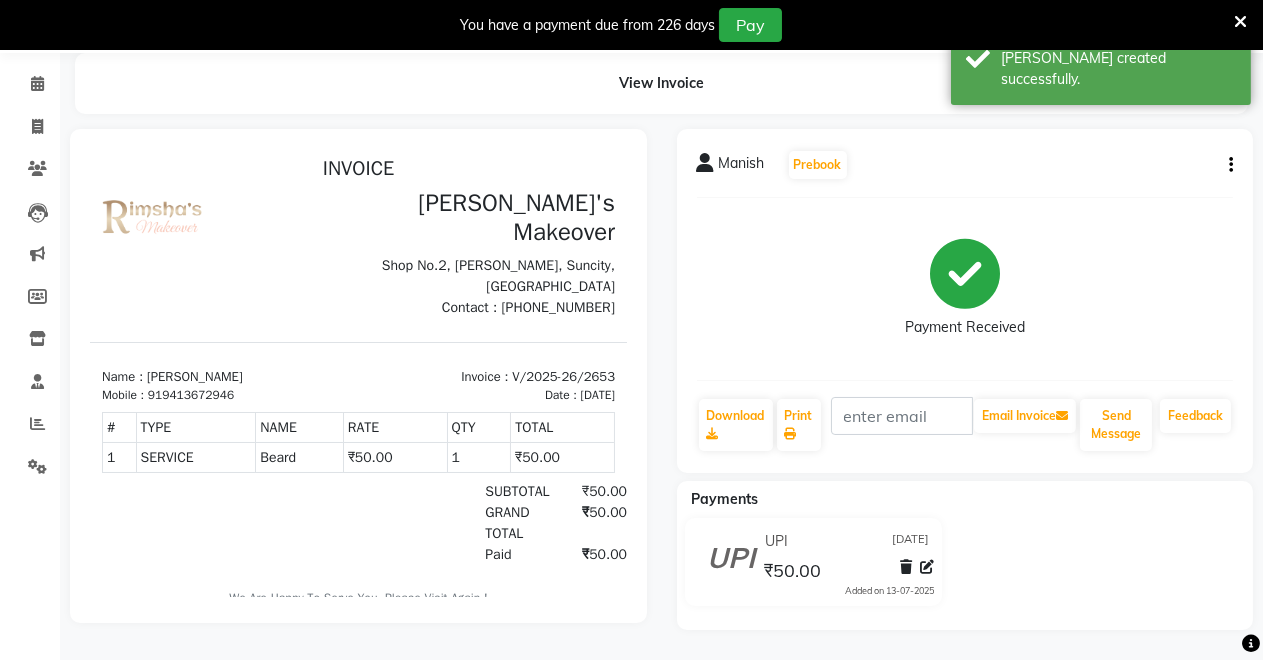 scroll, scrollTop: 0, scrollLeft: 0, axis: both 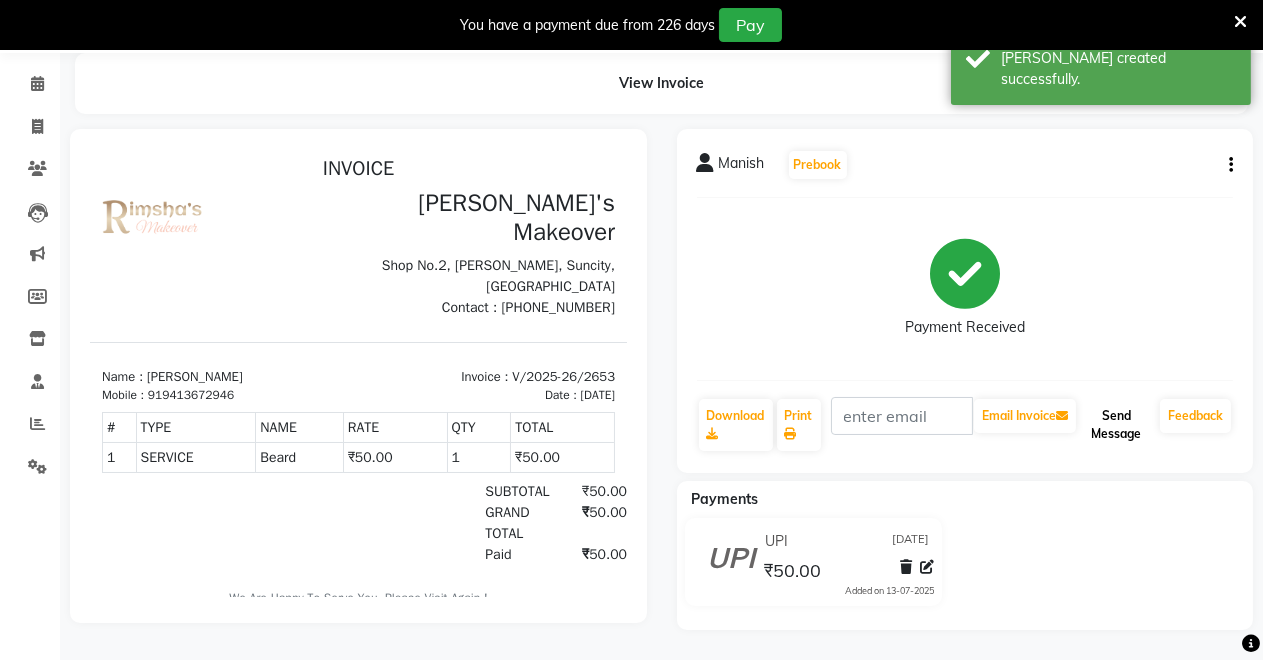 drag, startPoint x: 1126, startPoint y: 416, endPoint x: 1141, endPoint y: 416, distance: 15 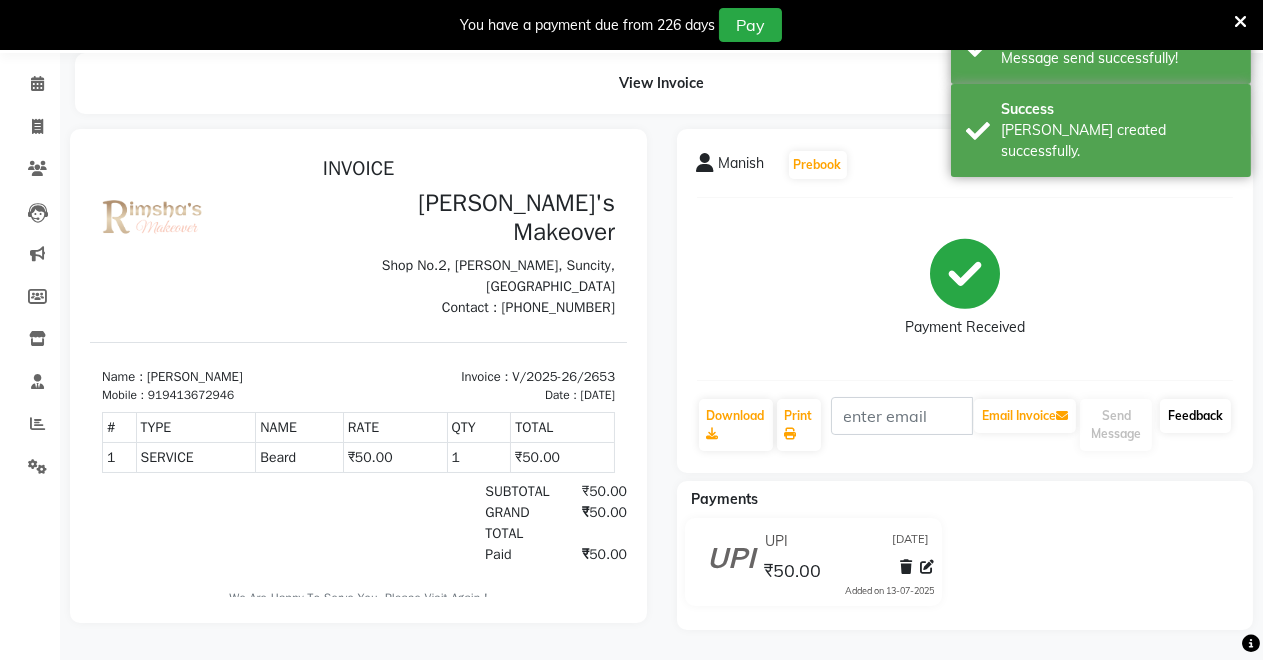 click on "Feedback" 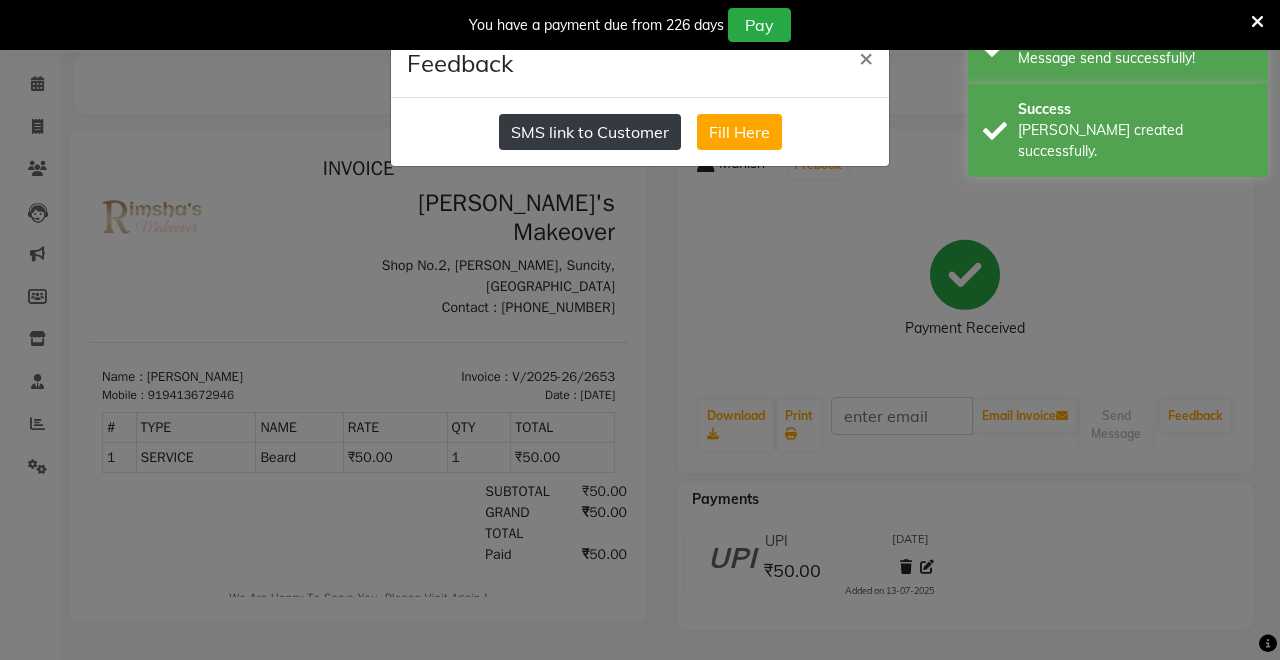 click on "SMS link to Customer" 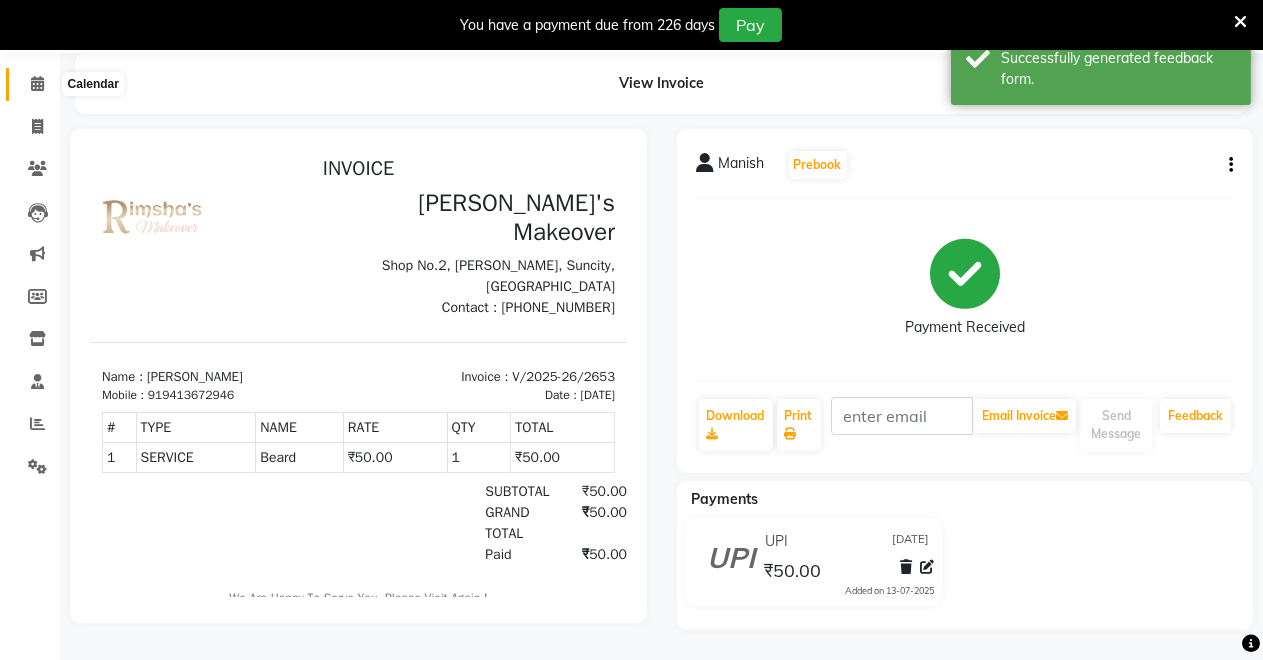 click 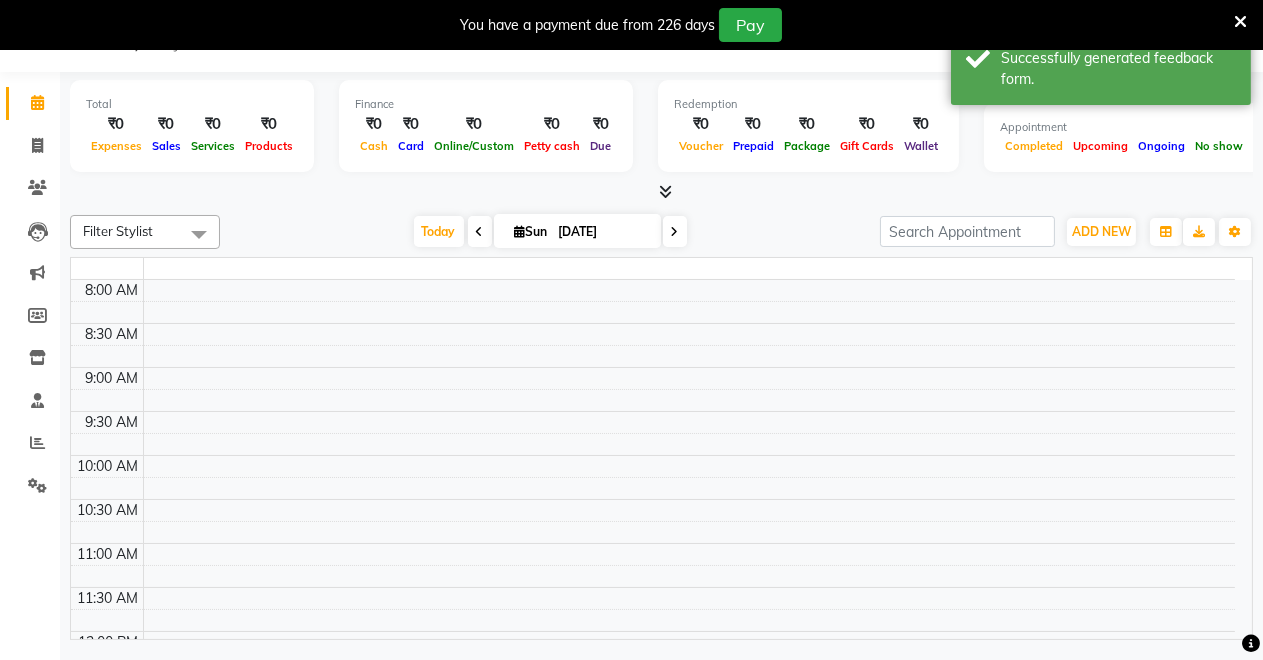 scroll, scrollTop: 49, scrollLeft: 0, axis: vertical 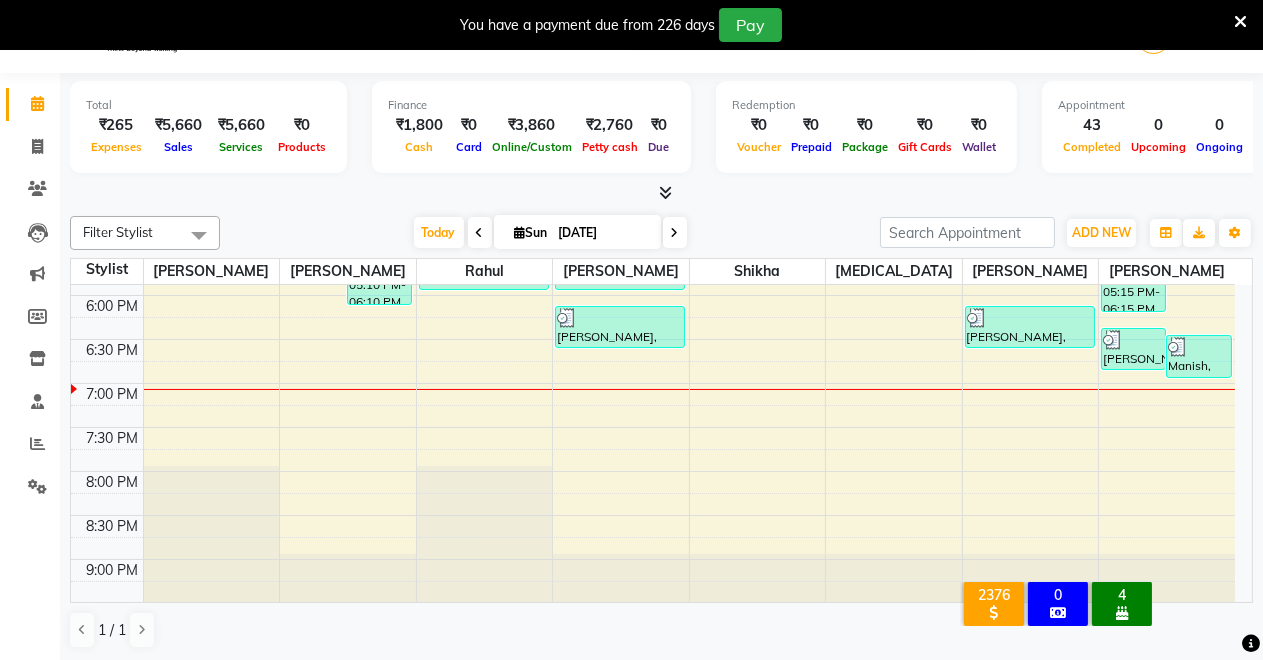 drag, startPoint x: 1279, startPoint y: 374, endPoint x: 1279, endPoint y: 6, distance: 368 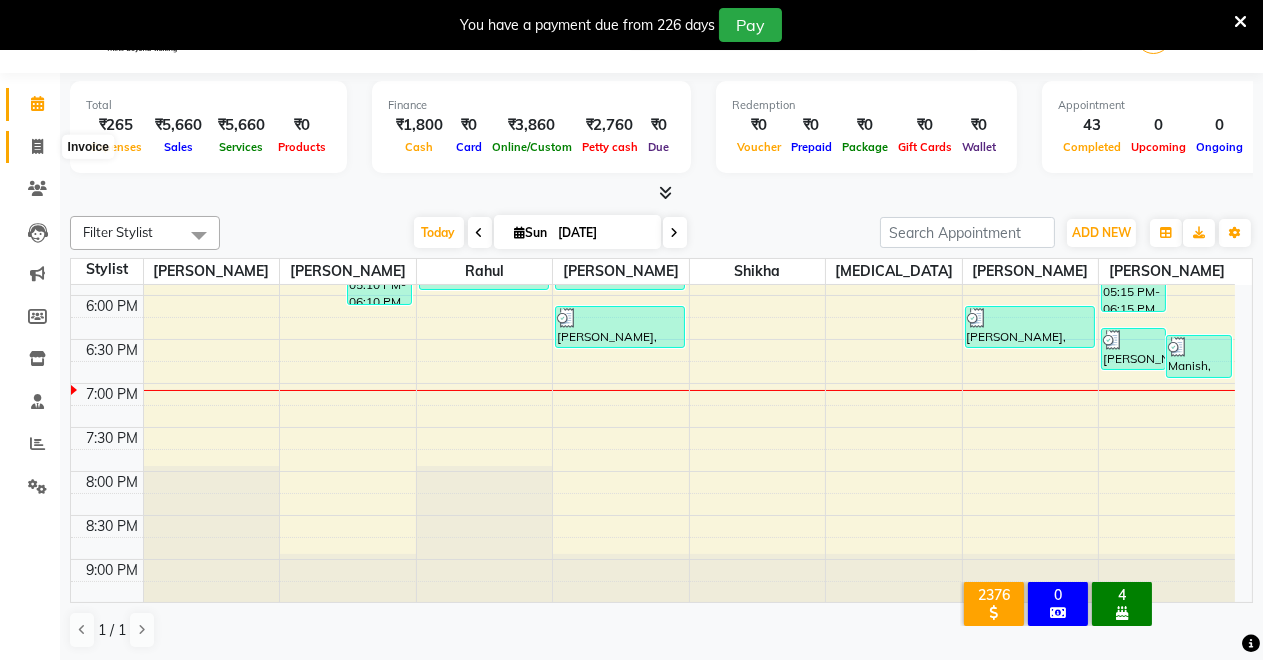 click 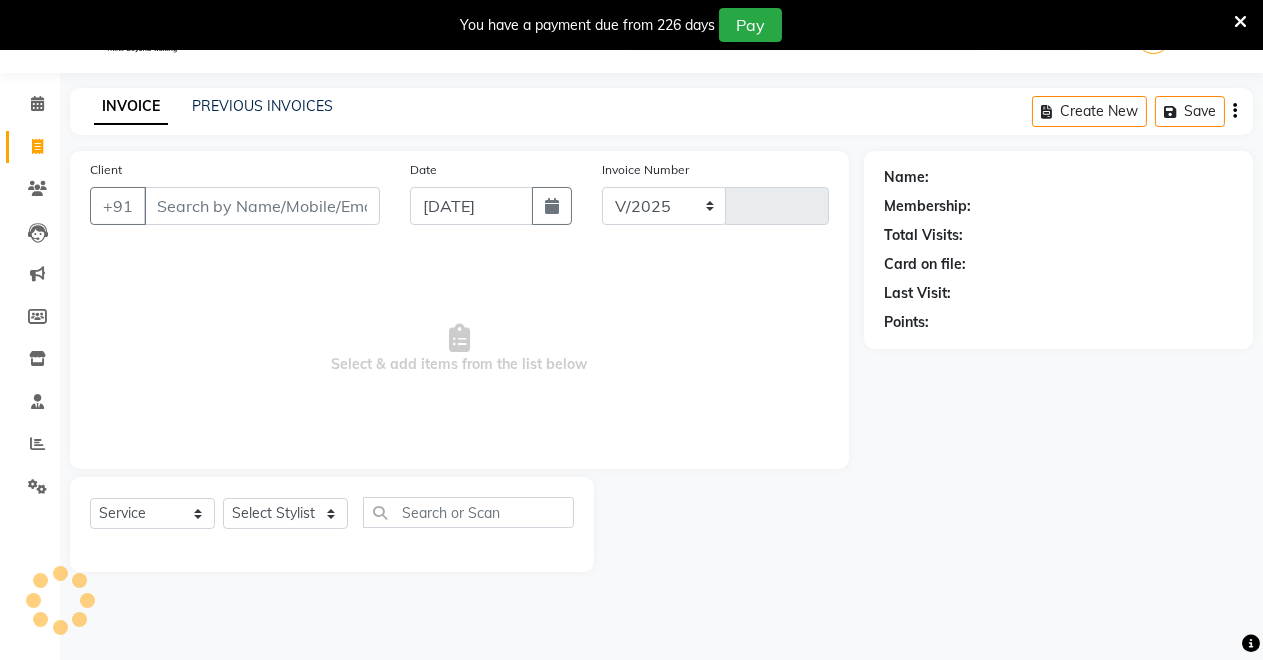 select on "7317" 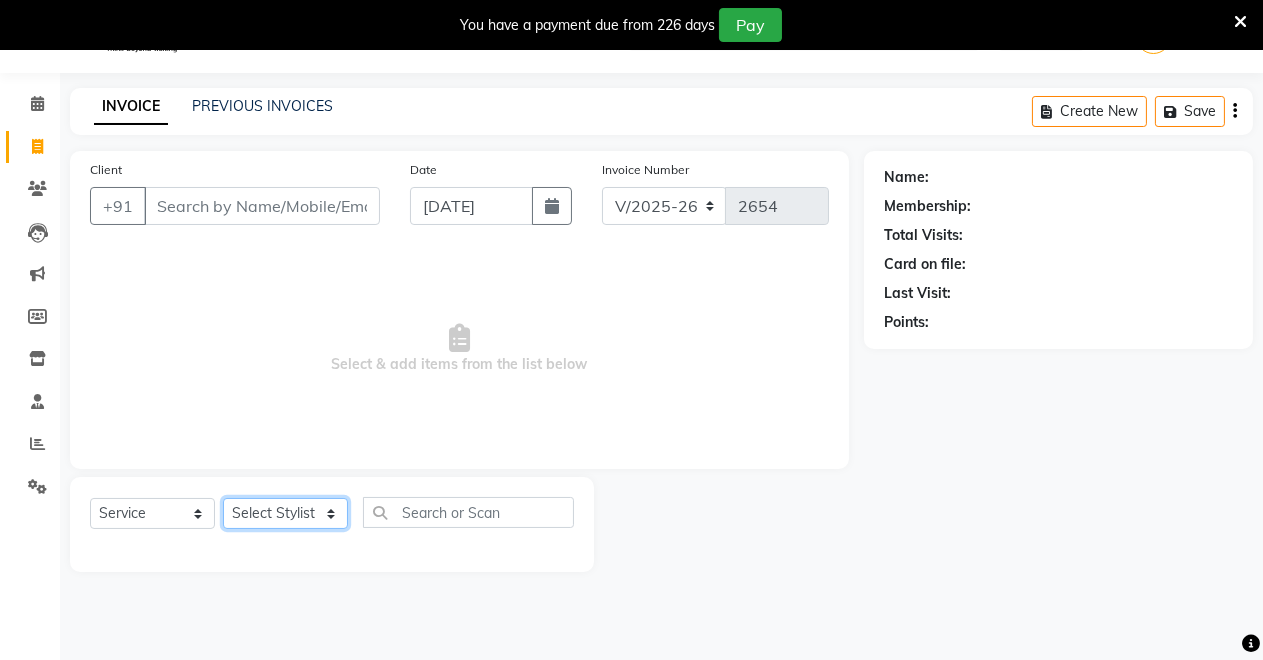 click on "Select Stylist [PERSON_NAME] [PERSON_NAME] [MEDICAL_DATA][PERSON_NAME] [PERSON_NAME] Verma" 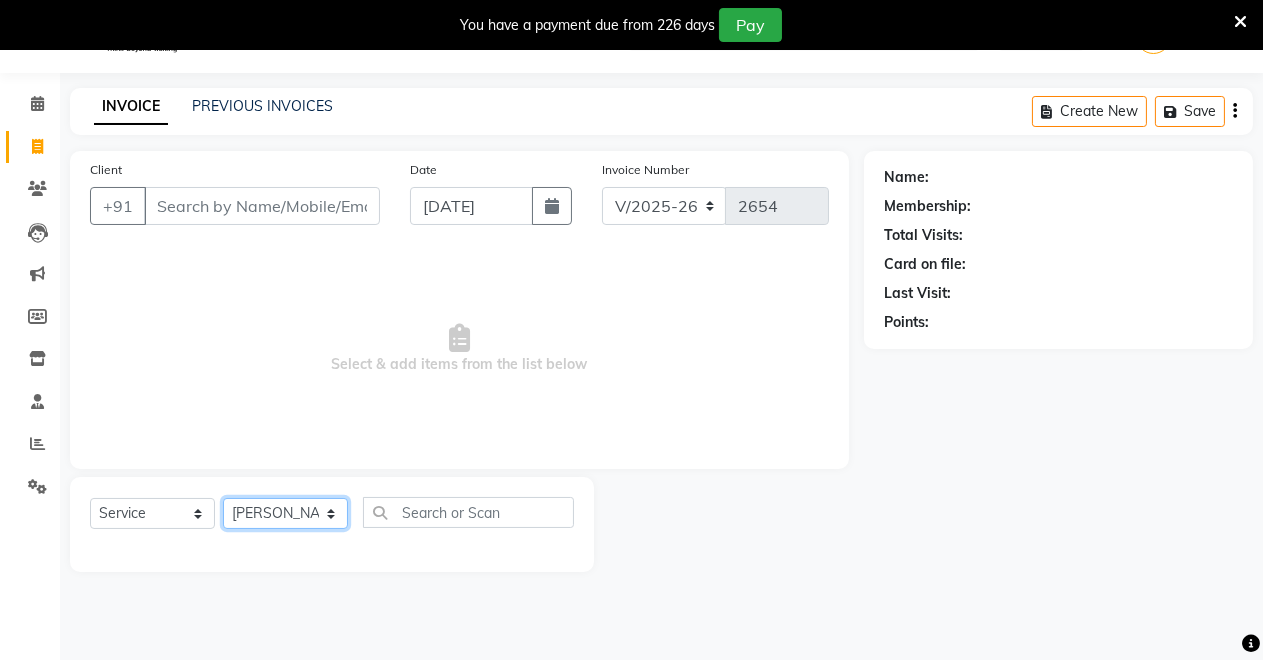 click on "Select Stylist [PERSON_NAME] [PERSON_NAME] [MEDICAL_DATA][PERSON_NAME] [PERSON_NAME] Verma" 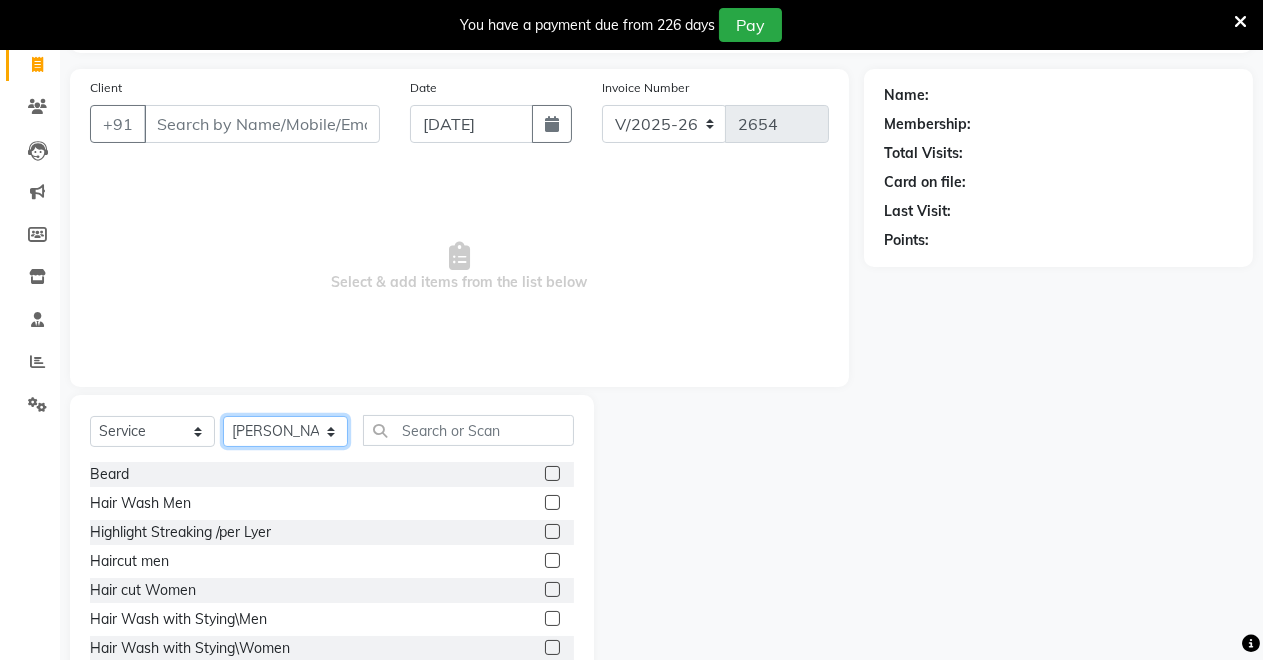 scroll, scrollTop: 191, scrollLeft: 0, axis: vertical 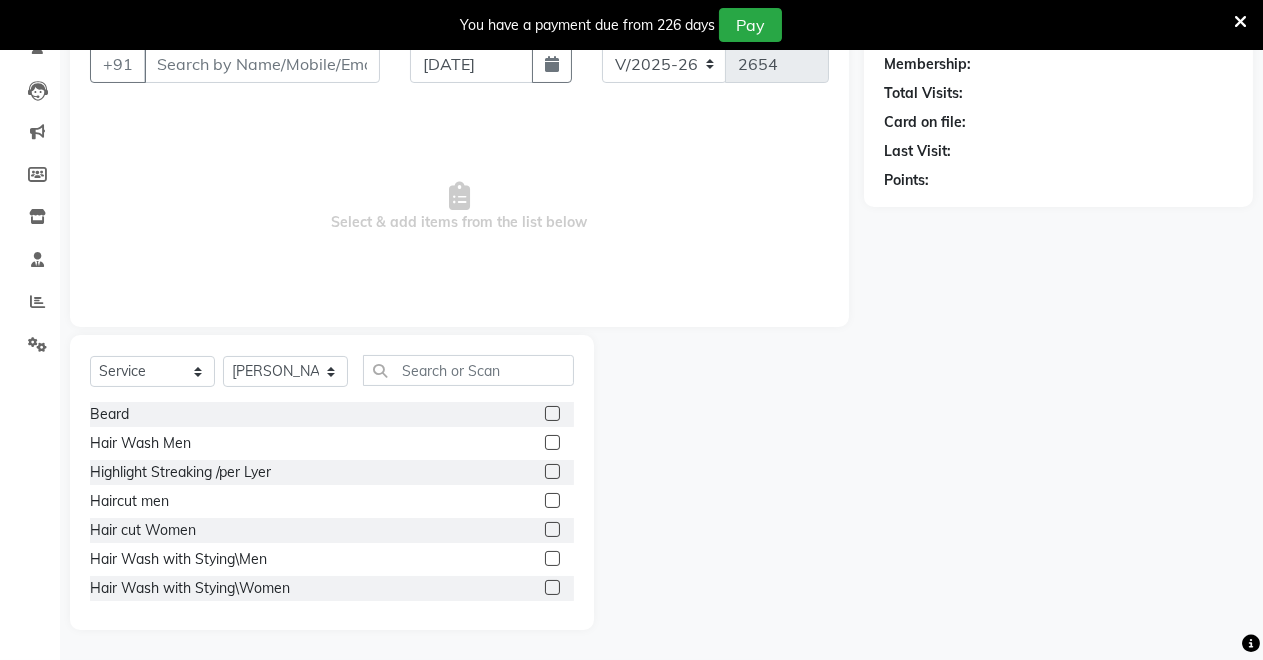 click 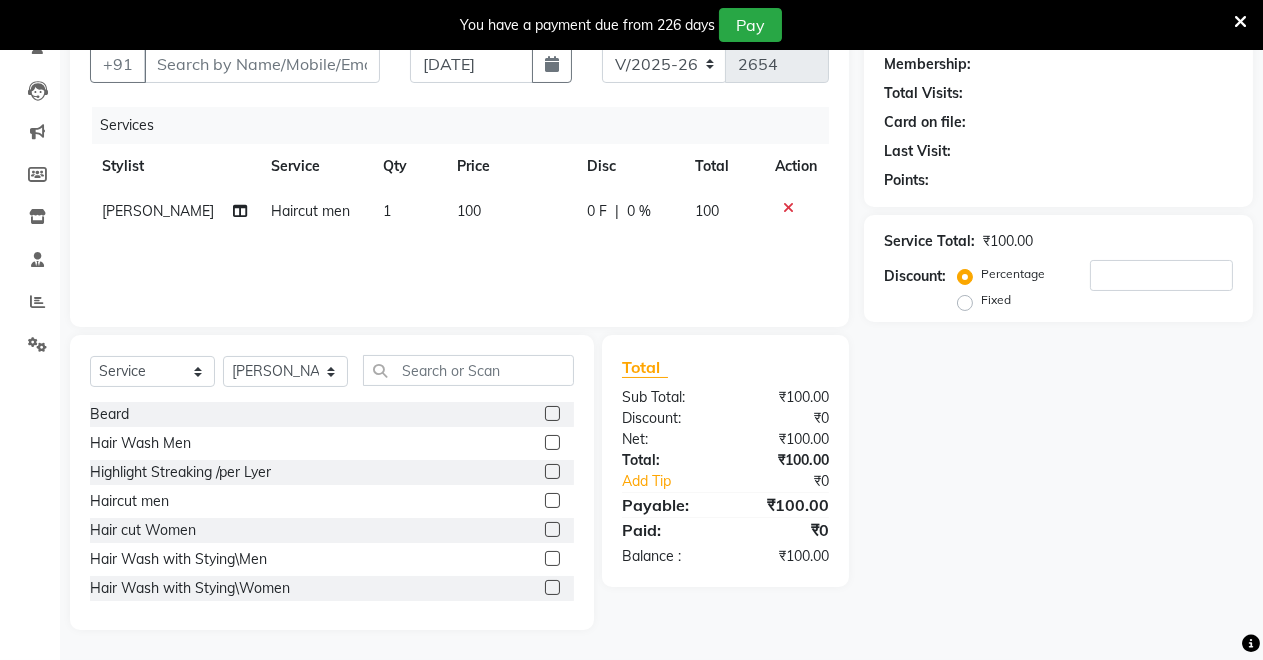 click 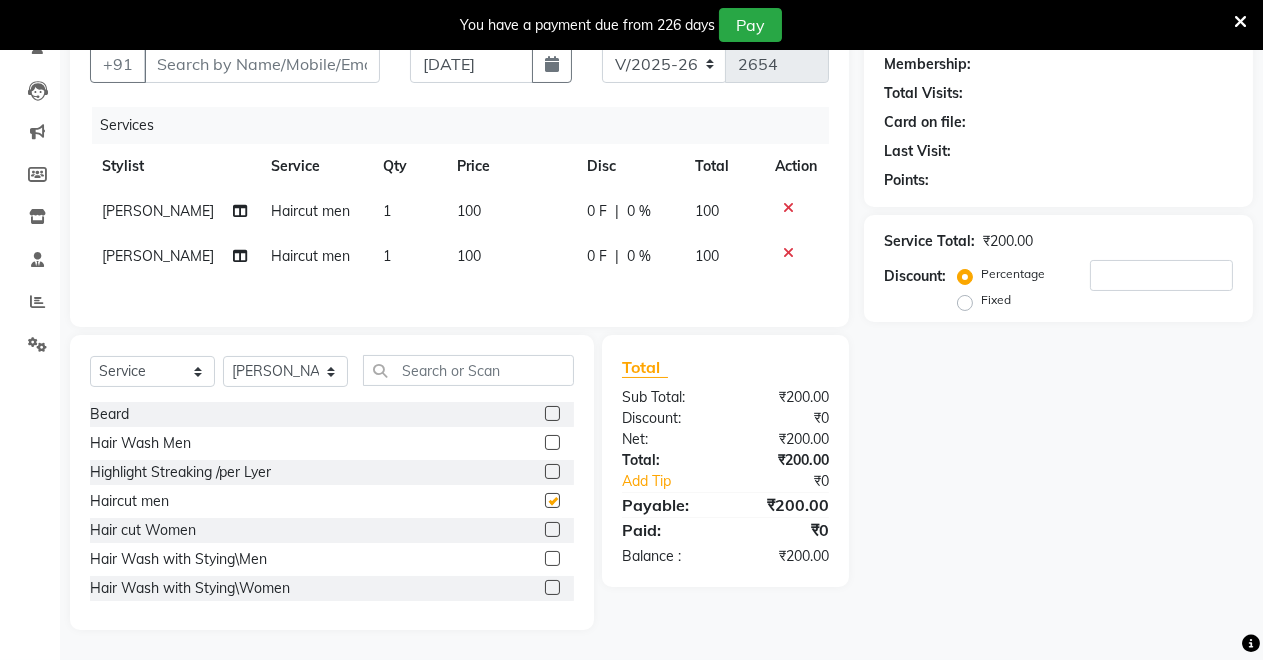 checkbox on "false" 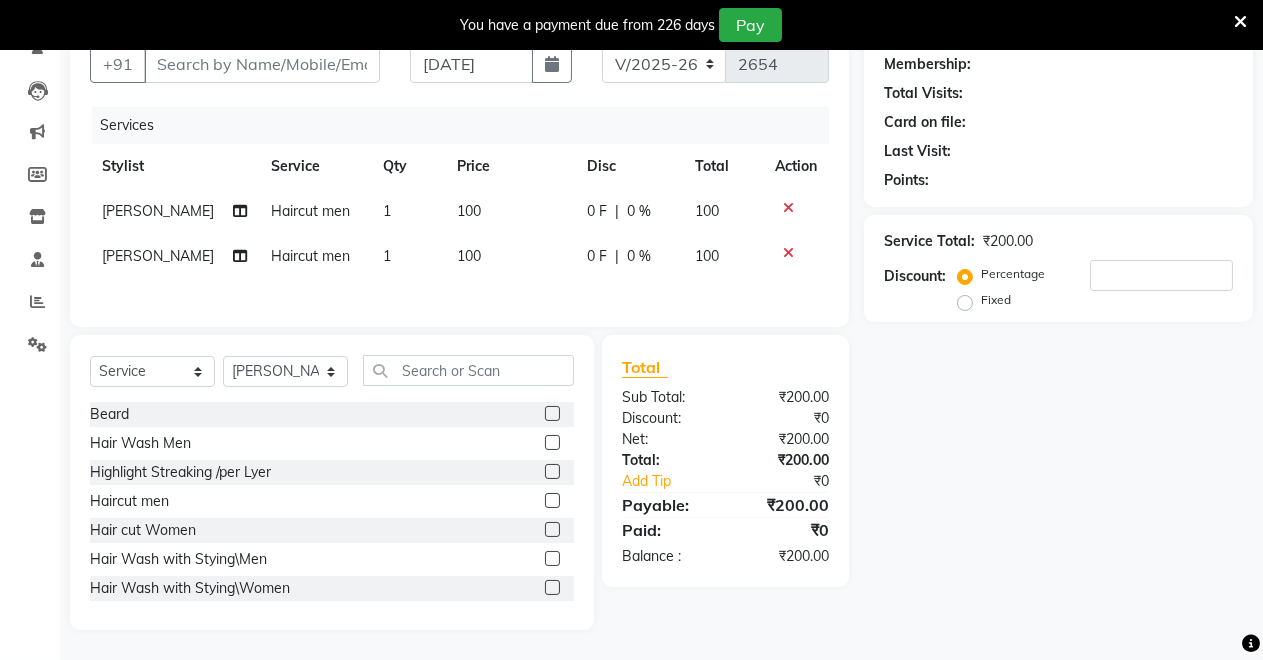 click 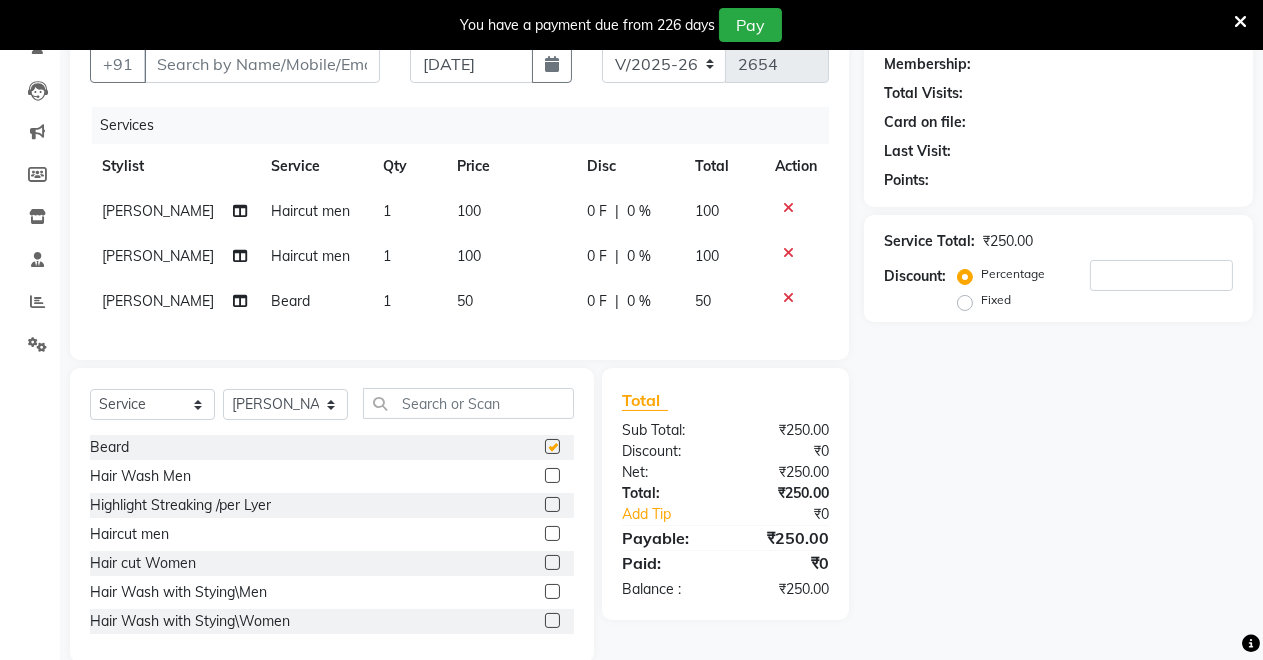 checkbox on "false" 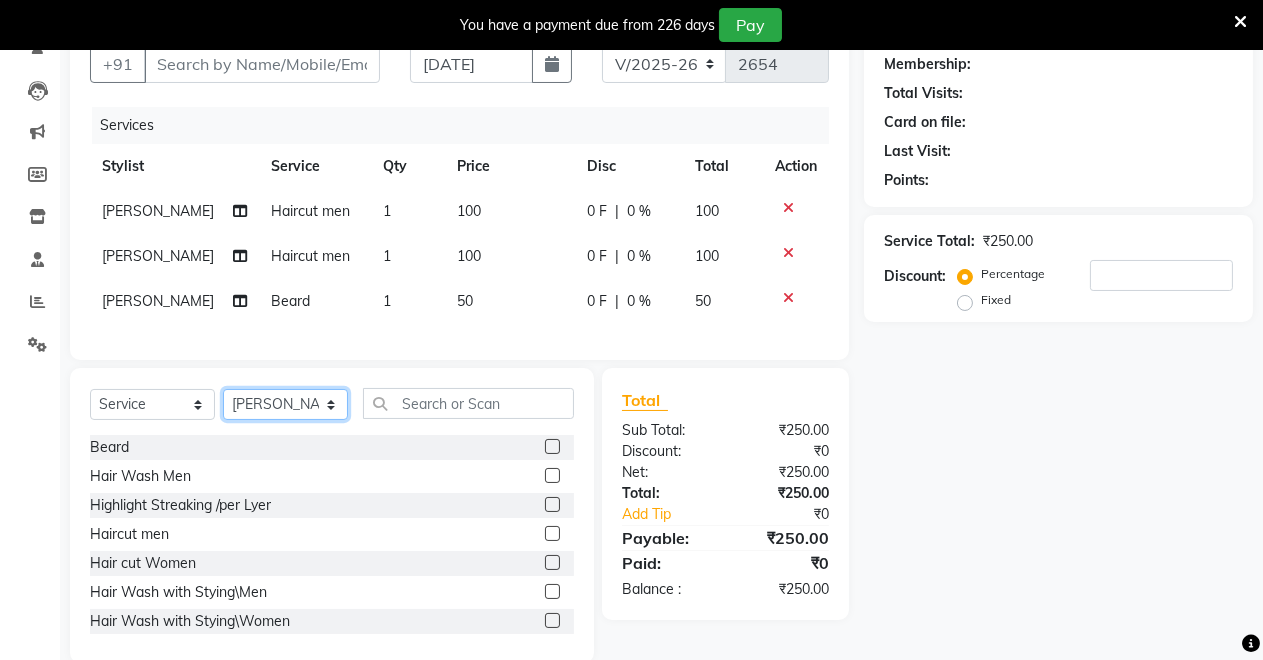 click on "Select Stylist [PERSON_NAME] [PERSON_NAME] [MEDICAL_DATA][PERSON_NAME] [PERSON_NAME] Verma" 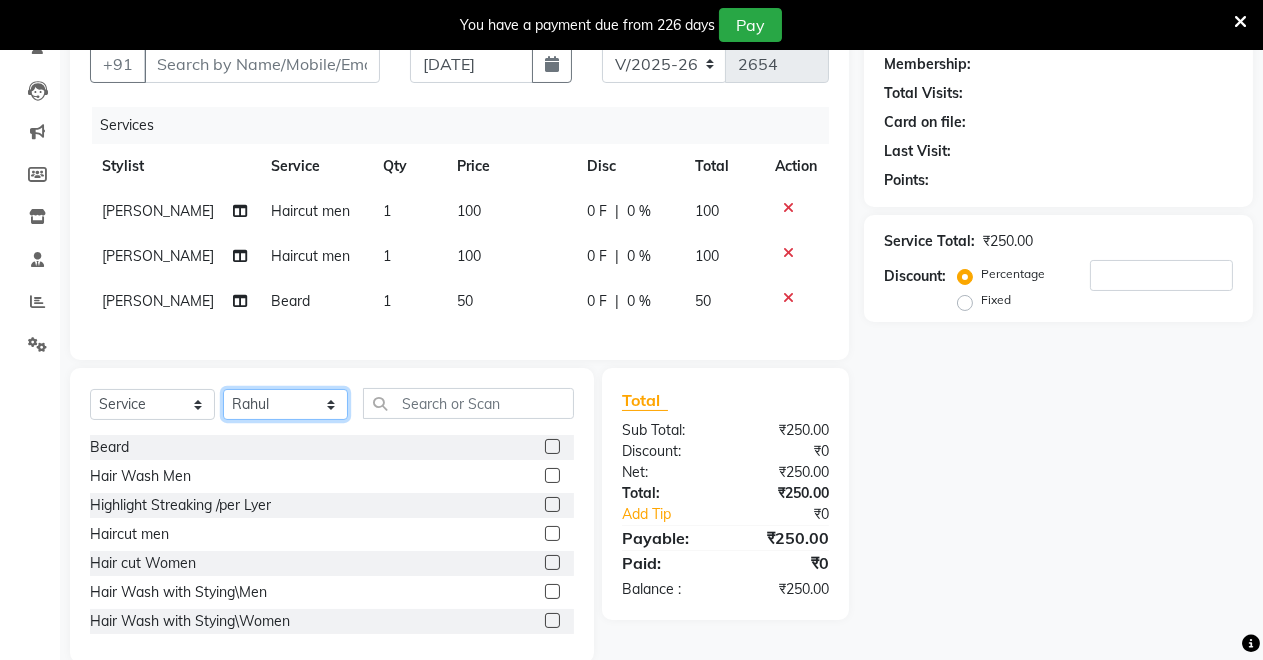 click on "Select Stylist [PERSON_NAME] [PERSON_NAME] [MEDICAL_DATA][PERSON_NAME] [PERSON_NAME] Verma" 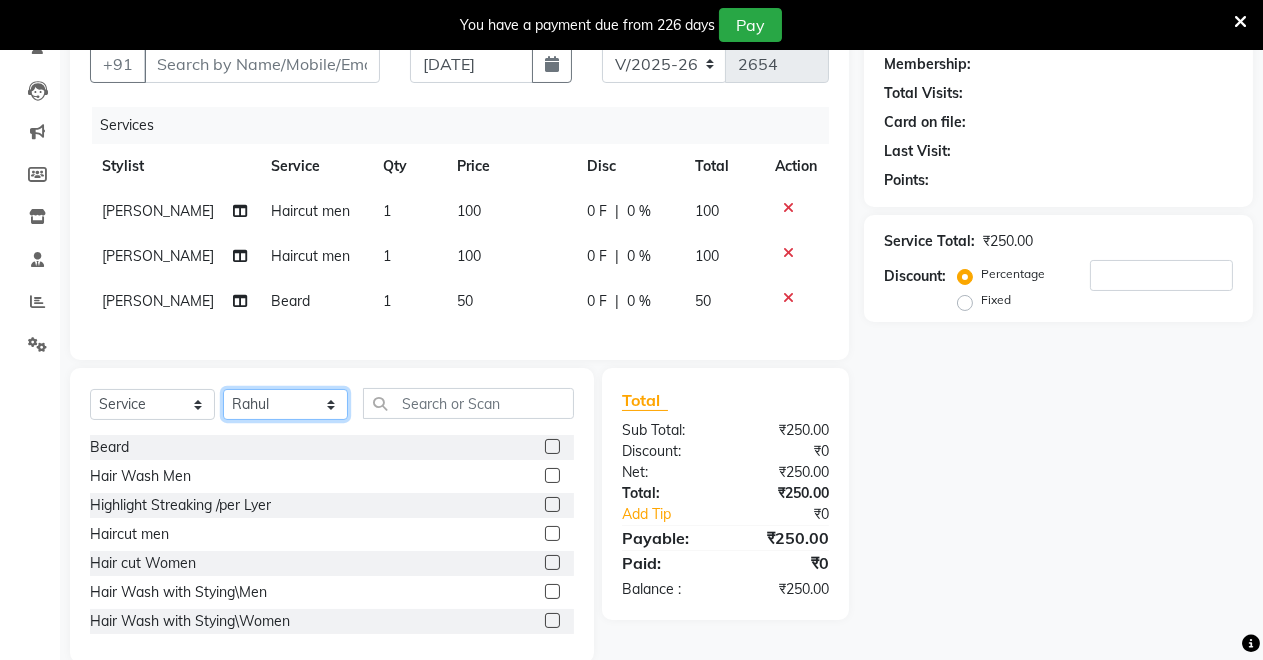 scroll, scrollTop: 304, scrollLeft: 0, axis: vertical 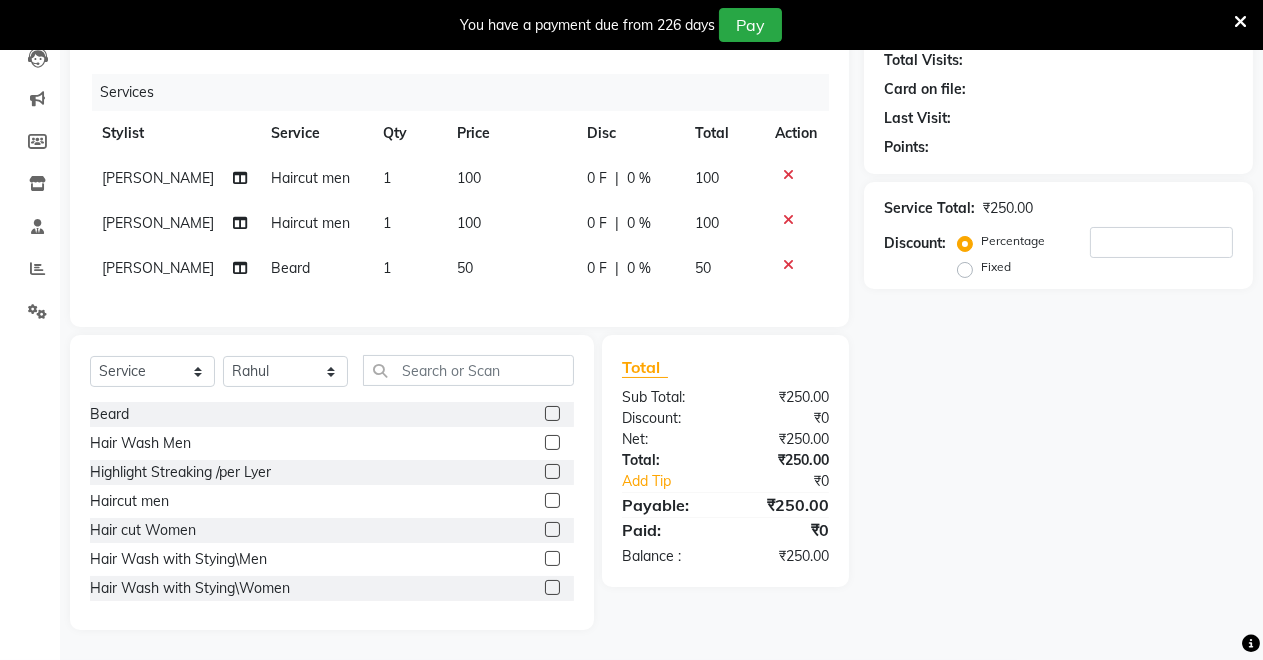 click 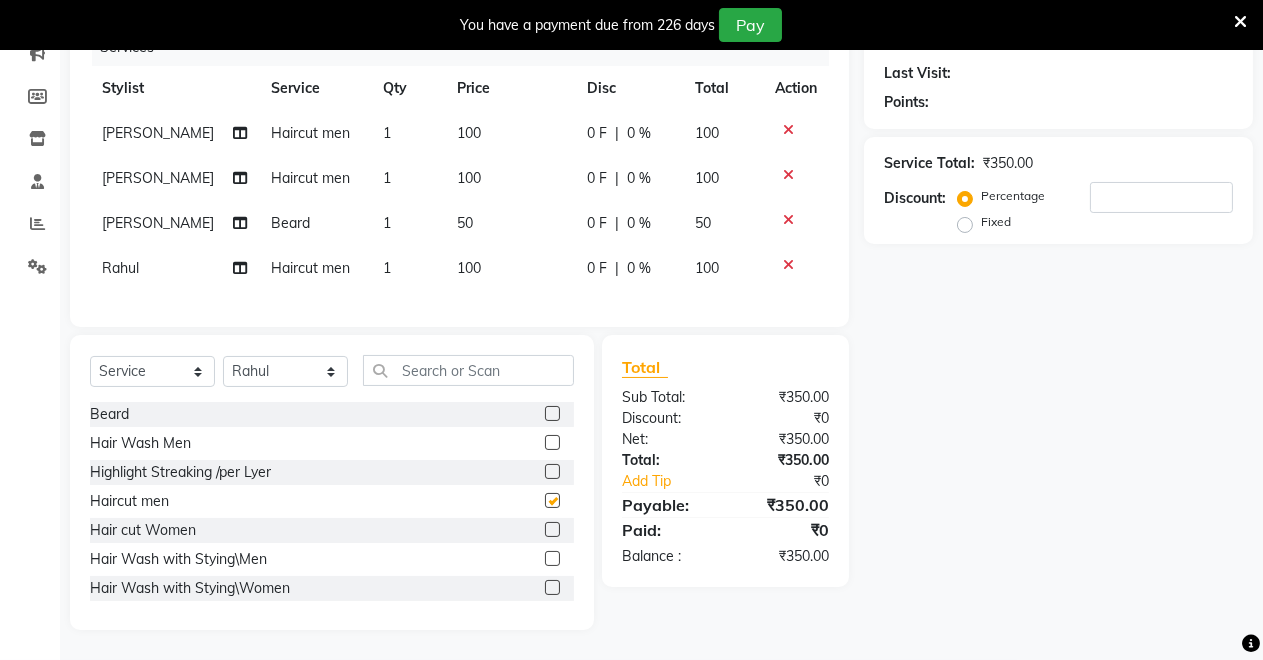 checkbox on "false" 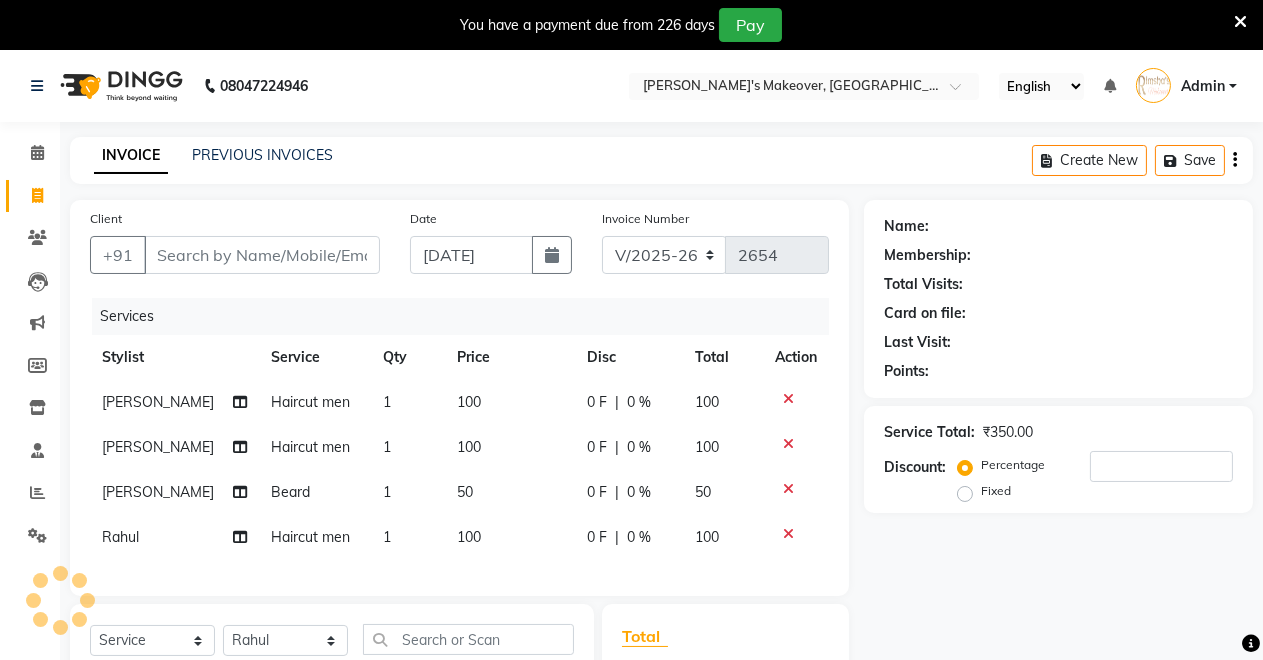 scroll, scrollTop: 0, scrollLeft: 0, axis: both 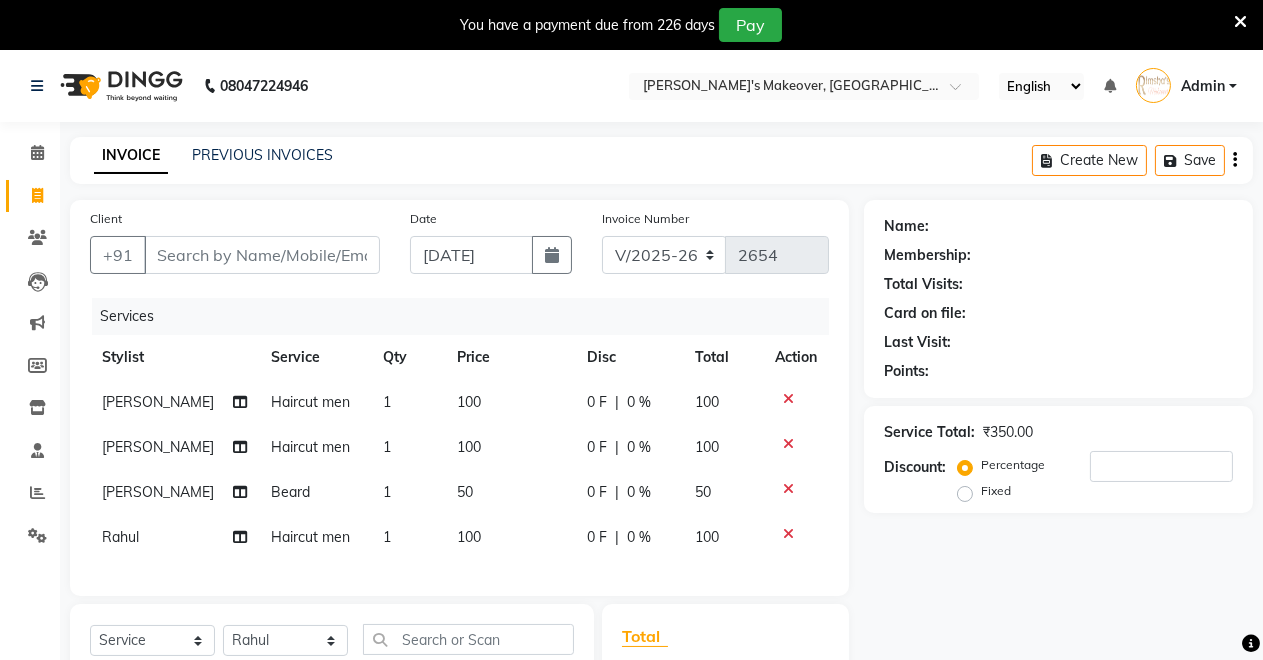 click 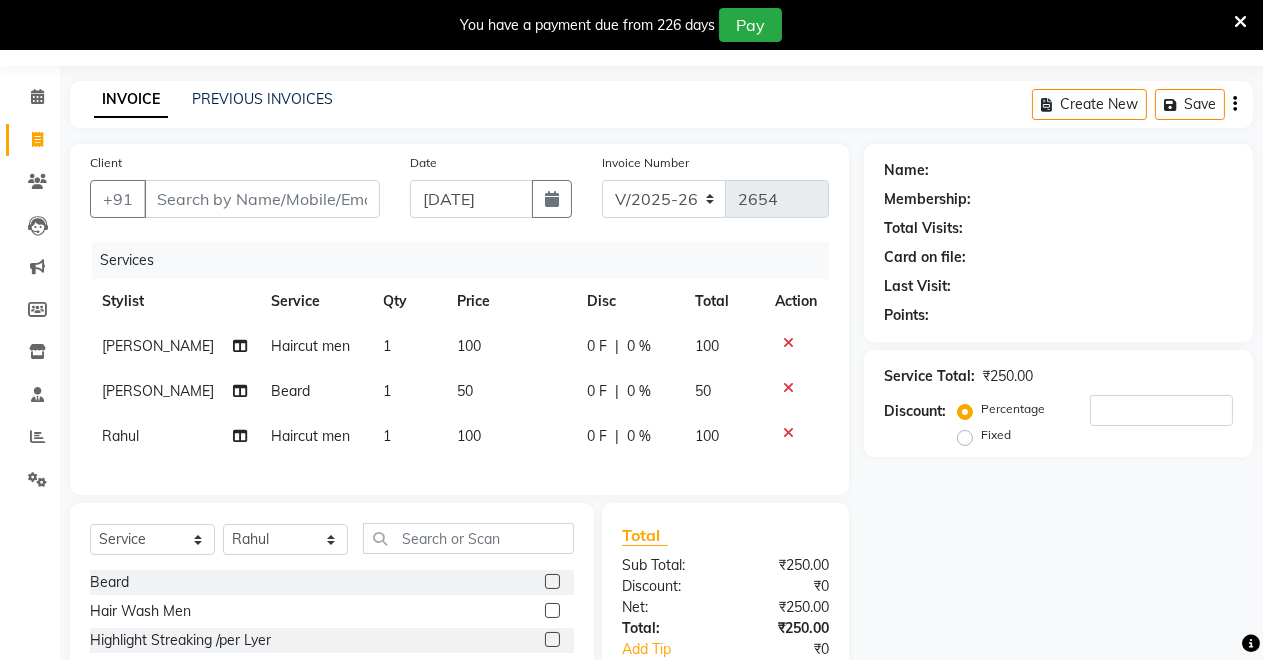 scroll, scrollTop: 0, scrollLeft: 0, axis: both 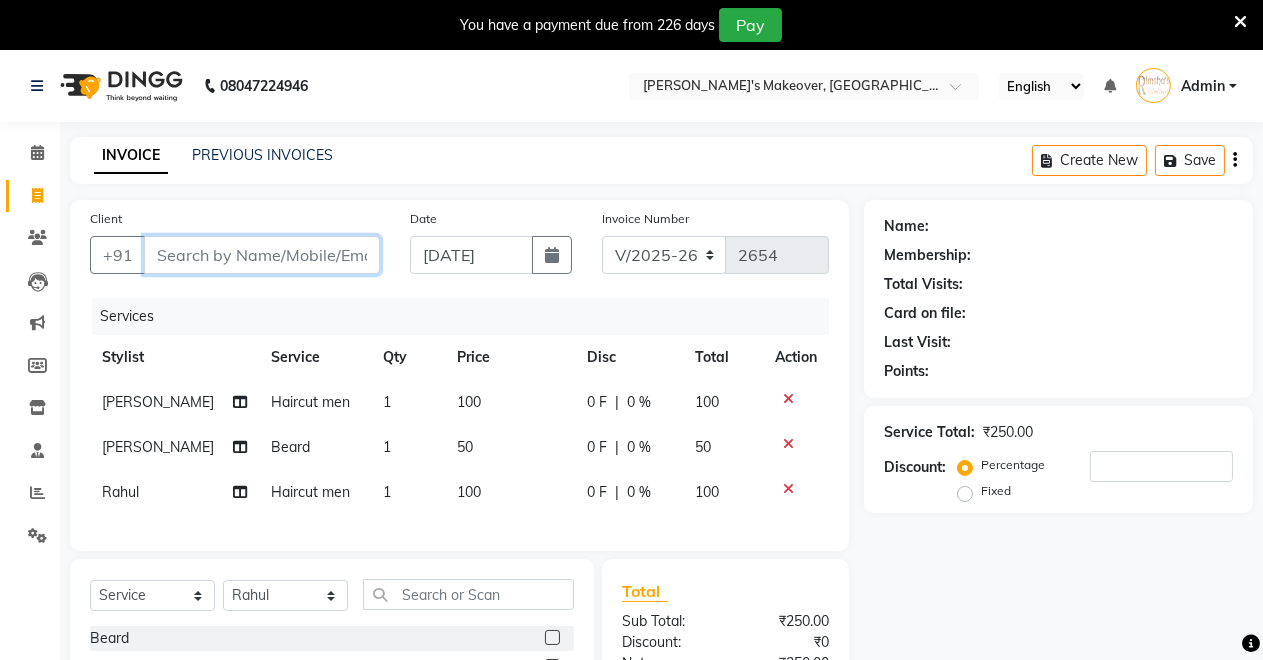 click on "Client" at bounding box center [262, 255] 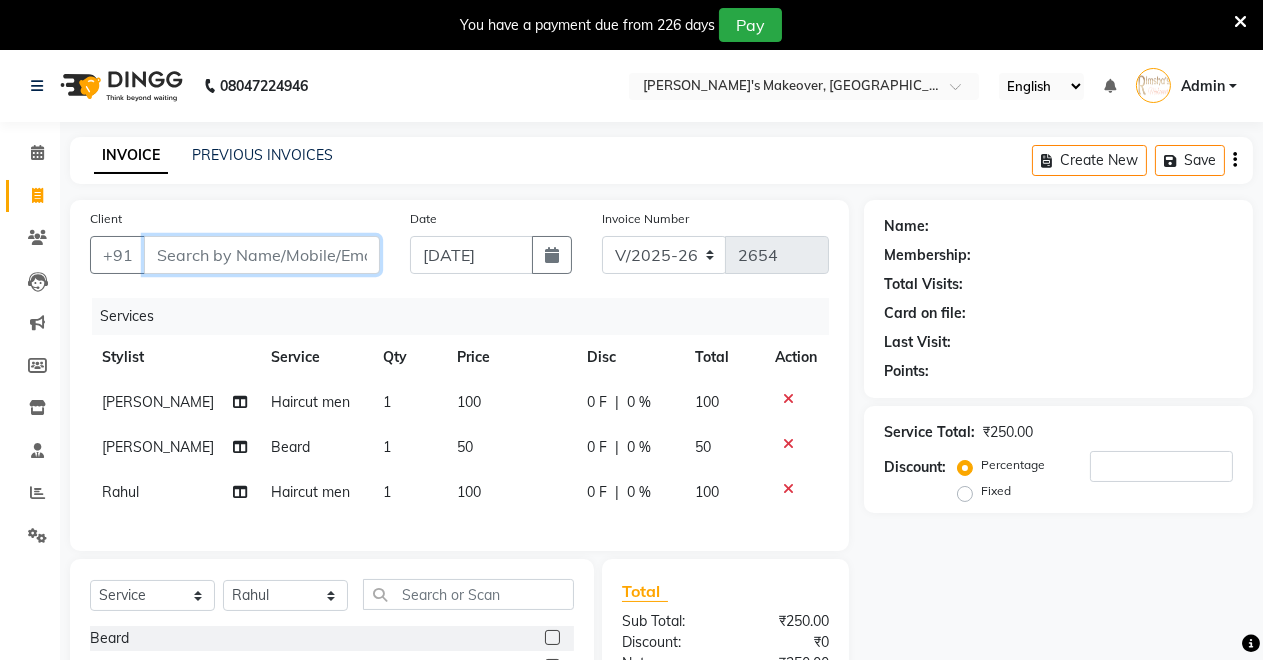 click on "Client" at bounding box center (262, 255) 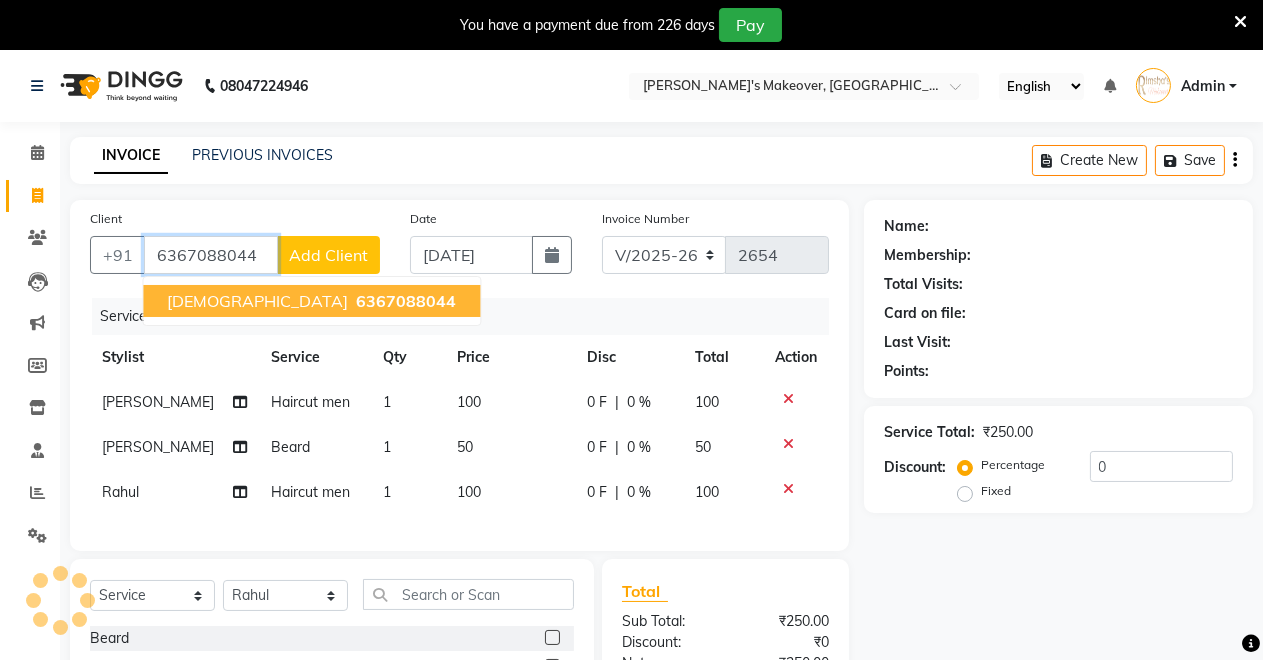 type on "6367088044" 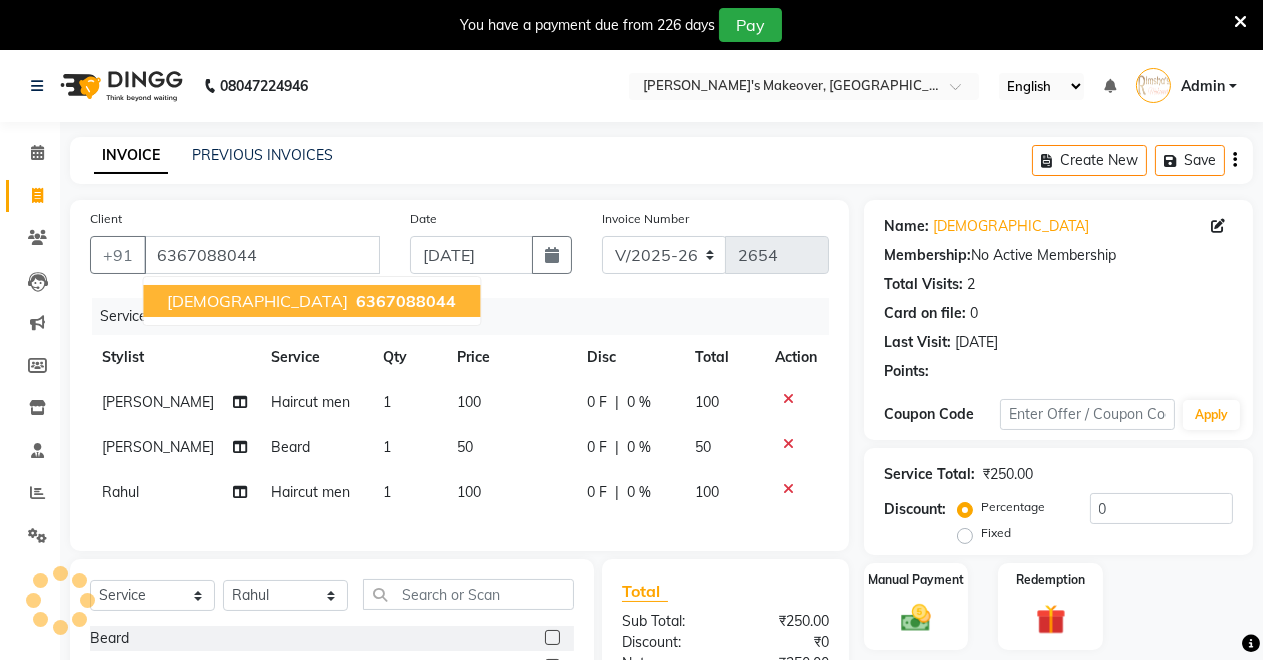 click on "6367088044" at bounding box center [406, 301] 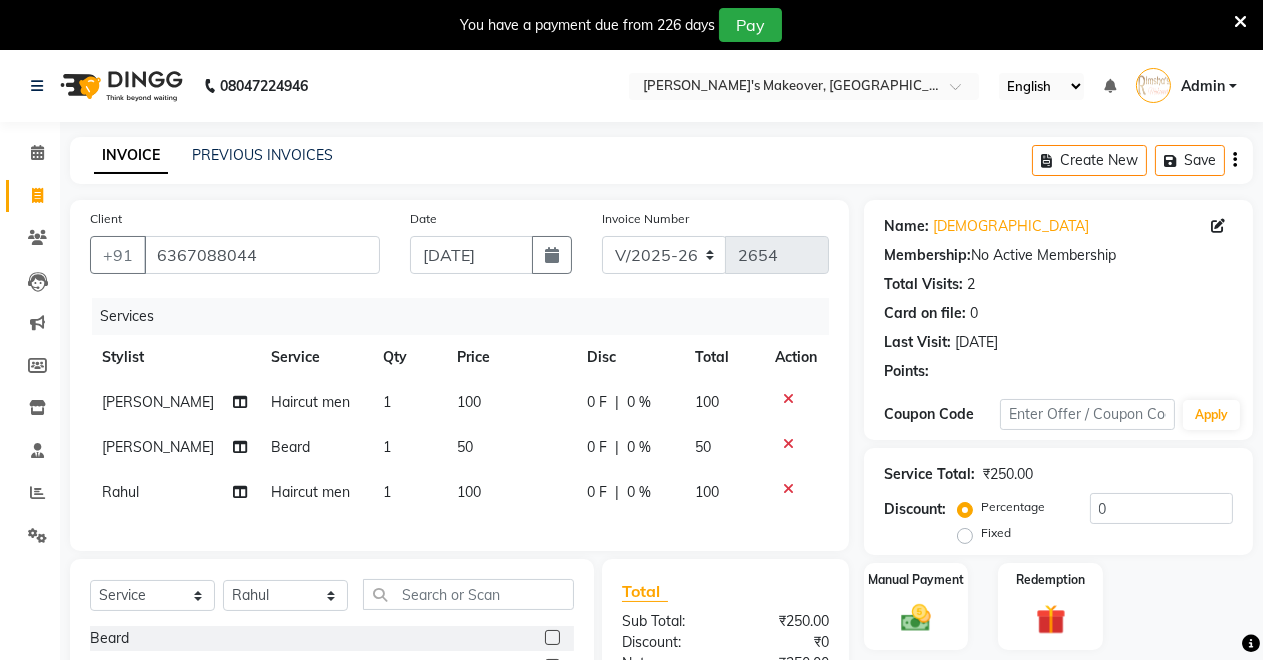 scroll, scrollTop: 282, scrollLeft: 0, axis: vertical 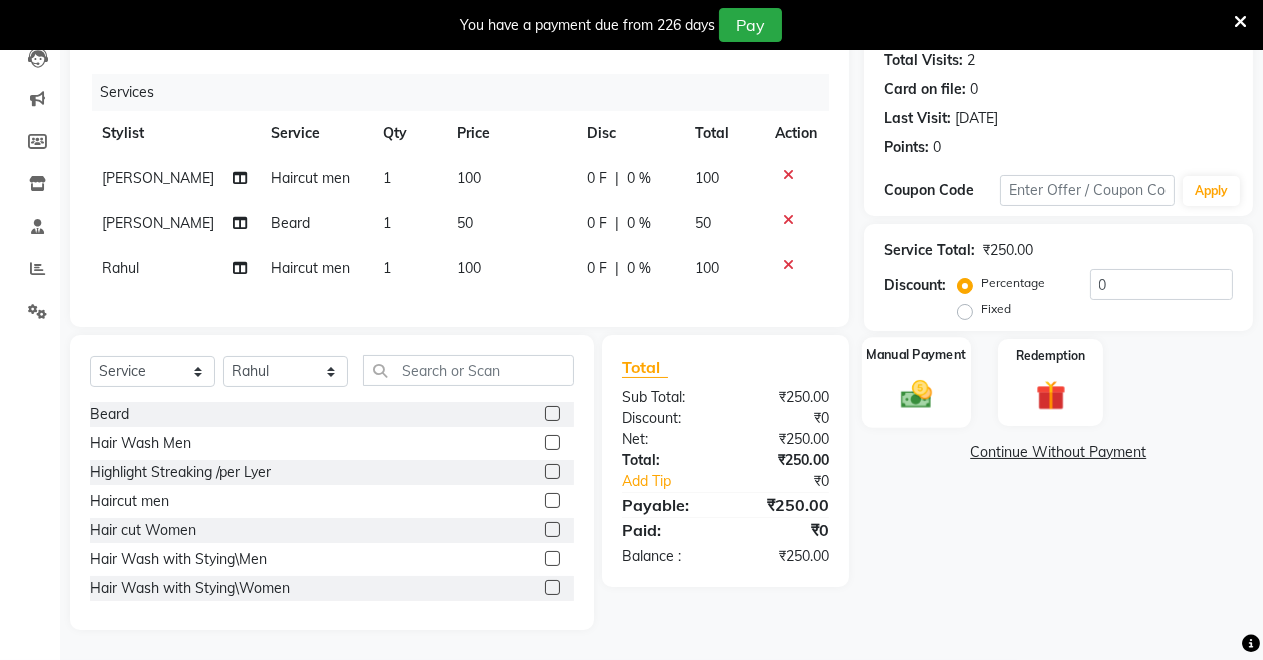 drag, startPoint x: 913, startPoint y: 369, endPoint x: 919, endPoint y: 359, distance: 11.661903 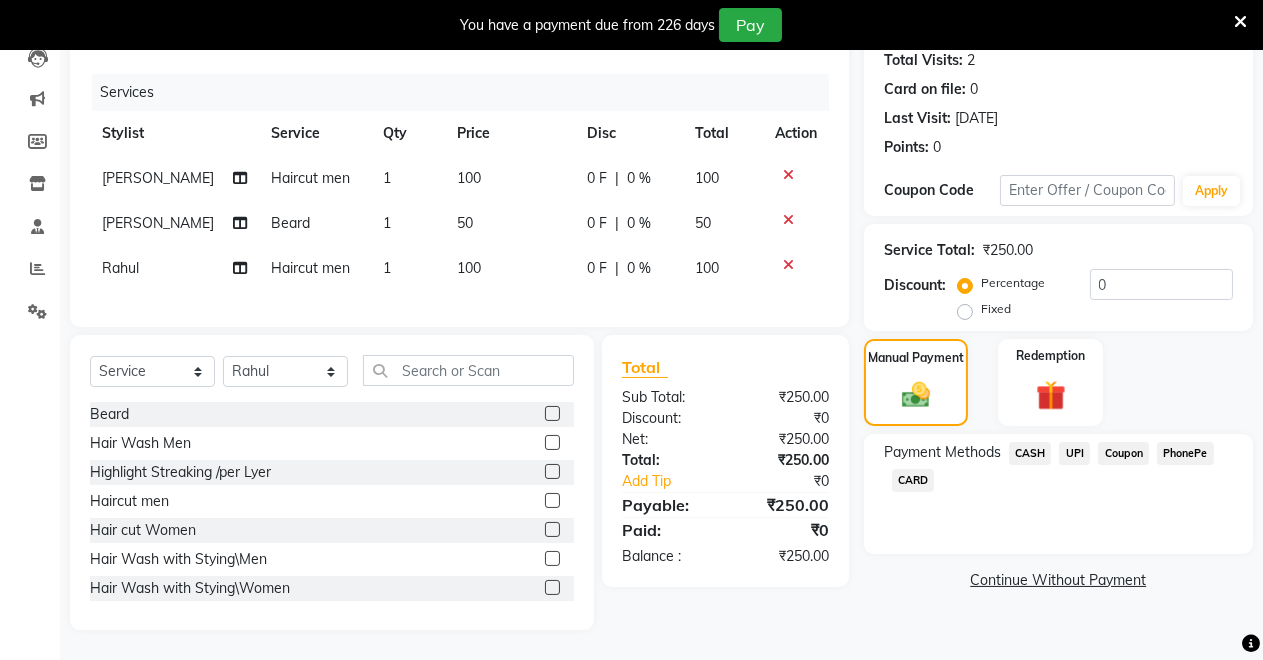 click on "UPI" 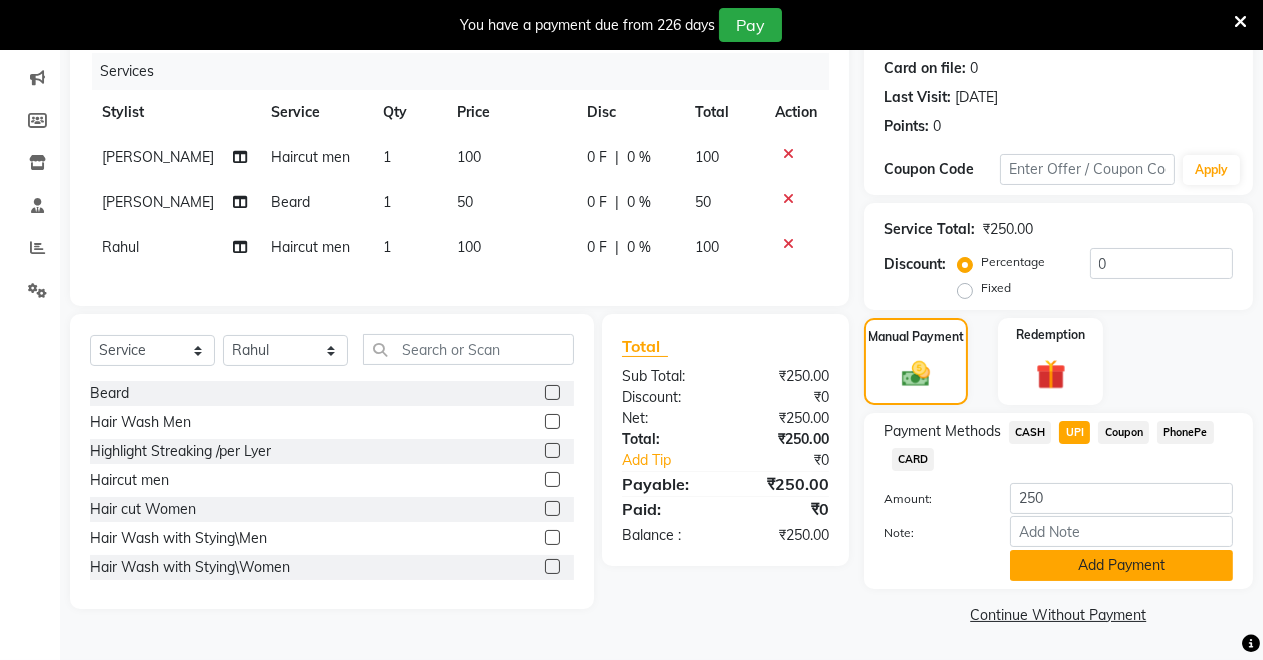 click on "Add Payment" 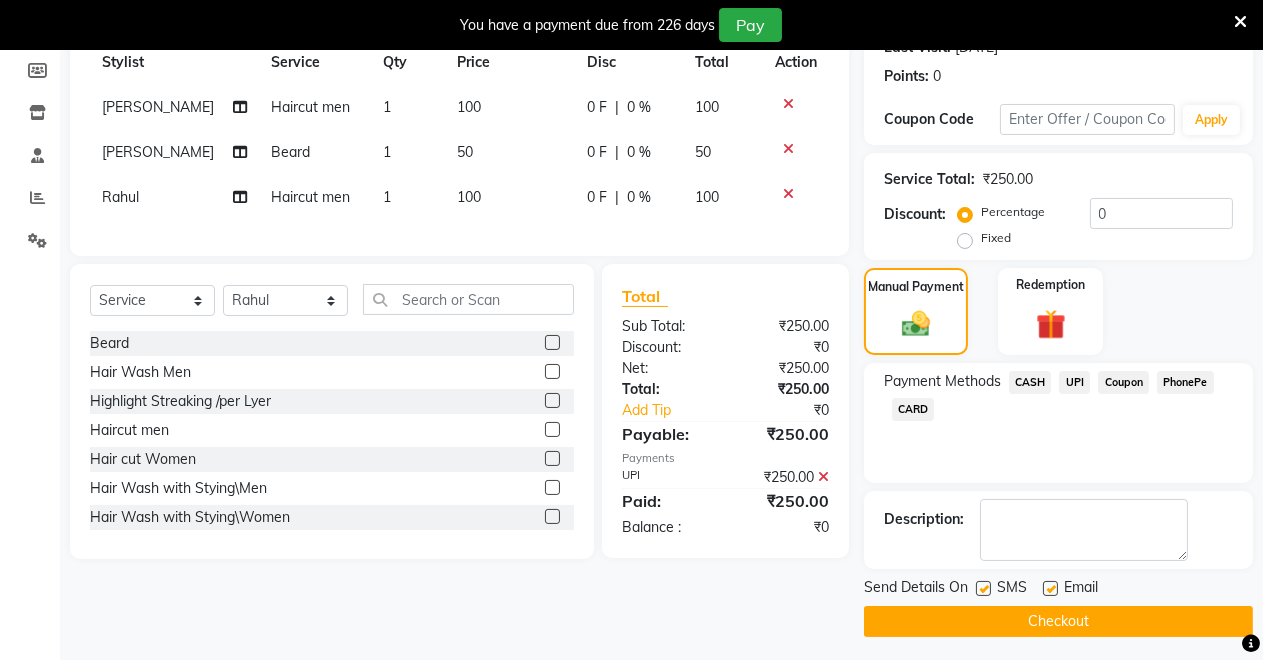 scroll, scrollTop: 302, scrollLeft: 0, axis: vertical 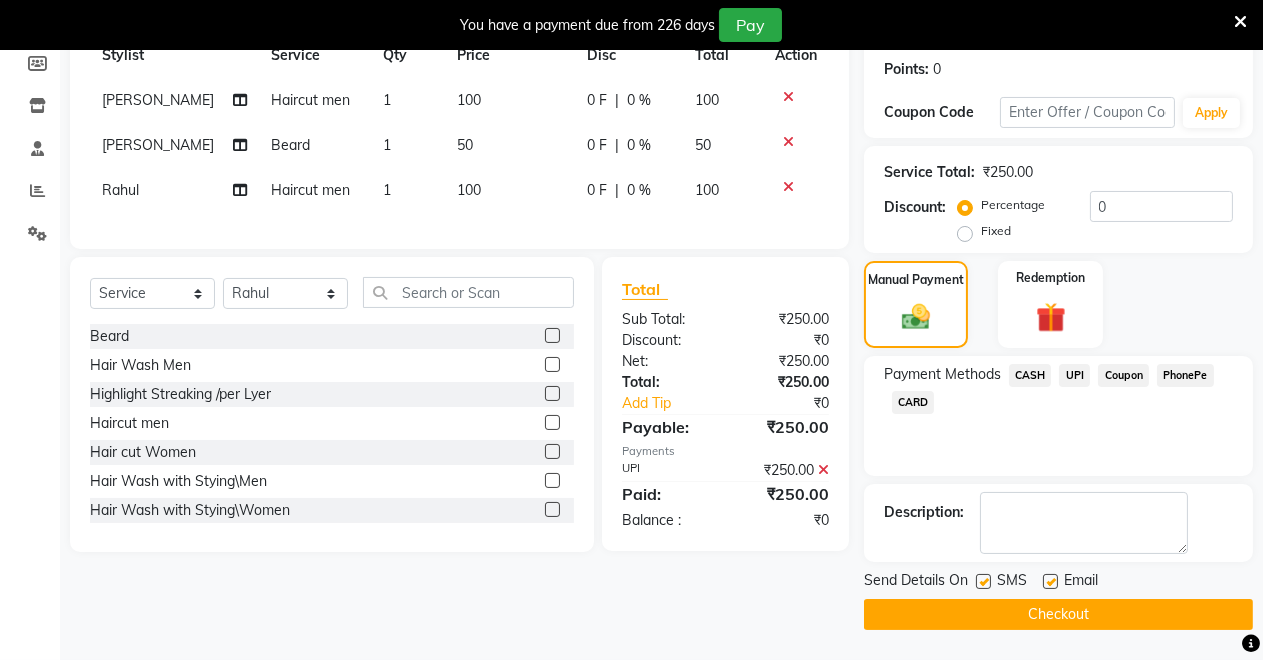 click on "Checkout" 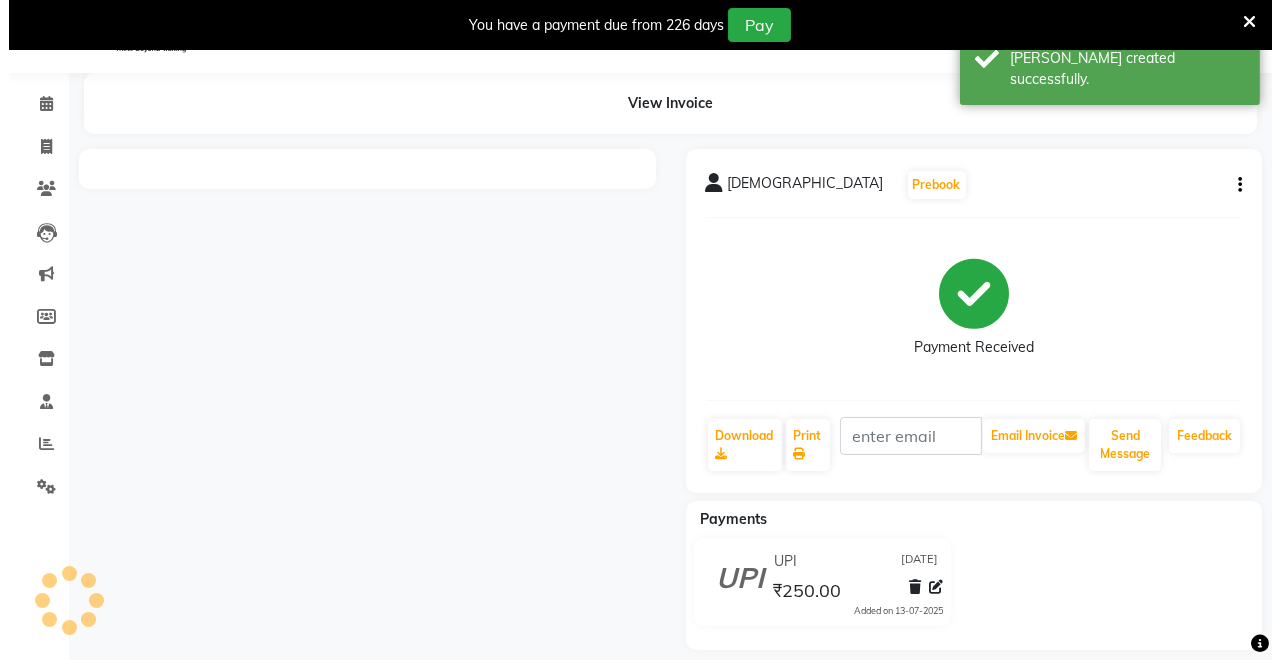scroll, scrollTop: 68, scrollLeft: 0, axis: vertical 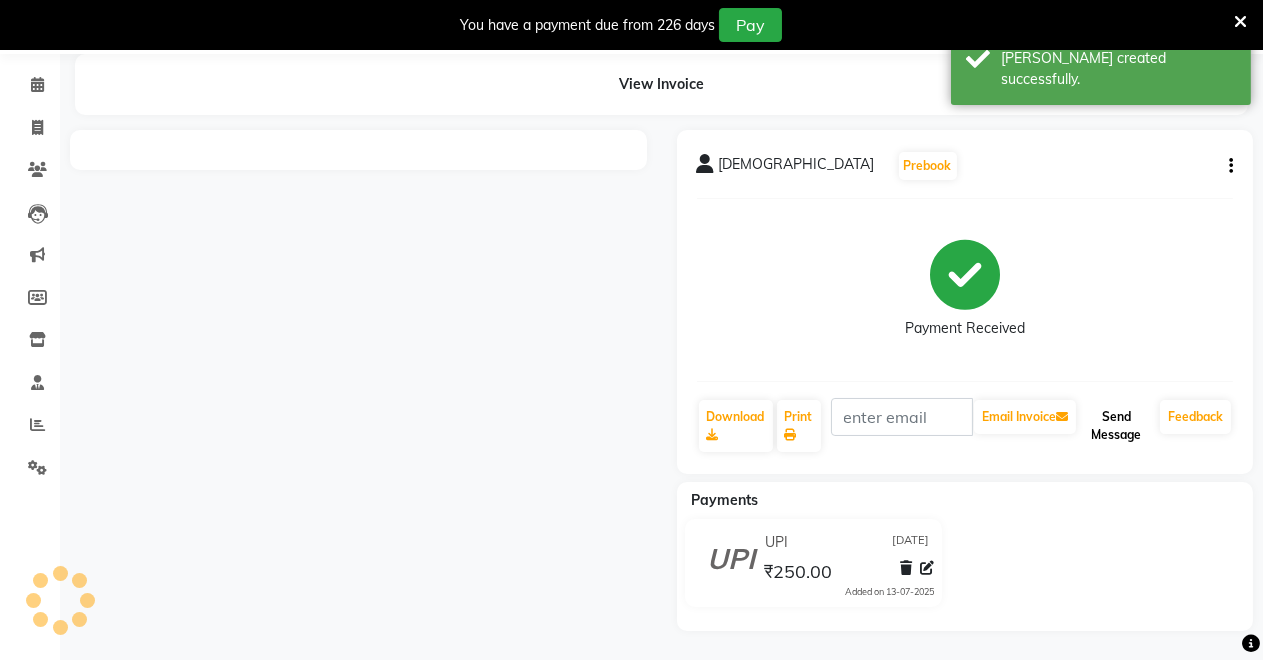 click on "Send Message" 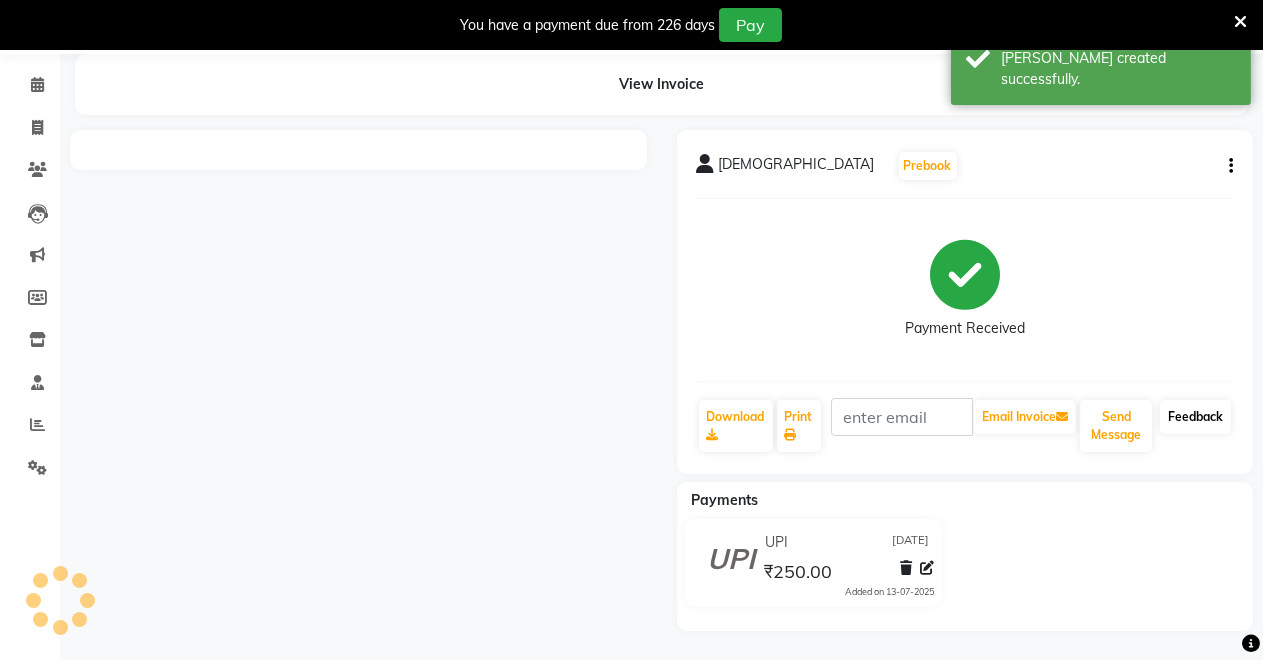 click on "Feedback" 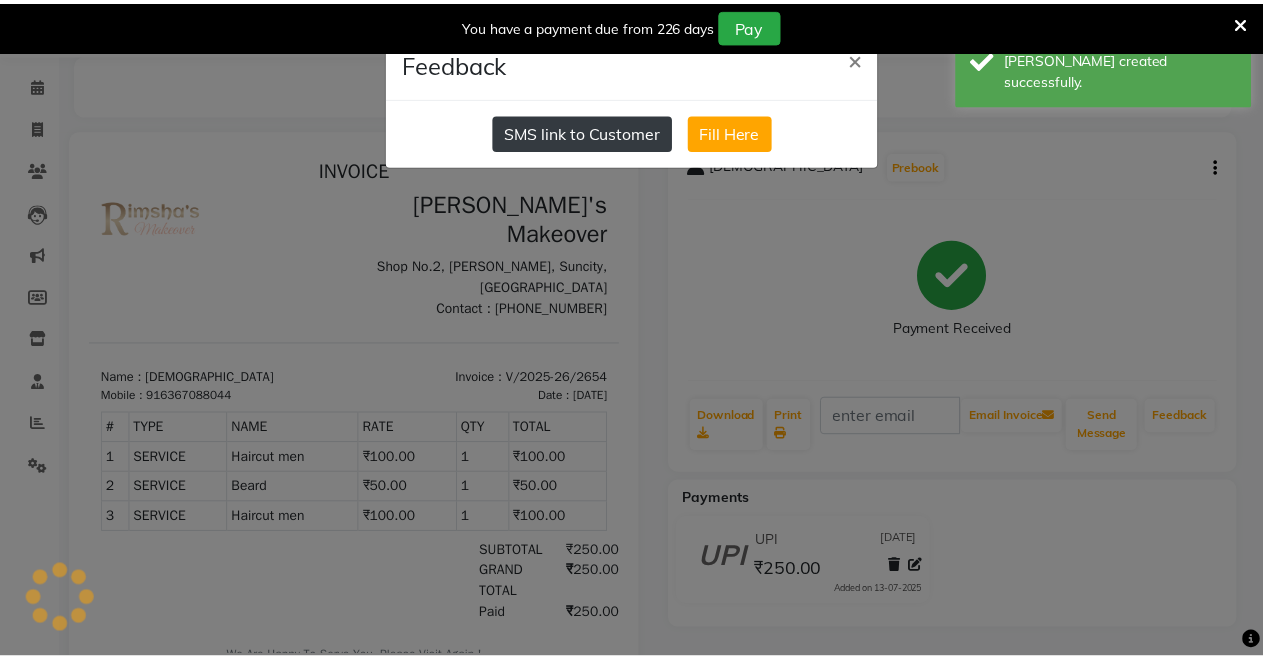 scroll, scrollTop: 0, scrollLeft: 0, axis: both 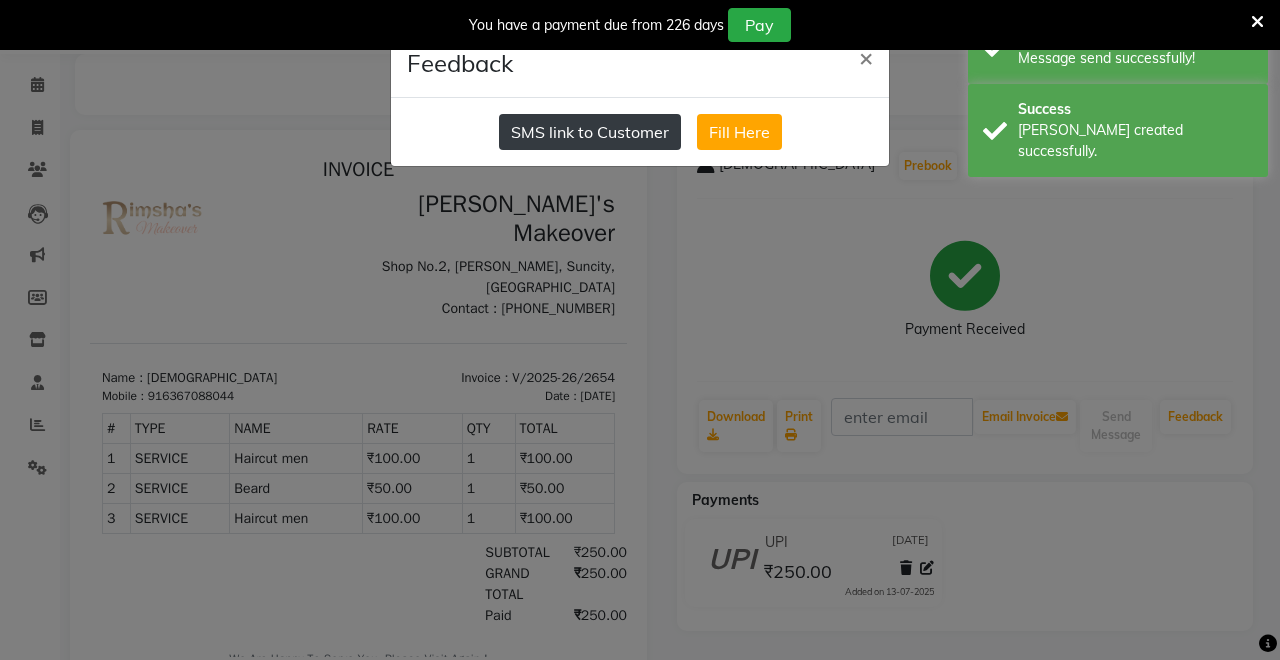 click on "SMS link to Customer" 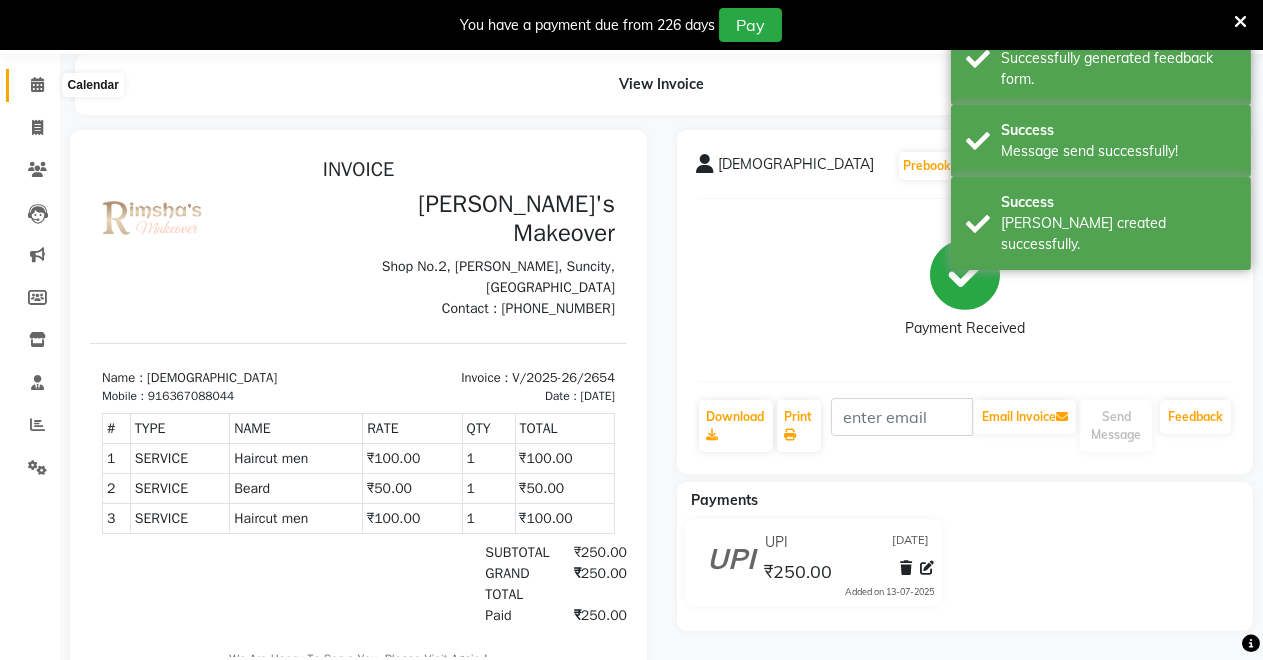 click 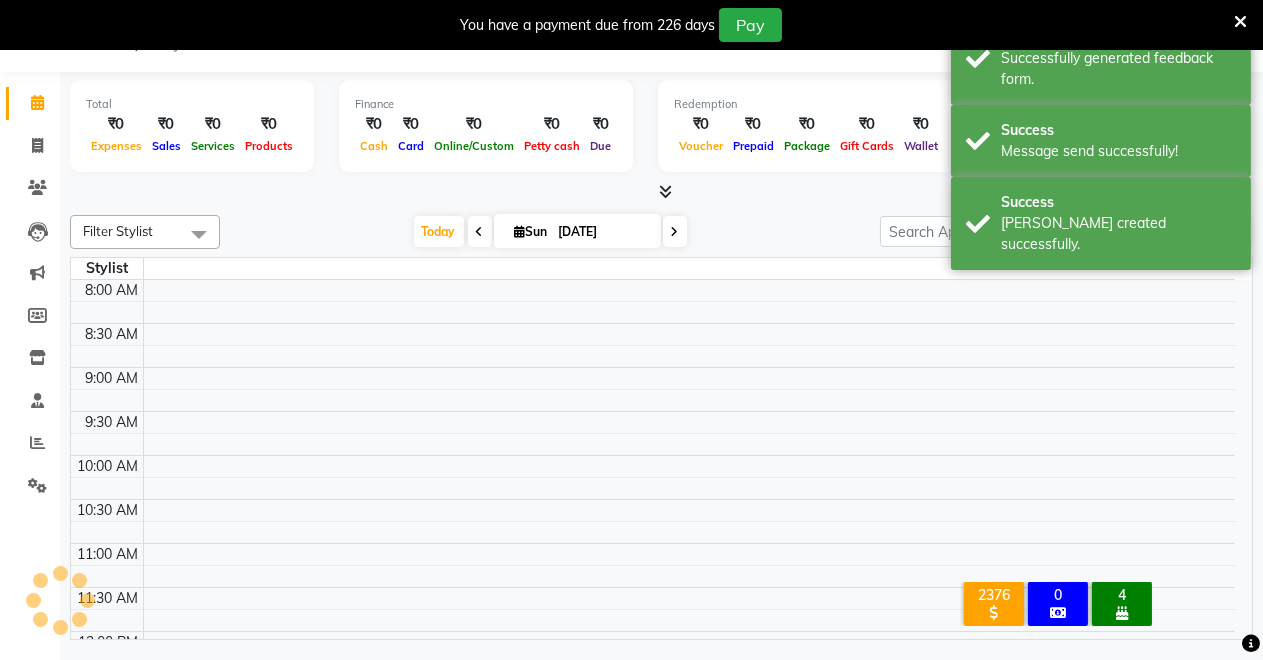 scroll, scrollTop: 49, scrollLeft: 0, axis: vertical 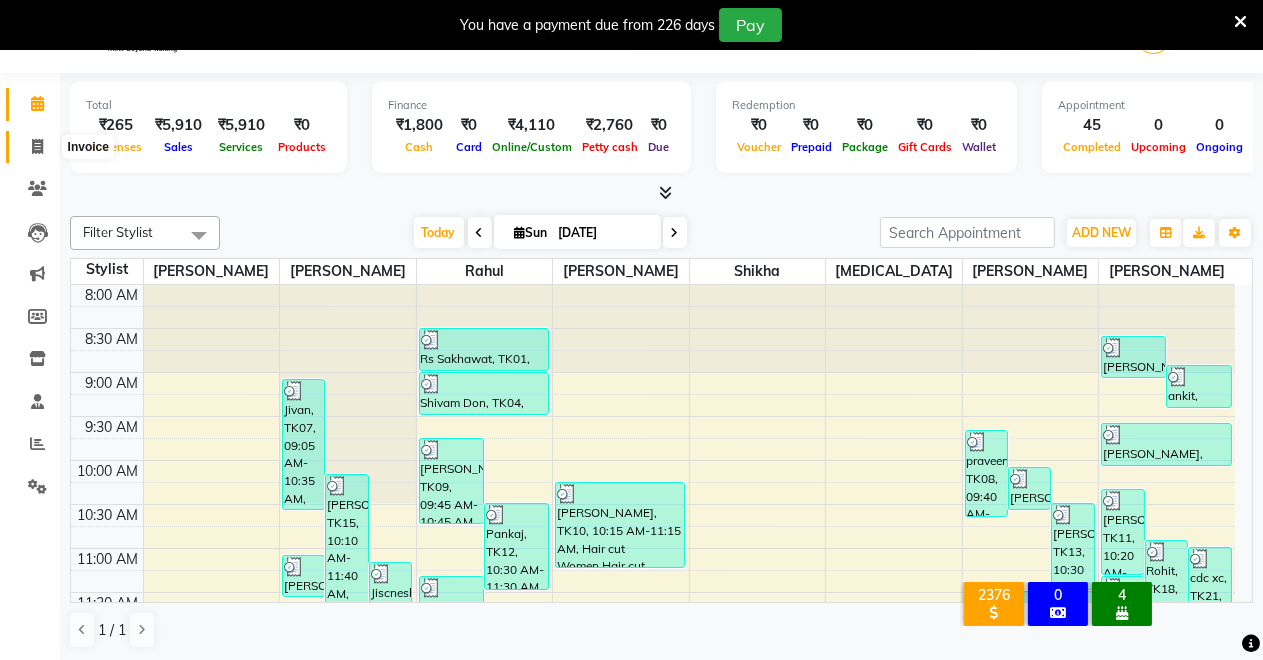 click 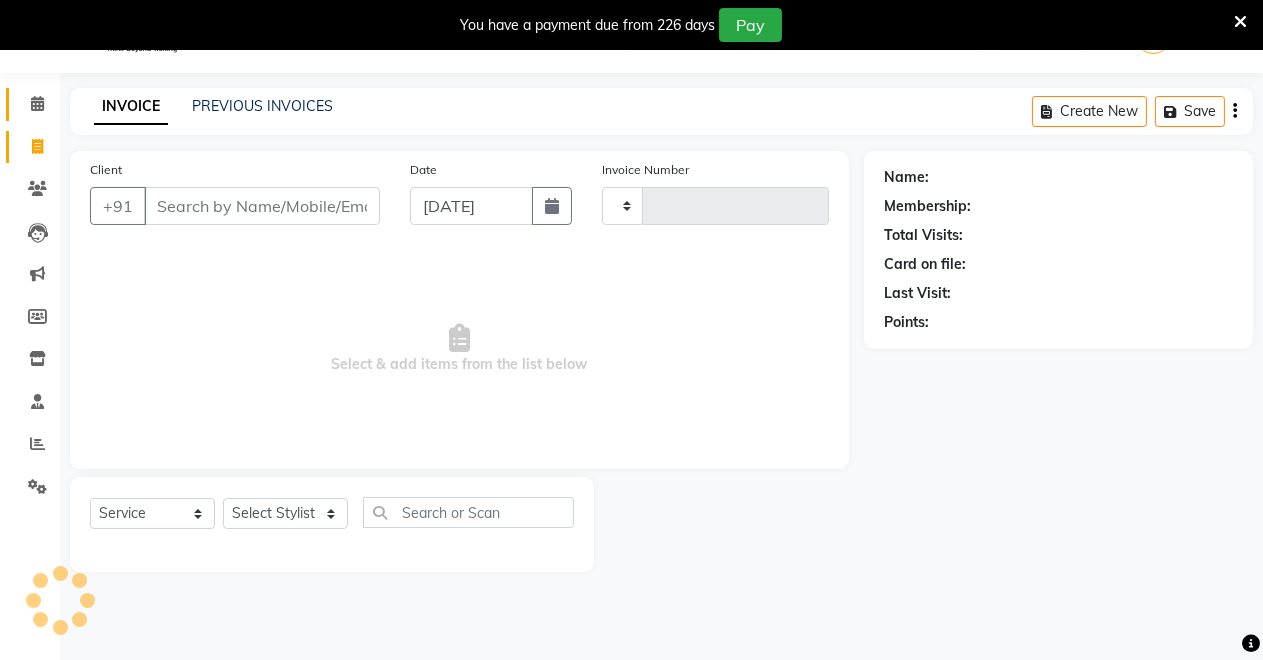 type on "2655" 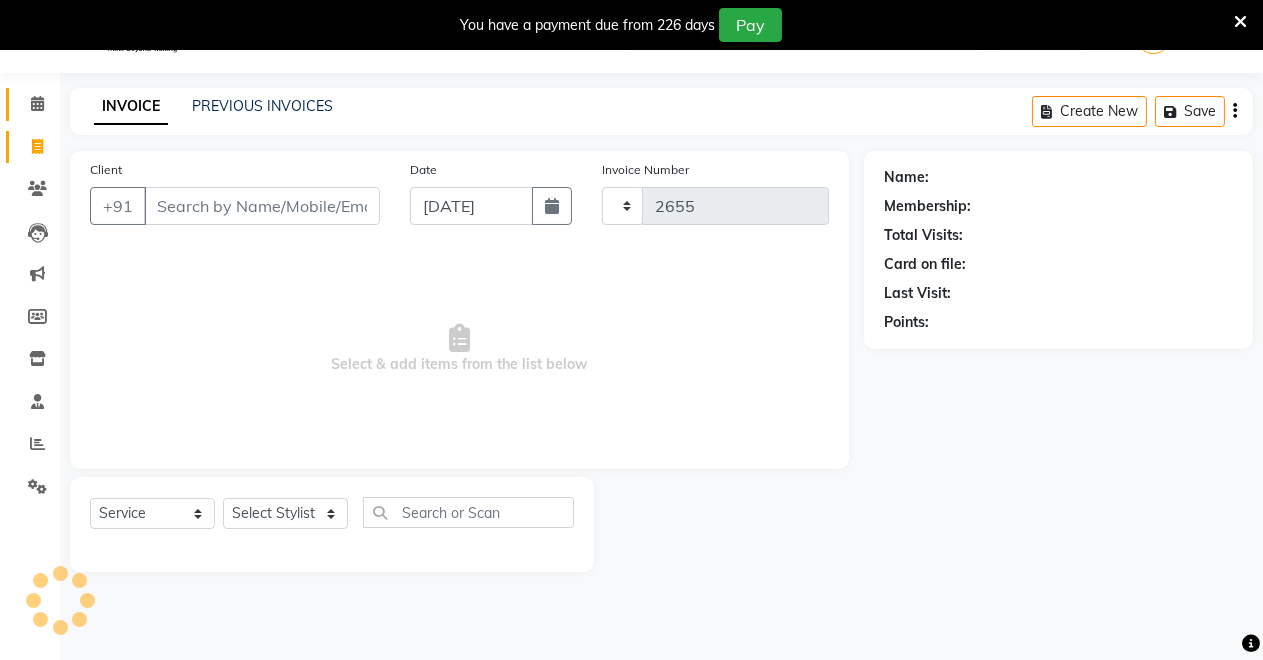 select on "7317" 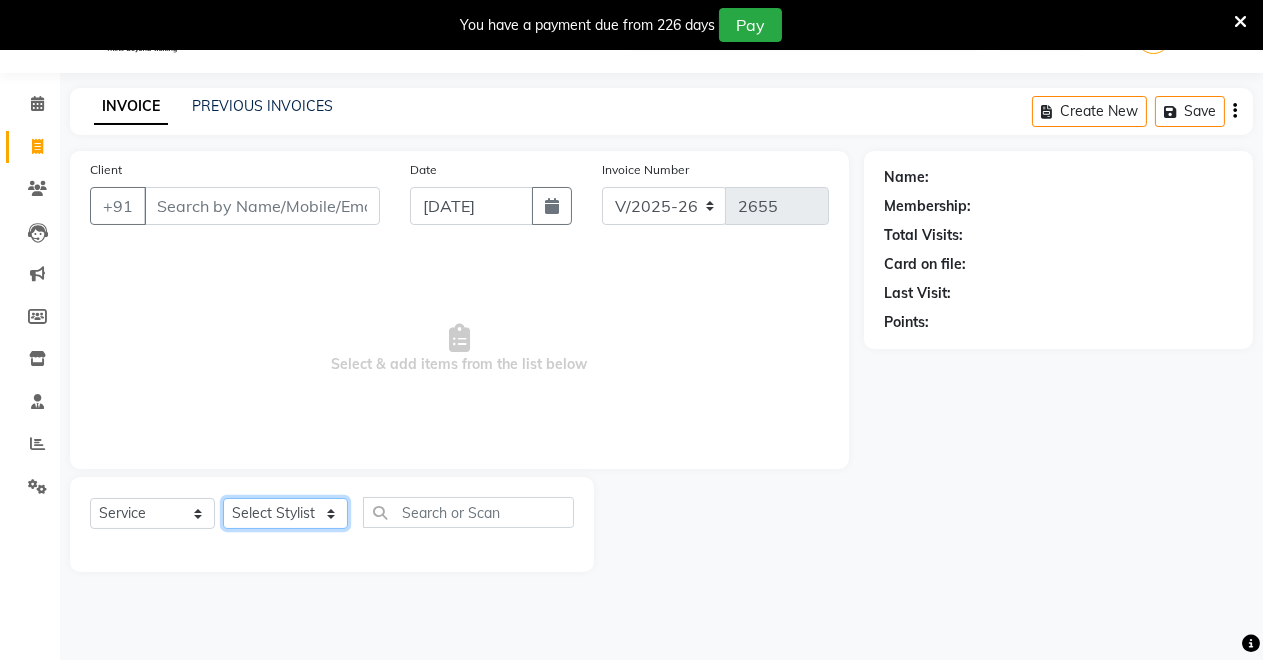 click on "Select Stylist" 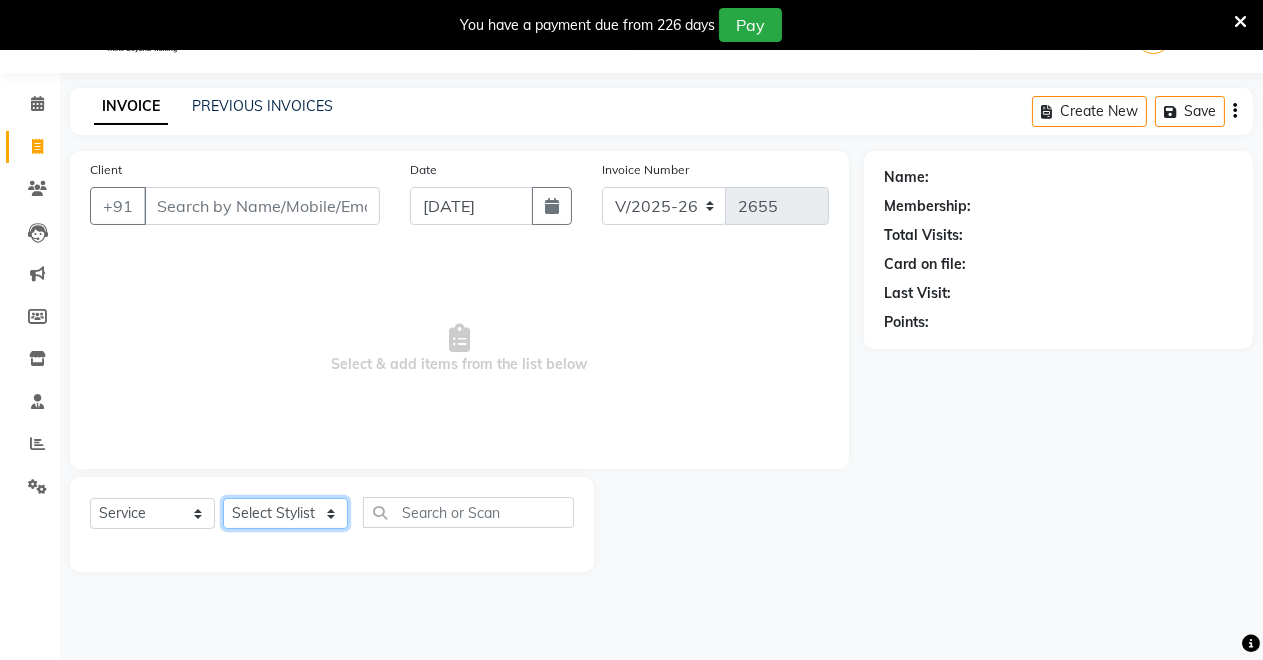 select on "77366" 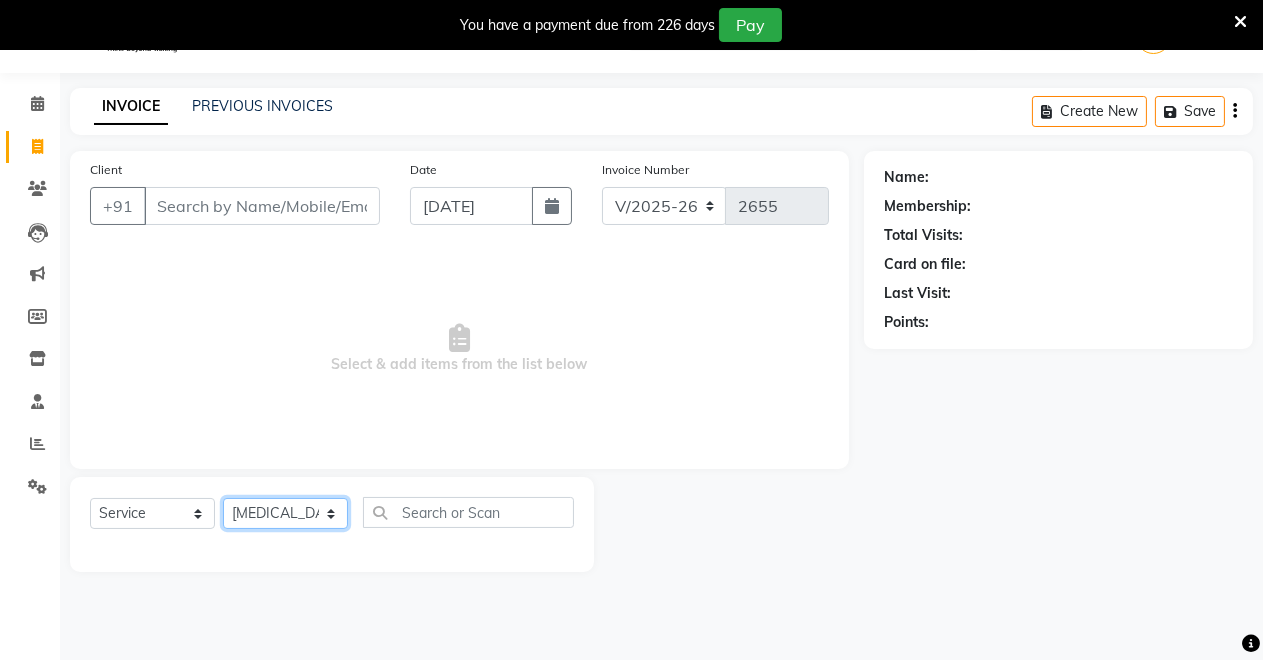 click on "Select Stylist [PERSON_NAME] [PERSON_NAME] [MEDICAL_DATA][PERSON_NAME] [PERSON_NAME] Verma" 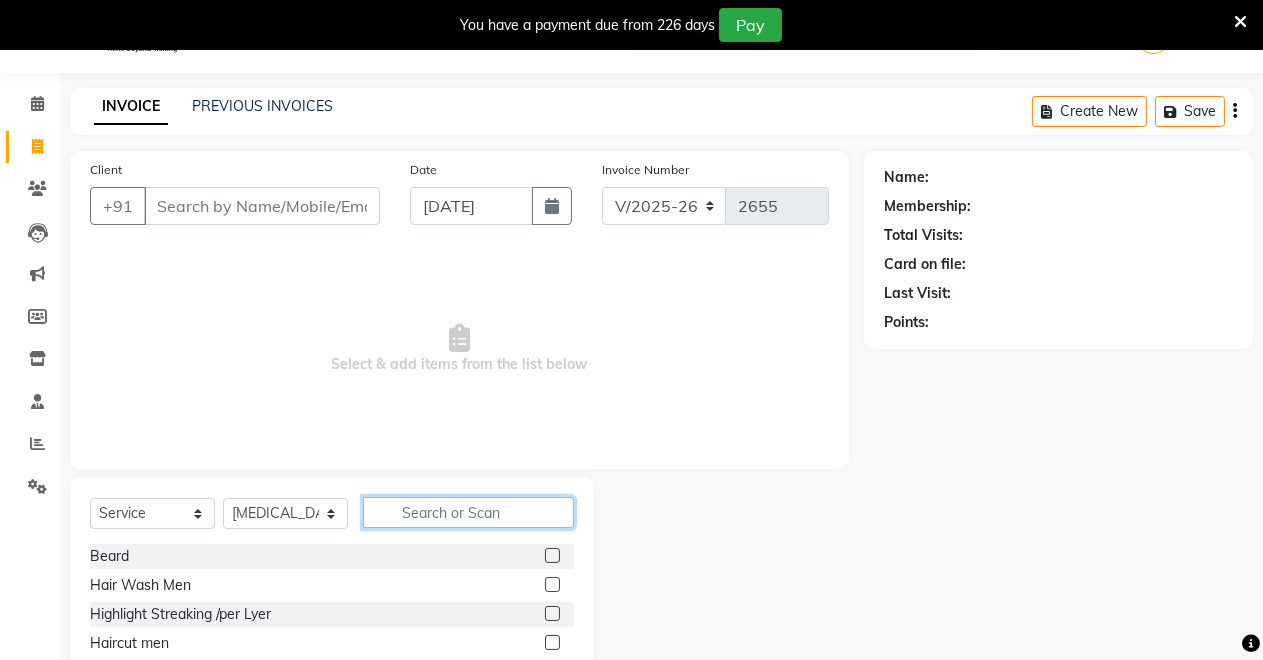 click 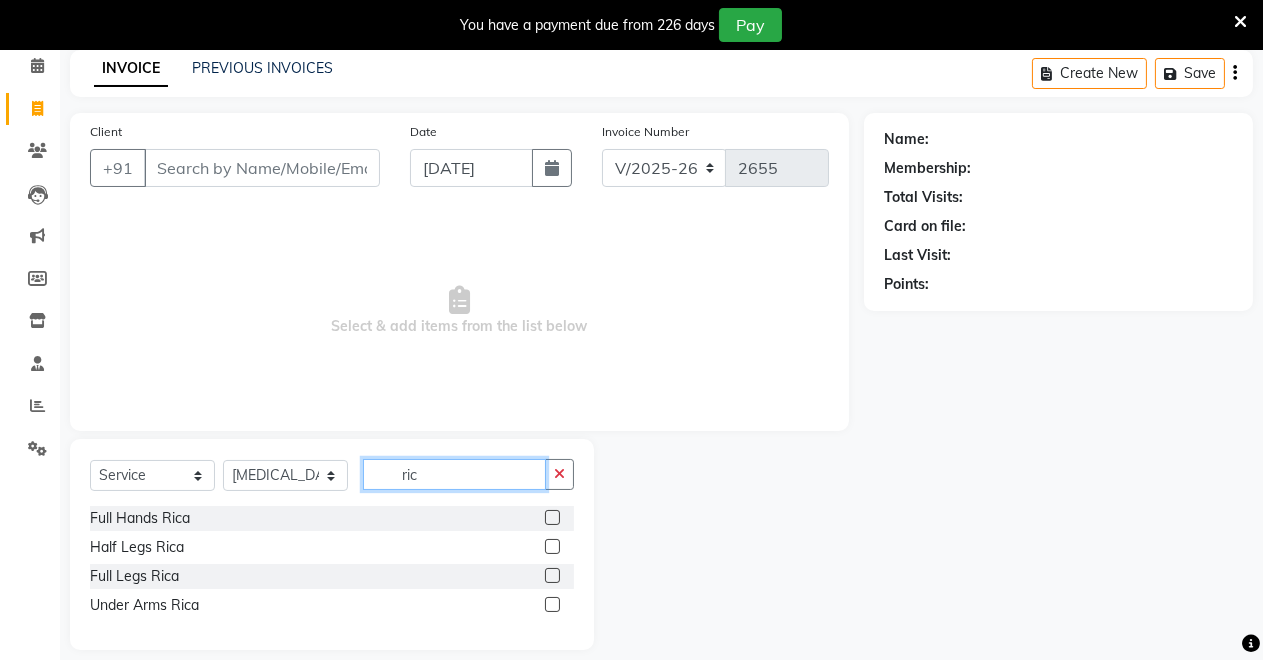 scroll, scrollTop: 106, scrollLeft: 0, axis: vertical 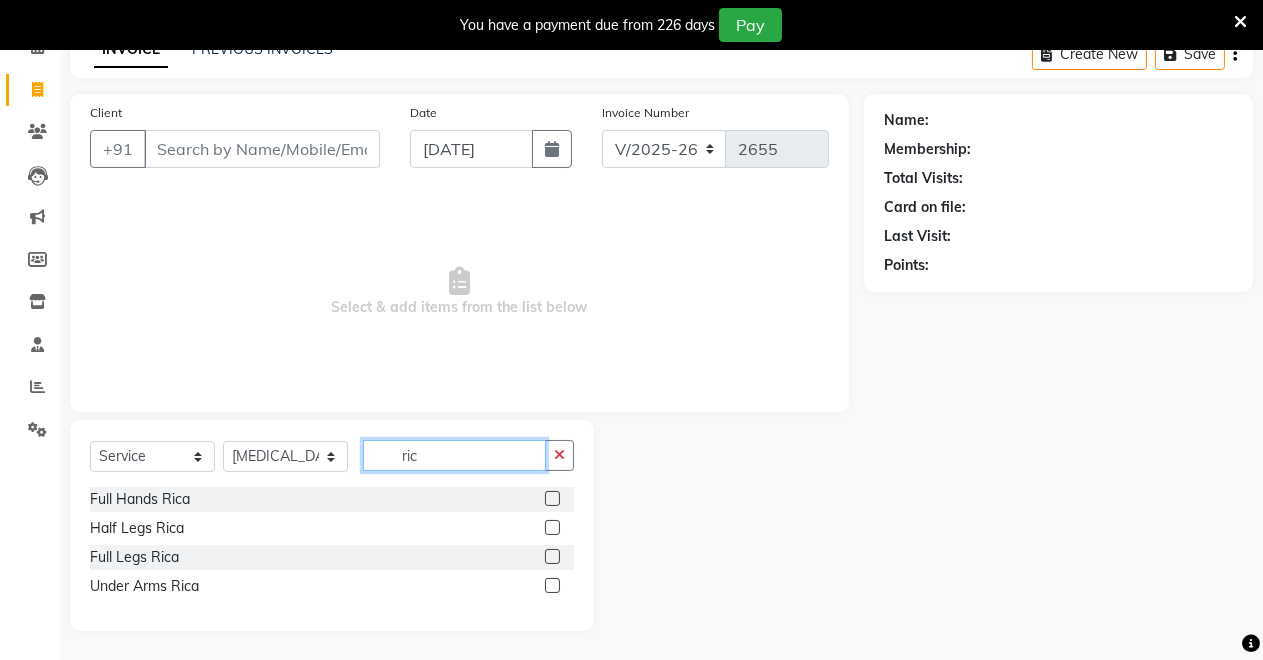 type on "ric" 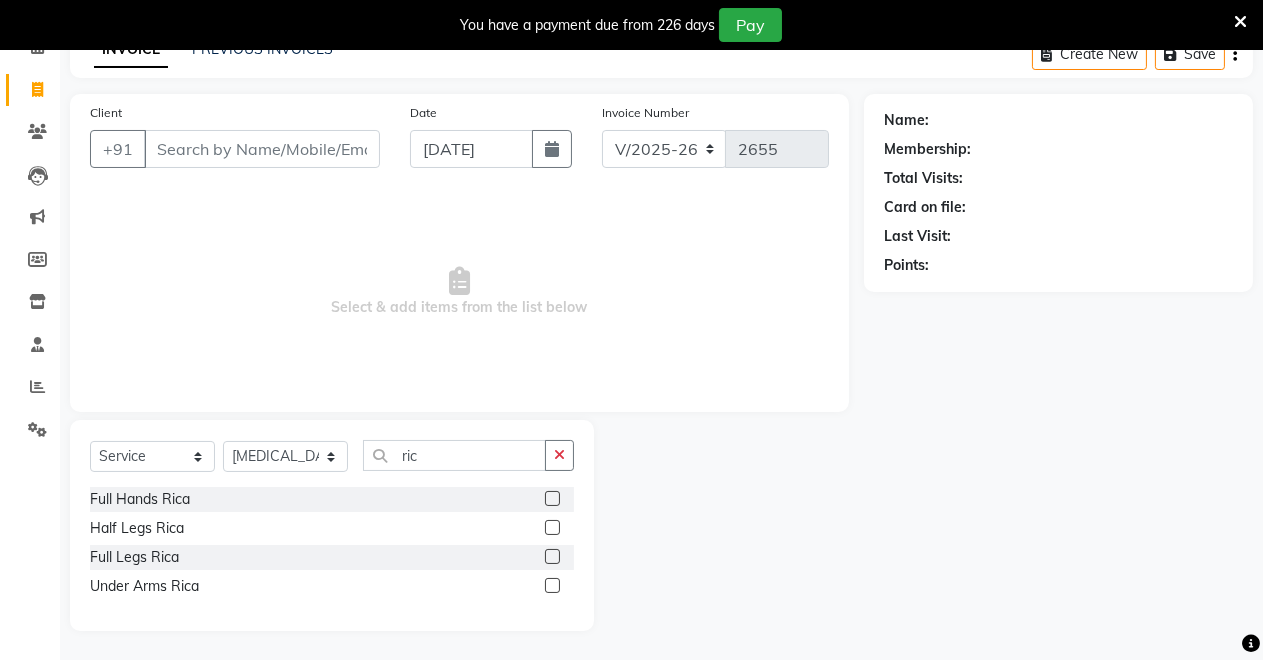 click 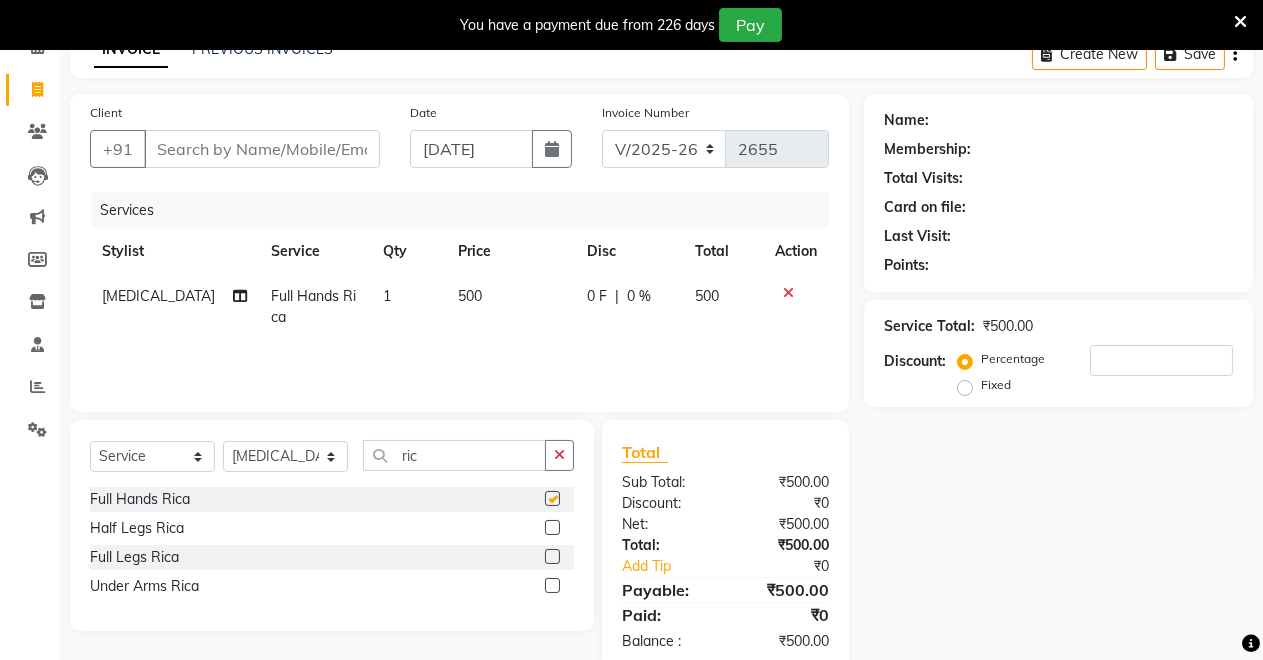 checkbox on "false" 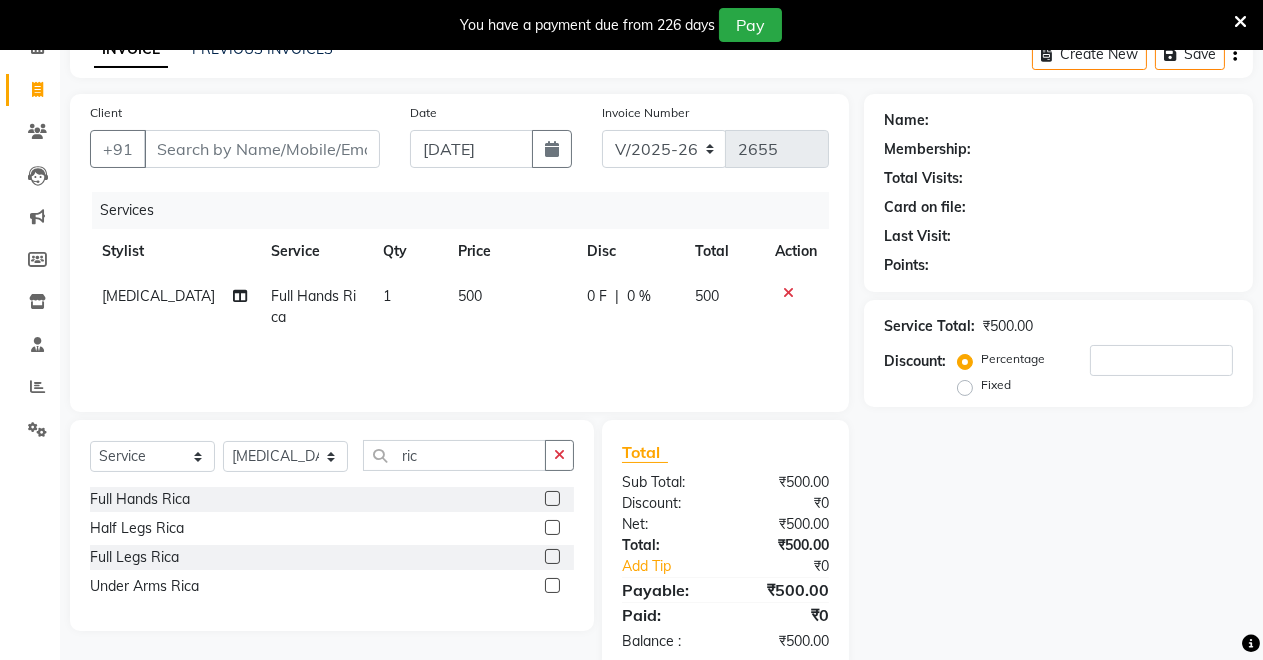 click 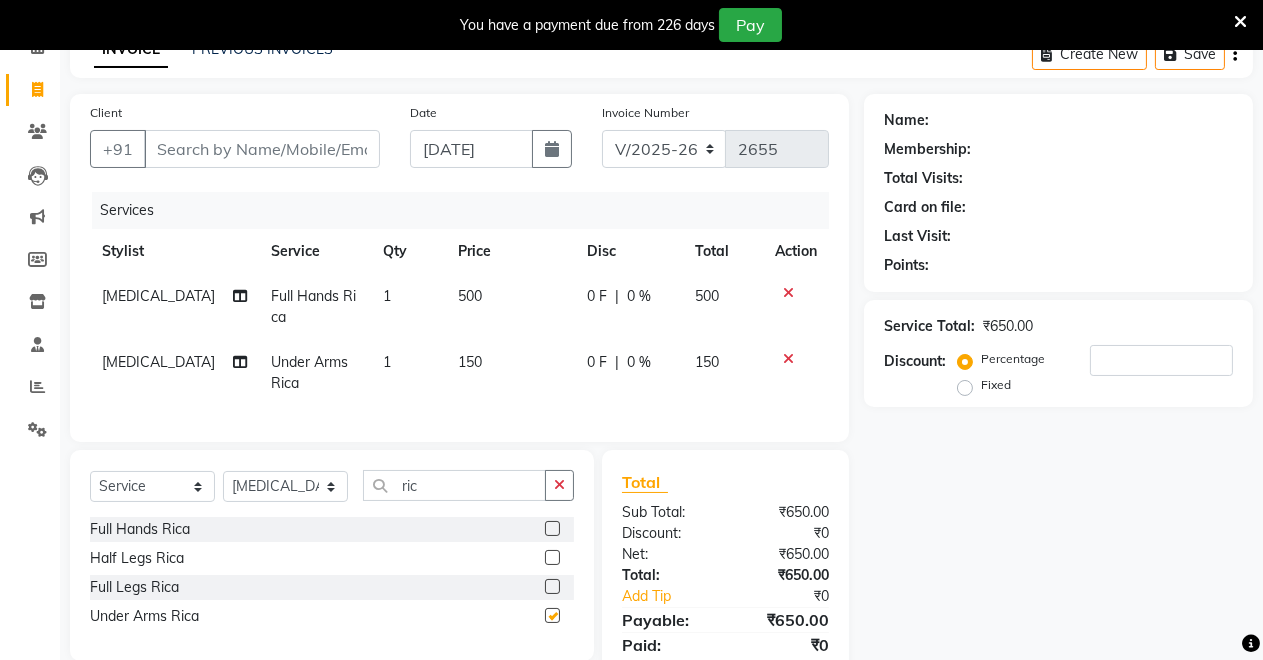 checkbox on "false" 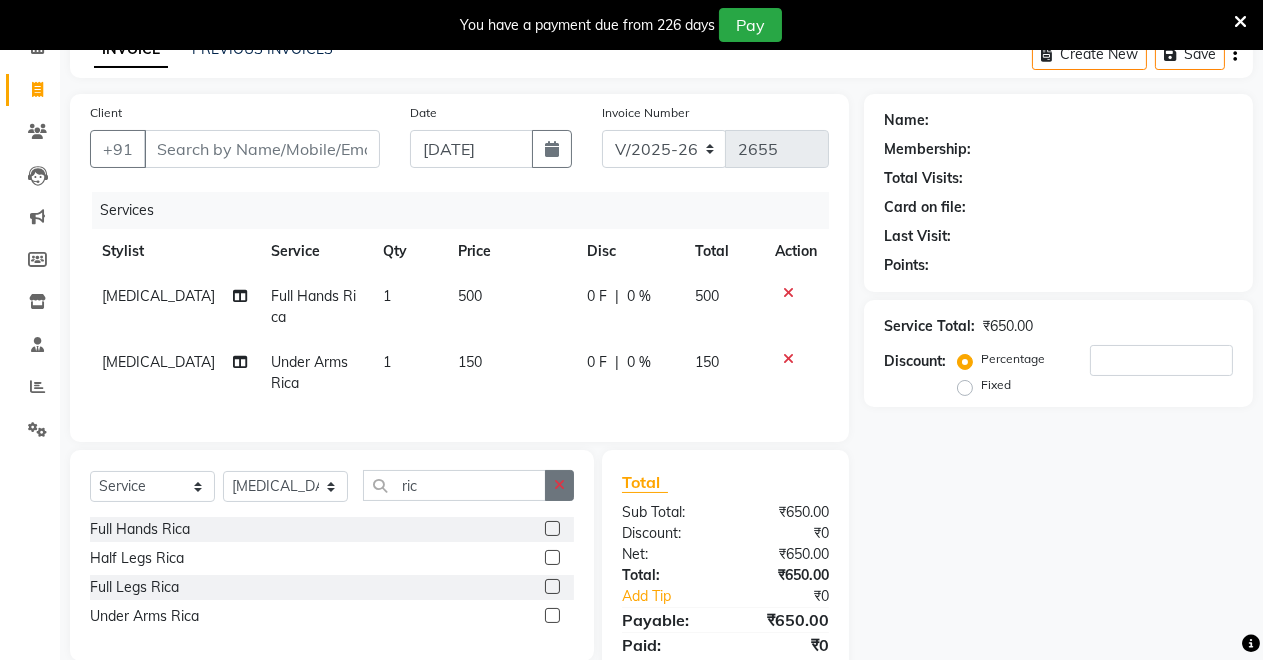 click 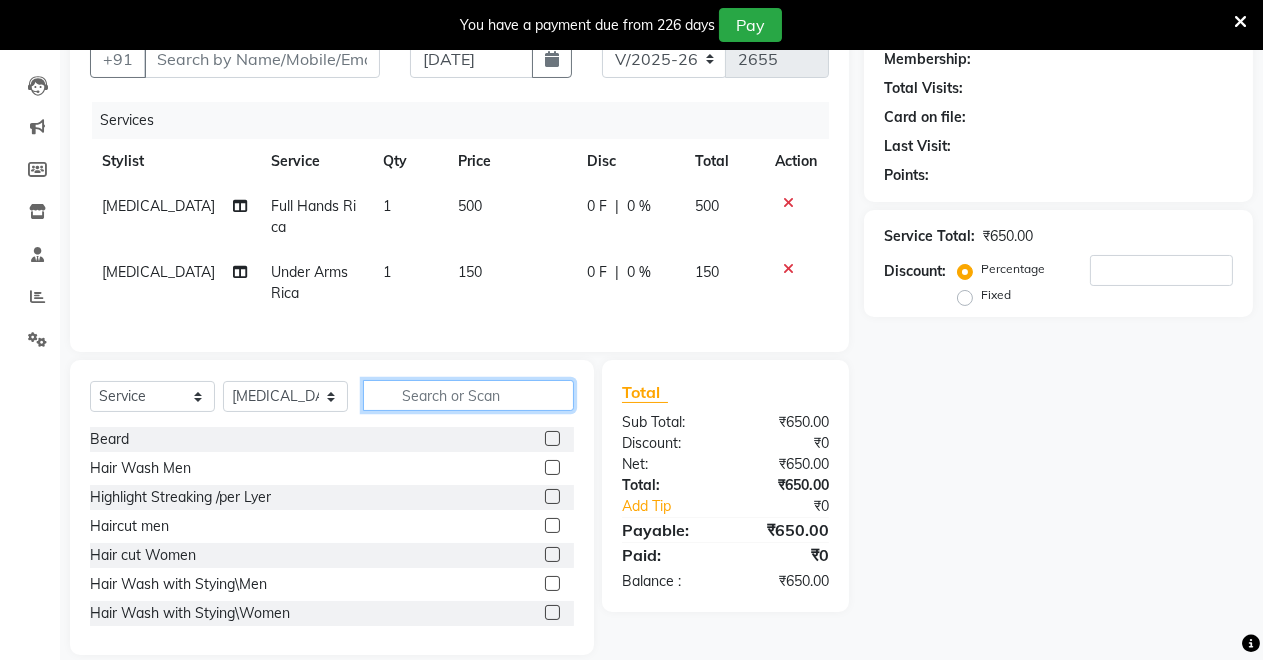 scroll, scrollTop: 238, scrollLeft: 0, axis: vertical 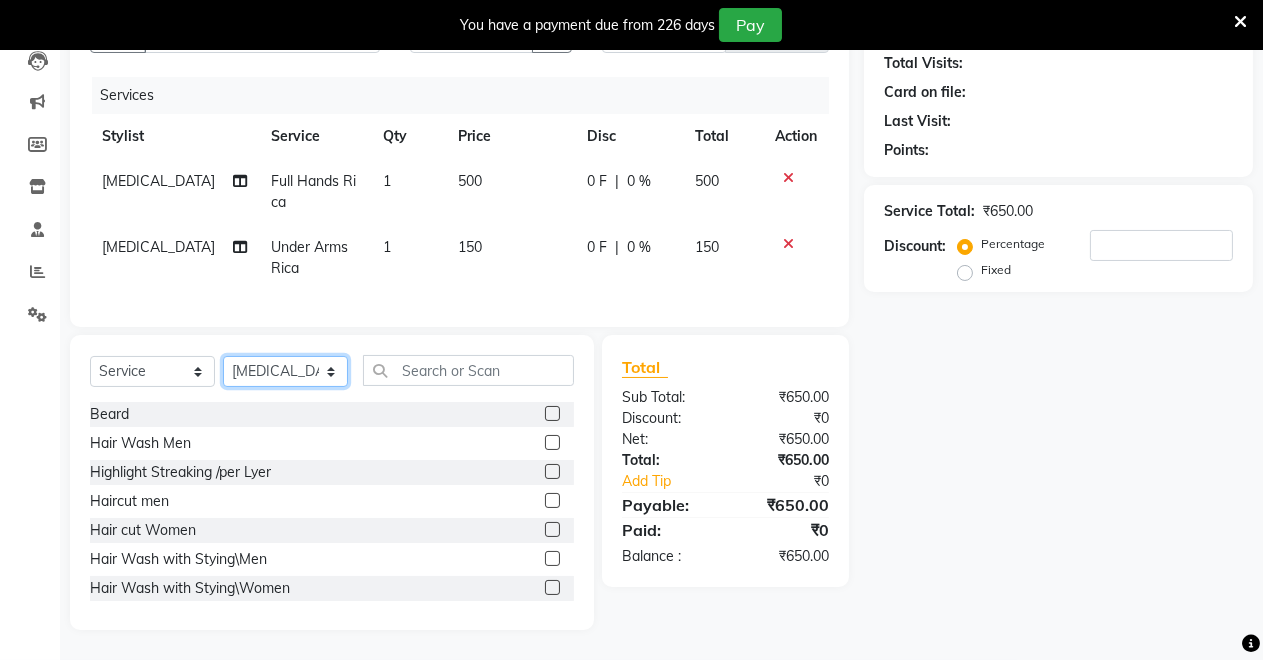 click on "Select Stylist [PERSON_NAME] [PERSON_NAME] [MEDICAL_DATA][PERSON_NAME] [PERSON_NAME] Verma" 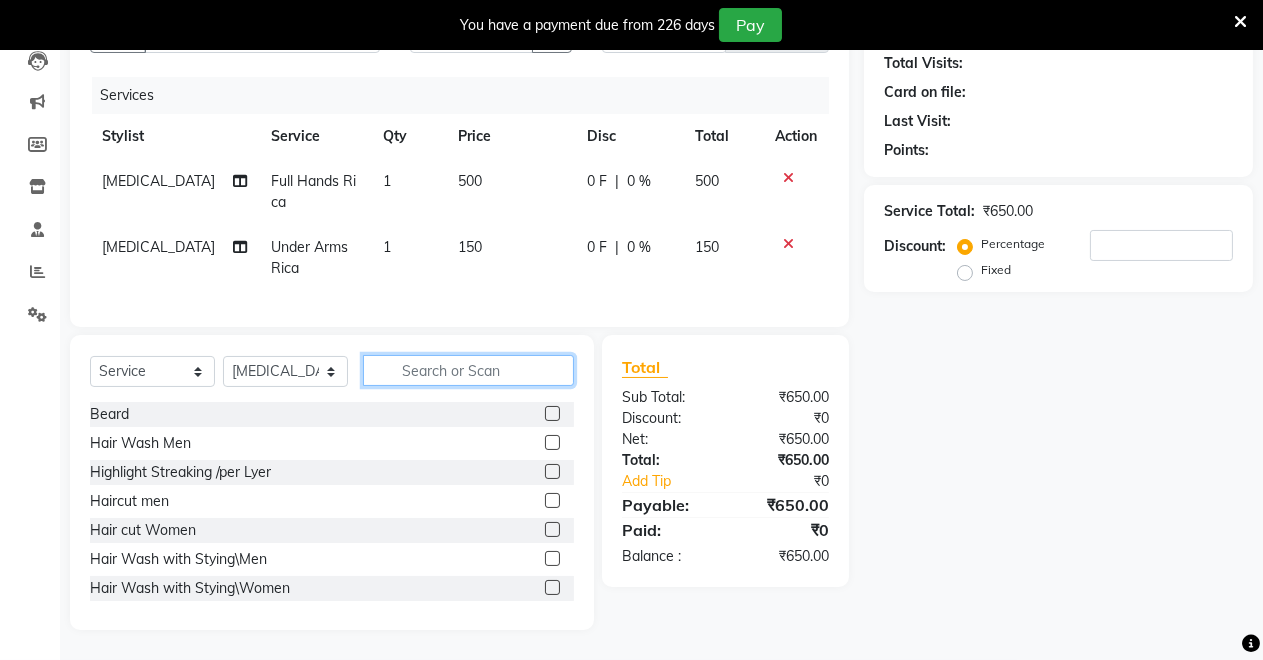 click 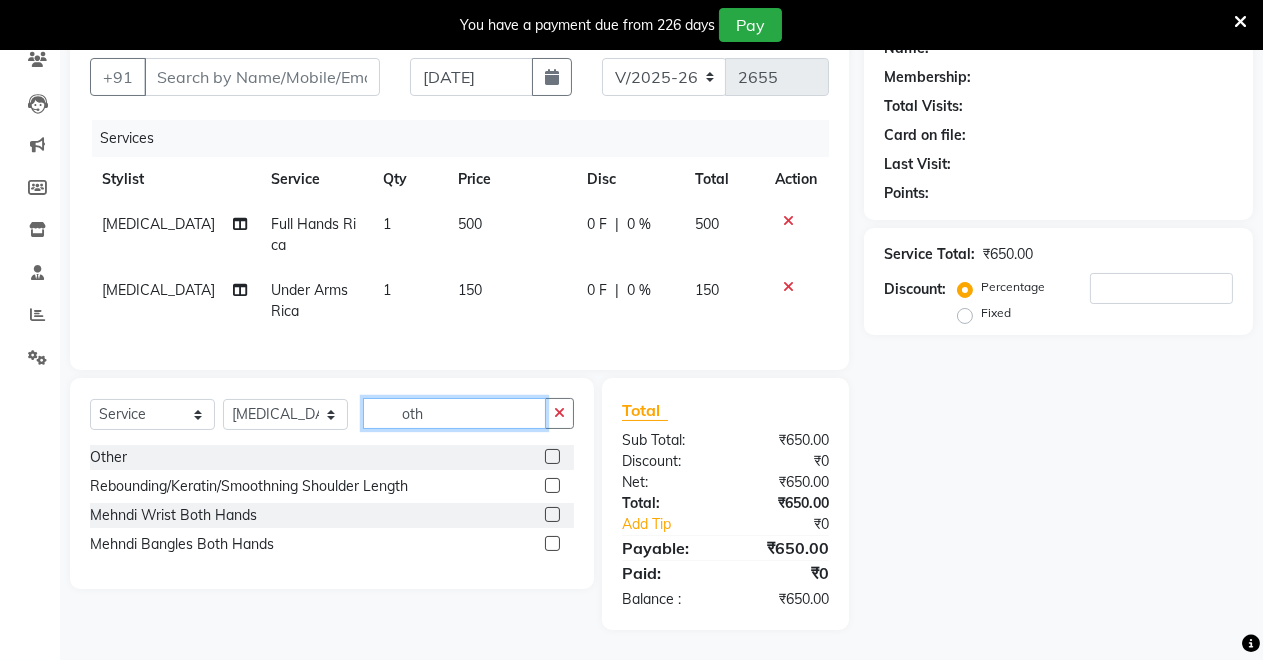 scroll, scrollTop: 194, scrollLeft: 0, axis: vertical 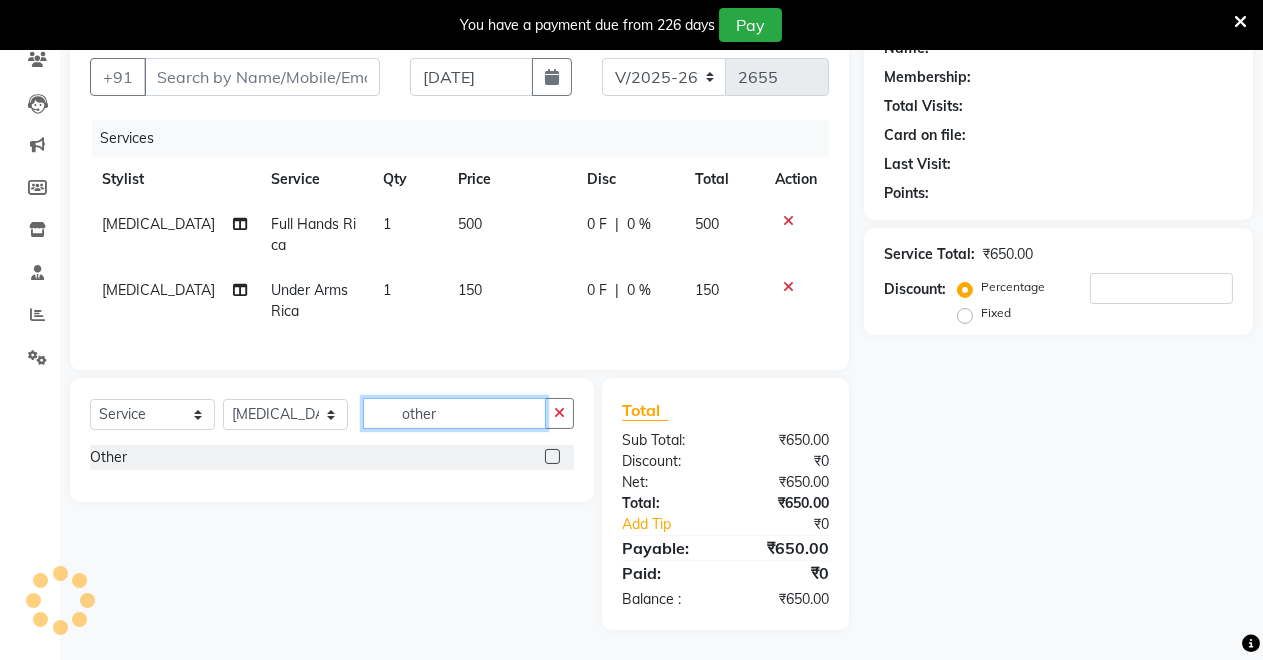 type on "other" 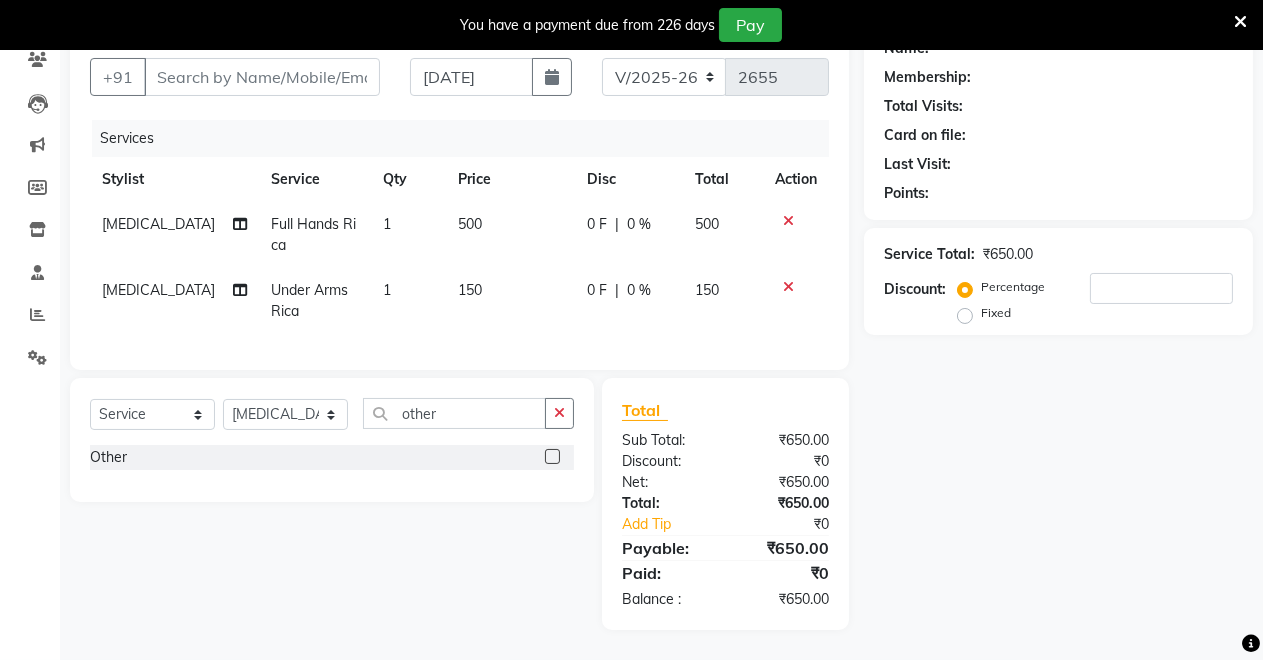 click 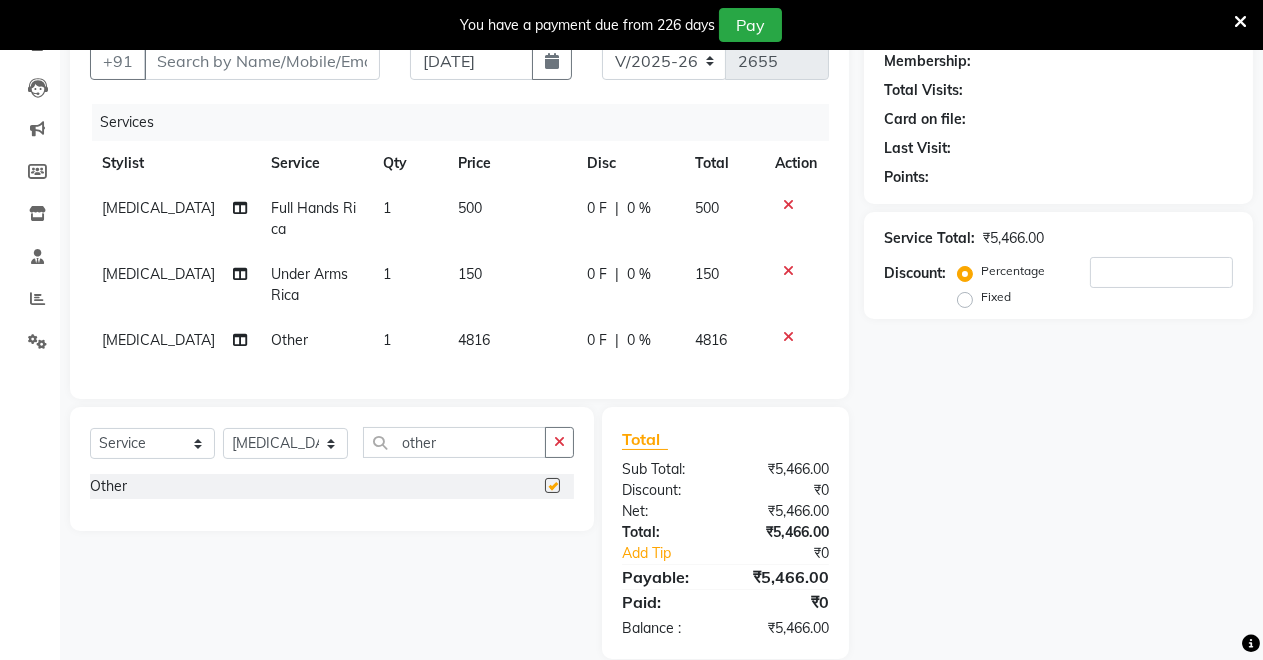 checkbox on "false" 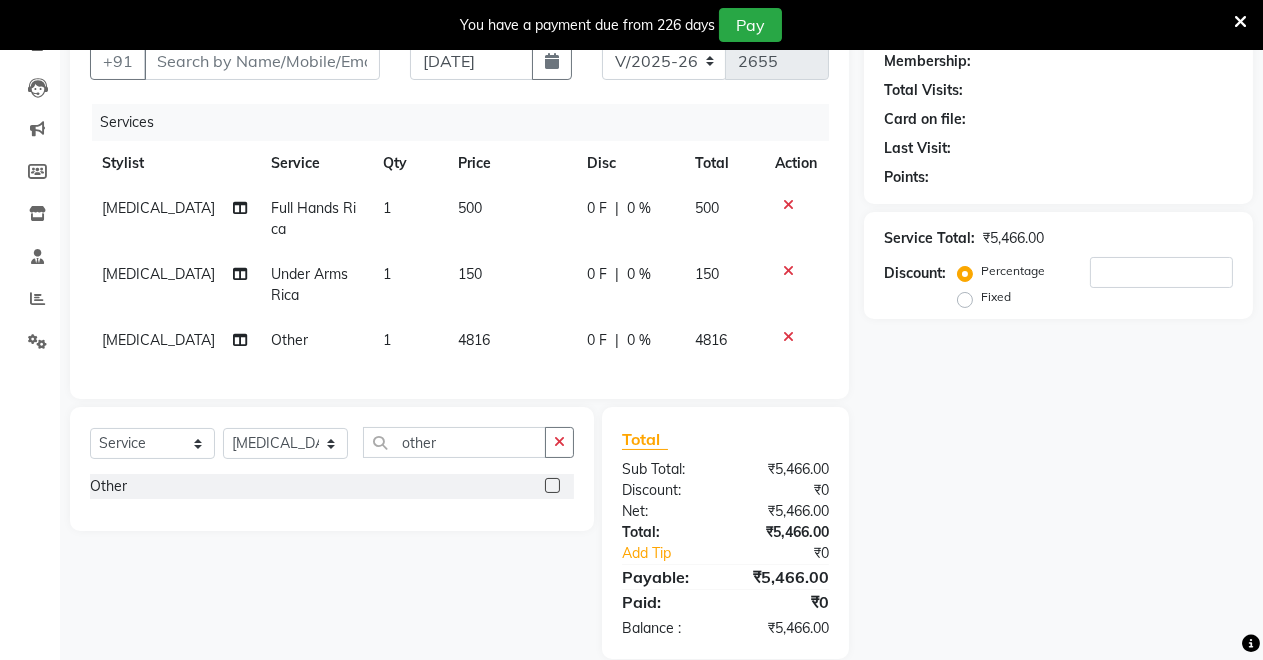 drag, startPoint x: 440, startPoint y: 340, endPoint x: 466, endPoint y: 340, distance: 26 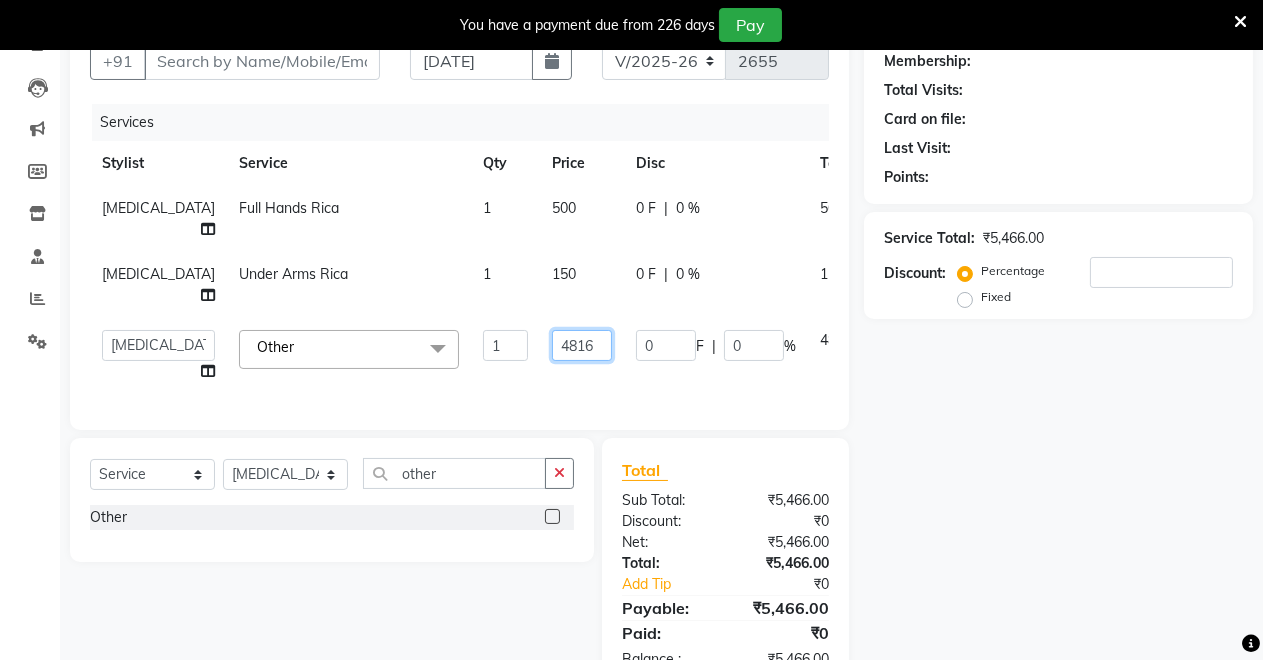 click on "4816" 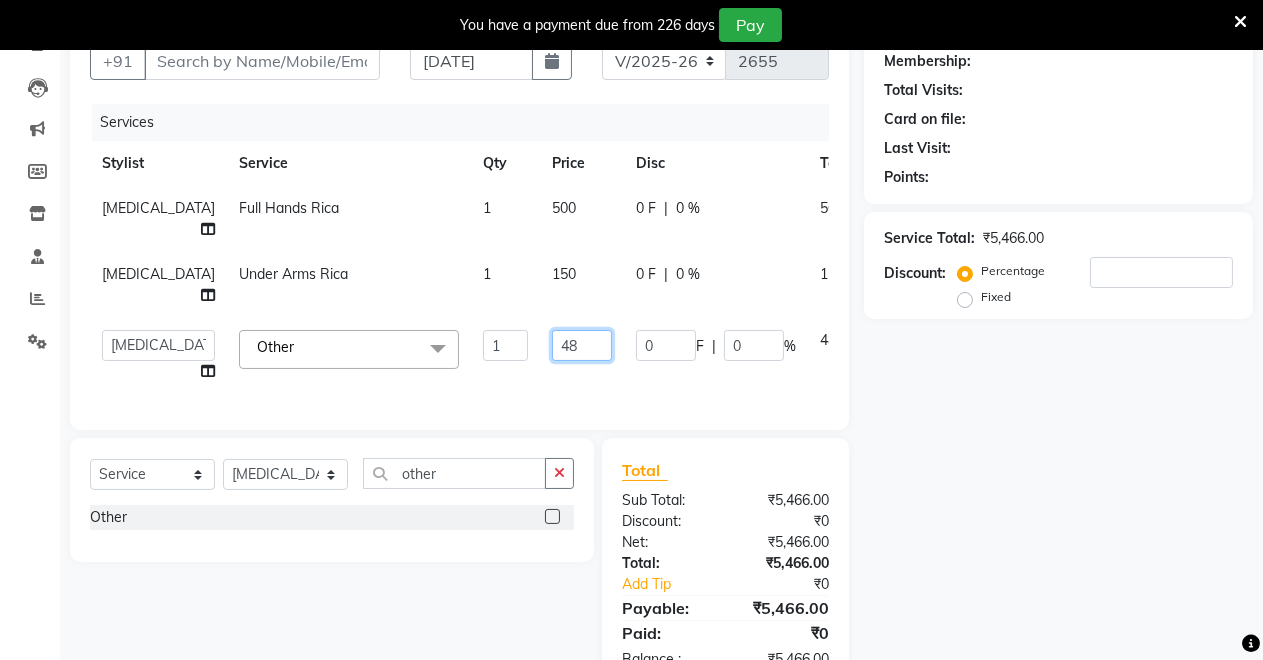 type on "4" 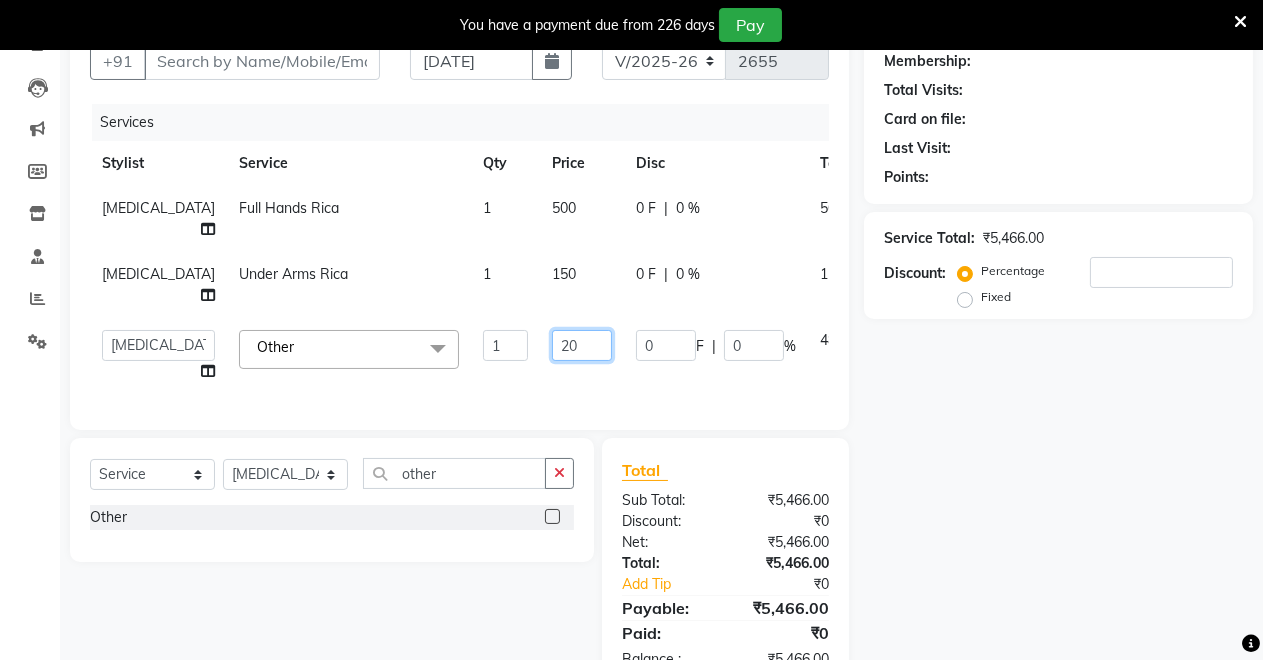 type on "200" 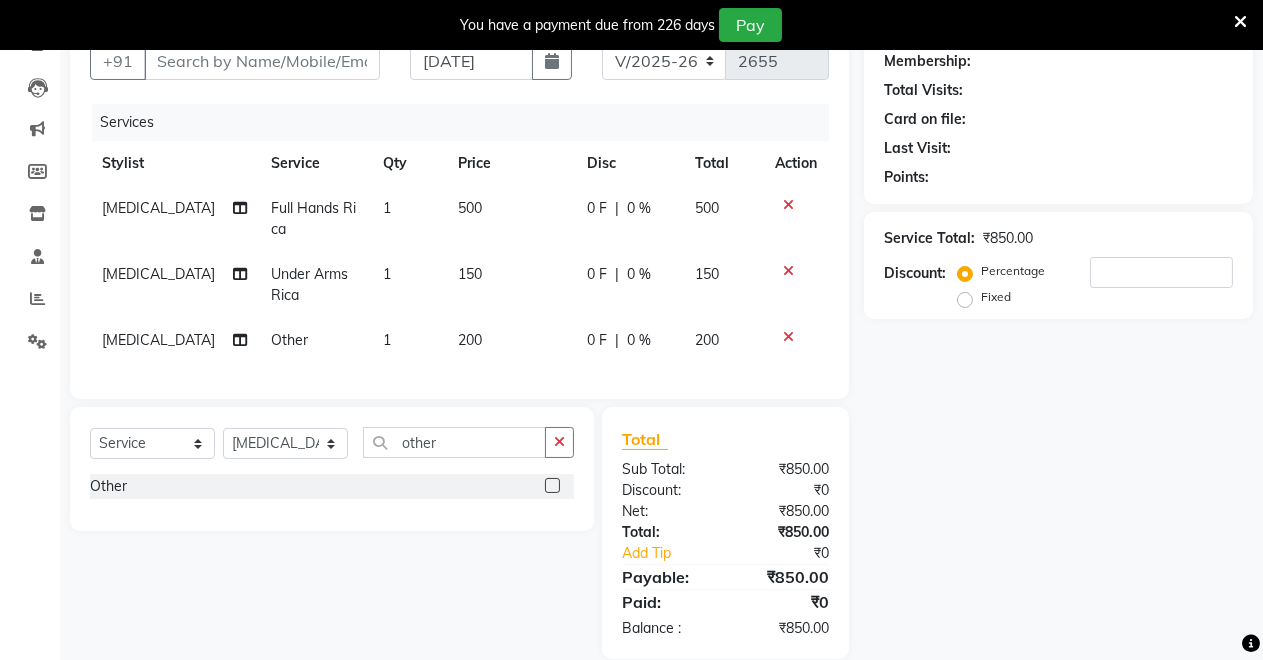 click on "Name: Membership: Total Visits: Card on file: Last Visit:  Points:  Service Total:  ₹850.00  Discount:  Percentage   Fixed" 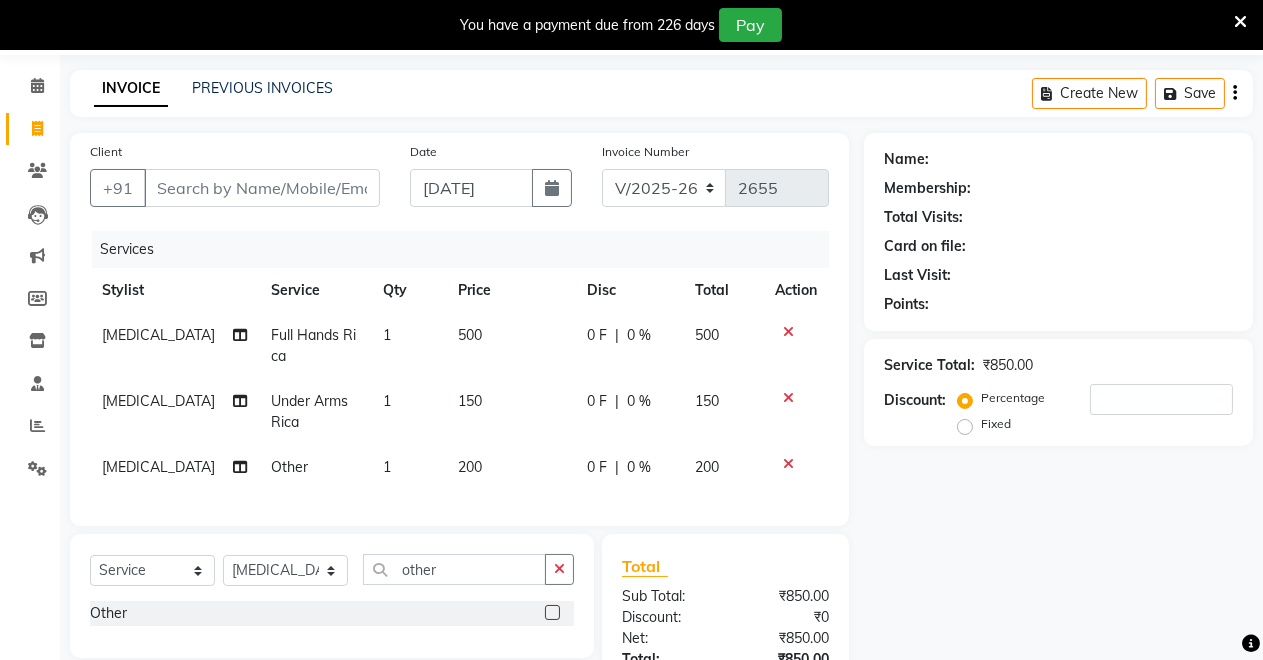 scroll, scrollTop: 0, scrollLeft: 0, axis: both 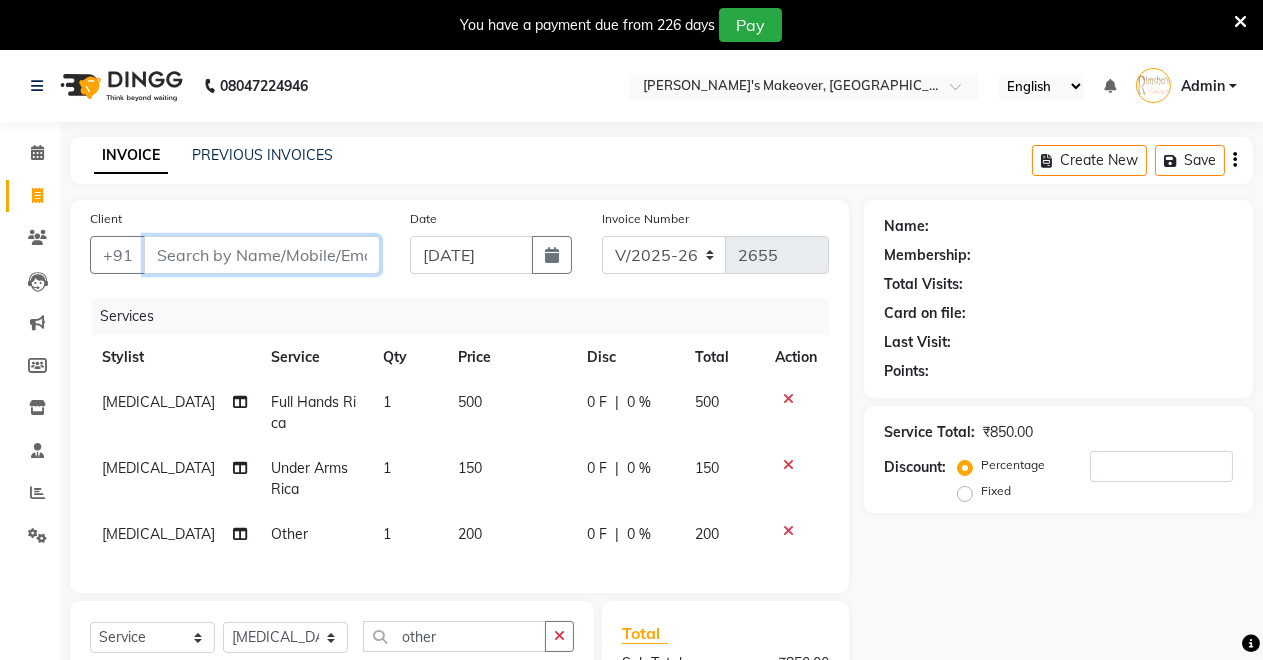click on "Client" at bounding box center [262, 255] 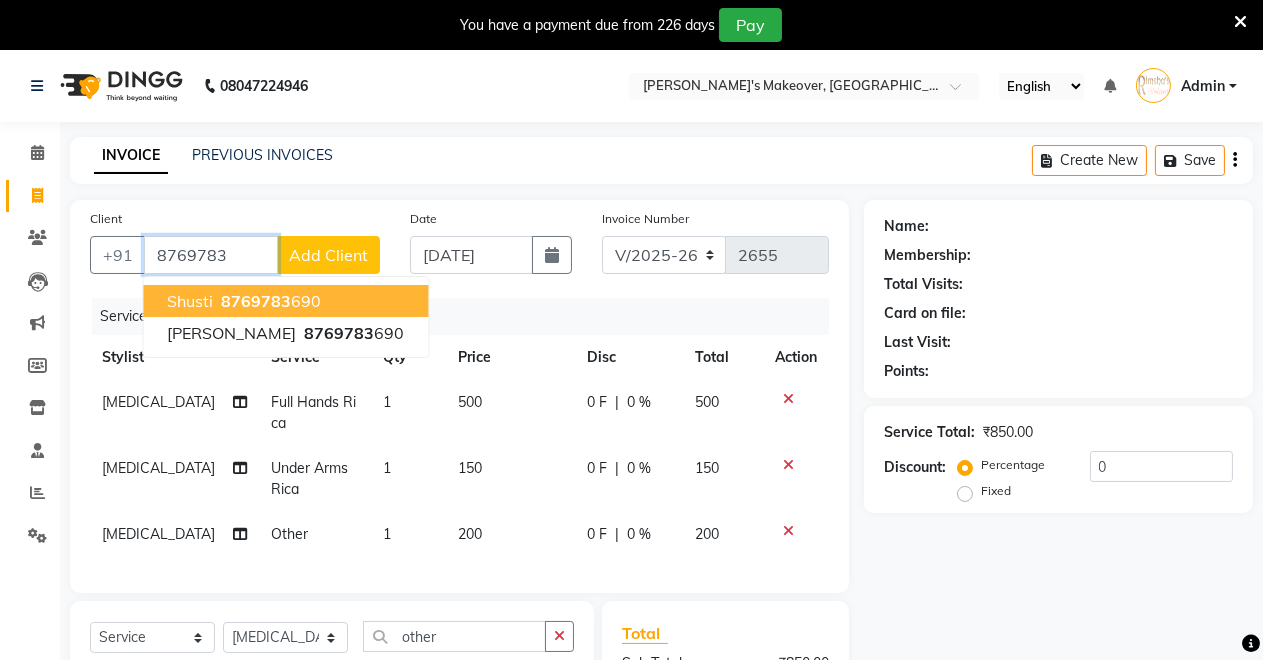 click on "8769783" at bounding box center (256, 301) 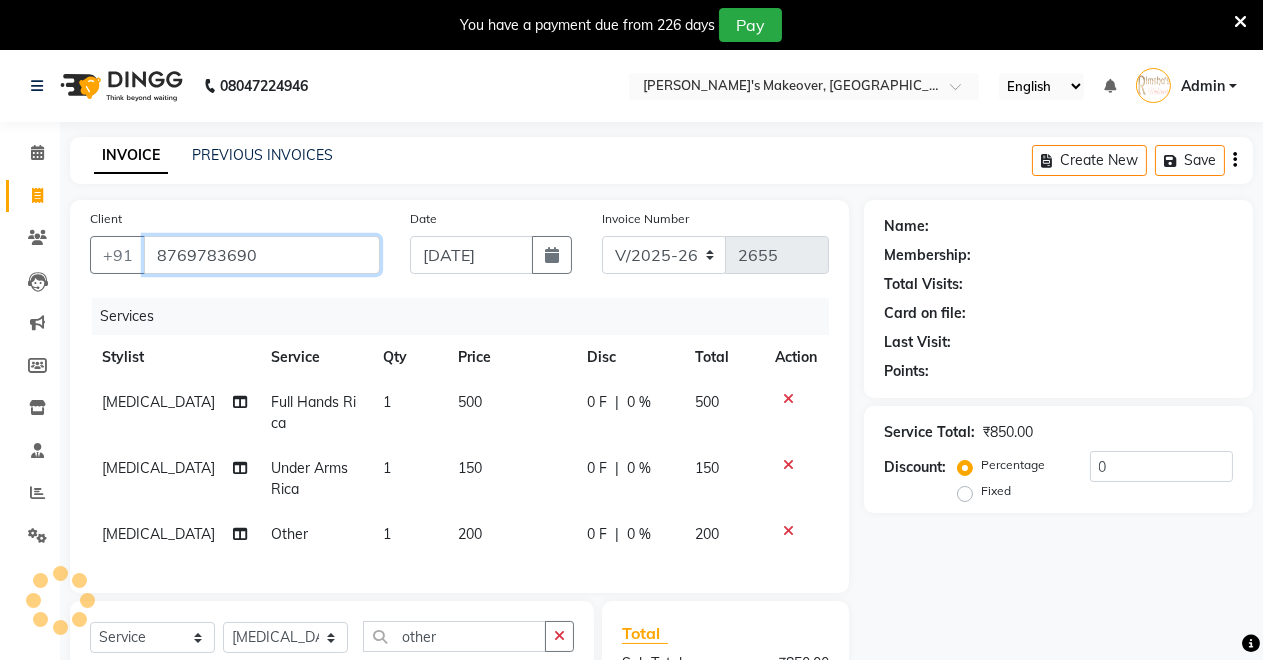 type on "8769783690" 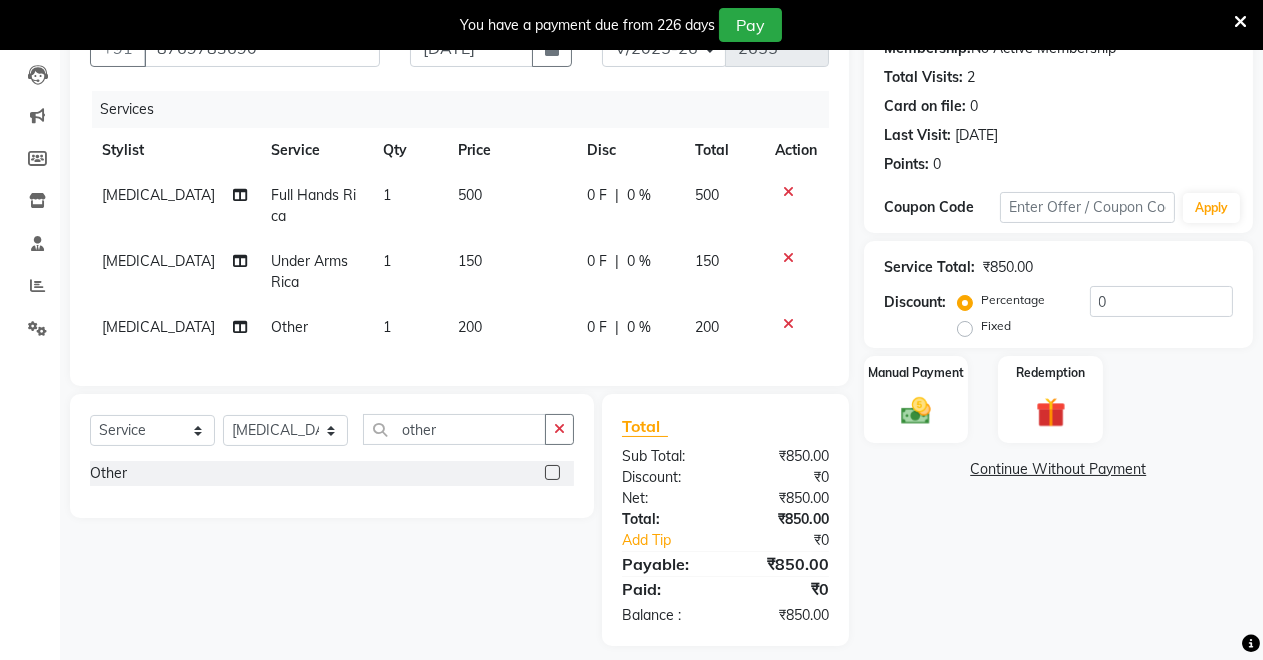 scroll, scrollTop: 240, scrollLeft: 0, axis: vertical 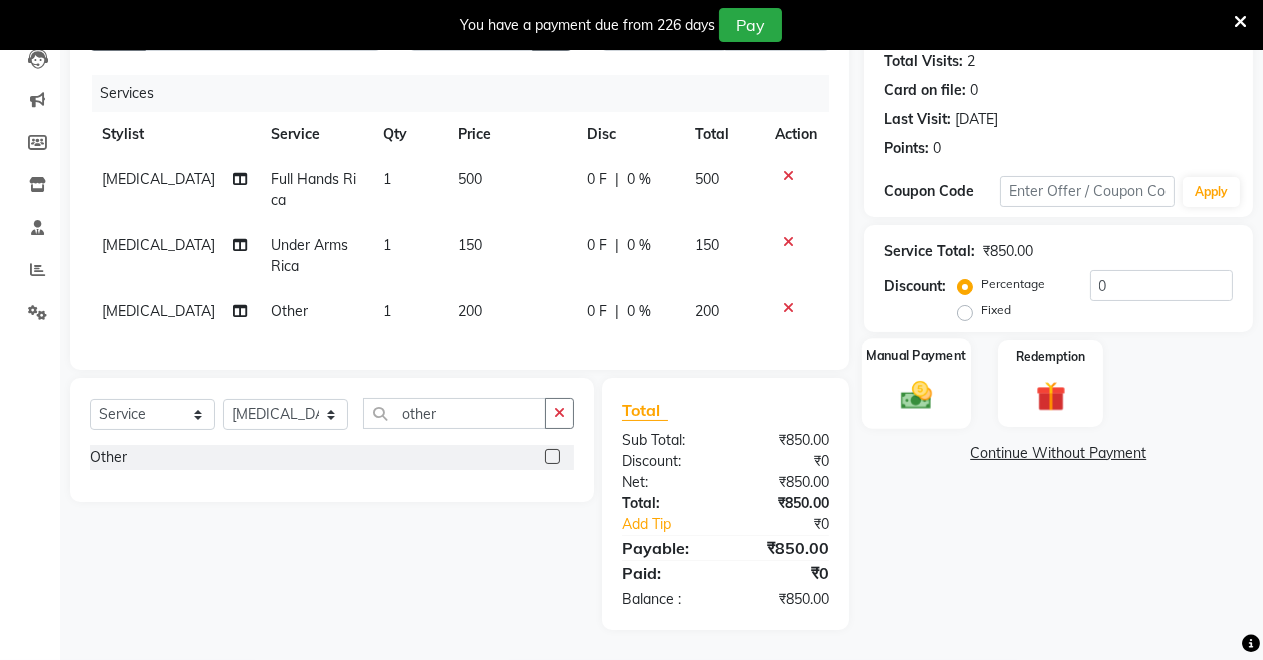 click 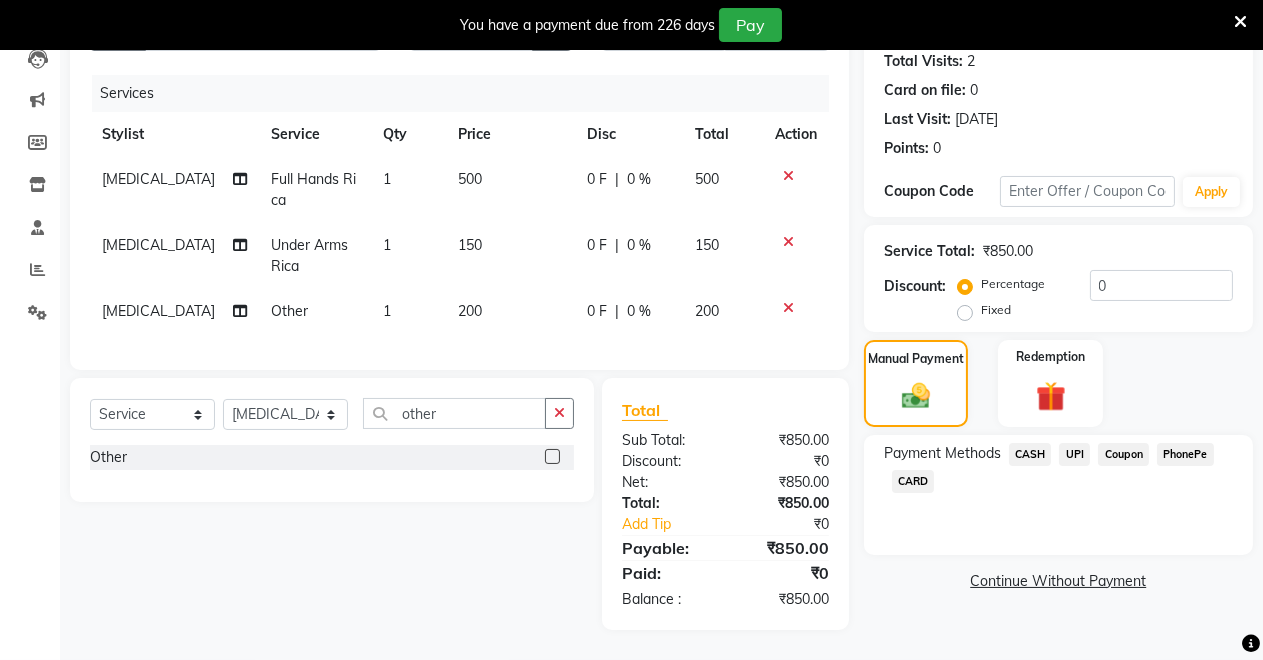 click on "CASH" 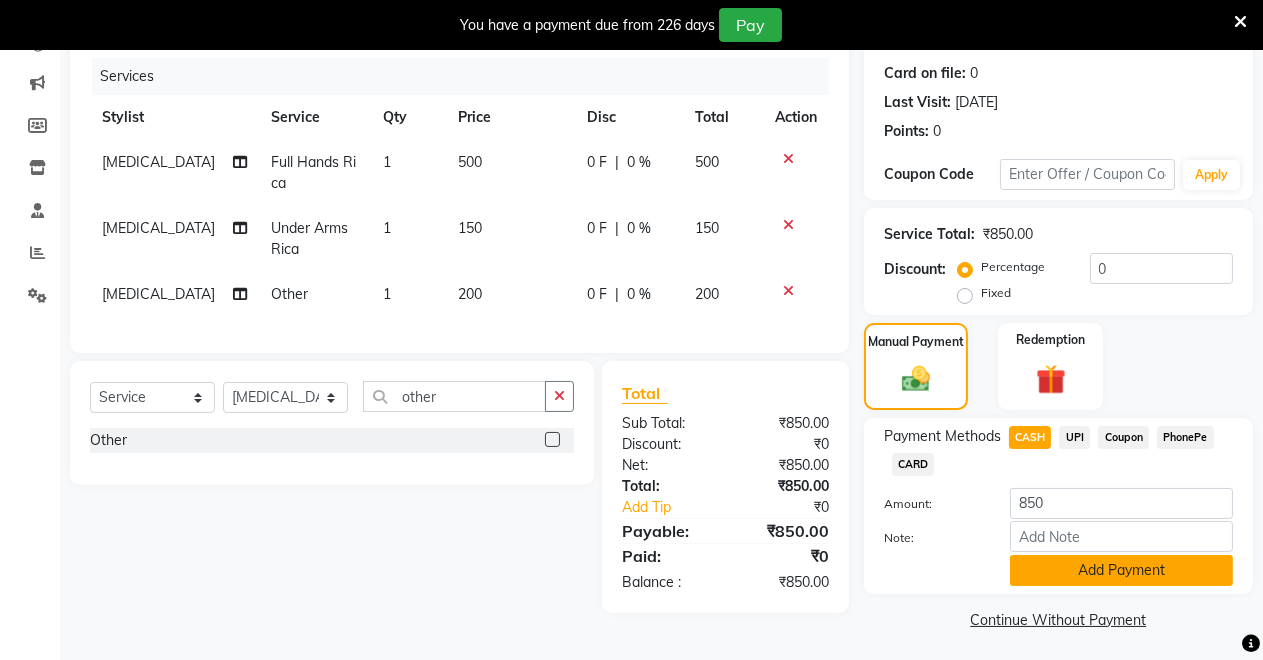 click on "Add Payment" 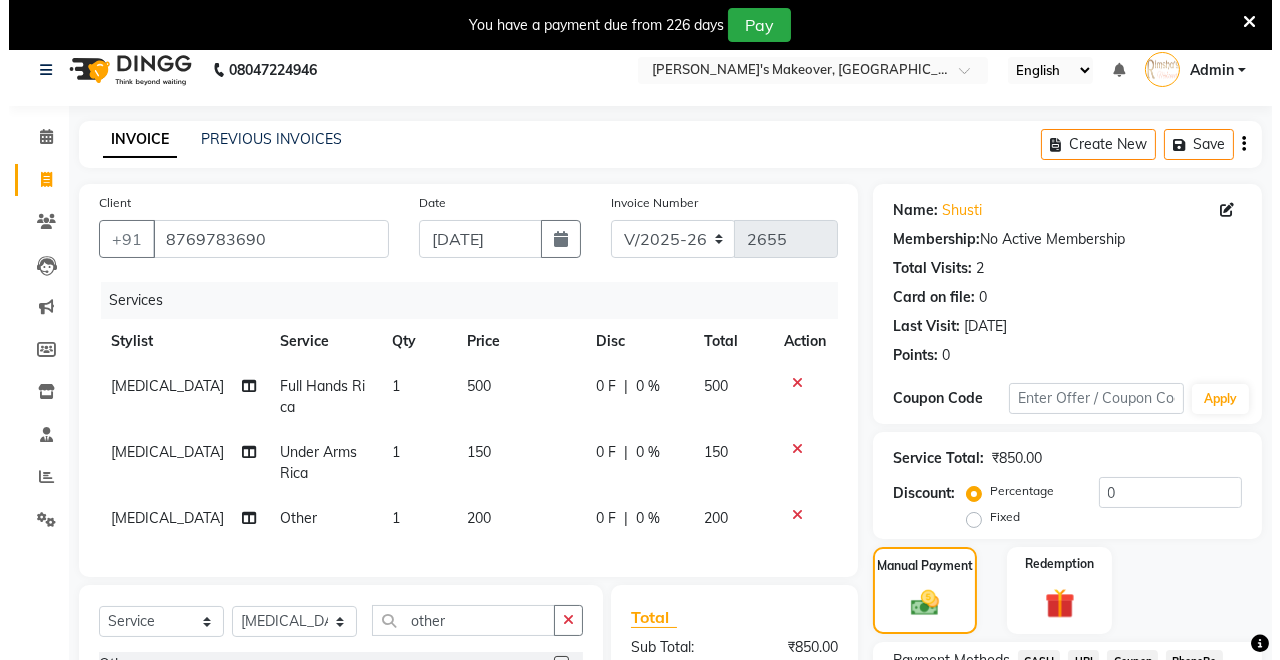 scroll, scrollTop: 0, scrollLeft: 0, axis: both 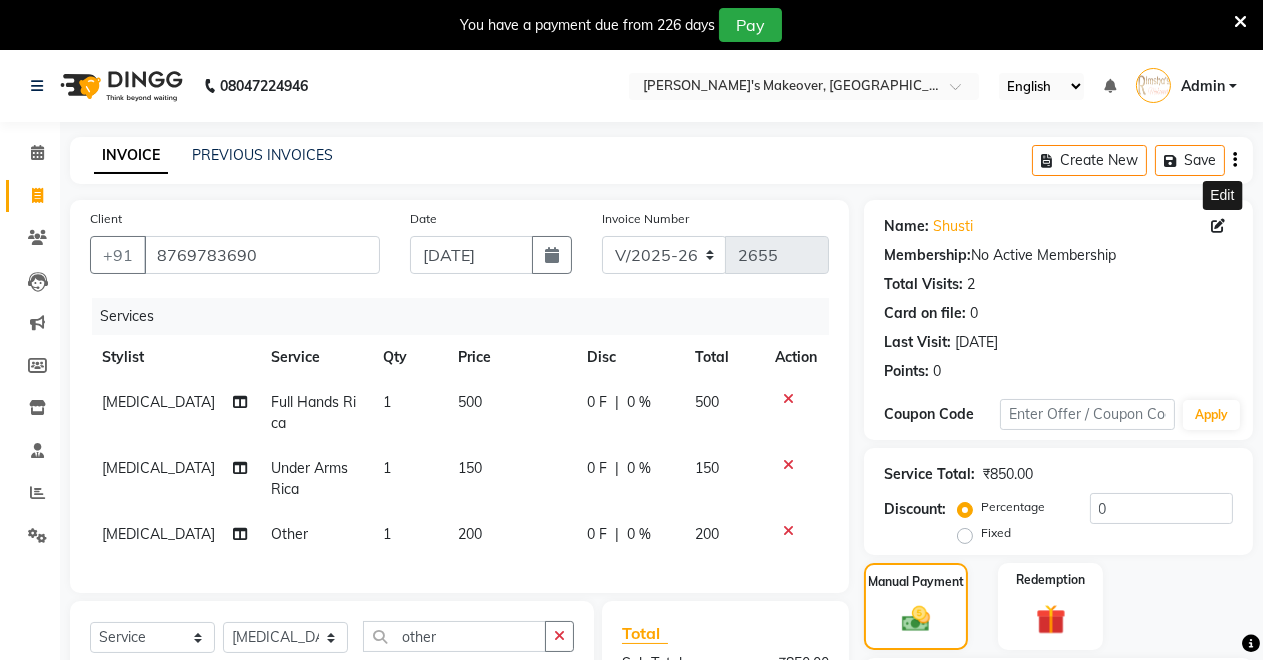 click 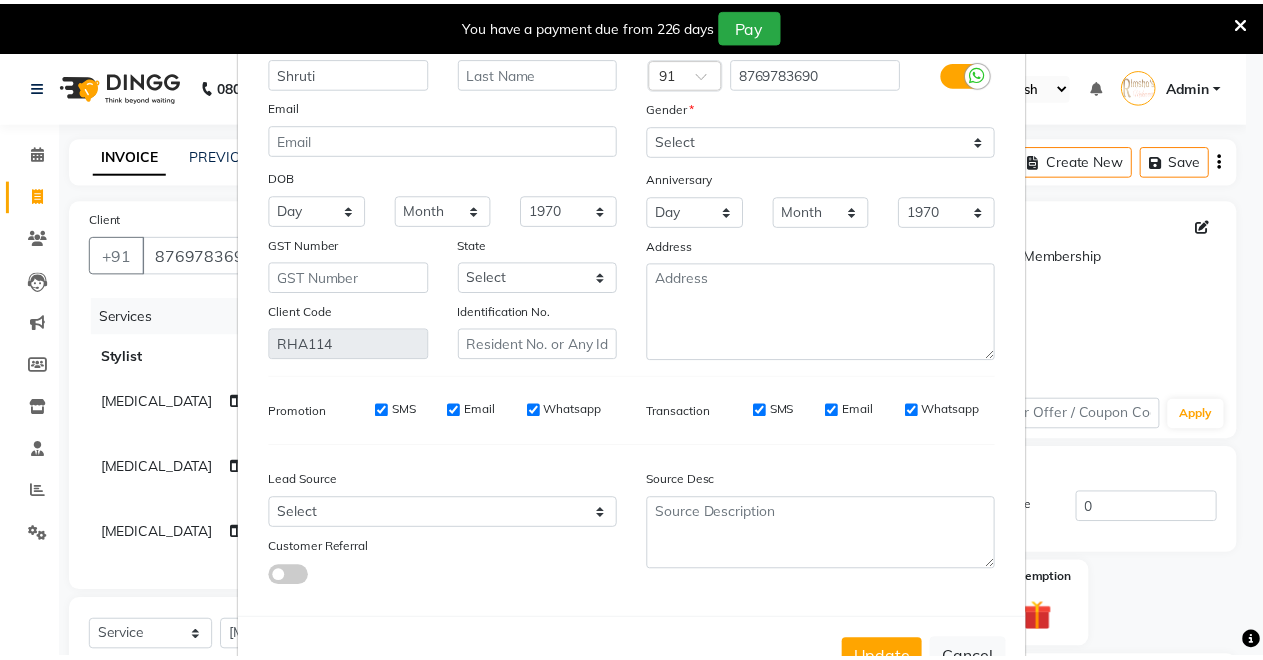 scroll, scrollTop: 150, scrollLeft: 0, axis: vertical 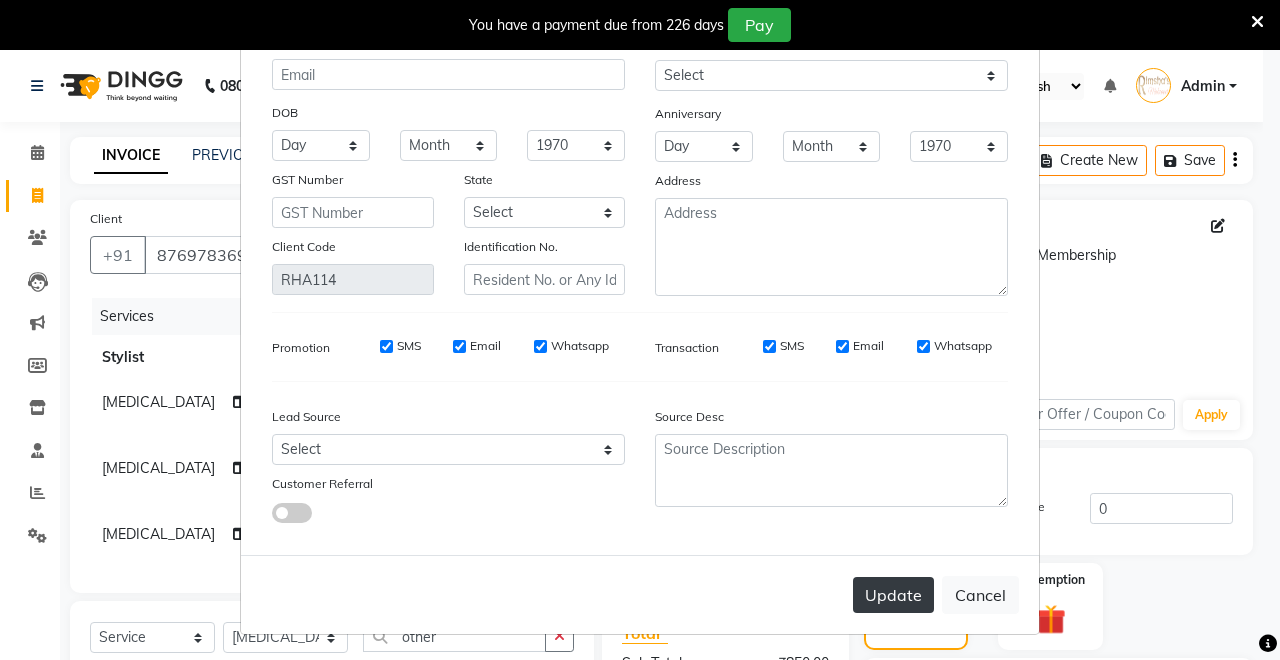 type on "Shruti" 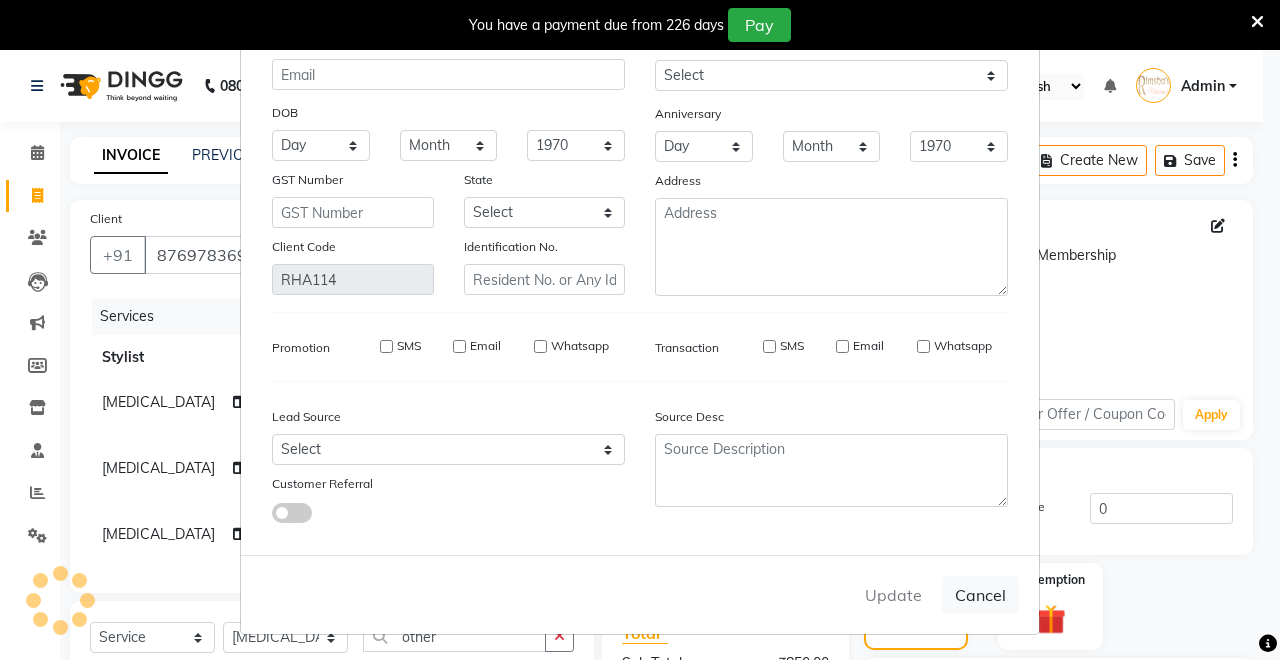 type 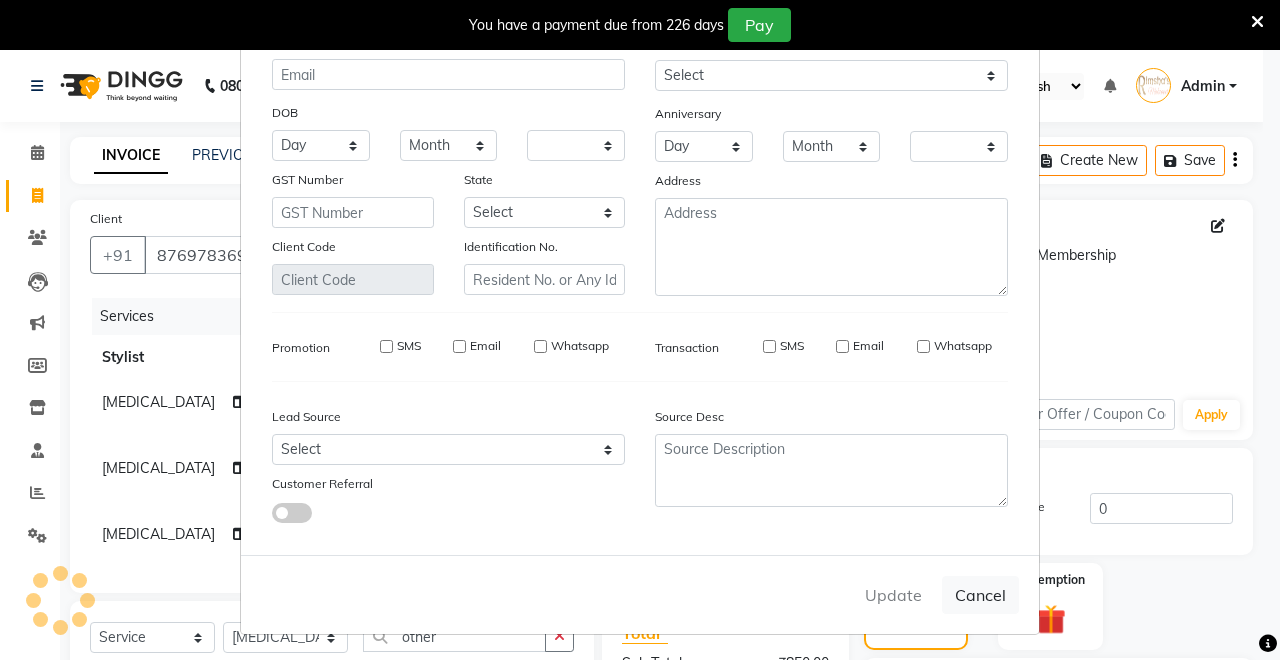 checkbox on "false" 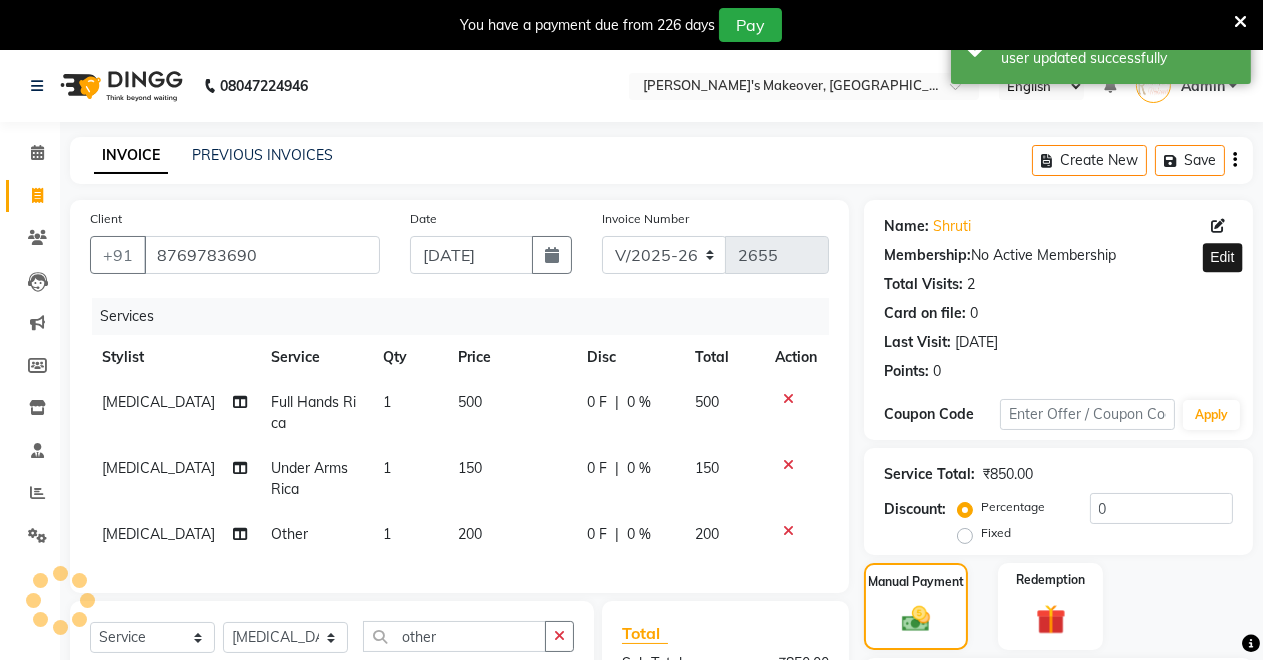scroll, scrollTop: 310, scrollLeft: 0, axis: vertical 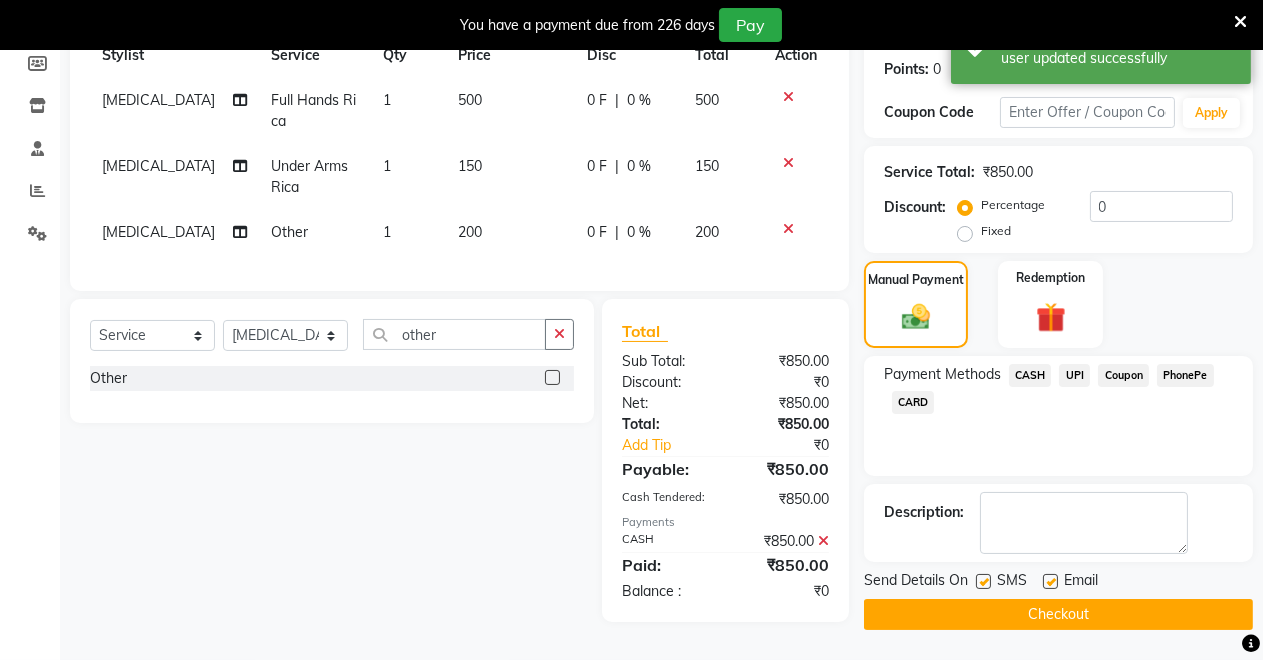 click on "Checkout" 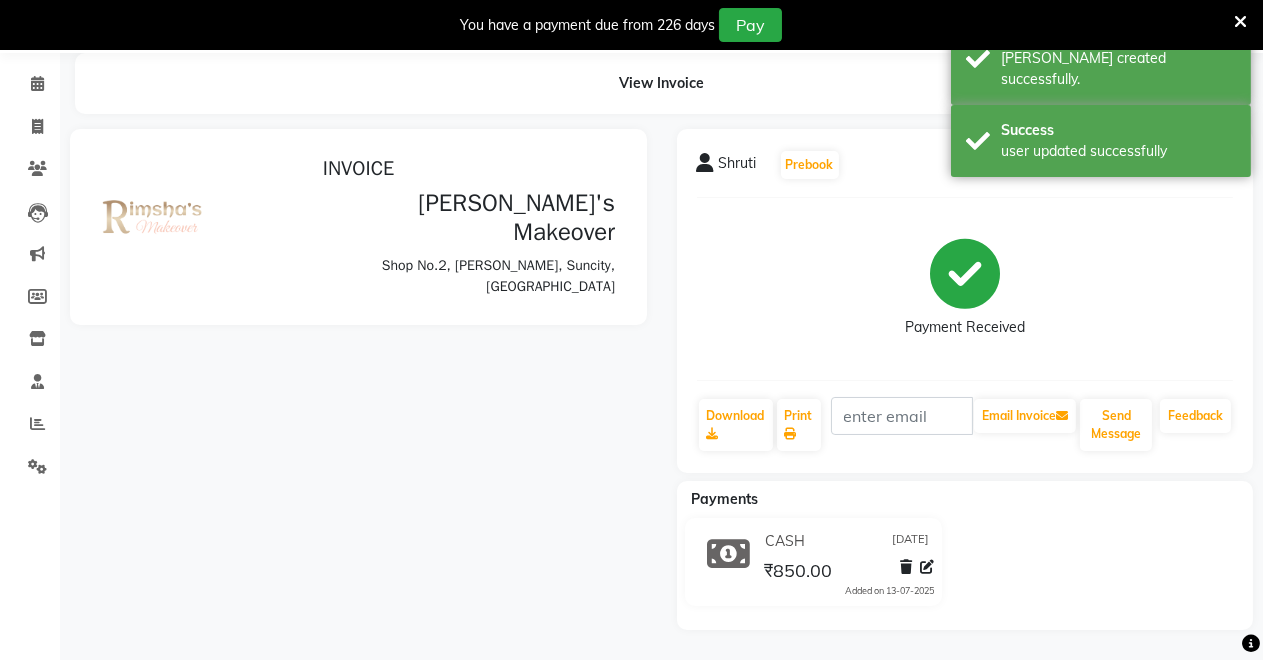 scroll, scrollTop: 0, scrollLeft: 0, axis: both 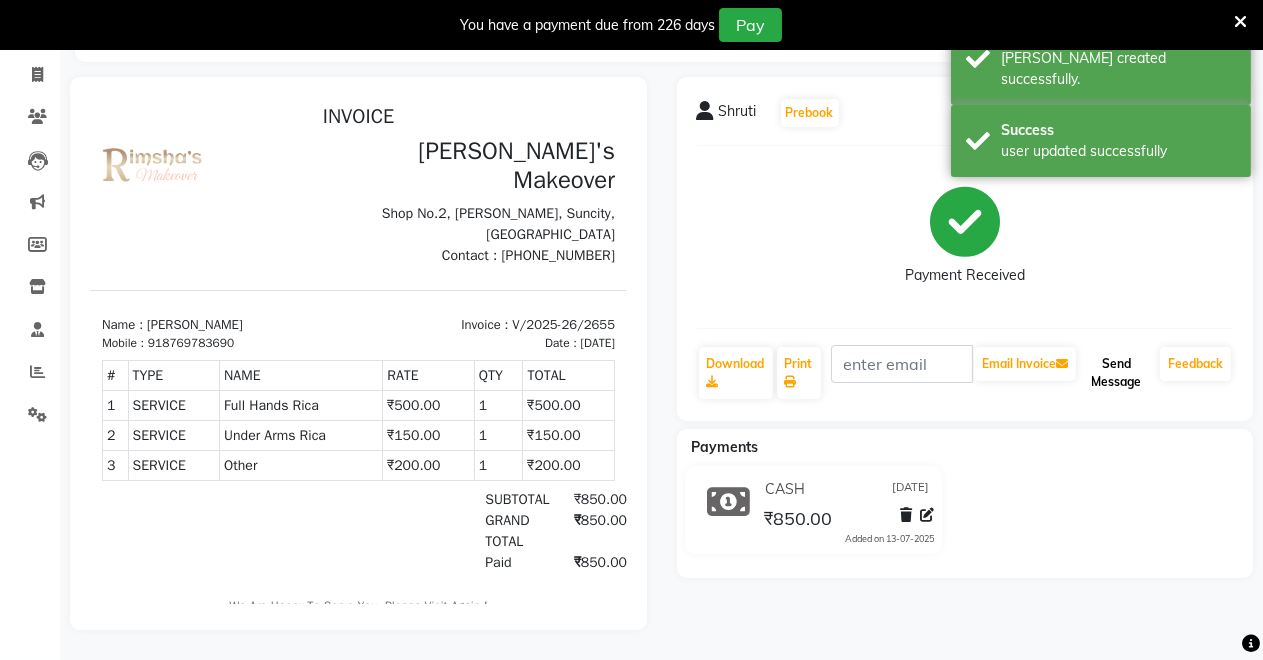 drag, startPoint x: 1124, startPoint y: 356, endPoint x: 1149, endPoint y: 346, distance: 26.925823 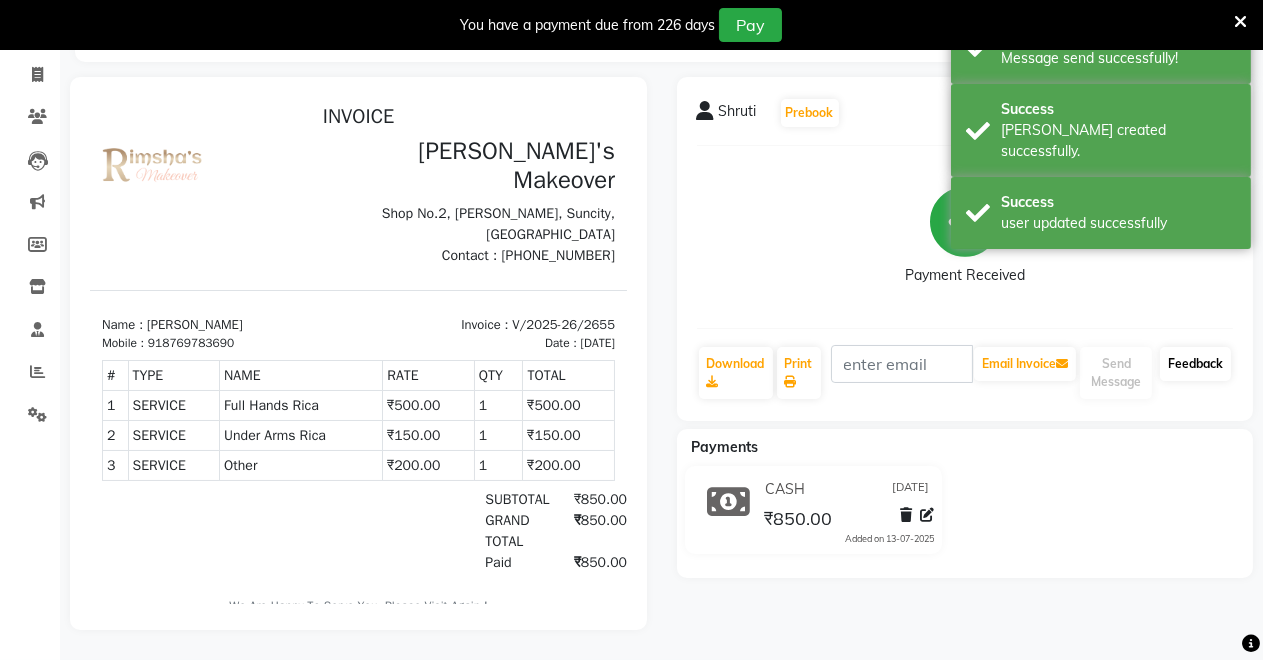 click on "Feedback" 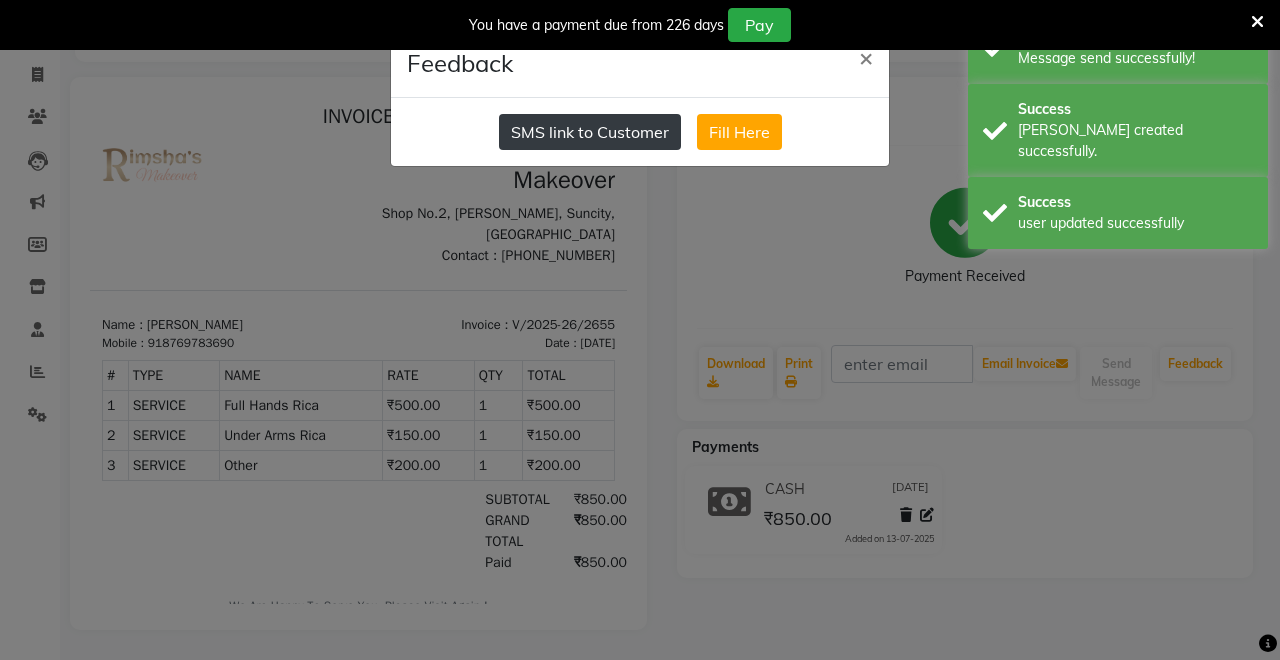 drag, startPoint x: 552, startPoint y: 132, endPoint x: 539, endPoint y: 186, distance: 55.542778 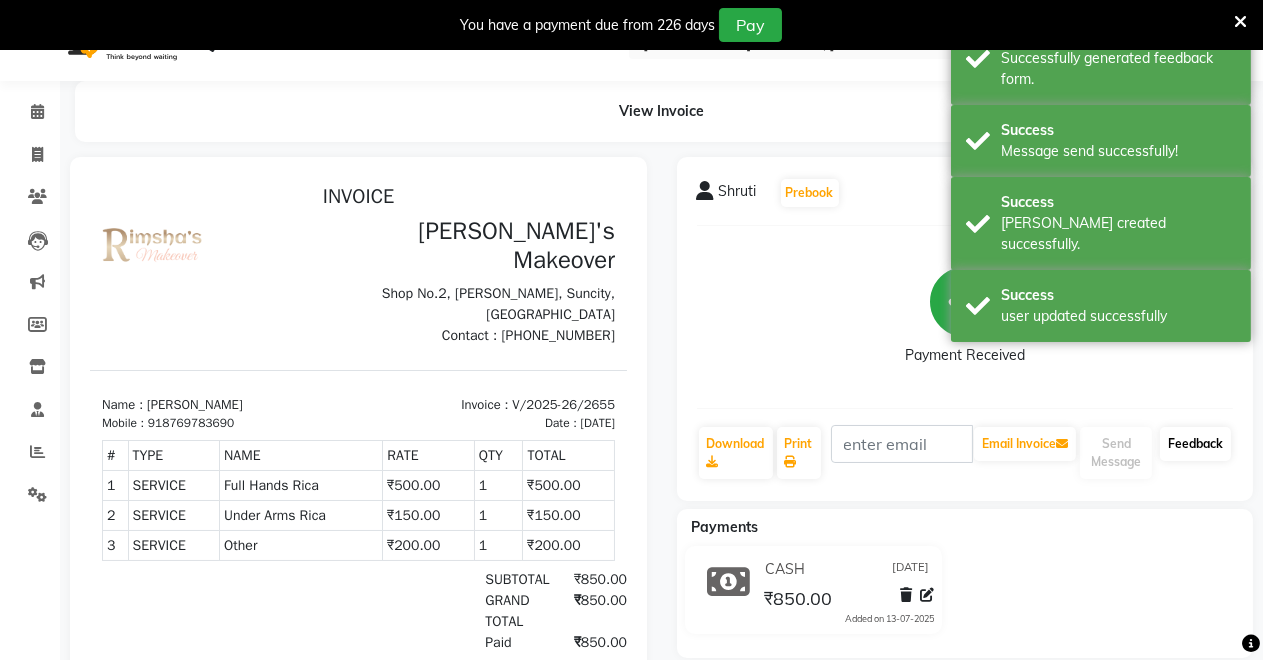 scroll, scrollTop: 0, scrollLeft: 0, axis: both 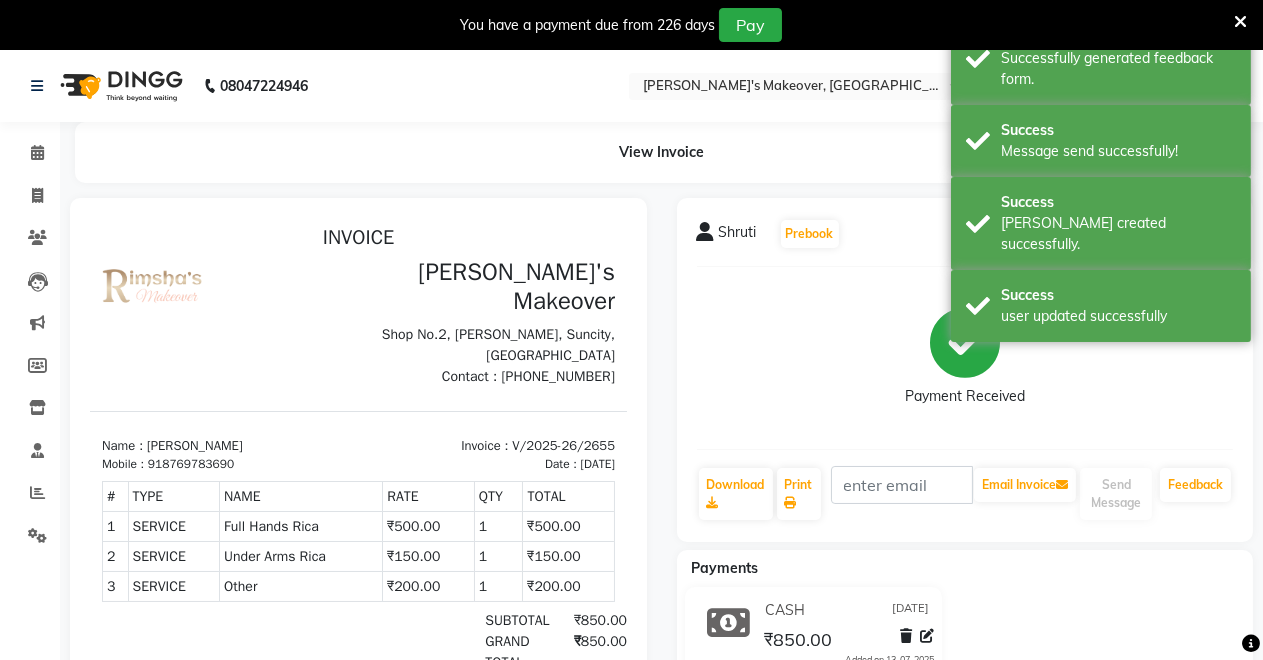 click on "Calendar" 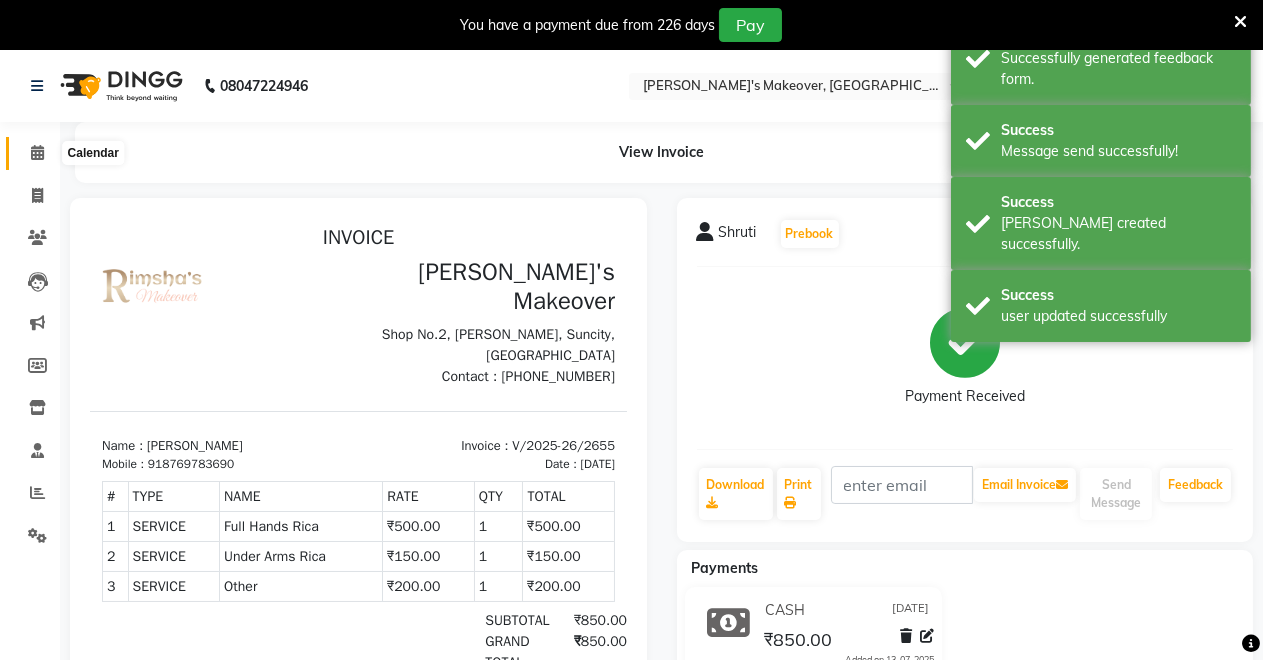 click 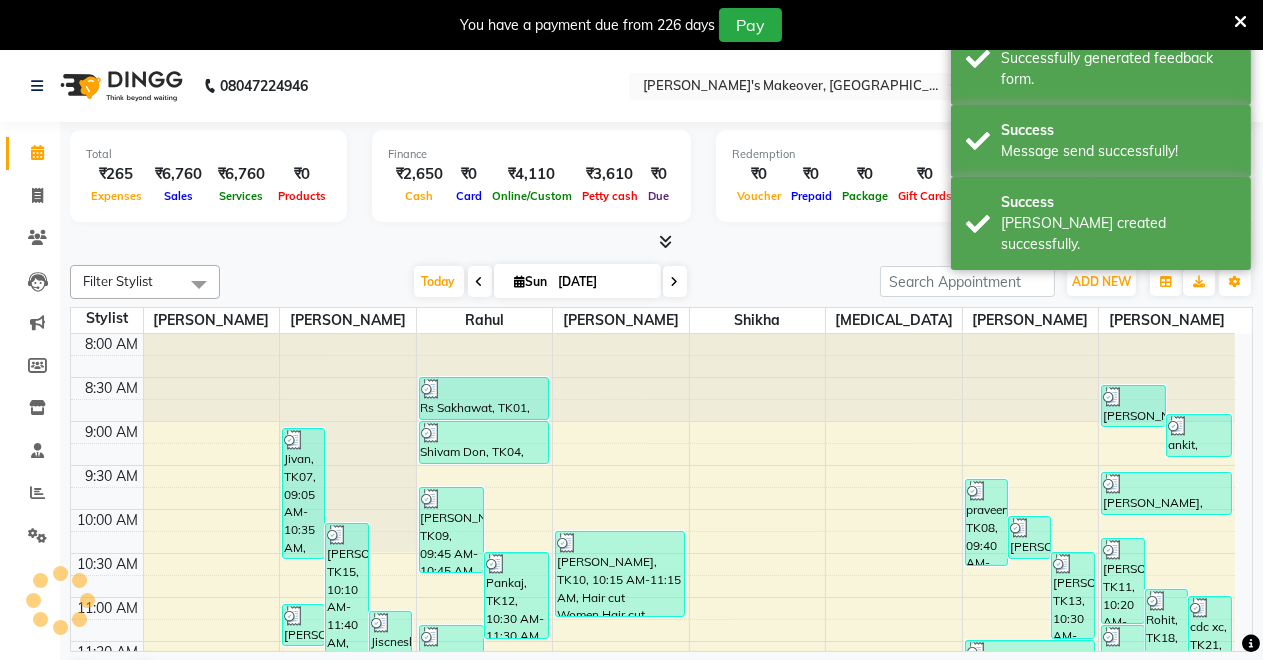 scroll, scrollTop: 0, scrollLeft: 0, axis: both 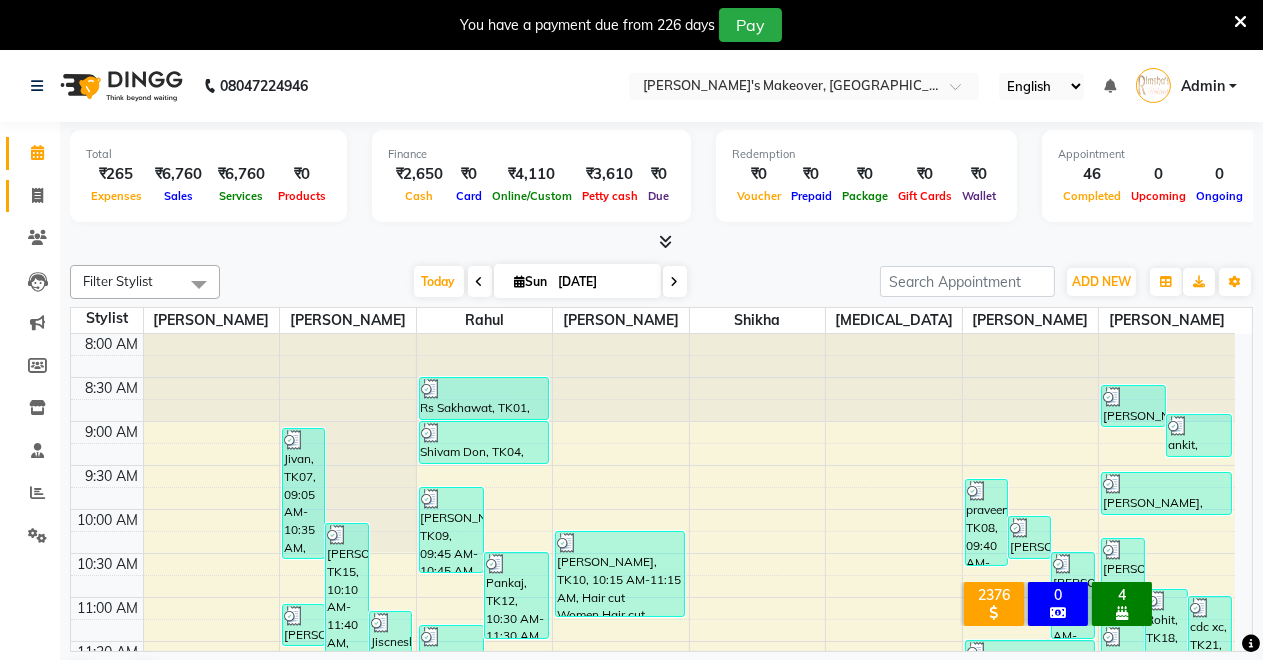 click on "Invoice" 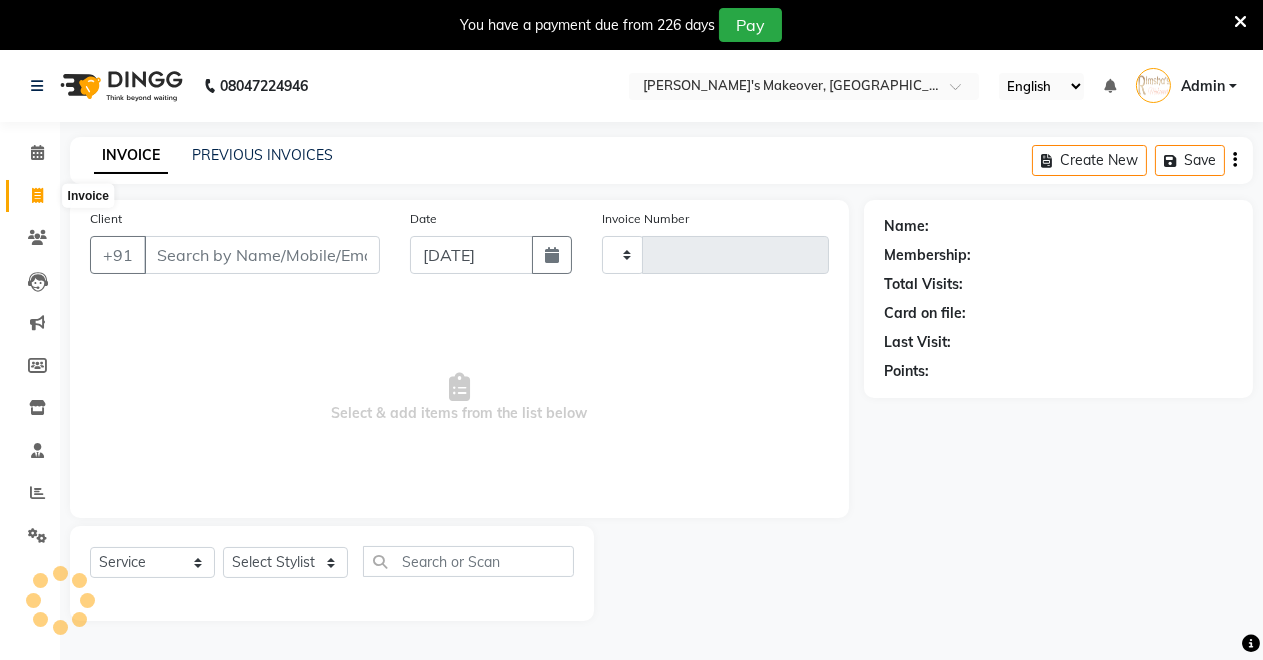 type on "2656" 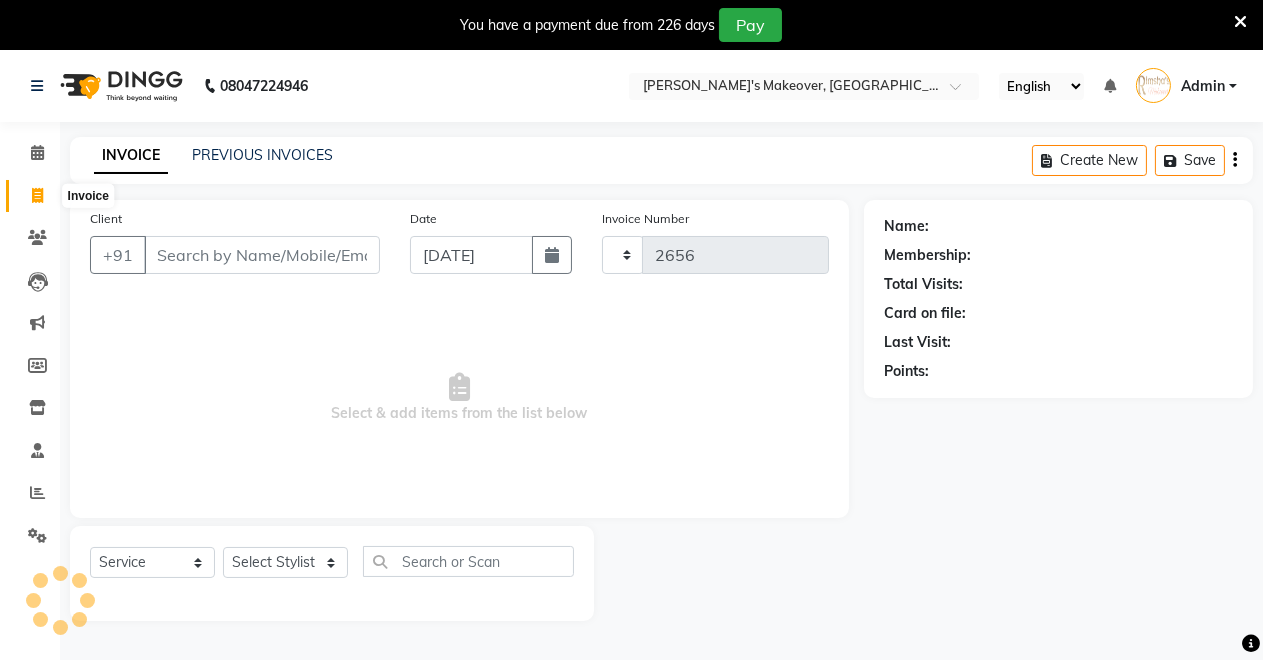 select on "7317" 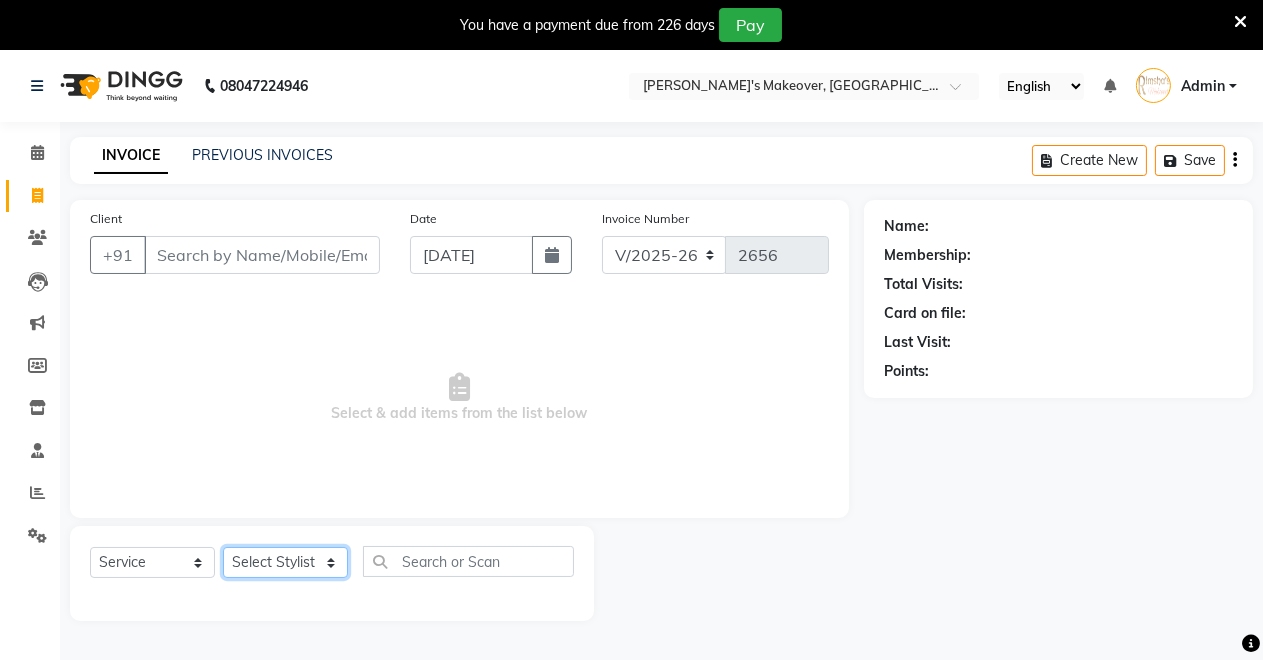 drag, startPoint x: 269, startPoint y: 571, endPoint x: 268, endPoint y: 555, distance: 16.03122 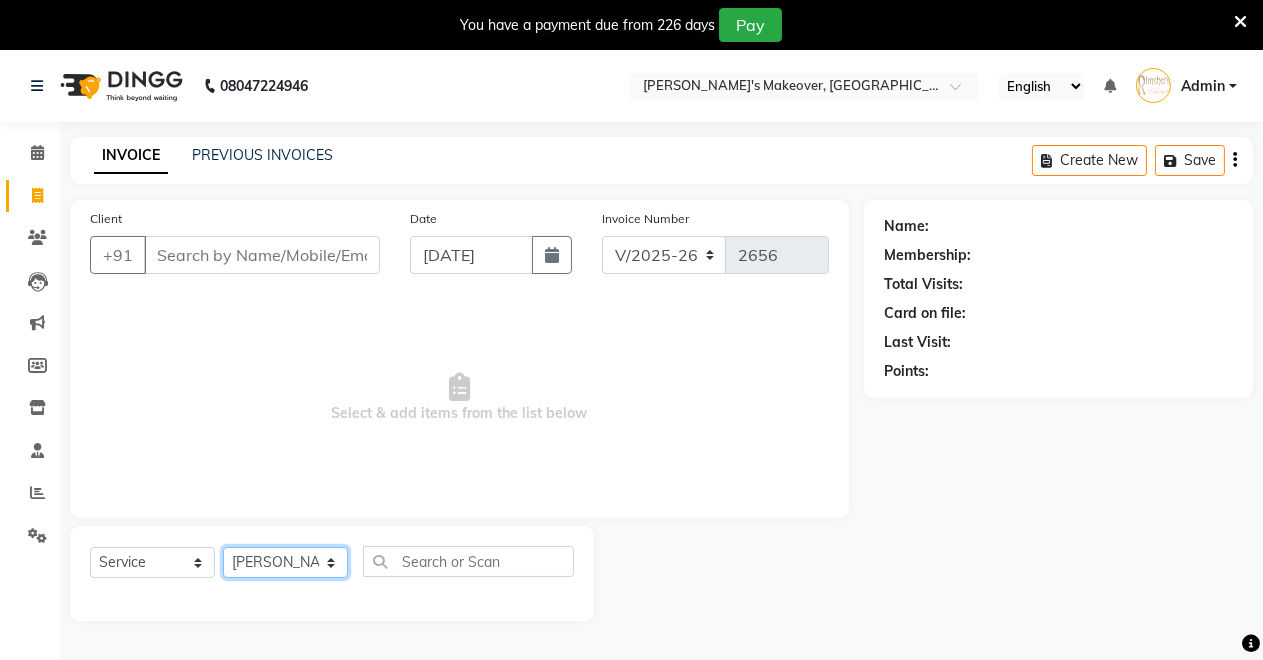 click on "Select Stylist [PERSON_NAME] [PERSON_NAME] [MEDICAL_DATA][PERSON_NAME] [PERSON_NAME] Verma" 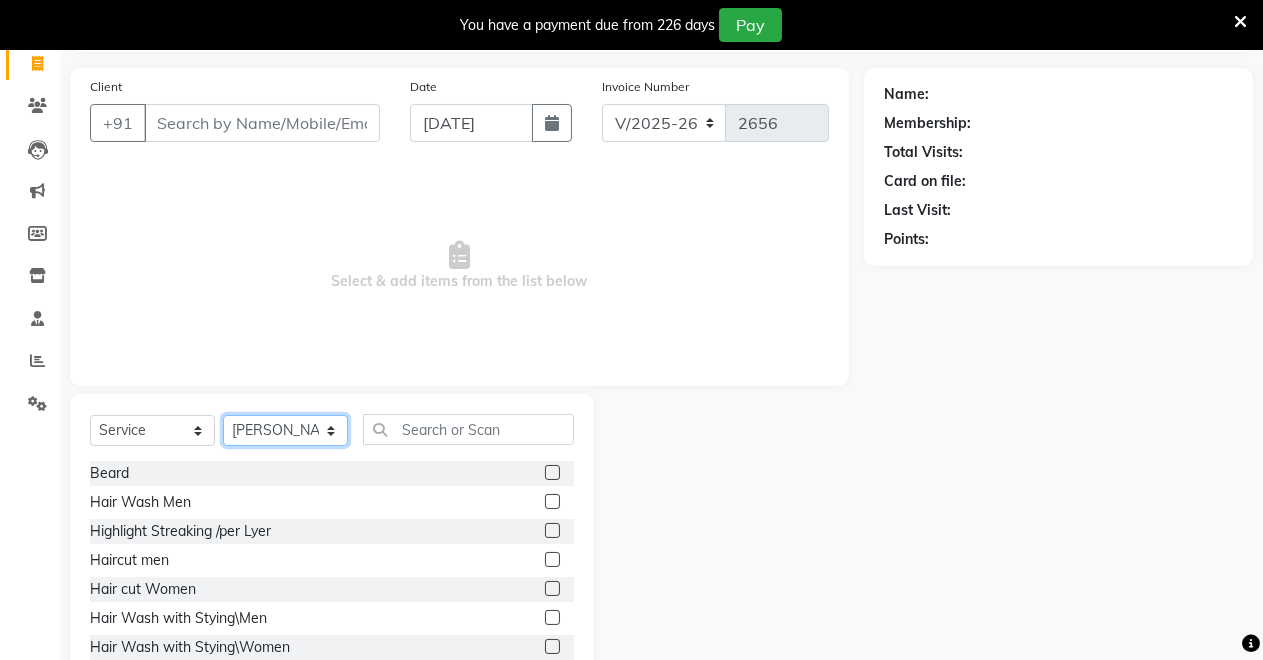 scroll, scrollTop: 191, scrollLeft: 0, axis: vertical 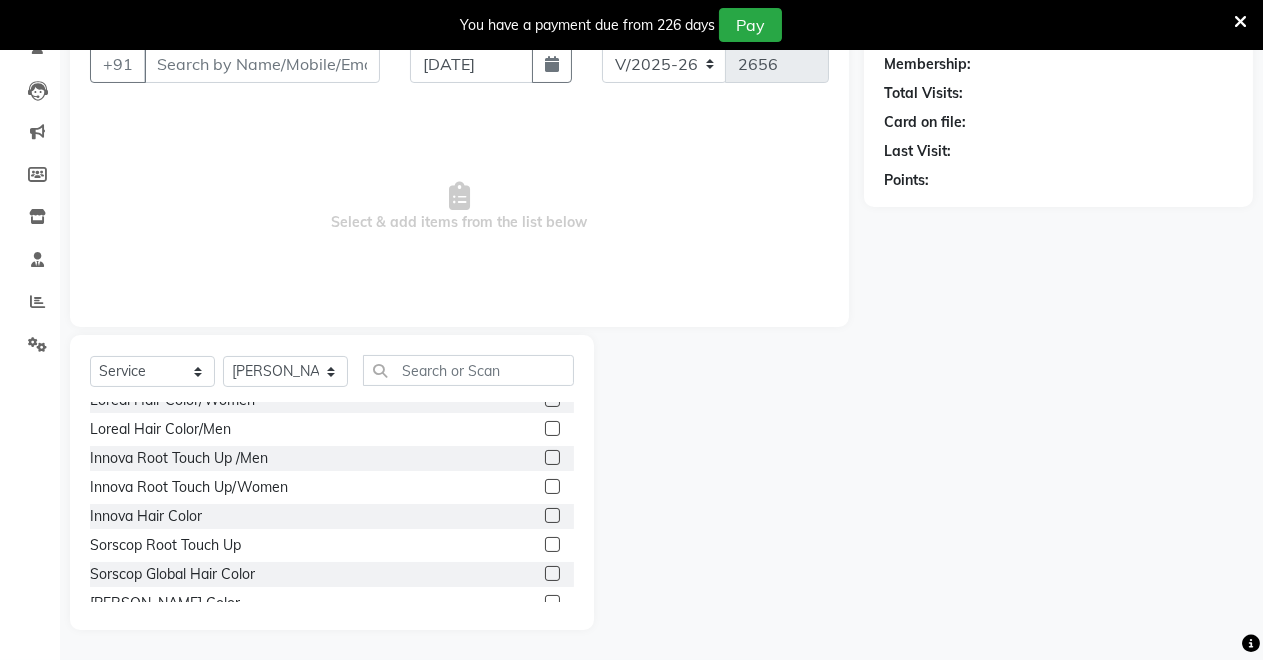 click on "Beard  Hair Wash Men  Highlight Streaking /per Lyer  Haircut men  Hair cut Women  Hair Wash with Stying\Men  Hair Wash with Stying\Women  Oil Massage  Loreal Root Touch Up/Man   Loreal Root Touch UP/Women  Loreal Hair Color/Women  Loreal Hair Color/Men  Innova Root Touch Up /Men  Innova Root Touch Up/Women  Innova Hair Color  Sorscop Root Touch Up  Sorscop Global Hair Color  Beard Color  Strax Root Touch Up/Men  Streax Root Touch Up/ Women  Streax Hair Color  Hair Wash Women  Layer Step Cut  Bob Cut  Other  Curls  Hair Color Women  Hair Color Women  Hair Bun Man  Basic Cleansing  Hair Straightening /Stratner  Hair Straightening /Dryer  Sorscop Man Color  Matrix Hair Color Man  Matrix Women Root Touchup  Matrix Hair Color Globel women  Matrix Hair Spa  Hair Color Apply   Curls  Multy Layer  Gel Hair Color  Ozone D-tan  Gel Polish  Glitter Gel Paint  Extension  Gel Polish Remove  Eyebrows /Thread  Forehead Thread  Chin Thread  Upper lip Thread  Eyebrows wax  Forehead Wax  Chin Wax  Upper lip Wax  Face Wax" 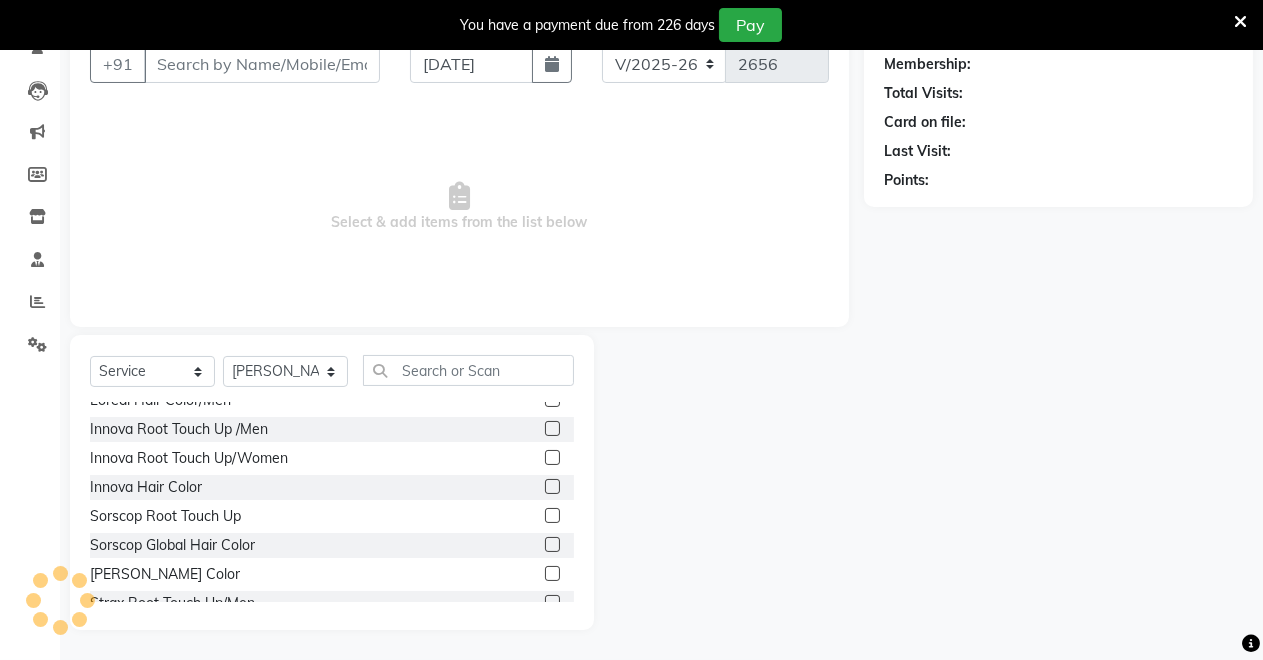 scroll, scrollTop: 0, scrollLeft: 0, axis: both 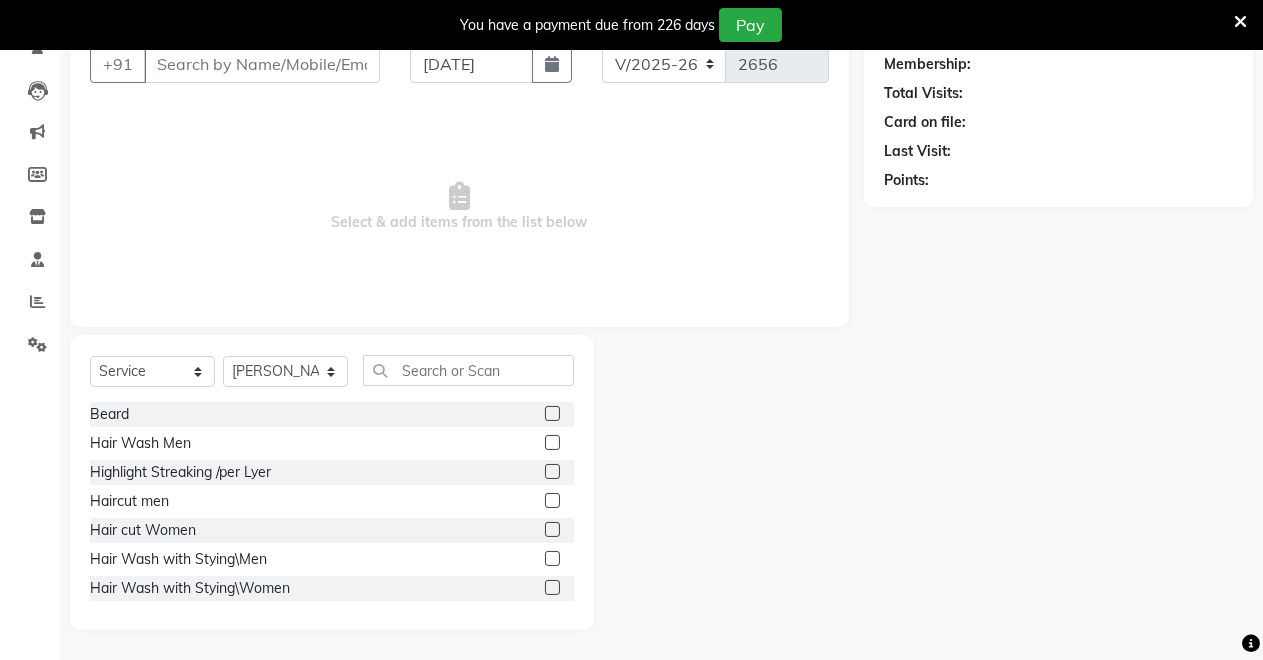 click 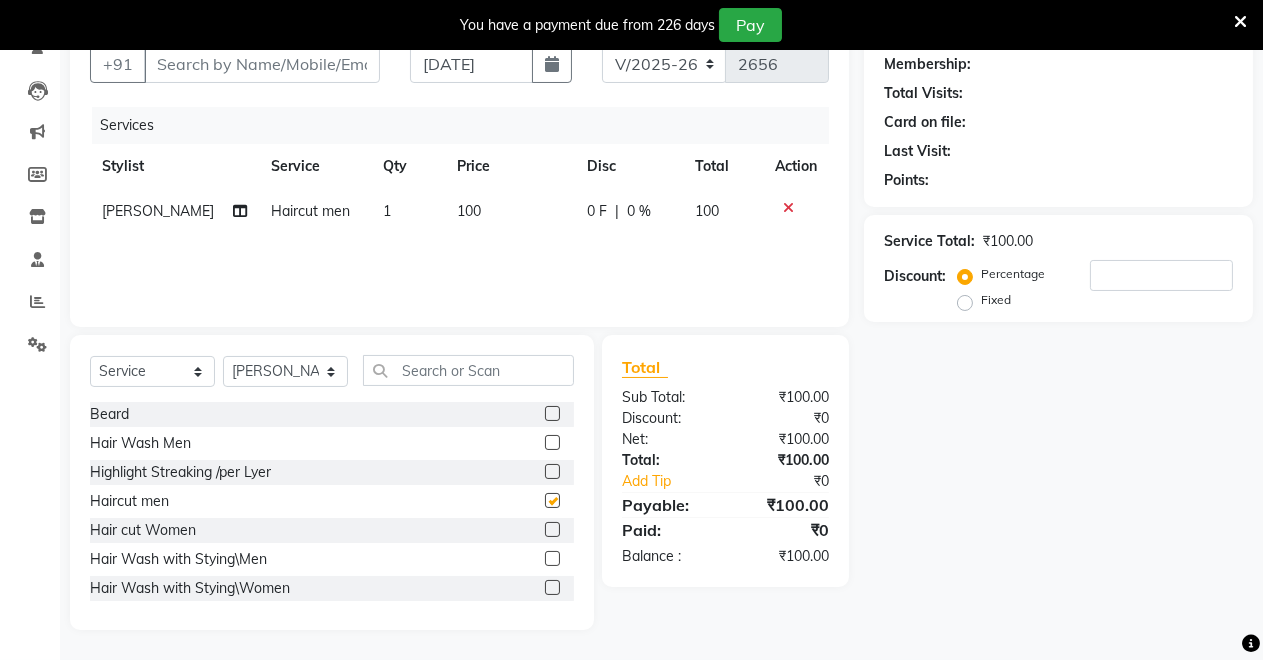 checkbox on "false" 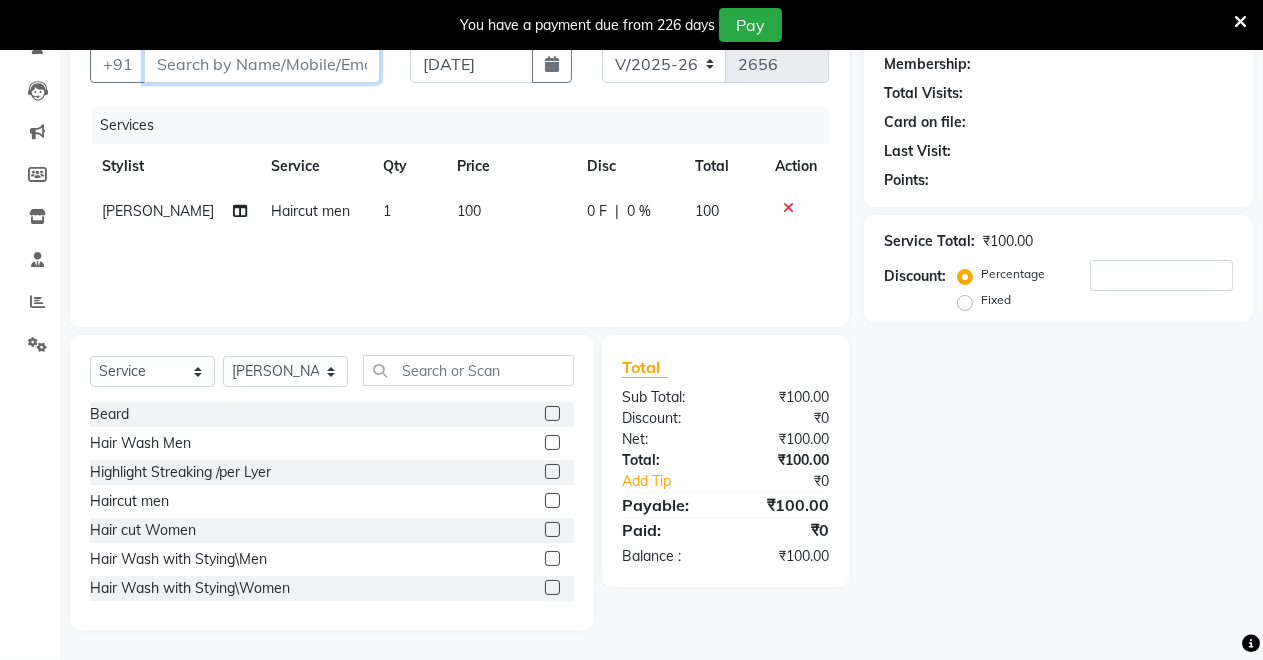 click on "Client" at bounding box center [262, 64] 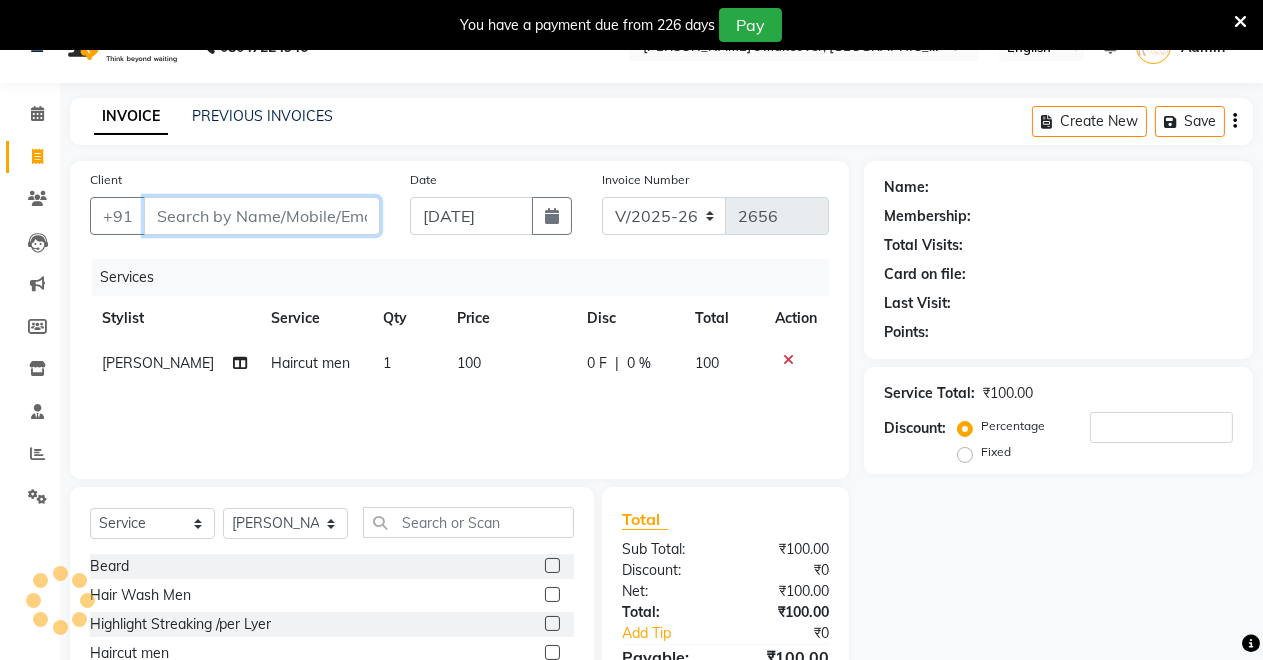 scroll, scrollTop: 0, scrollLeft: 0, axis: both 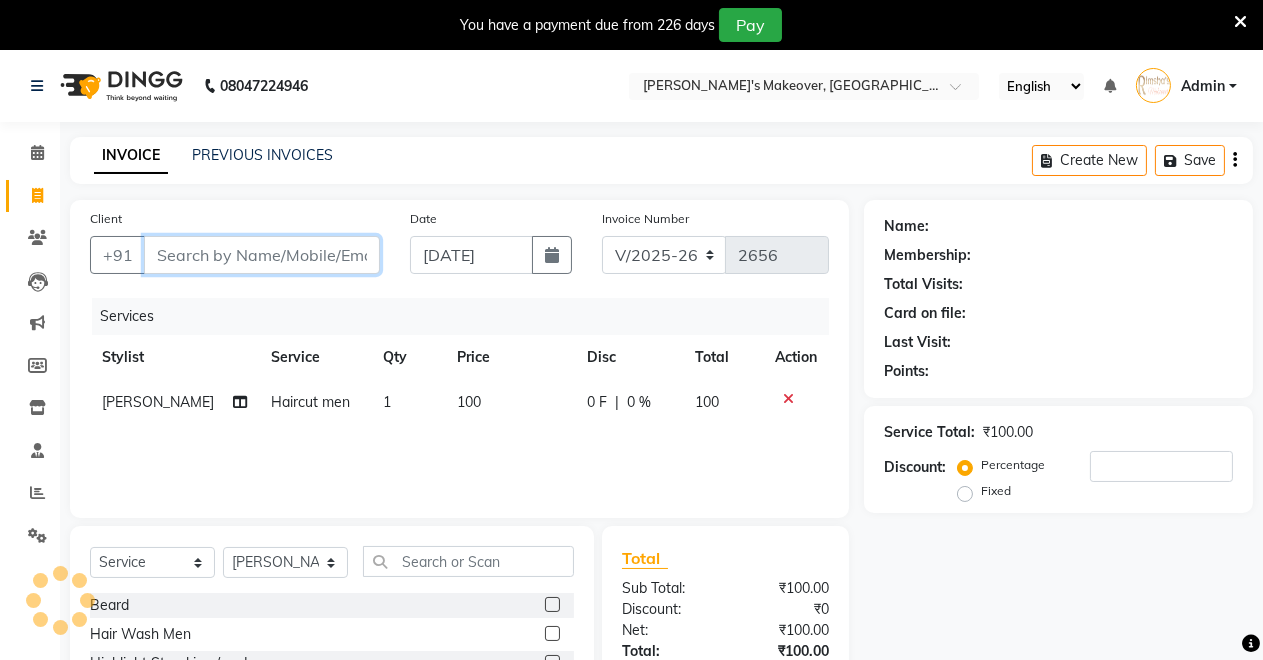 click on "Client" at bounding box center [262, 255] 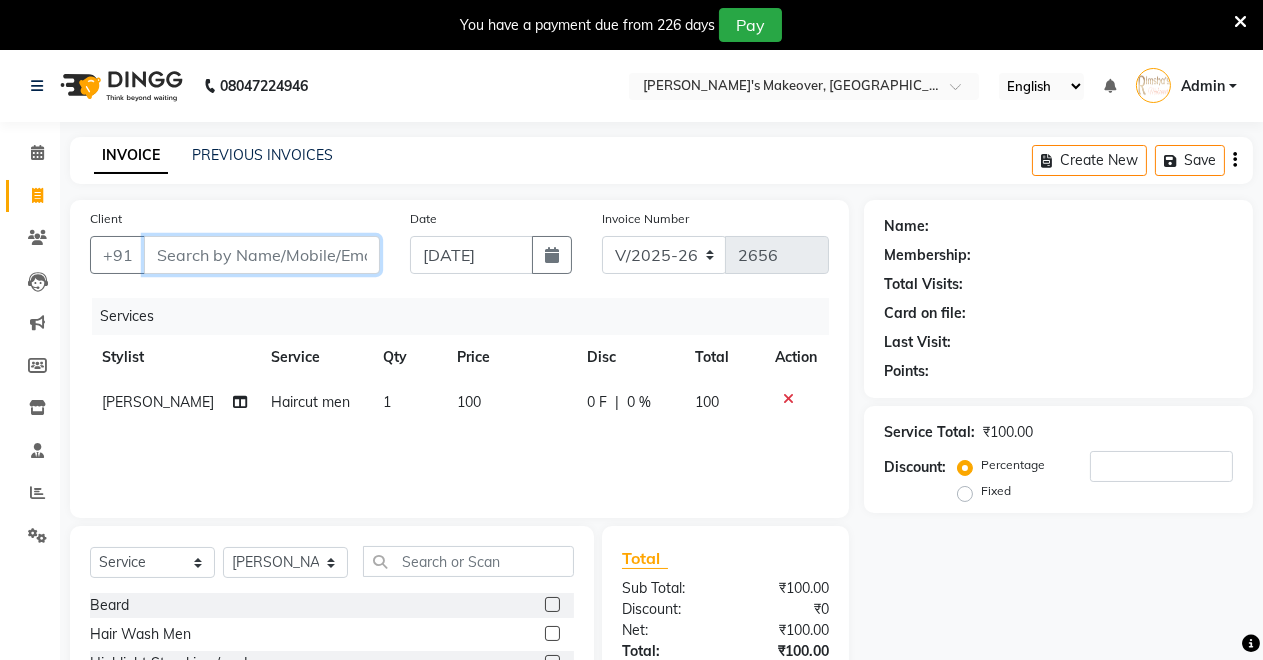 type on "9" 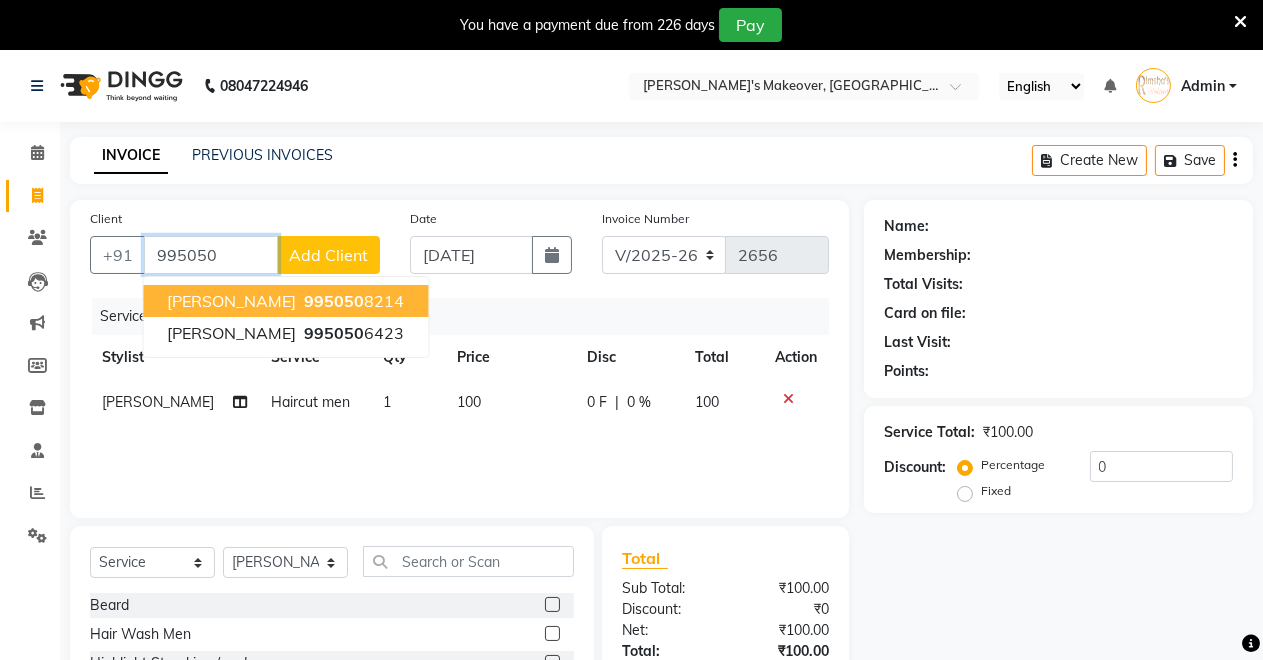 click on "Dasrath" at bounding box center [231, 301] 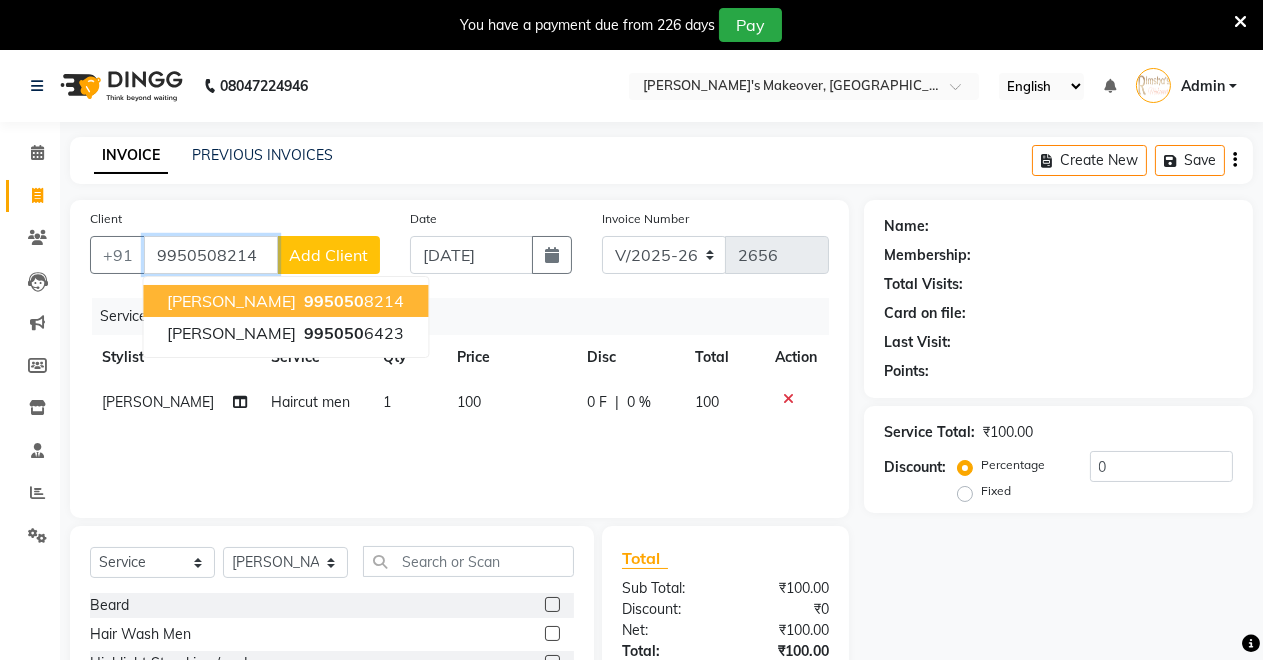 type on "9950508214" 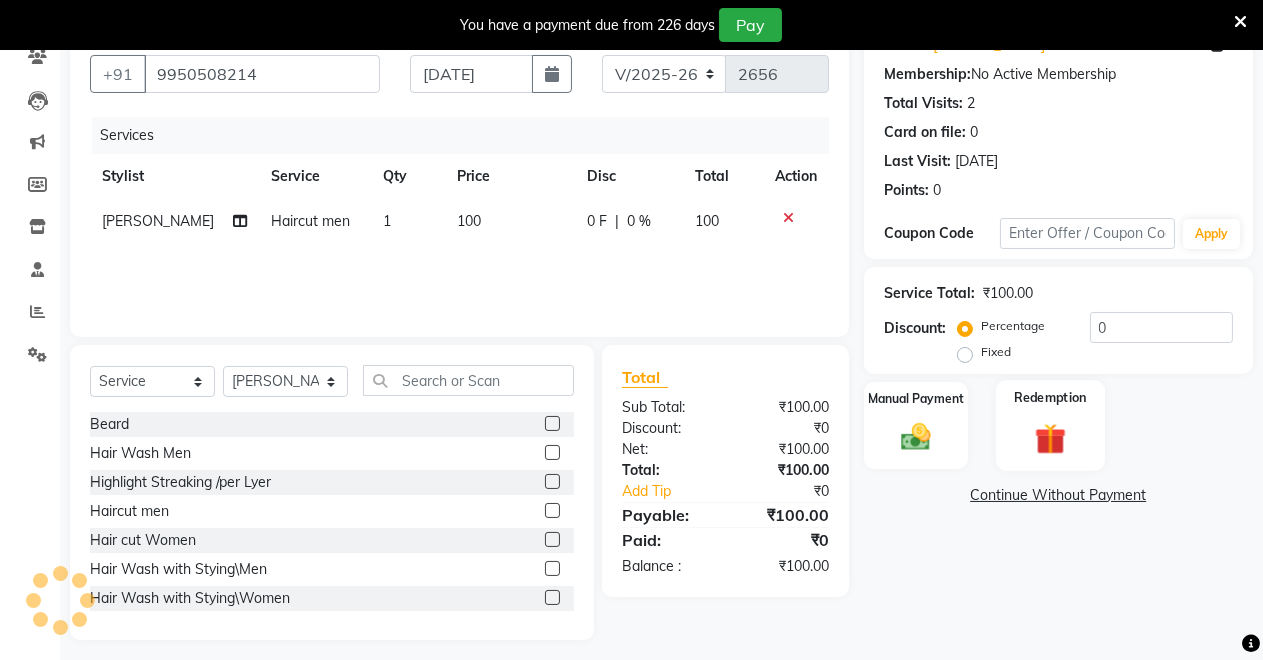 scroll, scrollTop: 191, scrollLeft: 0, axis: vertical 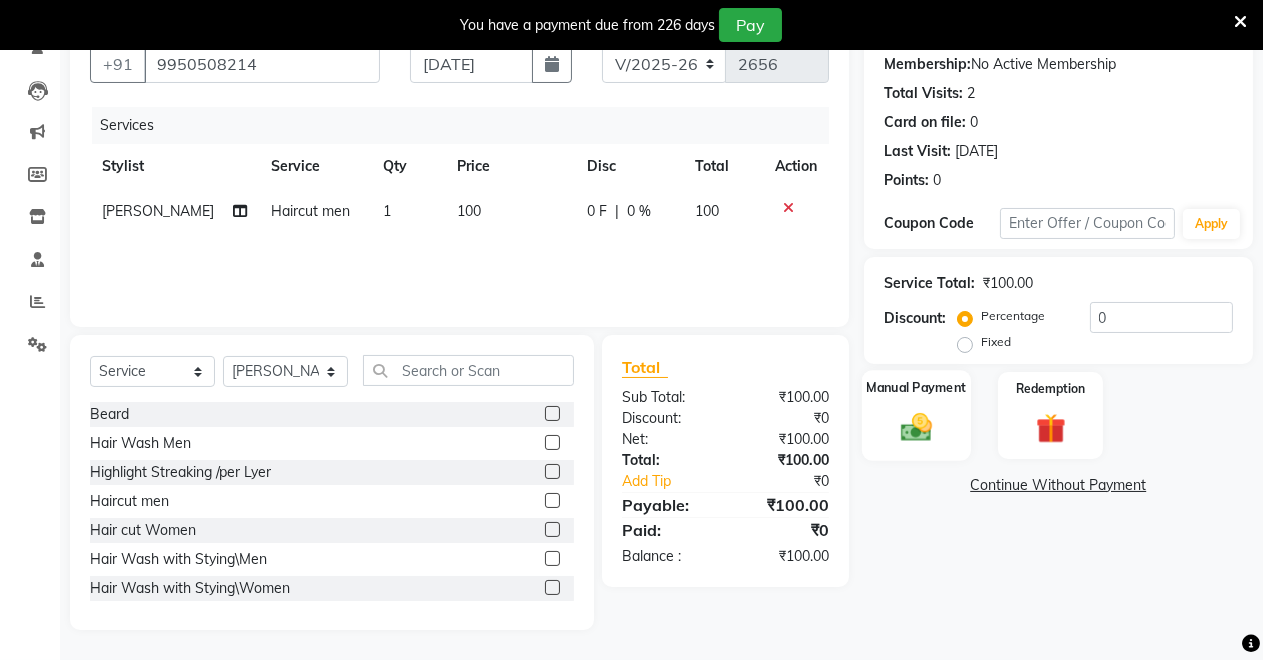 click 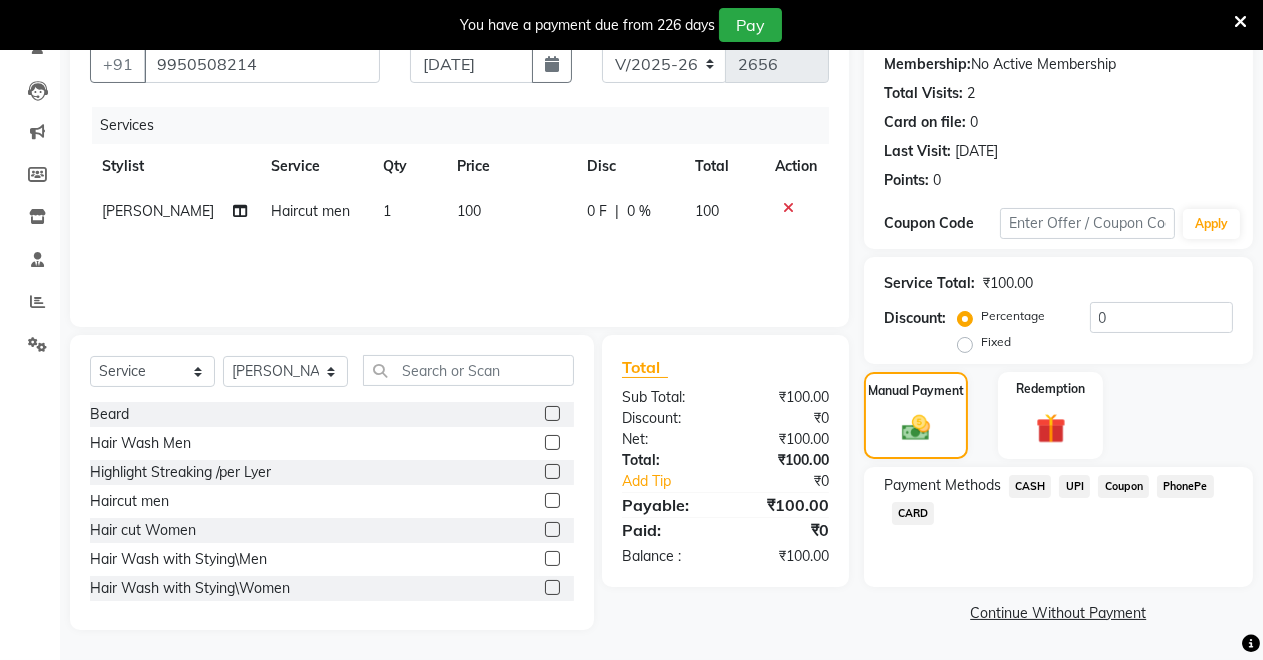 click on "CASH" 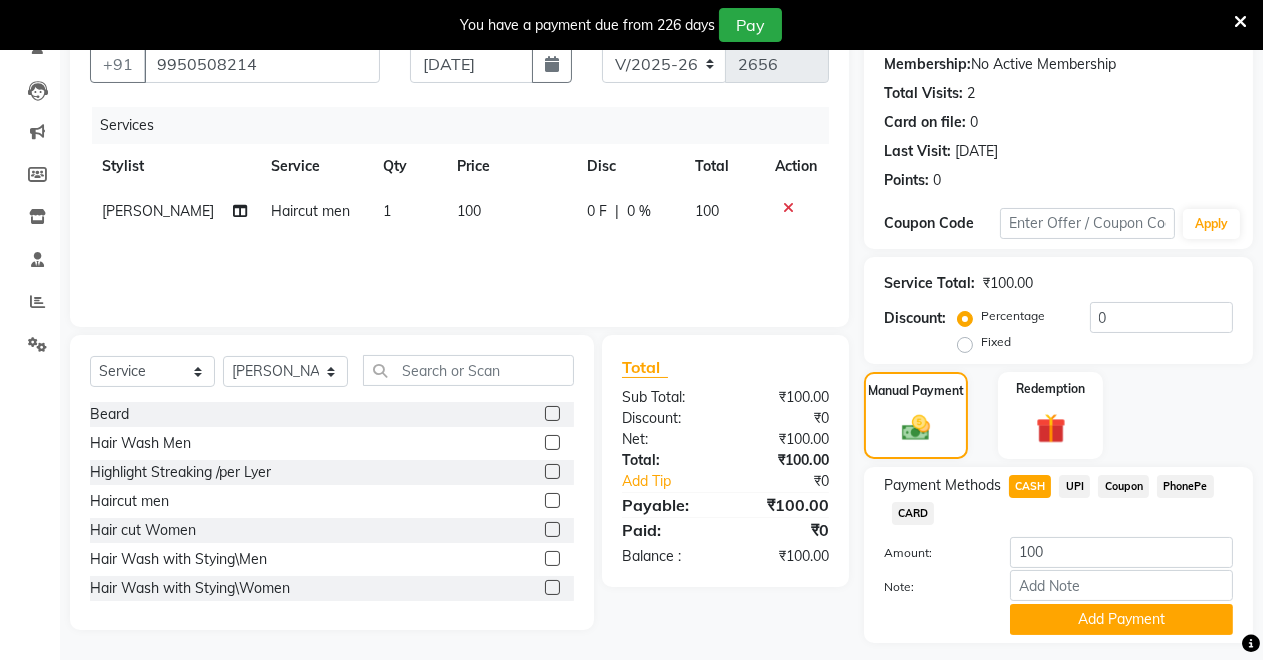 click on "Payment Methods  CASH   UPI   Coupon   PhonePe   CARD  Amount: 100 Note: Add Payment" 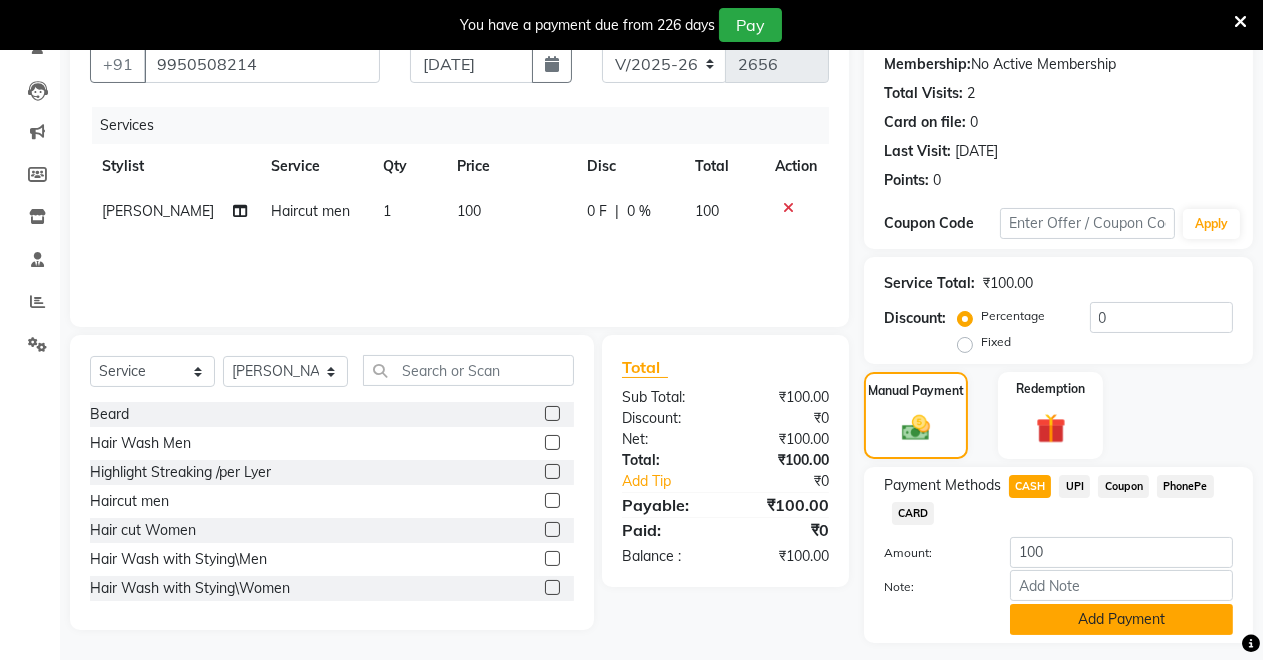 click on "Add Payment" 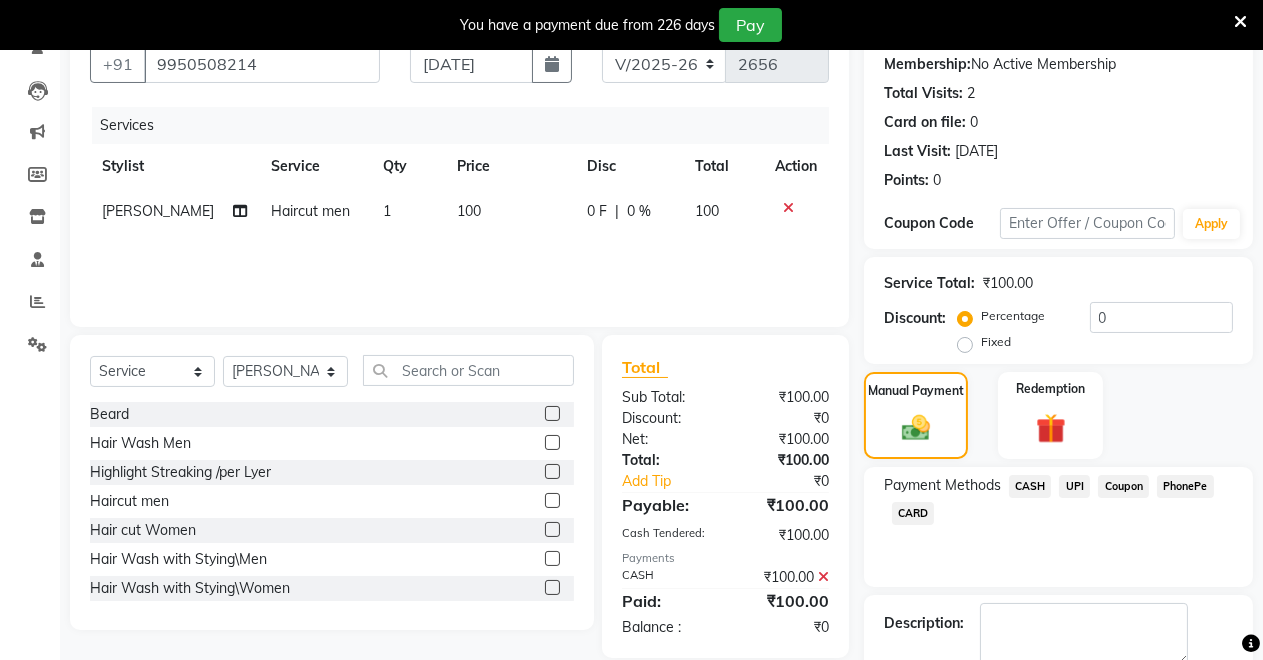 scroll, scrollTop: 302, scrollLeft: 0, axis: vertical 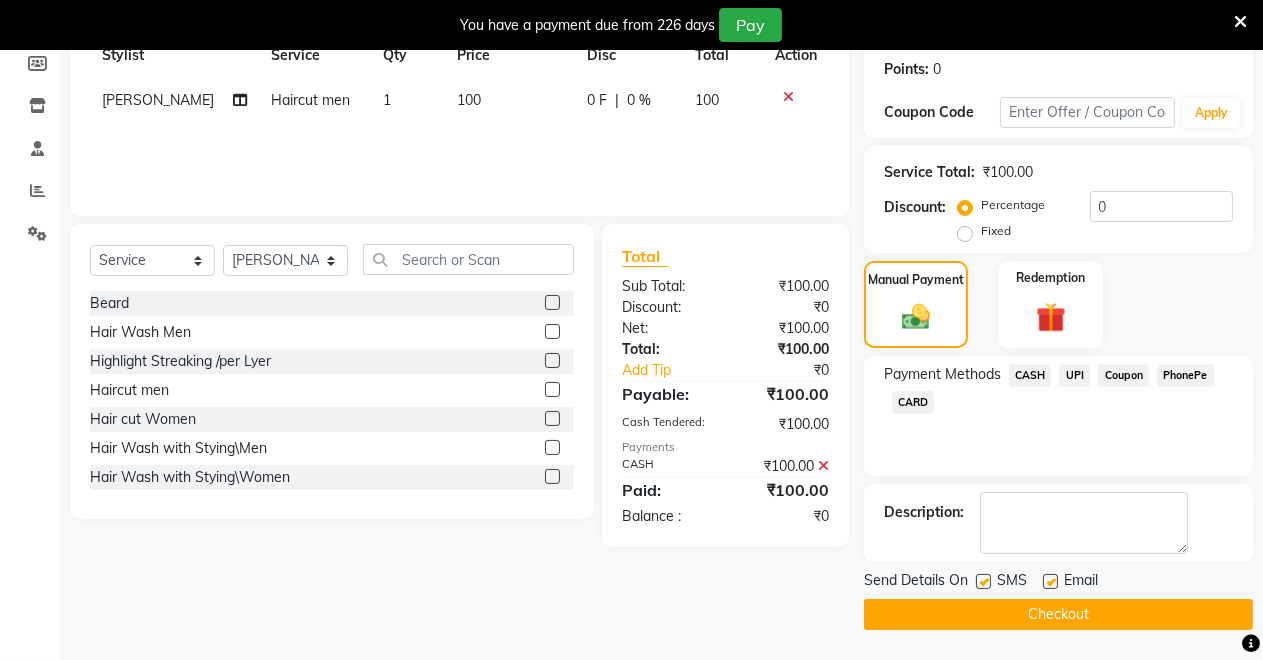 click on "Checkout" 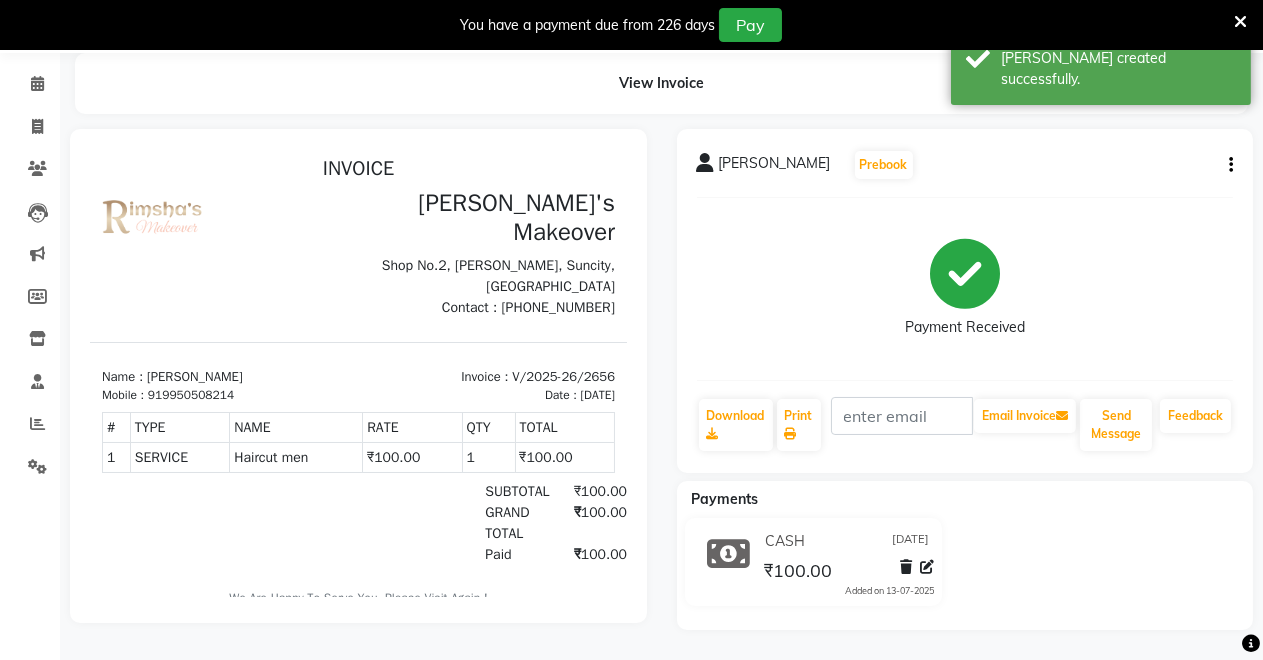 scroll, scrollTop: 0, scrollLeft: 0, axis: both 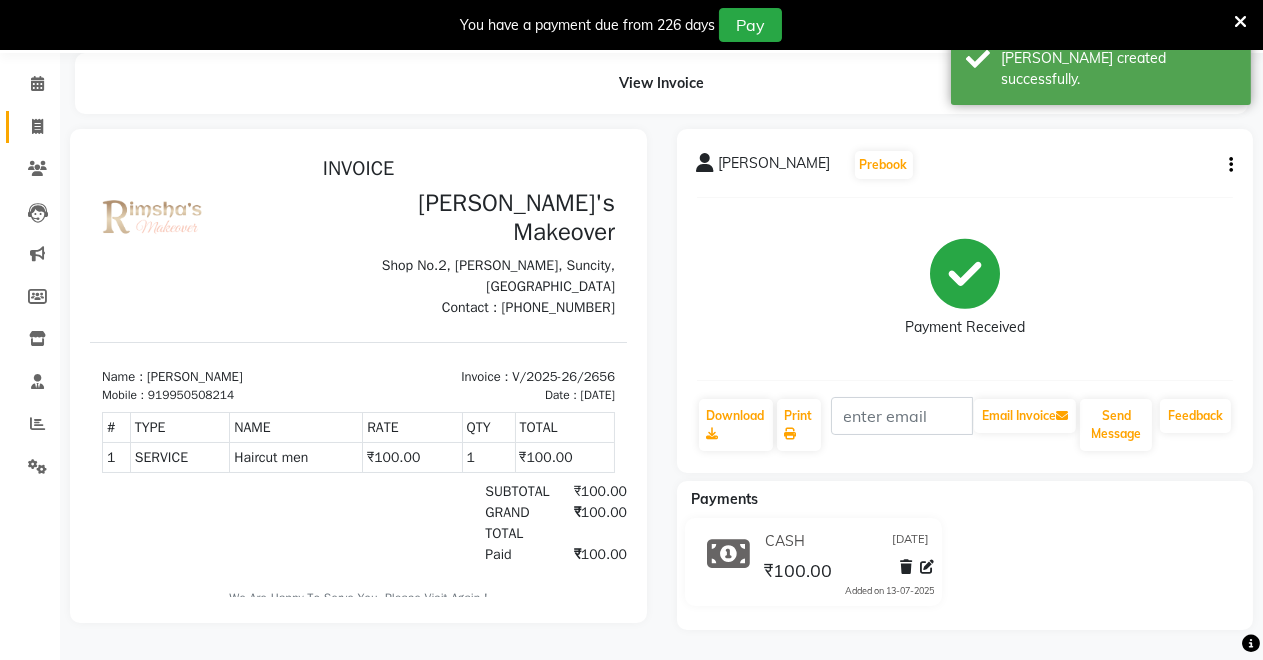 click 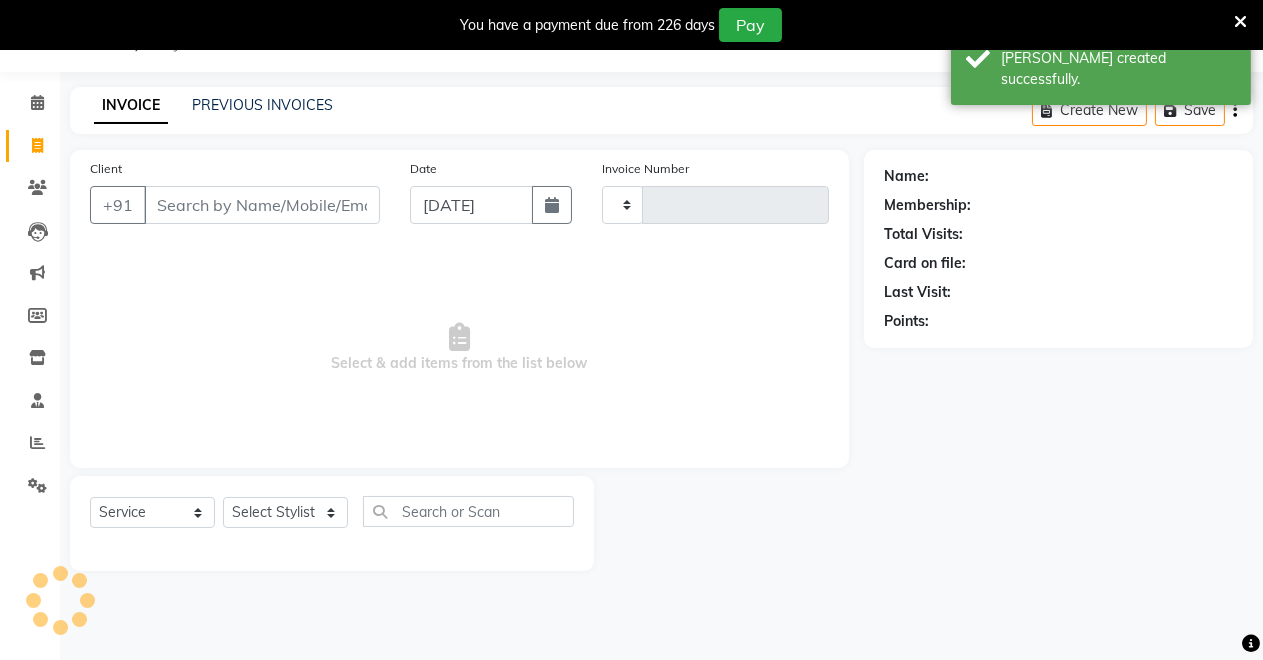 scroll, scrollTop: 49, scrollLeft: 0, axis: vertical 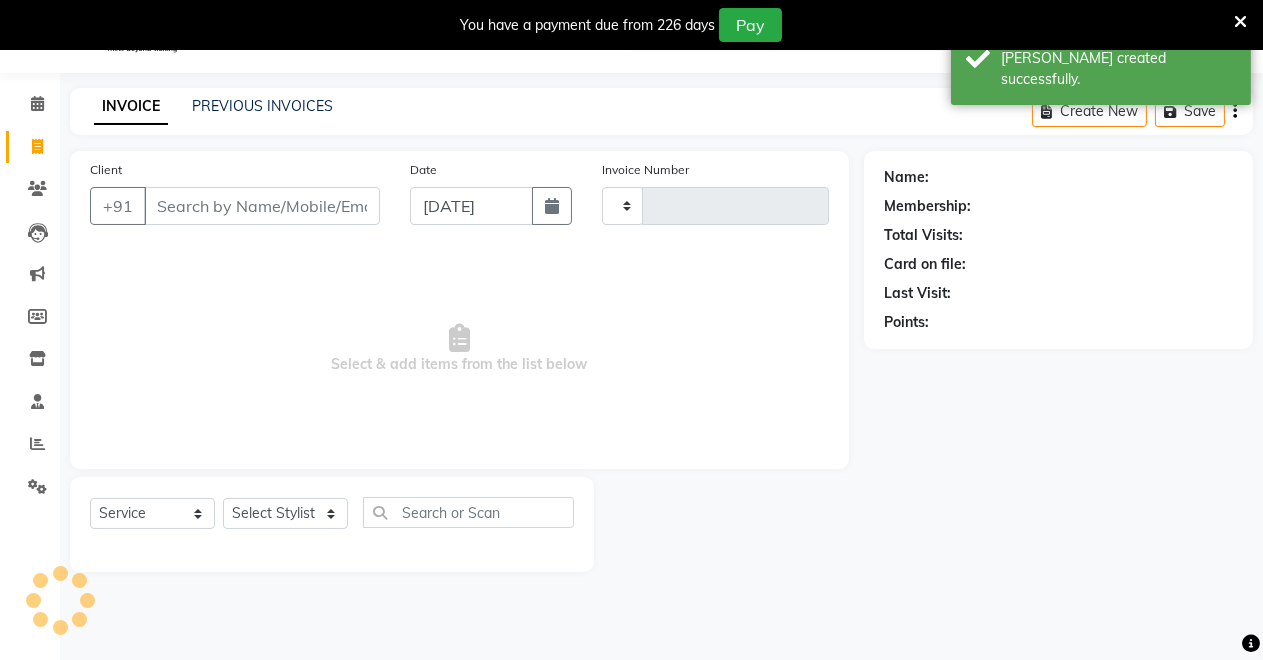 type on "2657" 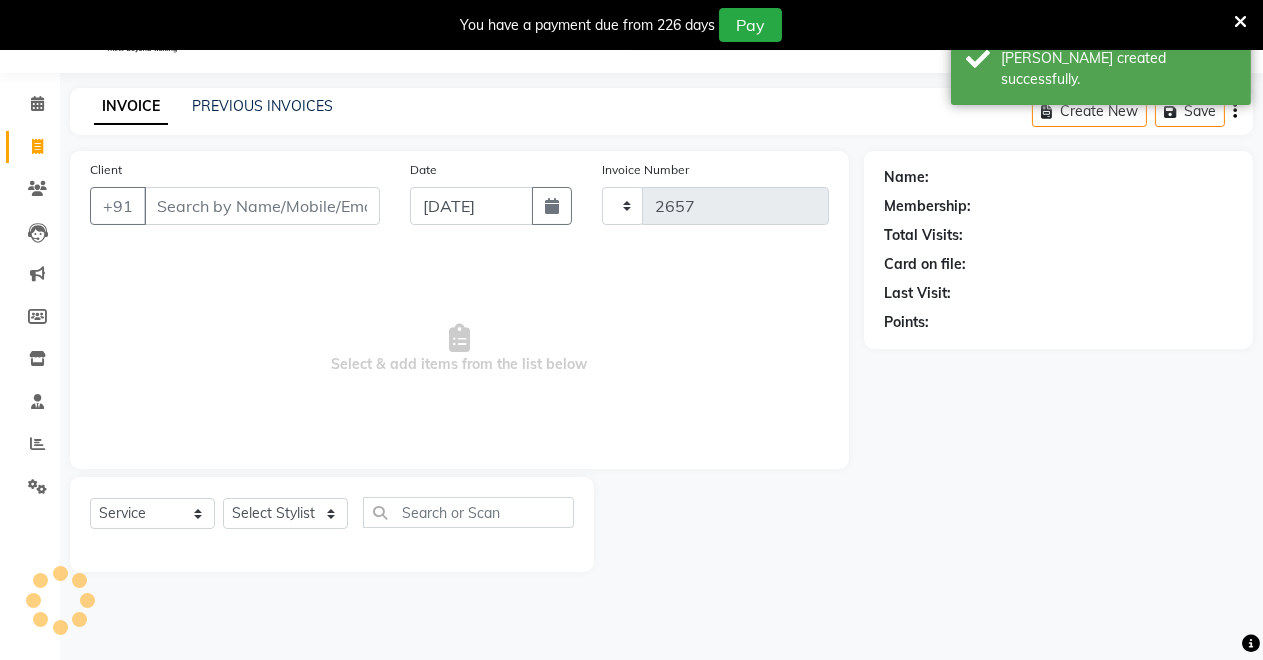 select on "7317" 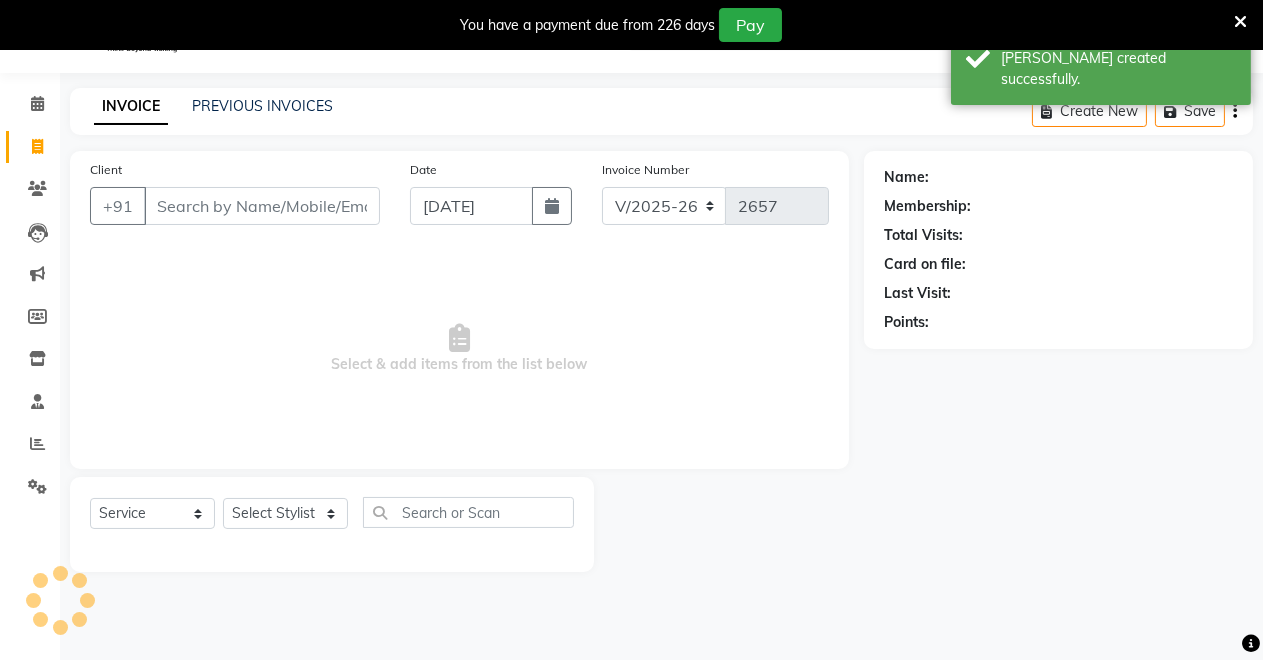 drag, startPoint x: 219, startPoint y: 207, endPoint x: 233, endPoint y: 221, distance: 19.79899 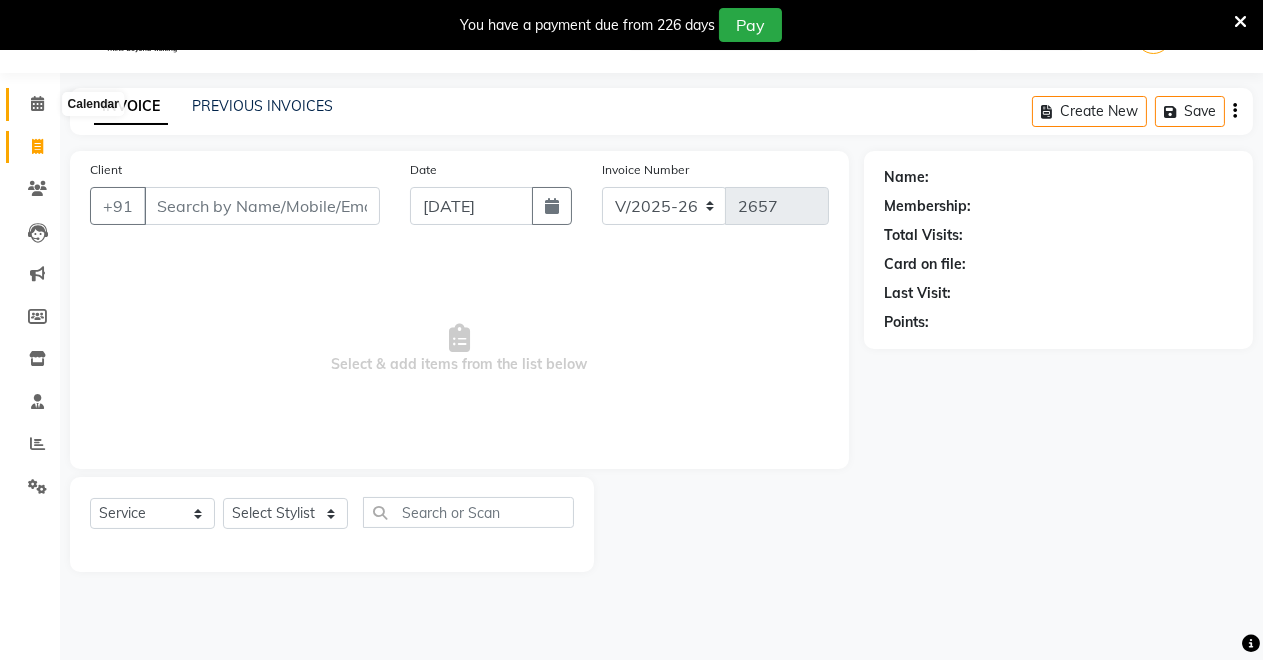 click 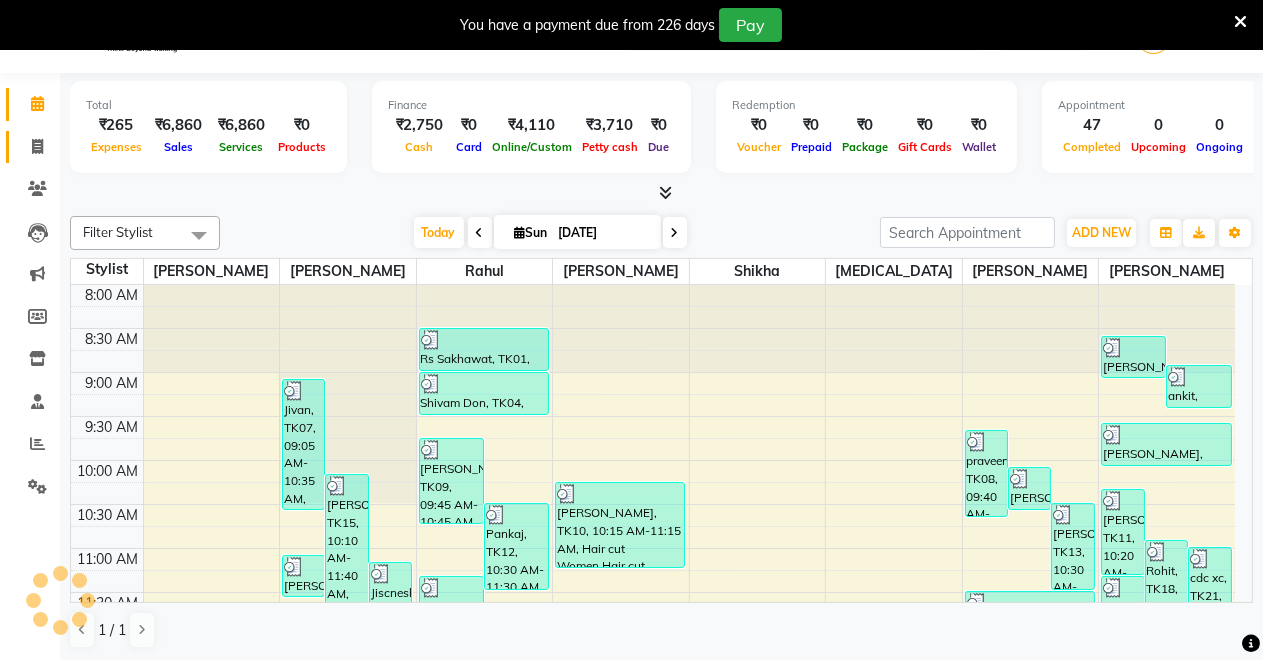 scroll, scrollTop: 0, scrollLeft: 0, axis: both 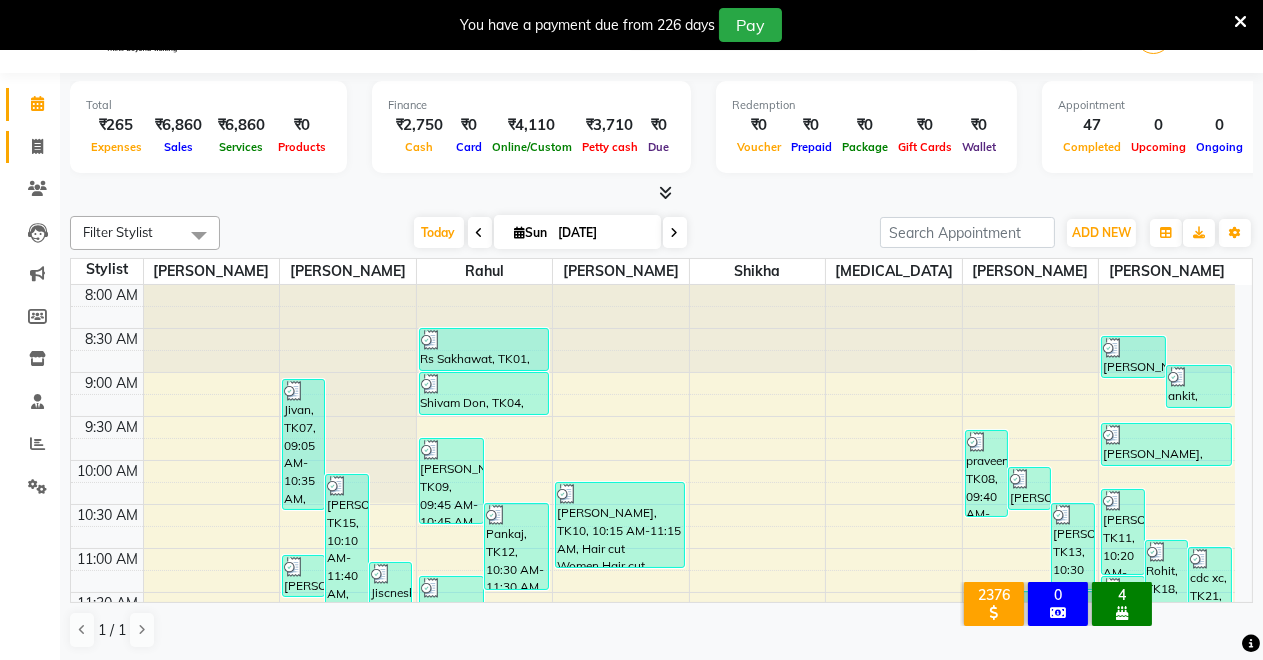 click 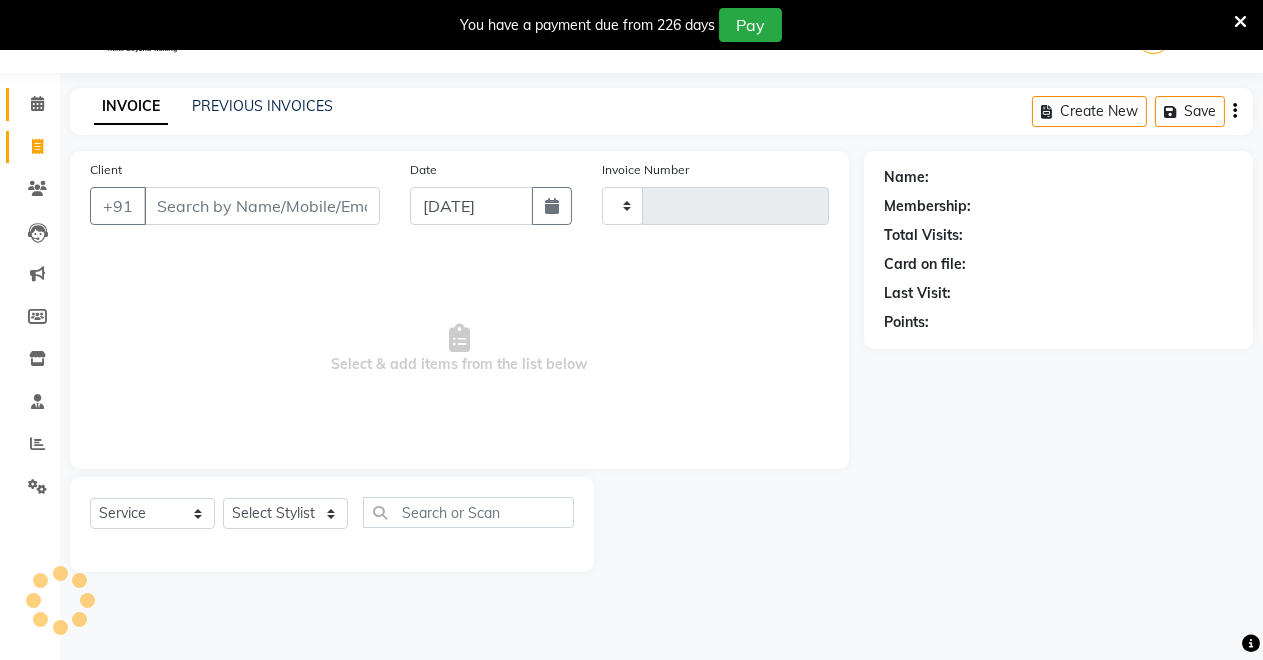 type on "2657" 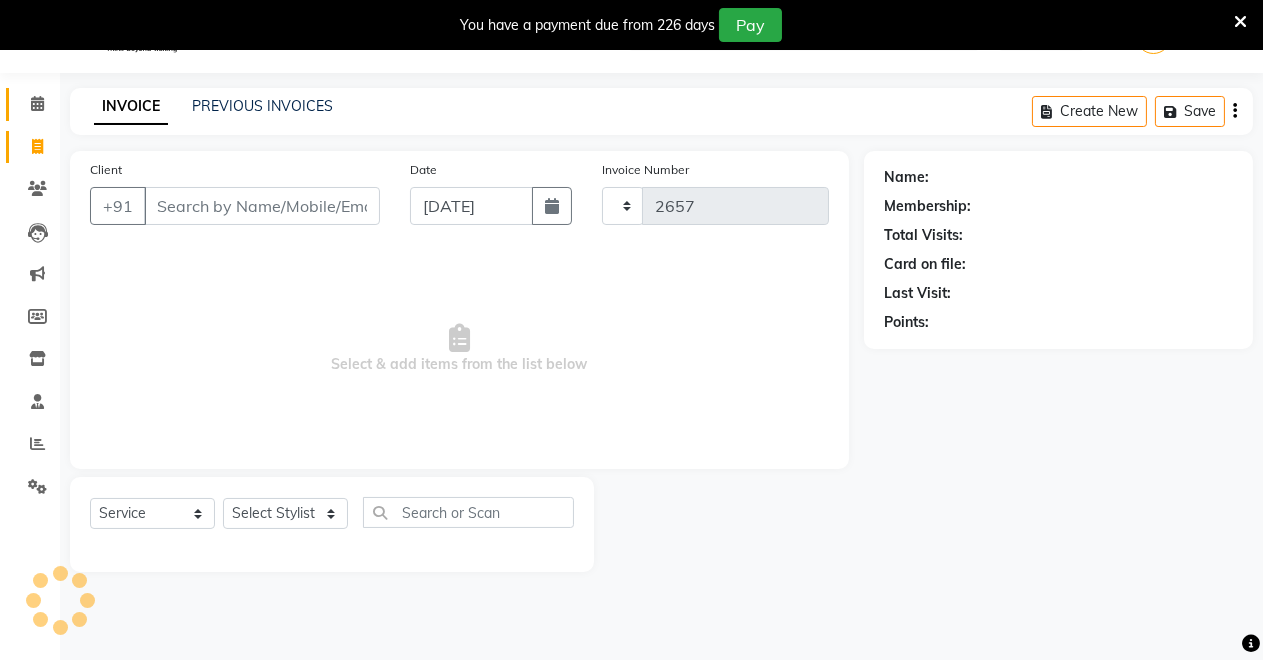 select on "7317" 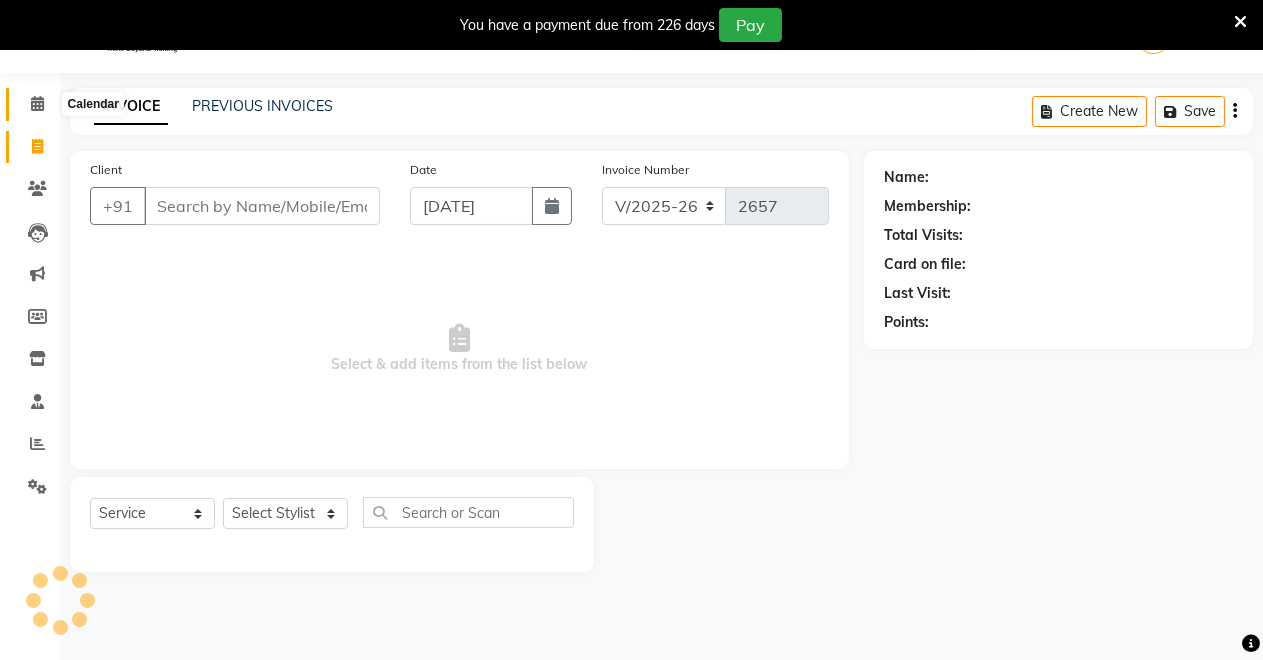 click 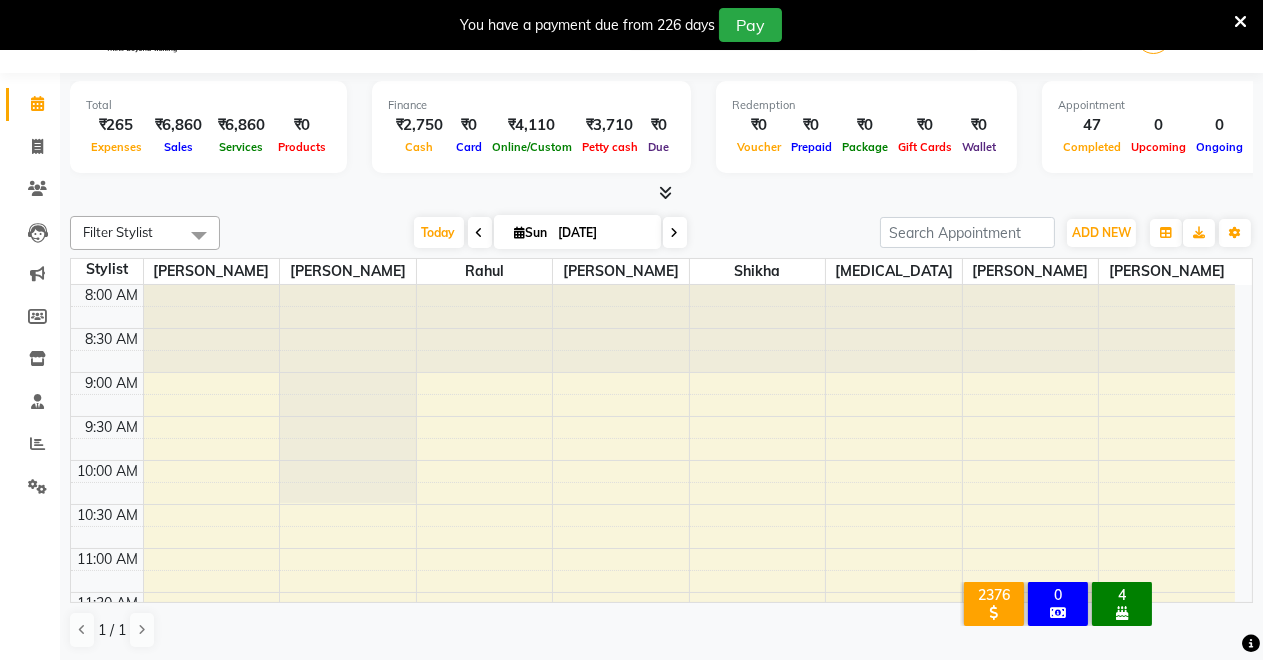 scroll, scrollTop: 0, scrollLeft: 0, axis: both 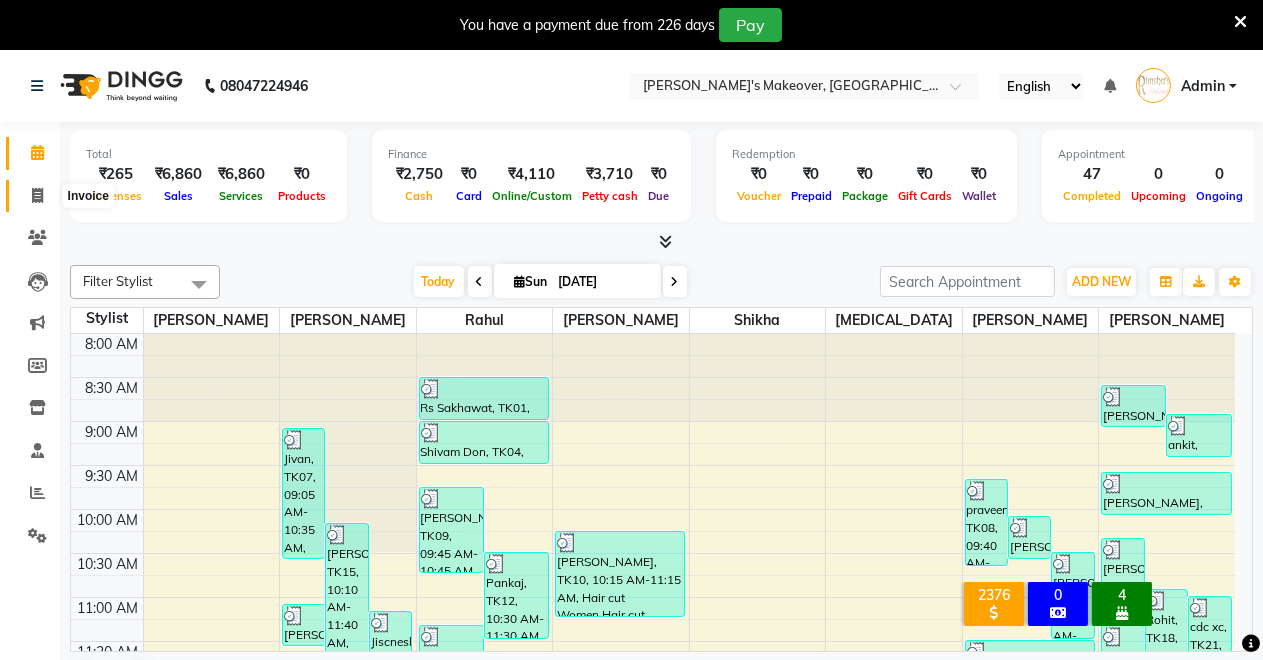 click 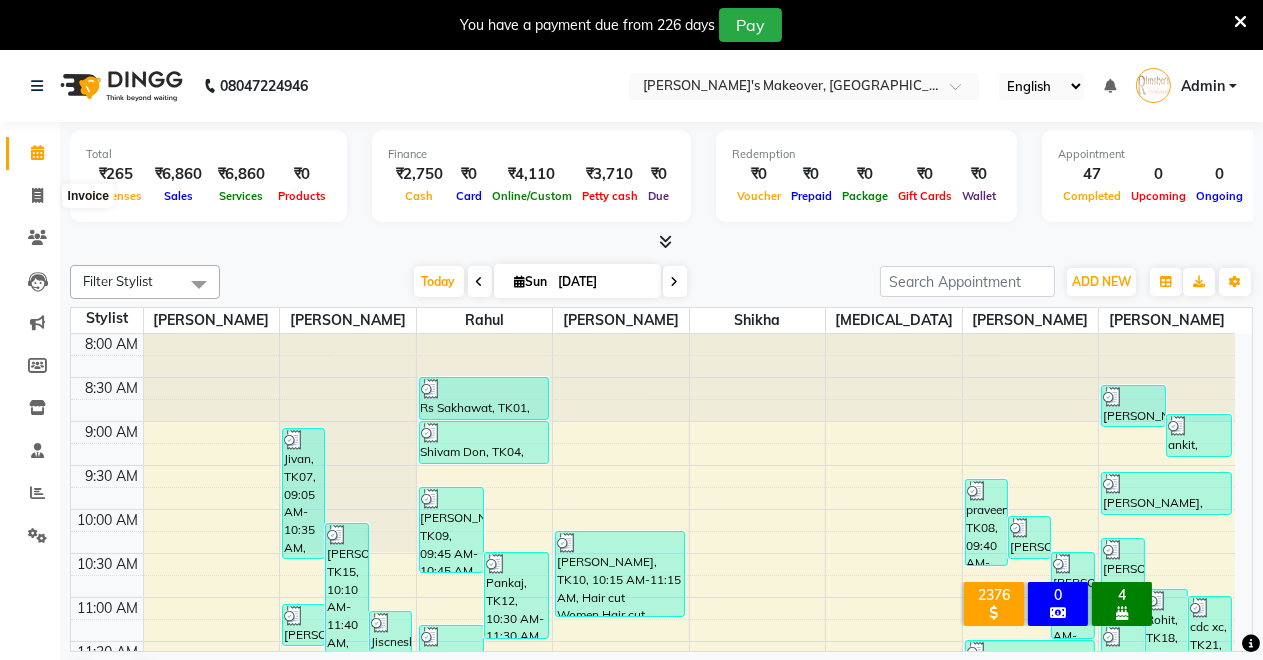 select on "service" 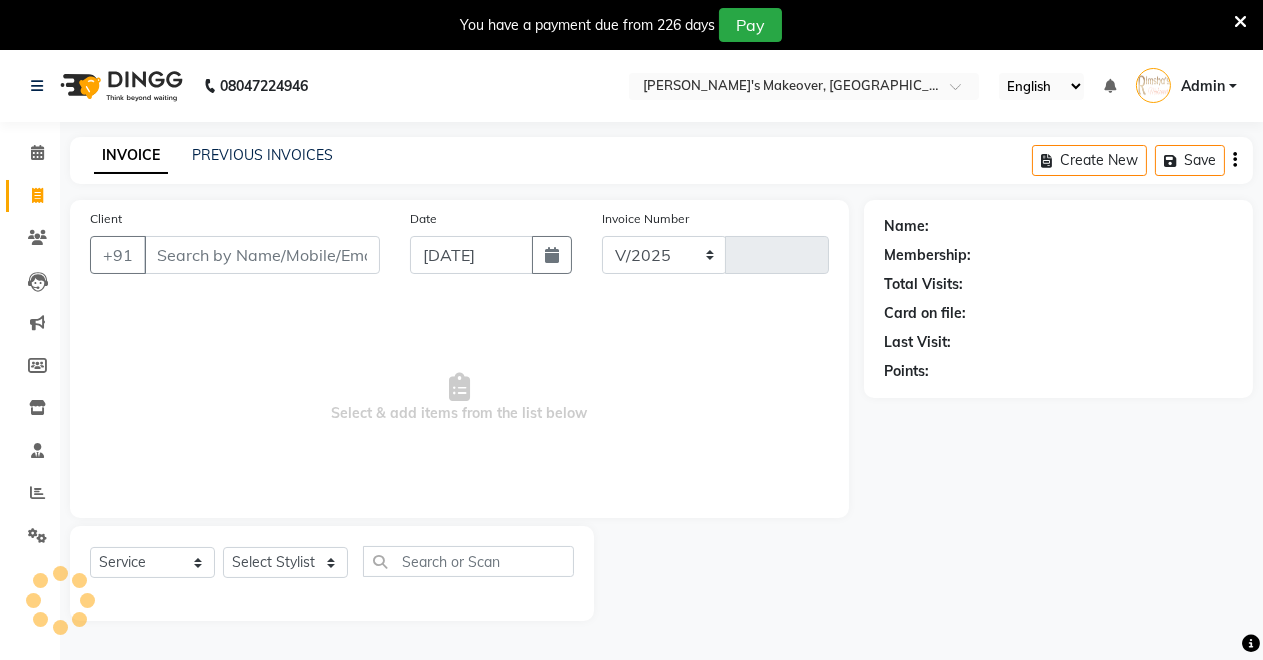 select on "7317" 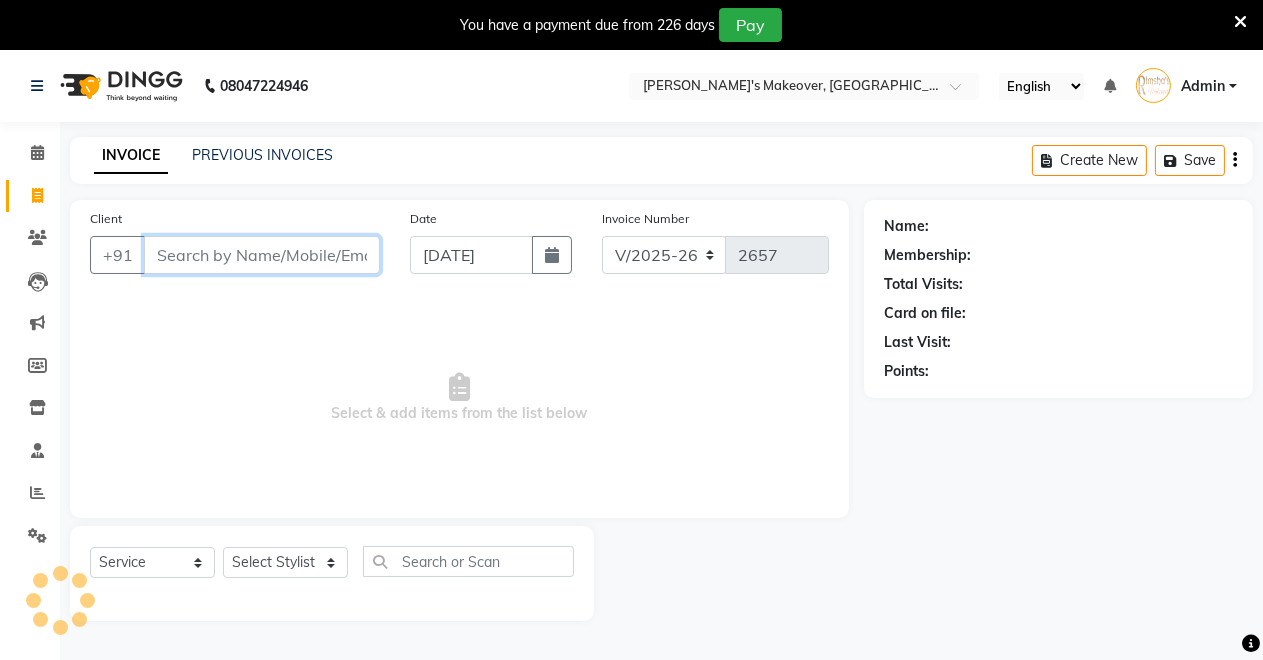 click on "Client" at bounding box center [262, 255] 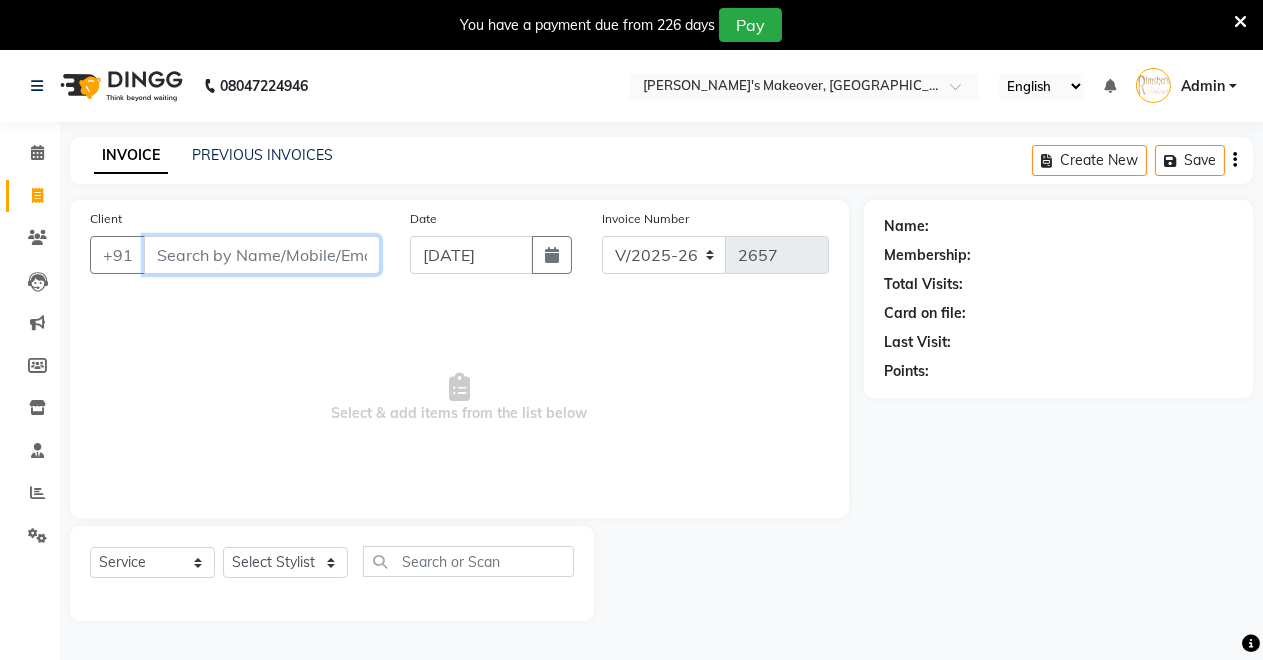 click on "Client" at bounding box center (262, 255) 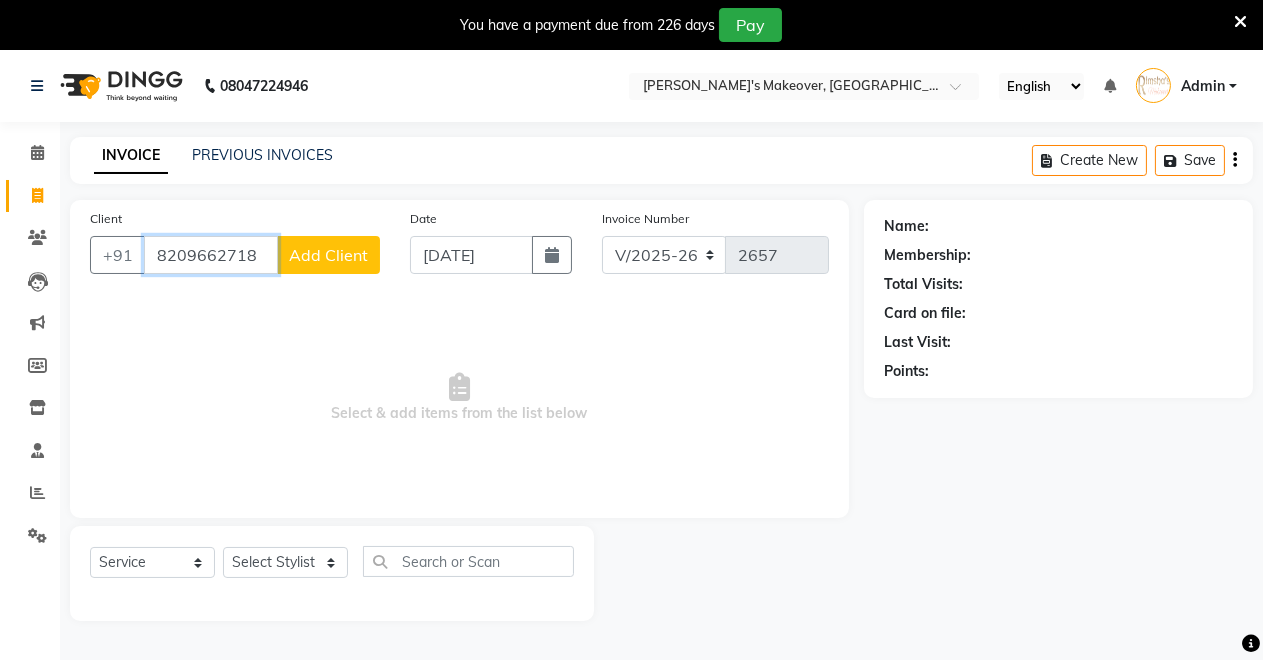 type on "8209662718" 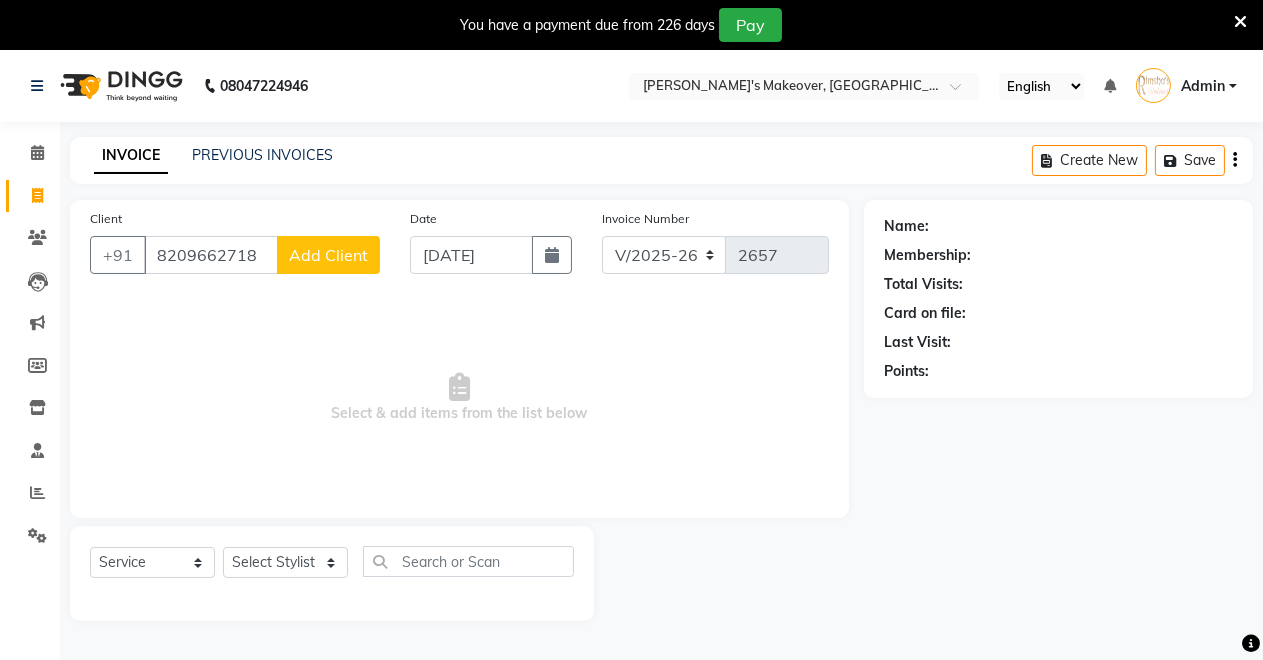 click on "Add Client" 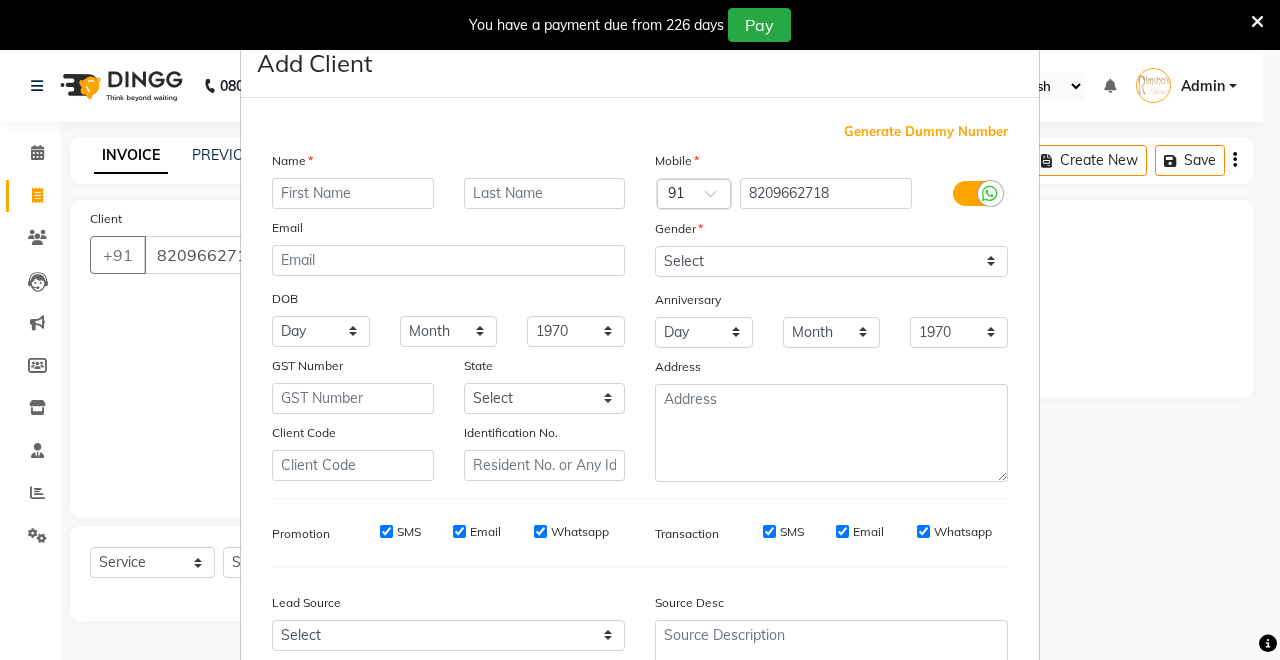 click at bounding box center [353, 193] 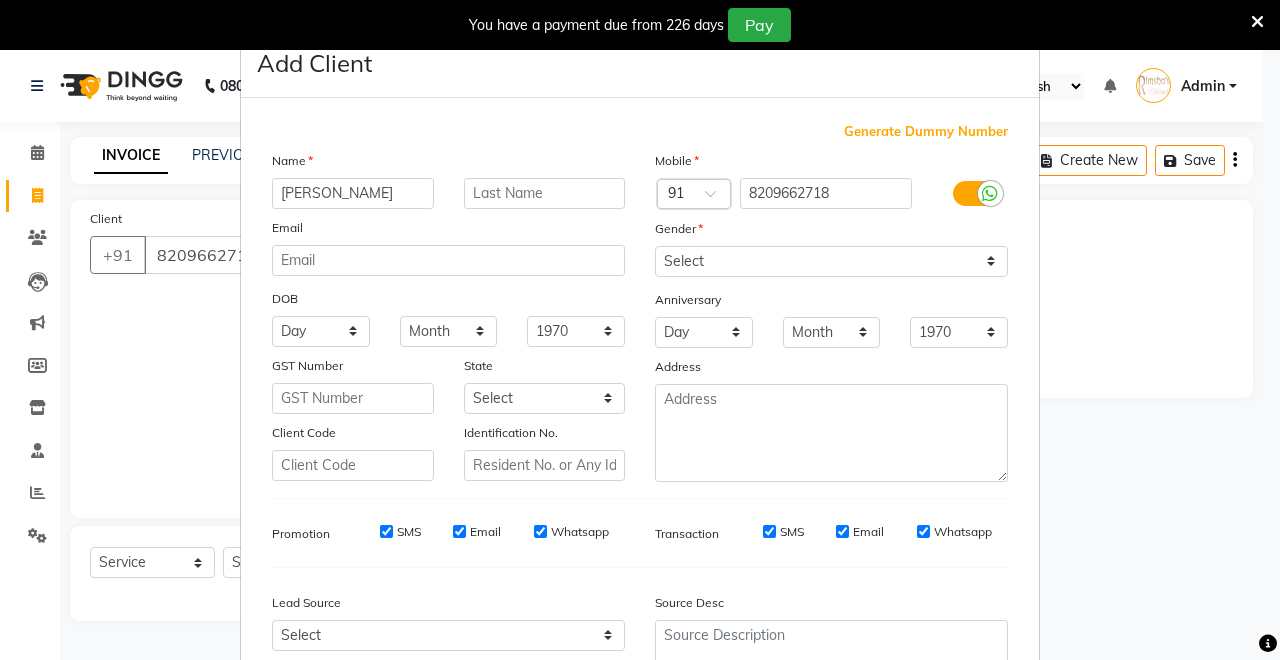 type on "mitali sharma" 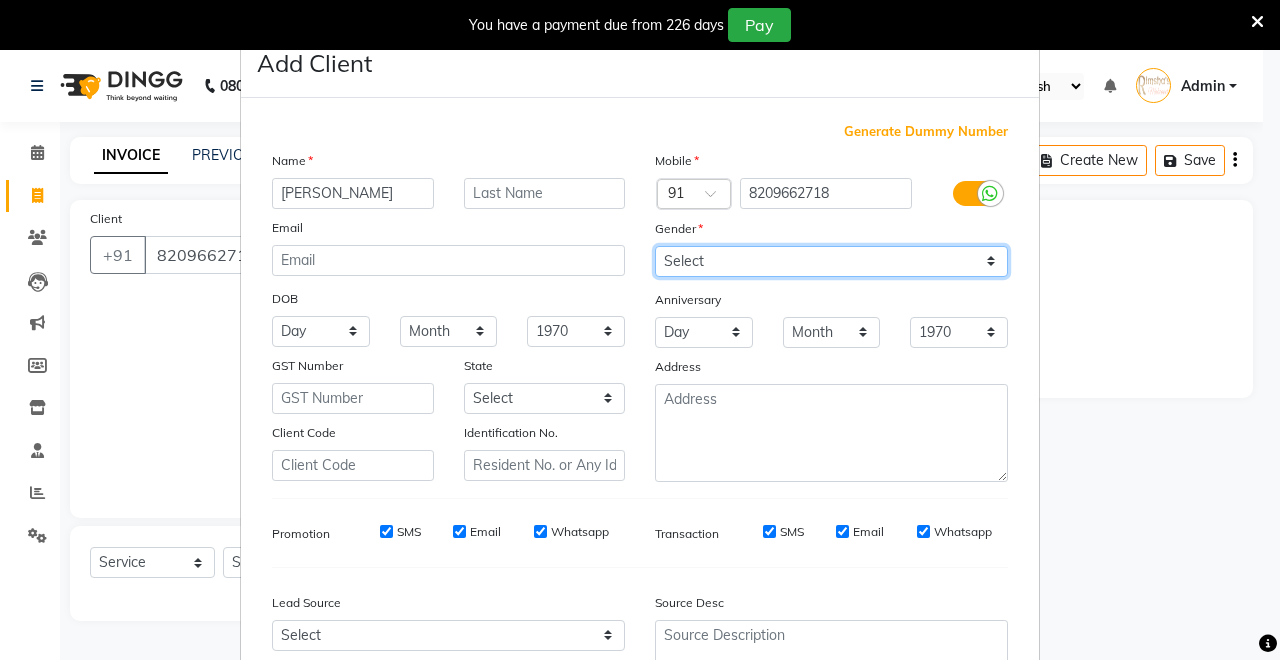 click on "Select [DEMOGRAPHIC_DATA] [DEMOGRAPHIC_DATA] Other Prefer Not To Say" at bounding box center [831, 261] 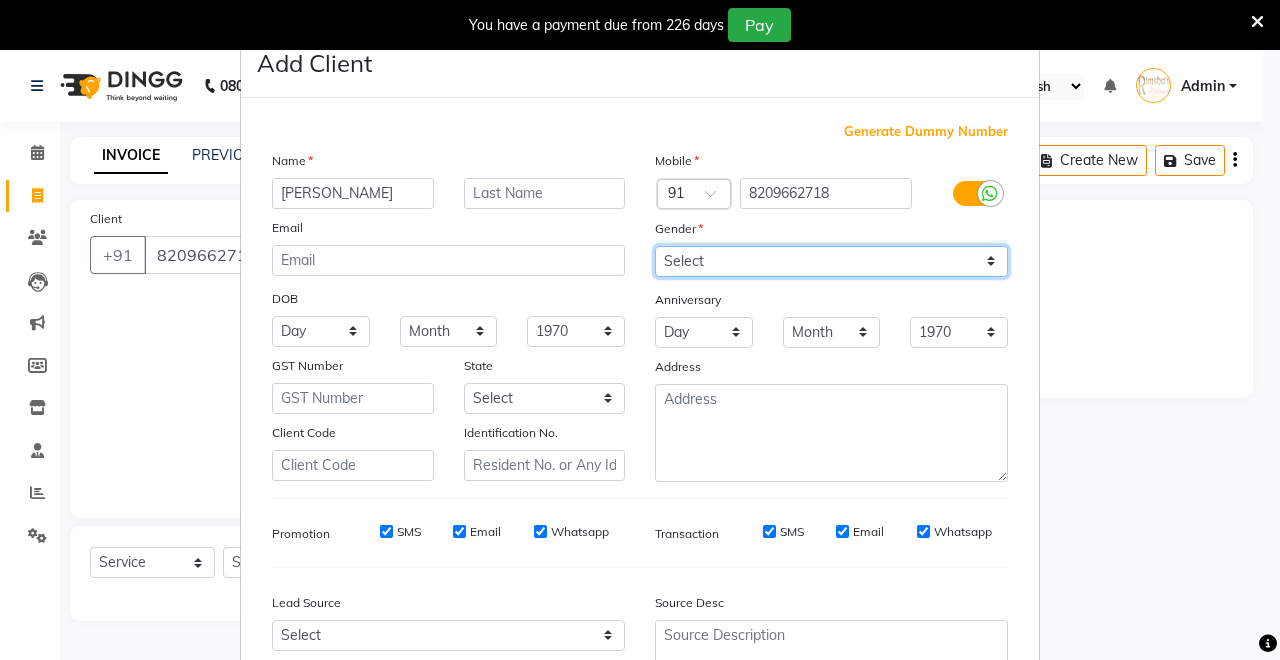 select on "female" 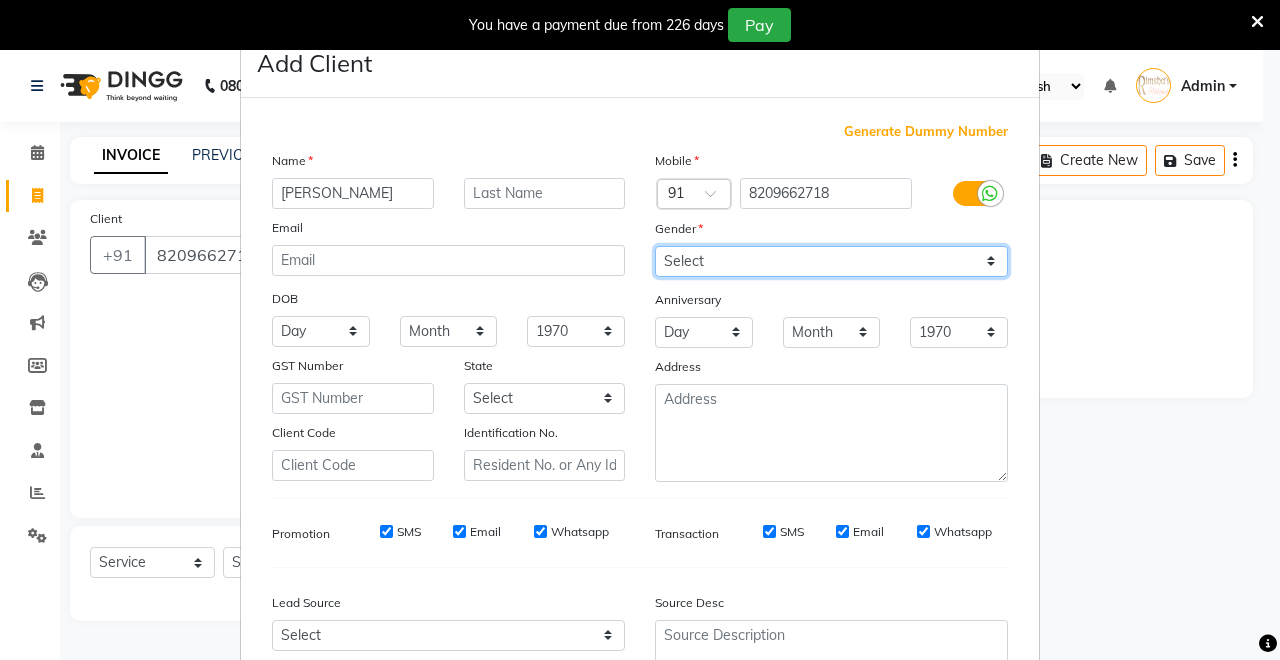 click on "Select [DEMOGRAPHIC_DATA] [DEMOGRAPHIC_DATA] Other Prefer Not To Say" at bounding box center [831, 261] 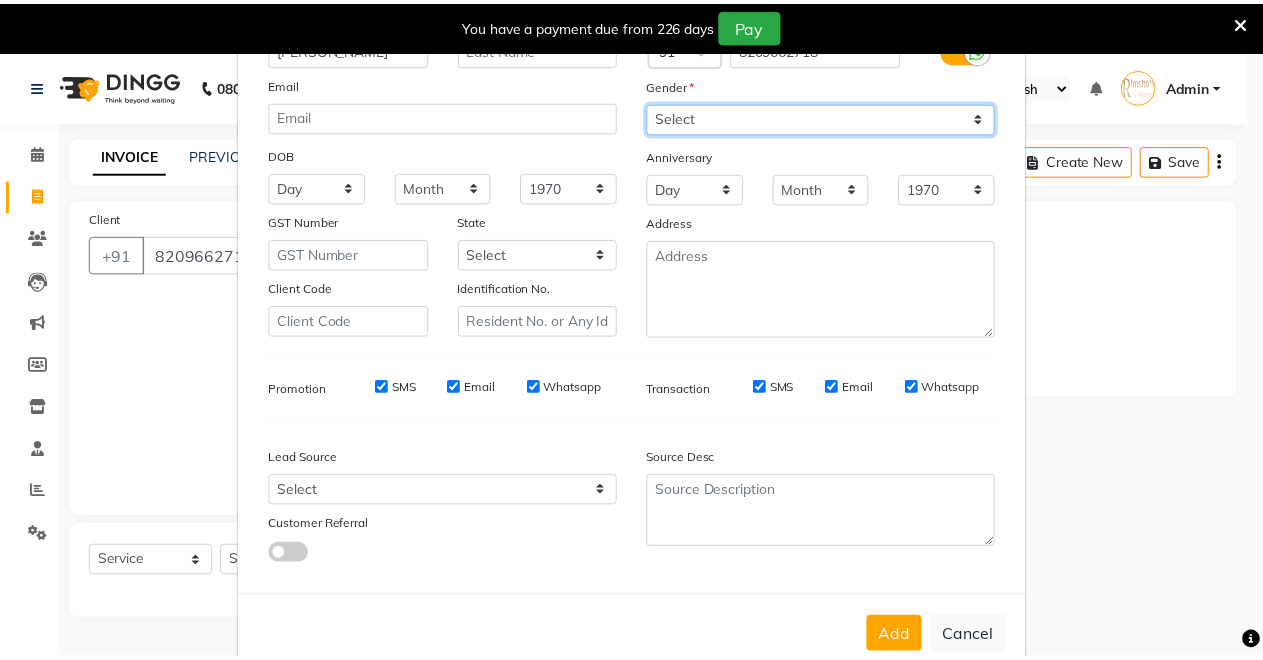scroll, scrollTop: 185, scrollLeft: 0, axis: vertical 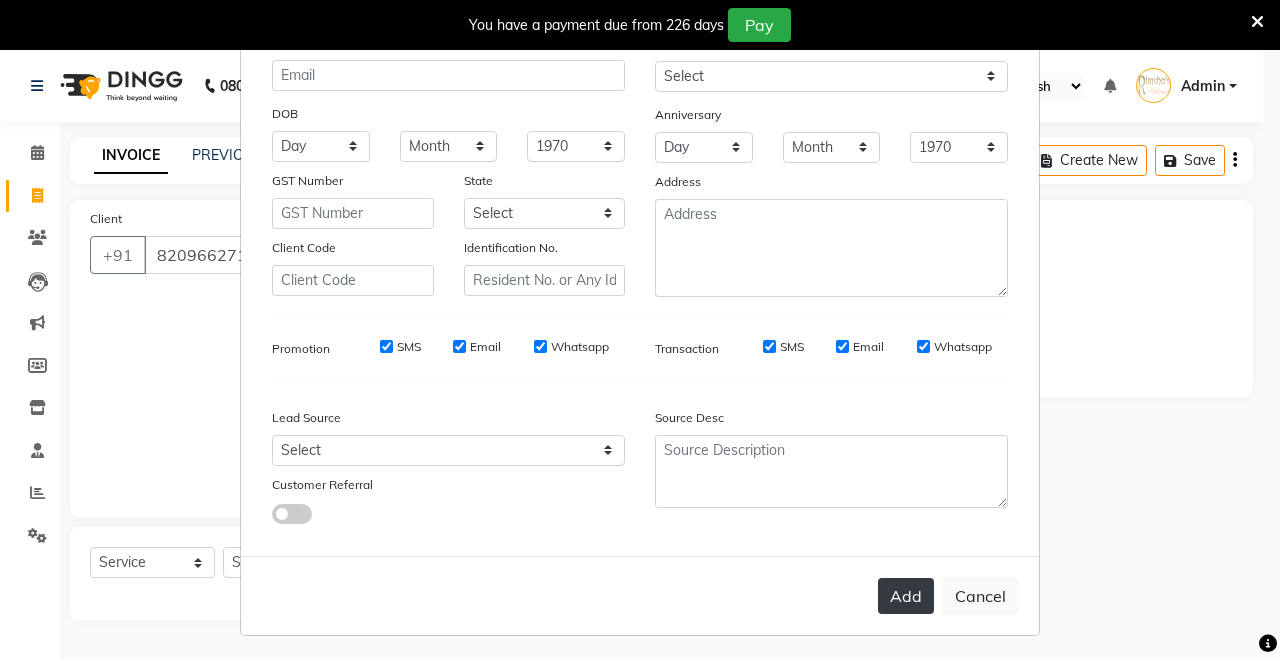 click on "Add" at bounding box center (906, 596) 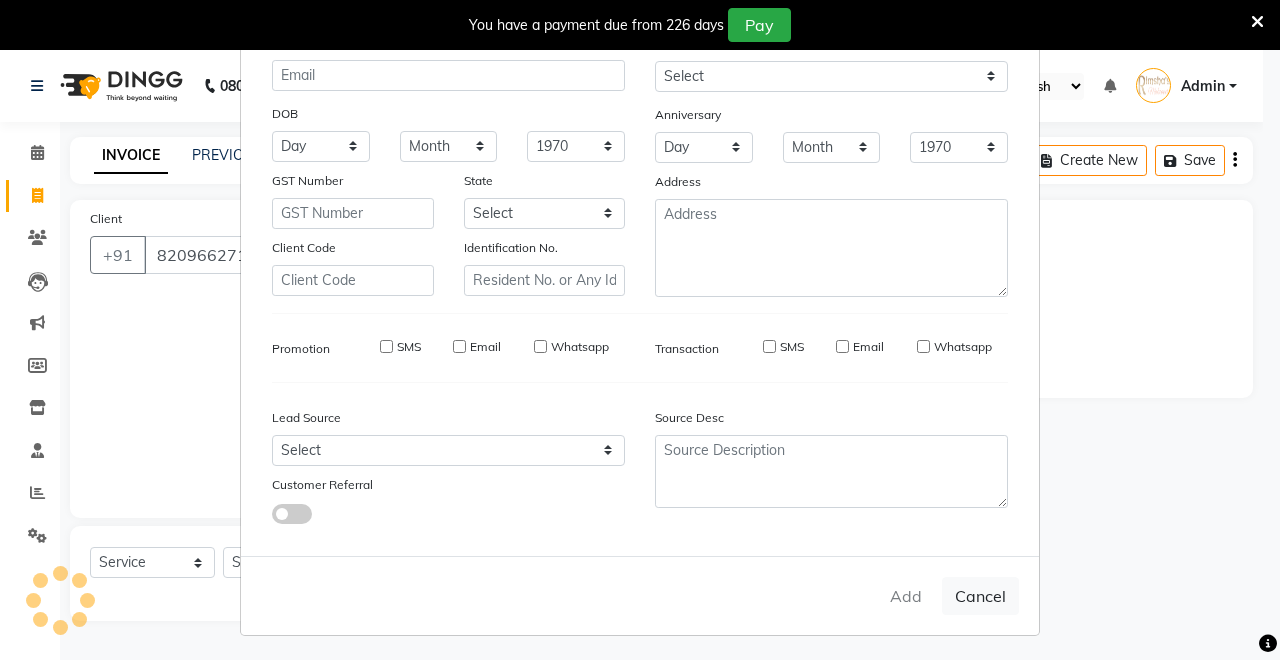 type 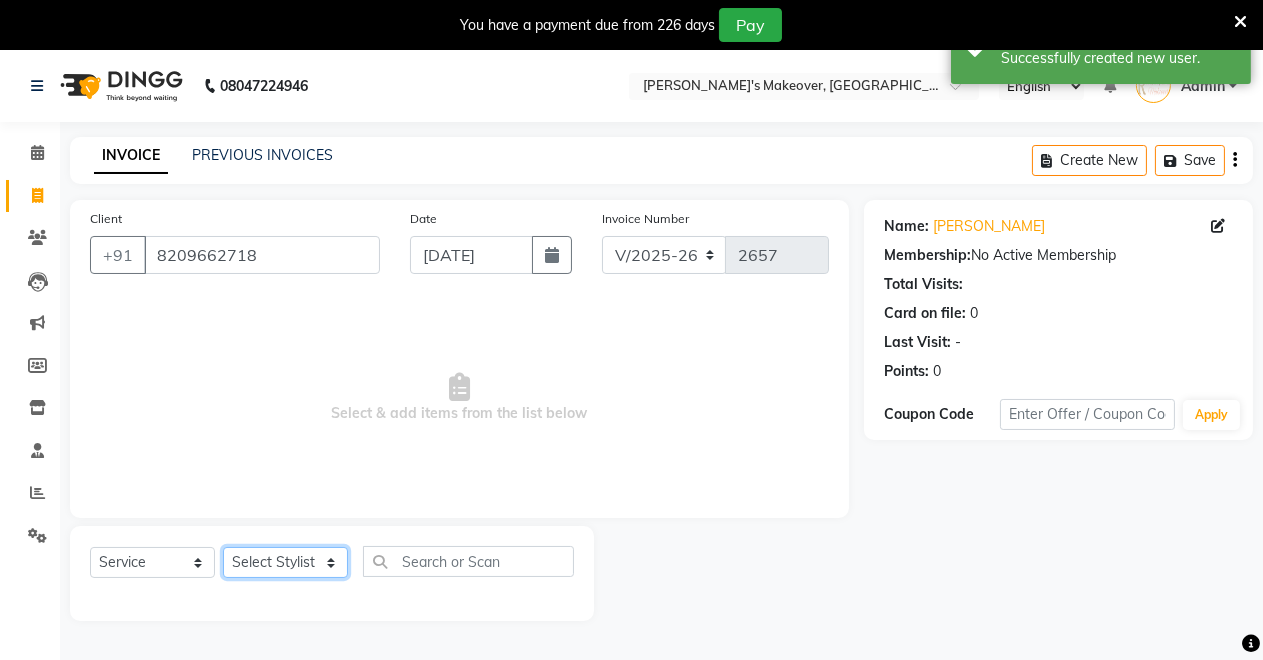 click on "Select Stylist [PERSON_NAME] [PERSON_NAME] [MEDICAL_DATA][PERSON_NAME] [PERSON_NAME] Verma" 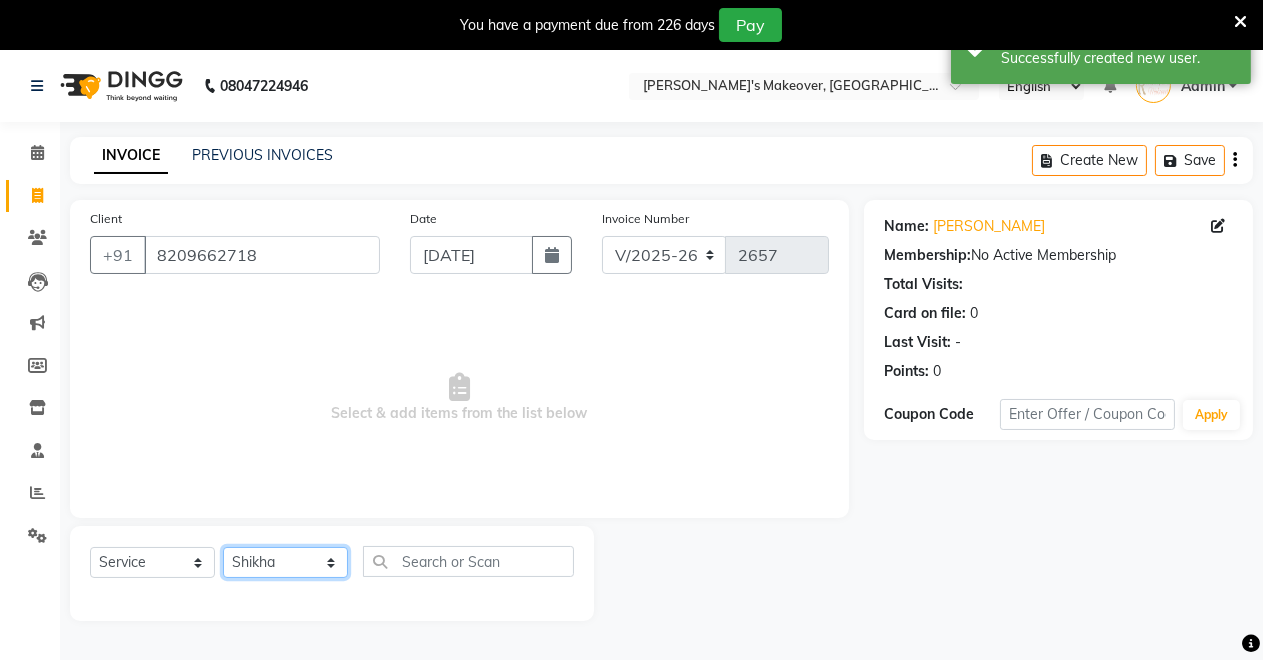 click on "Select Stylist [PERSON_NAME] [PERSON_NAME] [MEDICAL_DATA][PERSON_NAME] [PERSON_NAME] Verma" 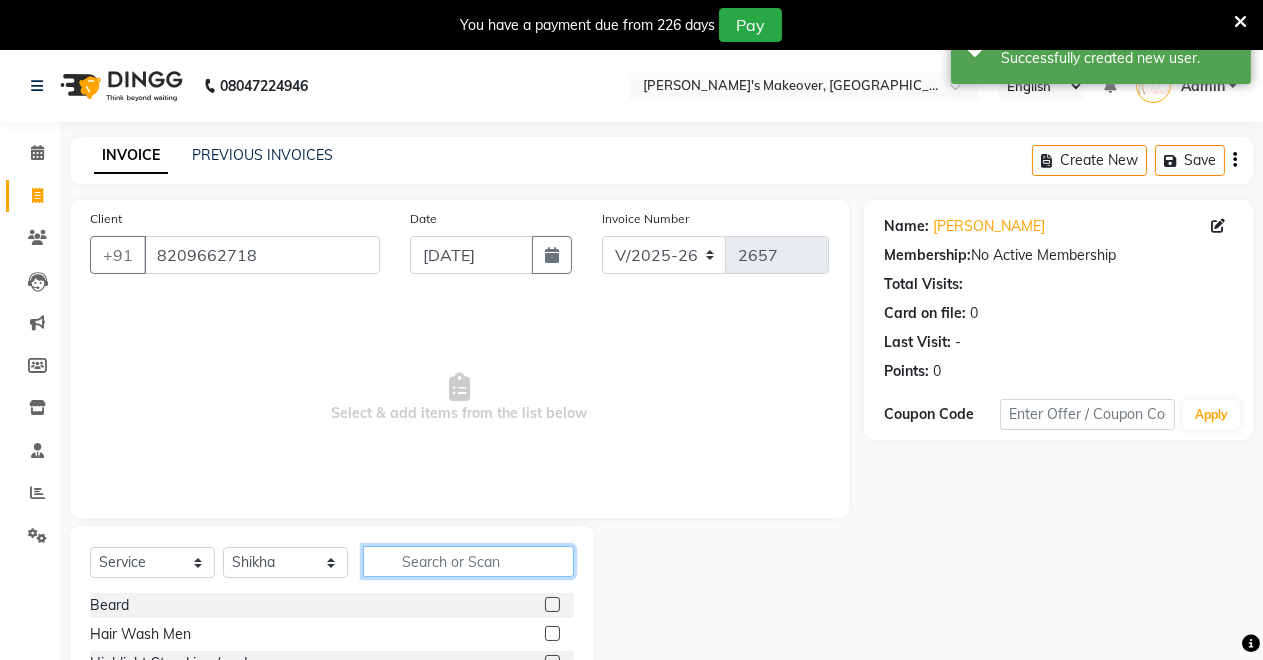 click 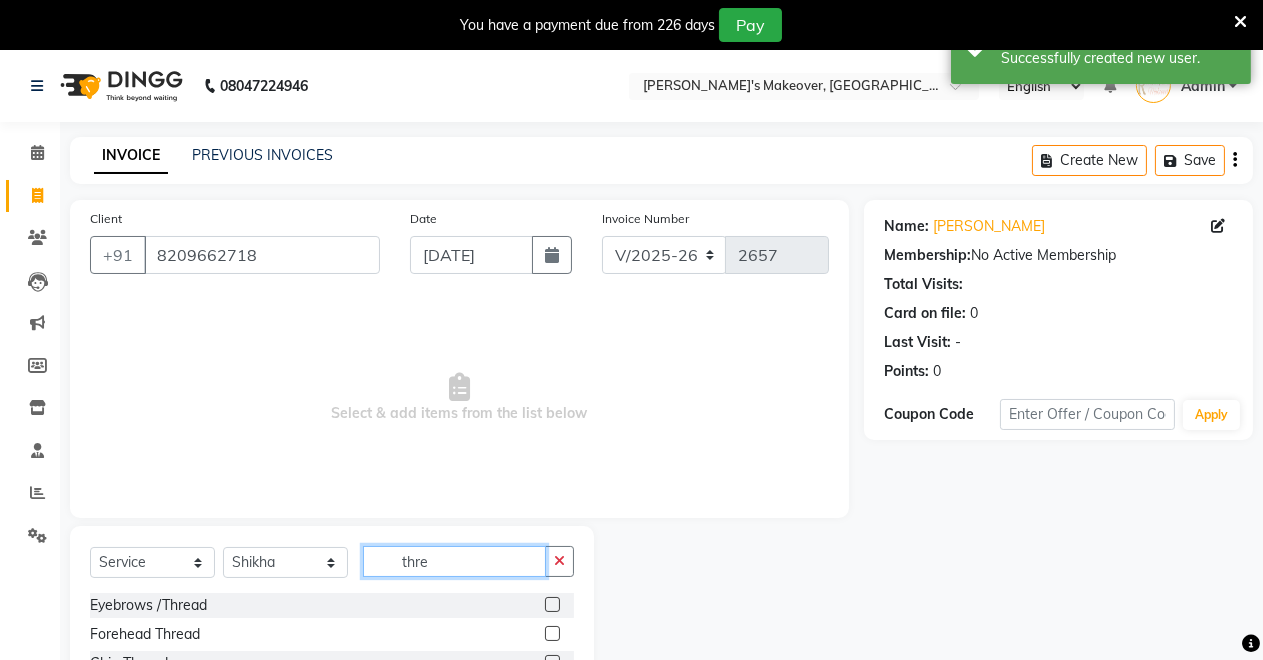 type on "thre" 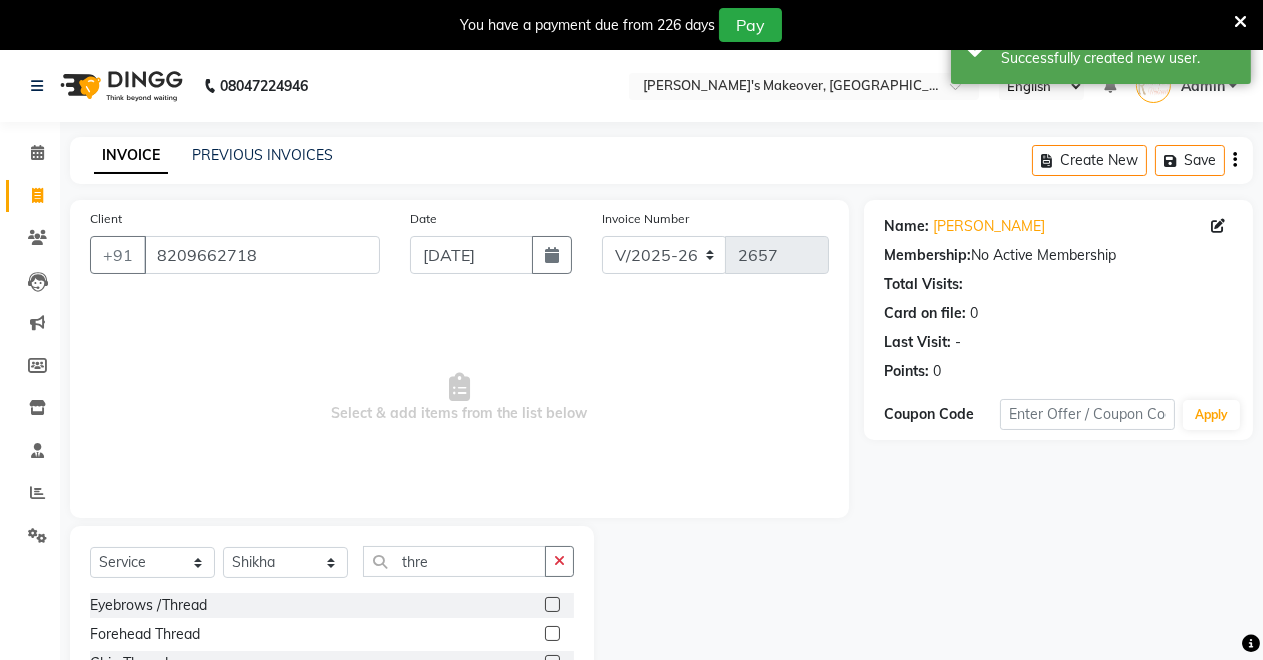 click 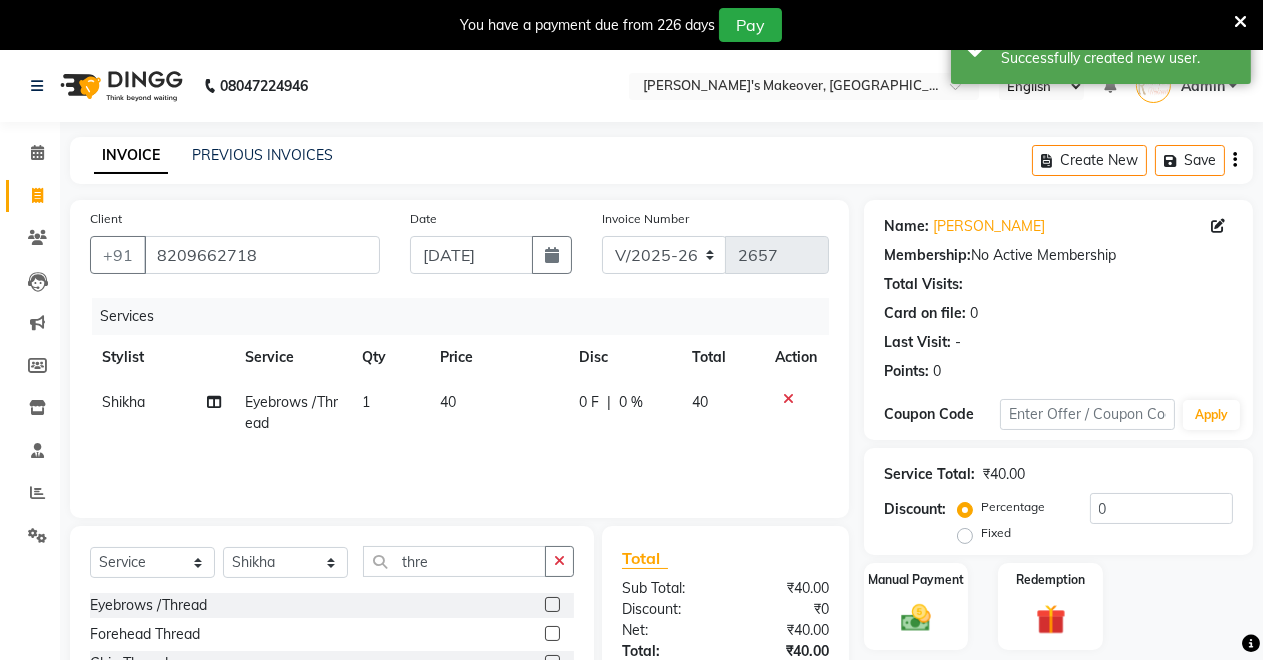 click 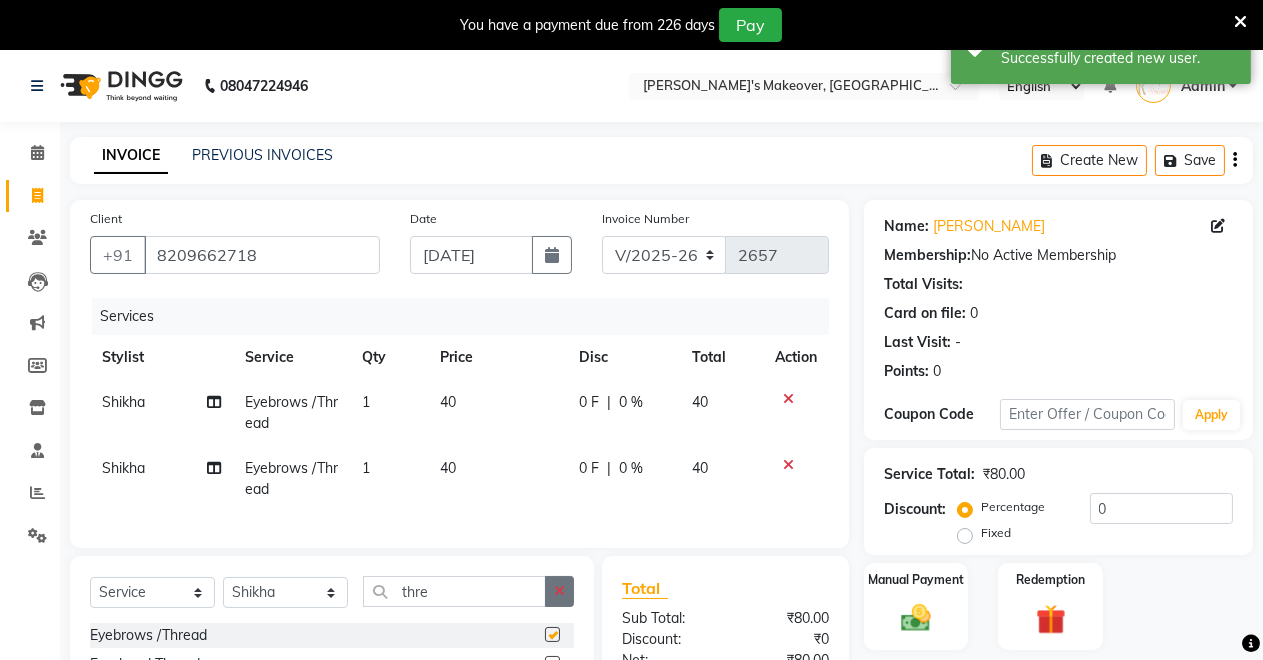 checkbox on "false" 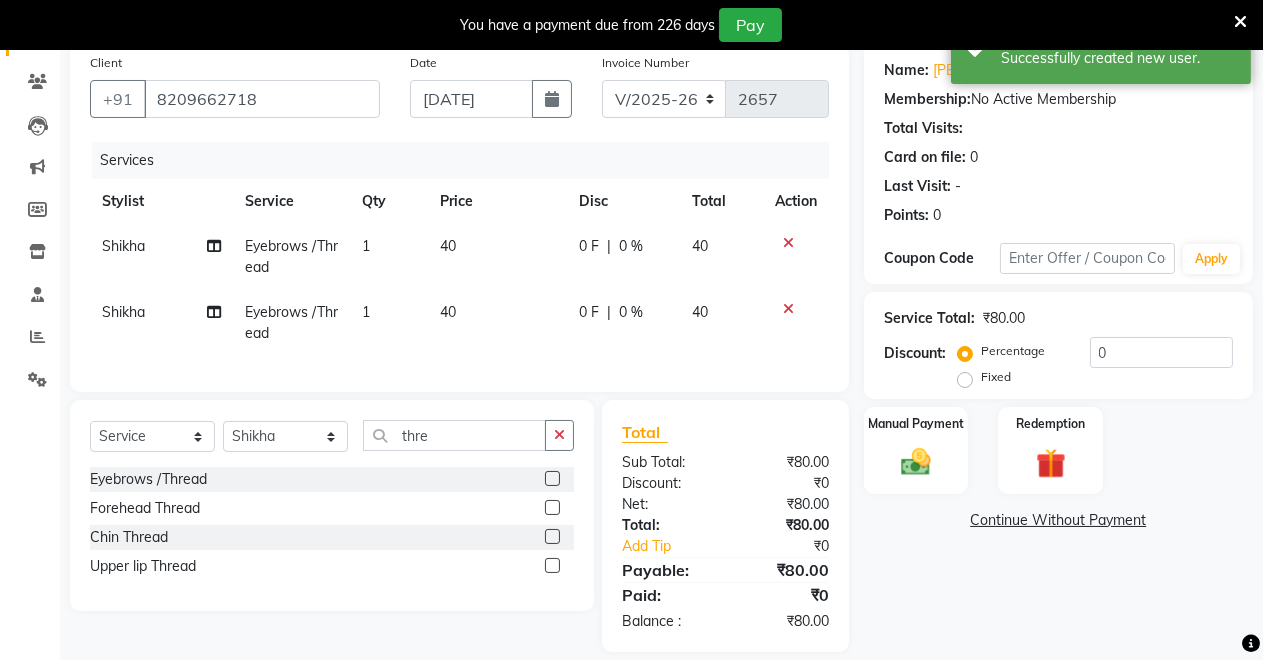 scroll, scrollTop: 194, scrollLeft: 0, axis: vertical 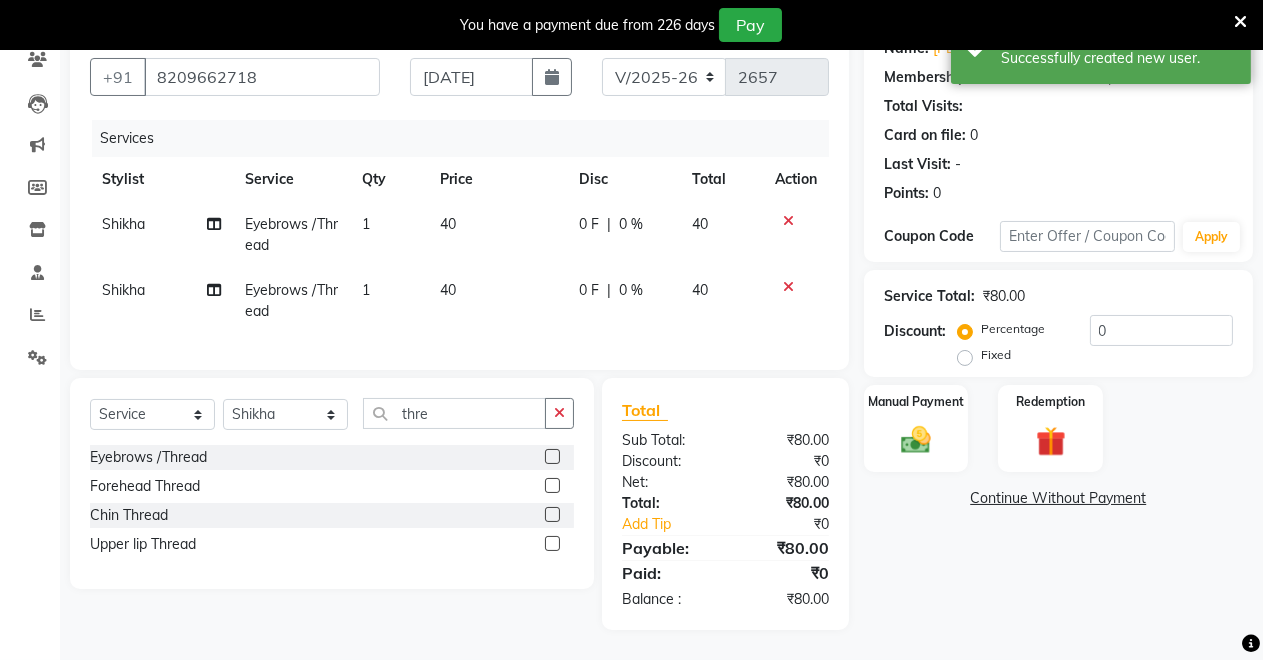 click 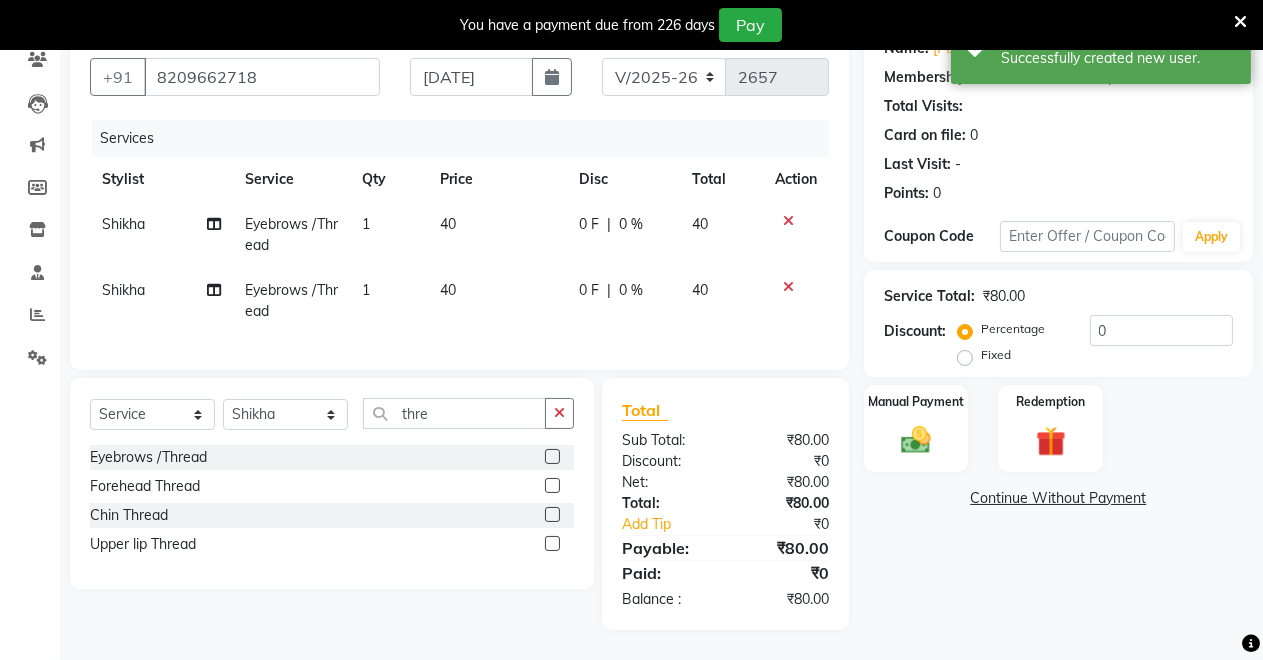 click at bounding box center (551, 486) 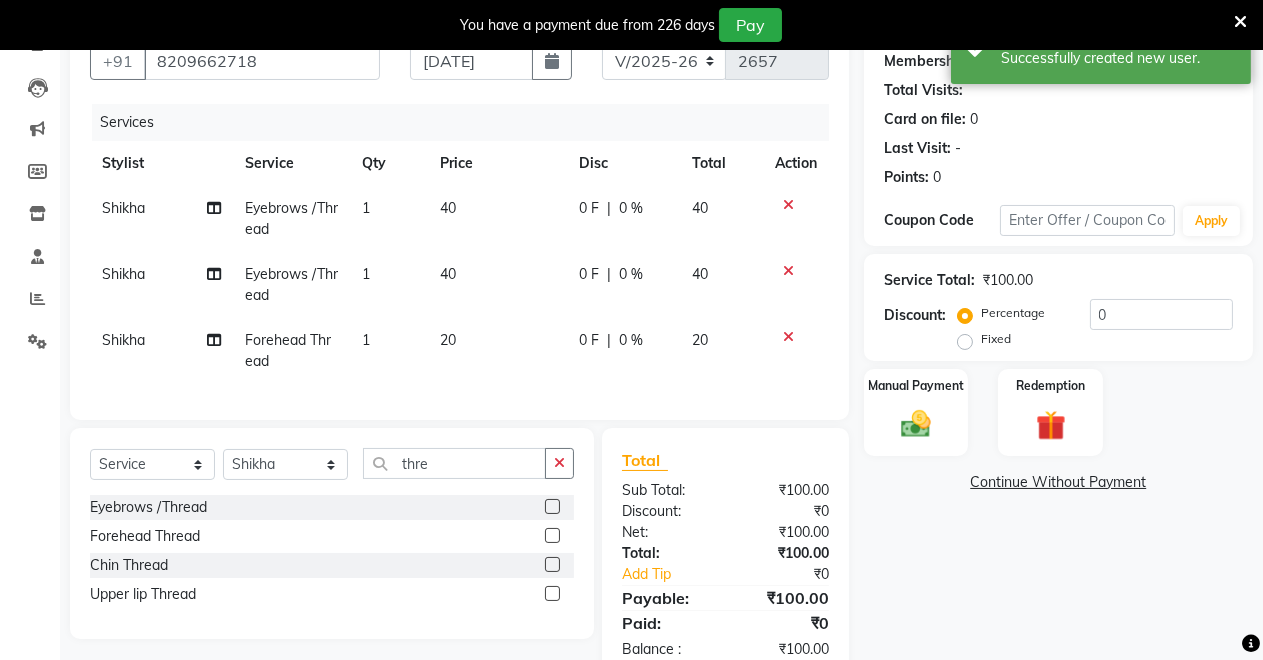 click 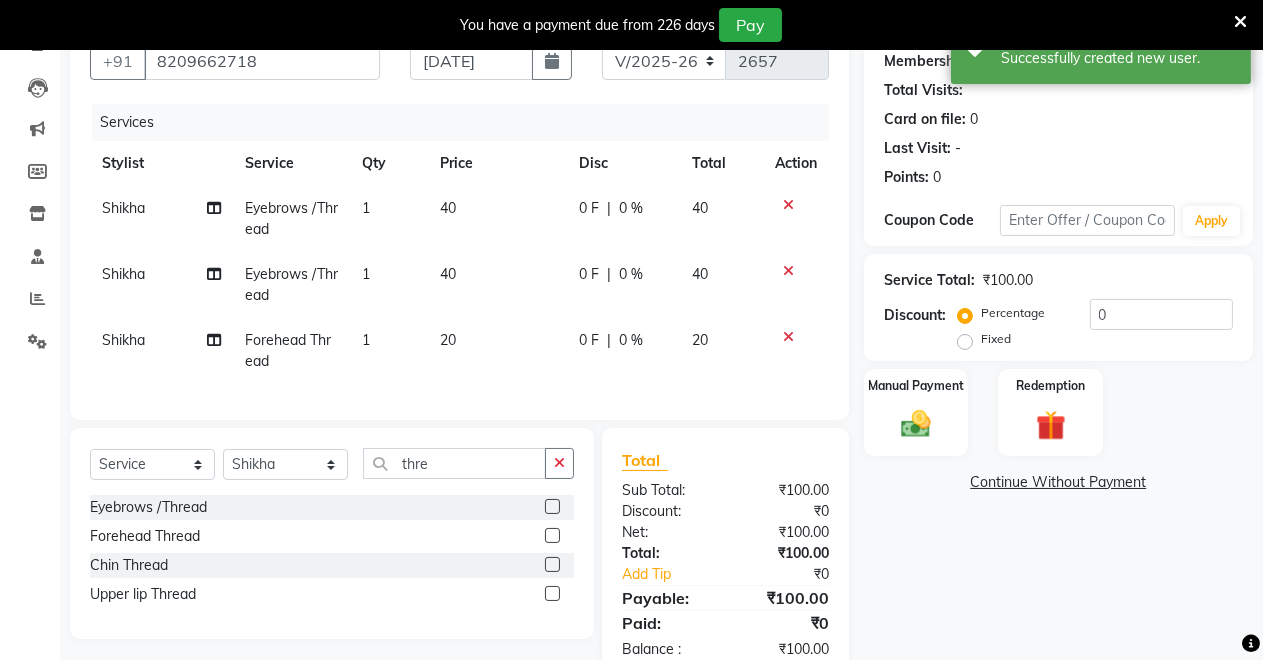 click at bounding box center (551, 536) 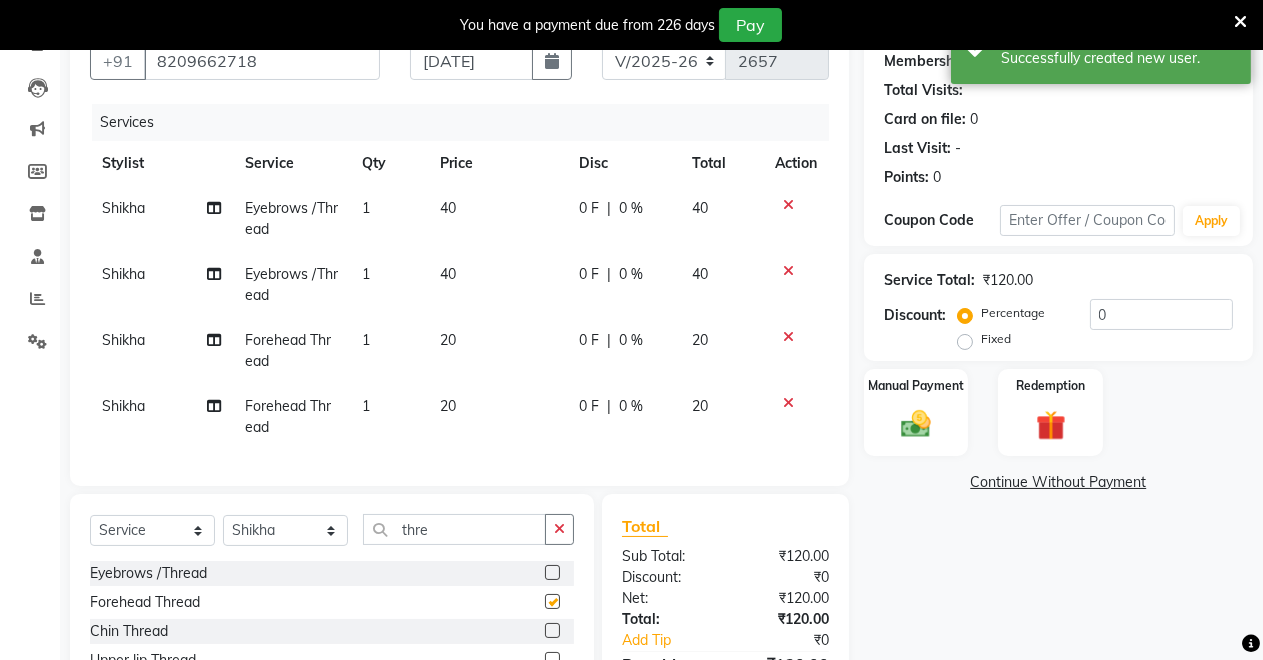 checkbox on "false" 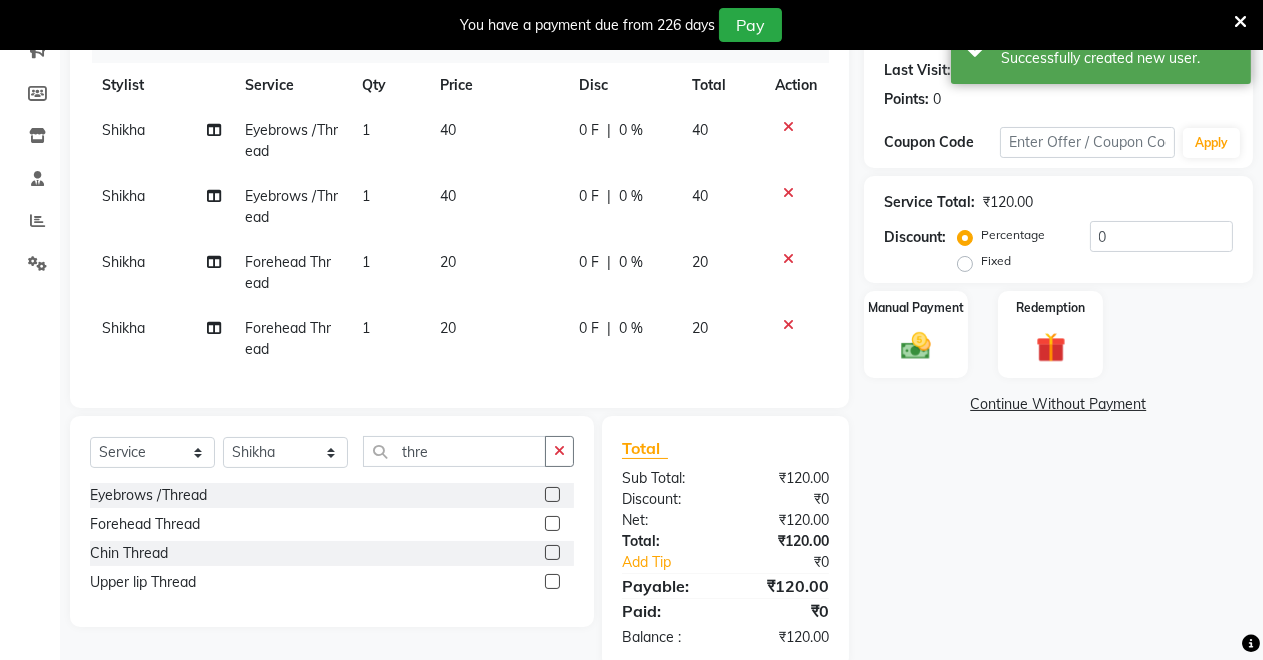 scroll, scrollTop: 327, scrollLeft: 0, axis: vertical 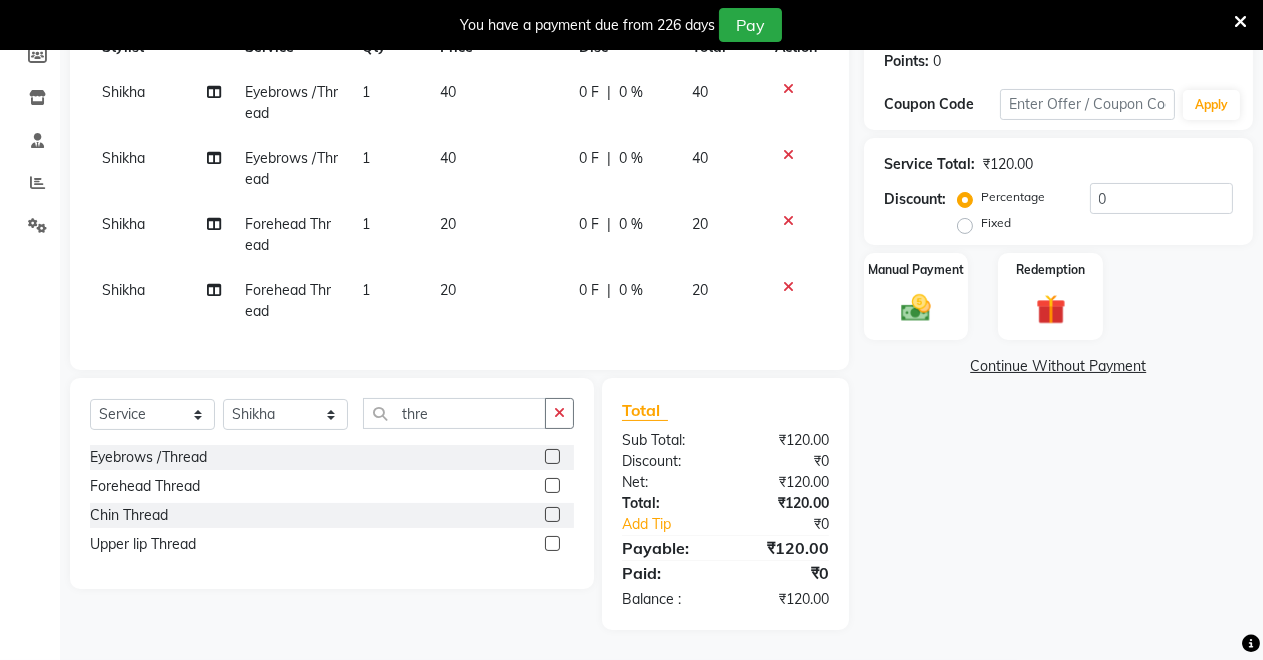 click 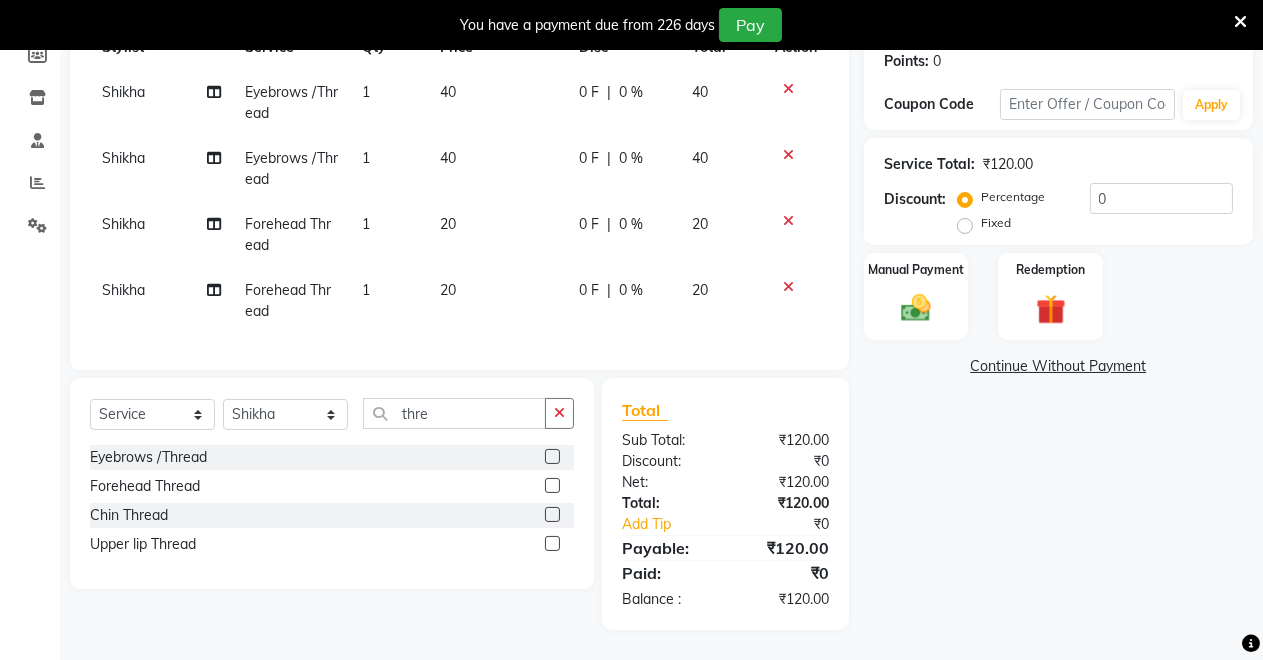 click at bounding box center [551, 544] 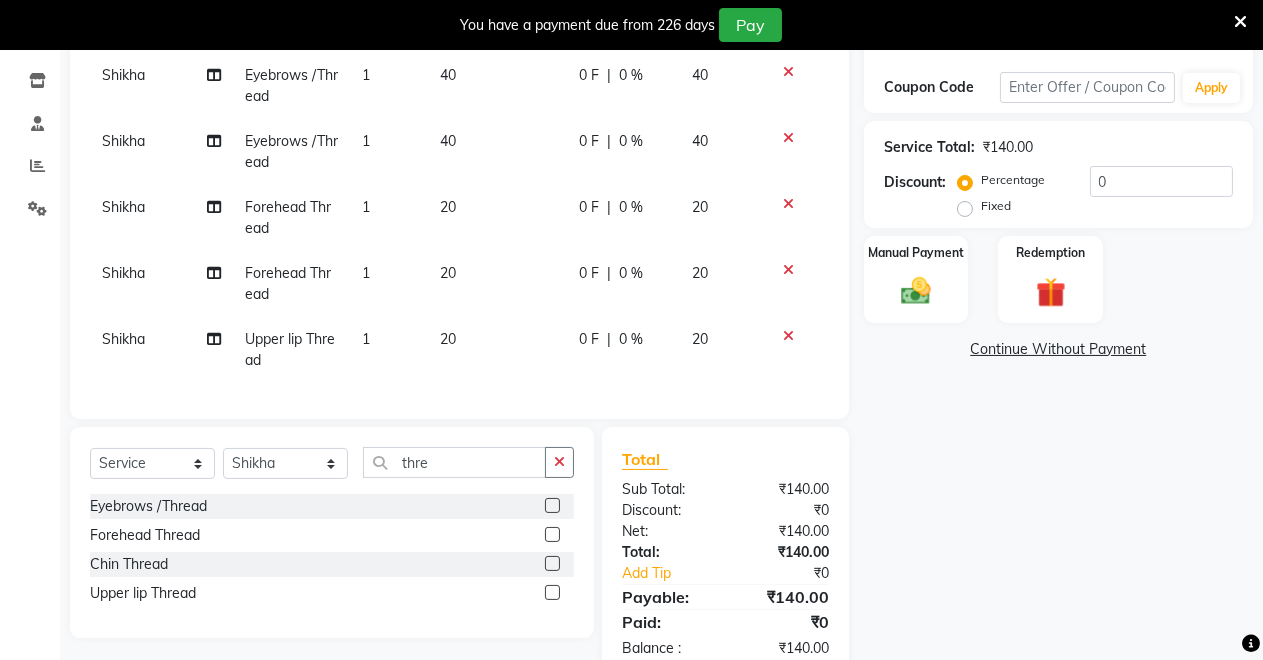 click 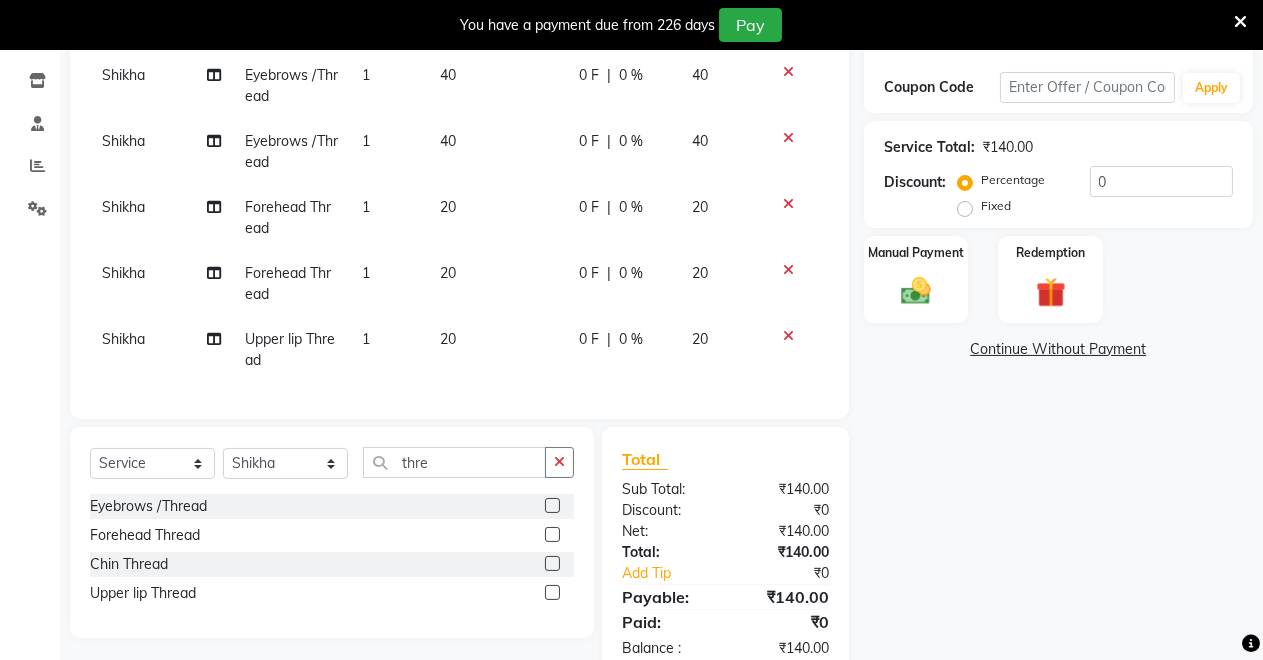 click at bounding box center (551, 593) 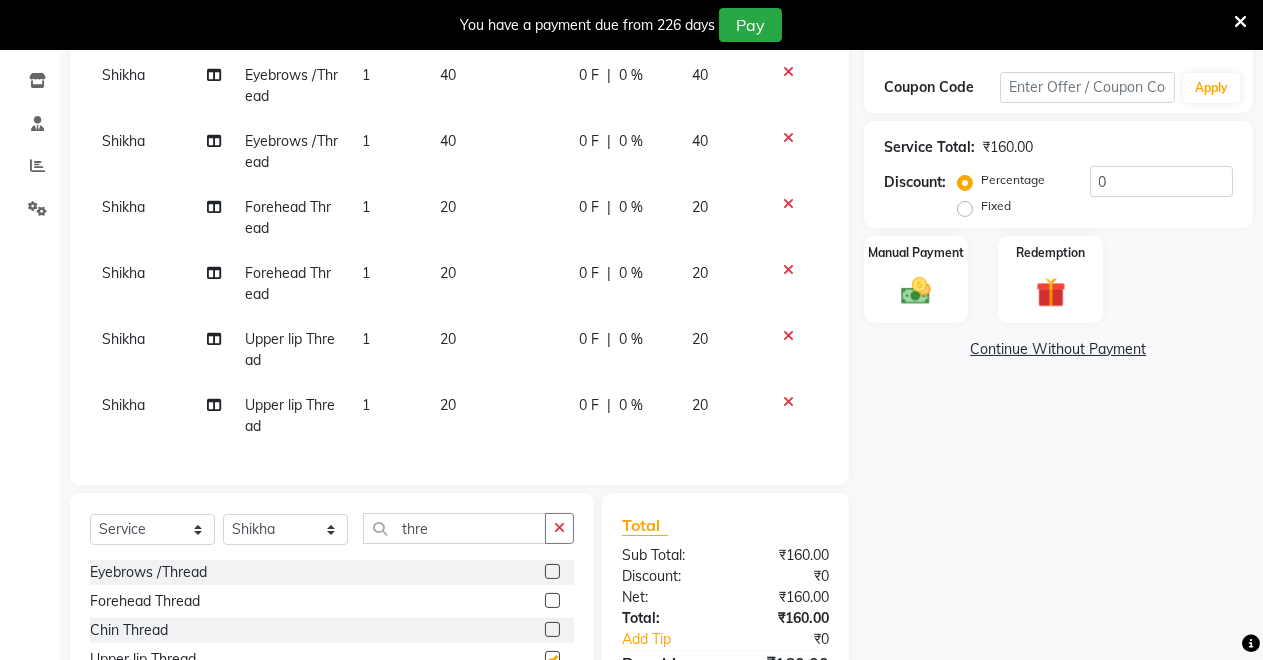 checkbox on "false" 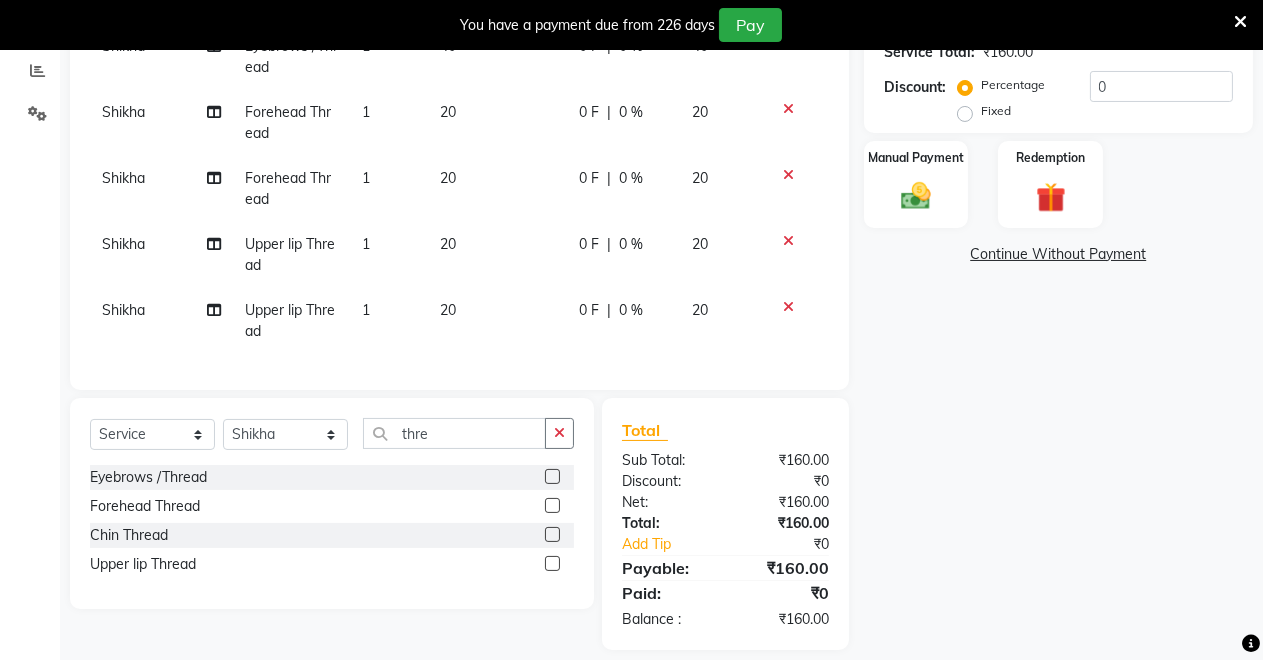 scroll, scrollTop: 448, scrollLeft: 0, axis: vertical 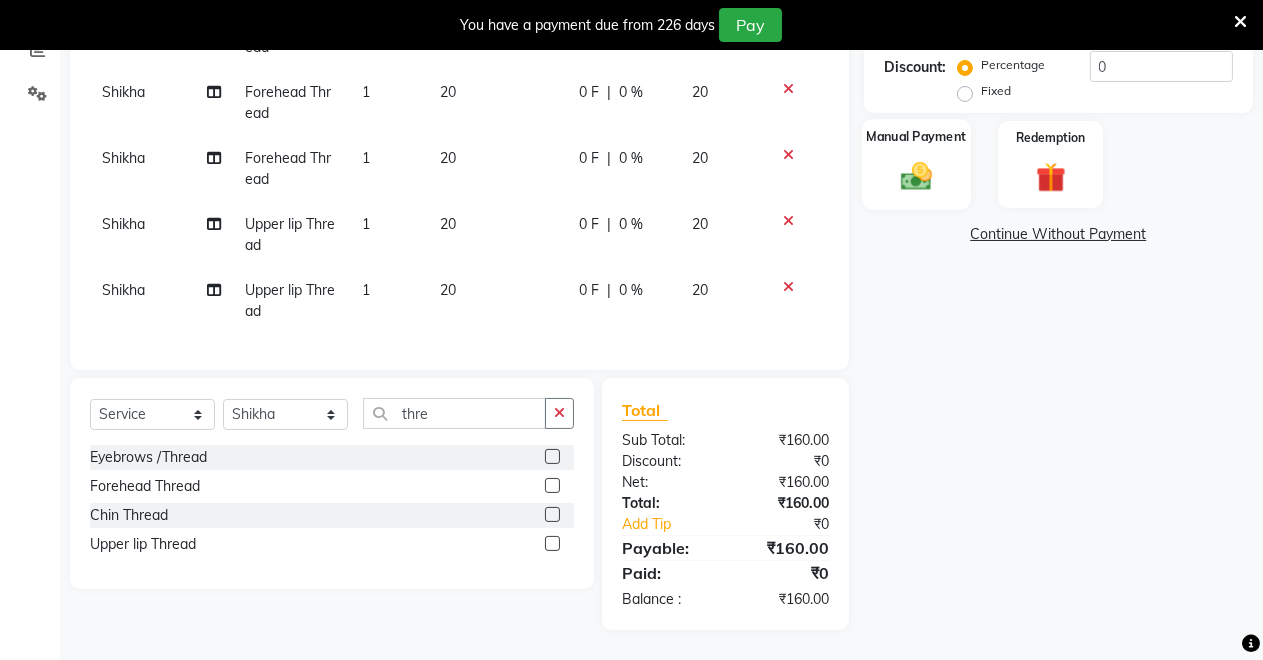 click on "Manual Payment" 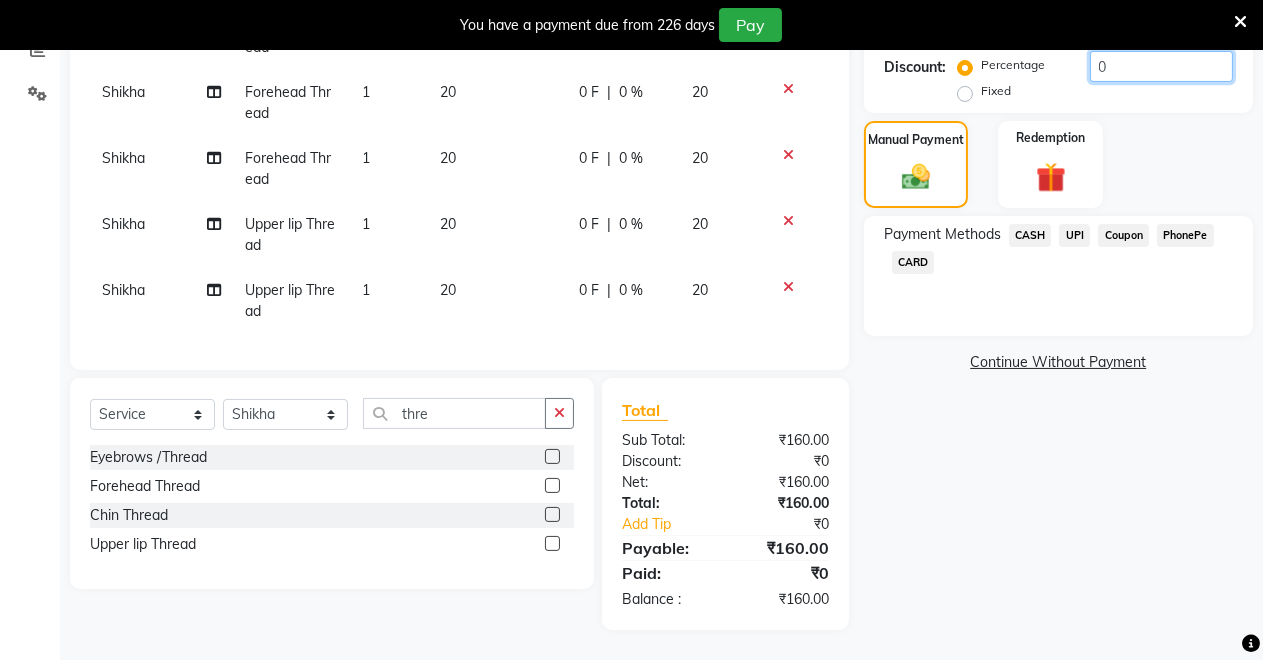 click on "0" 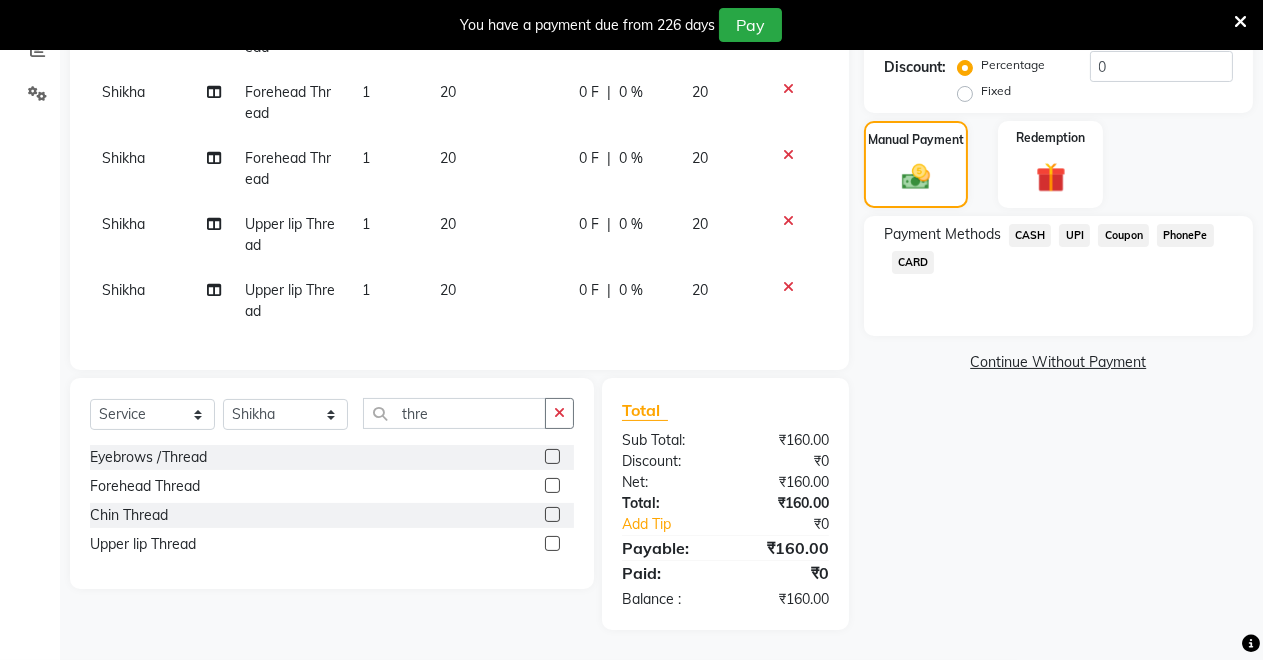 click on "Fixed" 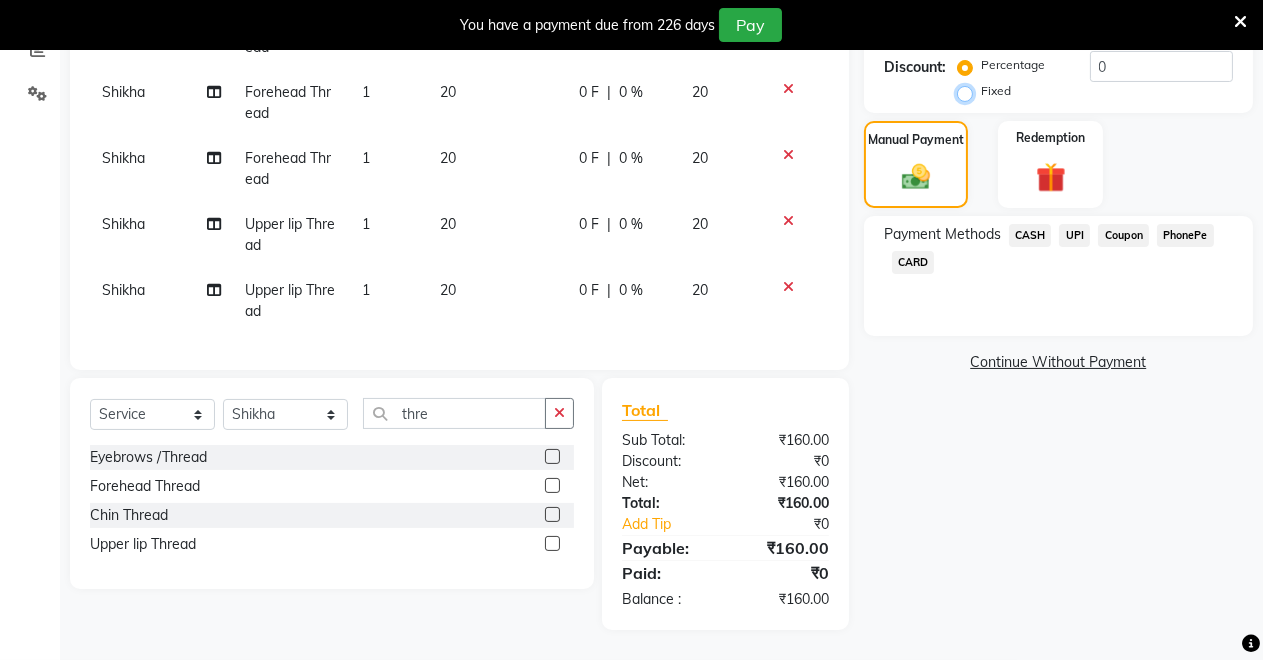 click on "Fixed" at bounding box center (969, 91) 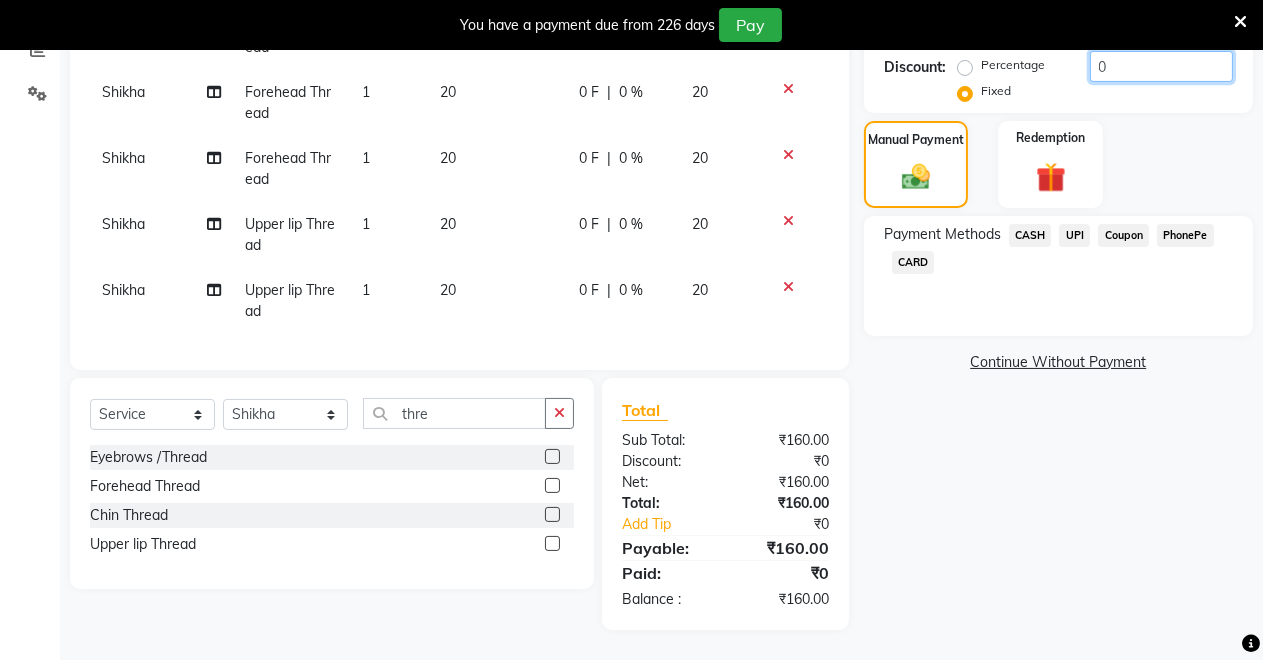 click on "0" 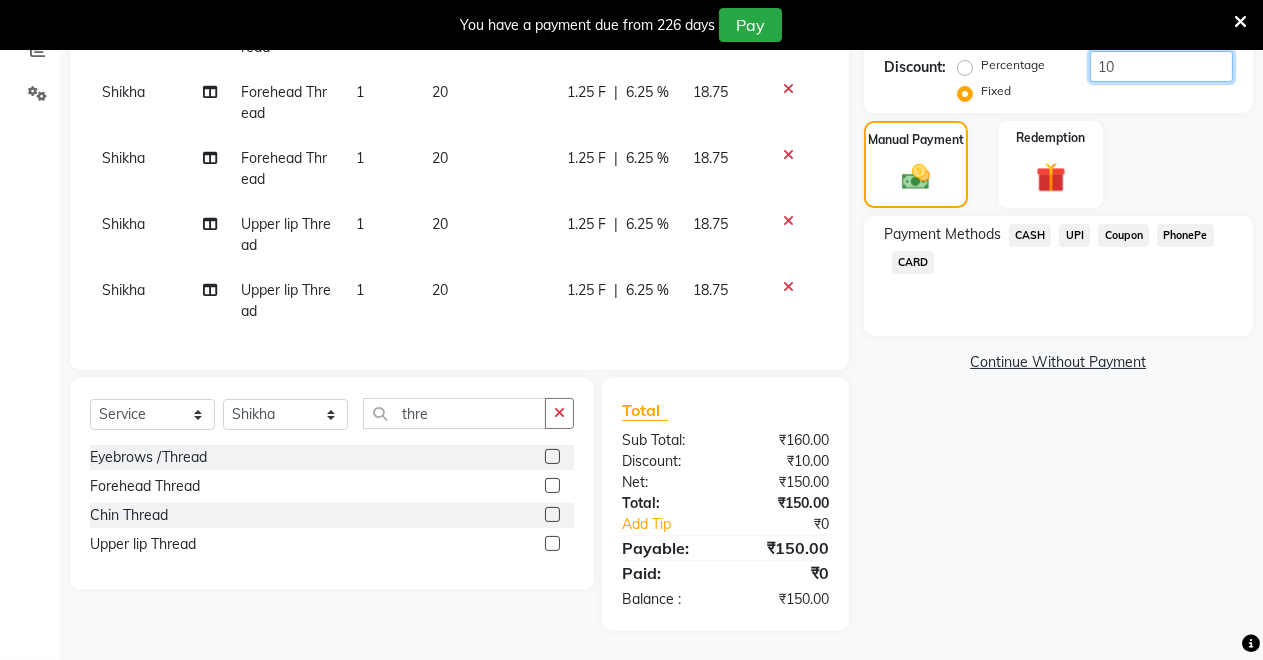 type on "10" 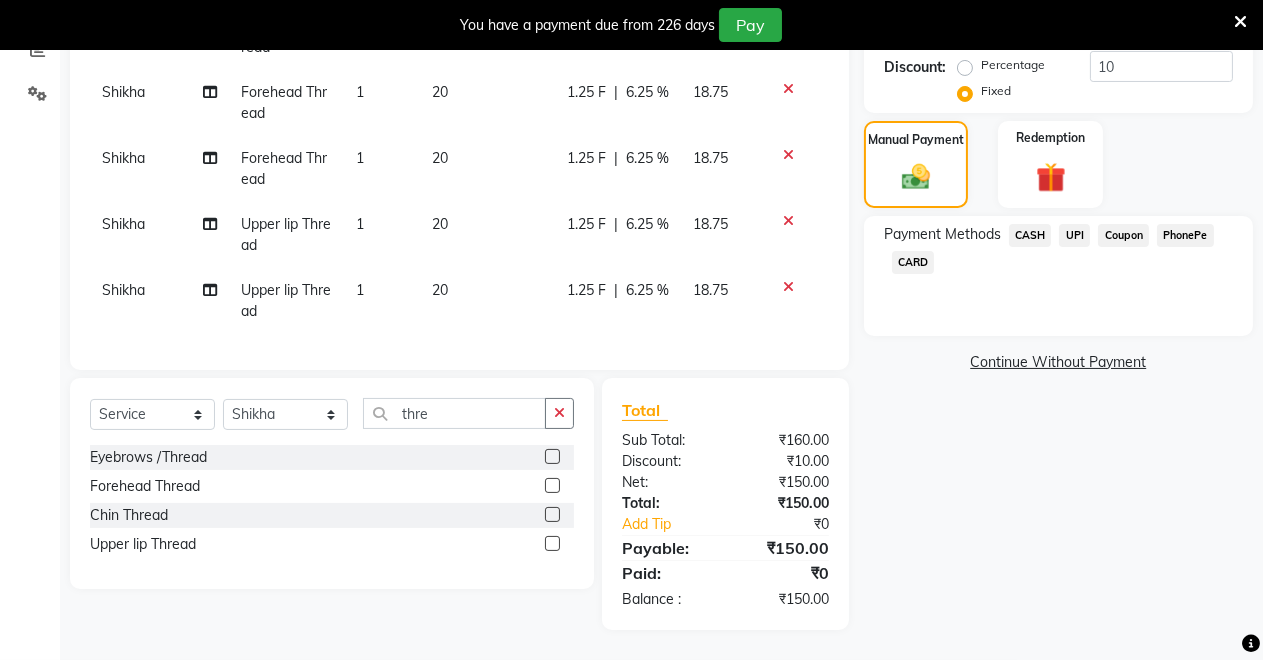 click on "CASH" 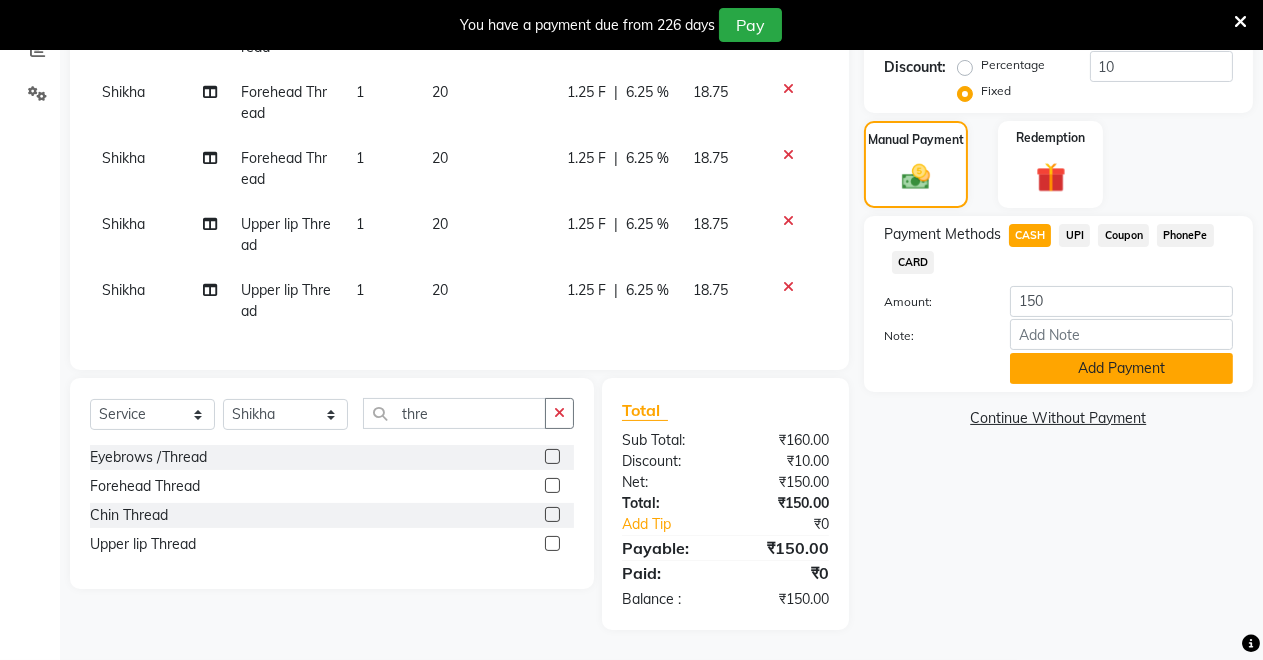 click on "Add Payment" 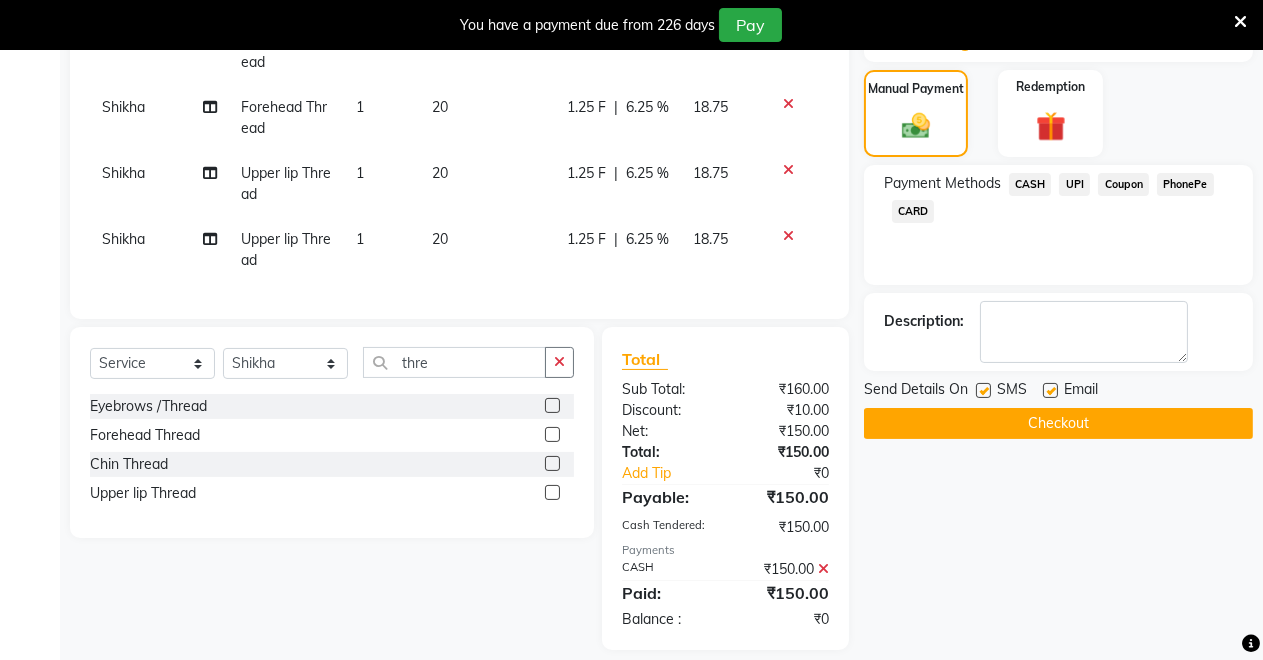scroll, scrollTop: 518, scrollLeft: 0, axis: vertical 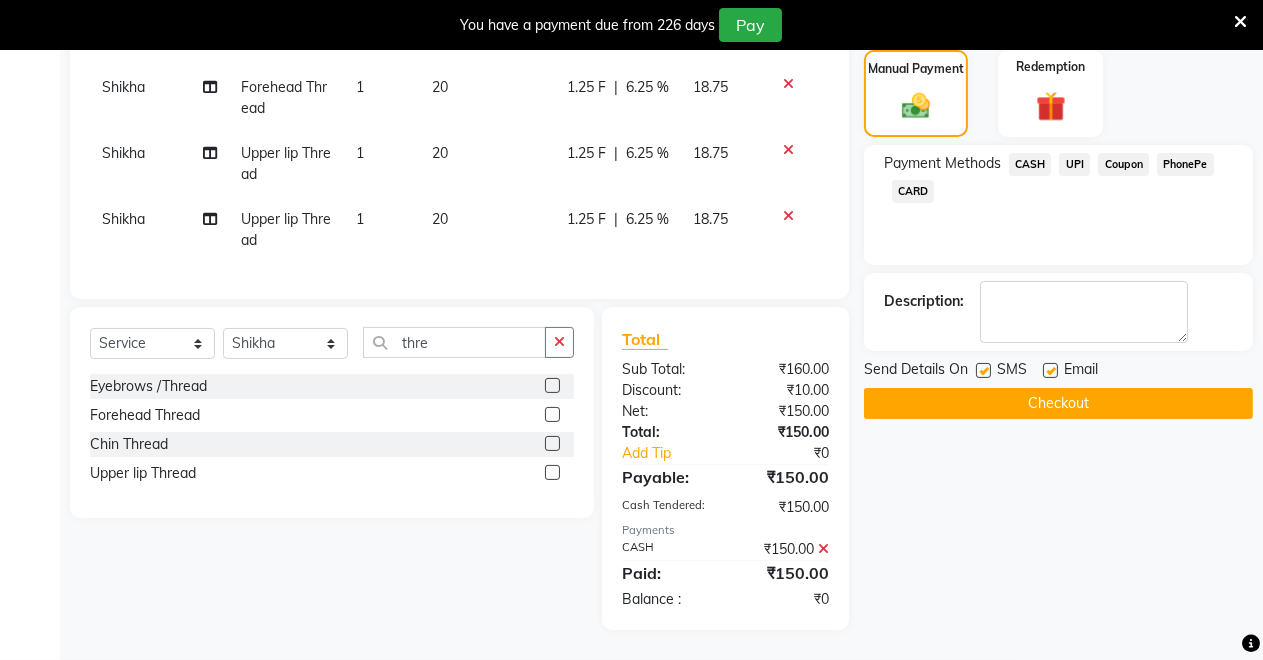 click on "Checkout" 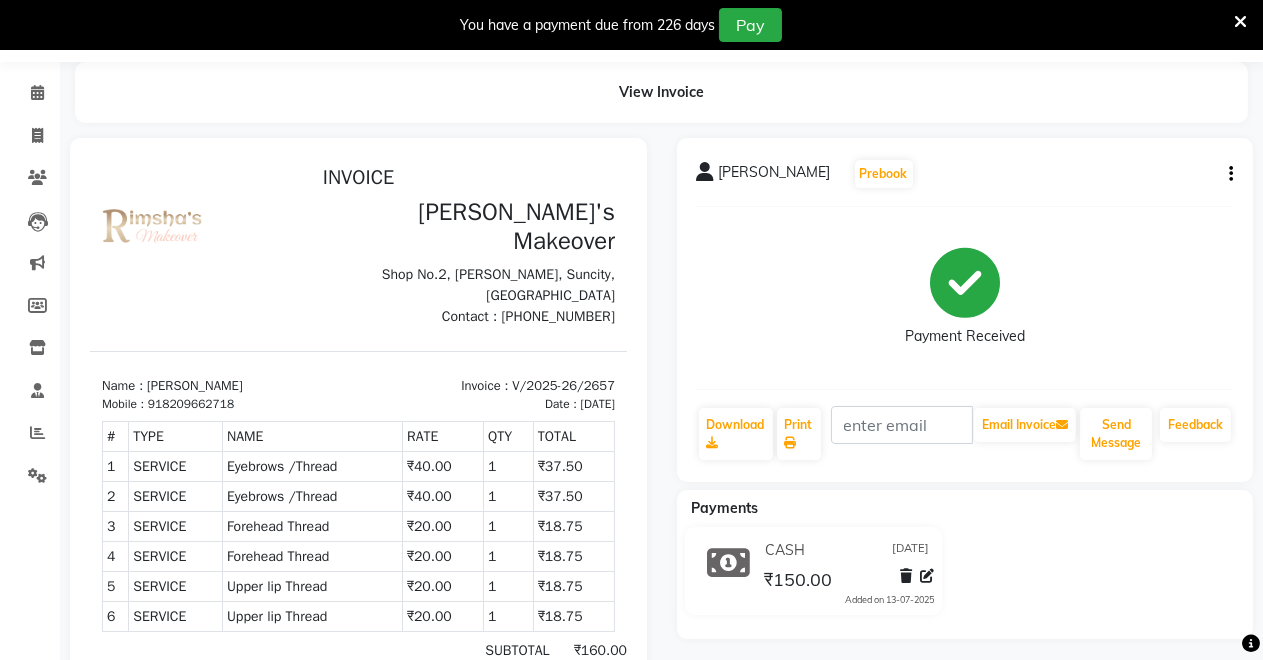 scroll, scrollTop: 0, scrollLeft: 0, axis: both 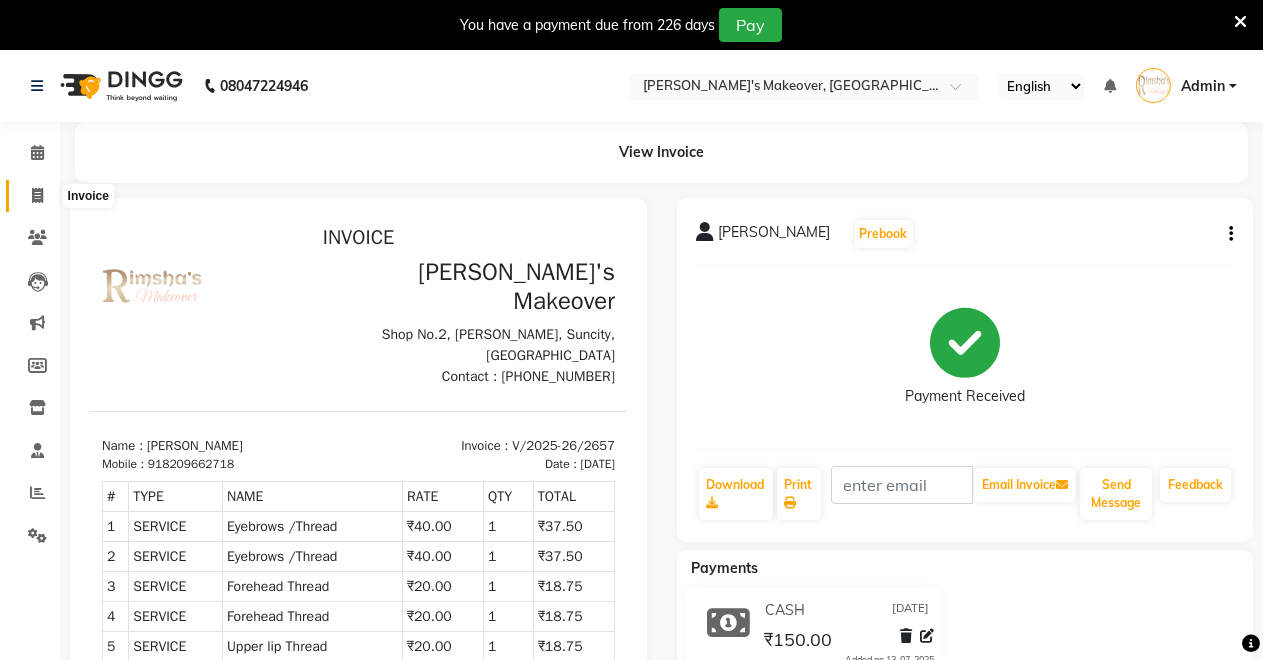 click 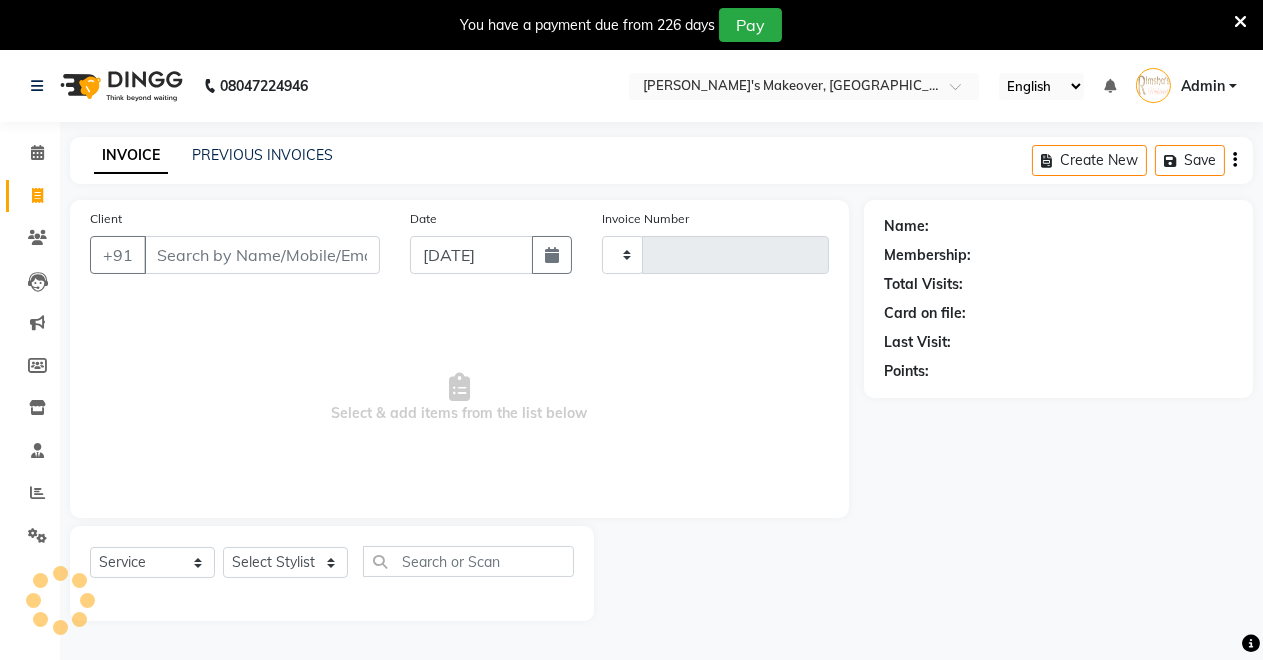 scroll, scrollTop: 49, scrollLeft: 0, axis: vertical 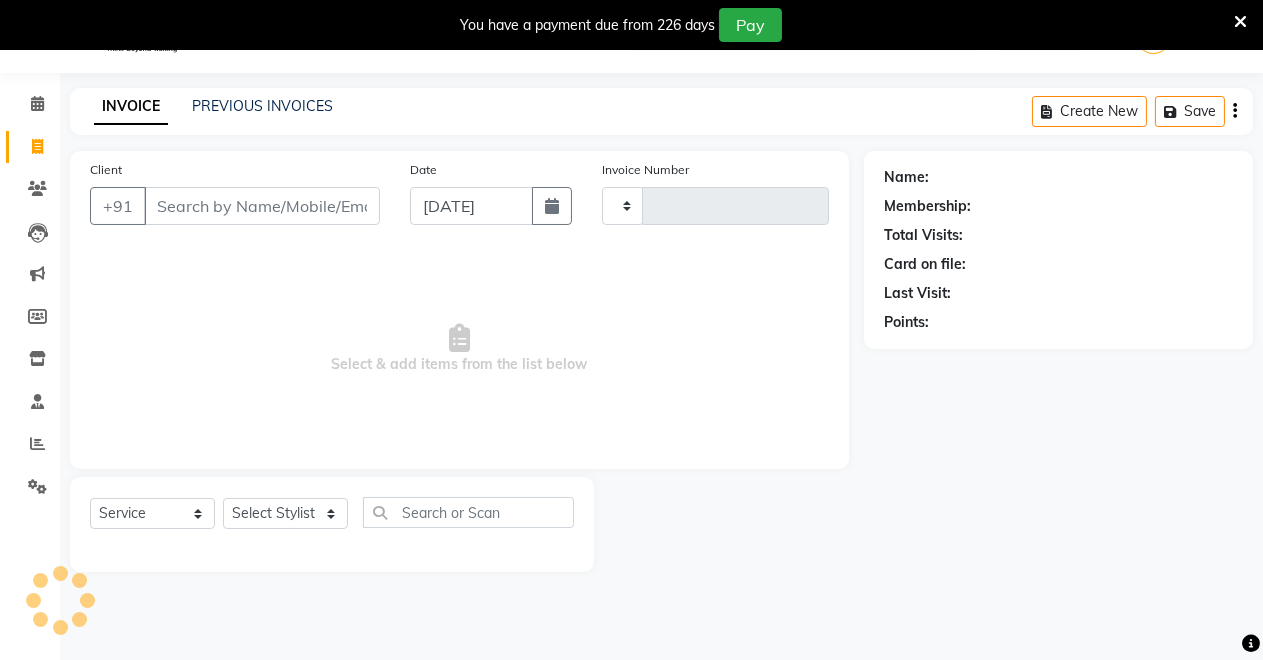 type on "2658" 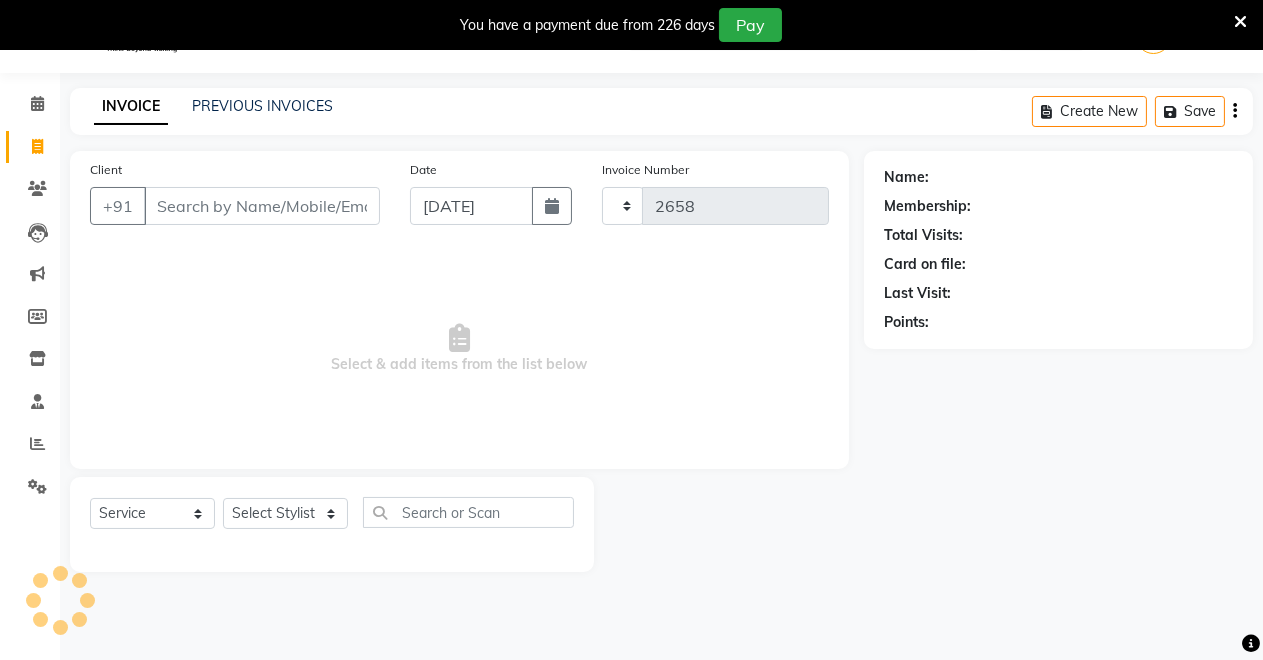 click on "Client" at bounding box center (262, 206) 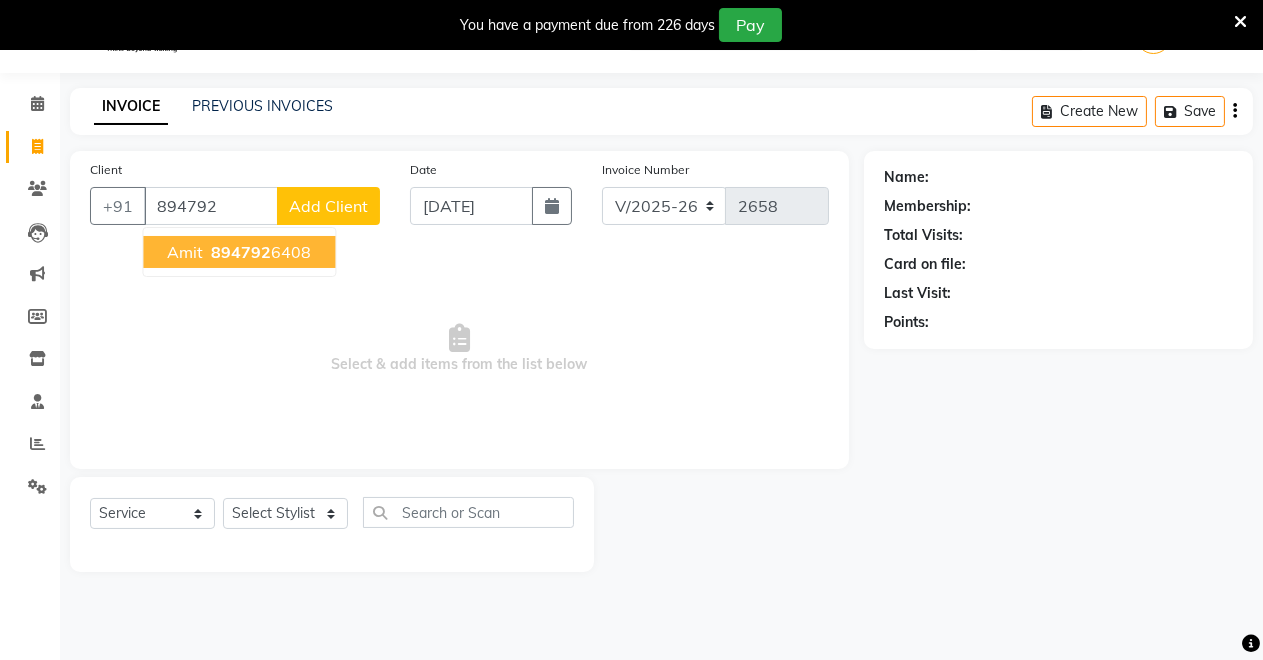 click on "+91 894792 Amit   894792 6408 Add Client" 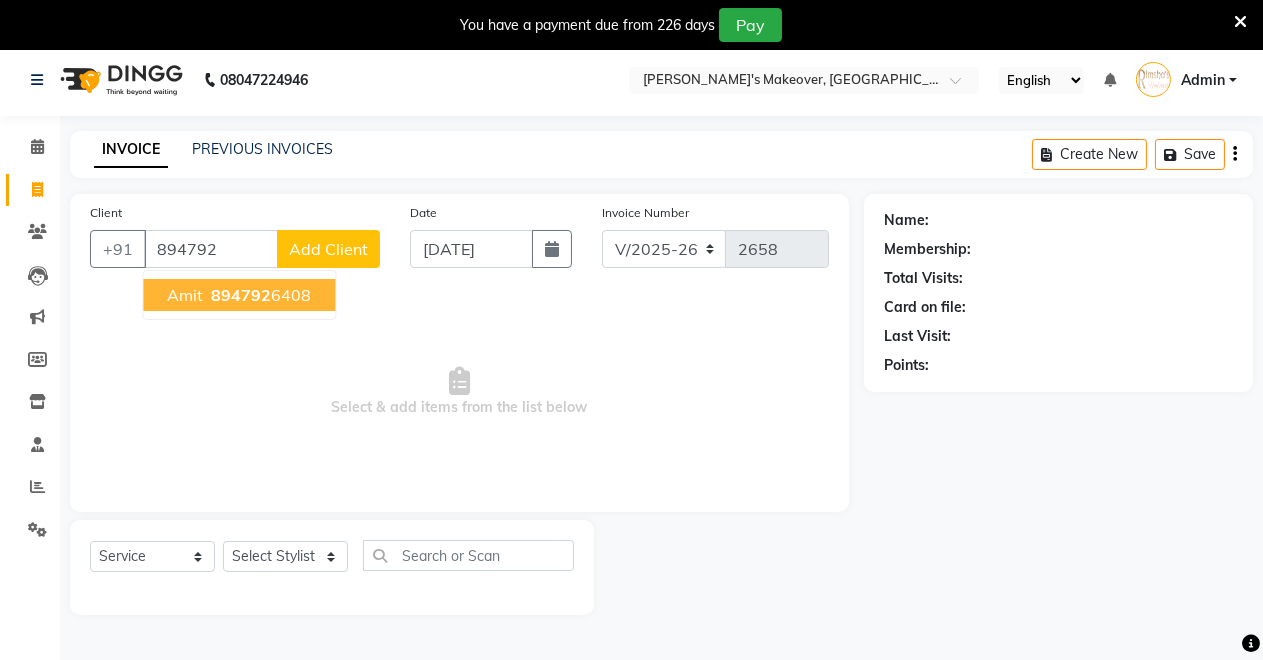 scroll, scrollTop: 0, scrollLeft: 0, axis: both 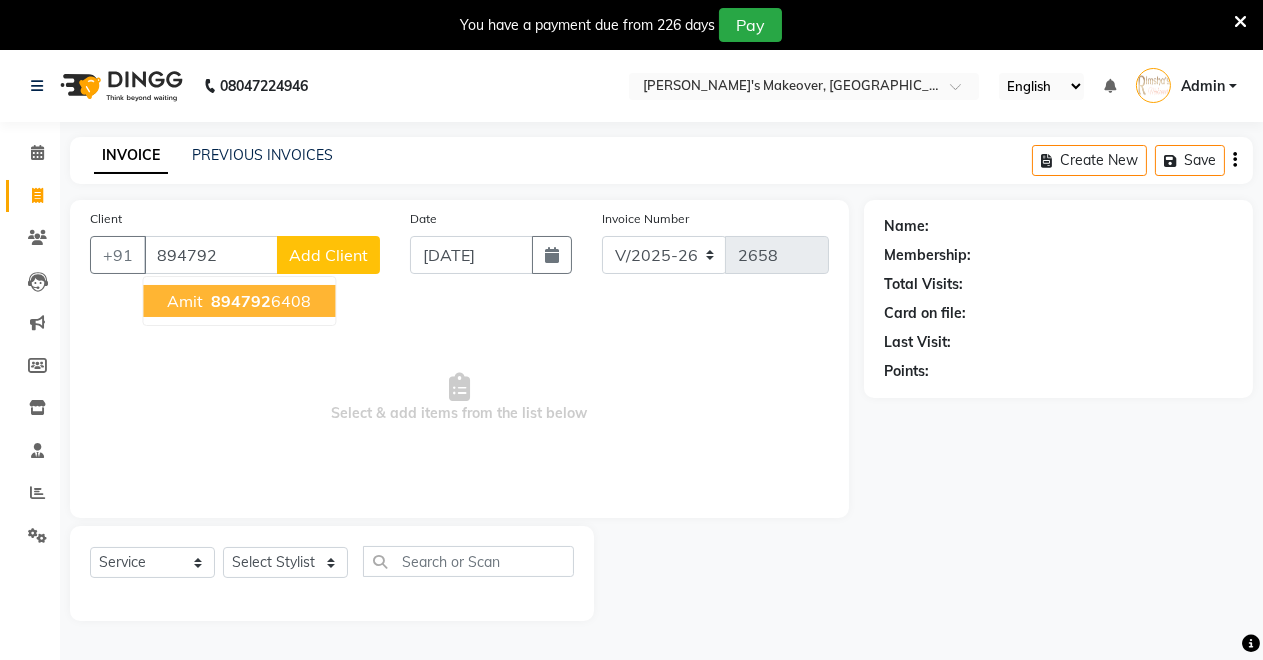 click on "894792" at bounding box center [241, 301] 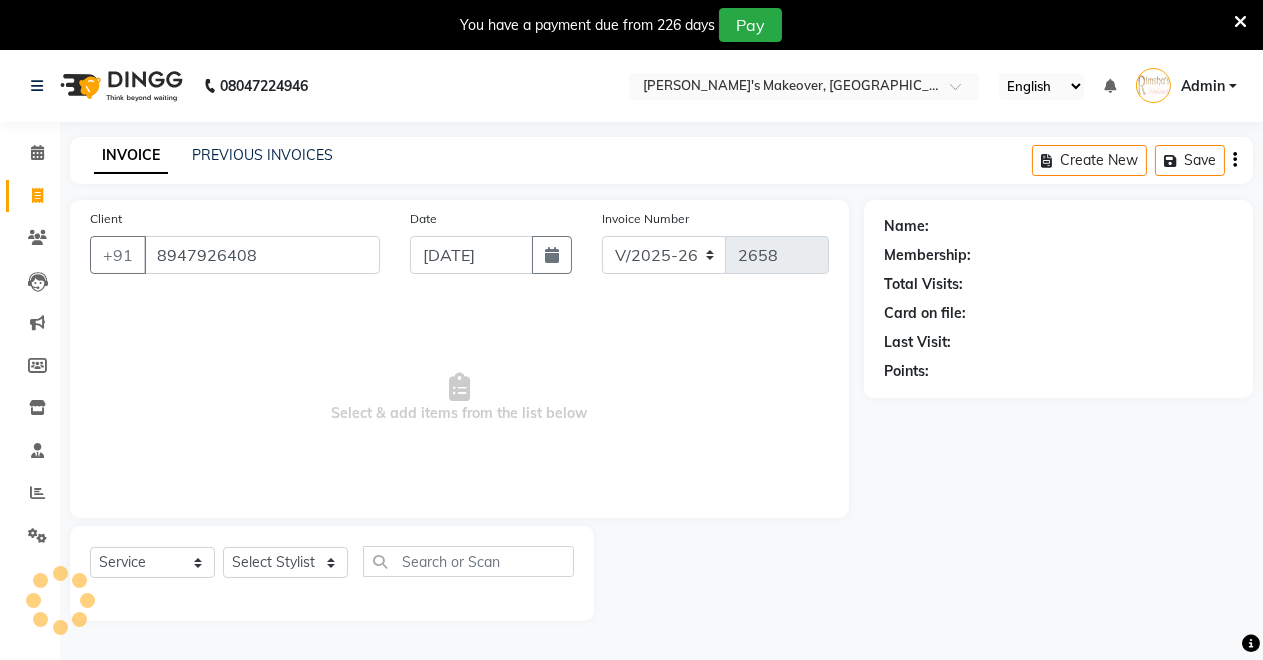 type on "8947926408" 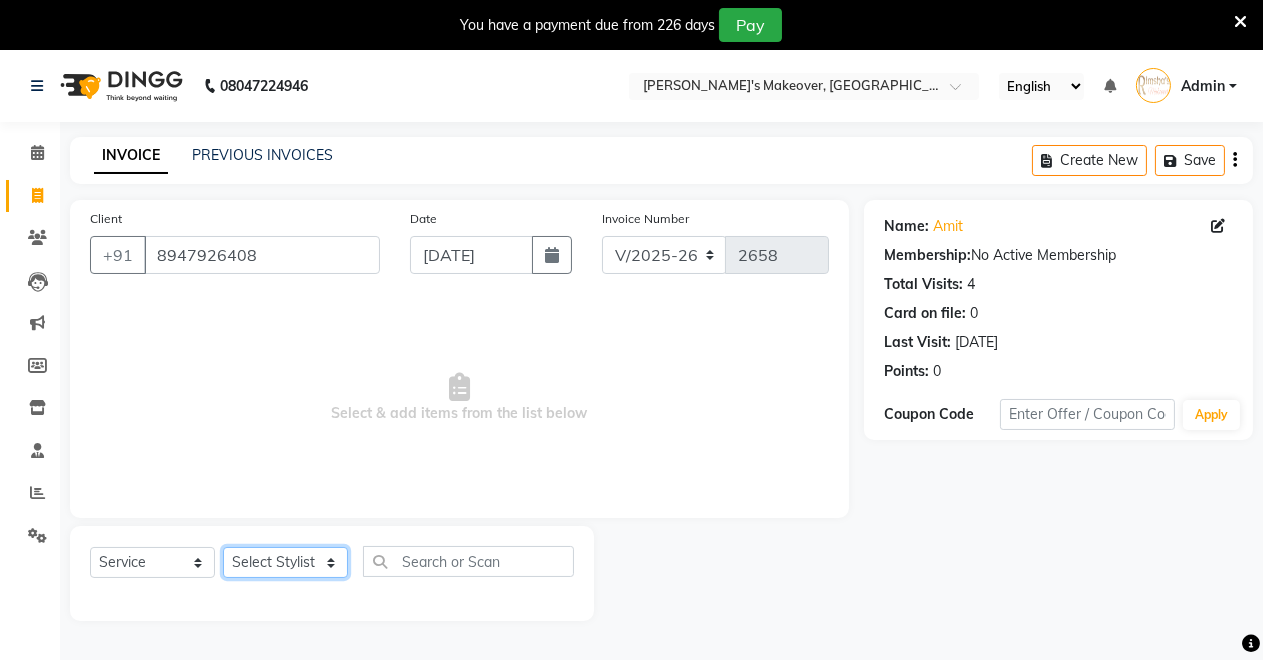 click on "Select Stylist [PERSON_NAME] [PERSON_NAME] [MEDICAL_DATA][PERSON_NAME] [PERSON_NAME] Verma" 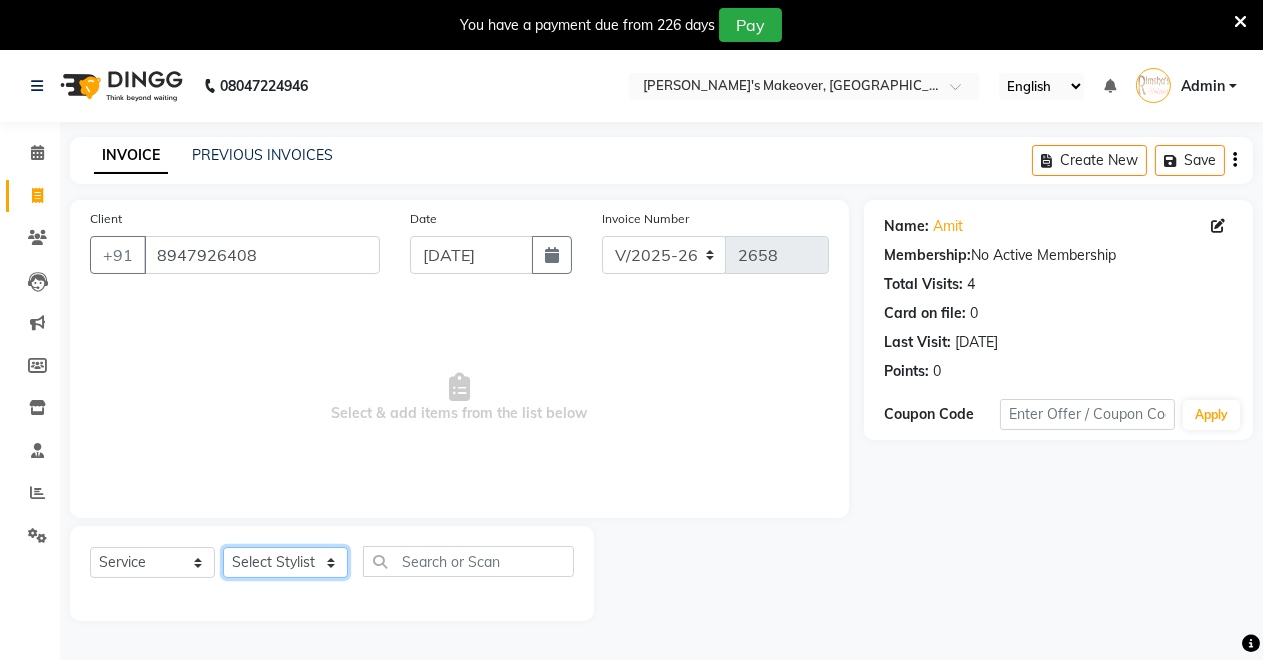 select on "85198" 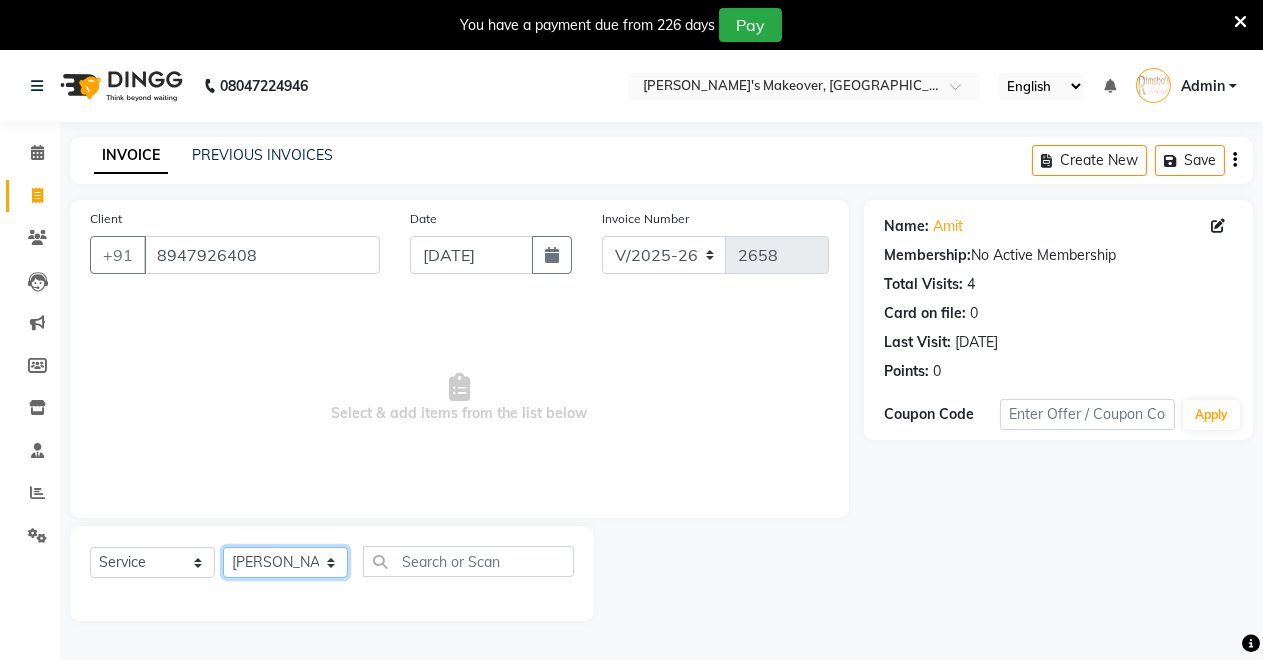 click on "Select Stylist [PERSON_NAME] [PERSON_NAME] [MEDICAL_DATA][PERSON_NAME] [PERSON_NAME] Verma" 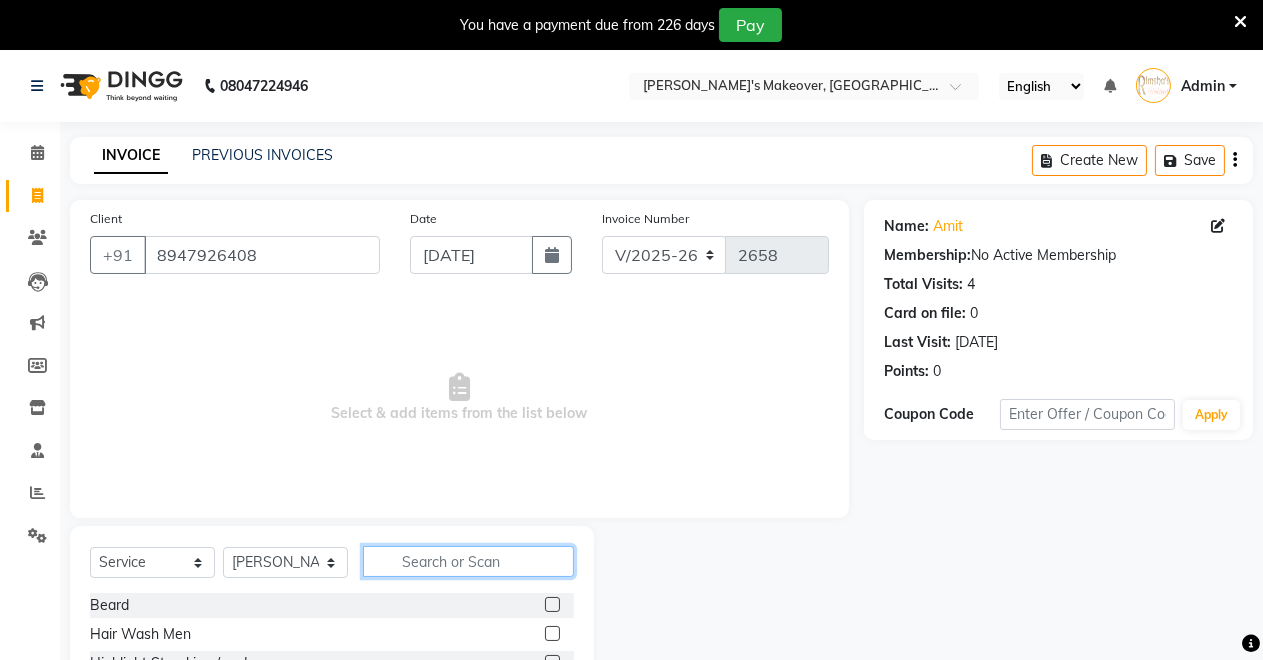 click 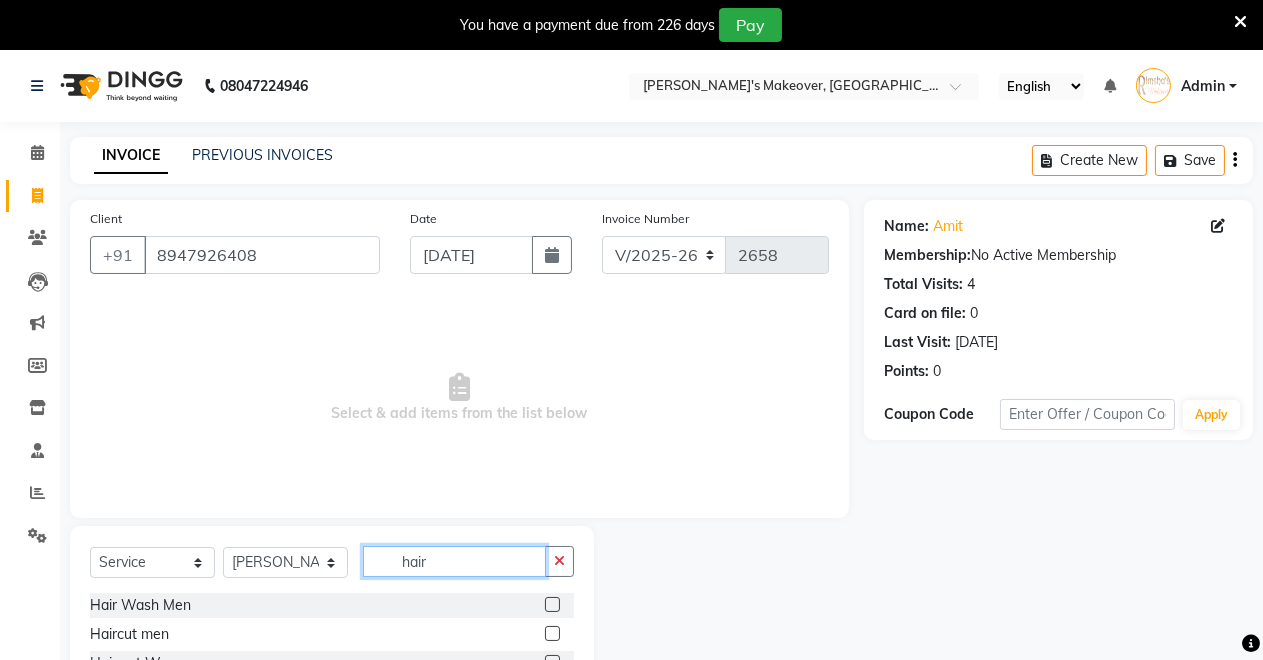 type on "hair" 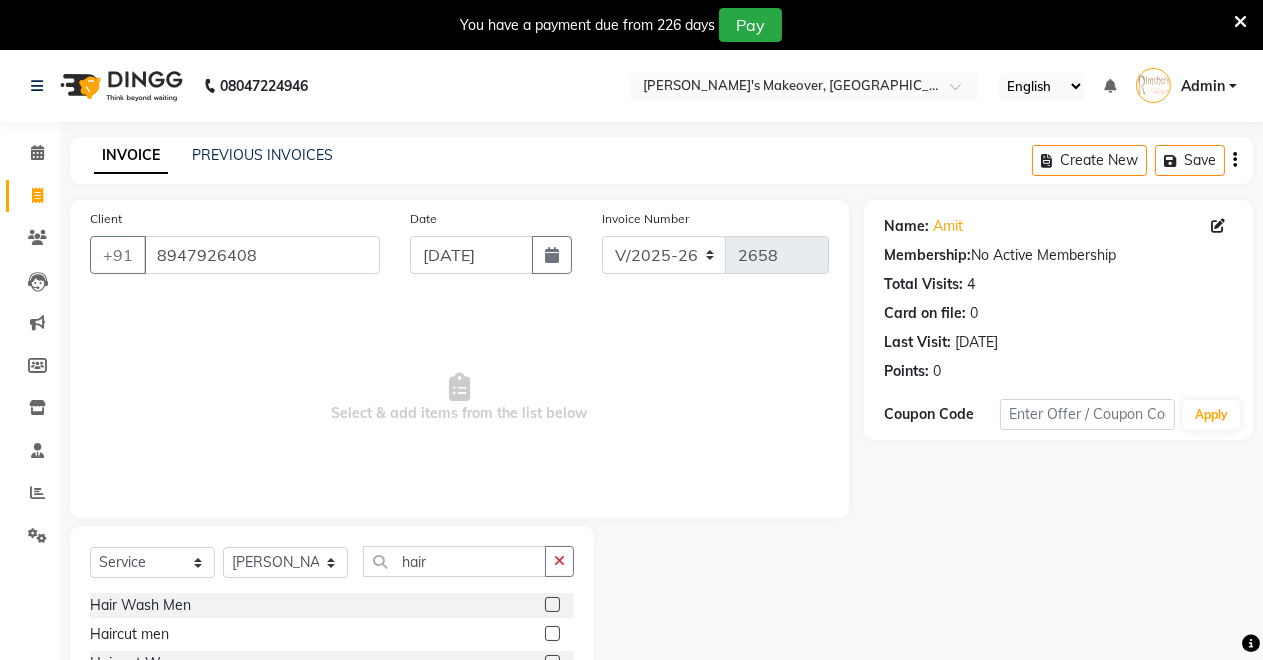 click 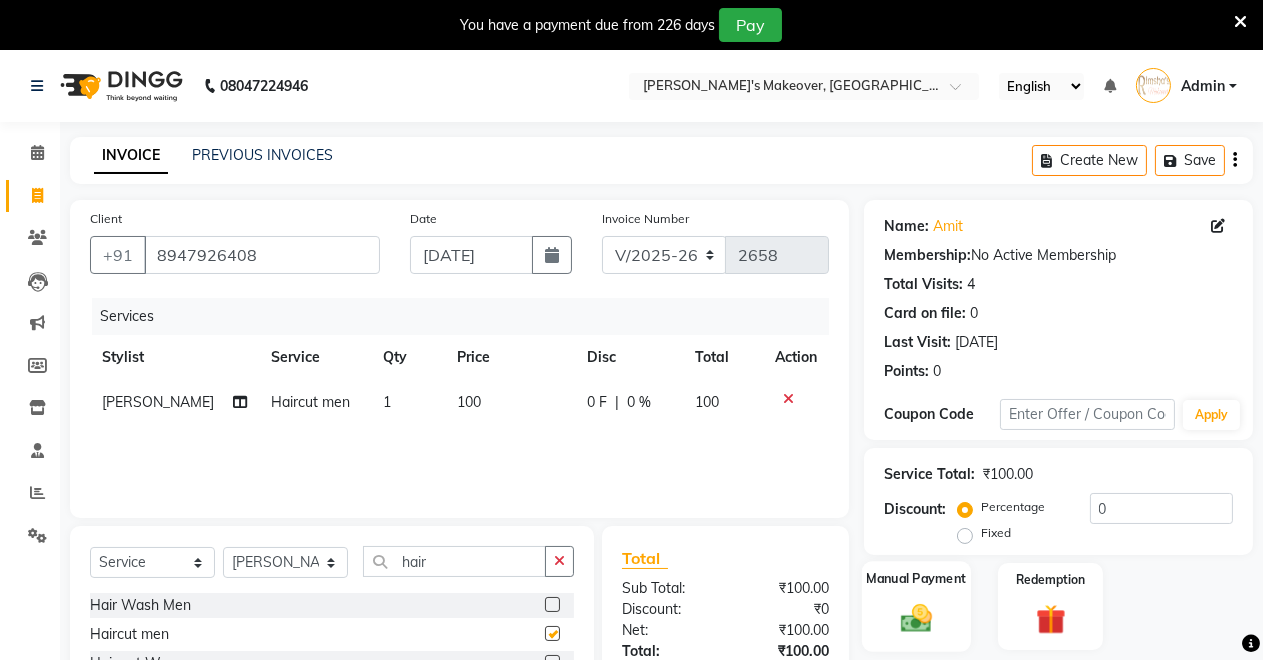 checkbox on "false" 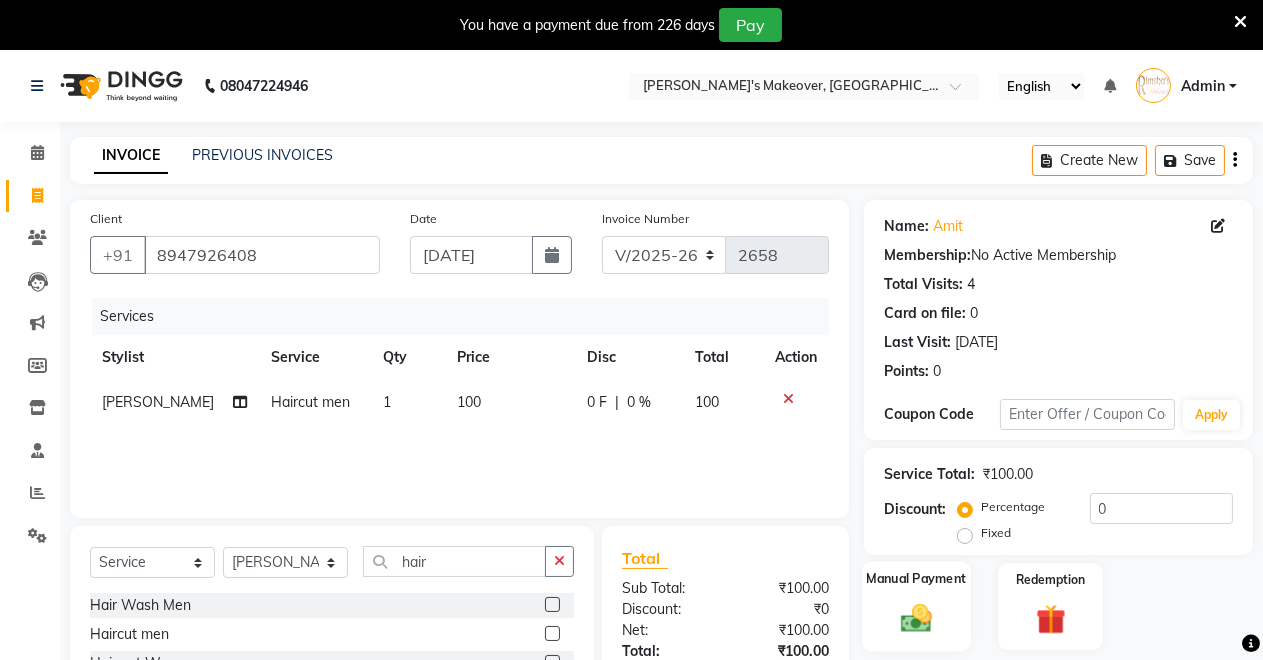 click on "Manual Payment" 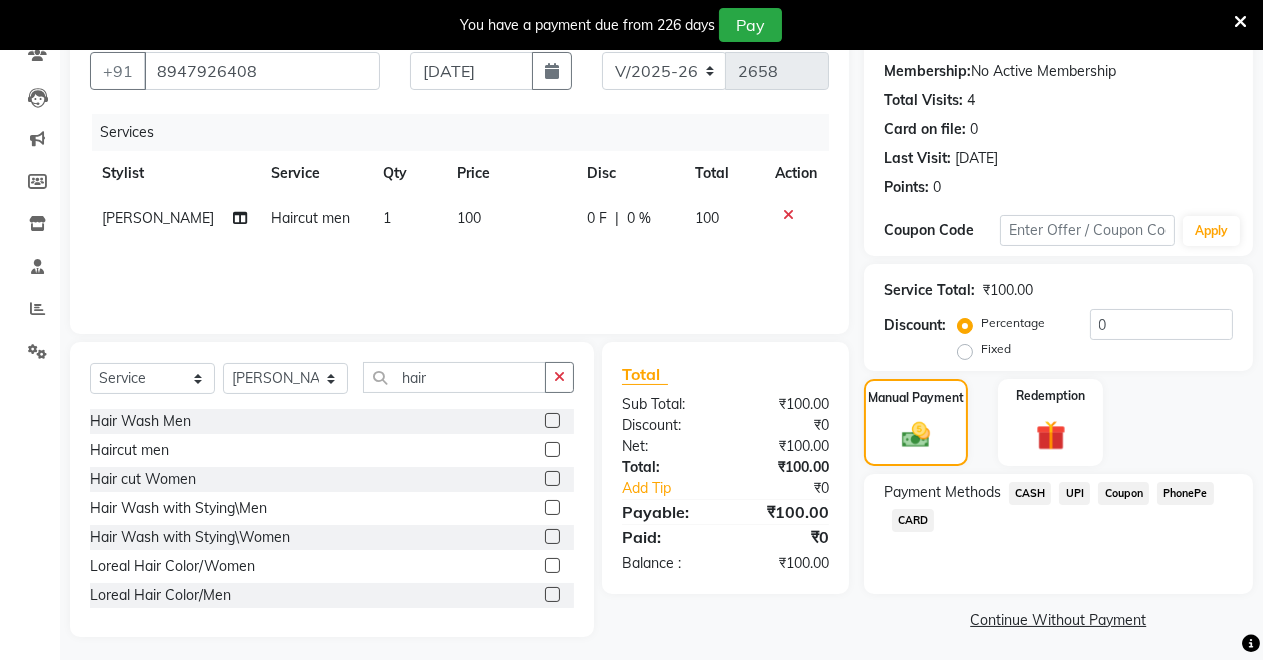scroll, scrollTop: 191, scrollLeft: 0, axis: vertical 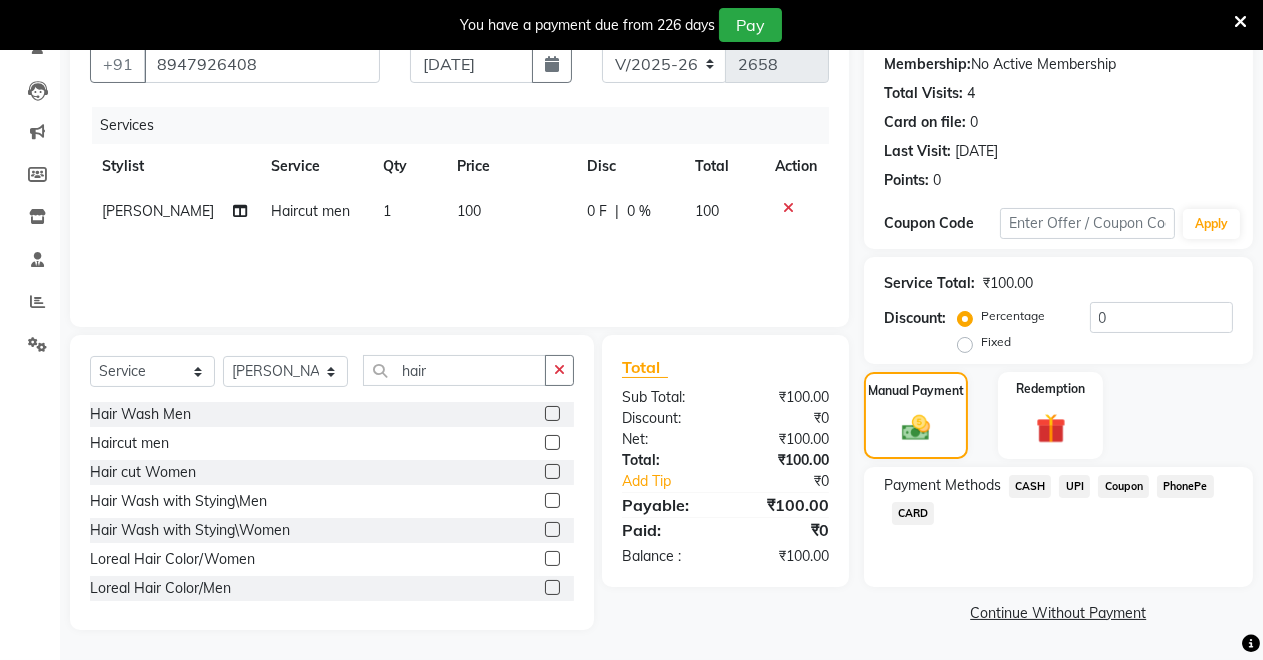 click on "CASH" 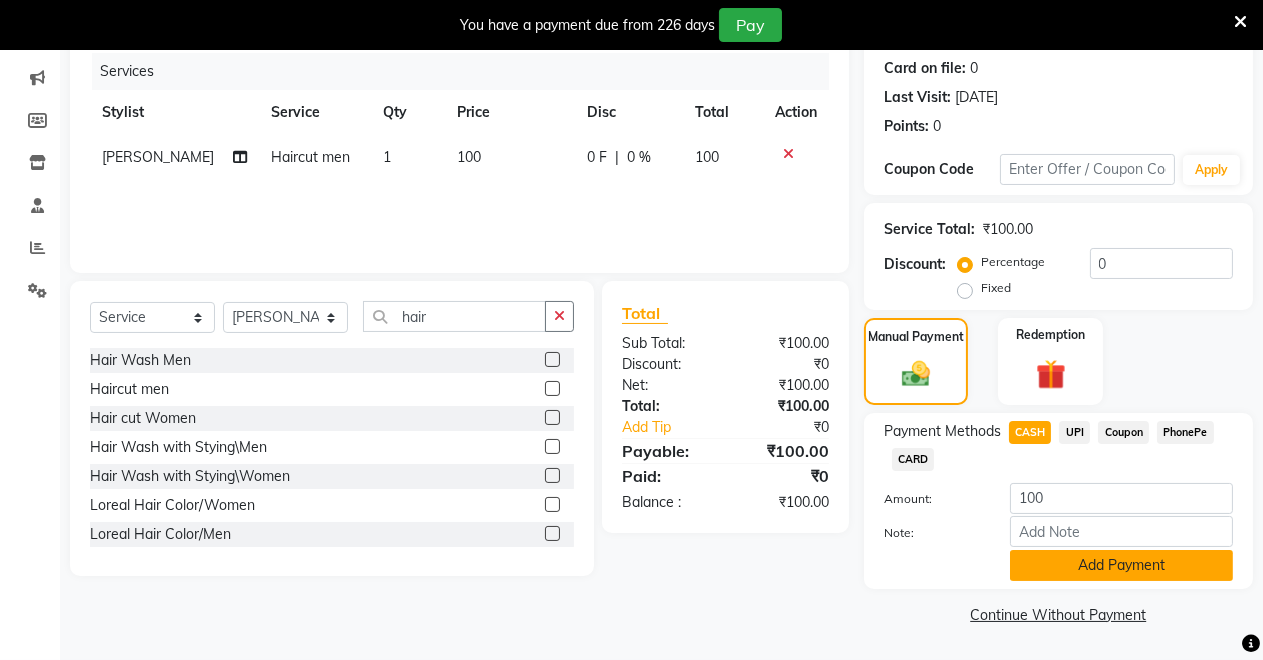 click on "Add Payment" 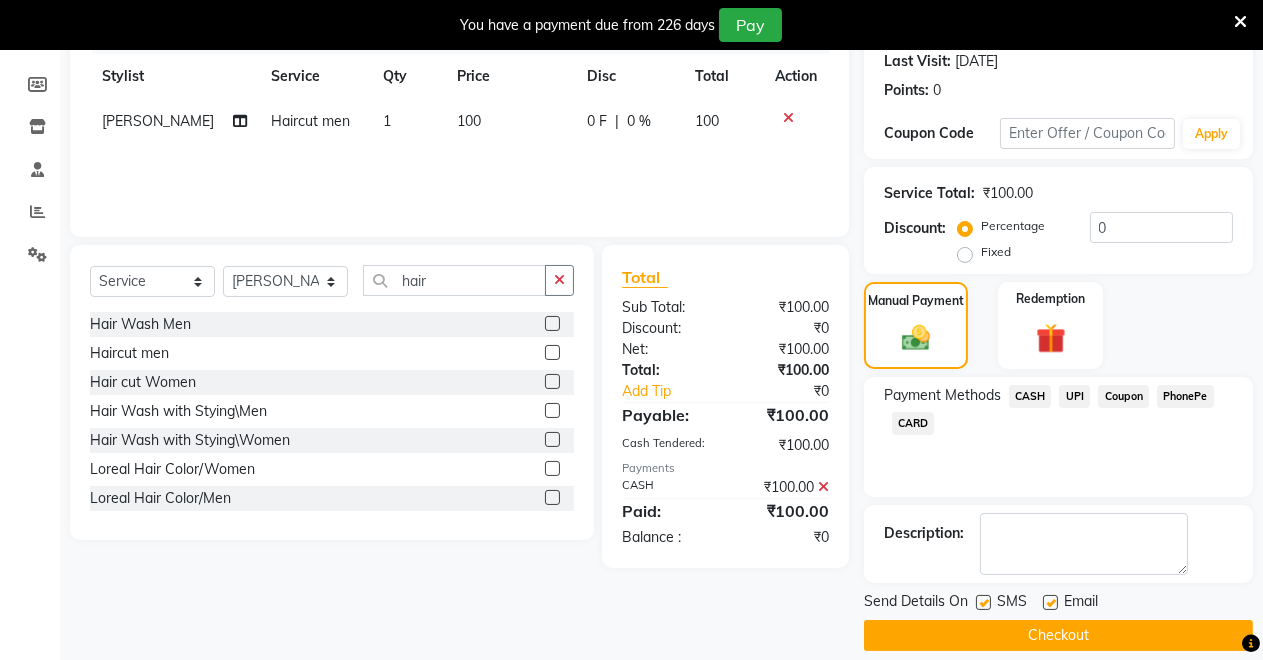 scroll, scrollTop: 302, scrollLeft: 0, axis: vertical 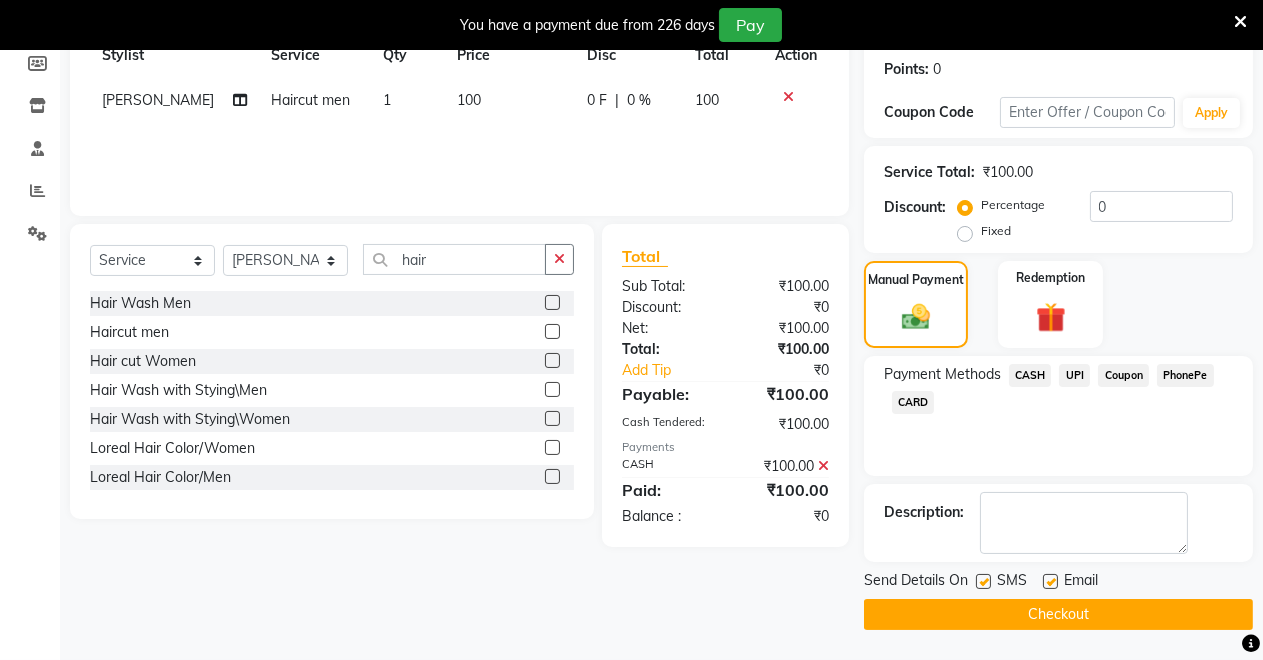 click on "Checkout" 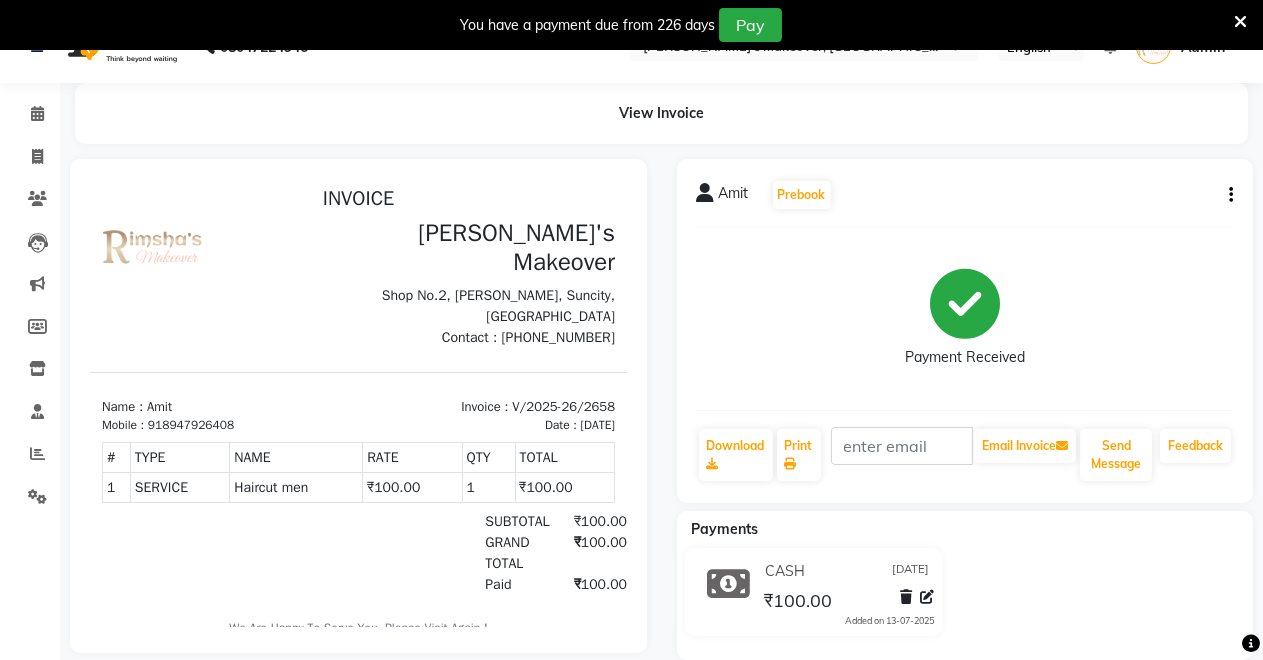 scroll, scrollTop: 0, scrollLeft: 0, axis: both 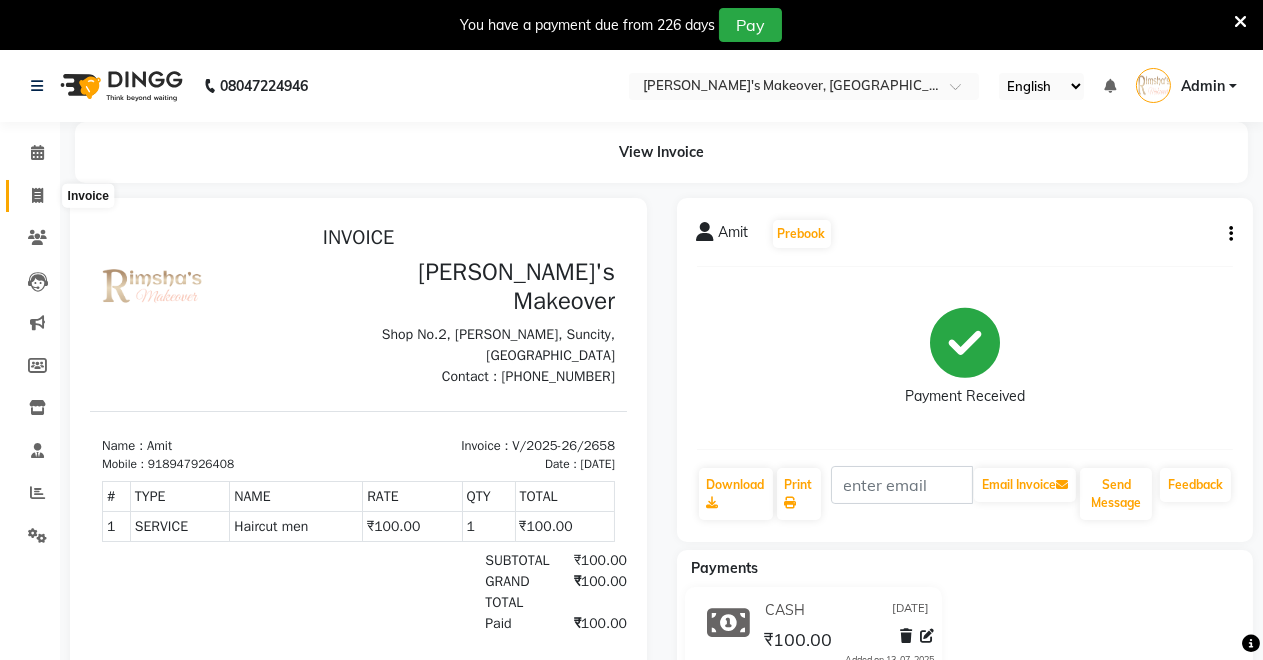 click 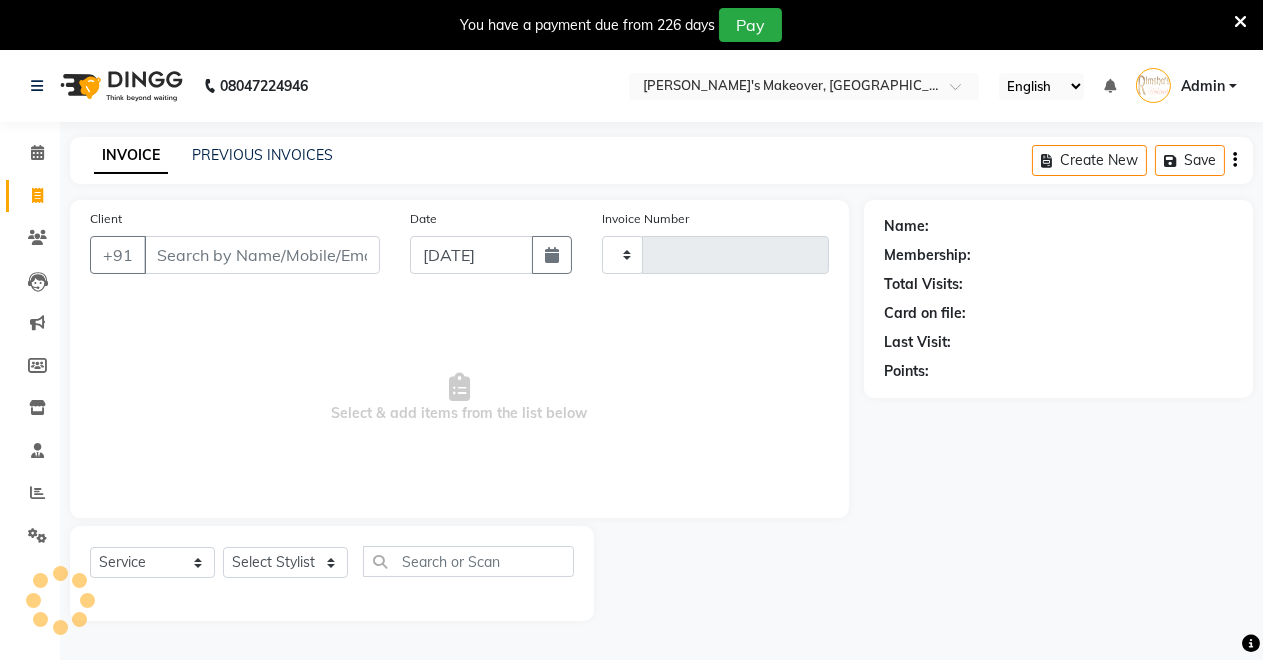 scroll, scrollTop: 49, scrollLeft: 0, axis: vertical 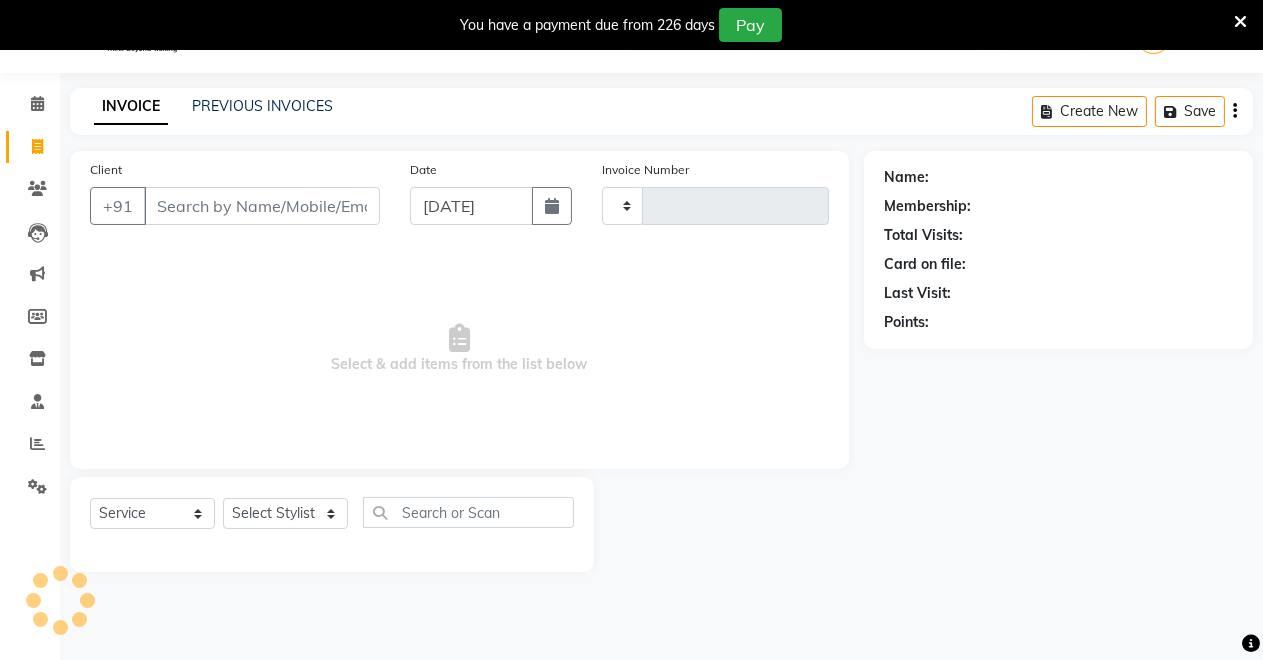 type on "2659" 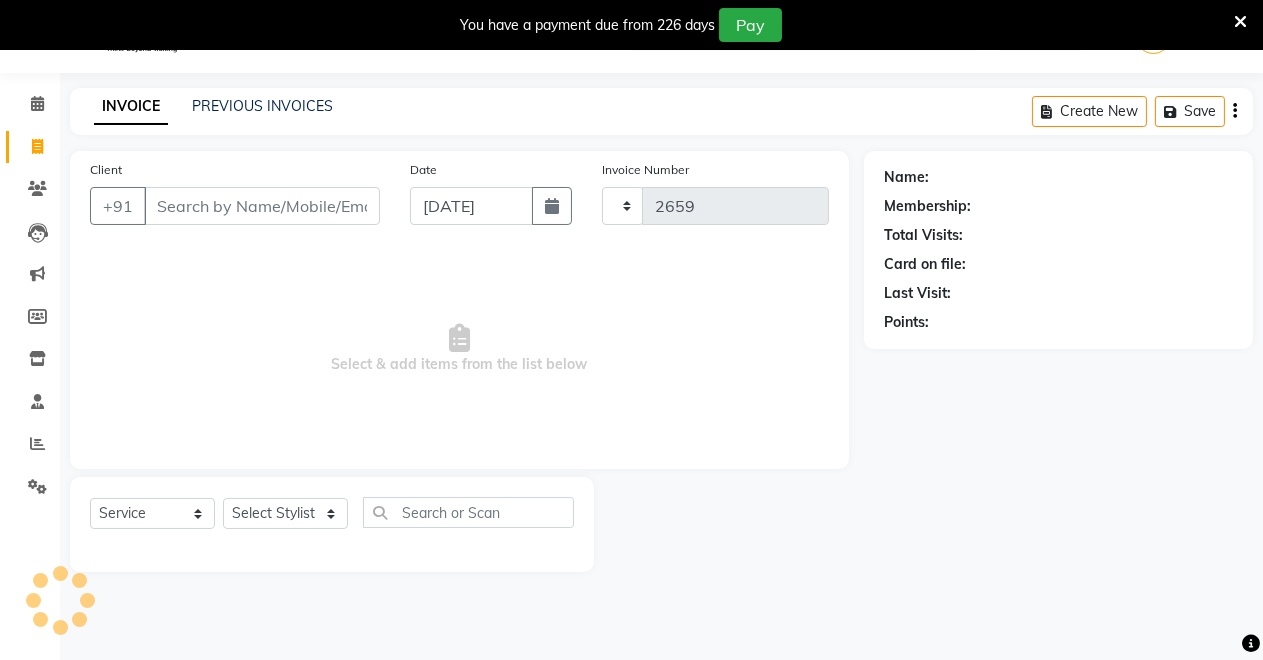 select on "7317" 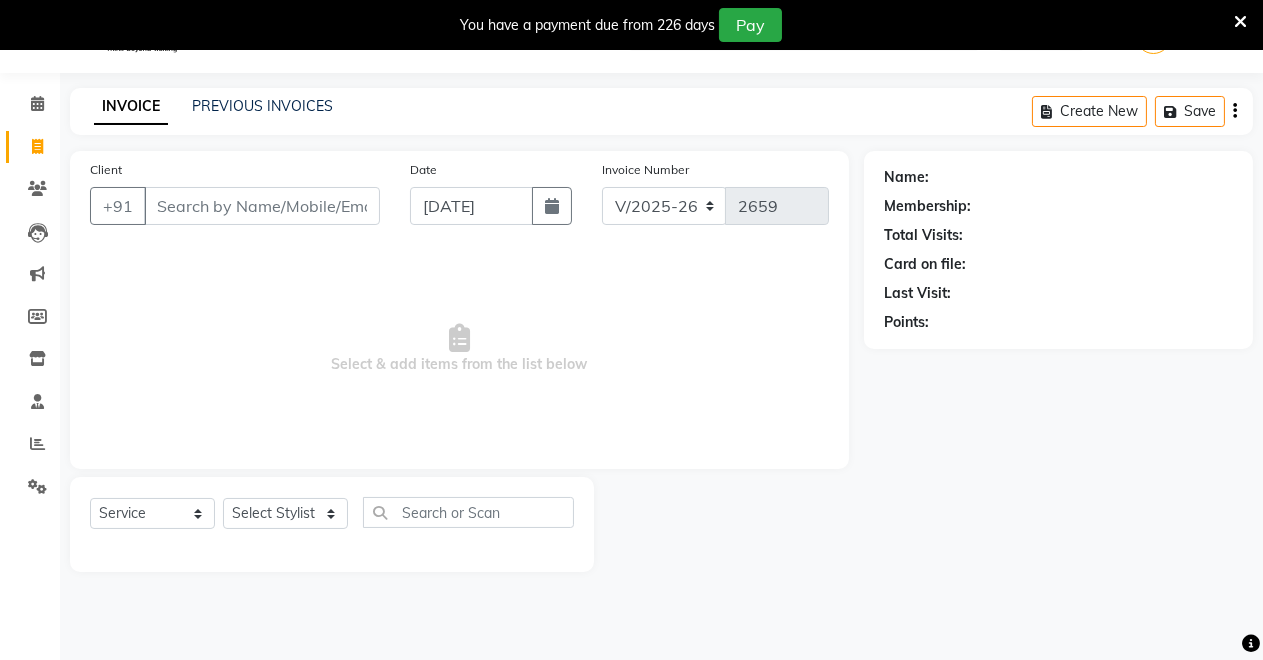 click on "Client" at bounding box center [262, 206] 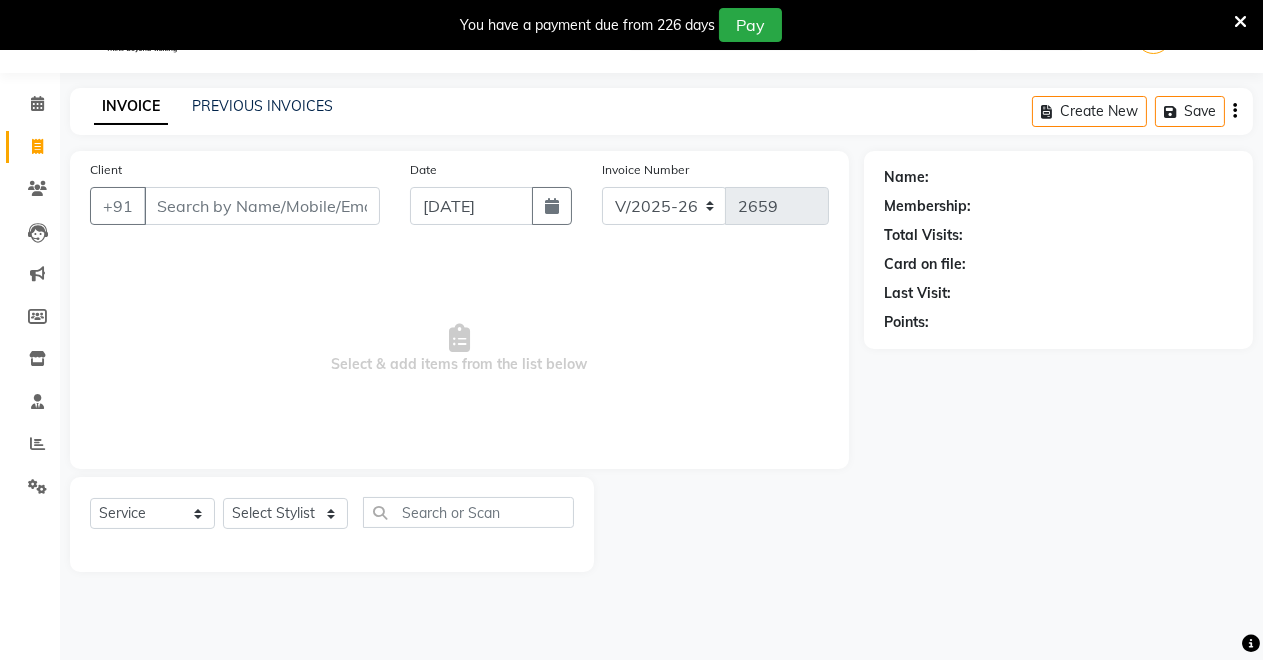 click on "Client" at bounding box center [262, 206] 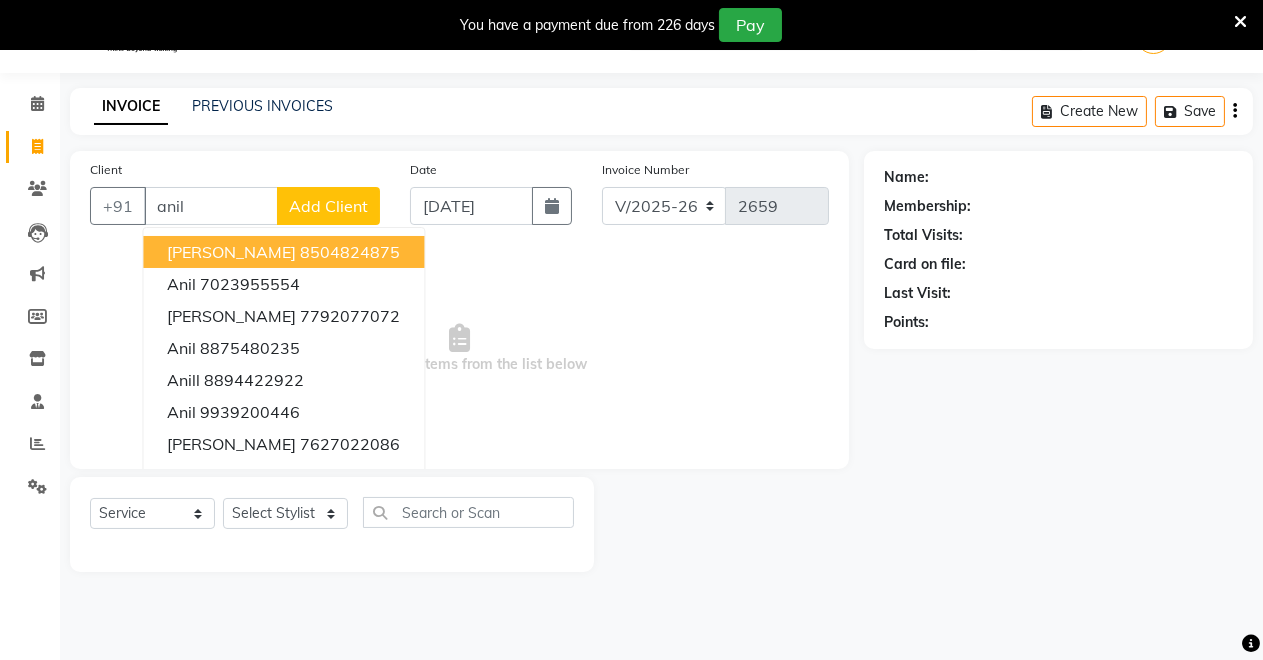 click on "8504824875" at bounding box center [350, 252] 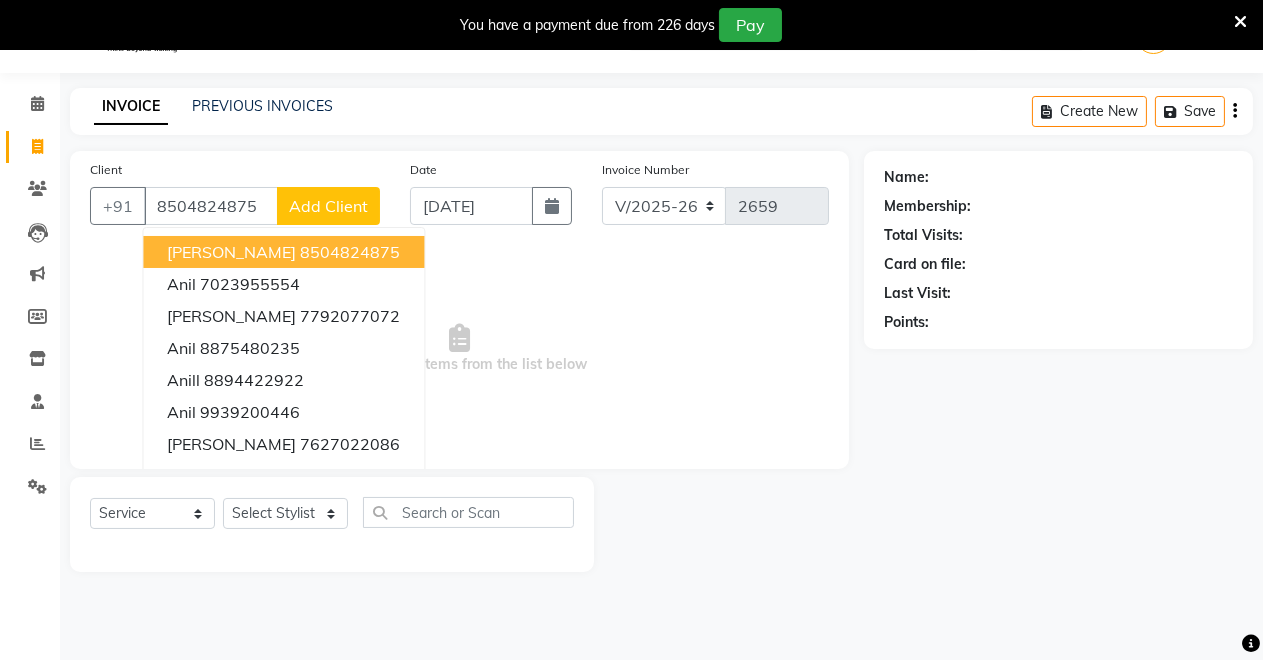 type on "8504824875" 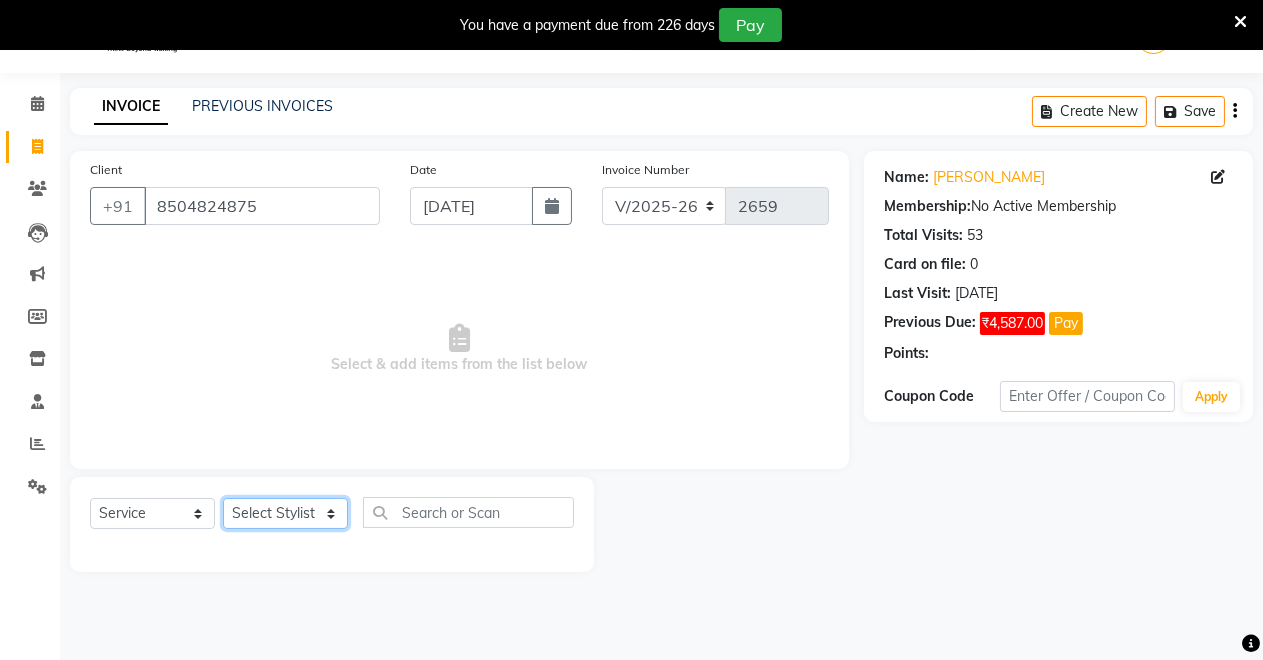 click on "Select Stylist [PERSON_NAME] [PERSON_NAME] [MEDICAL_DATA][PERSON_NAME] [PERSON_NAME] Verma" 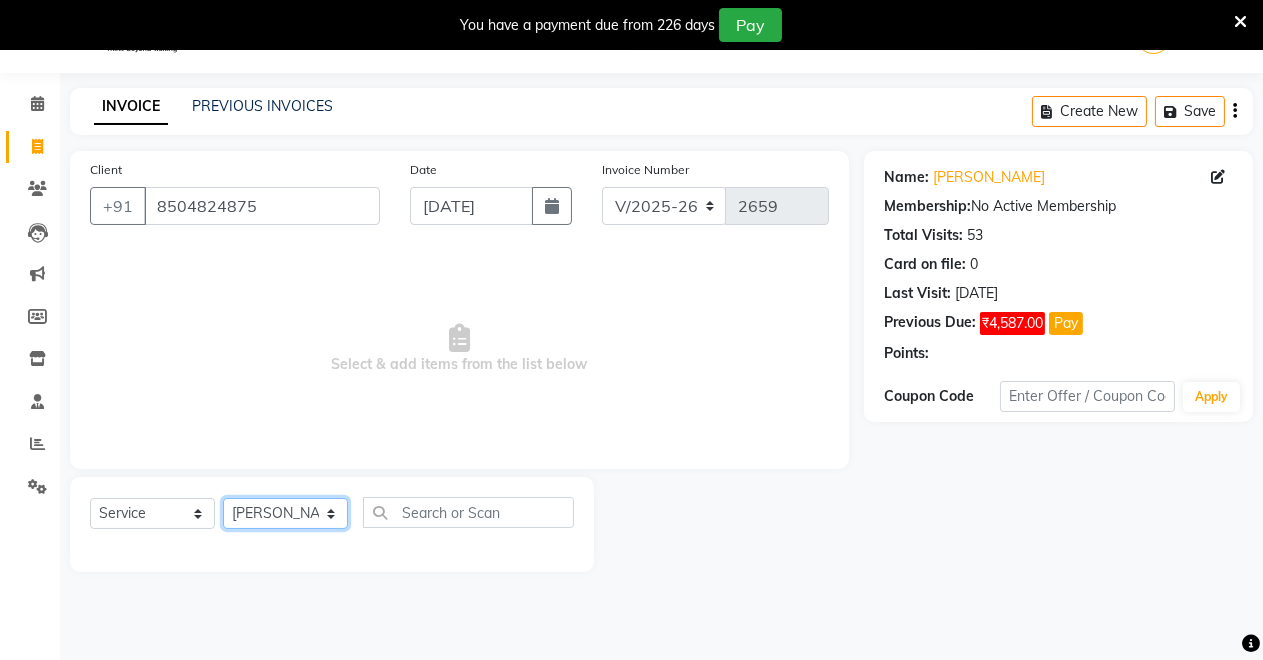 click on "Select Stylist [PERSON_NAME] [PERSON_NAME] [MEDICAL_DATA][PERSON_NAME] [PERSON_NAME] Verma" 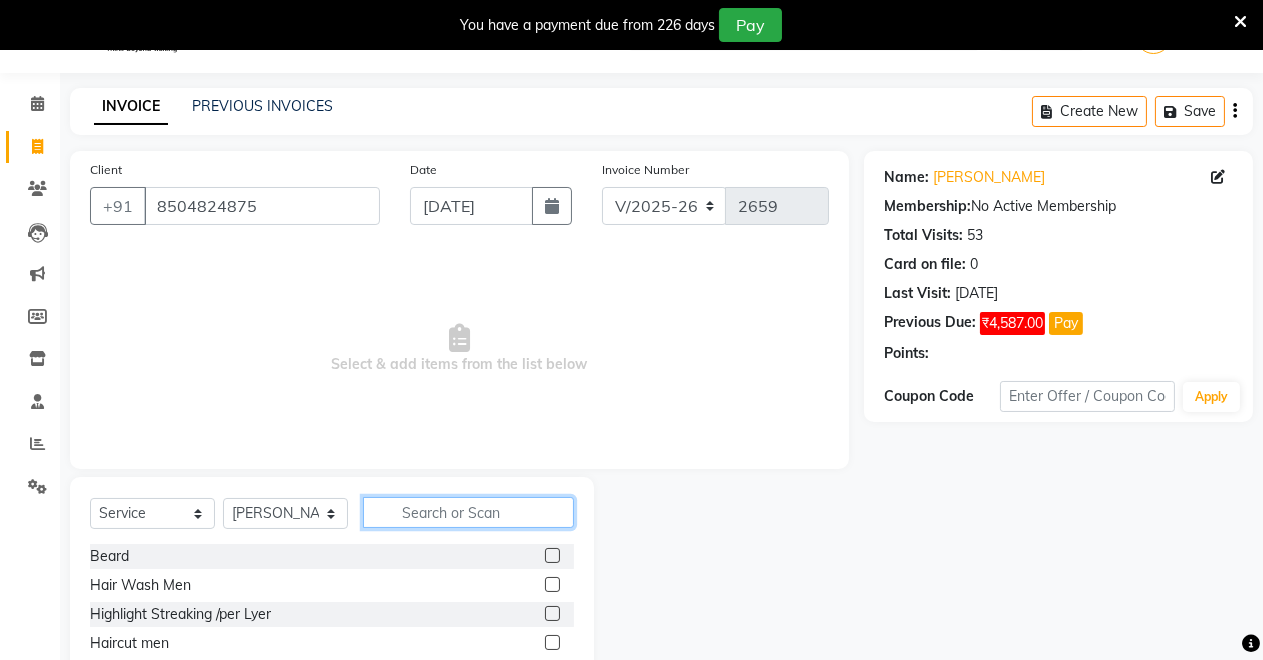 click 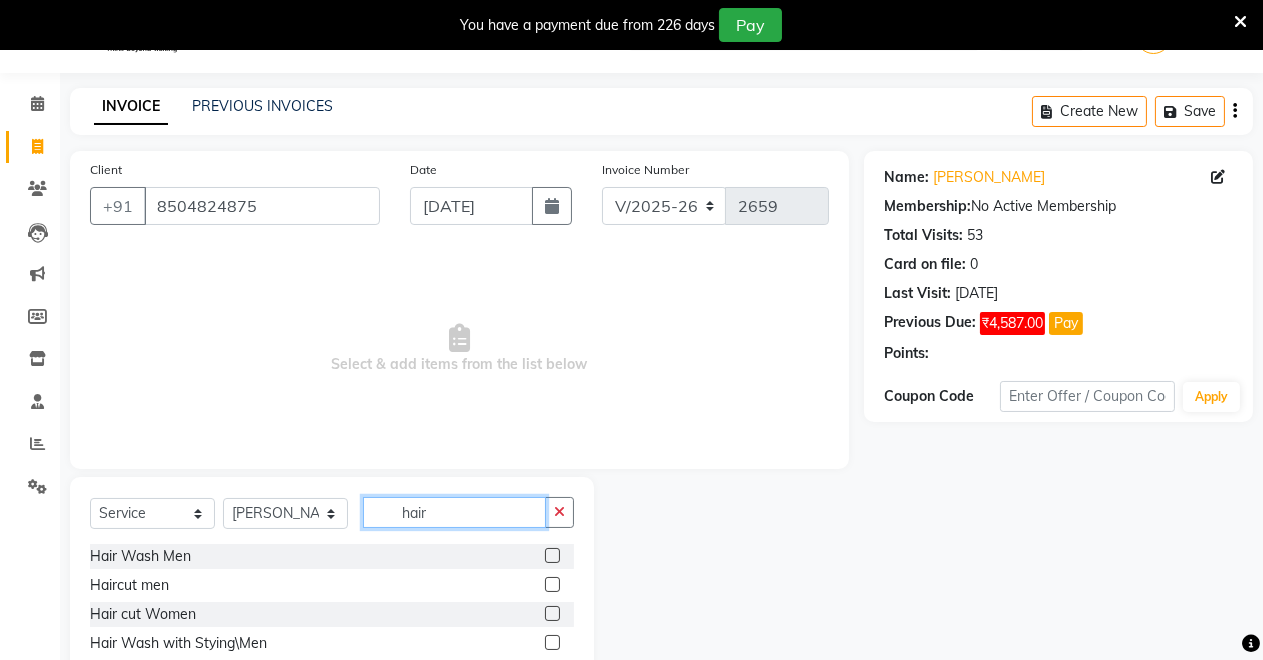 type on "hair" 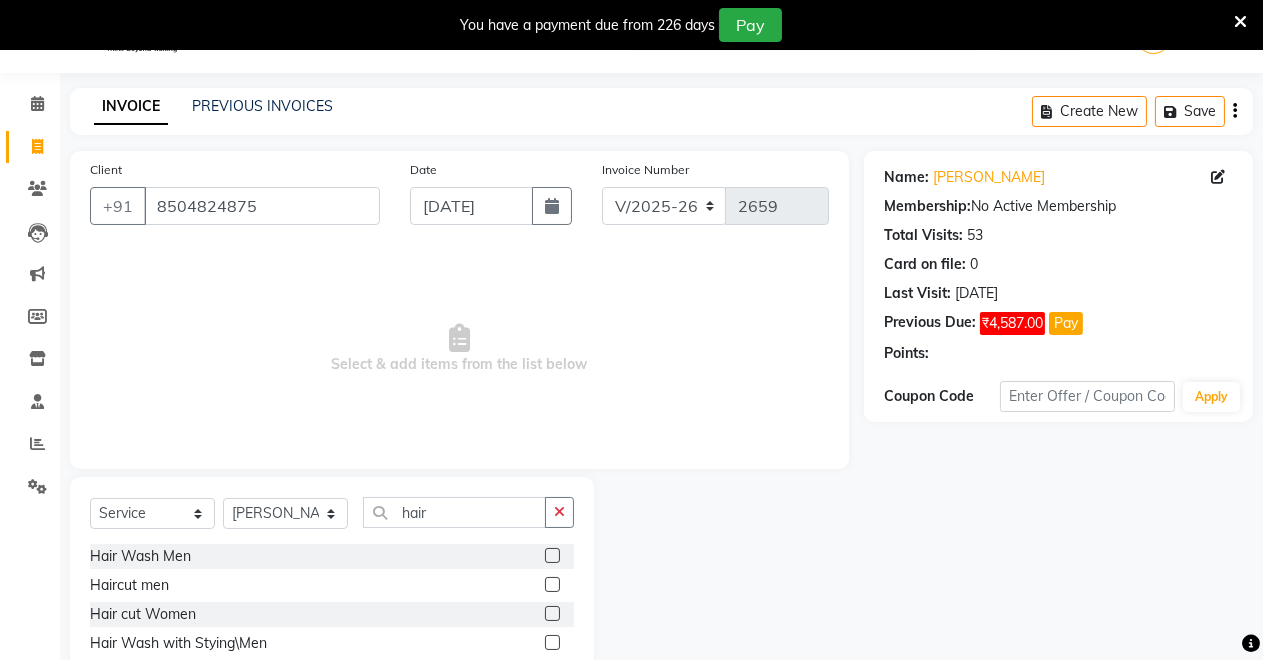 click 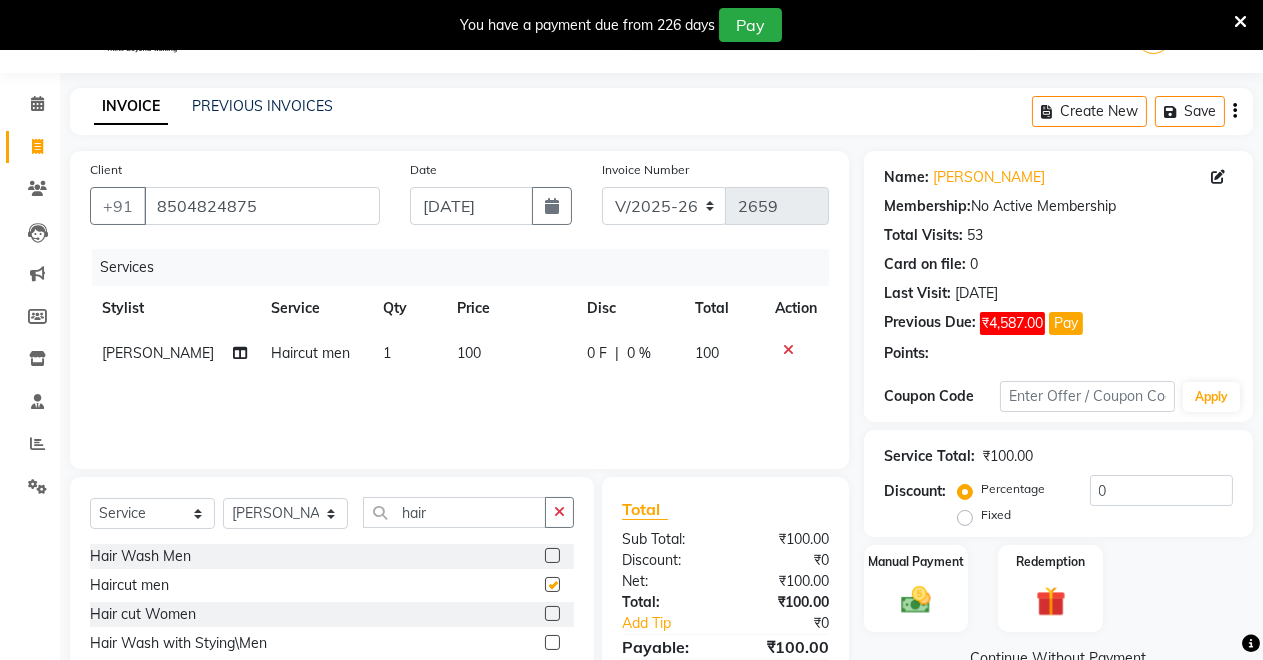 checkbox on "false" 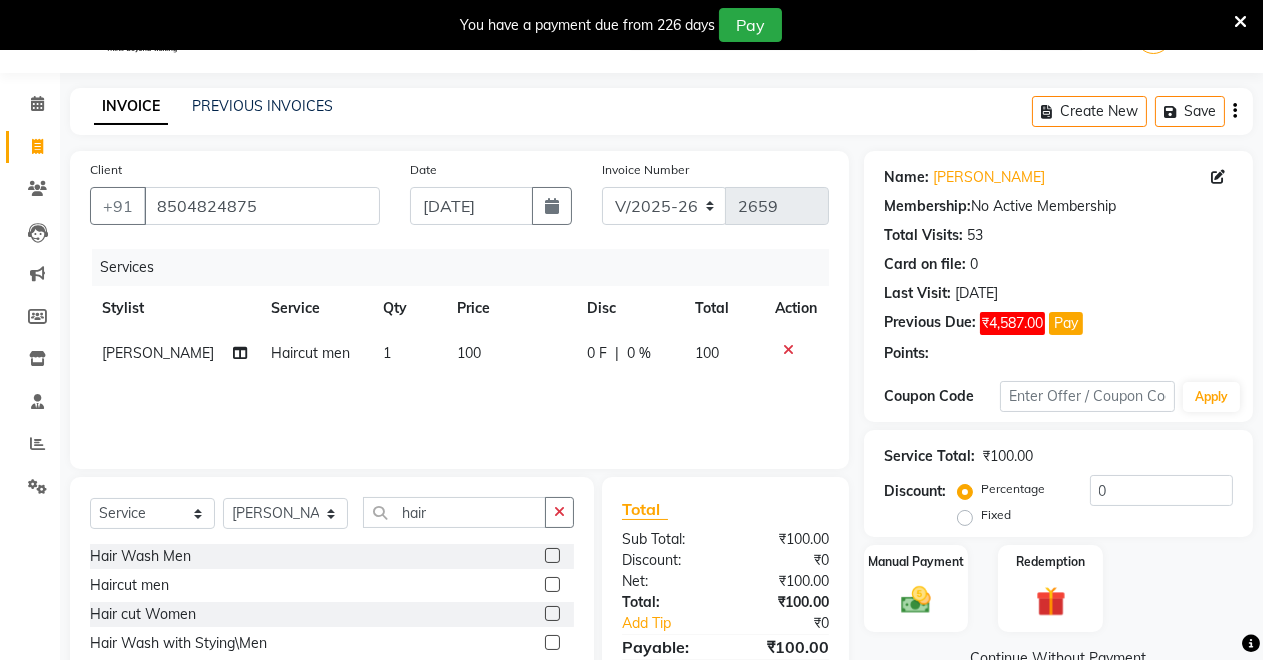 click on "Manual Payment Redemption" 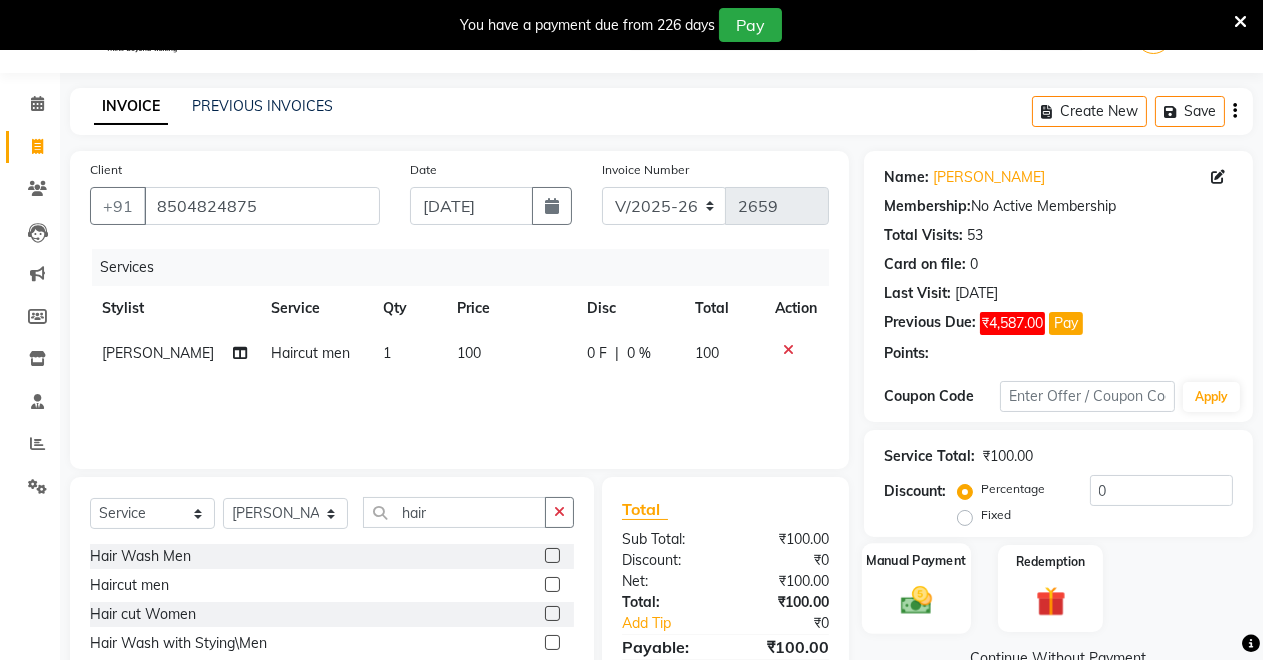 click on "Manual Payment" 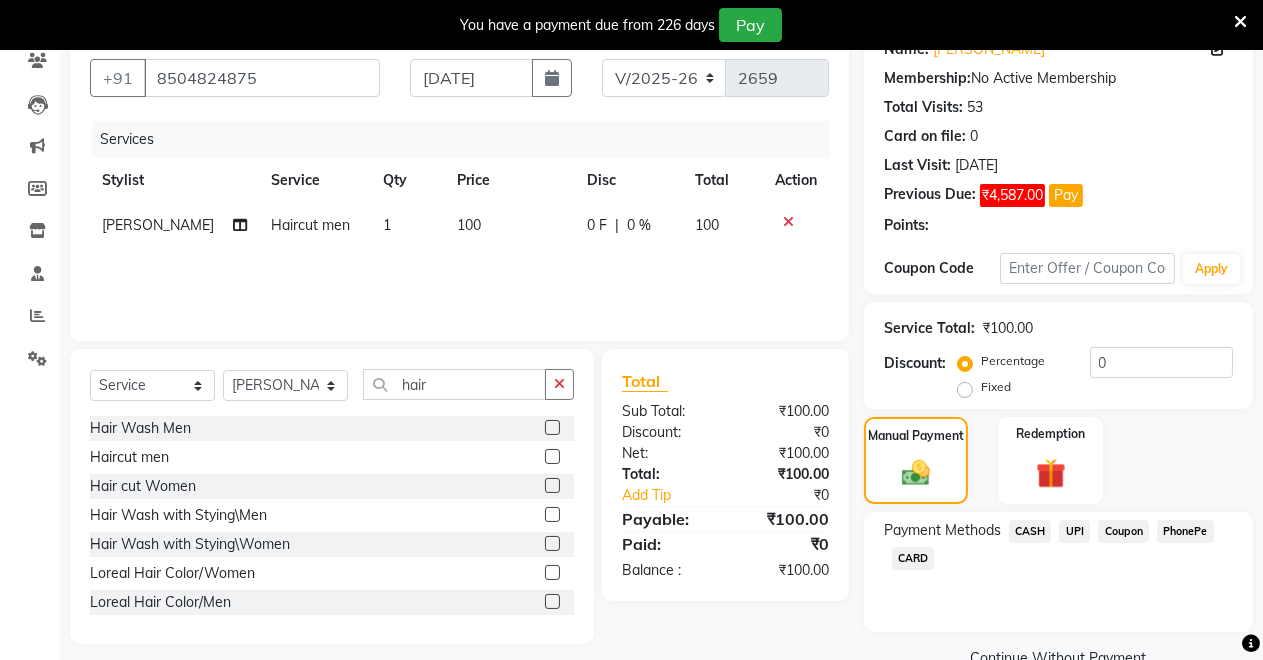 scroll, scrollTop: 220, scrollLeft: 0, axis: vertical 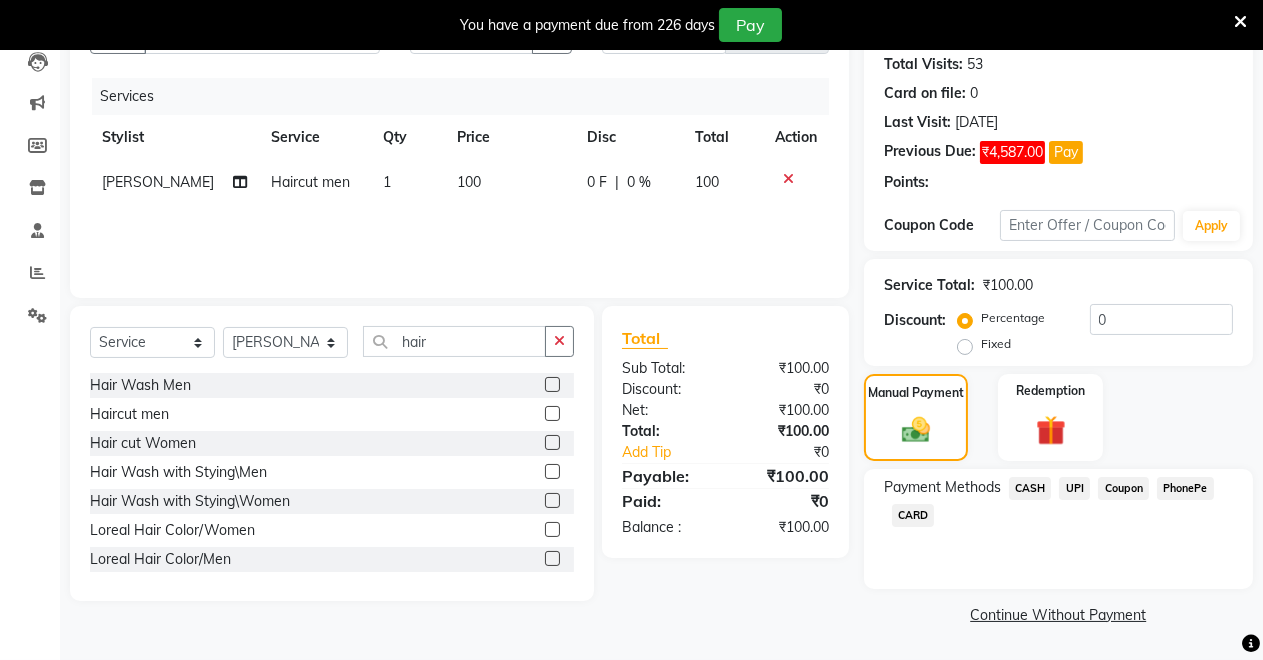 click on "UPI" 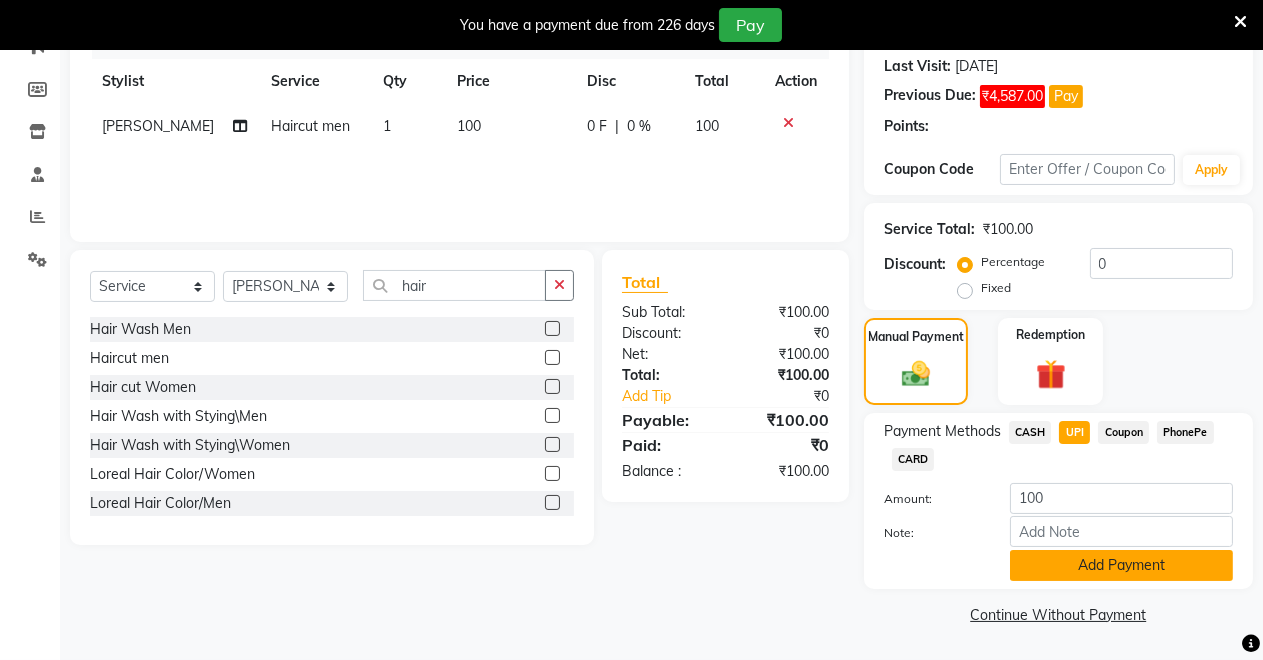 click on "Add Payment" 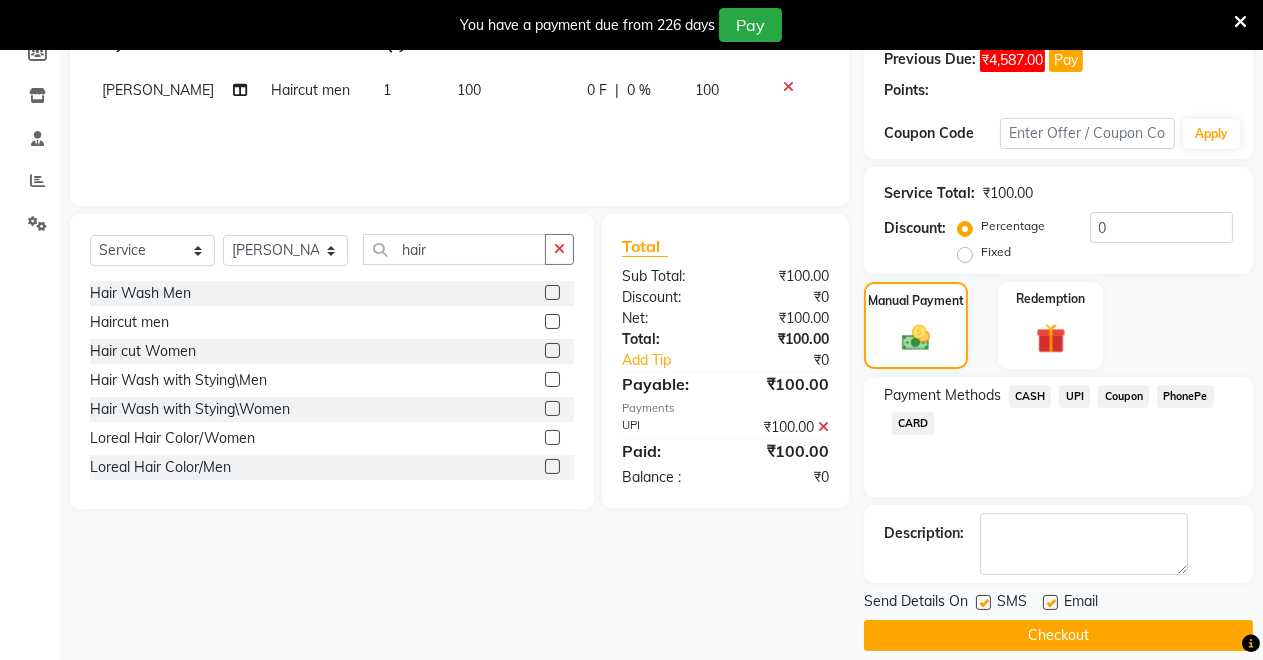 scroll, scrollTop: 332, scrollLeft: 0, axis: vertical 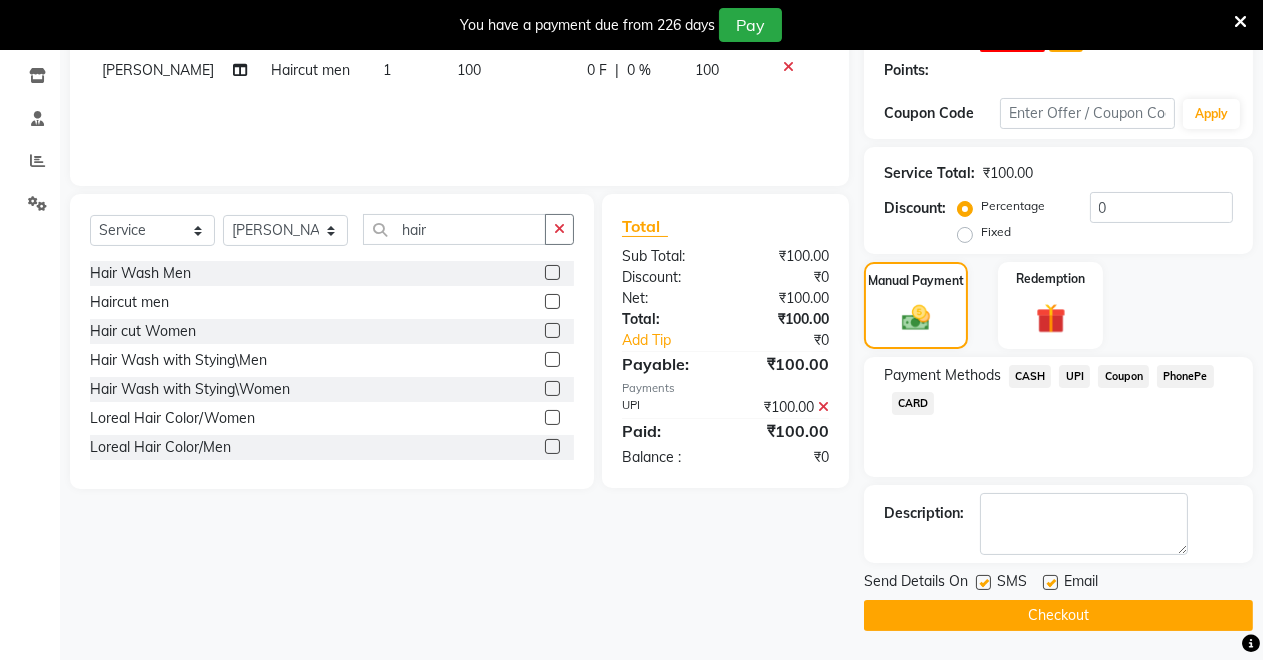 click on "Checkout" 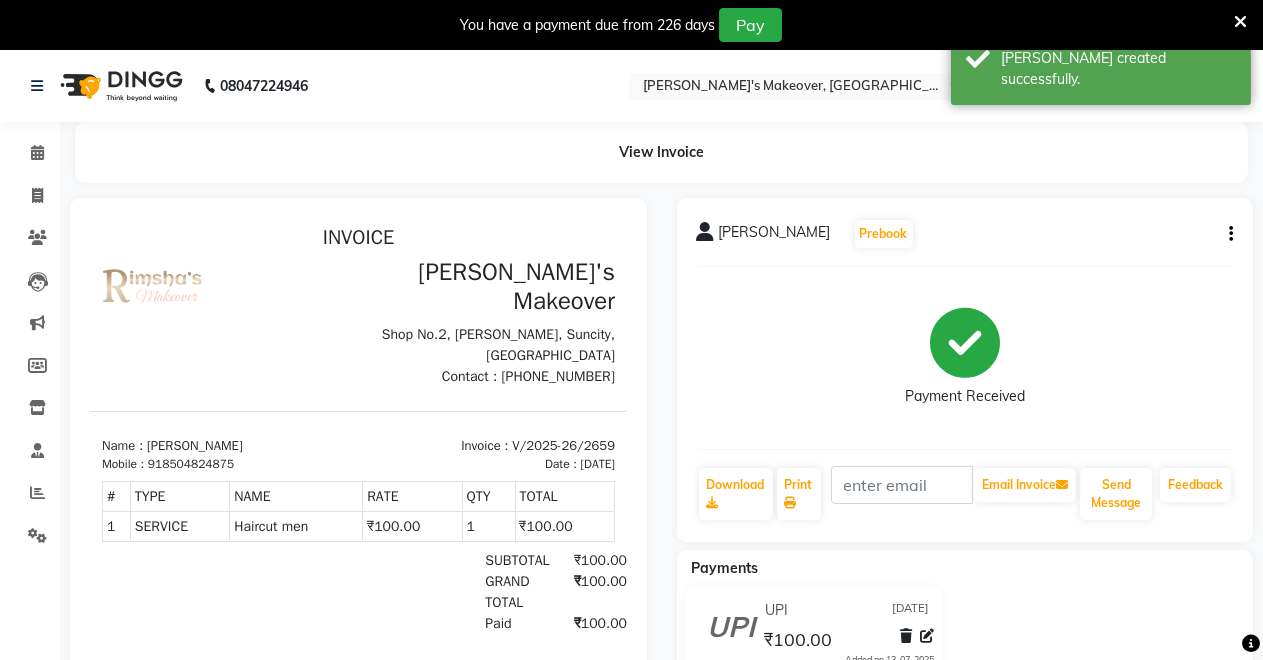 scroll, scrollTop: 0, scrollLeft: 0, axis: both 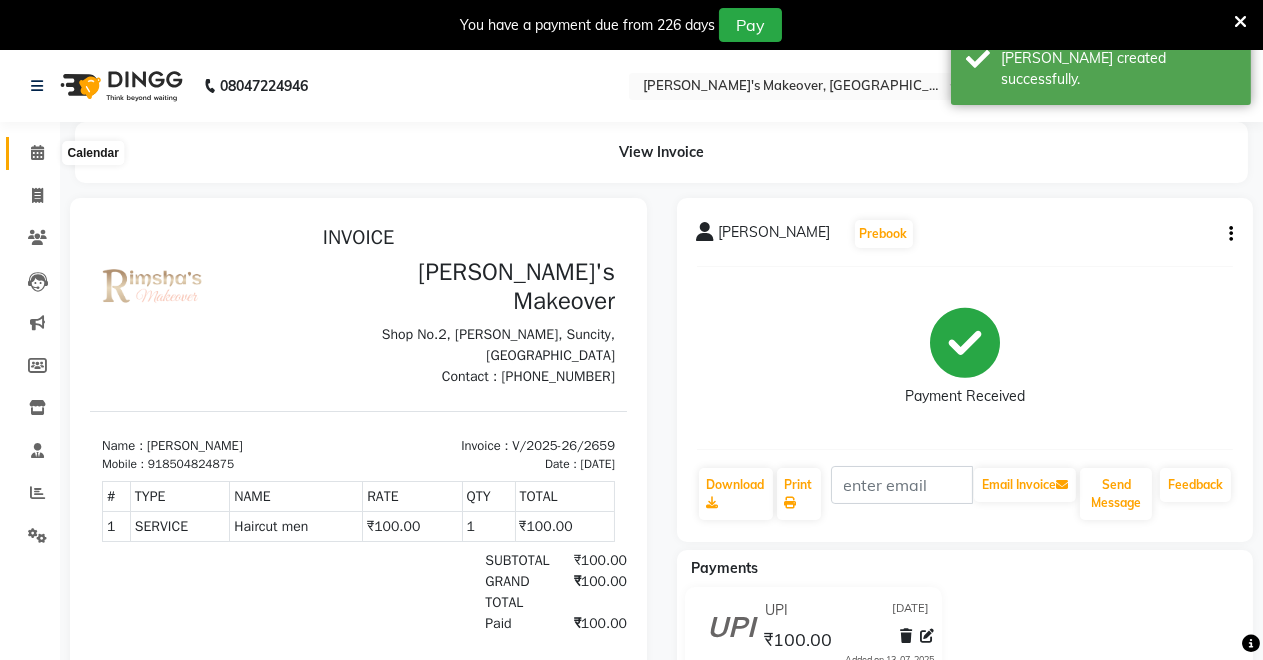 click 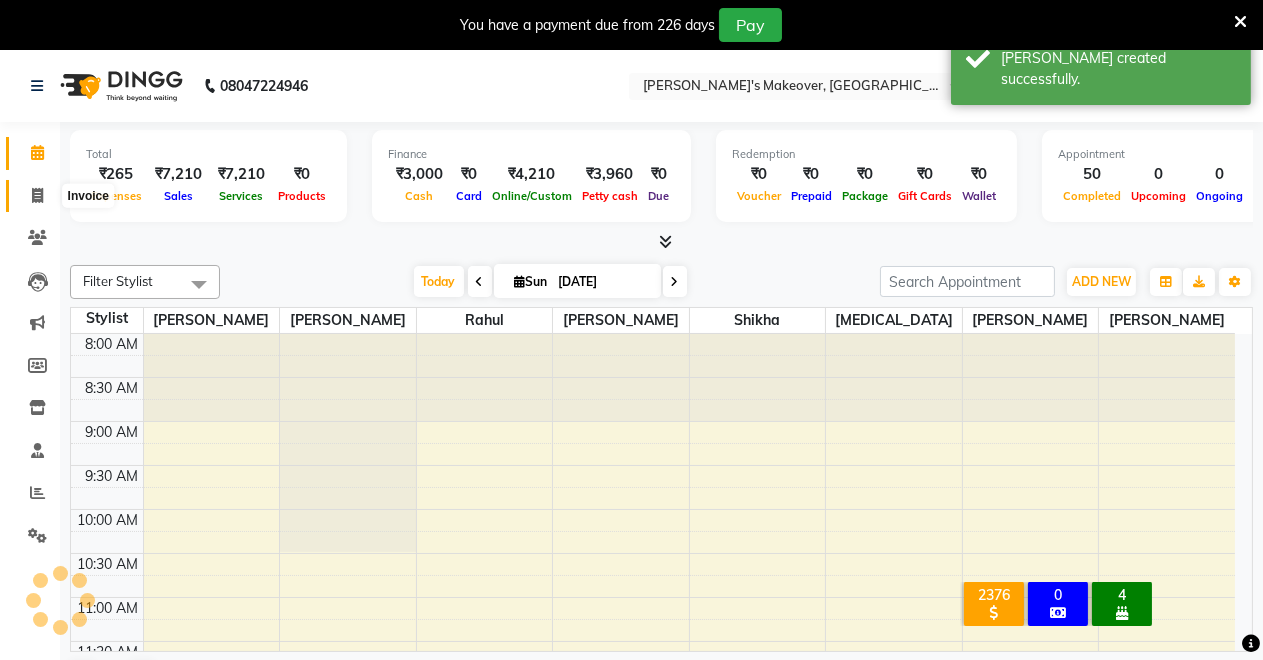 click 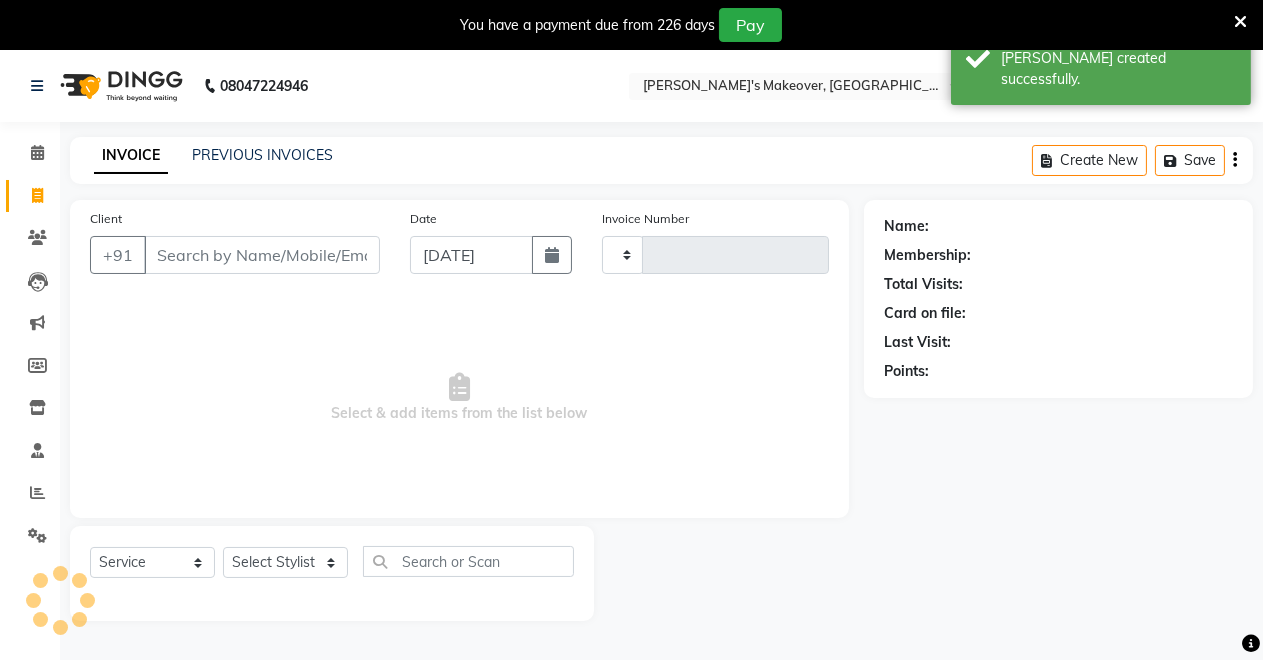 type on "2660" 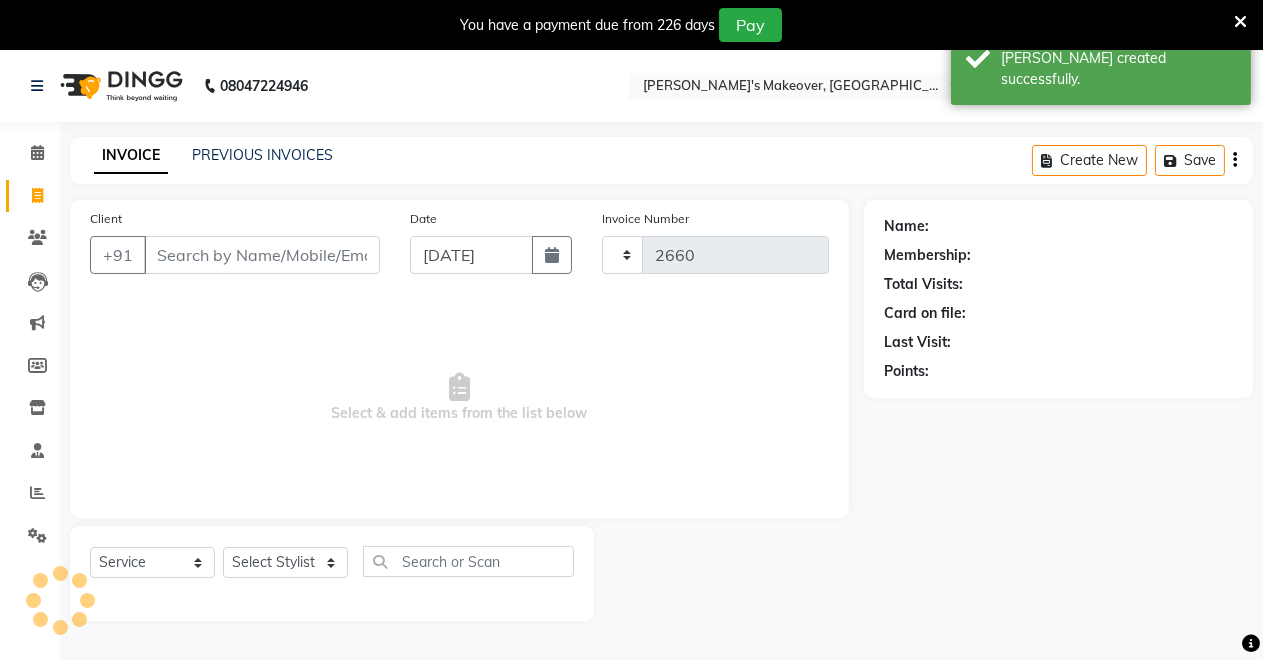 select on "7317" 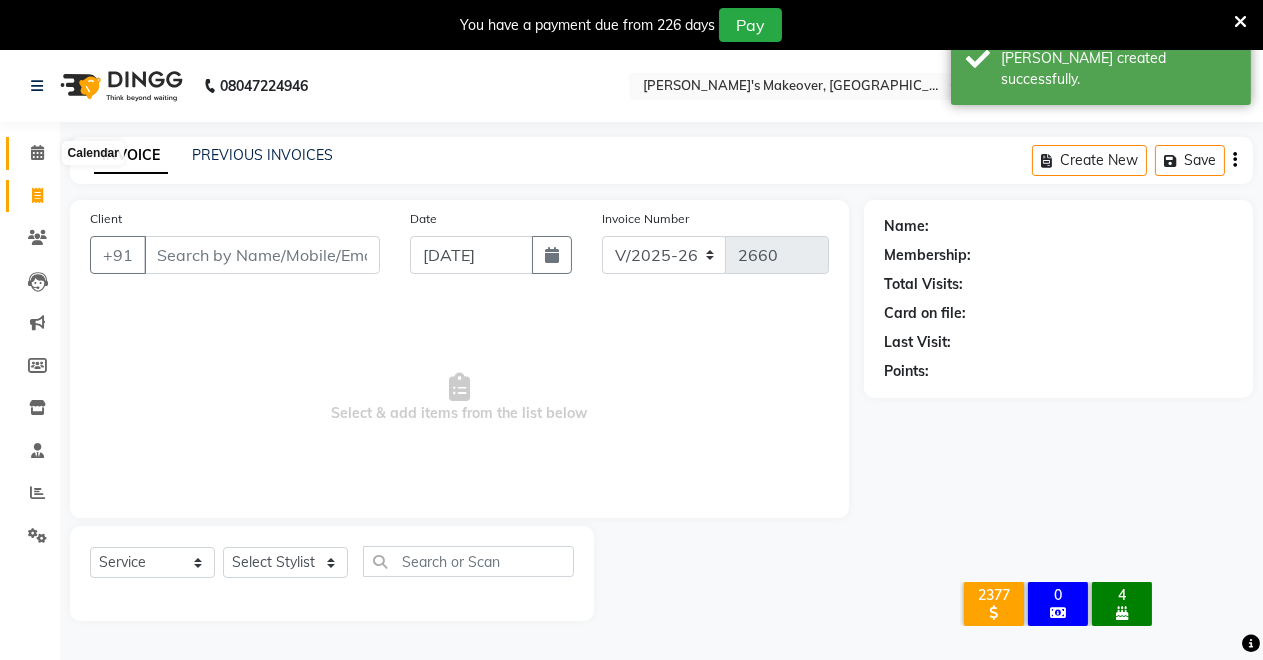 click 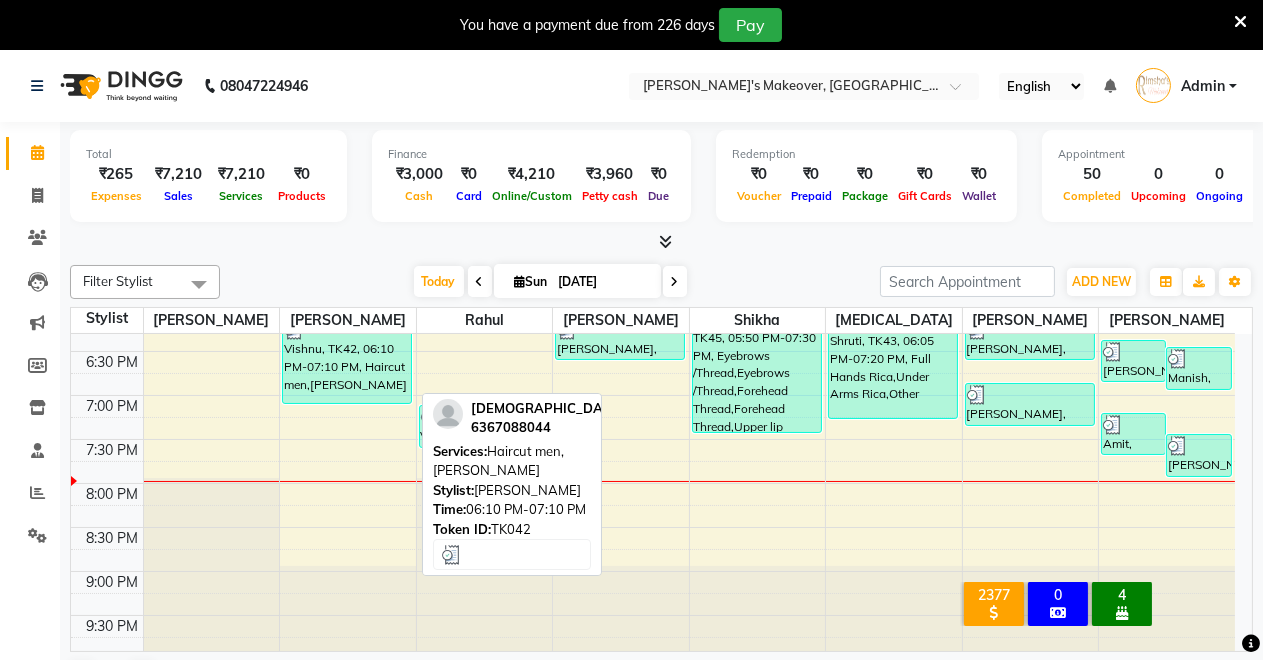 scroll, scrollTop: 0, scrollLeft: 0, axis: both 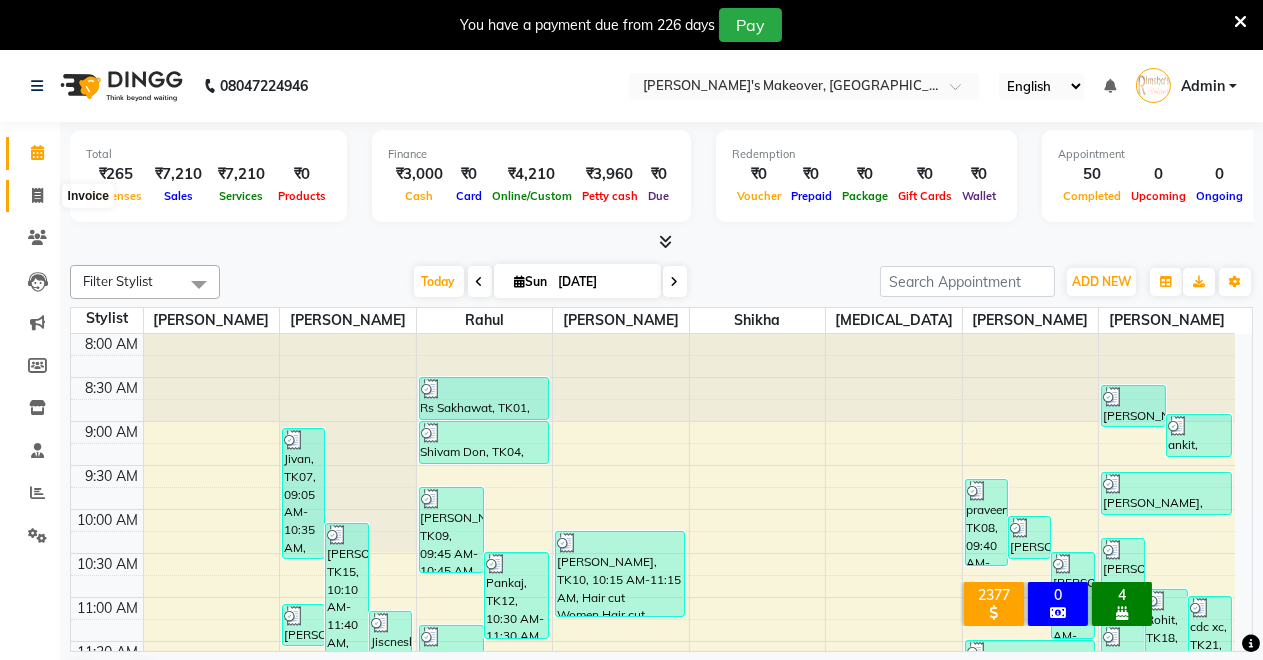 click 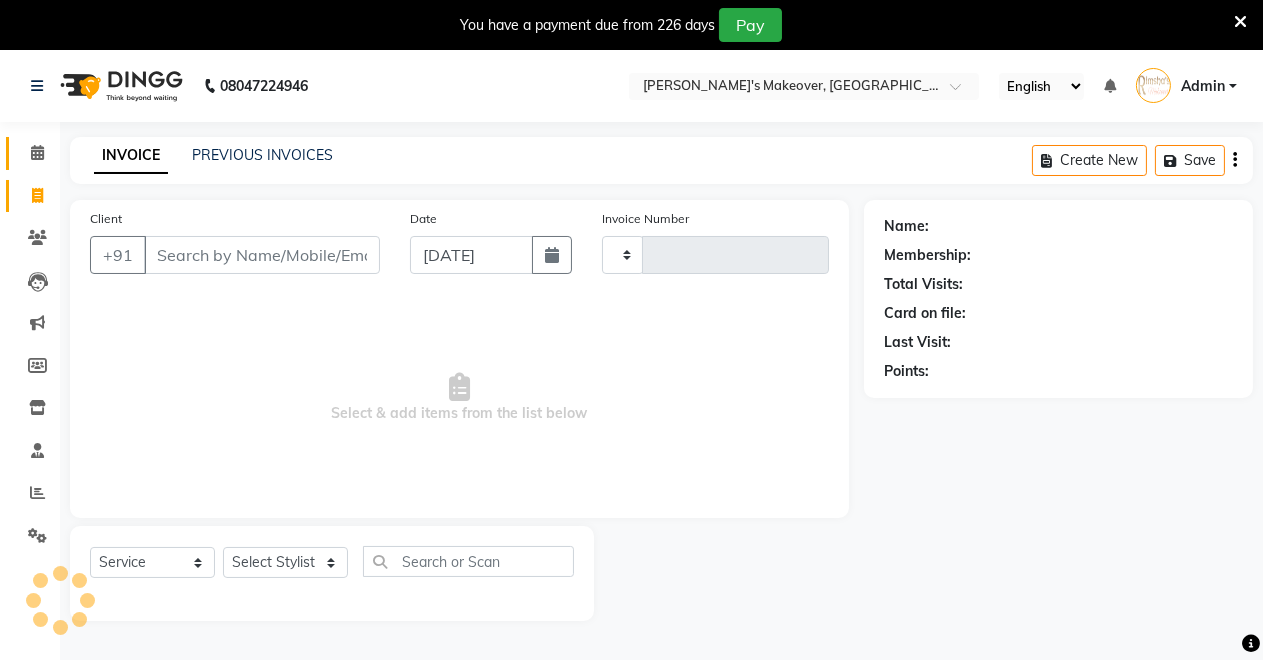type on "2660" 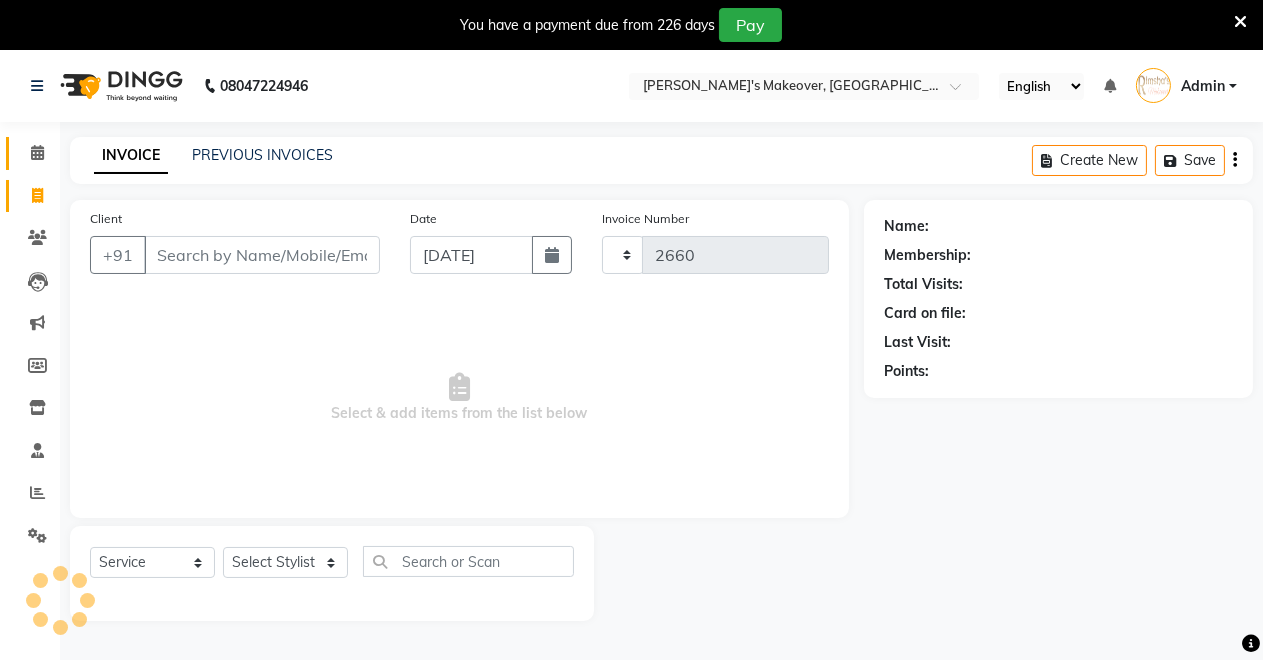 select on "7317" 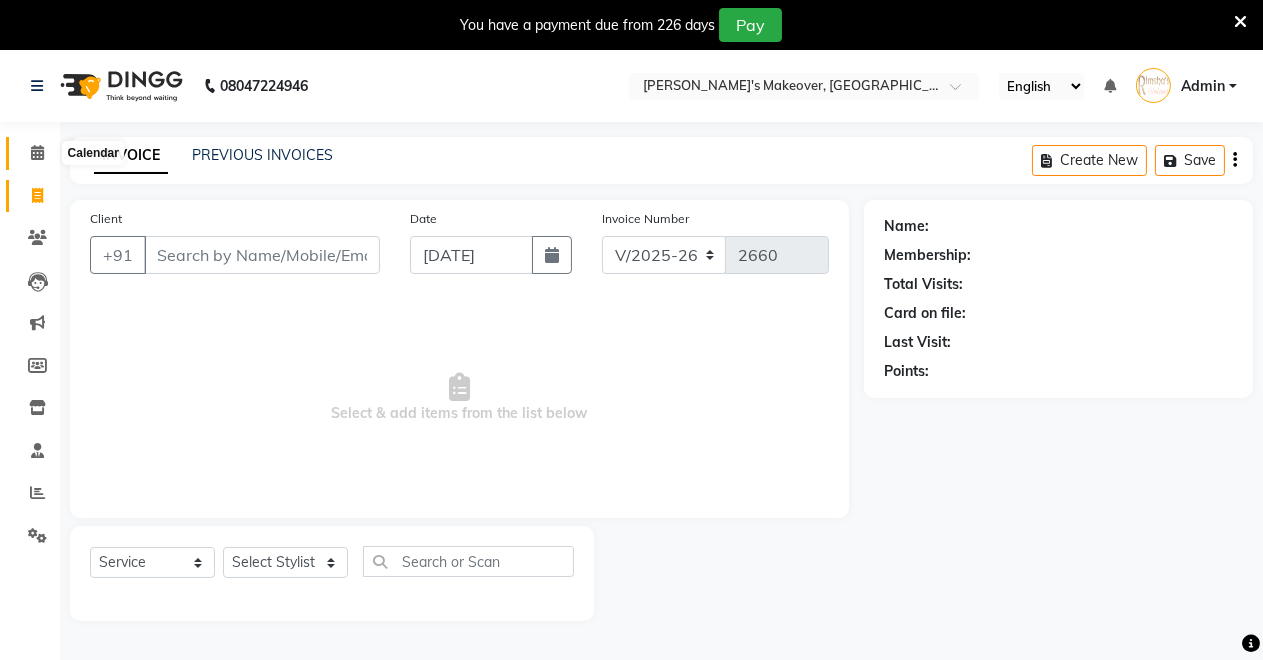click 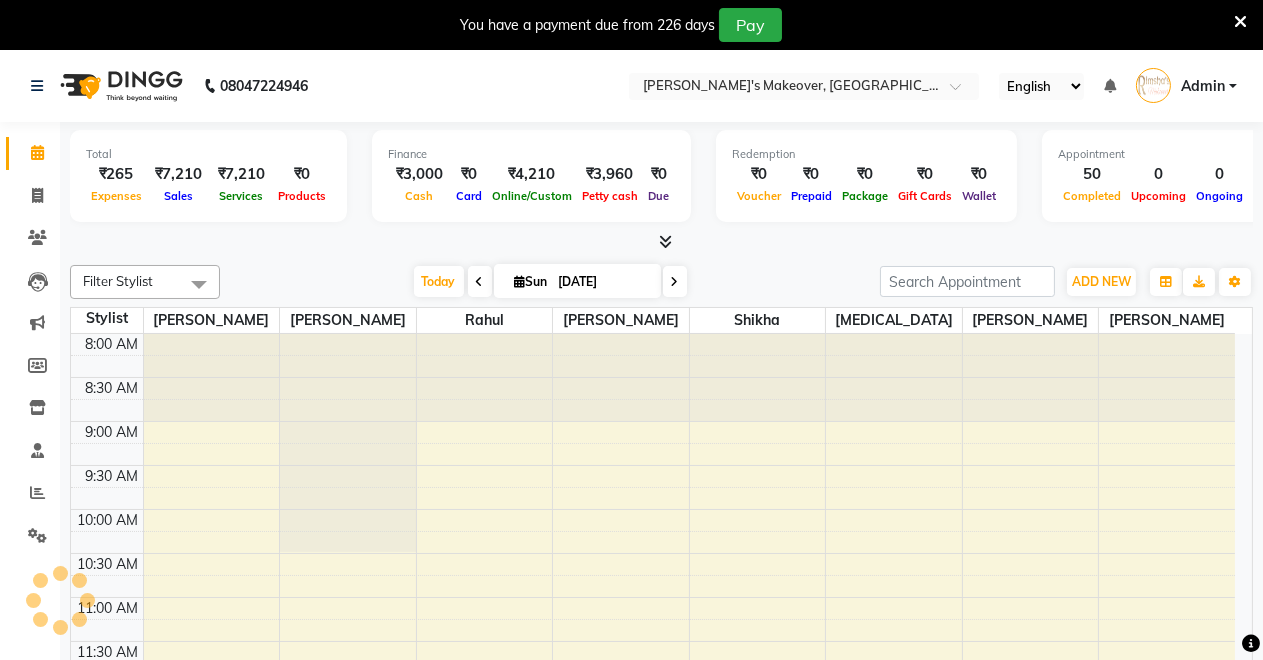 click on "Filter Stylist Select All Badal kumar Jeetu Kushal Nikita Rahul Sachin Dangoriya Shikha Suman Verma Today  Sun 13-07-2025 Toggle Dropdown Add Appointment Add Invoice Add Expense Add Attendance Add Client Add Transaction Toggle Dropdown Add Appointment Add Invoice Add Expense Add Attendance Add Client ADD NEW Toggle Dropdown Add Appointment Add Invoice Add Expense Add Attendance Add Client Add Transaction Filter Stylist Select All Badal kumar Jeetu Kushal Nikita Rahul Sachin Dangoriya Shikha Suman Verma Group By  Staff View   Room View  View as Vertical  Vertical - Week View  Horizontal  Horizontal - Week View  List  Toggle Dropdown Calendar Settings Manage Tags   Arrange Stylists   Reset Stylists  Full Screen Appointment Form Zoom 100% Staff/Room Display Count 8" at bounding box center [661, 282] 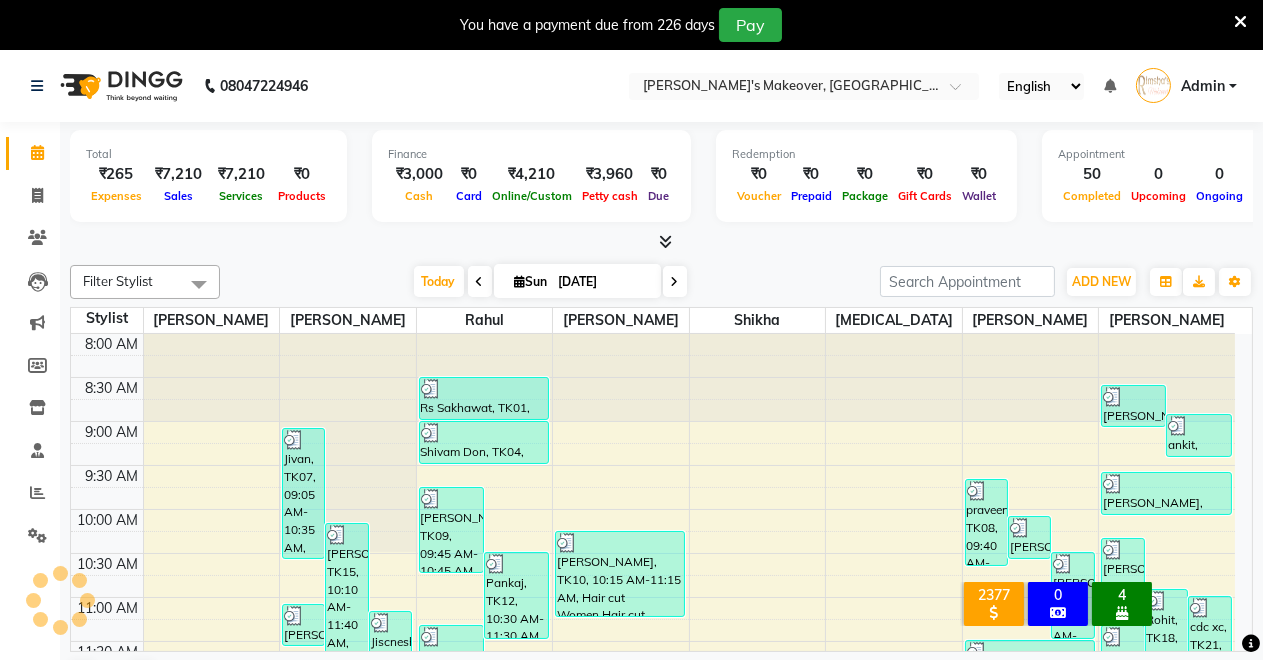scroll, scrollTop: 0, scrollLeft: 0, axis: both 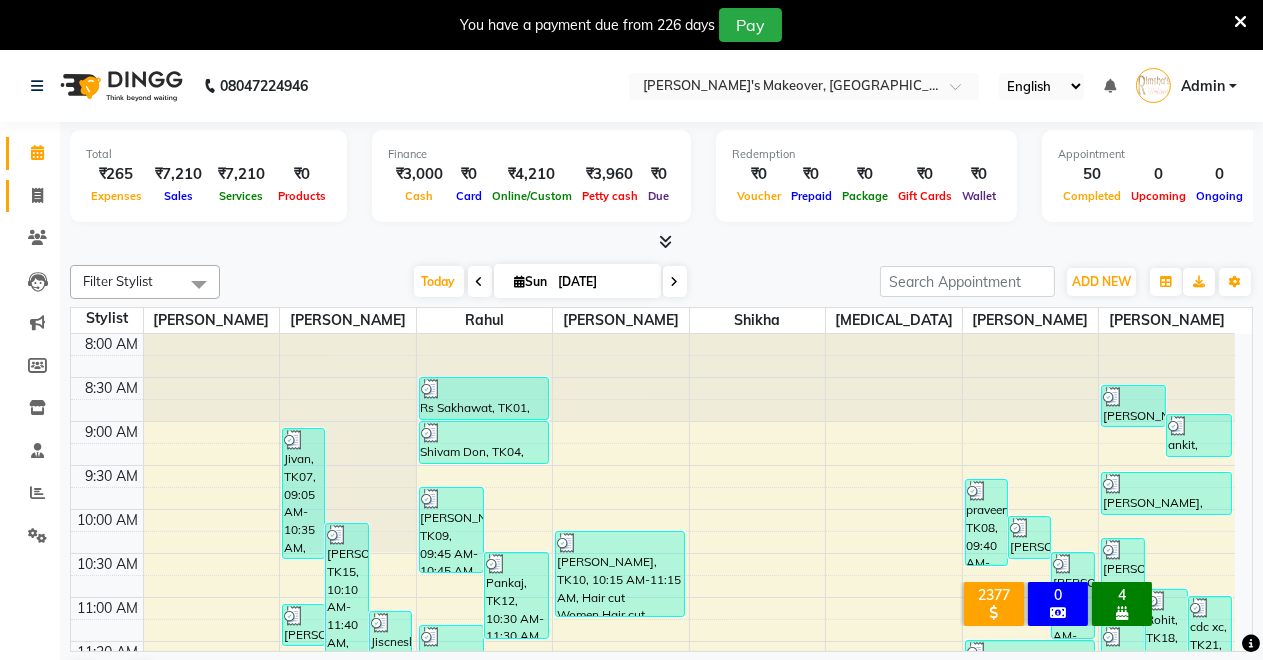 click 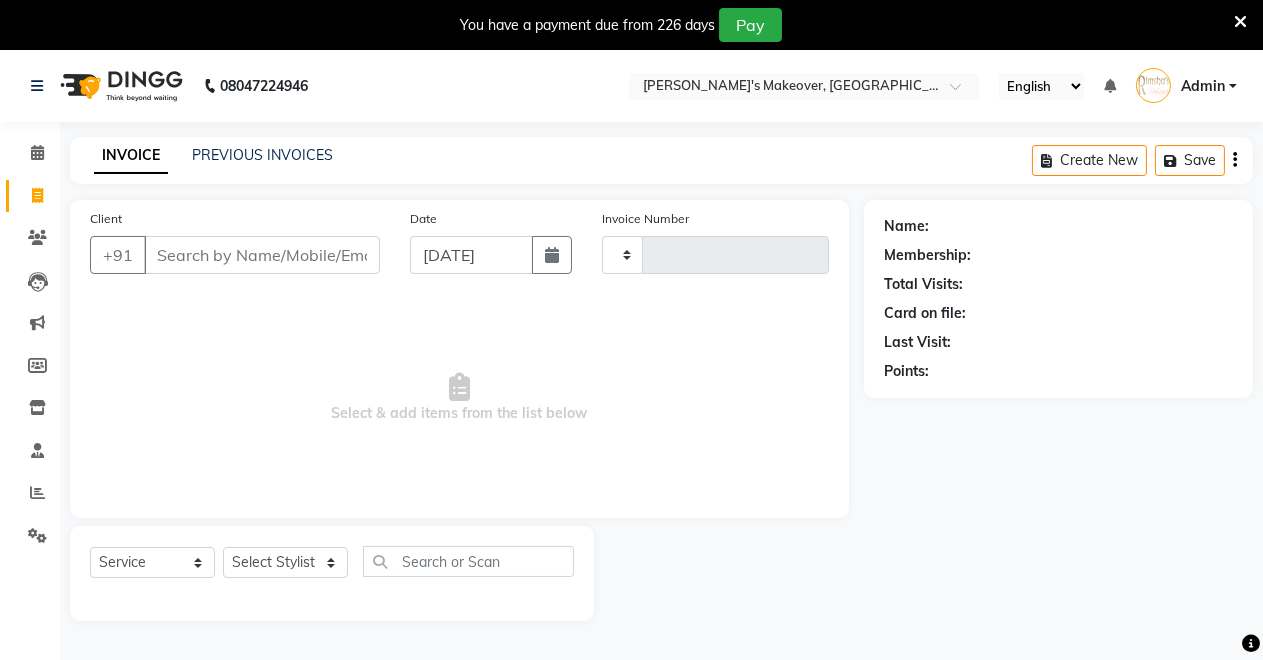 type on "2660" 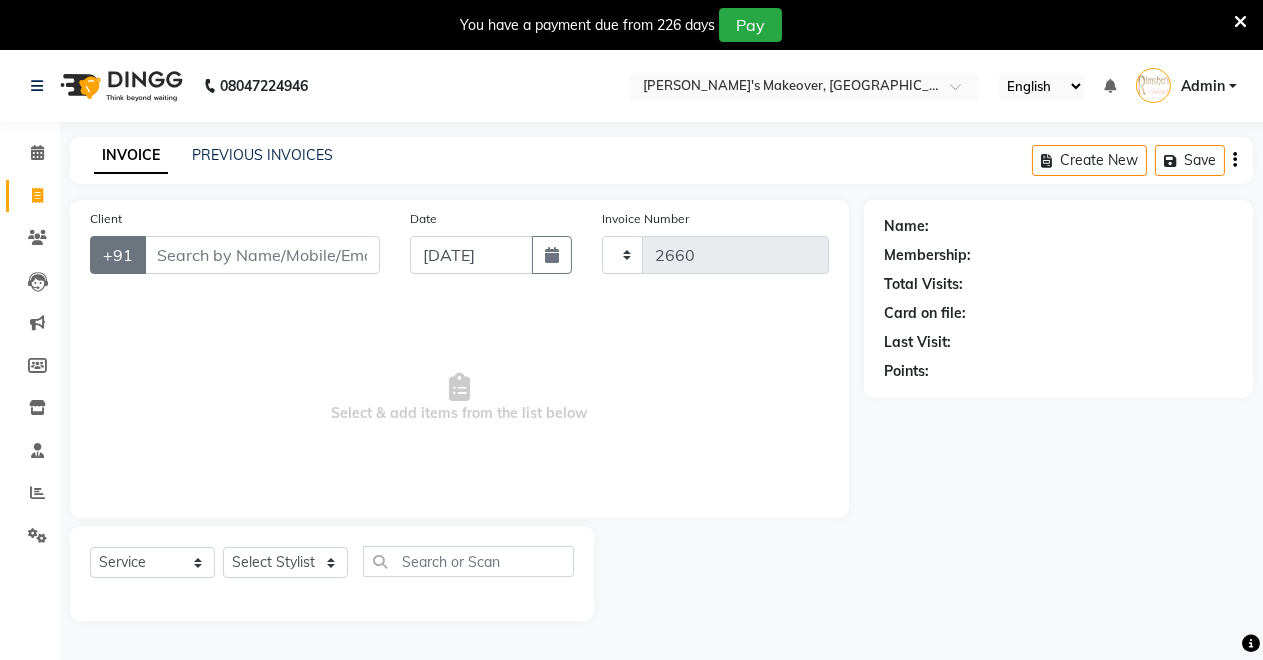 select on "7317" 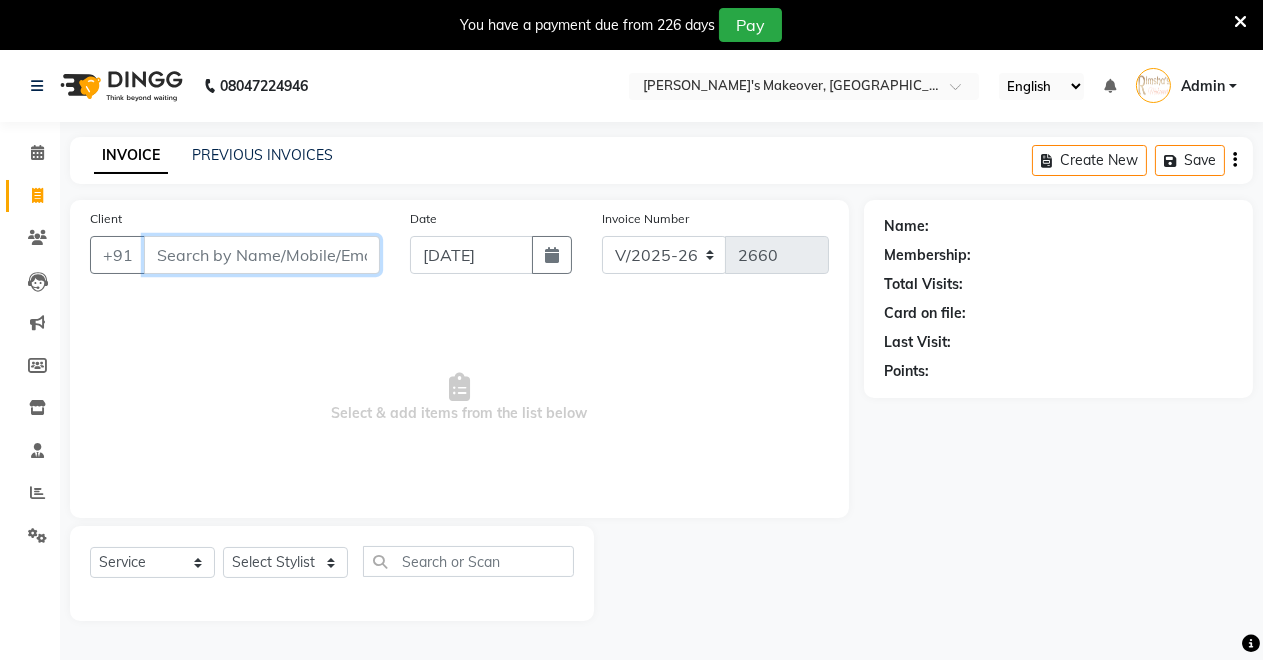 click on "Client" at bounding box center (262, 255) 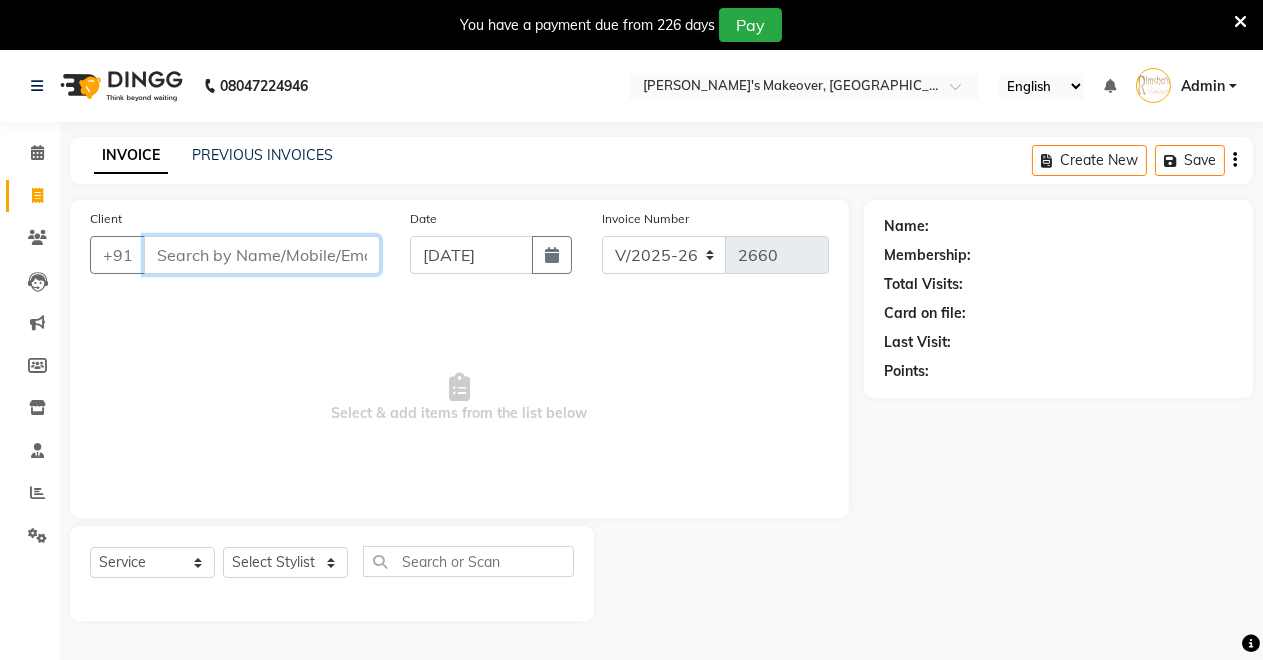click on "Client" at bounding box center [262, 255] 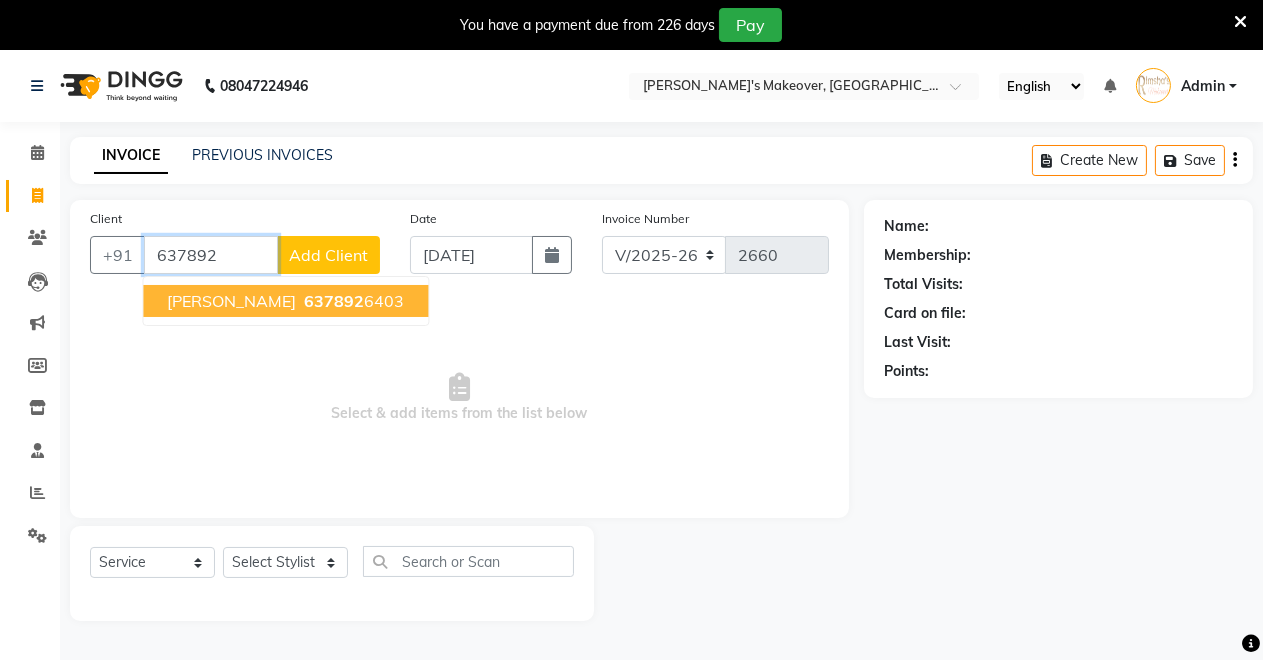 click on "637892" at bounding box center [334, 301] 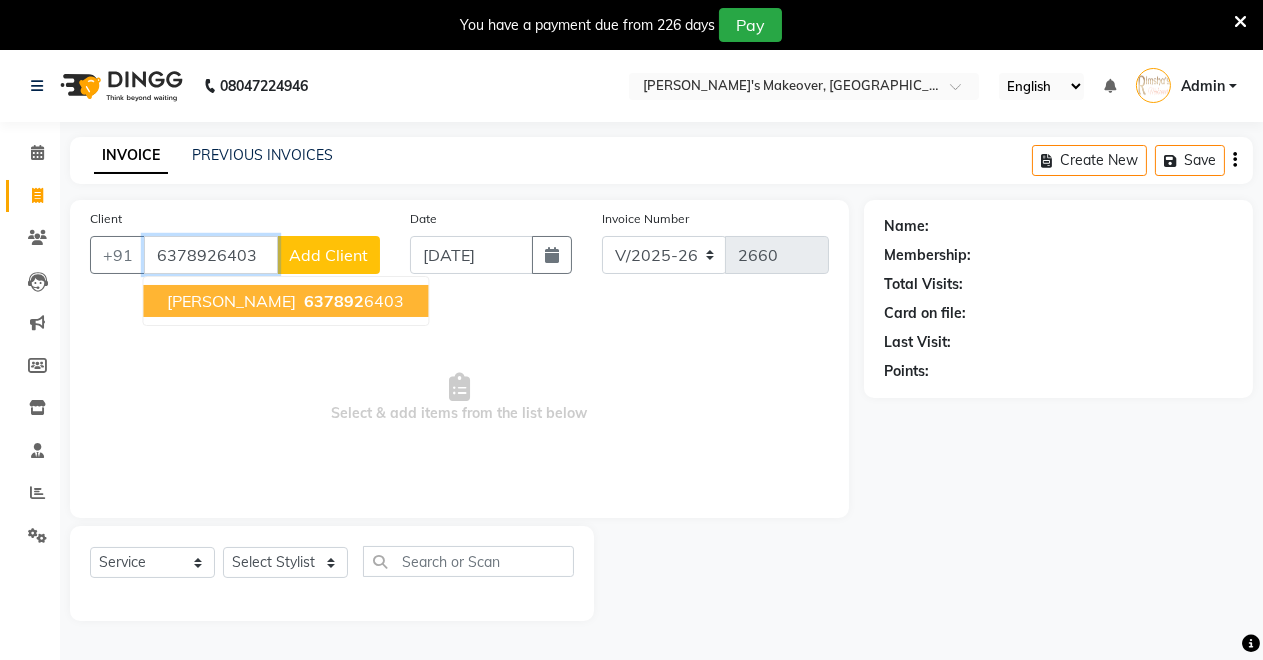 type on "6378926403" 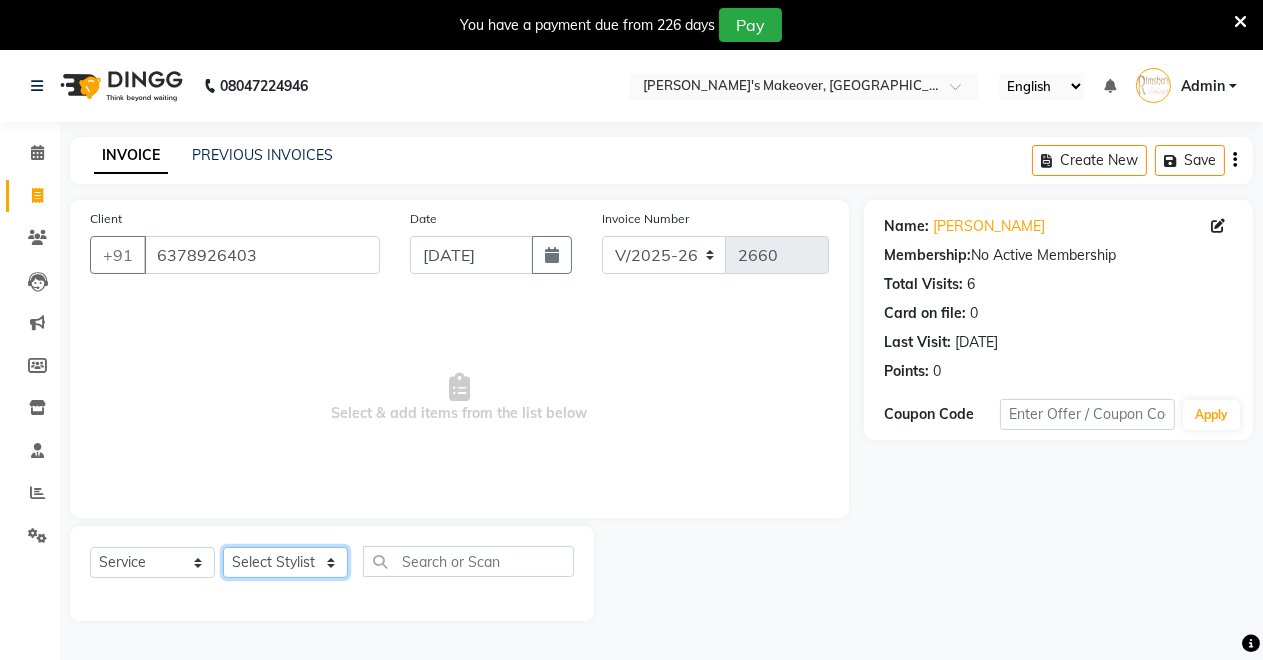 click on "Select Stylist [PERSON_NAME] [PERSON_NAME] [MEDICAL_DATA][PERSON_NAME] [PERSON_NAME] Verma" 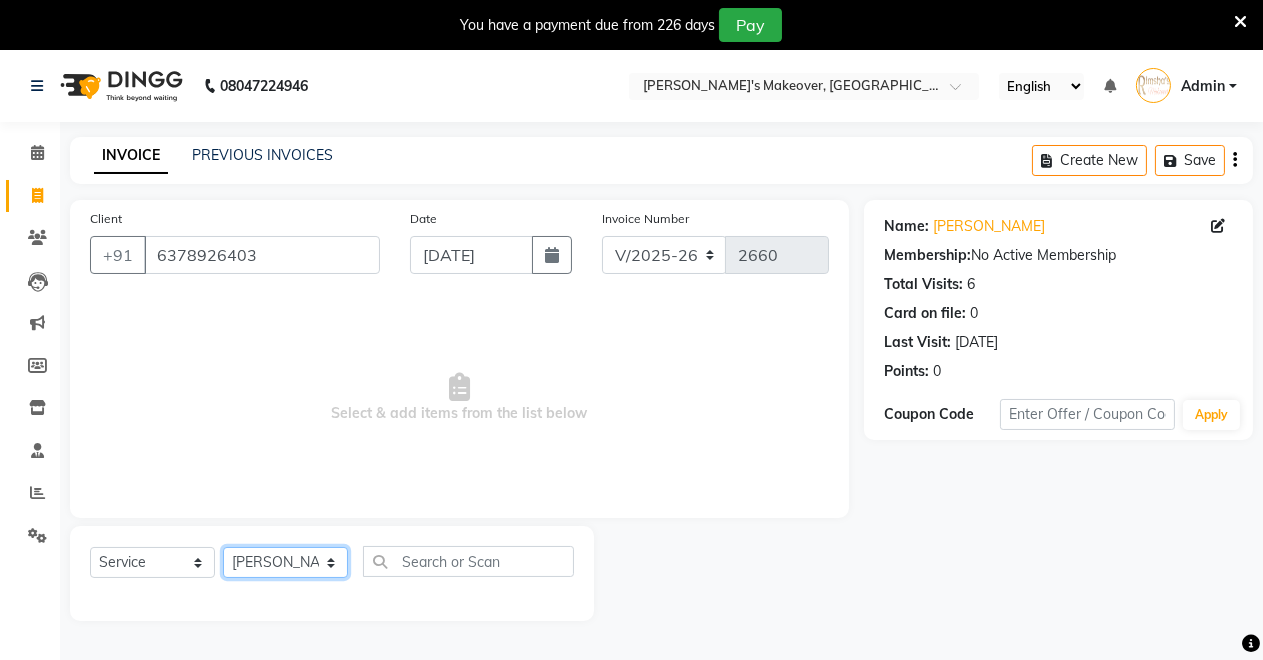click on "Select Stylist [PERSON_NAME] [PERSON_NAME] [MEDICAL_DATA][PERSON_NAME] [PERSON_NAME] Verma" 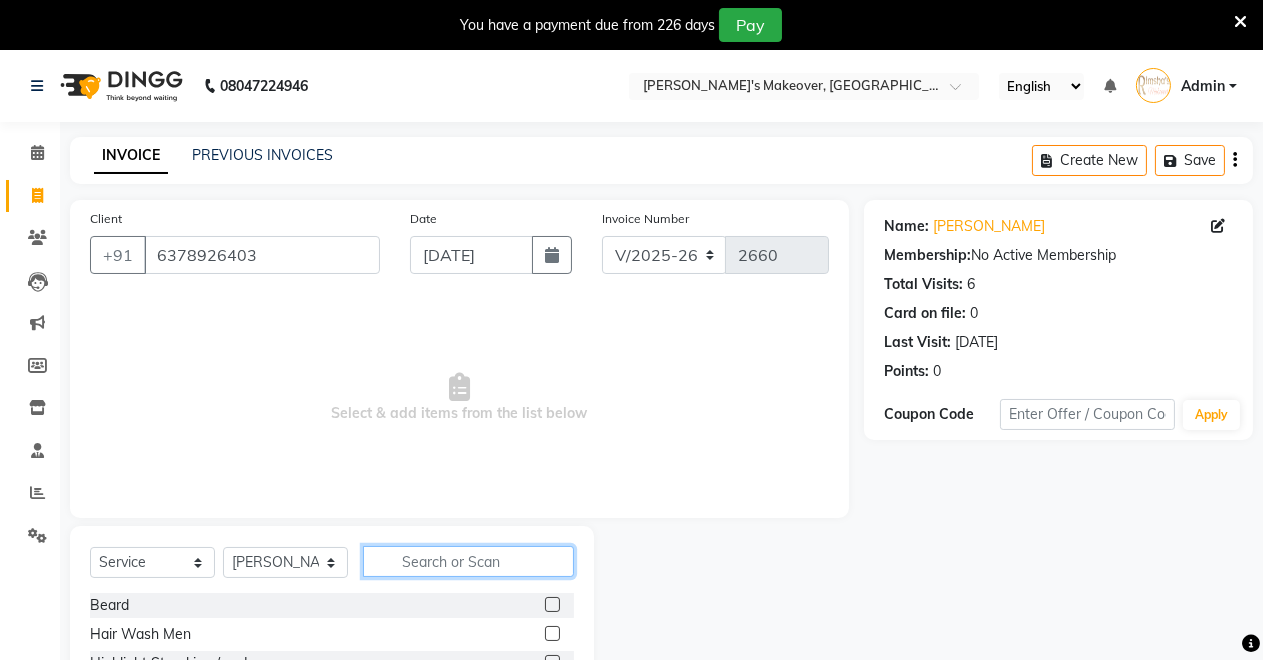click 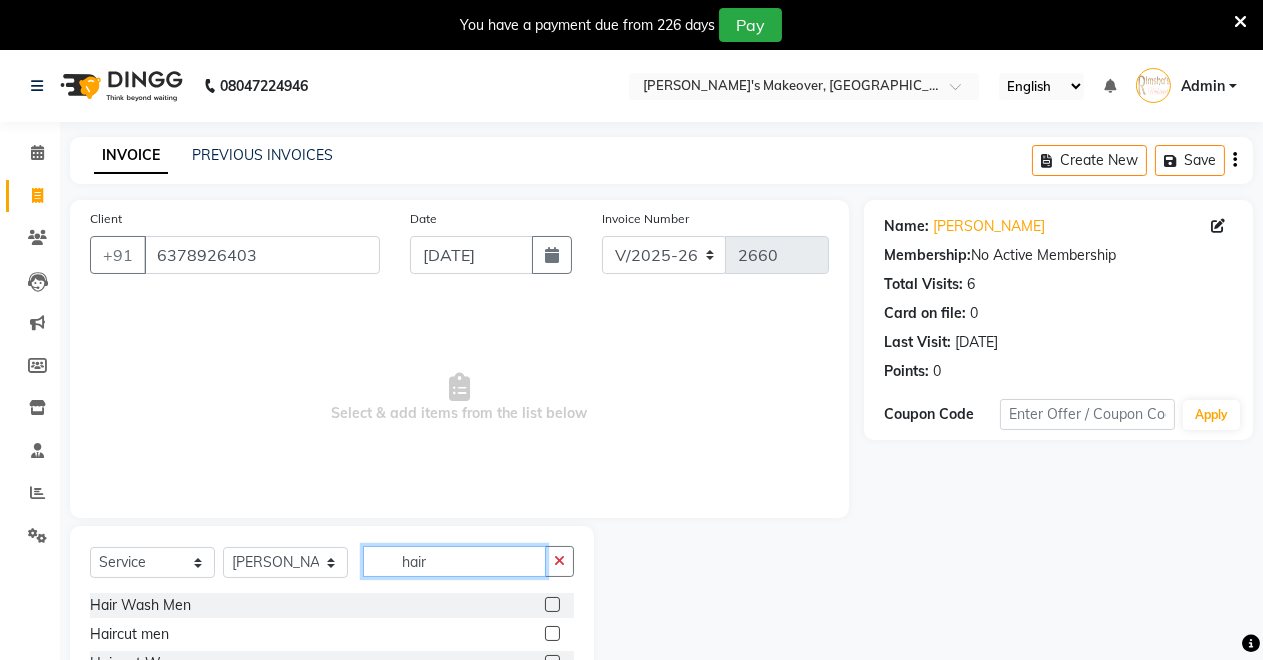 type on "hair" 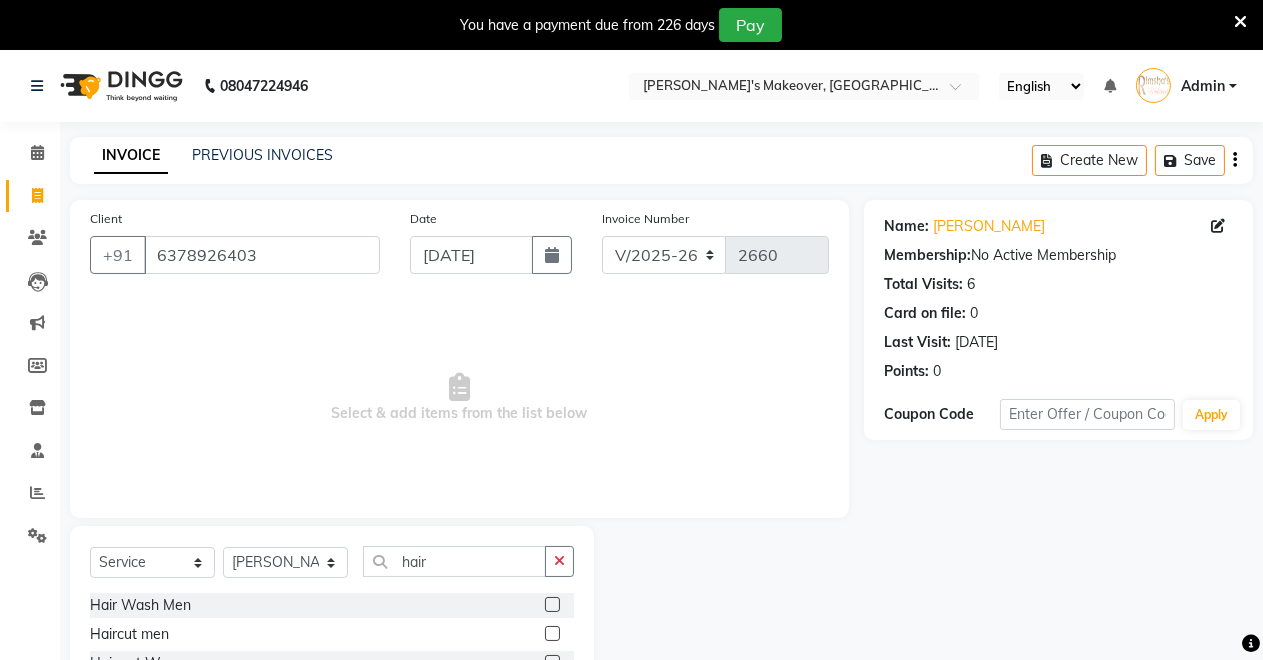 click 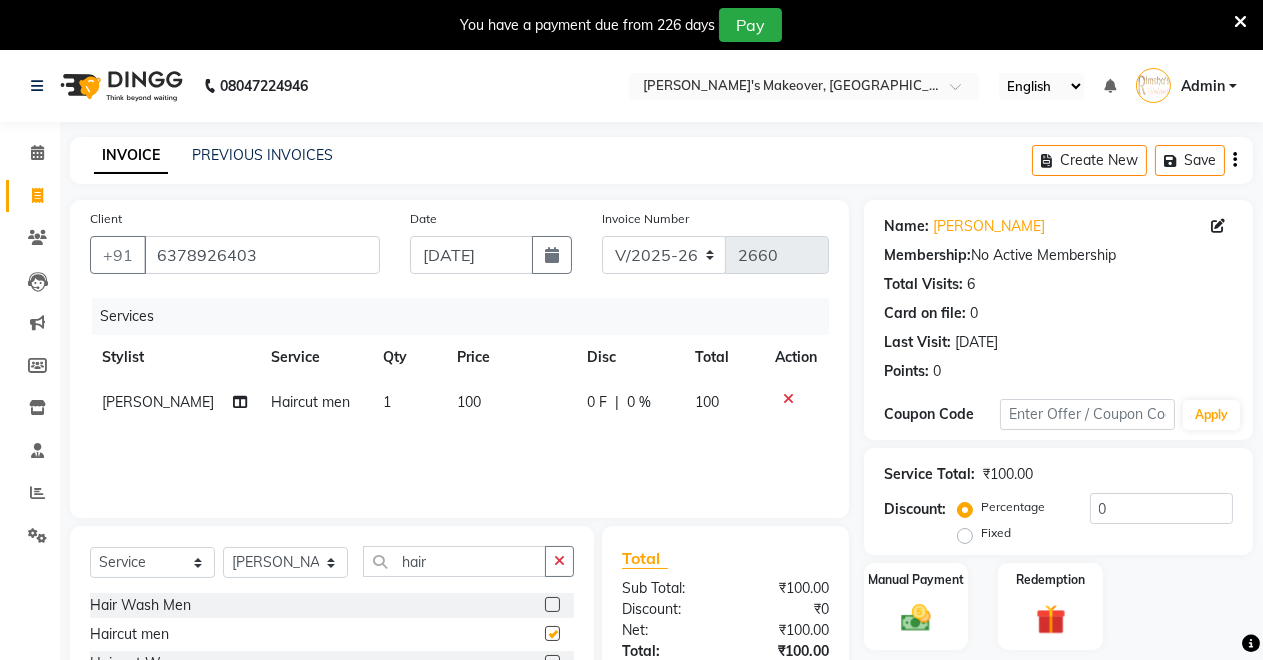 checkbox on "false" 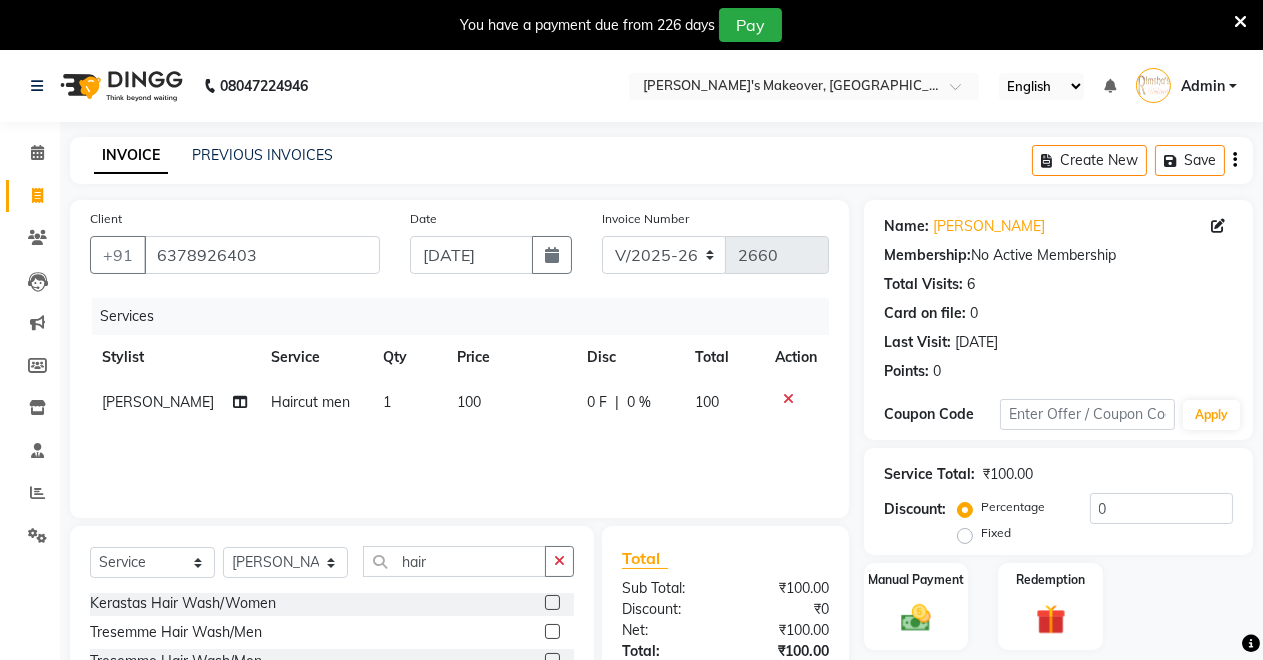 scroll, scrollTop: 815, scrollLeft: 0, axis: vertical 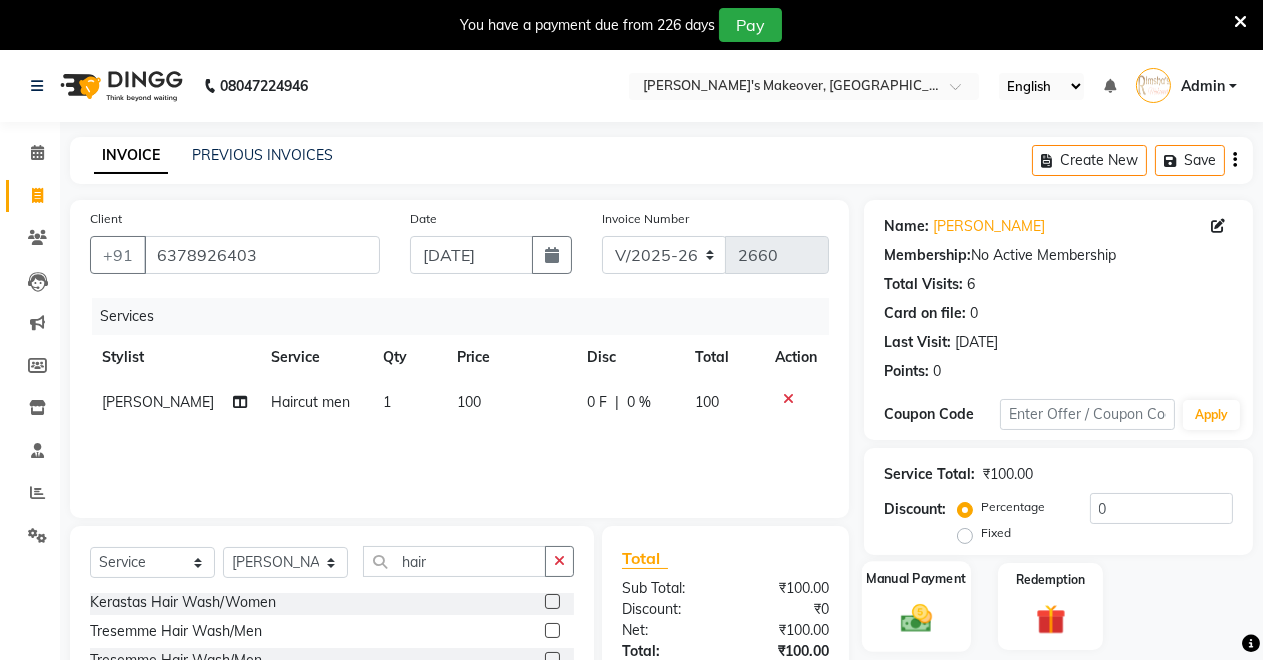 click on "Manual Payment" 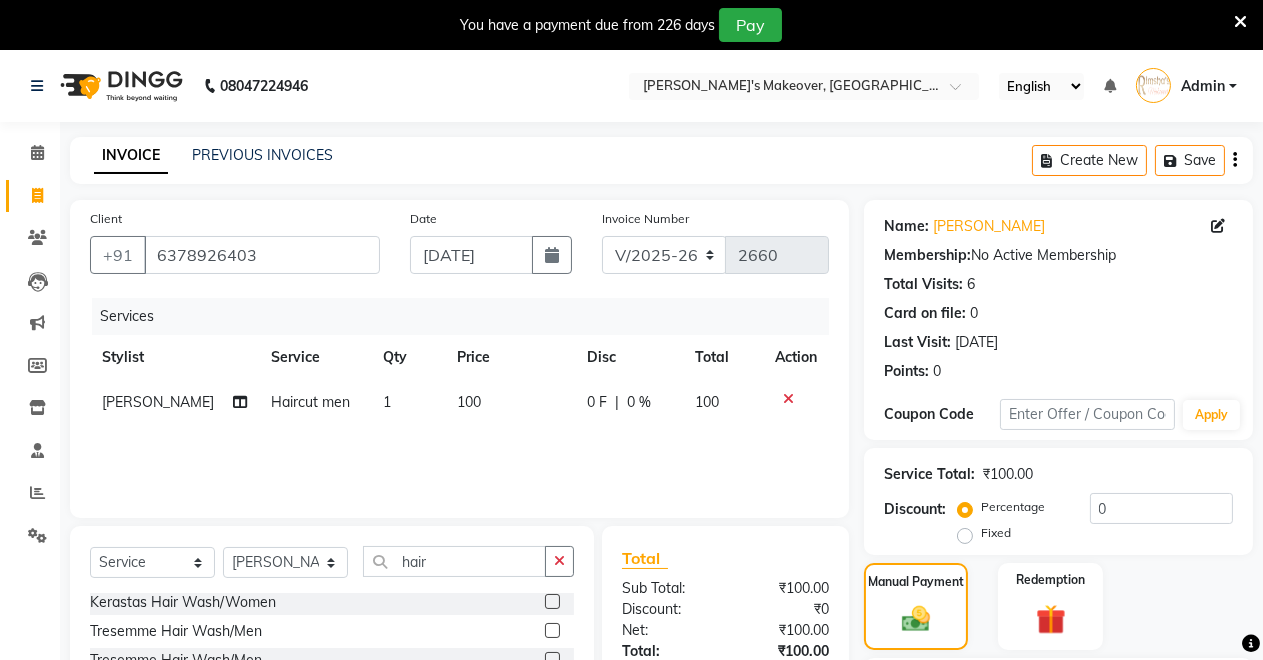 scroll, scrollTop: 191, scrollLeft: 0, axis: vertical 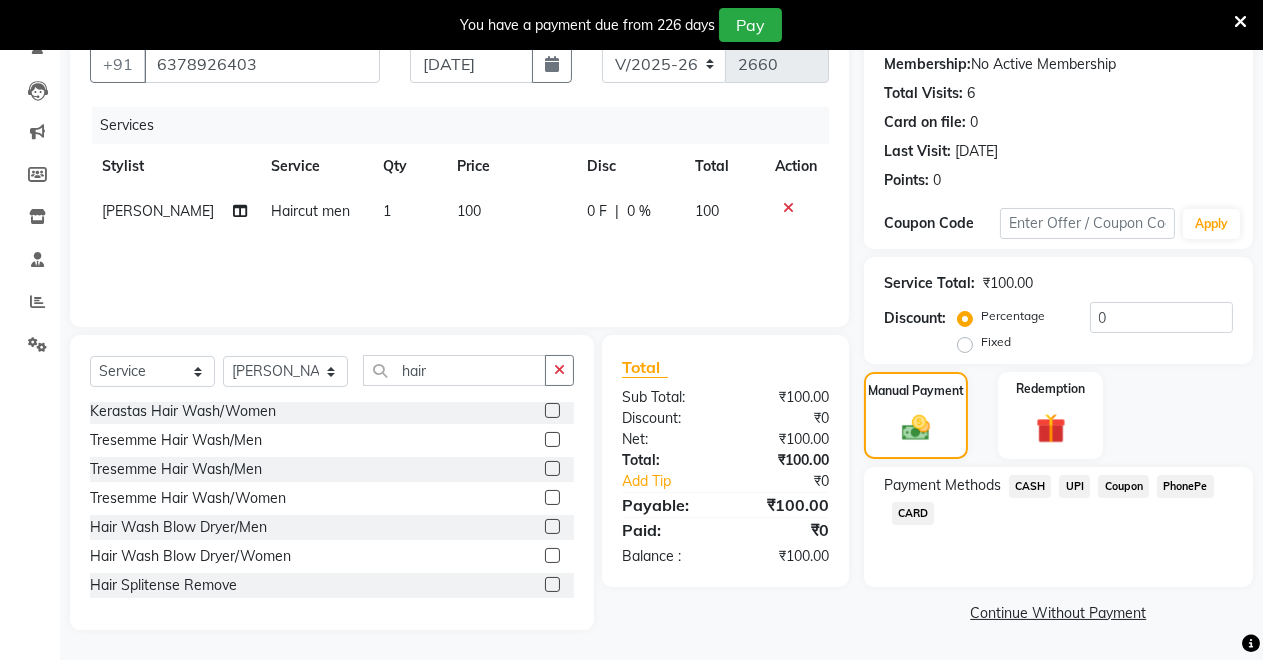 click on "UPI" 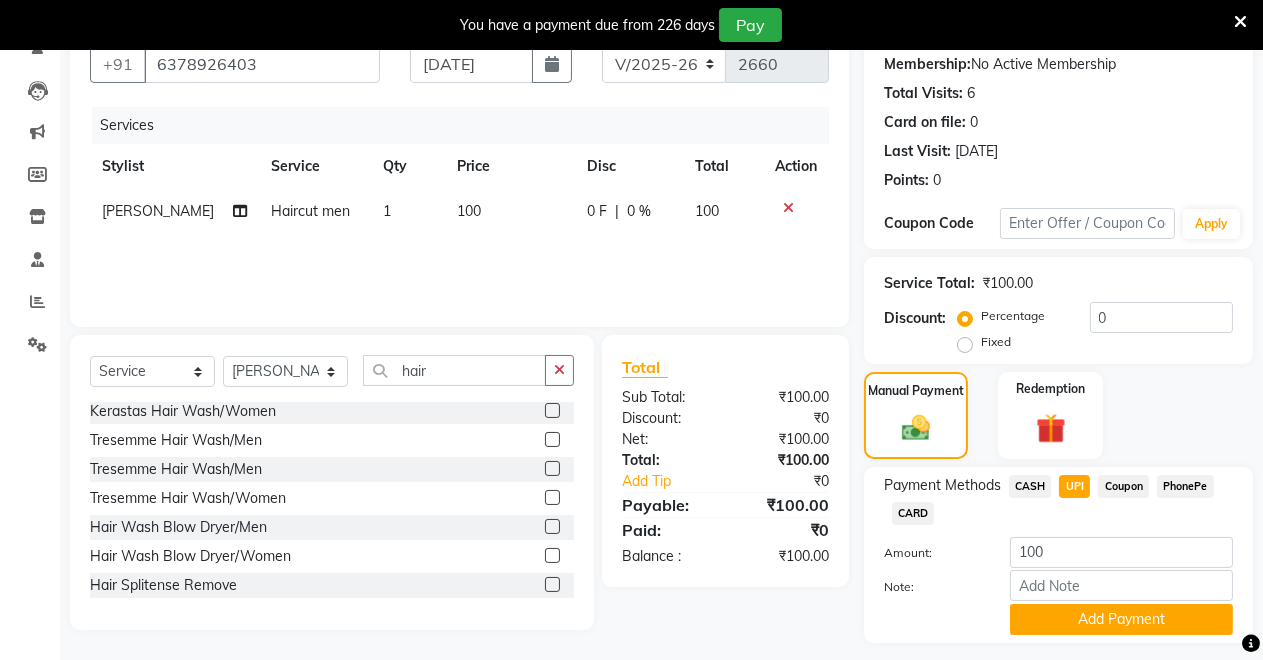 scroll, scrollTop: 245, scrollLeft: 0, axis: vertical 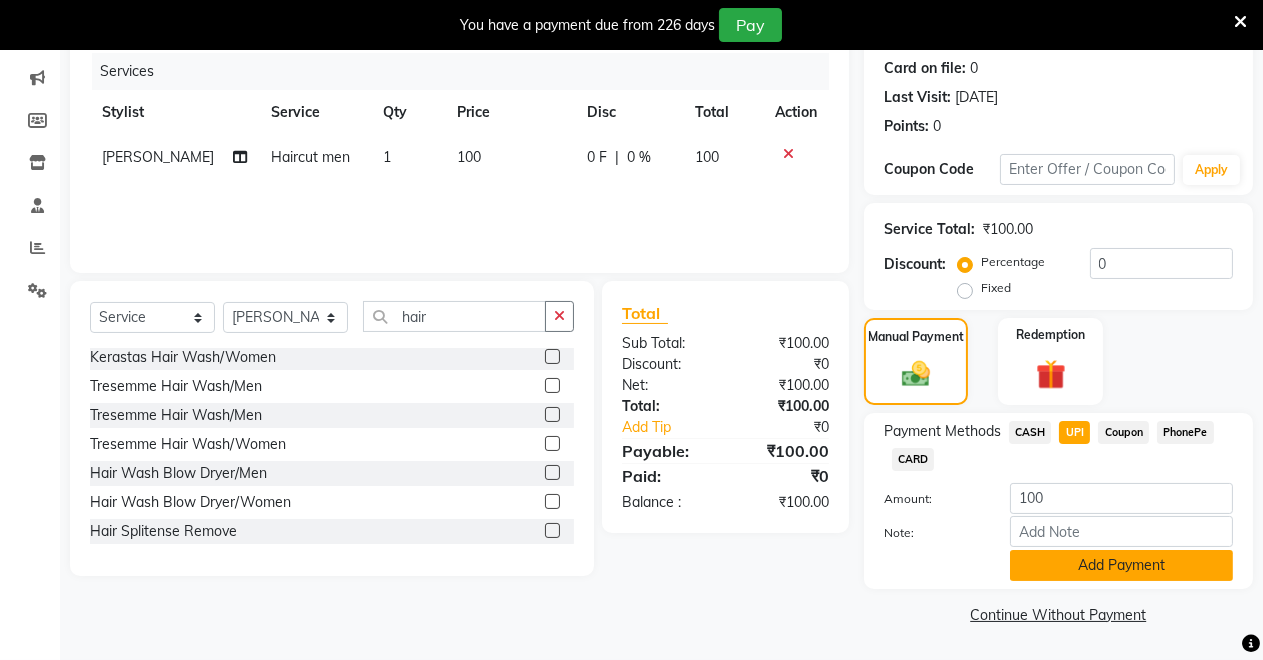 click on "Add Payment" 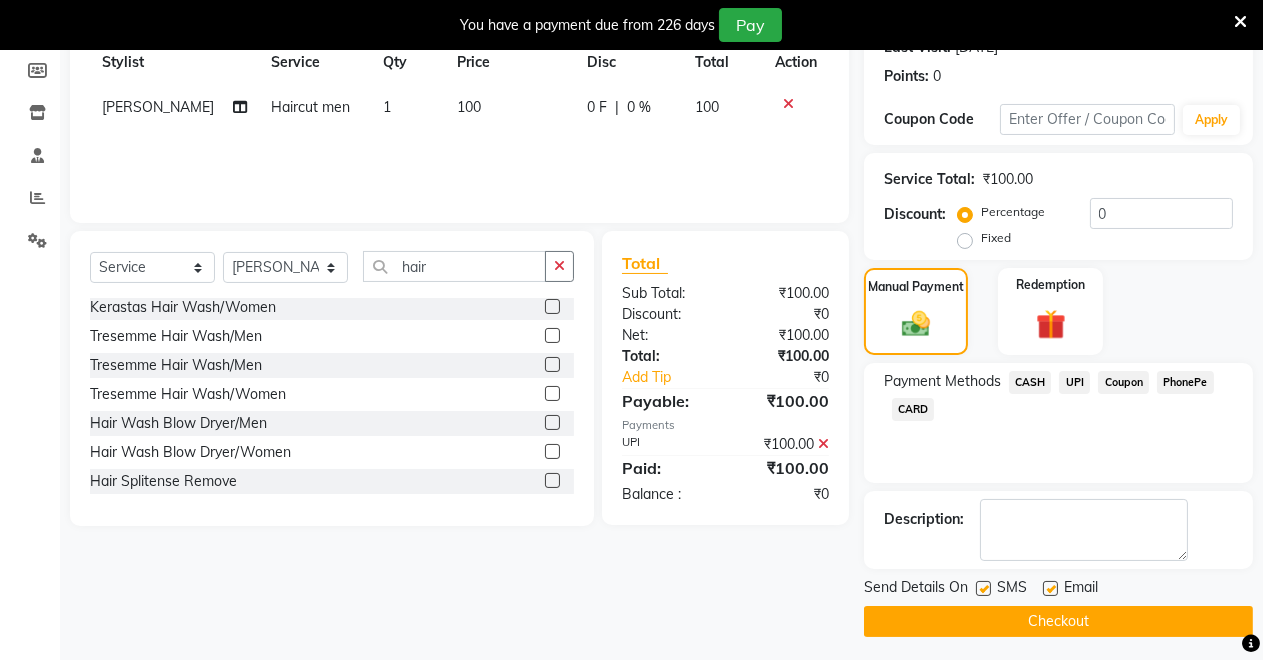 scroll, scrollTop: 302, scrollLeft: 0, axis: vertical 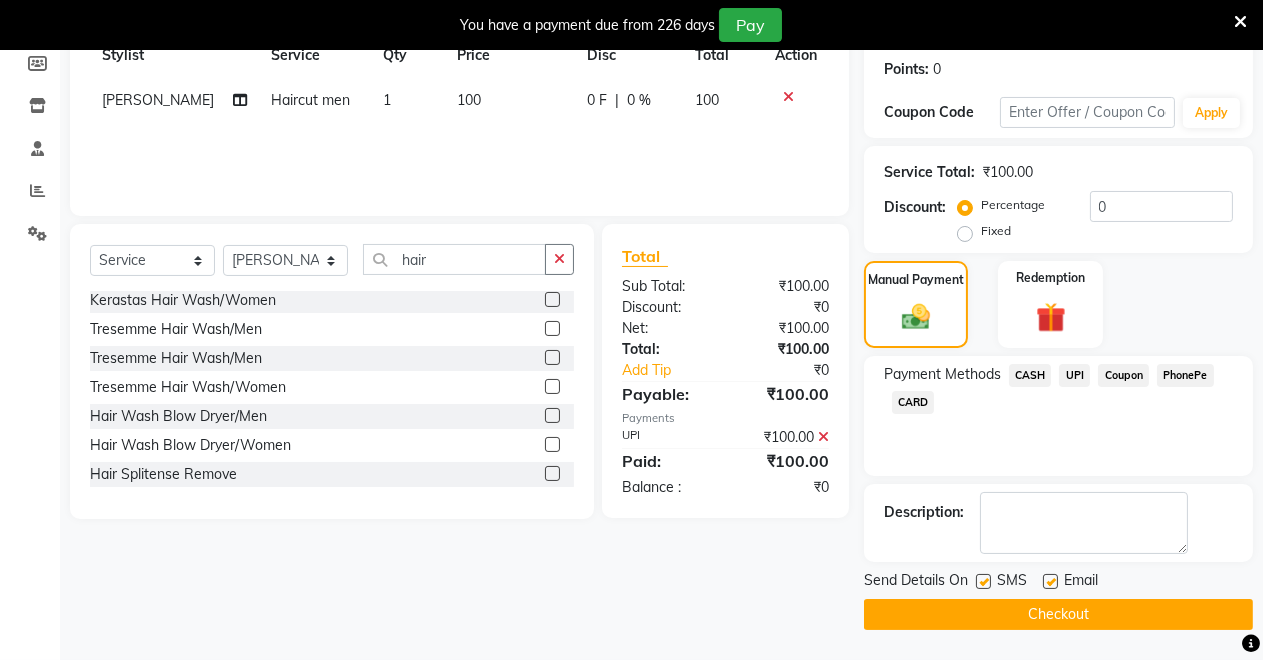 click on "Checkout" 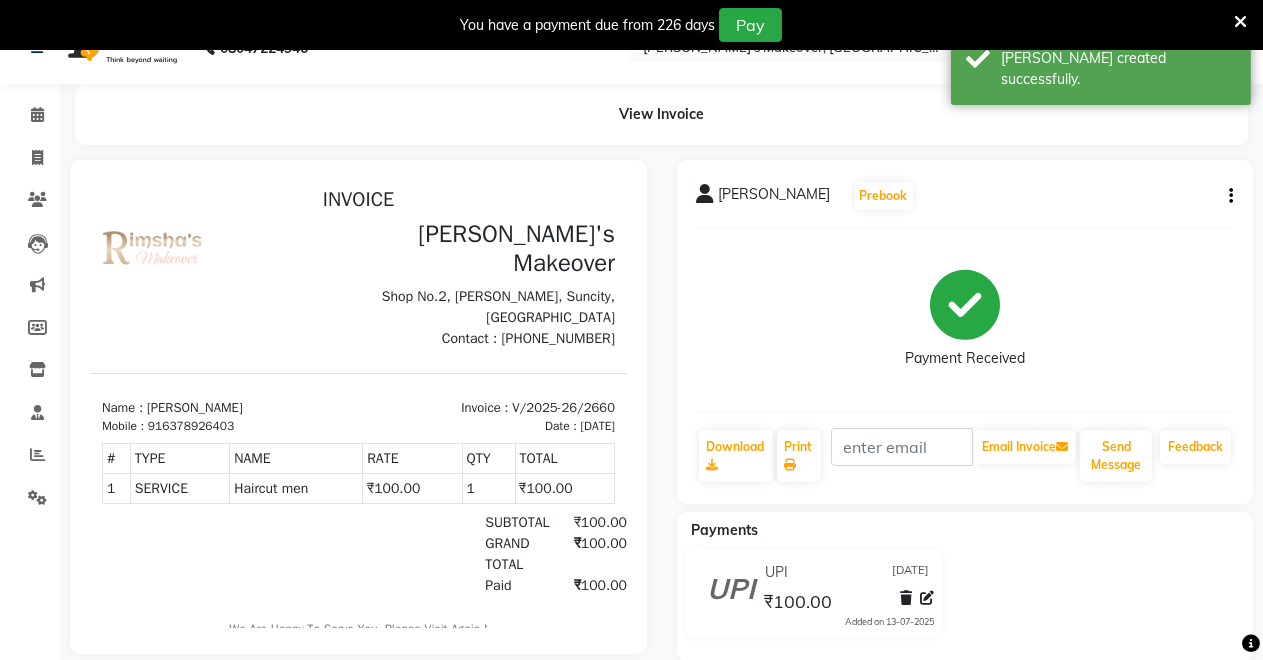 scroll, scrollTop: 0, scrollLeft: 0, axis: both 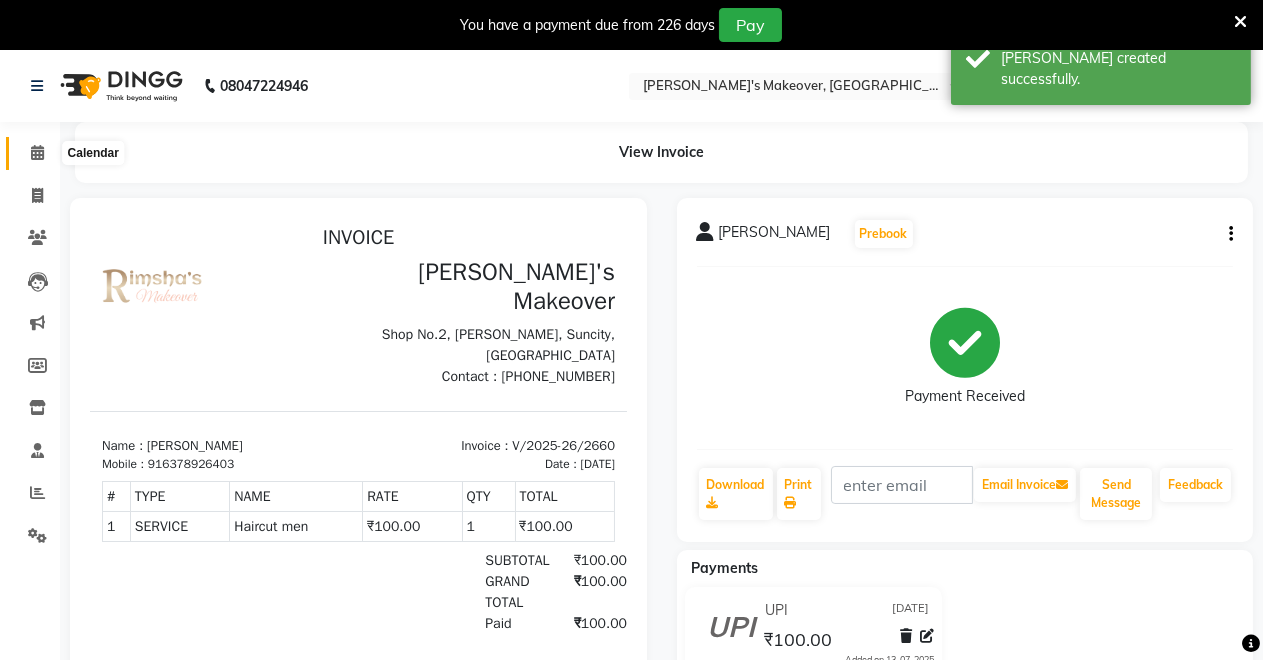 drag, startPoint x: 41, startPoint y: 155, endPoint x: 40, endPoint y: 202, distance: 47.010635 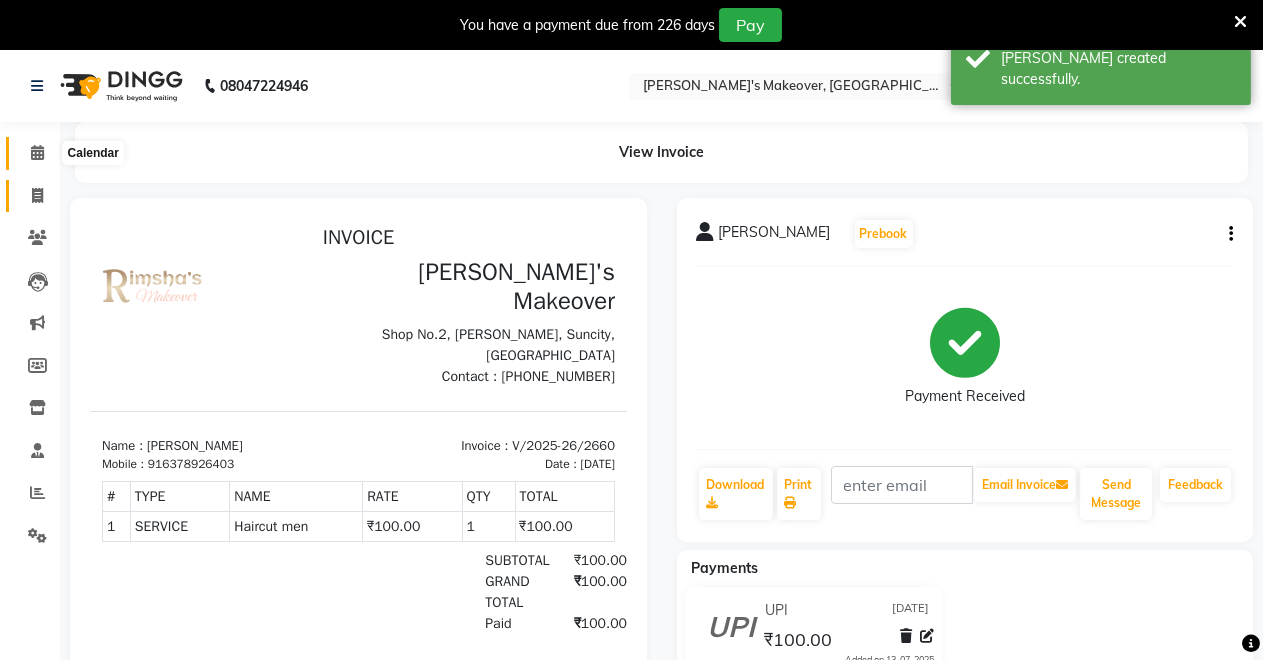 click 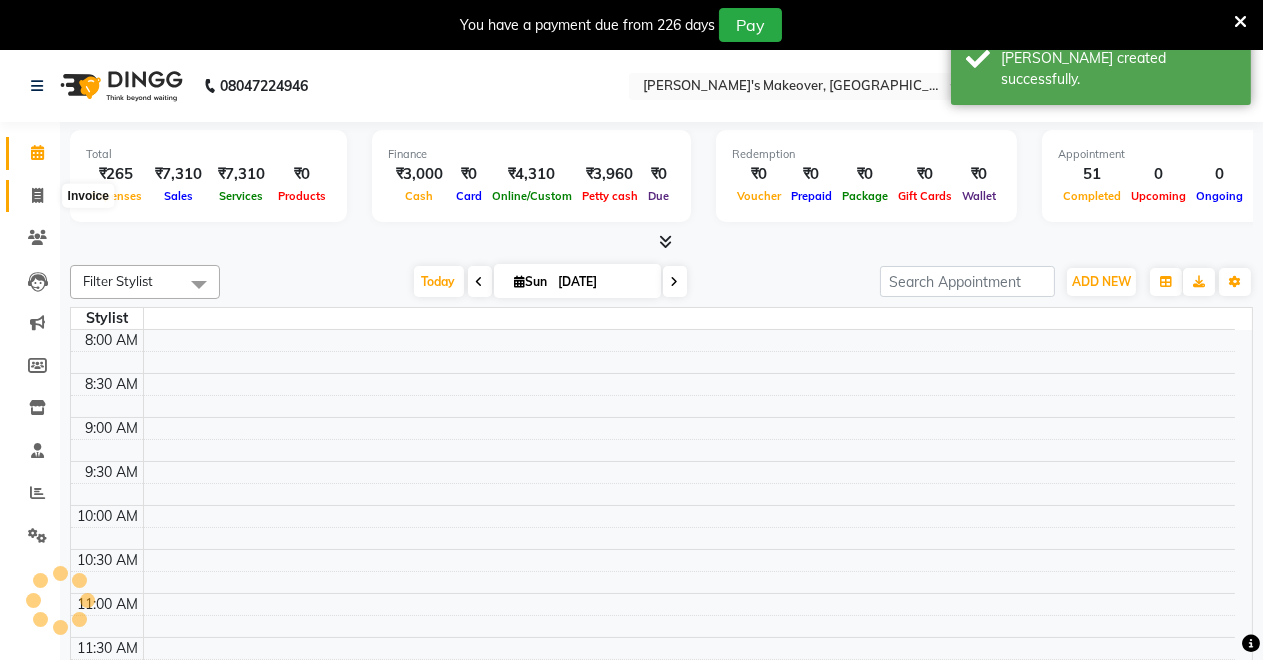 click 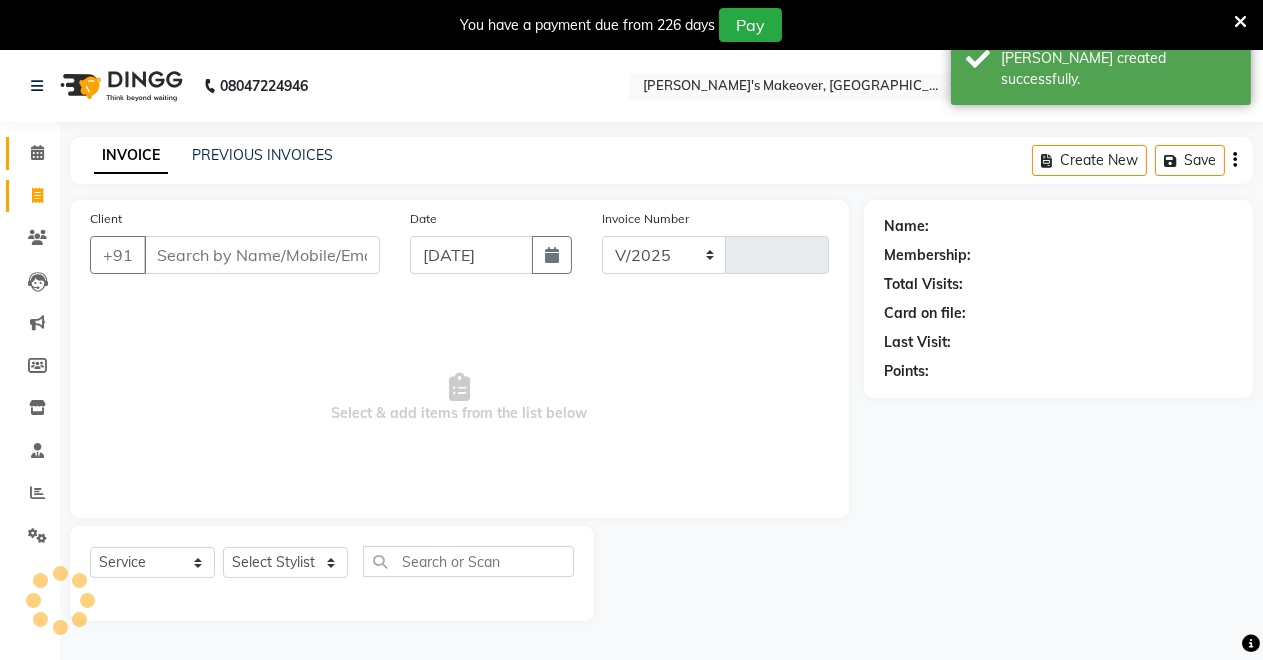 select on "7317" 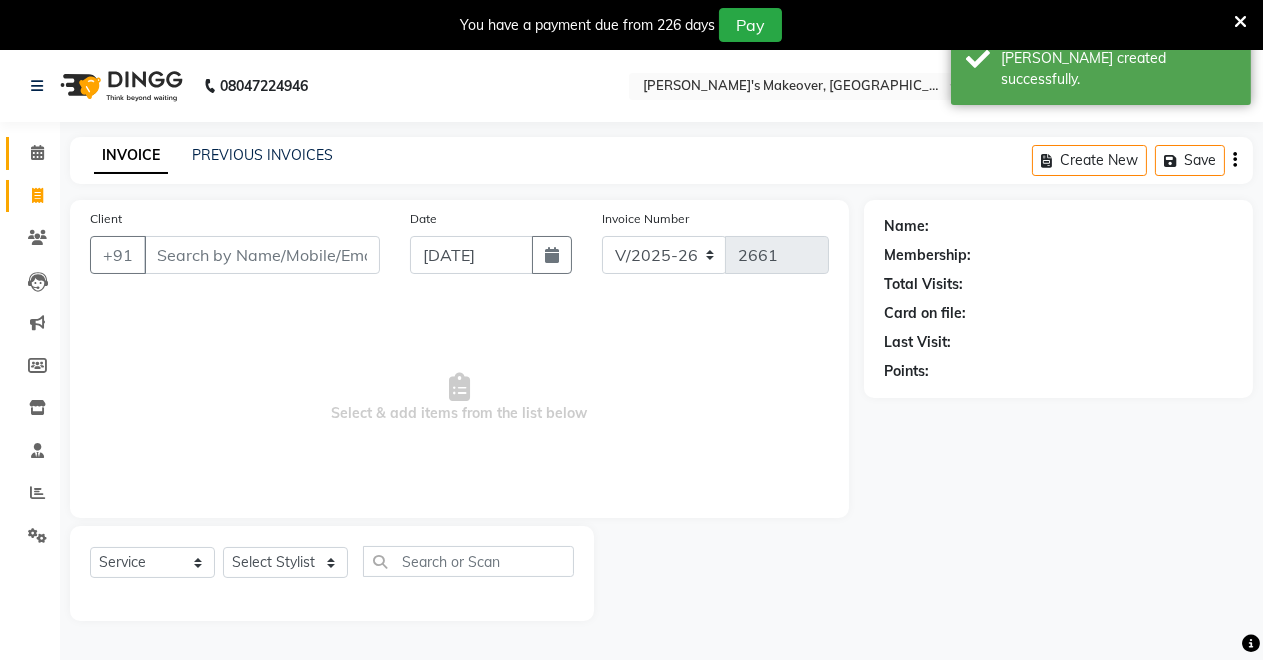 click 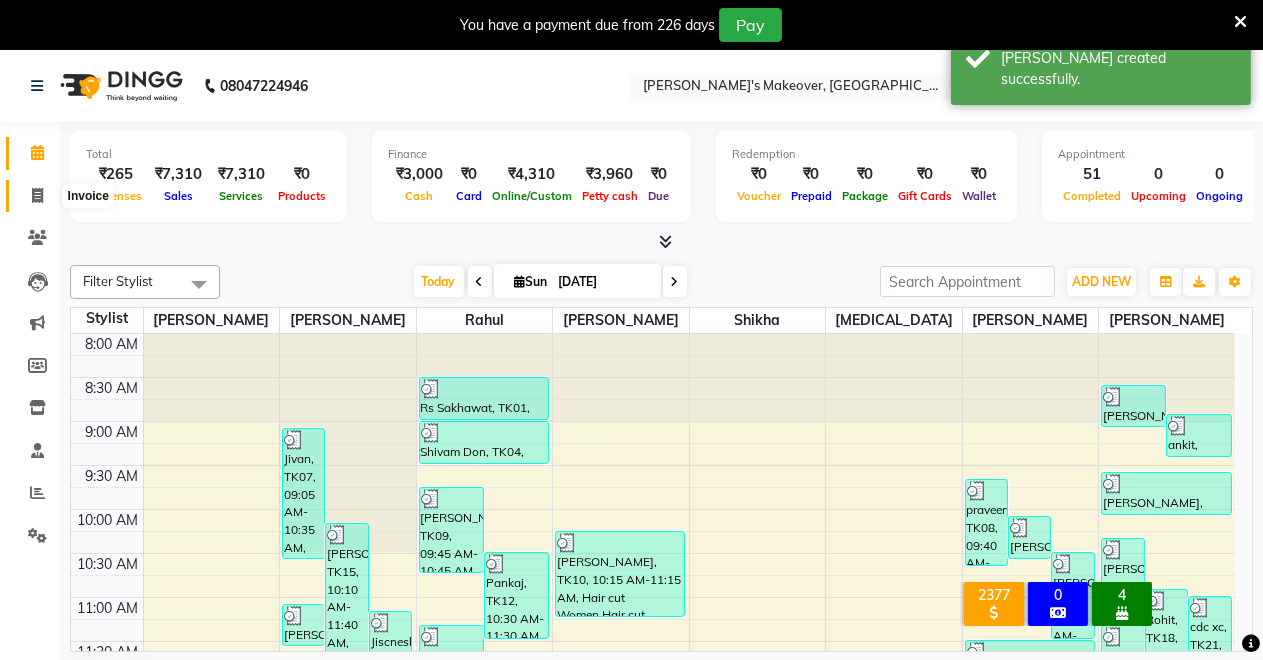 click 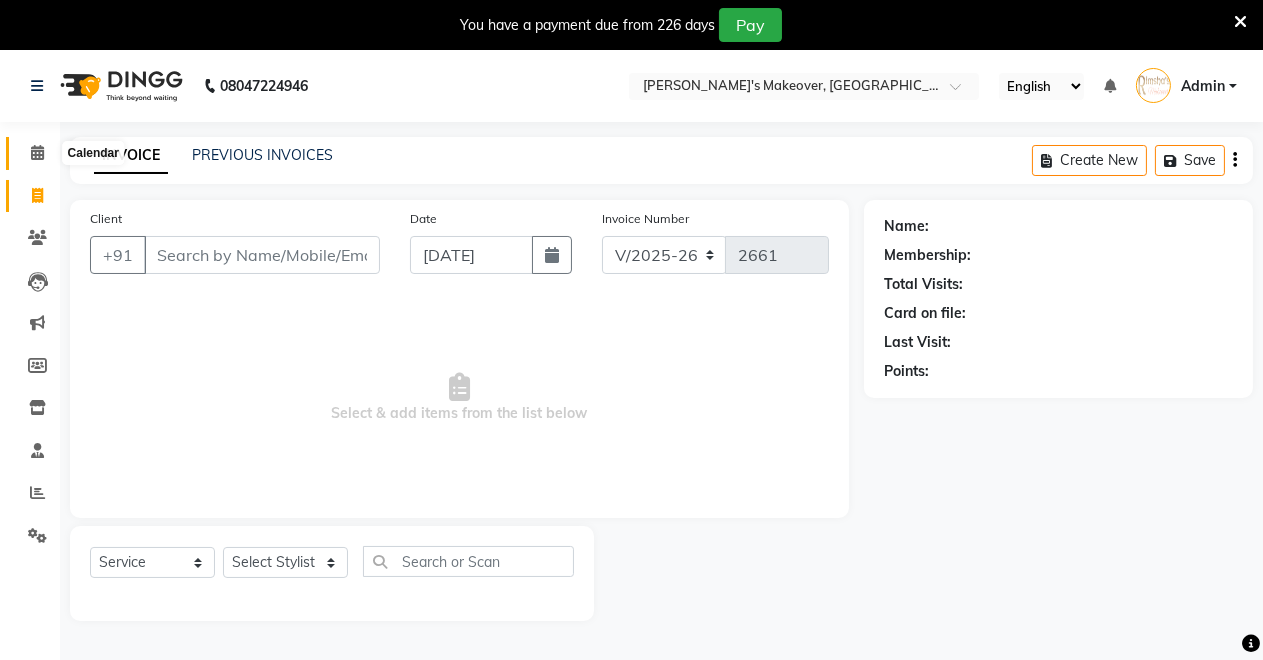 click 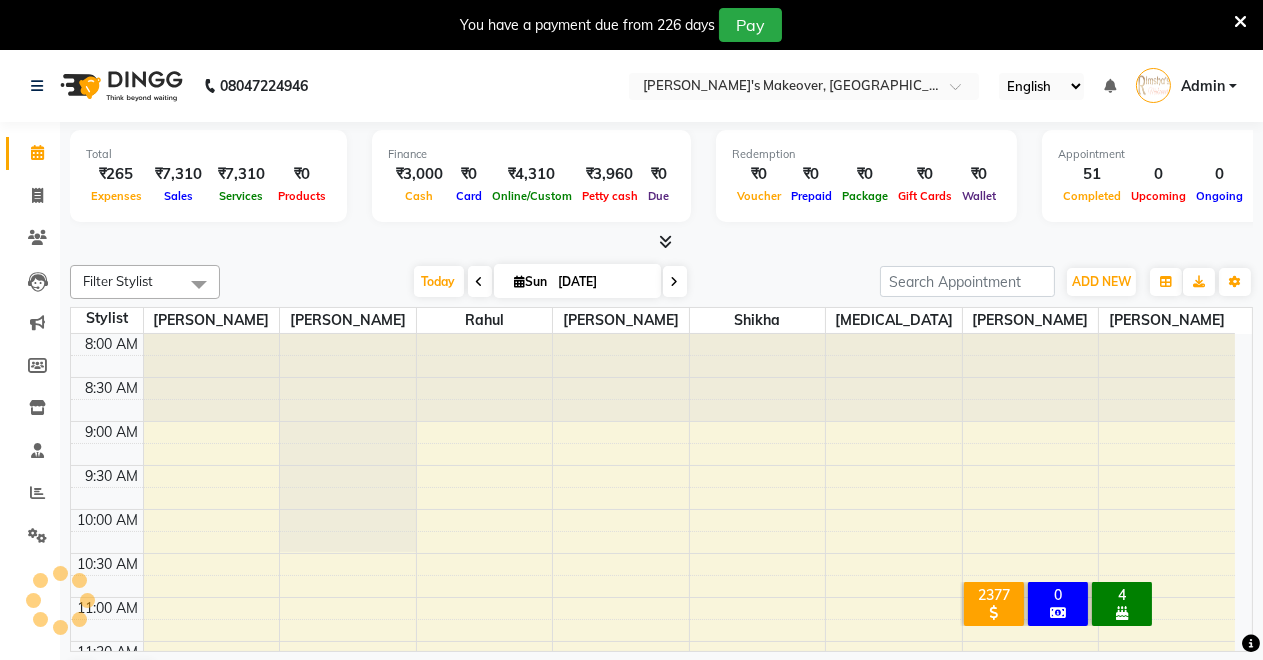 scroll, scrollTop: 869, scrollLeft: 0, axis: vertical 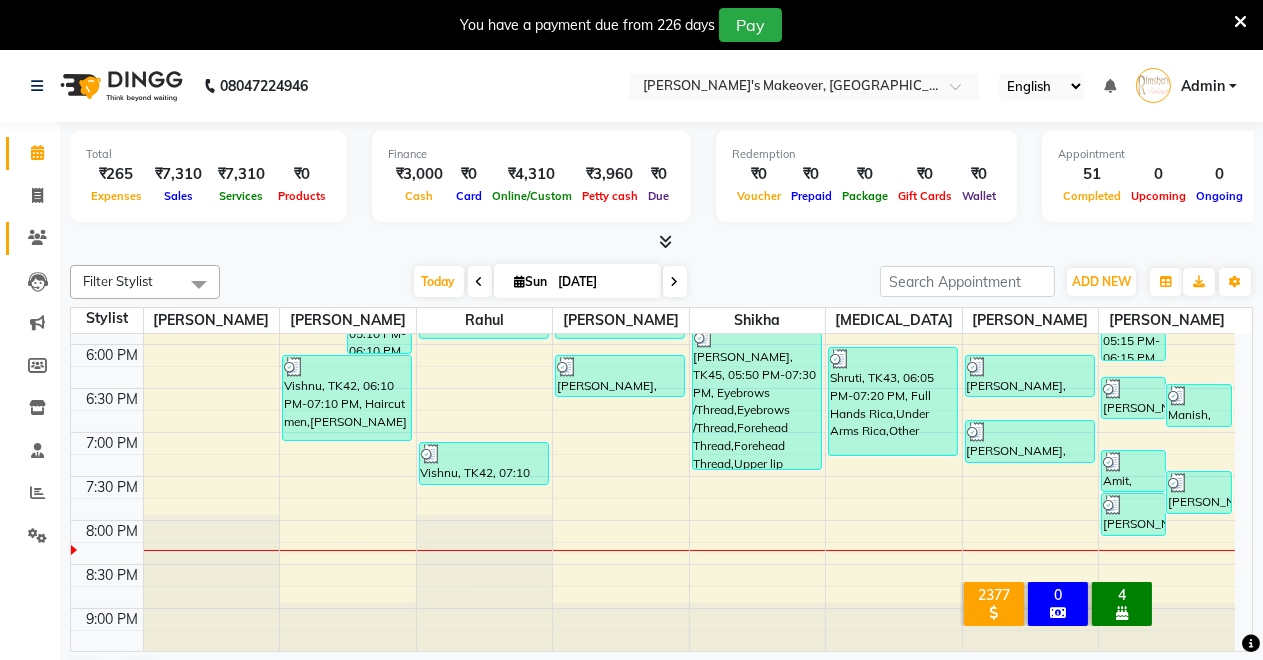 click on "Clients" 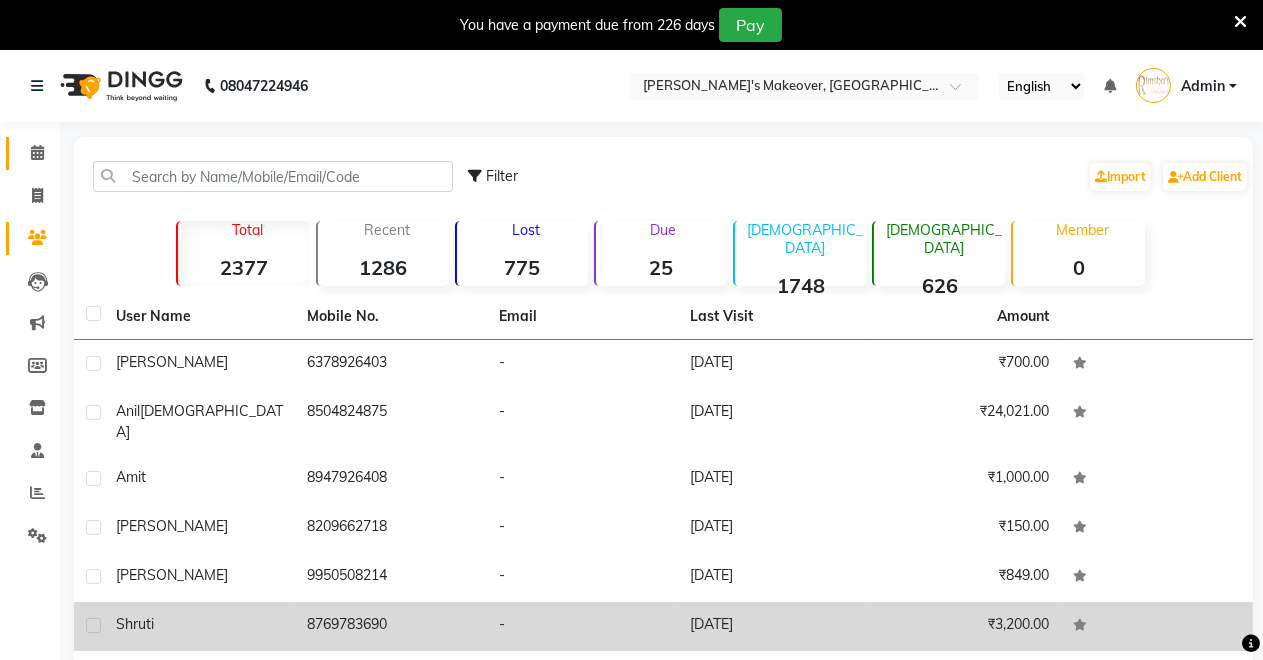 scroll, scrollTop: 256, scrollLeft: 0, axis: vertical 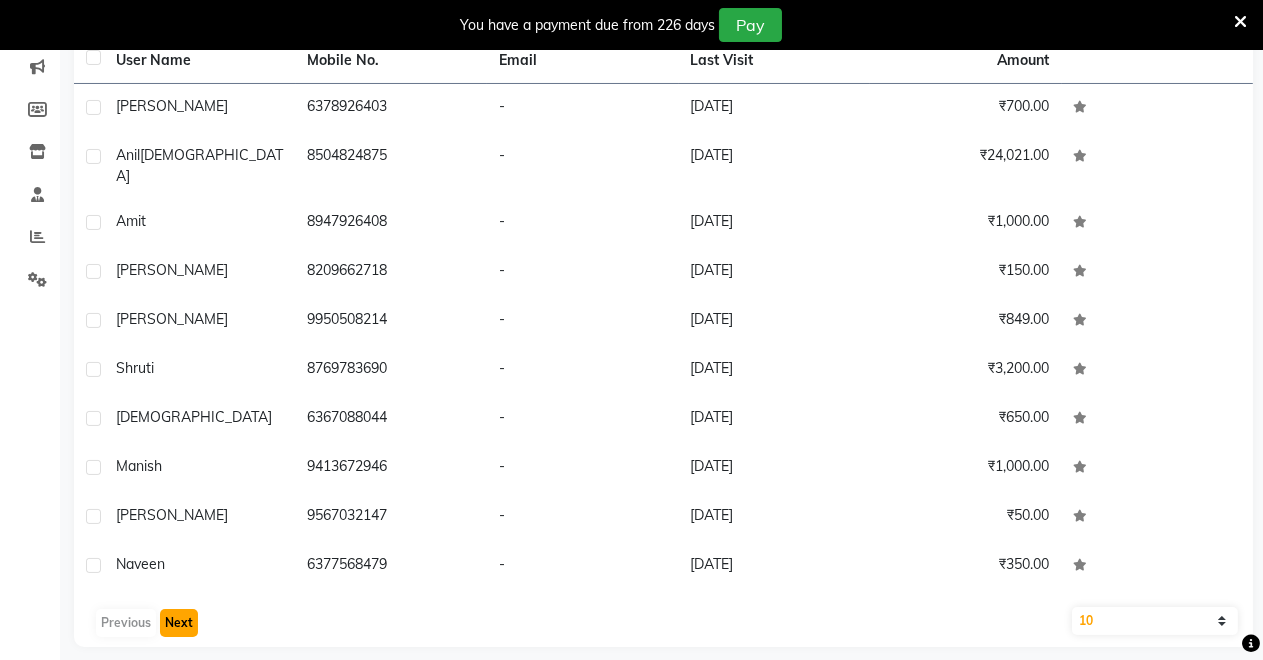 click on "Next" 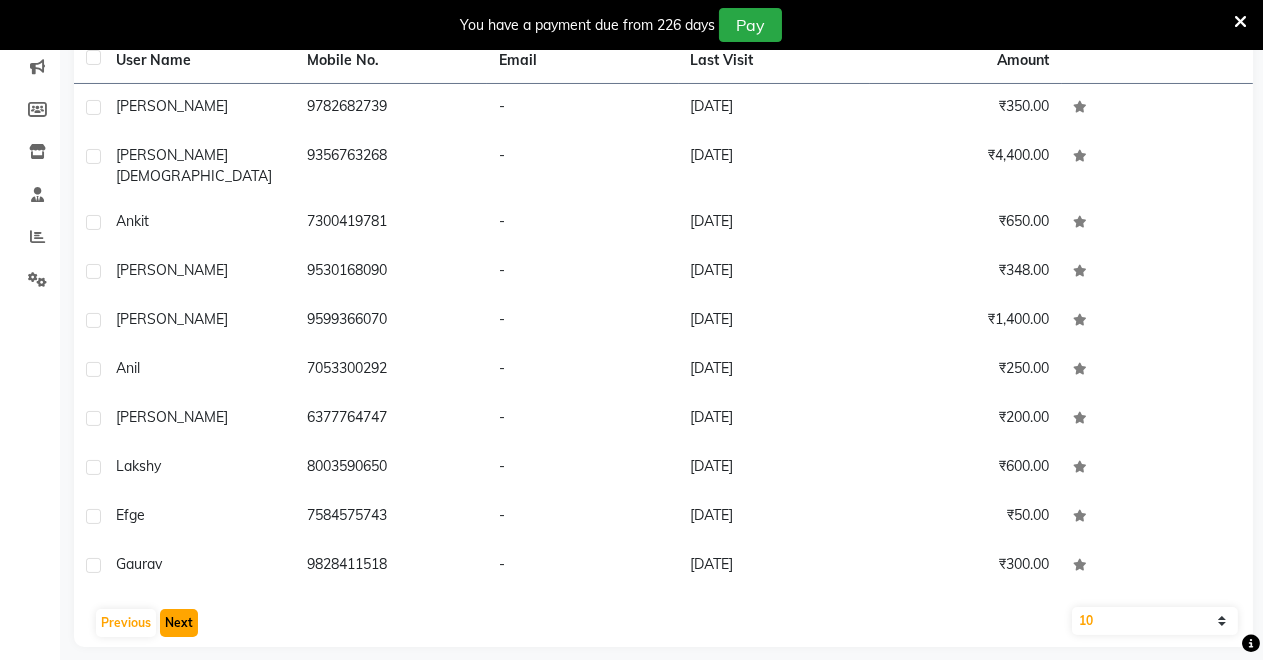 click on "Next" 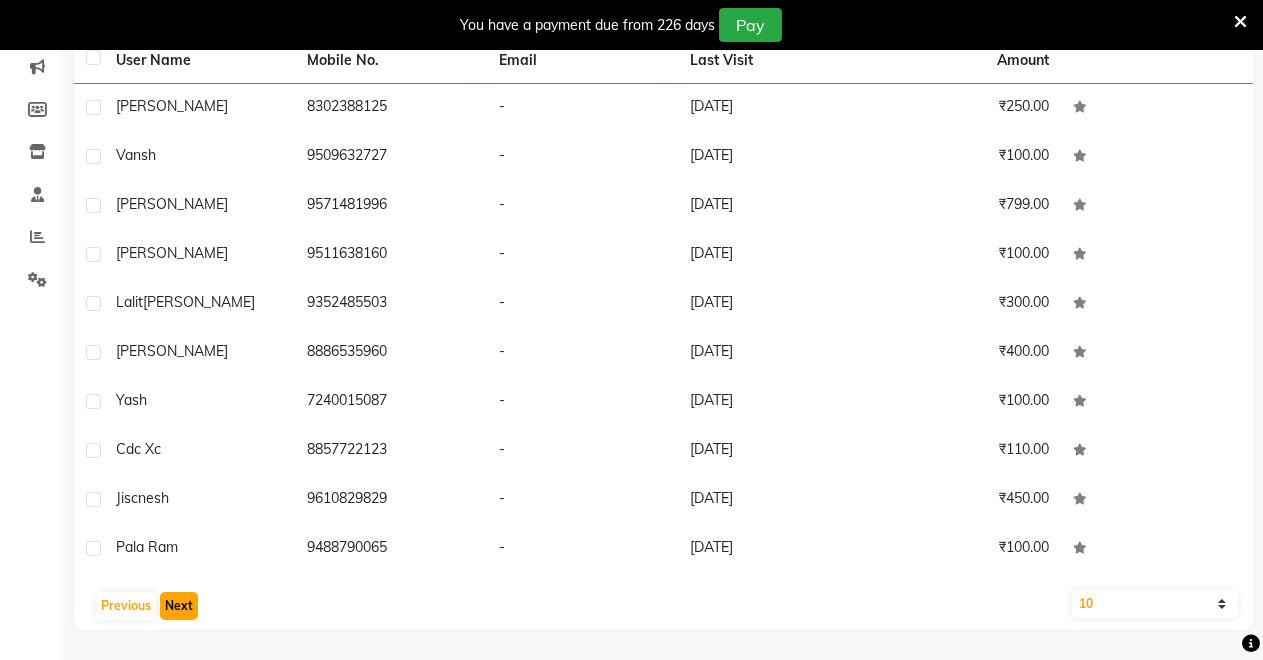 click on "Next" 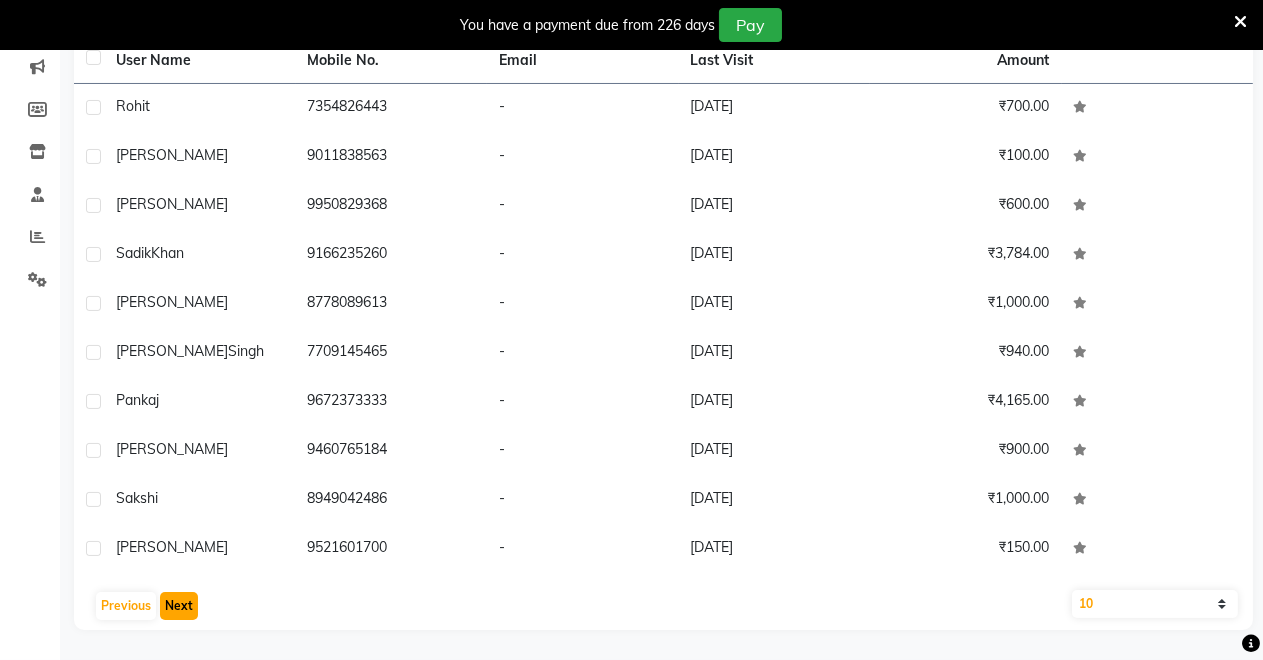 click on "Next" 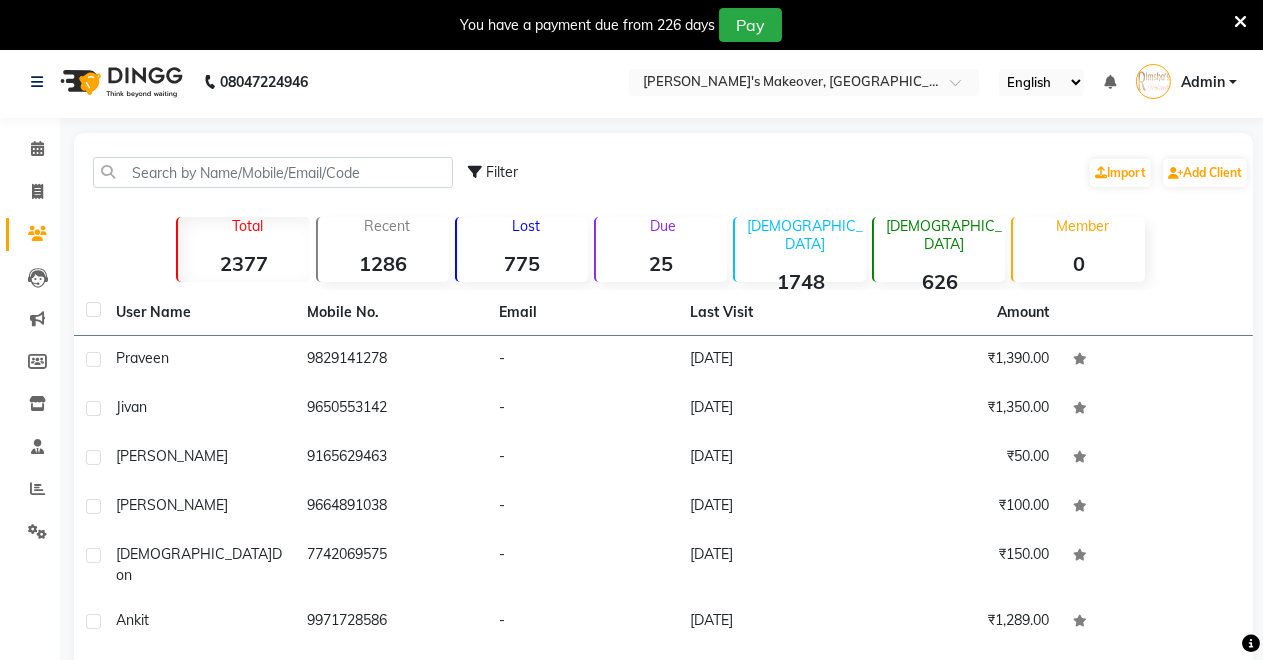 scroll, scrollTop: 0, scrollLeft: 0, axis: both 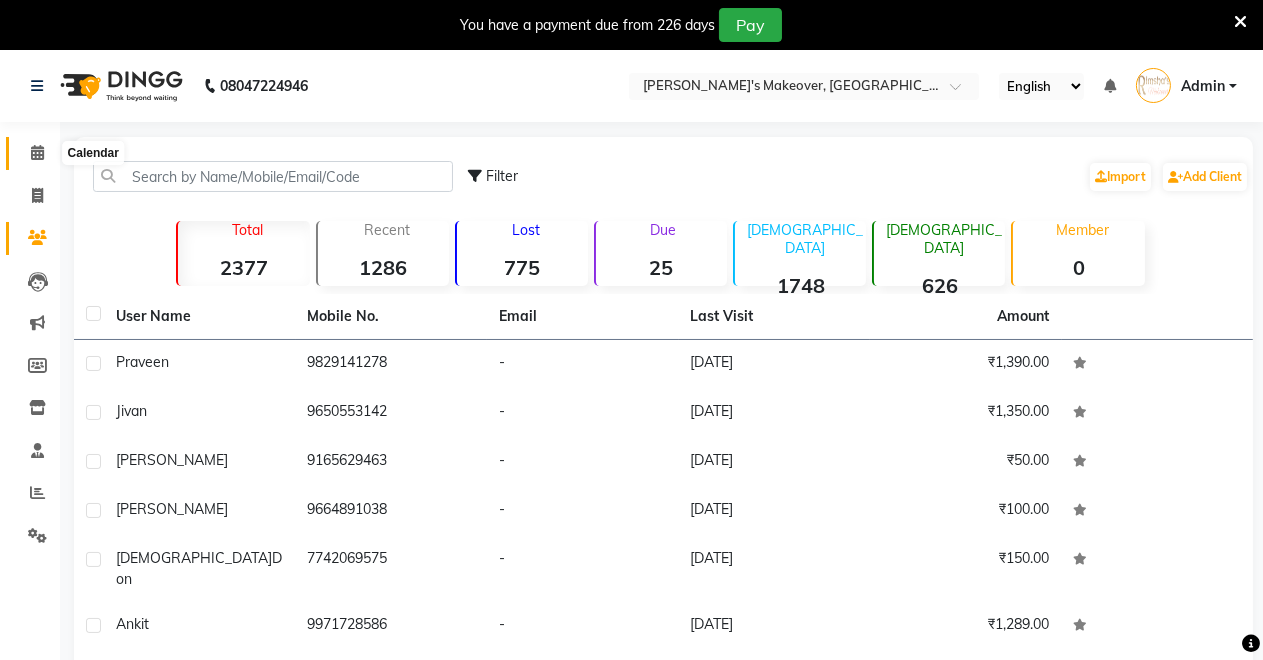 click 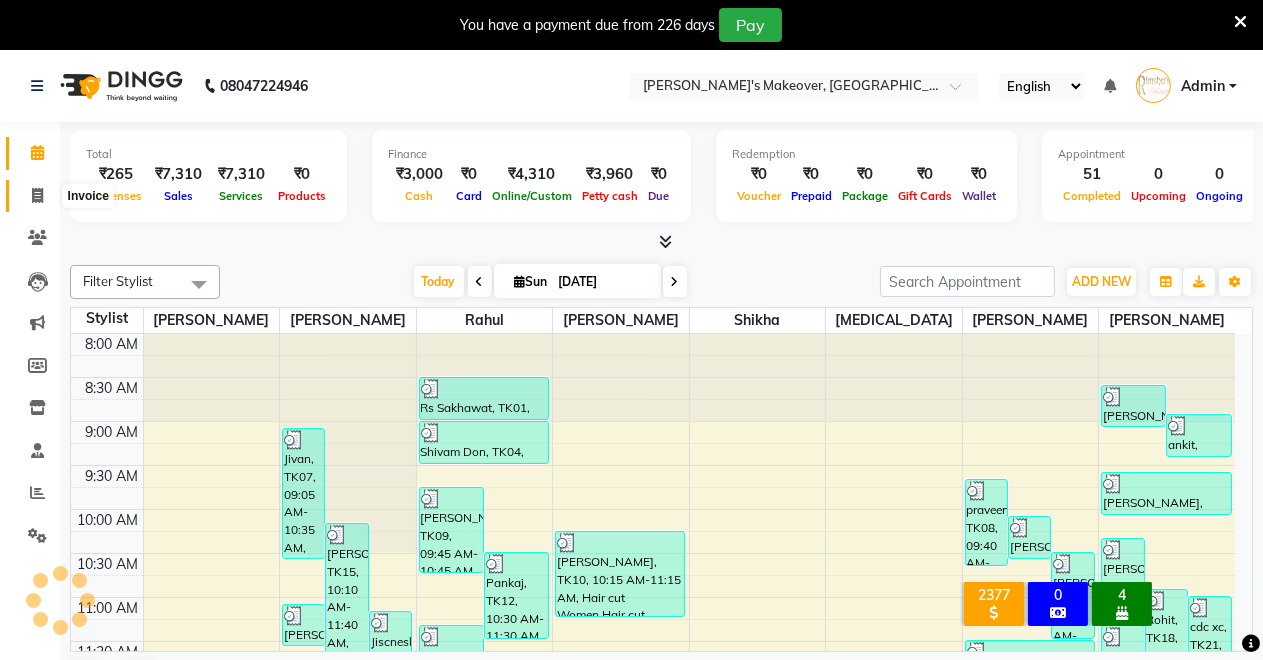 scroll, scrollTop: 0, scrollLeft: 0, axis: both 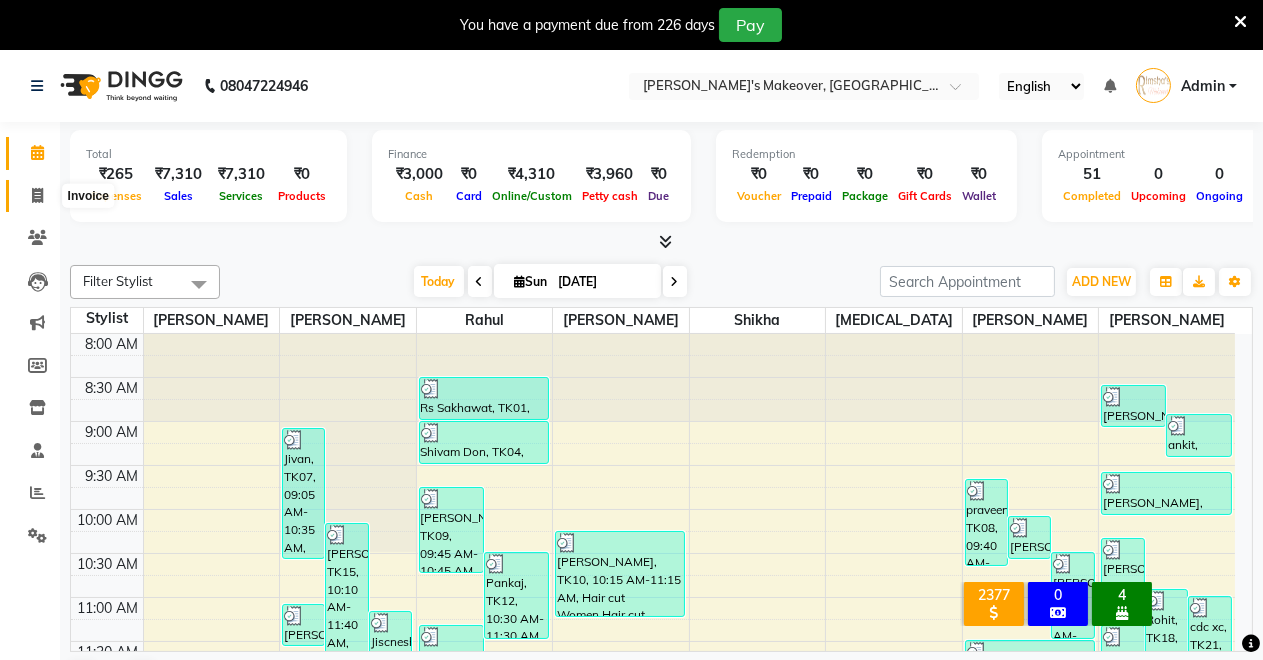 click 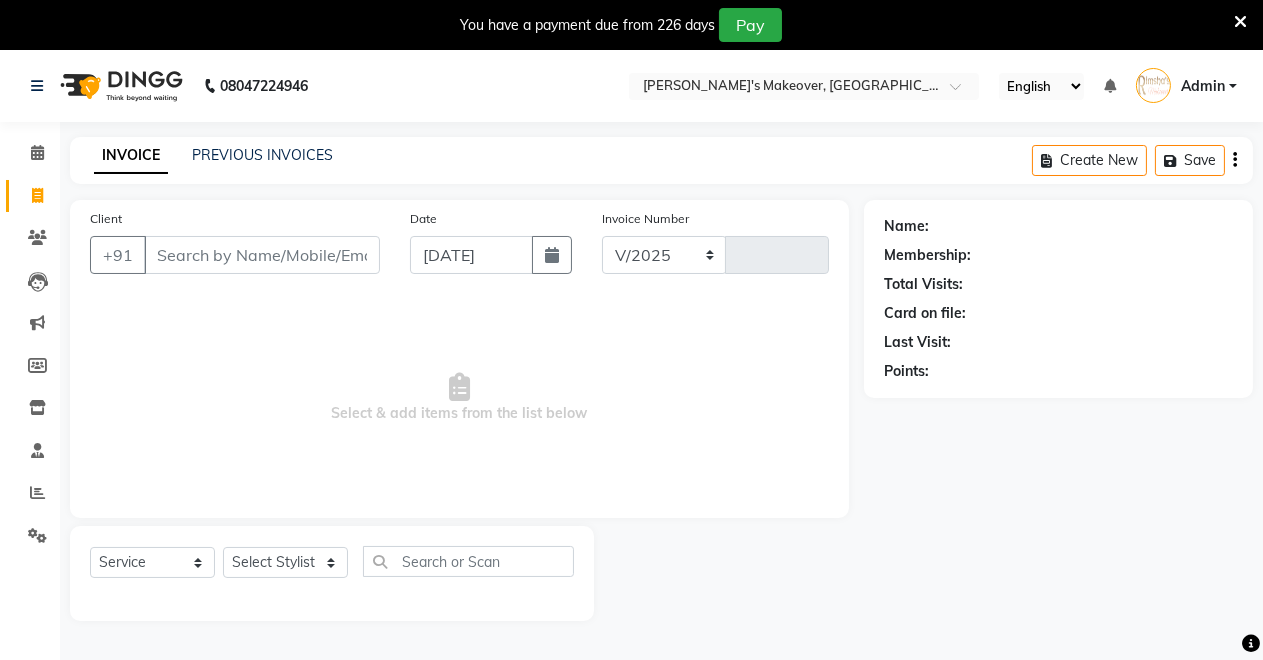 select on "7317" 